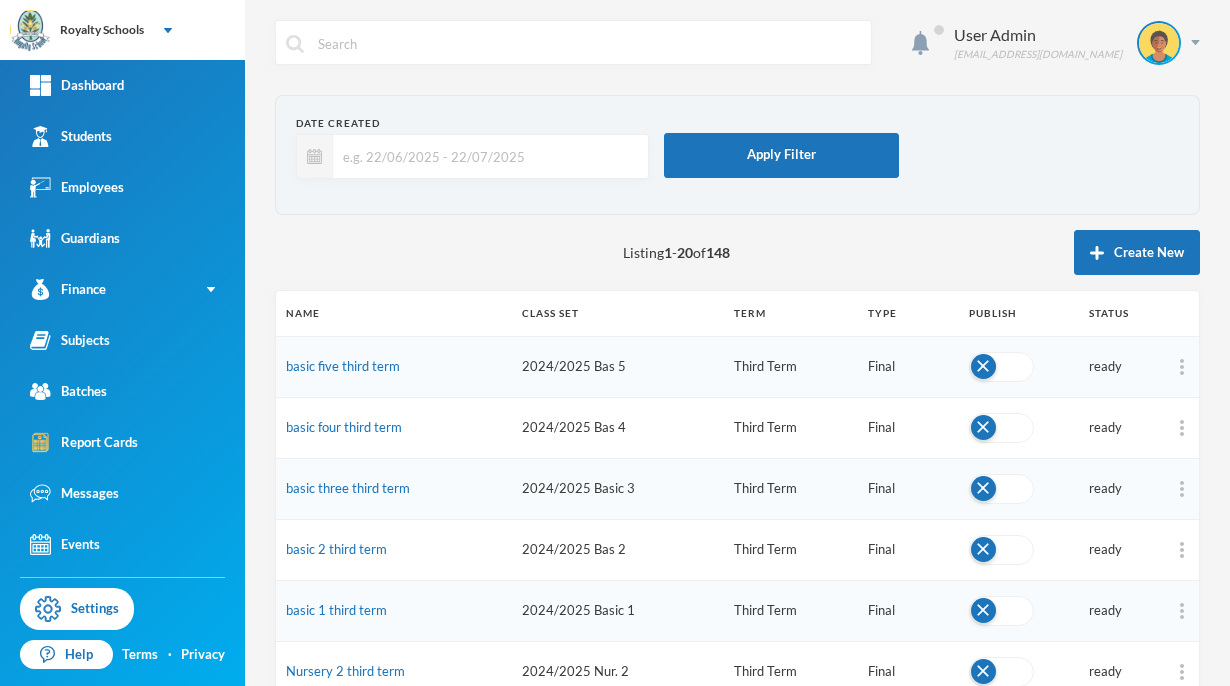 scroll, scrollTop: 0, scrollLeft: 0, axis: both 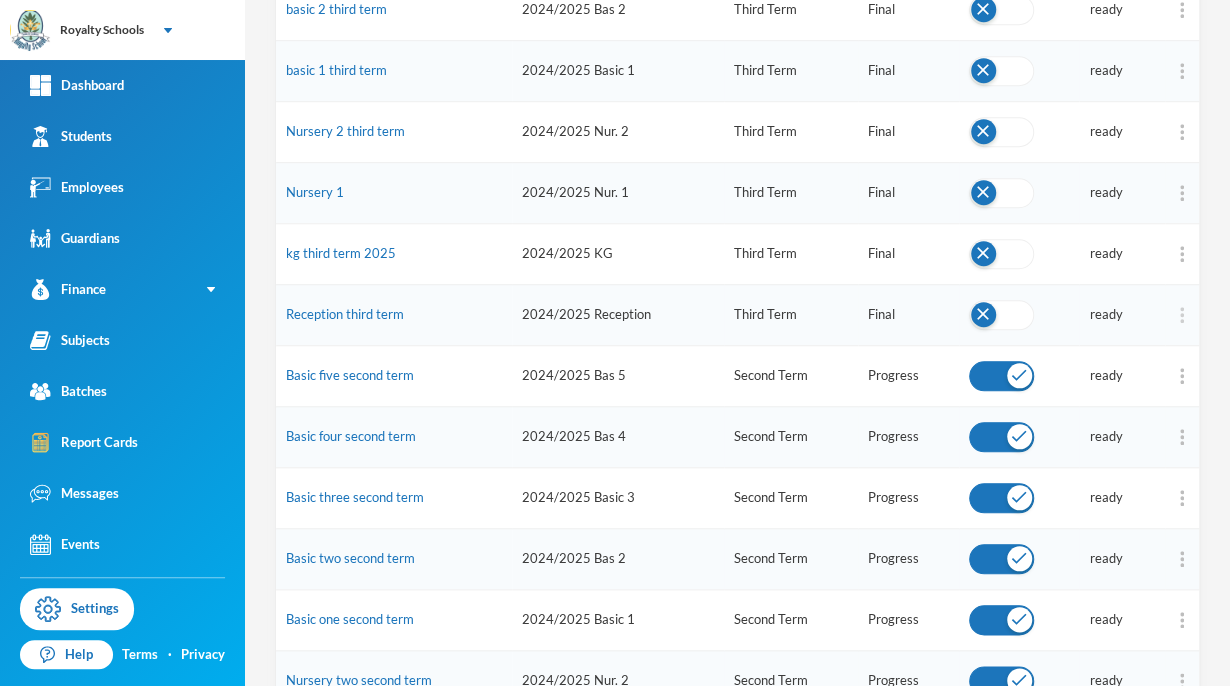 click at bounding box center (1182, 315) 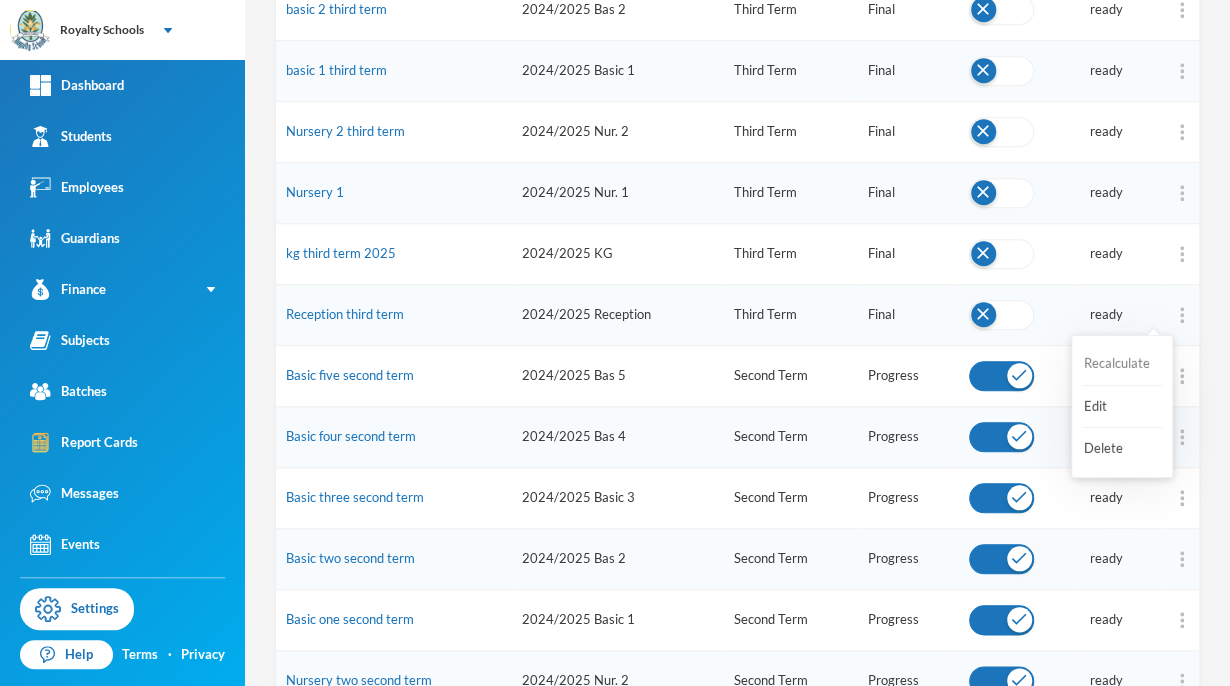 click on "Recalculate" at bounding box center [1122, 364] 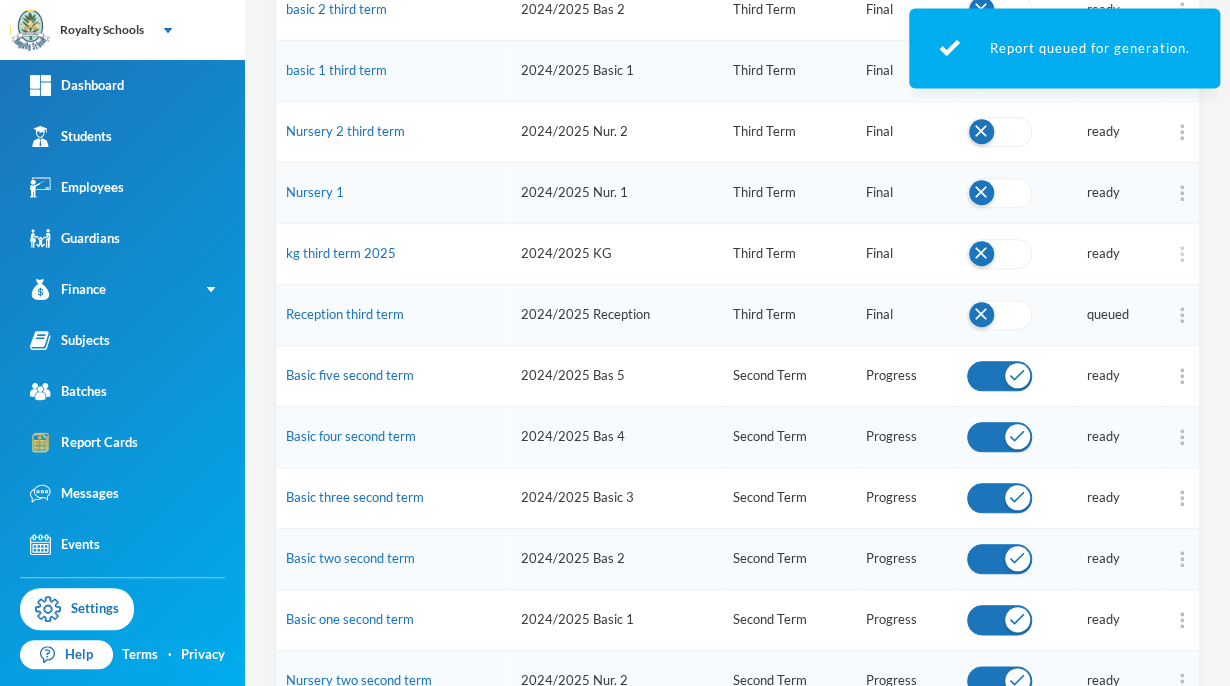 click at bounding box center (1182, 254) 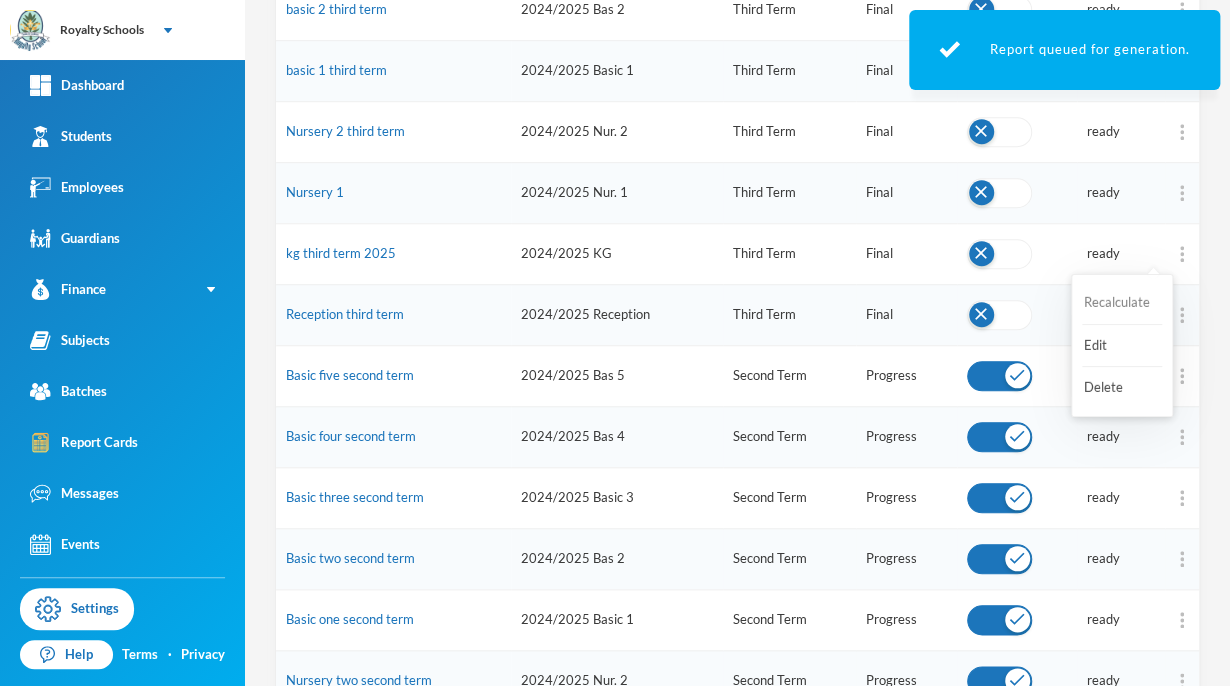 click on "Recalculate" at bounding box center (1122, 303) 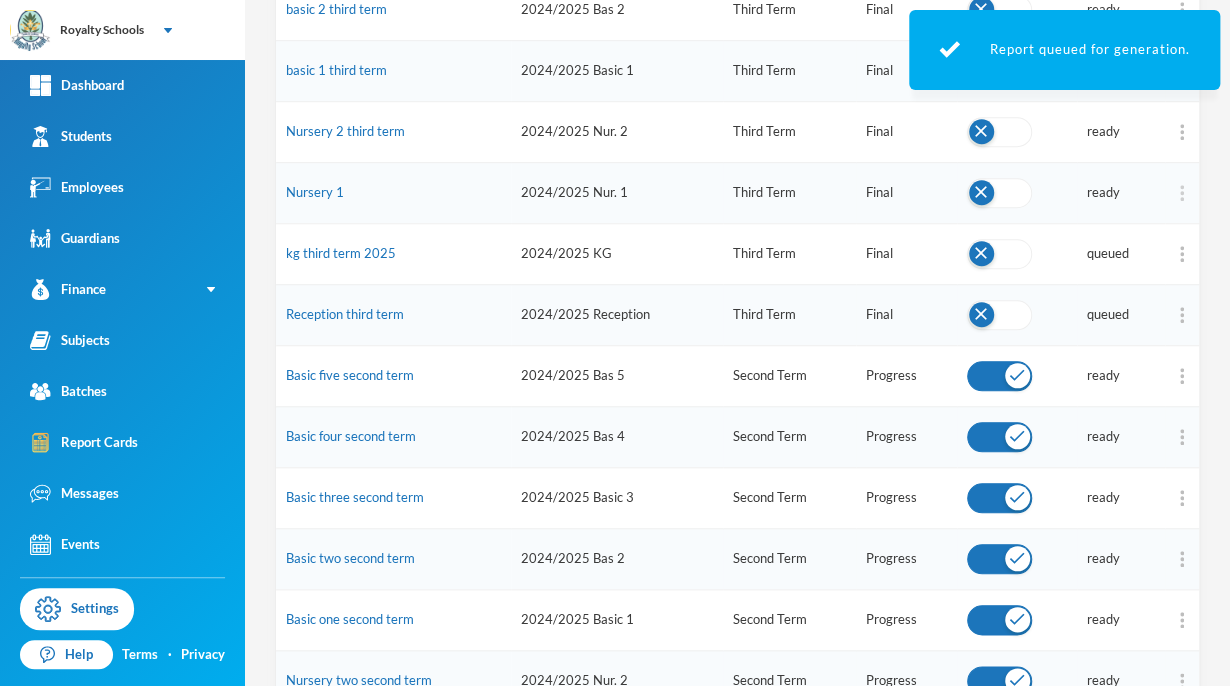 click at bounding box center [1182, 193] 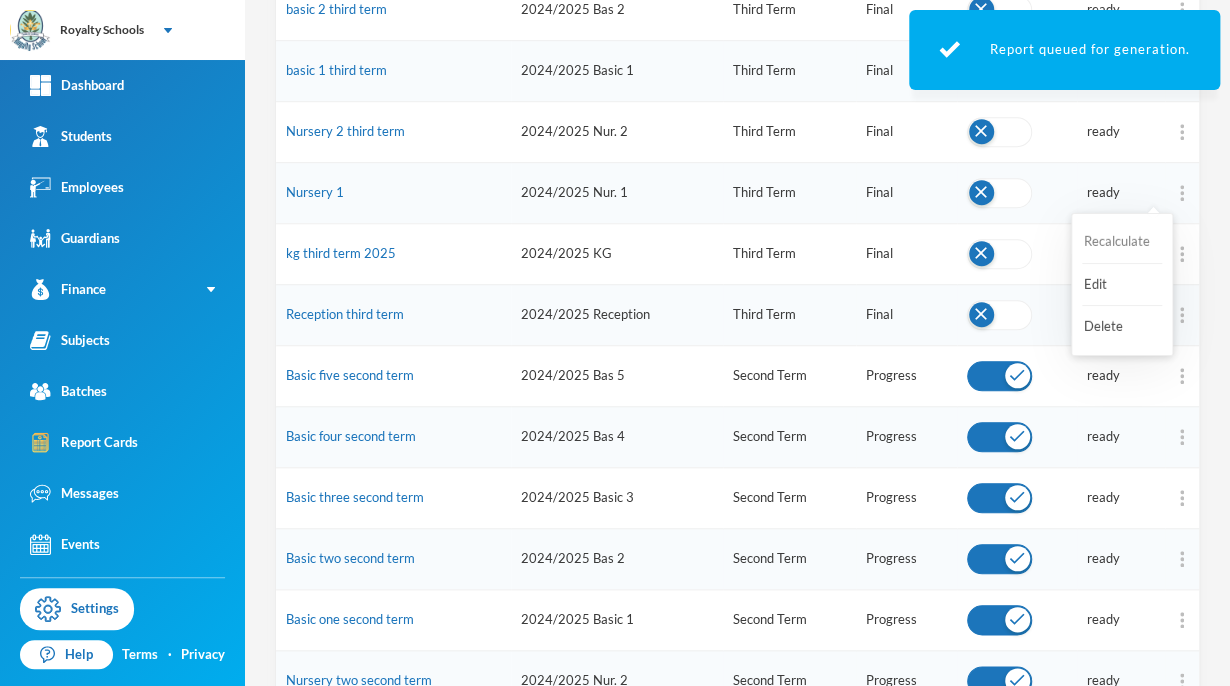 click on "Recalculate" at bounding box center [1122, 242] 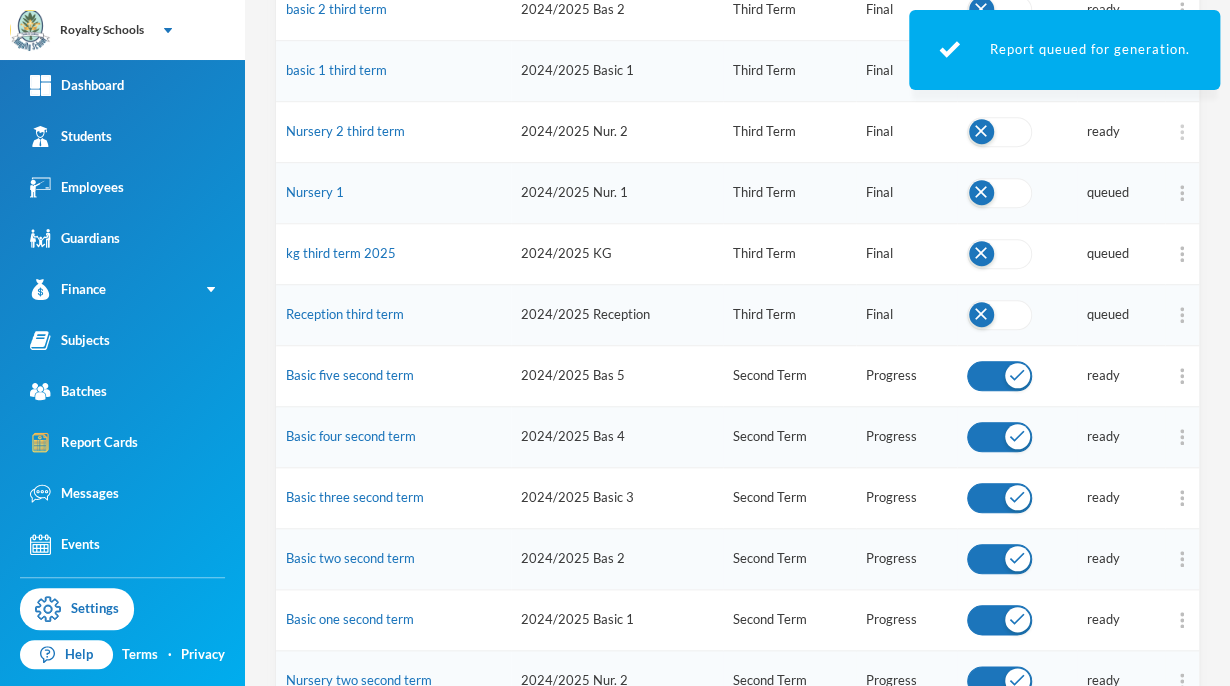 click at bounding box center [1182, 132] 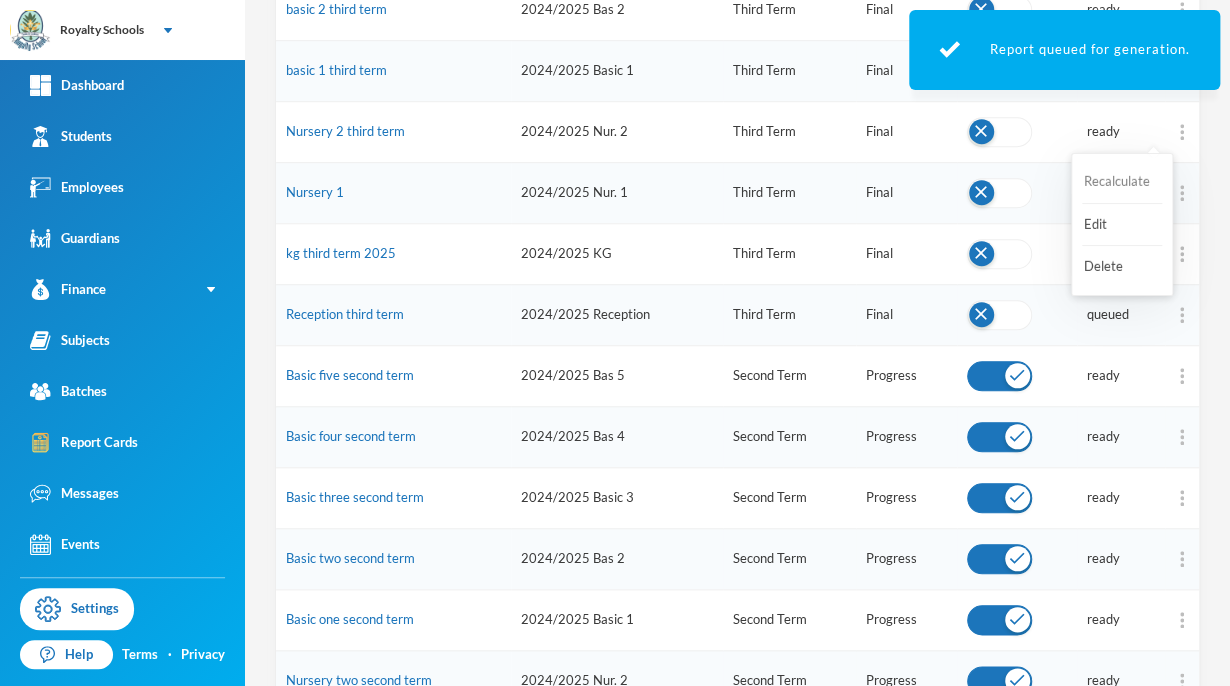 click on "Recalculate" at bounding box center [1122, 182] 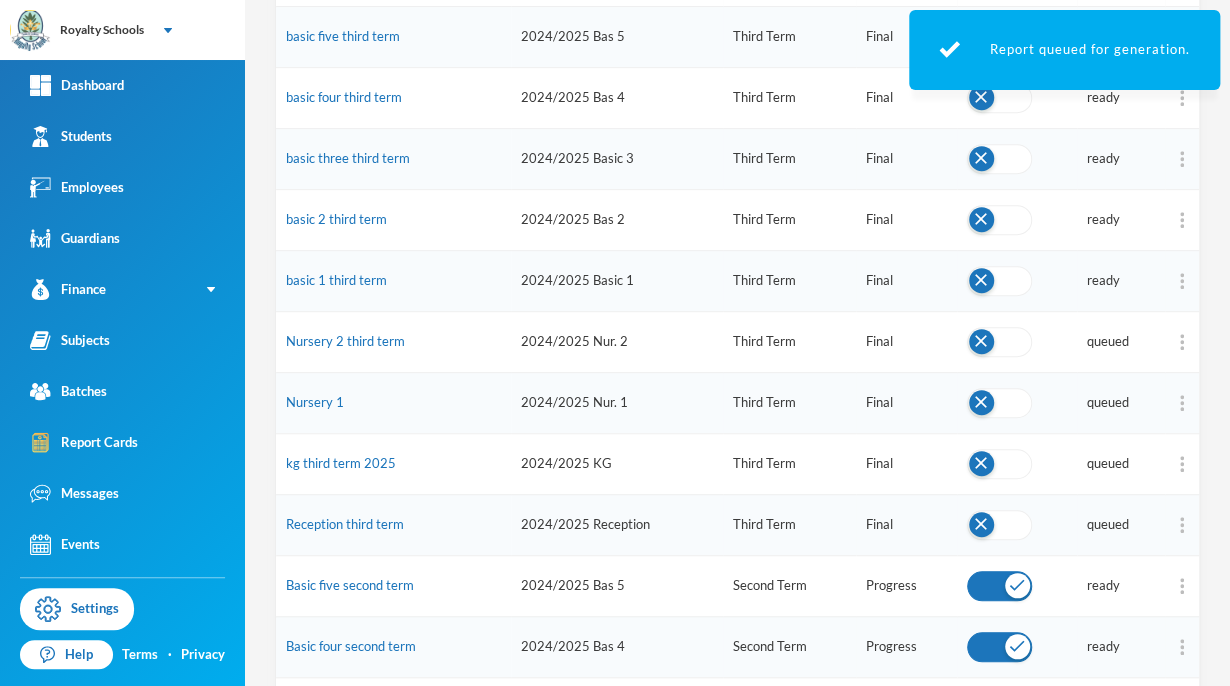 scroll, scrollTop: 329, scrollLeft: 0, axis: vertical 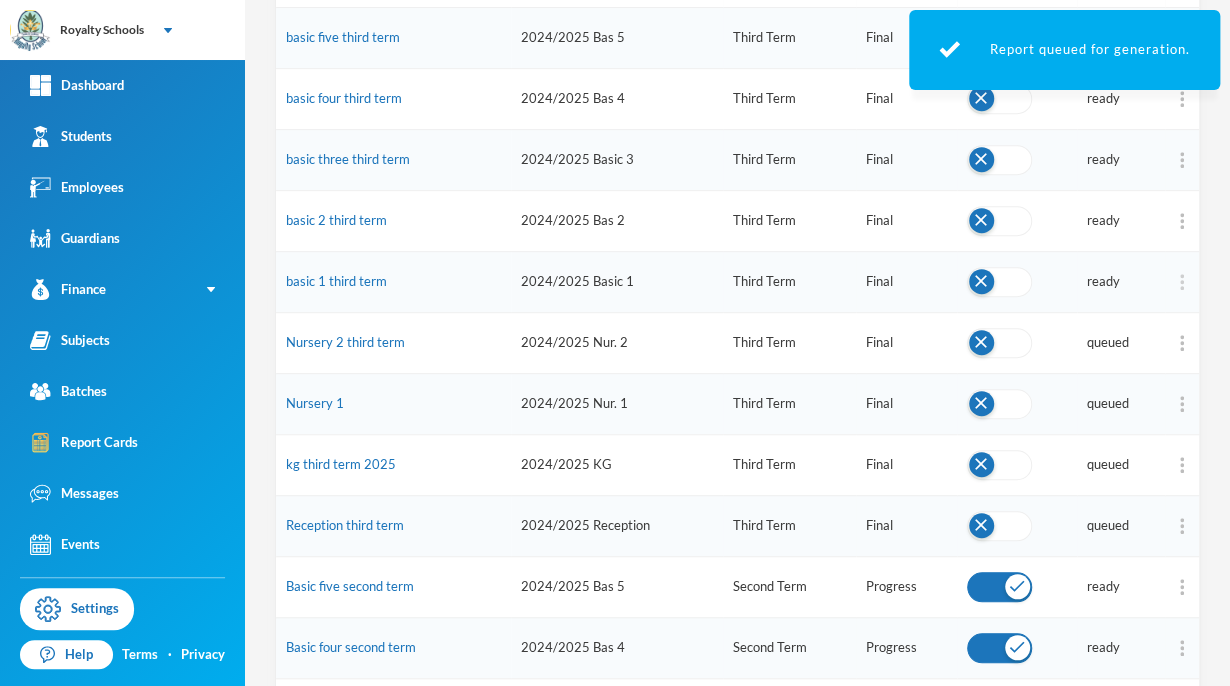 click at bounding box center (1182, 282) 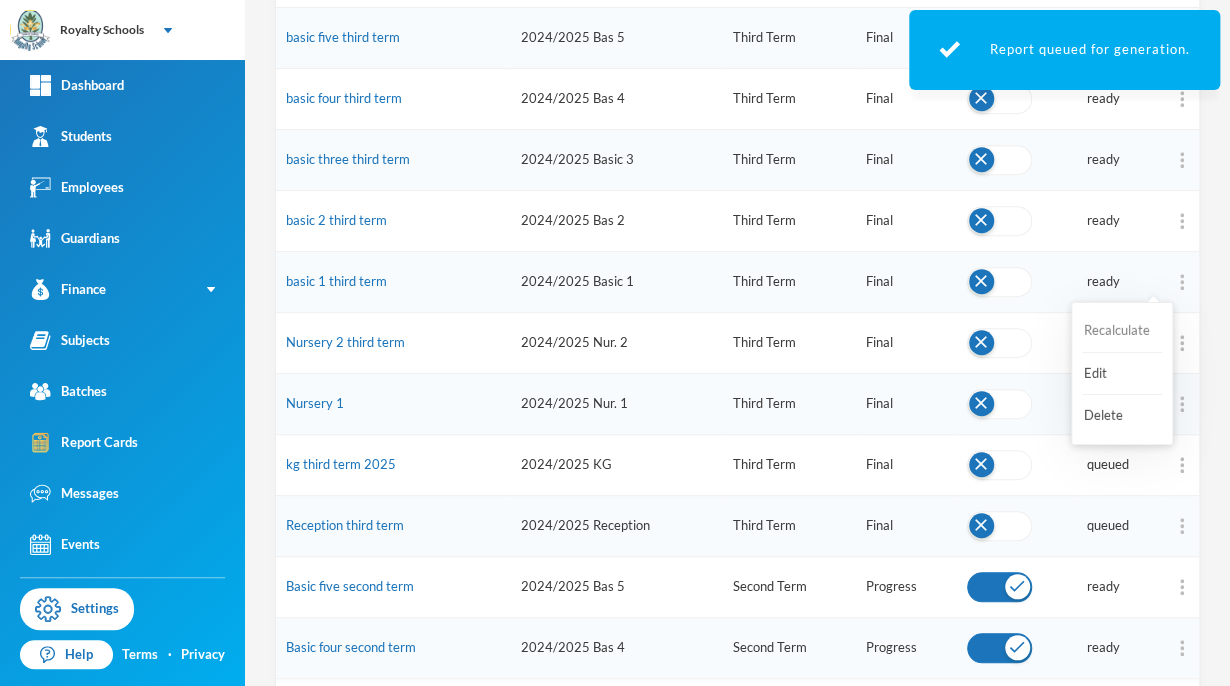 click on "Recalculate" at bounding box center (1122, 331) 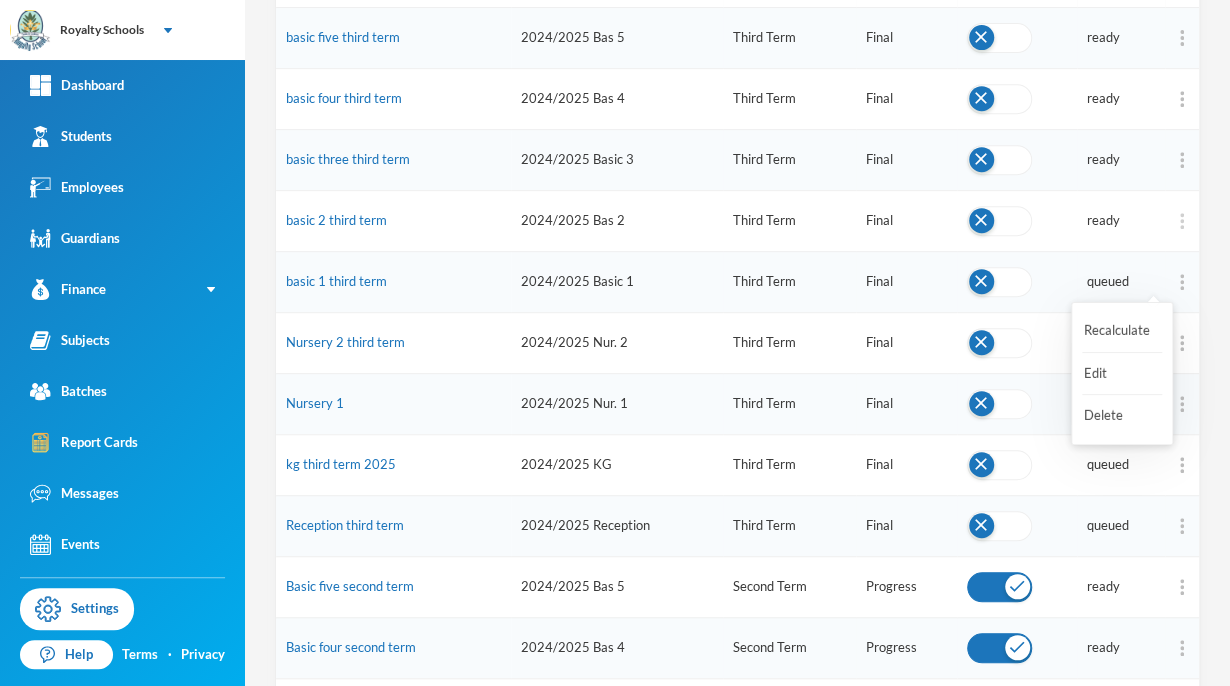 click at bounding box center [1182, 221] 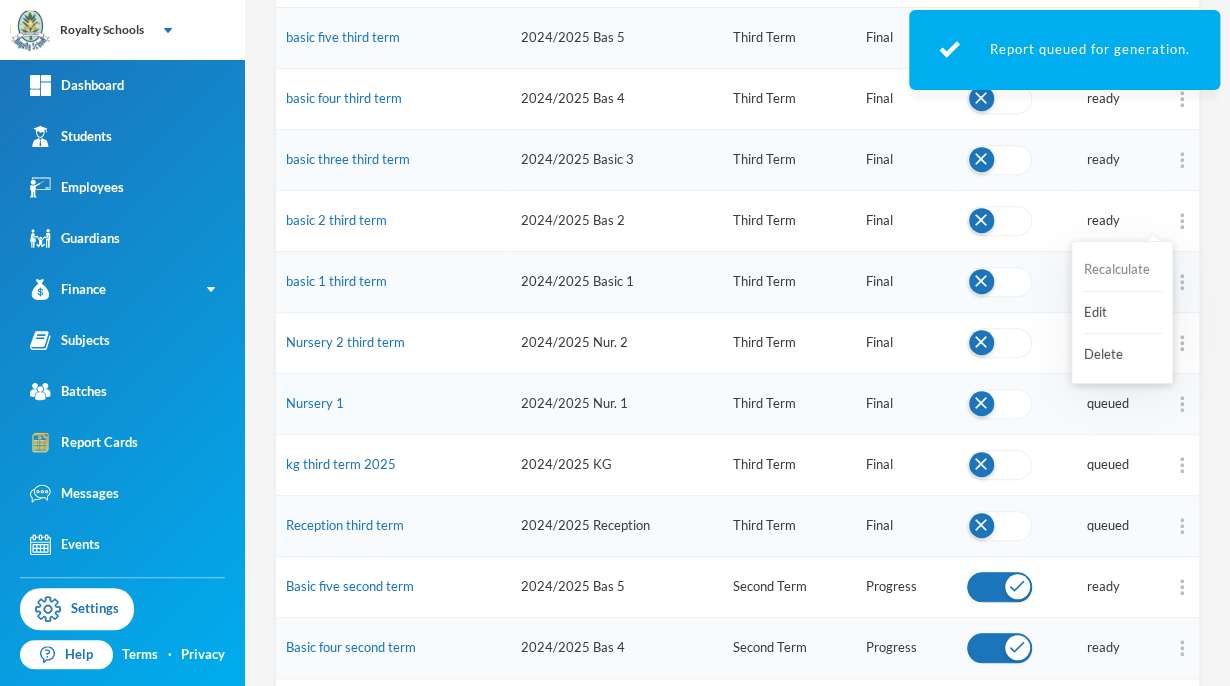 click on "Recalculate" at bounding box center [1122, 270] 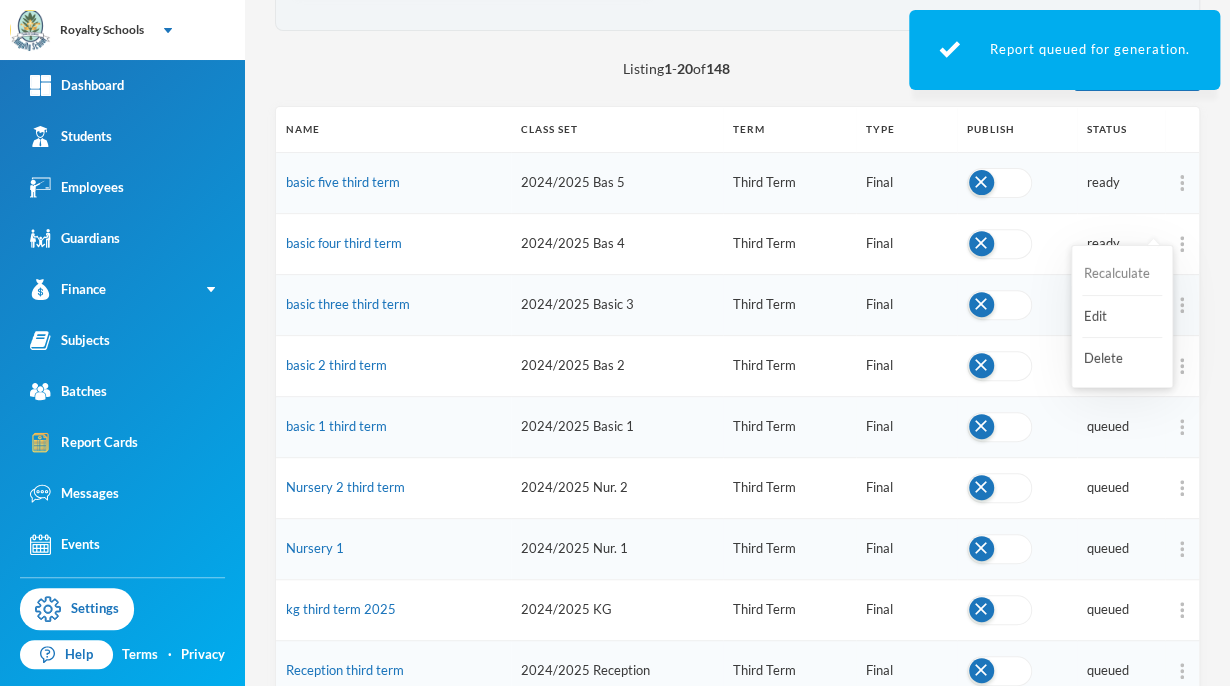 scroll, scrollTop: 180, scrollLeft: 0, axis: vertical 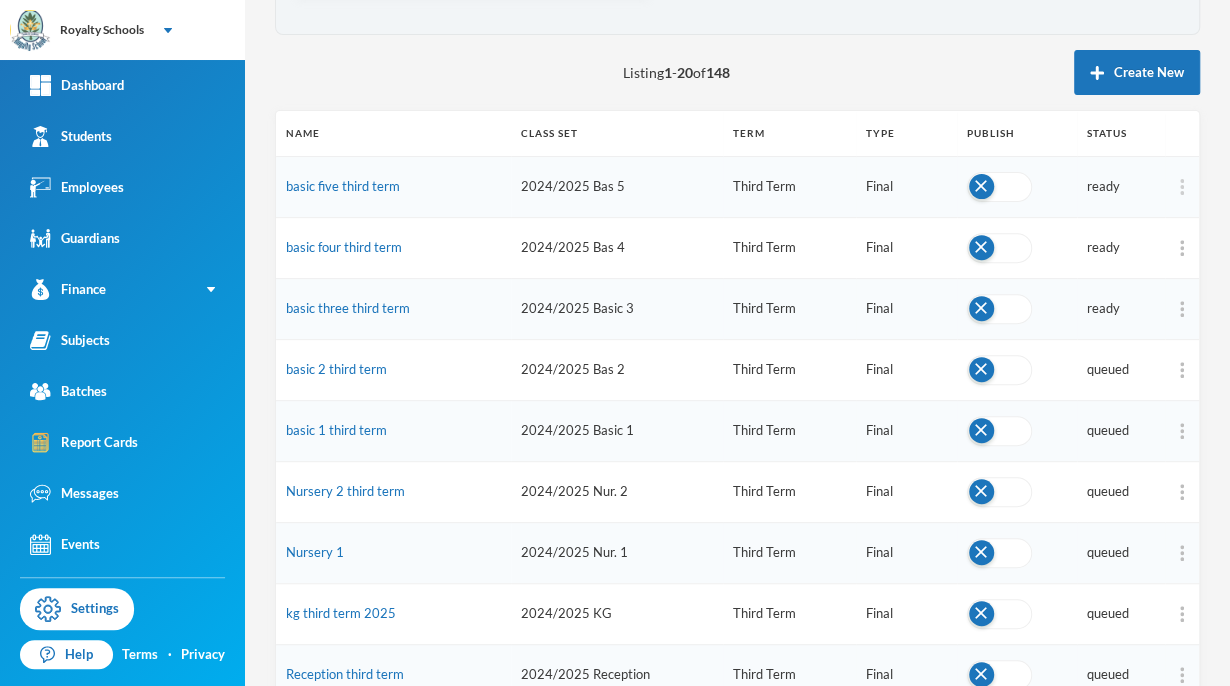 click at bounding box center [1182, 187] 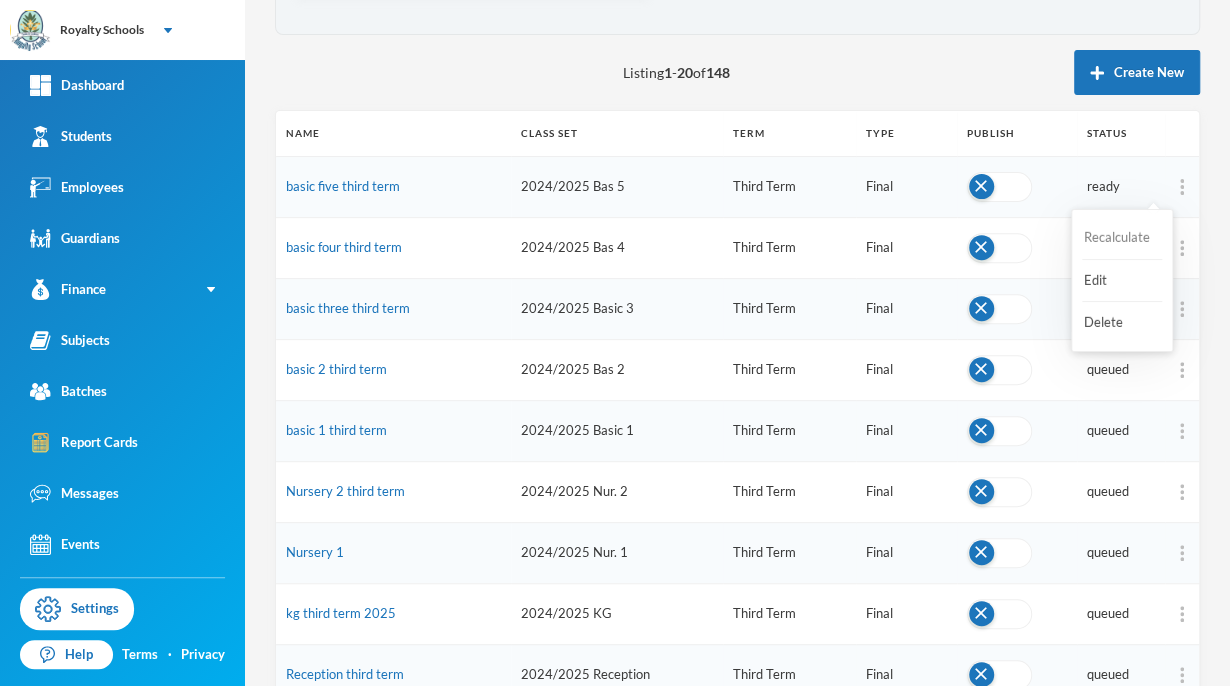 click on "Recalculate" at bounding box center [1122, 238] 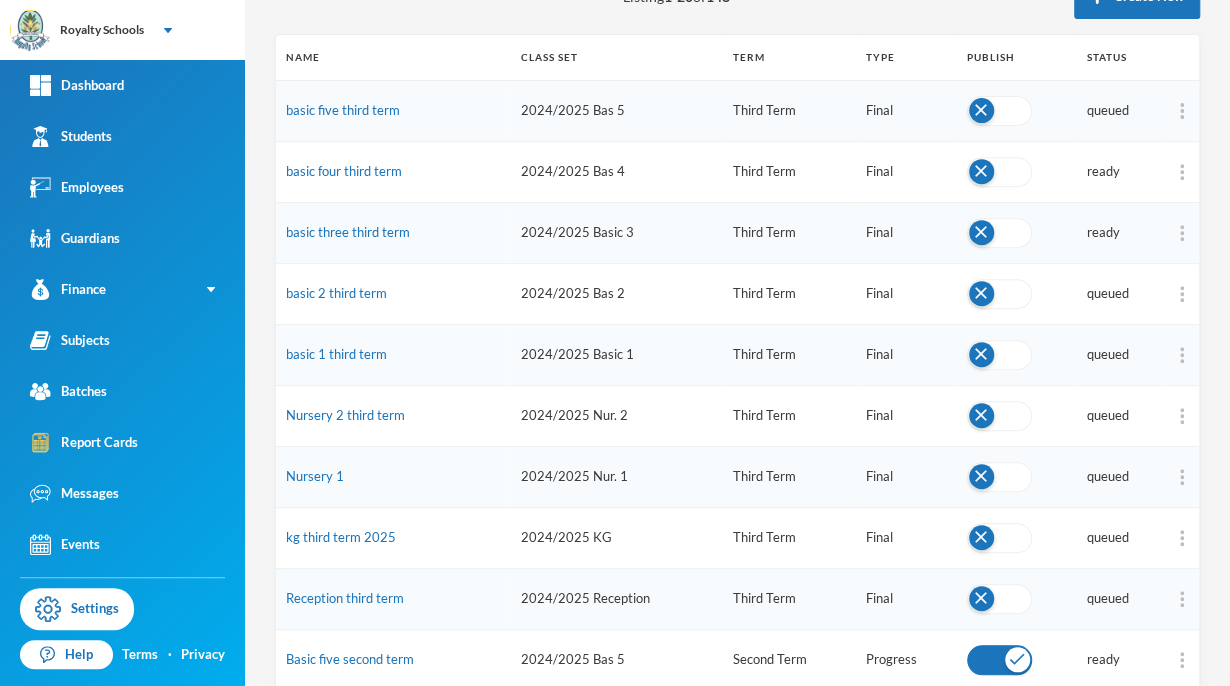scroll, scrollTop: 257, scrollLeft: 0, axis: vertical 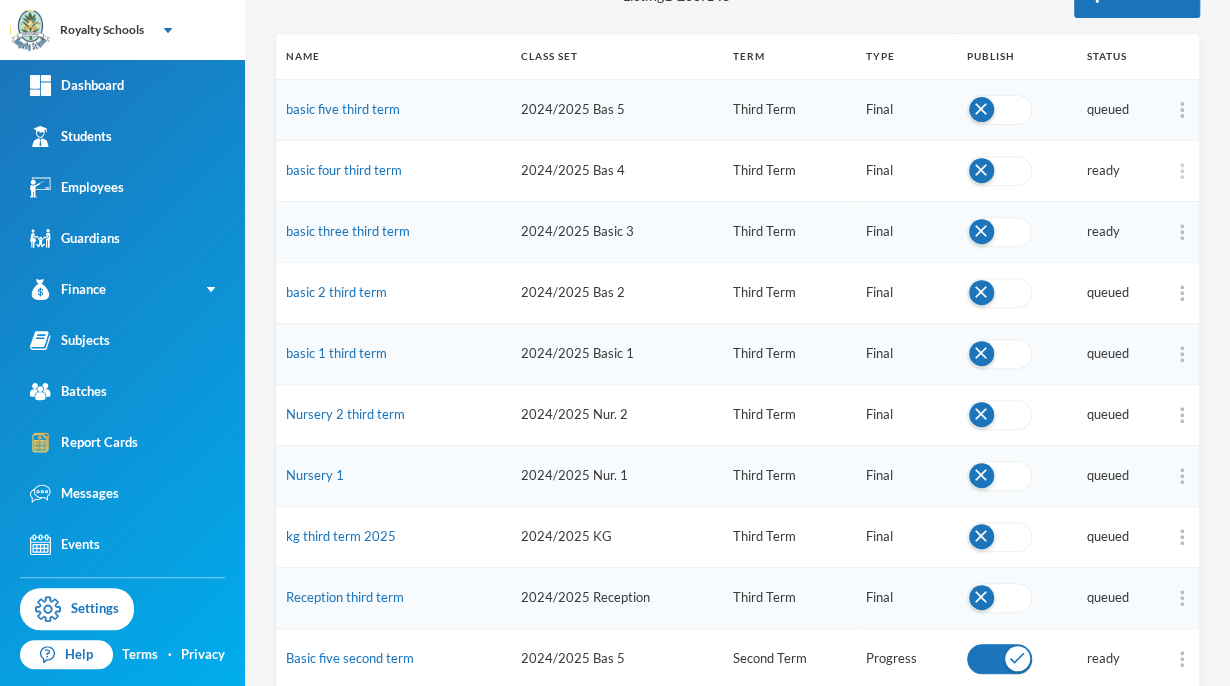 click at bounding box center [1182, 171] 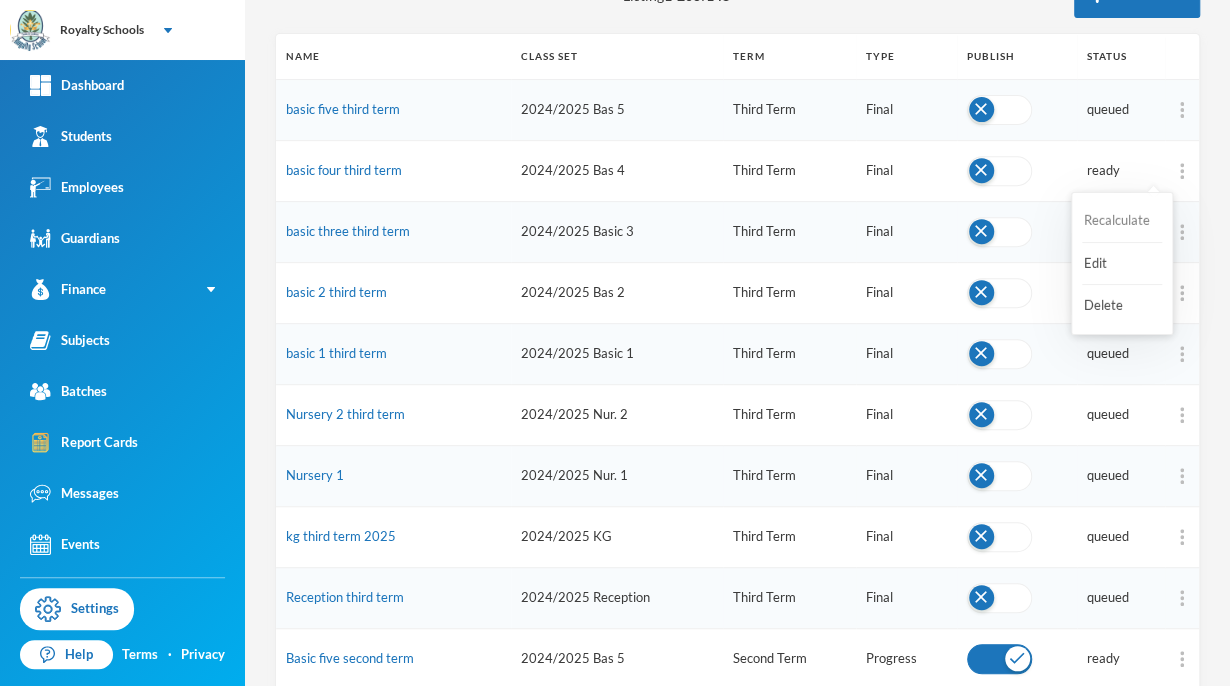 click on "Recalculate" at bounding box center [1122, 221] 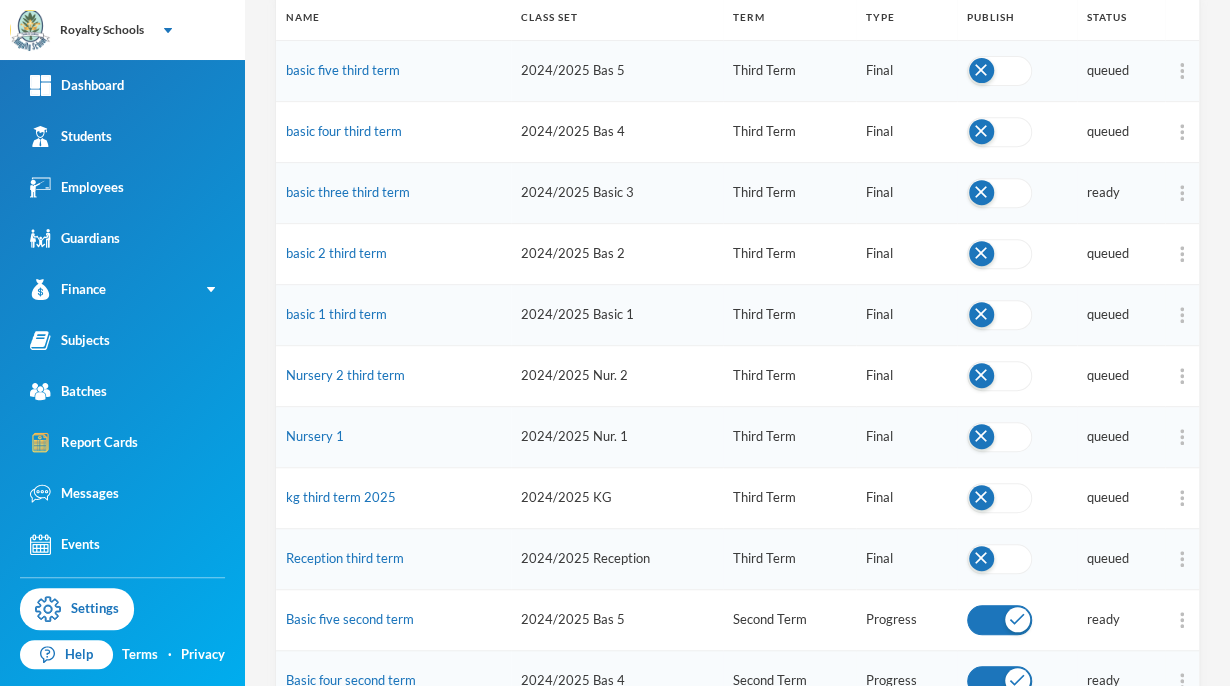 scroll, scrollTop: 298, scrollLeft: 0, axis: vertical 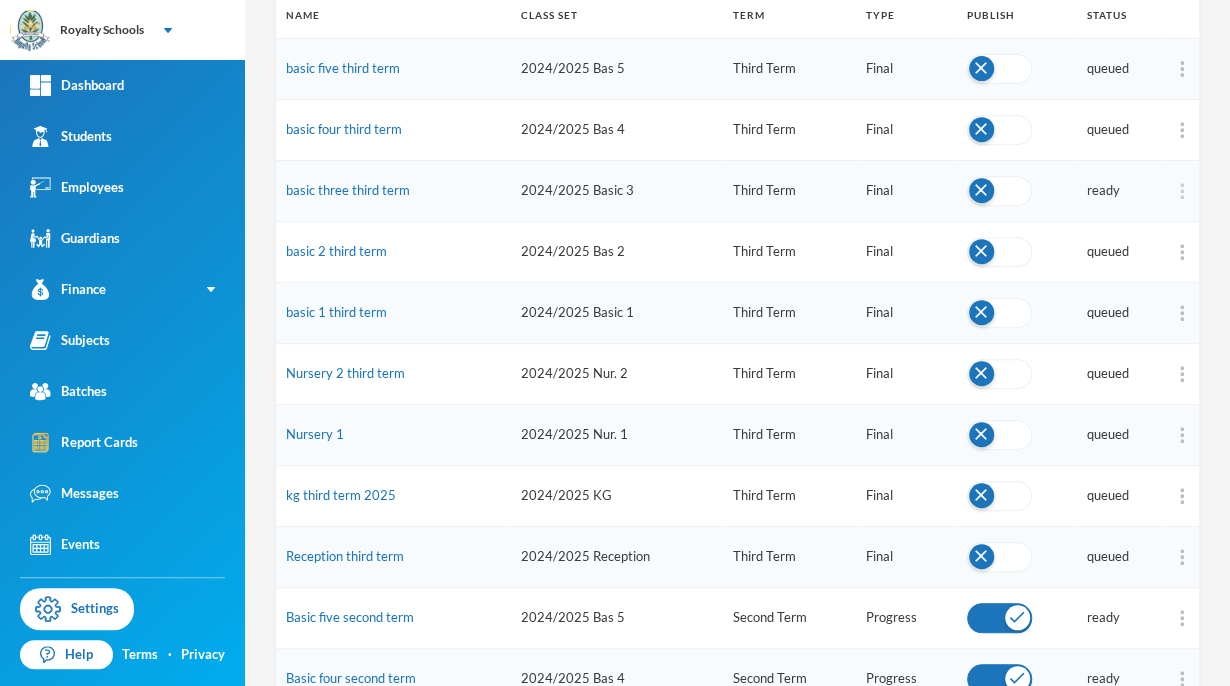 click at bounding box center [1182, 191] 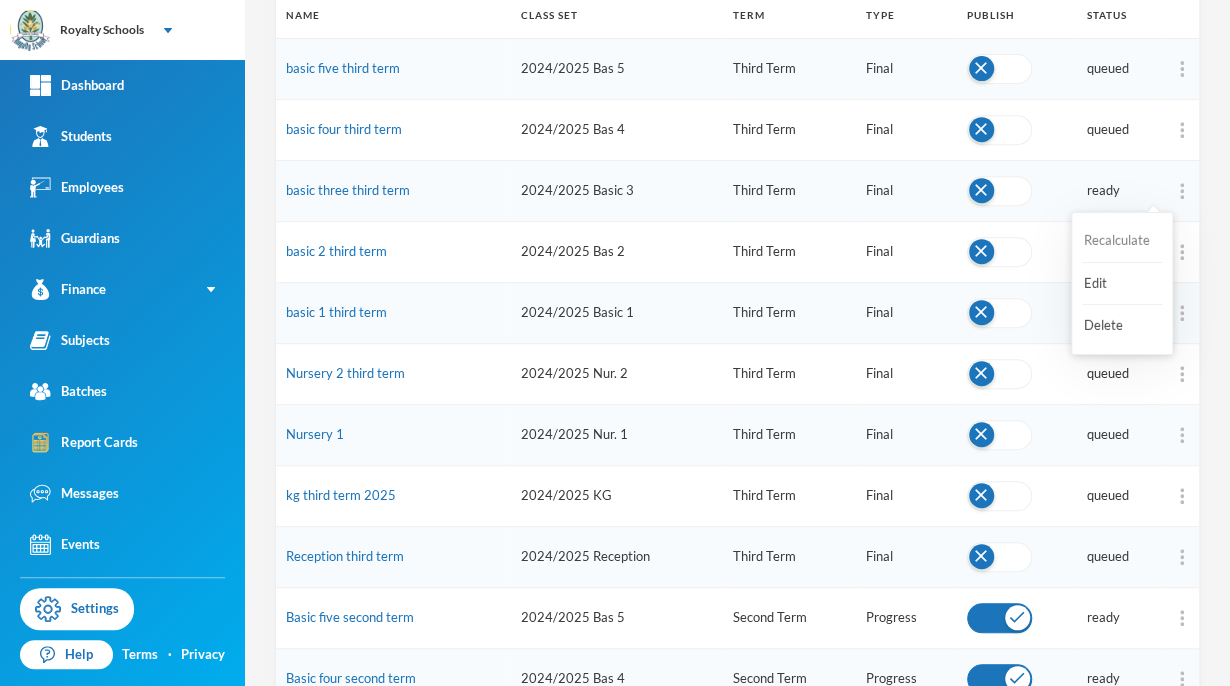 click on "Recalculate" at bounding box center [1122, 241] 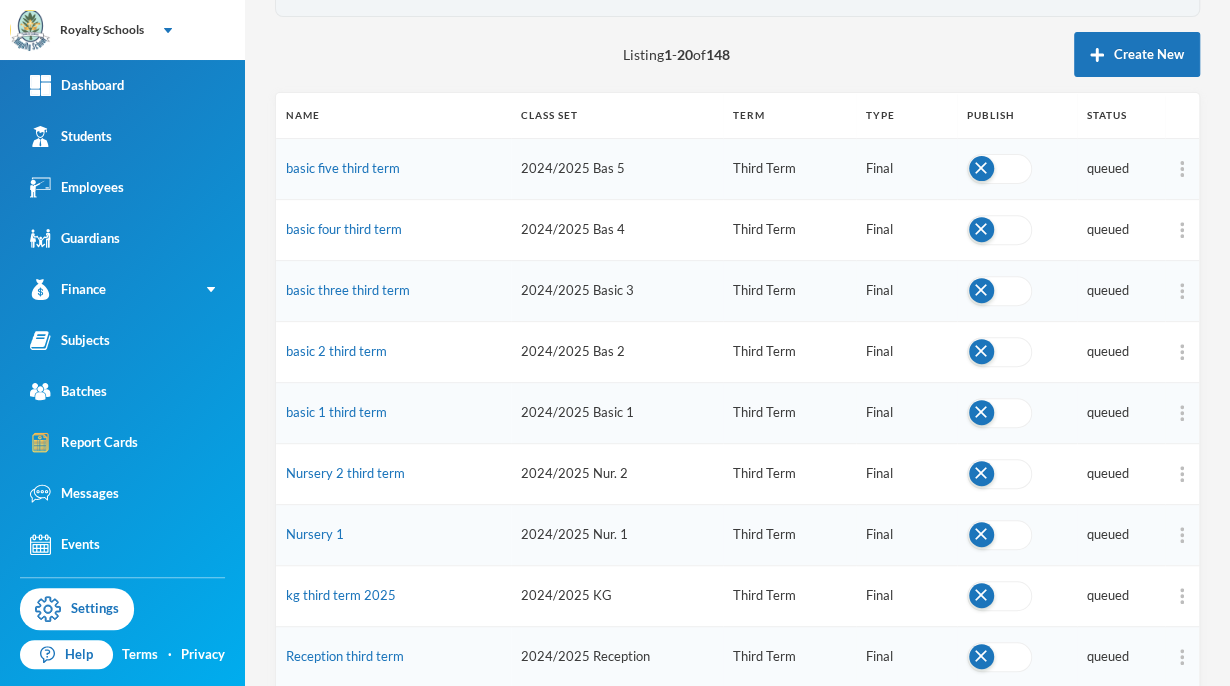 scroll, scrollTop: 212, scrollLeft: 0, axis: vertical 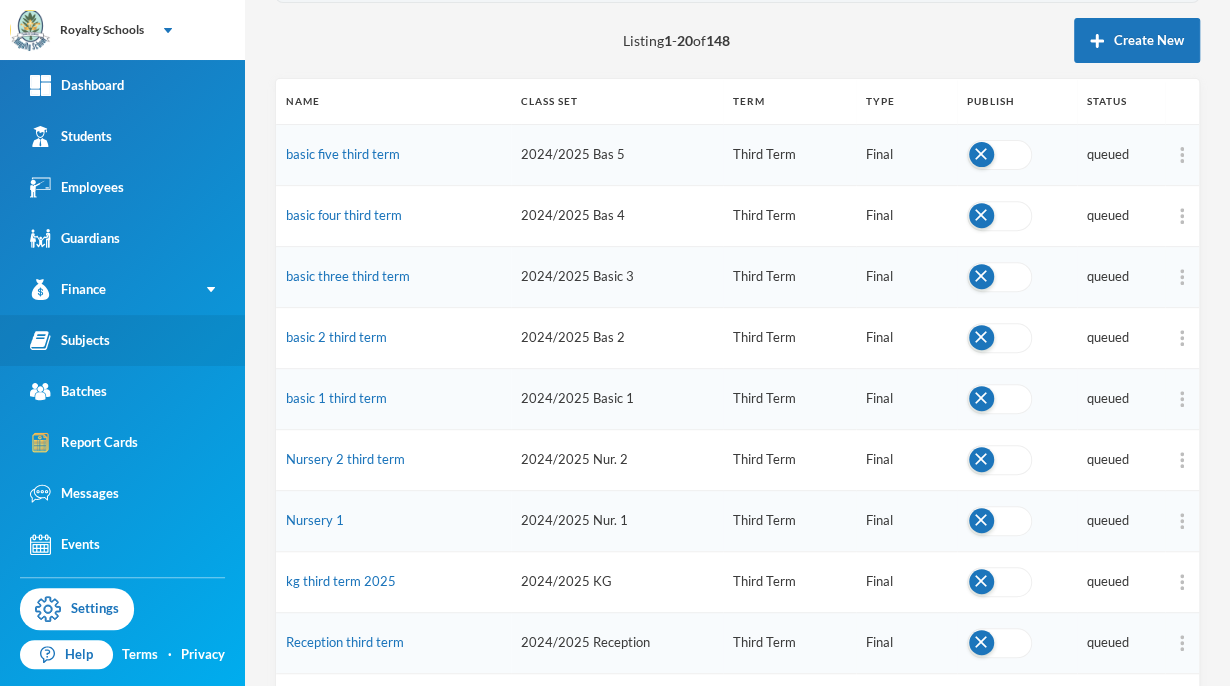 click on "Subjects" at bounding box center (122, 340) 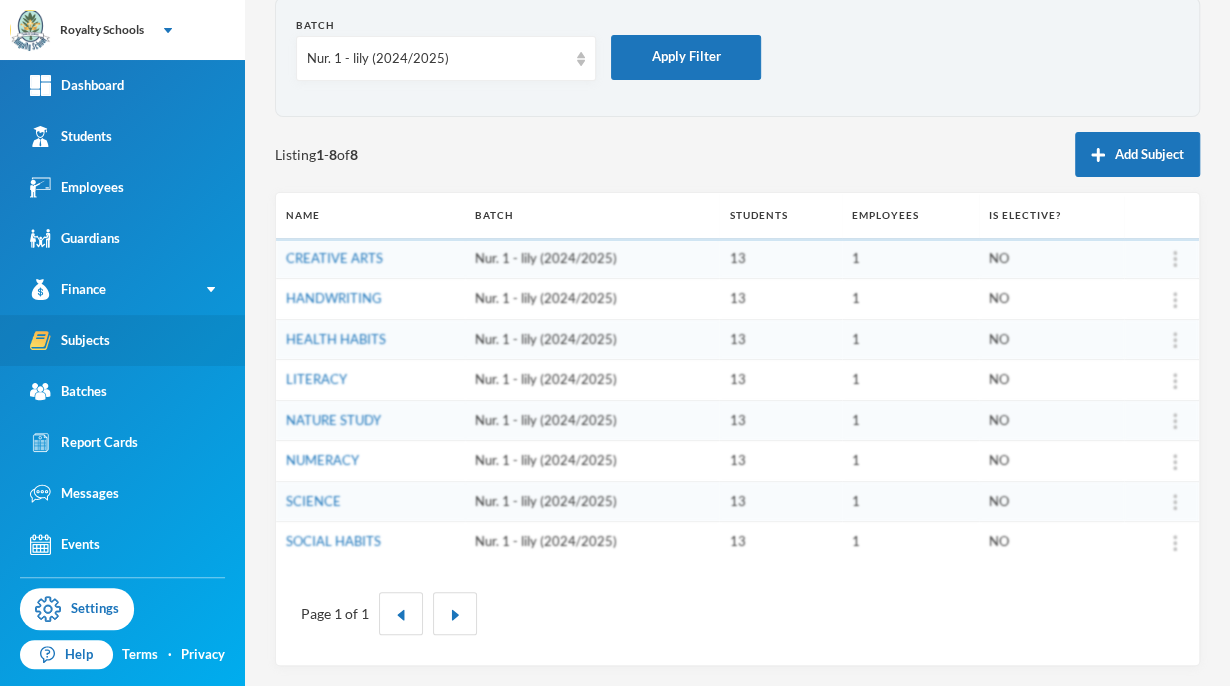 scroll, scrollTop: 95, scrollLeft: 0, axis: vertical 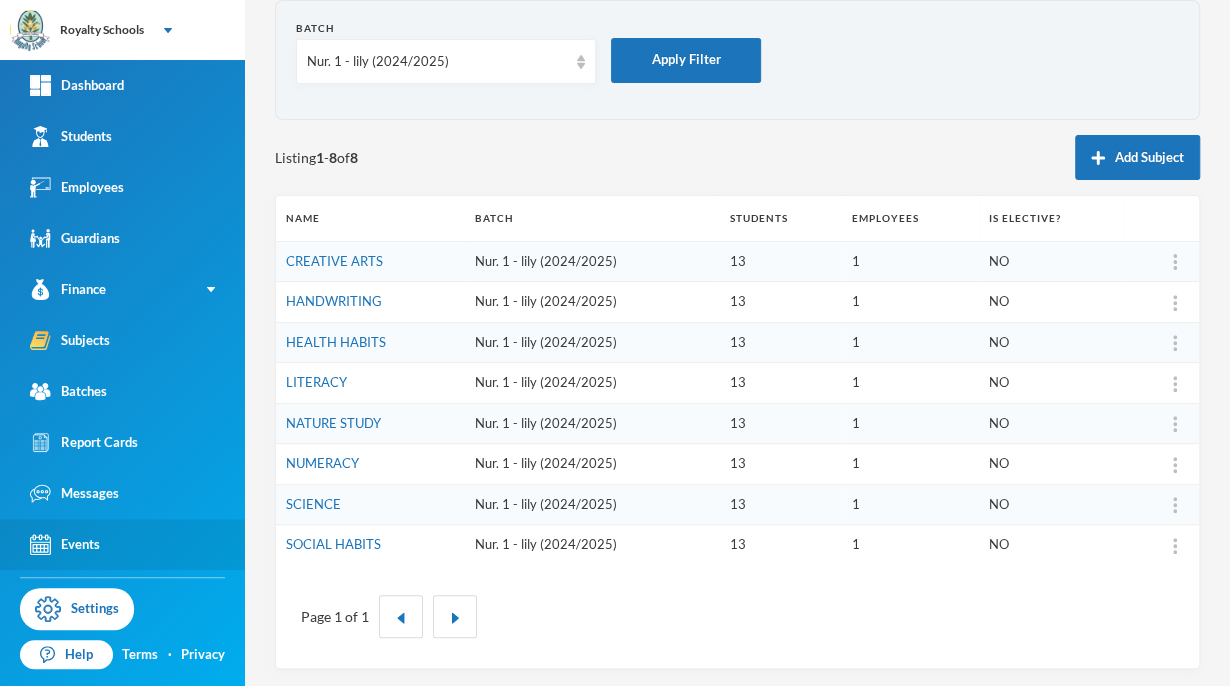 click on "Events" at bounding box center [122, 544] 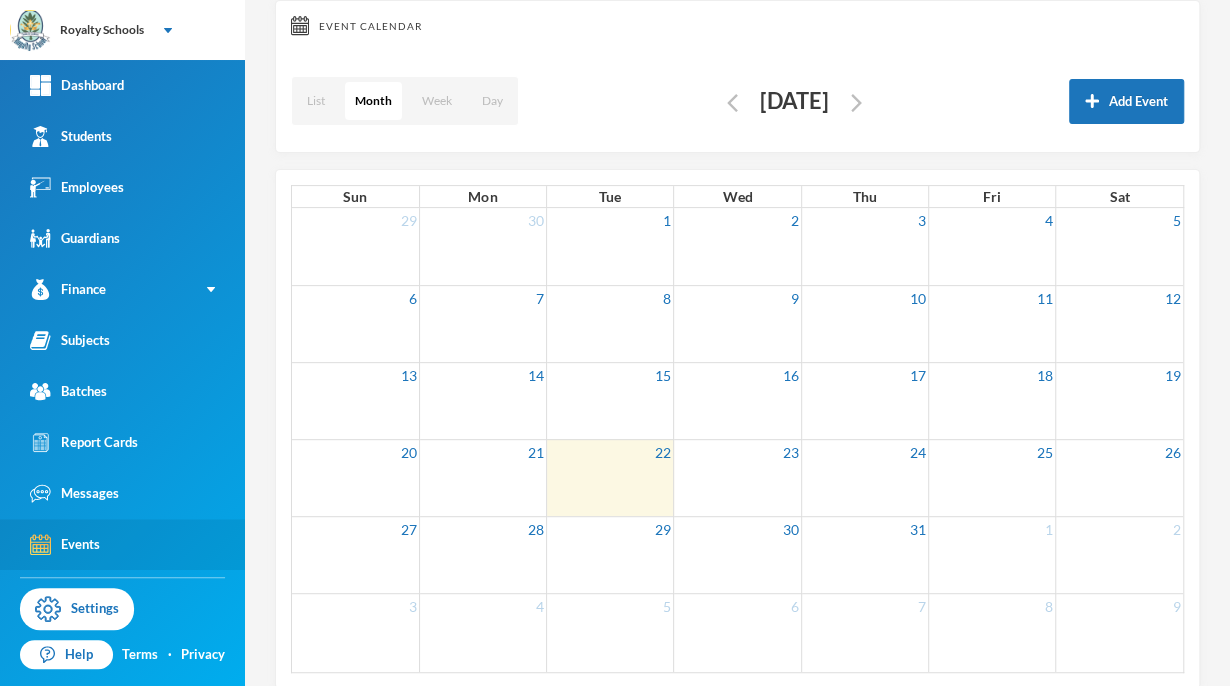scroll, scrollTop: 0, scrollLeft: 0, axis: both 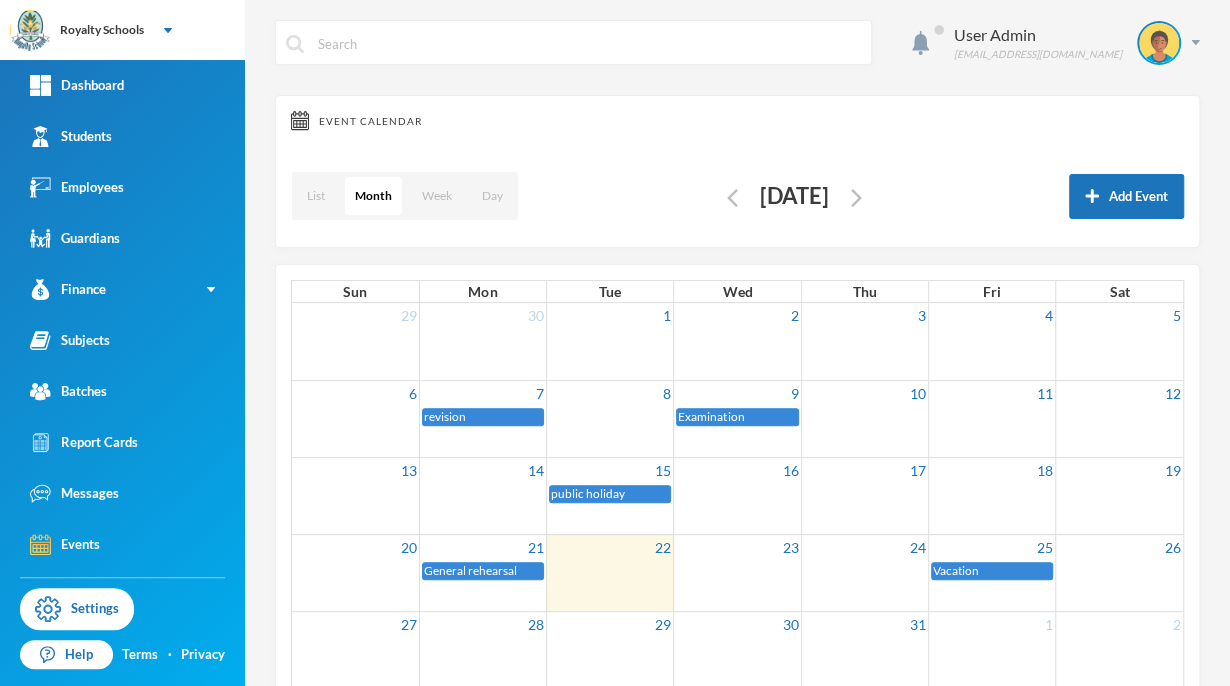 click on "29" at bounding box center (610, 624) 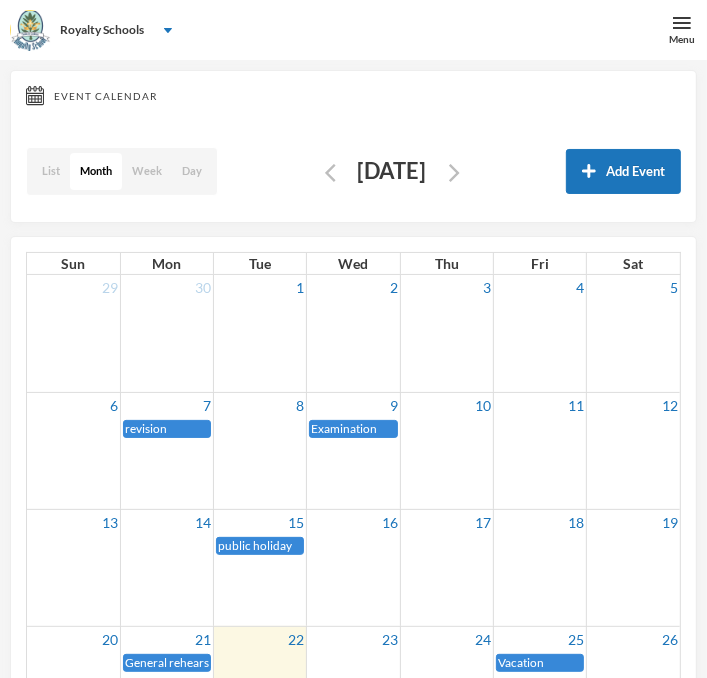 scroll, scrollTop: 0, scrollLeft: 0, axis: both 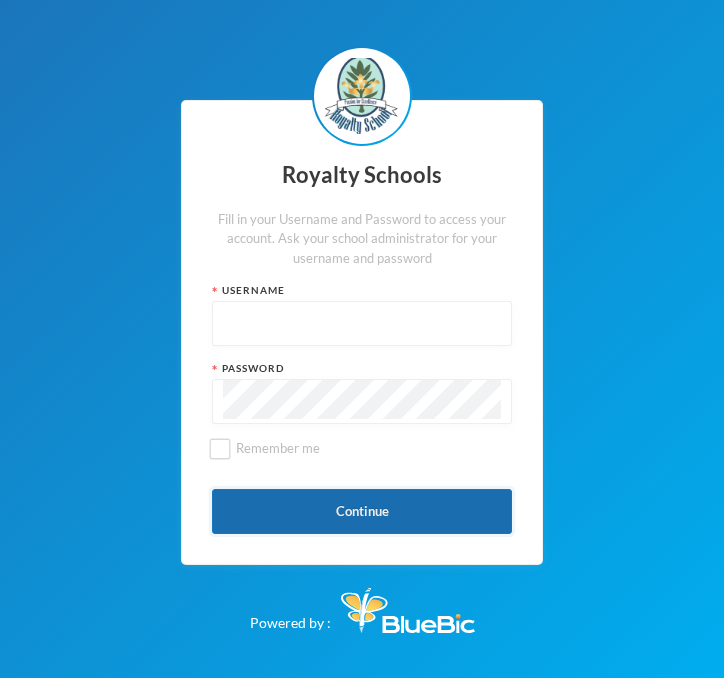 type on "admin" 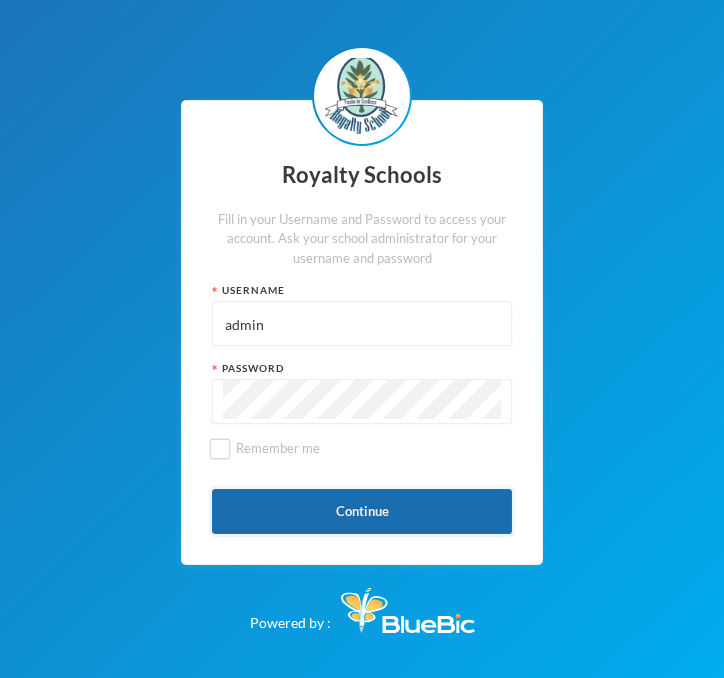 click on "Continue" at bounding box center [362, 511] 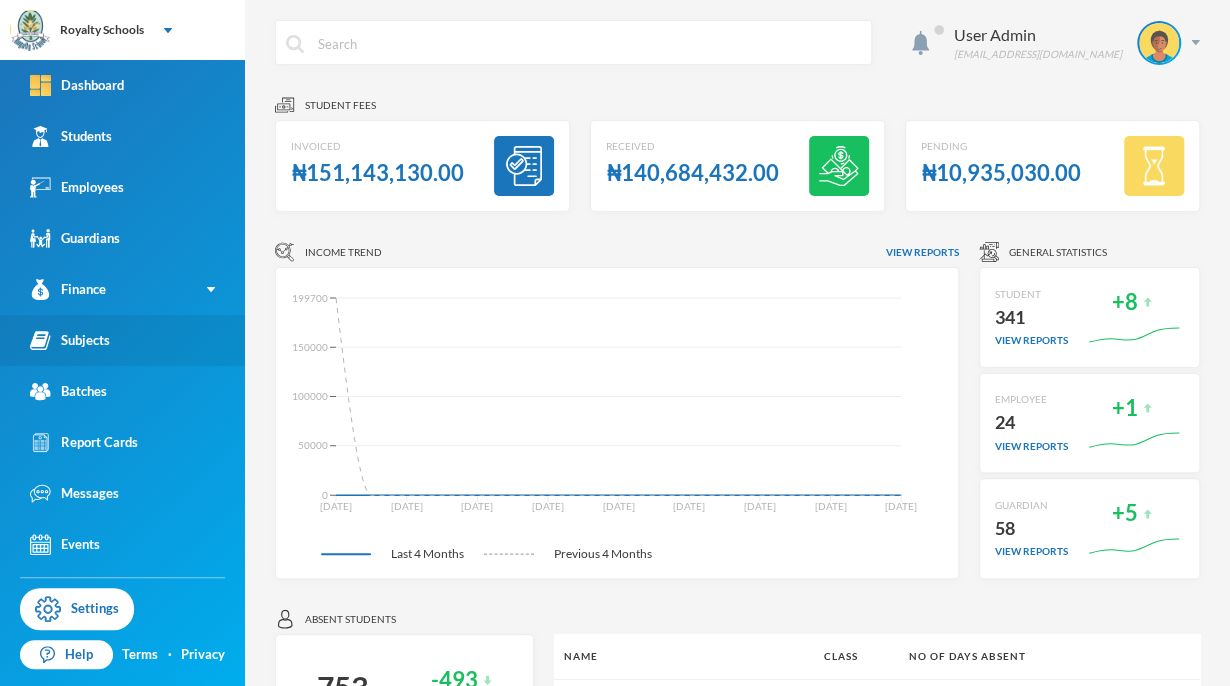 click on "Subjects" at bounding box center (122, 340) 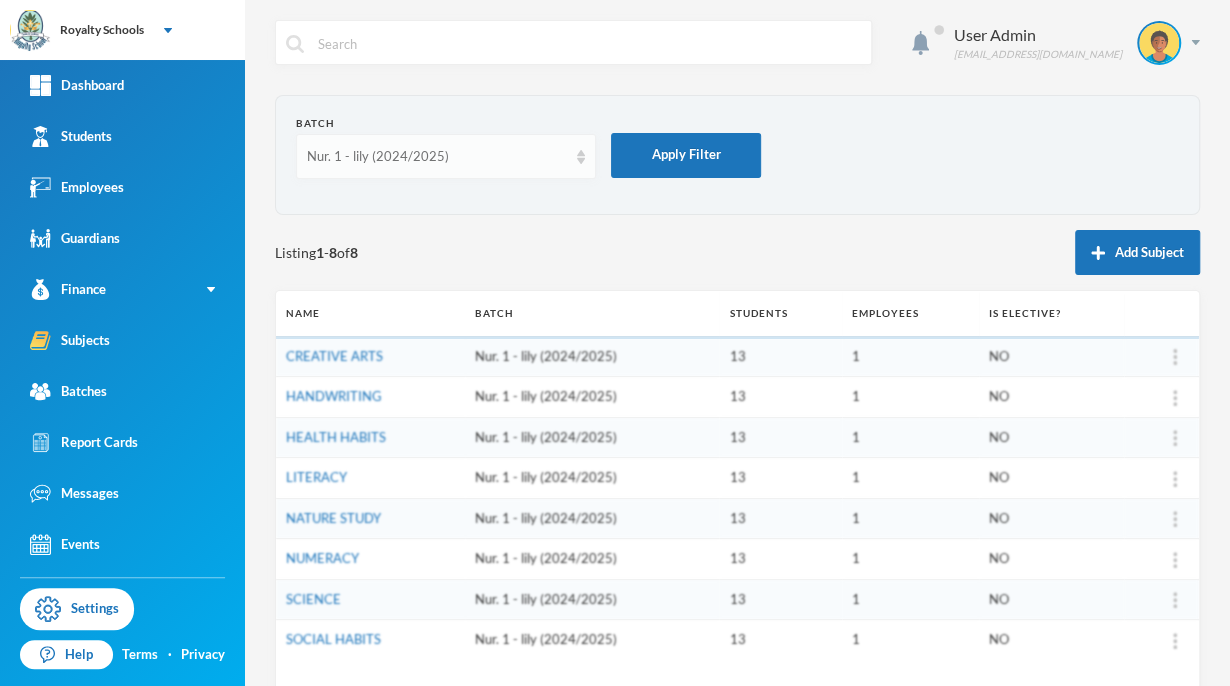click on "Nur. 1 - lily (2024/2025)" at bounding box center [437, 157] 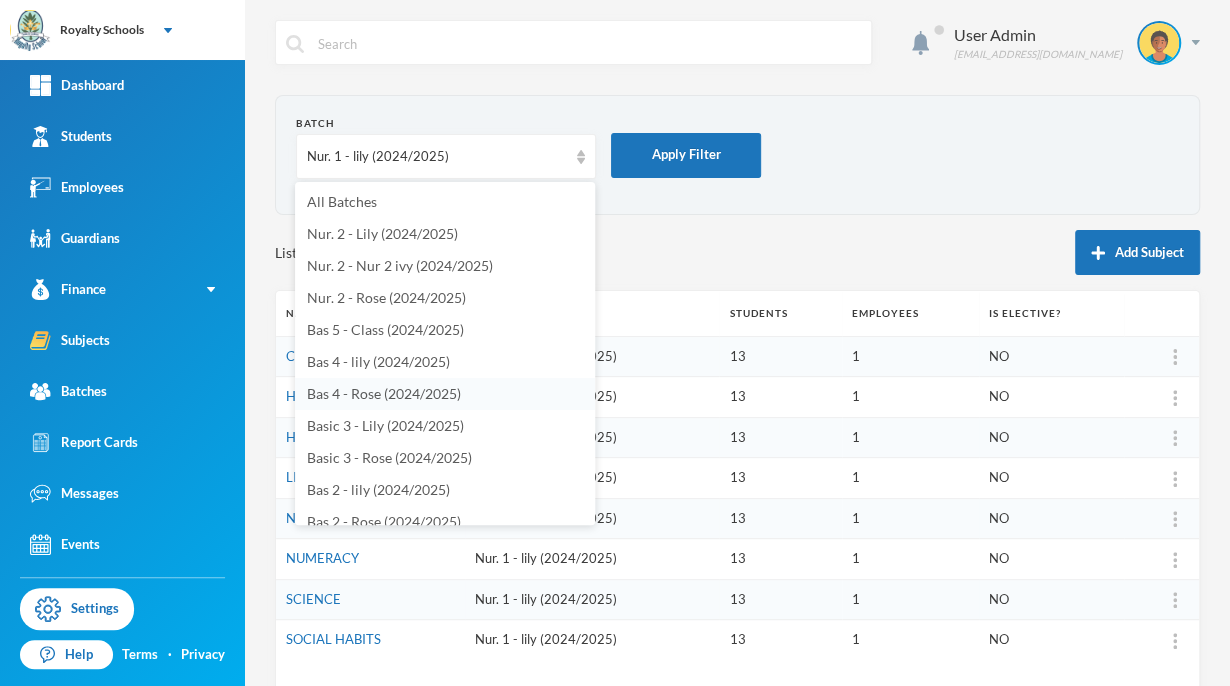 click on "Bas 4 - Rose (2024/2025)" at bounding box center [384, 393] 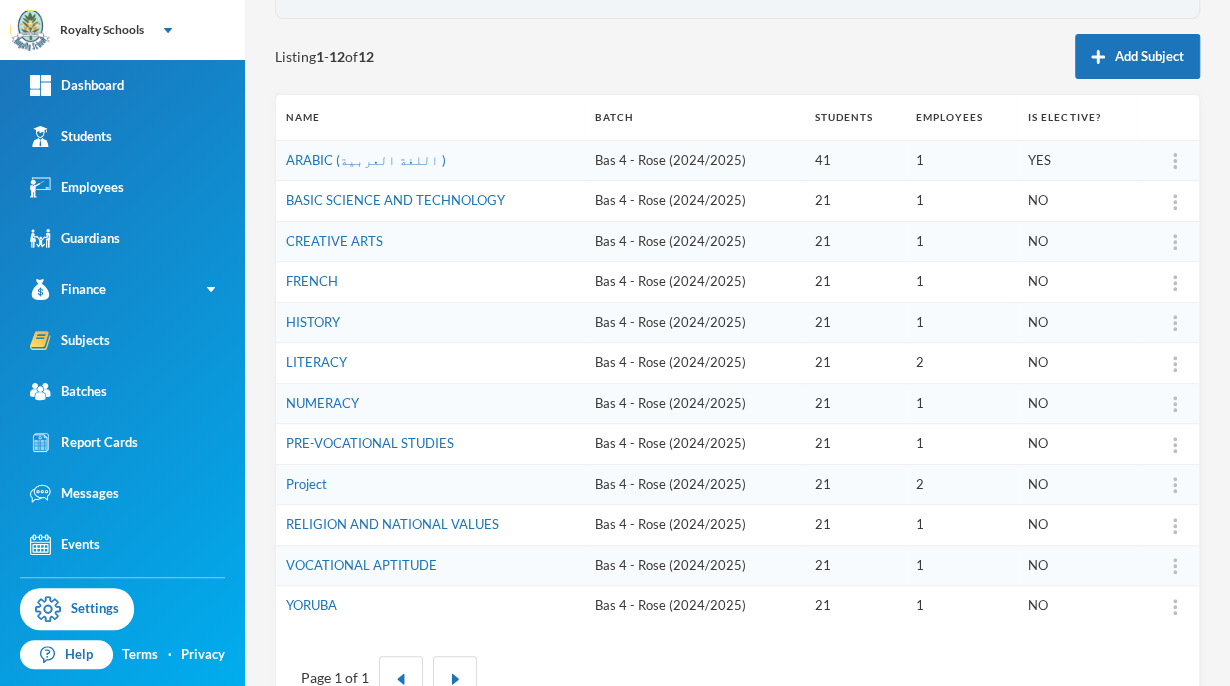 scroll, scrollTop: 256, scrollLeft: 0, axis: vertical 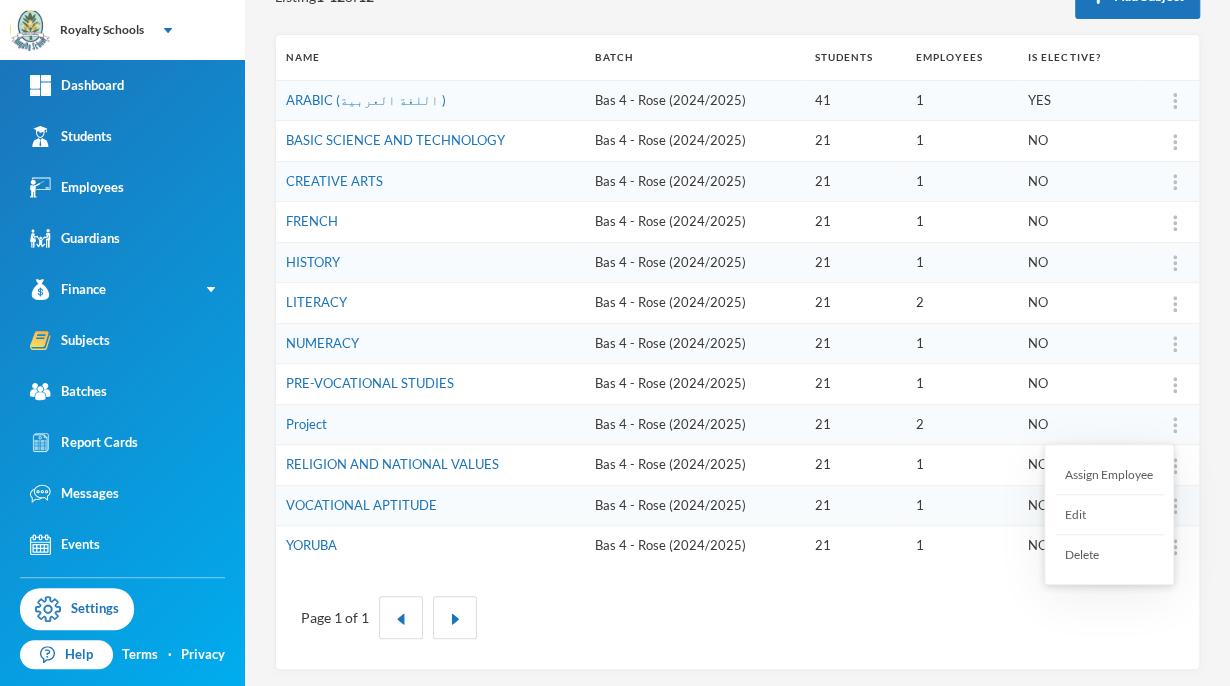 click on "Assign Employee" at bounding box center (1109, 475) 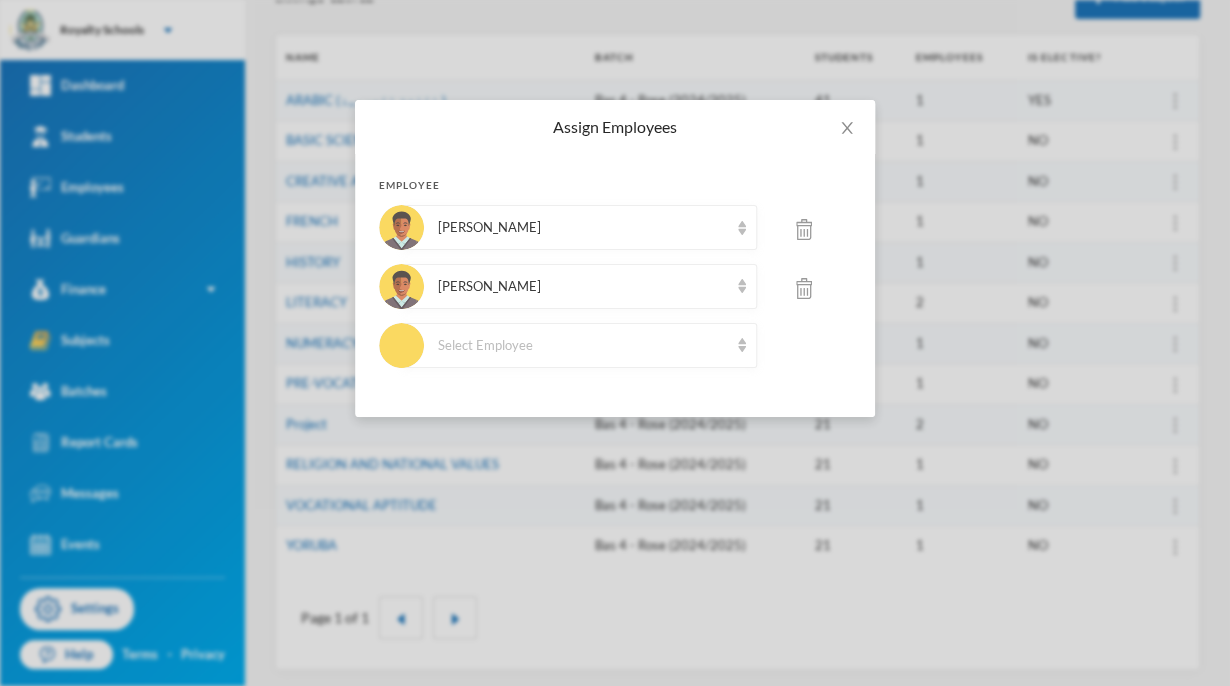 click at bounding box center [804, 229] 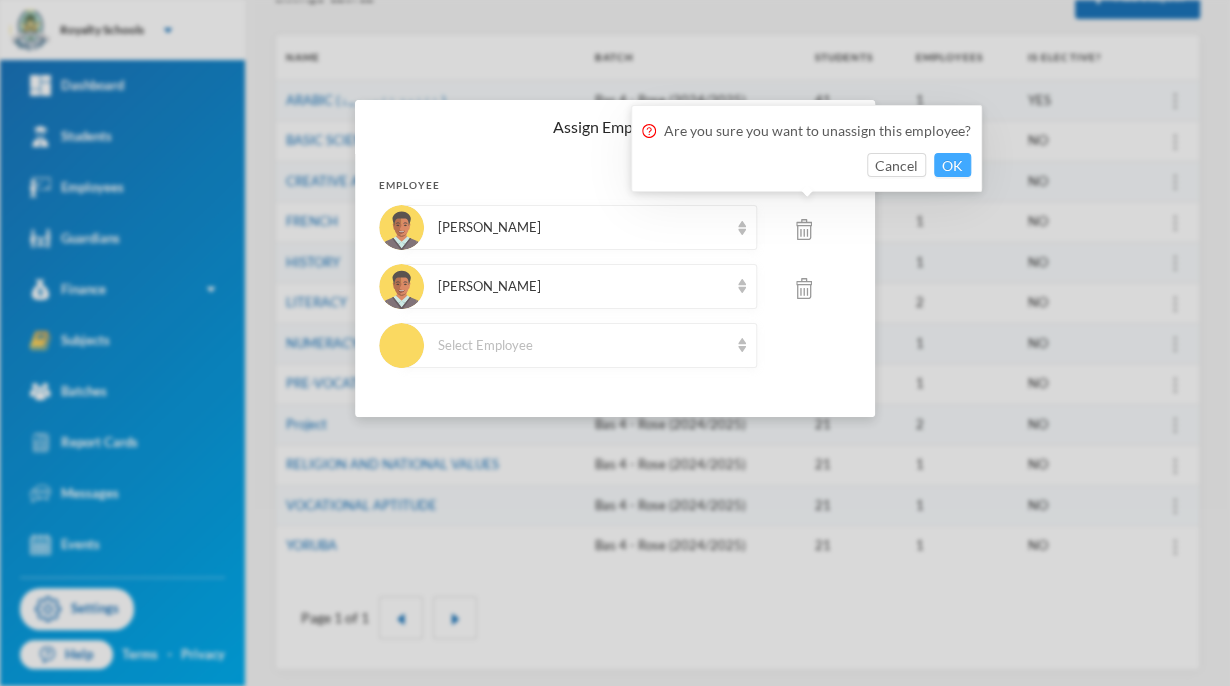 click on "OK" at bounding box center (952, 165) 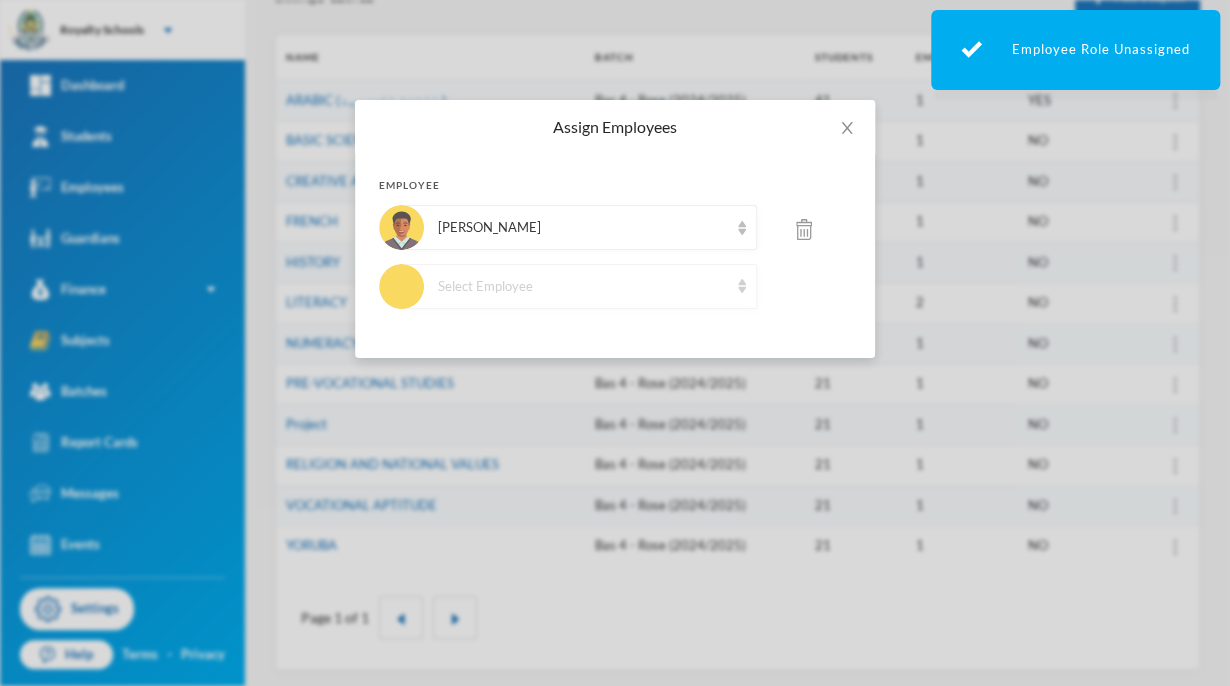 click on "Select Employee" at bounding box center (579, 286) 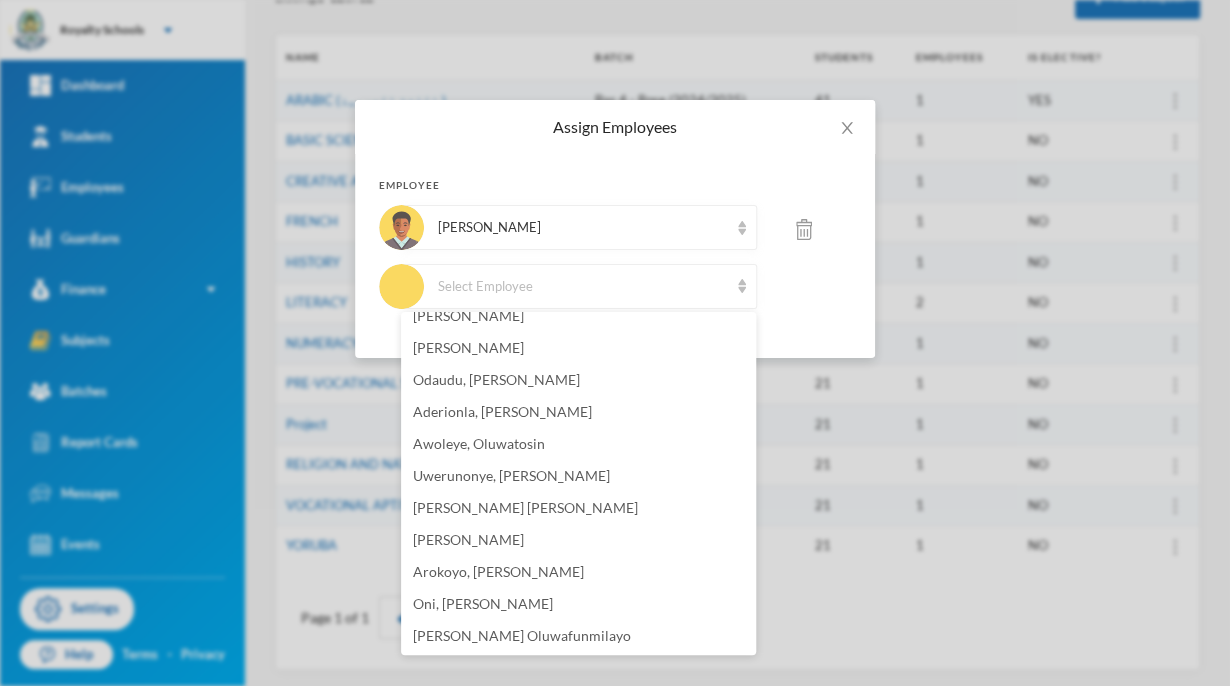 scroll, scrollTop: 426, scrollLeft: 0, axis: vertical 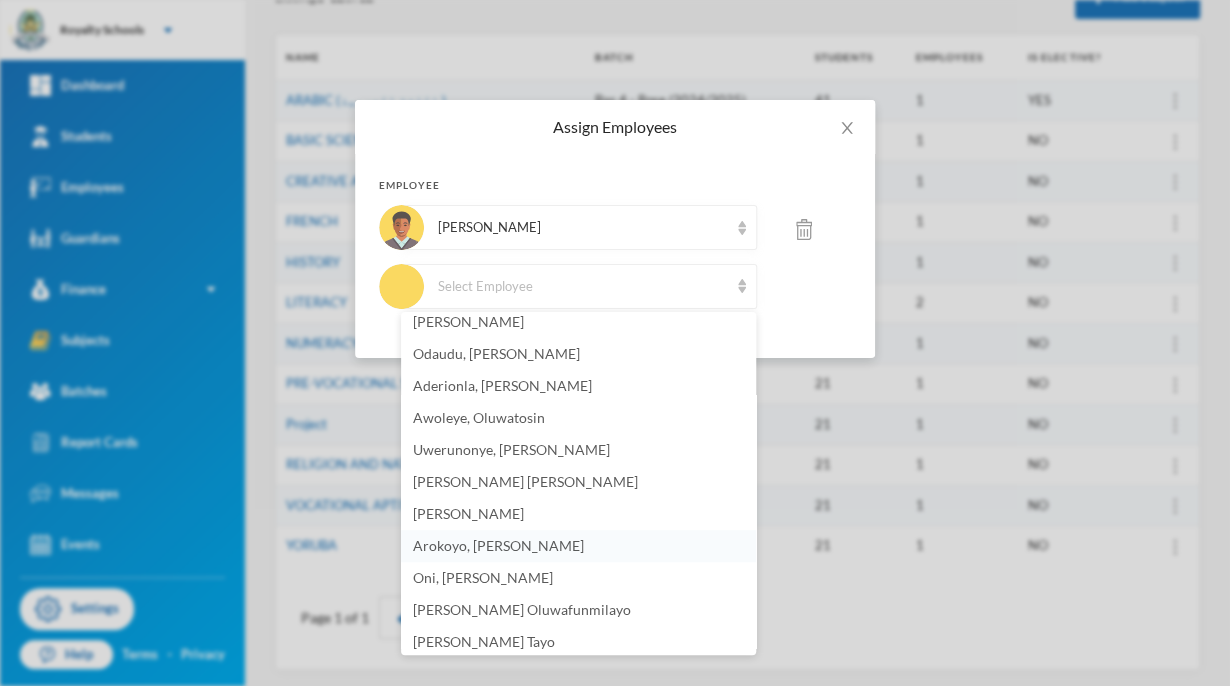 click on "Arokoyo, [PERSON_NAME]" at bounding box center (498, 545) 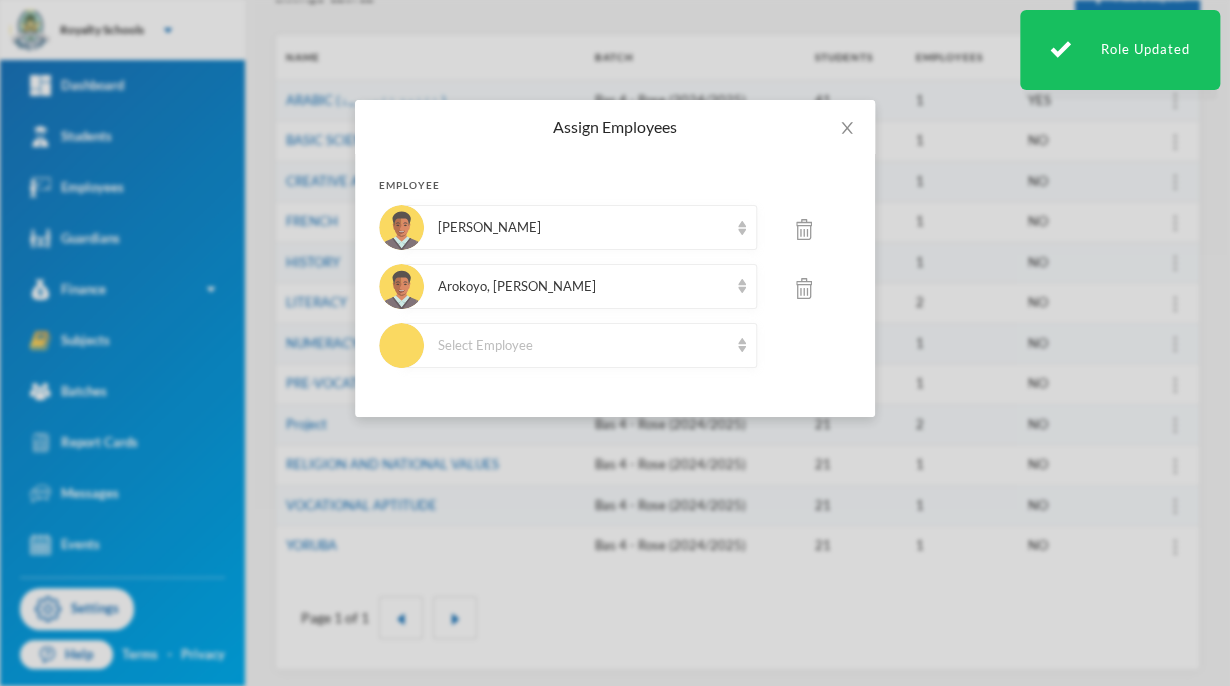 click at bounding box center (804, 229) 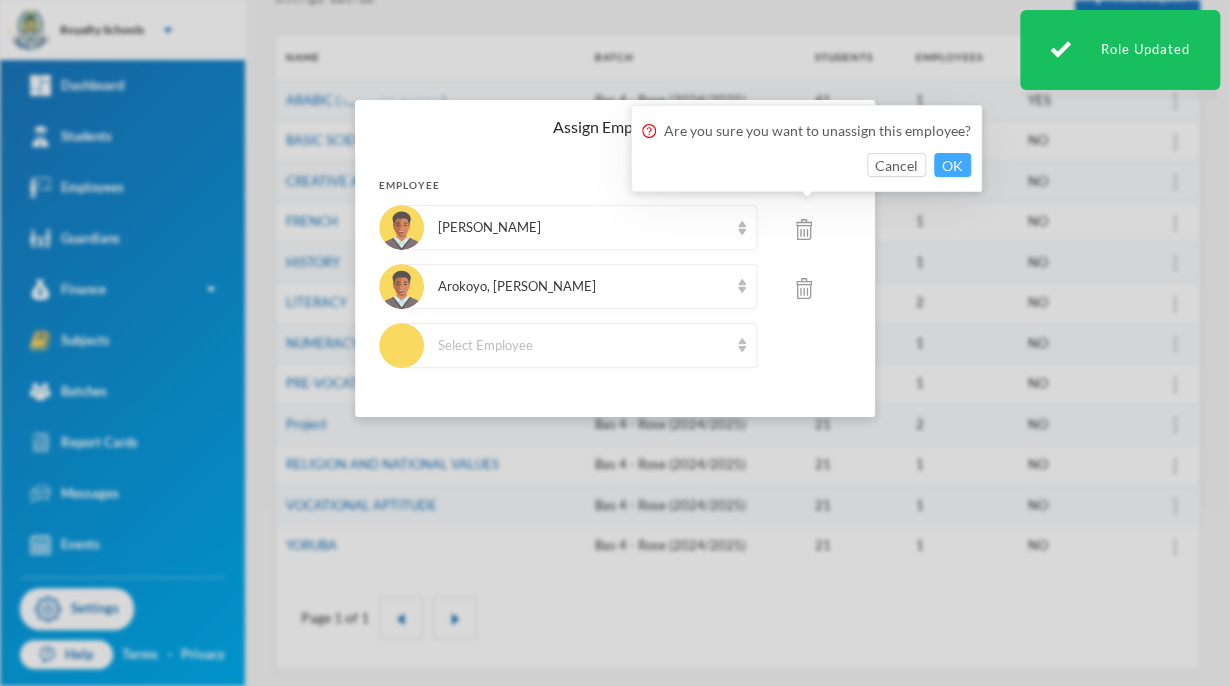 click on "OK" at bounding box center [952, 165] 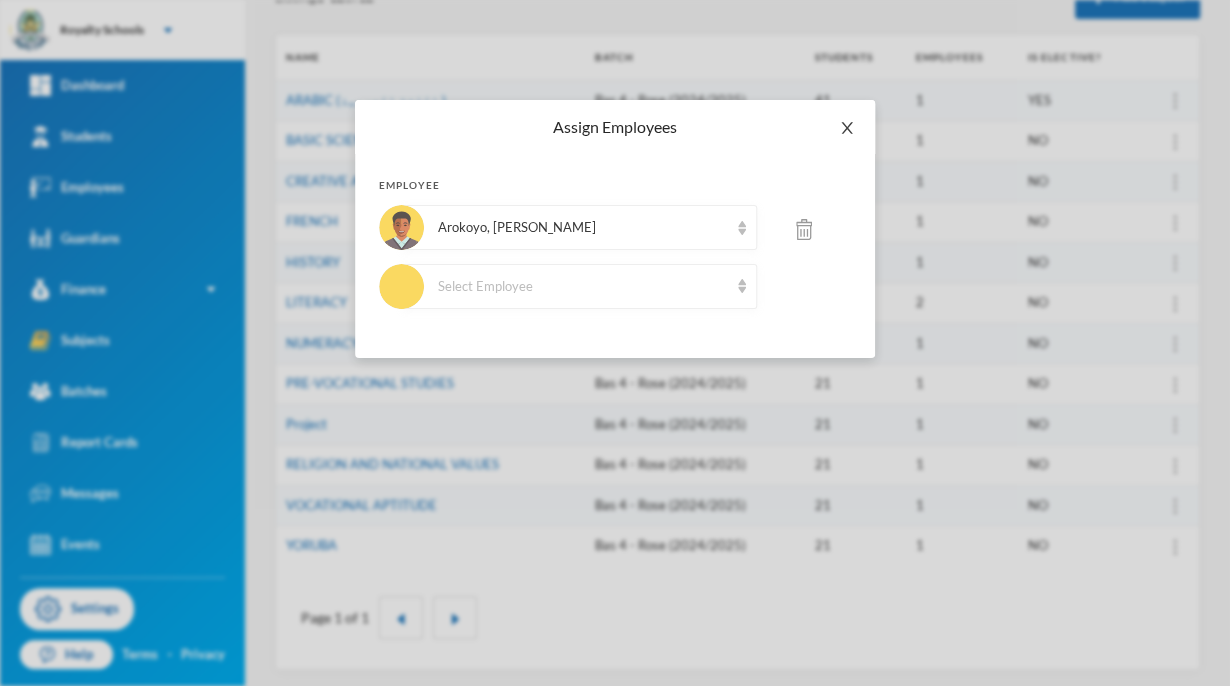 click 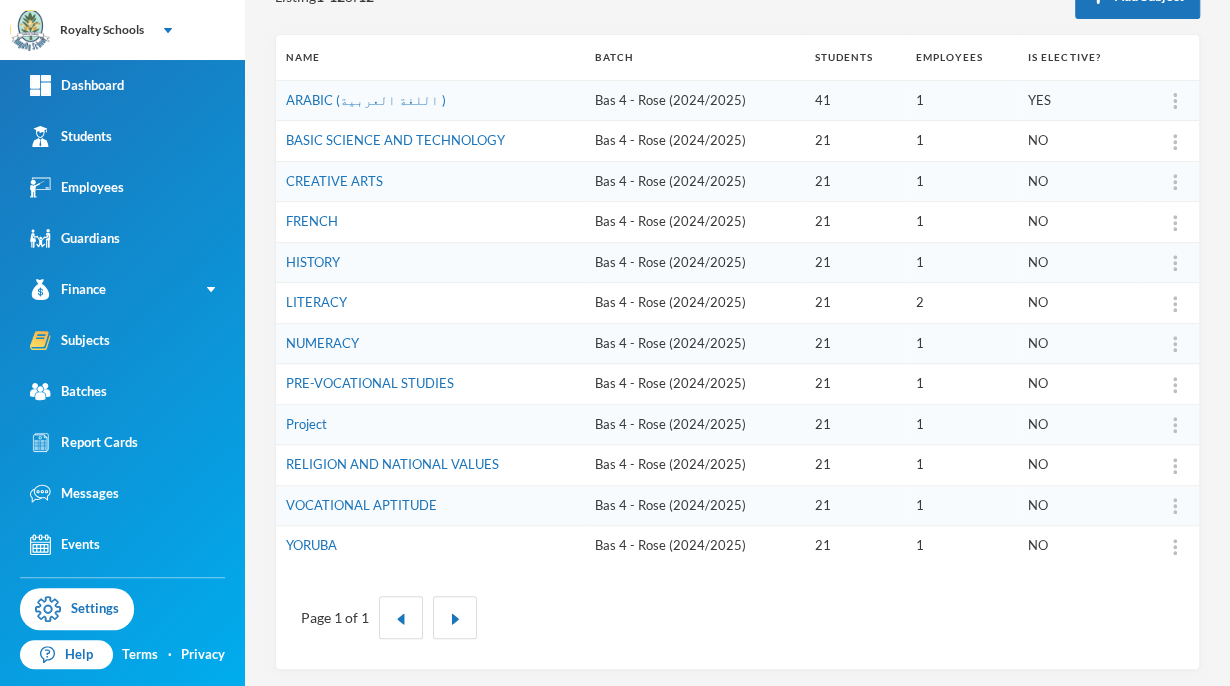 scroll, scrollTop: 0, scrollLeft: 0, axis: both 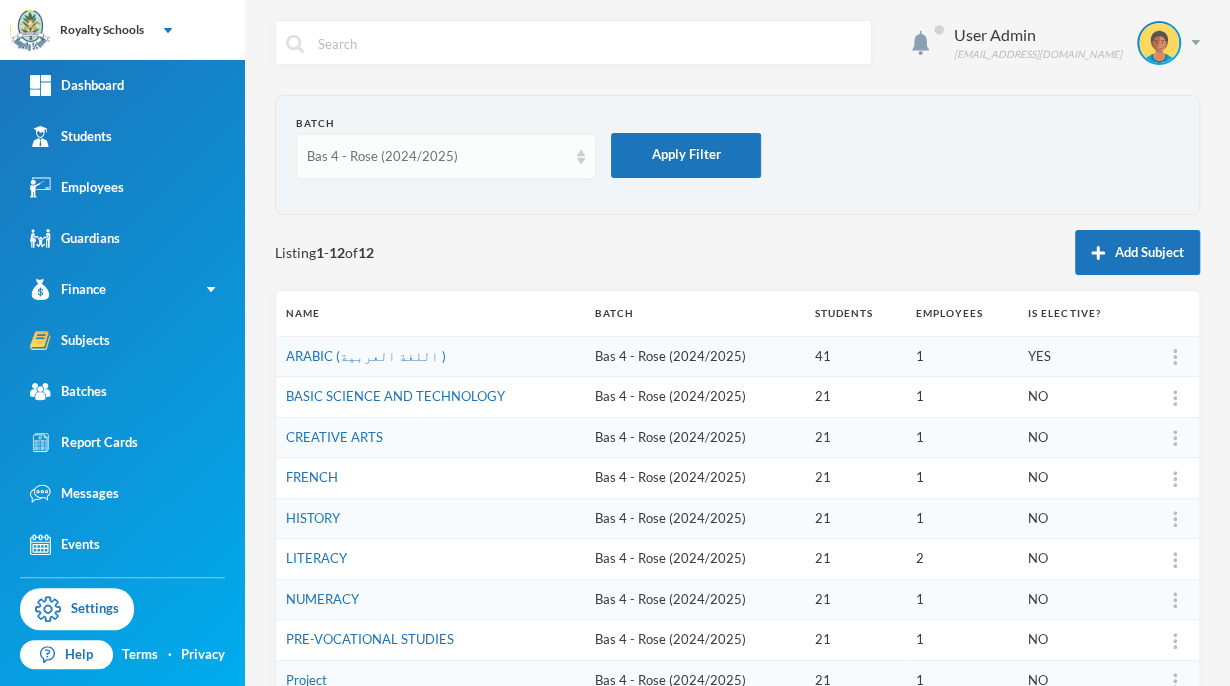 click on "Bas 4 - Rose (2024/2025)" at bounding box center (446, 156) 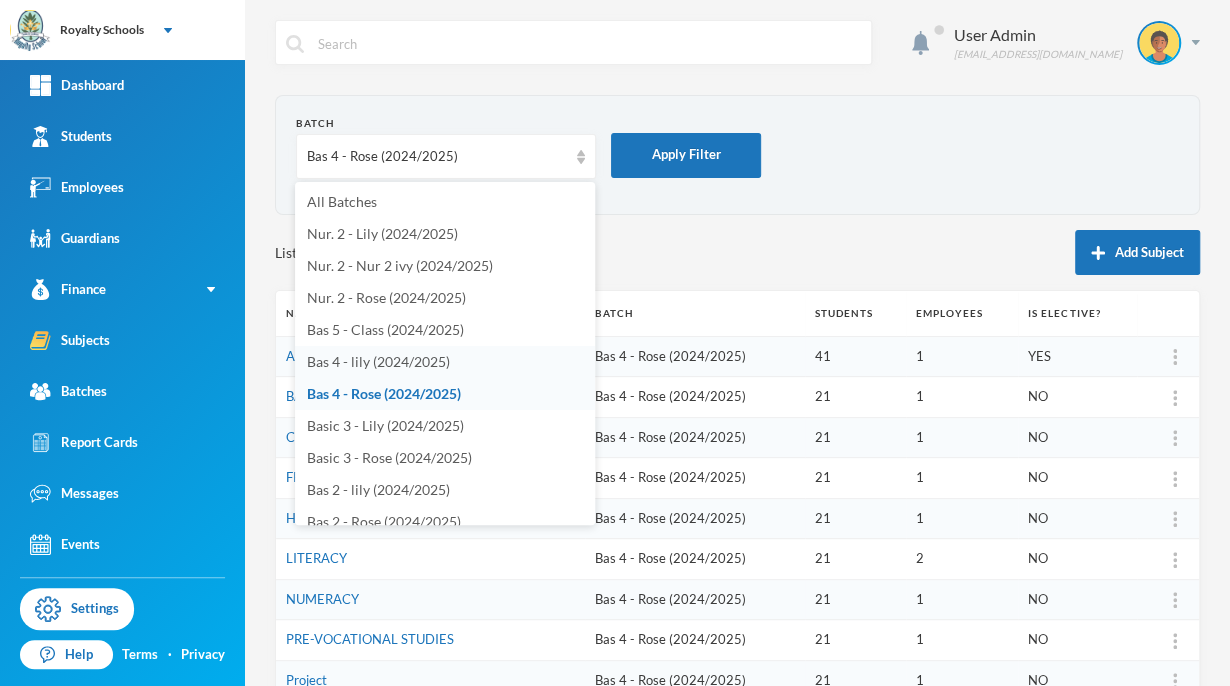 click on "Bas 4 - lily (2024/2025)" at bounding box center [378, 361] 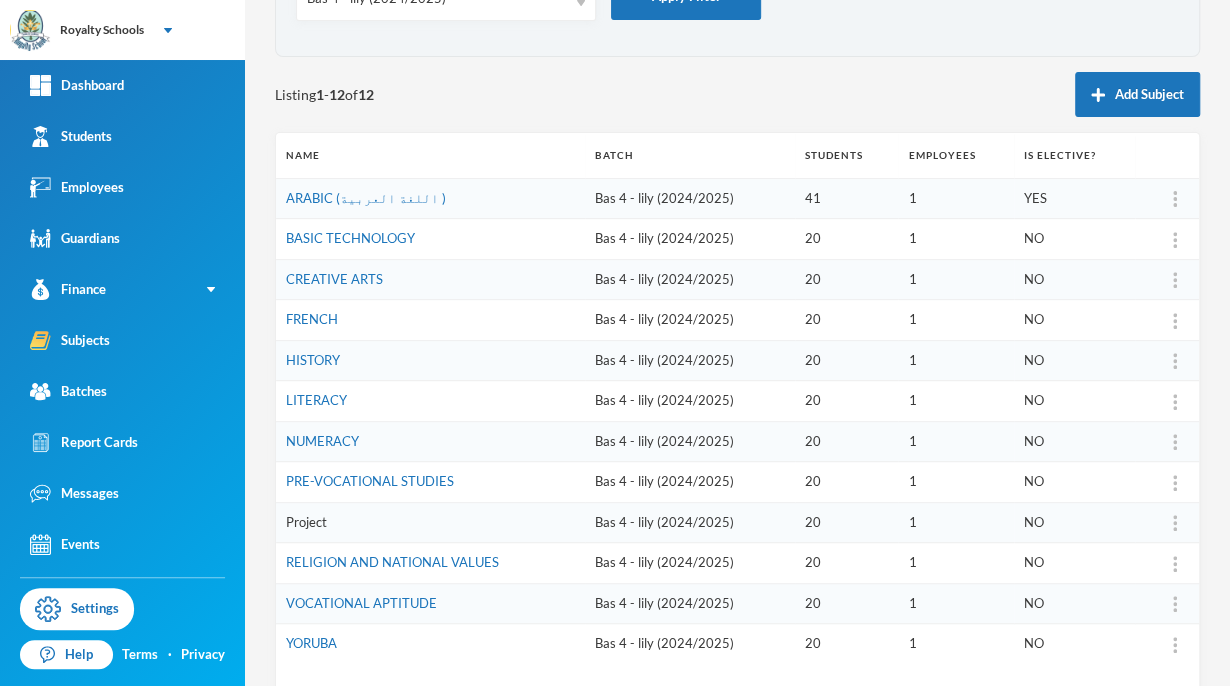 scroll, scrollTop: 256, scrollLeft: 0, axis: vertical 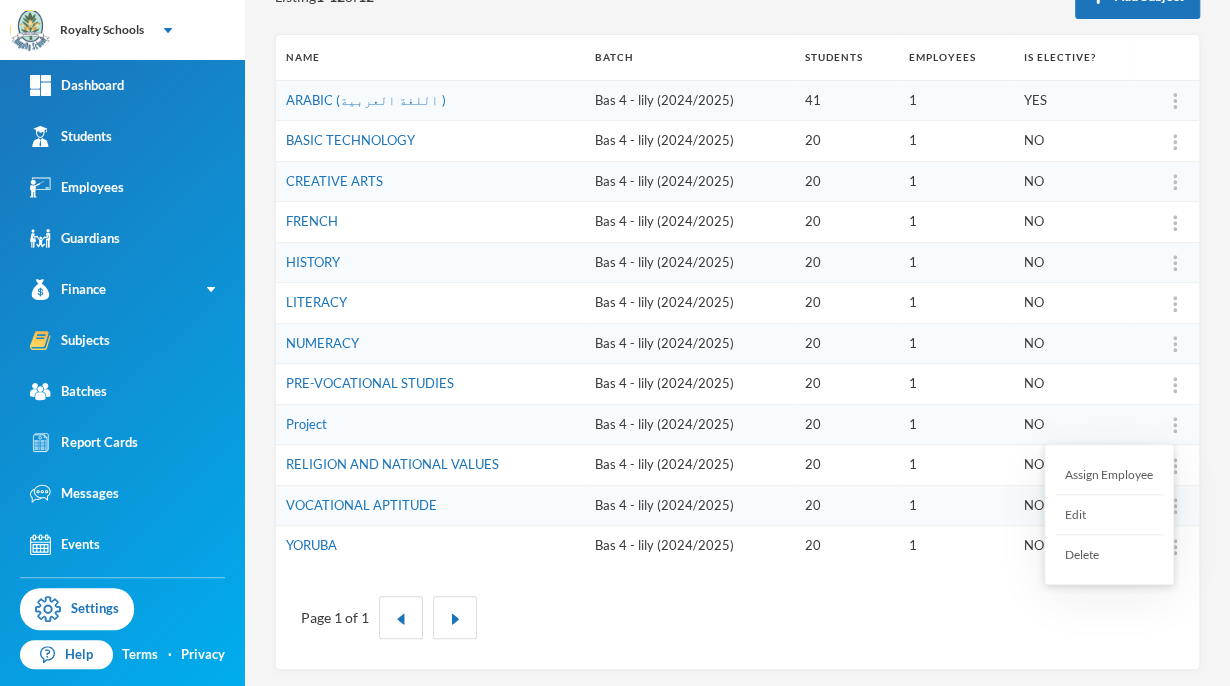 click on "Assign Employee" at bounding box center (1109, 475) 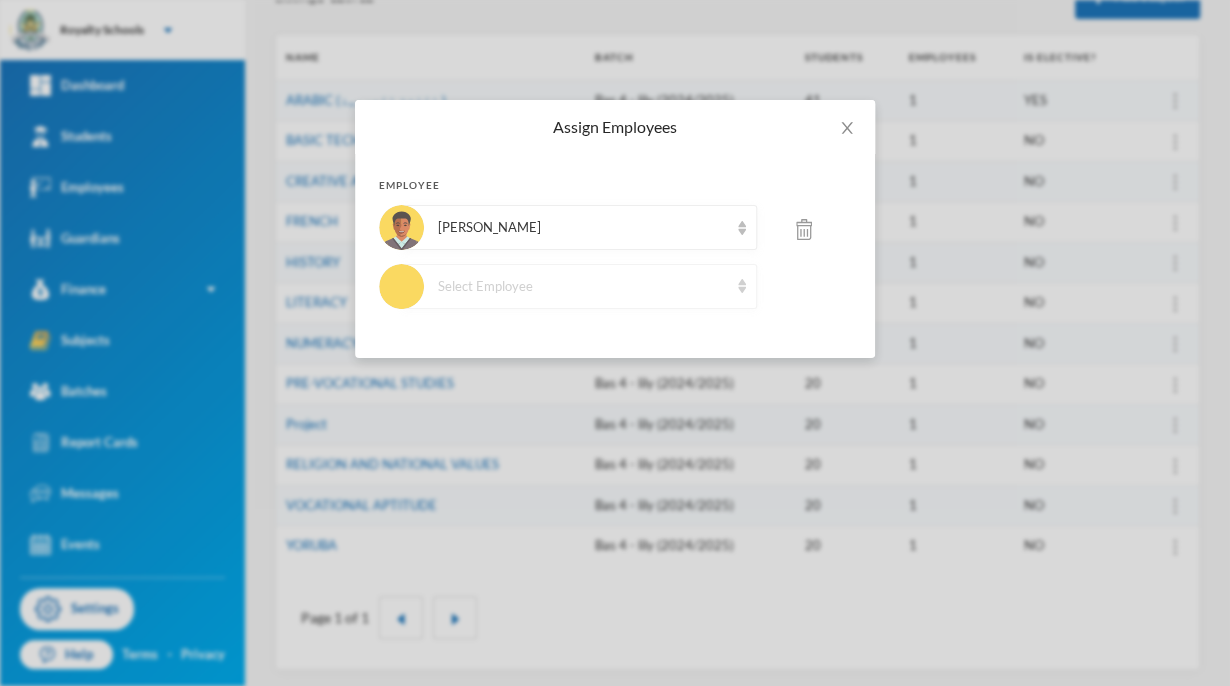 click on "Select Employee" at bounding box center [583, 287] 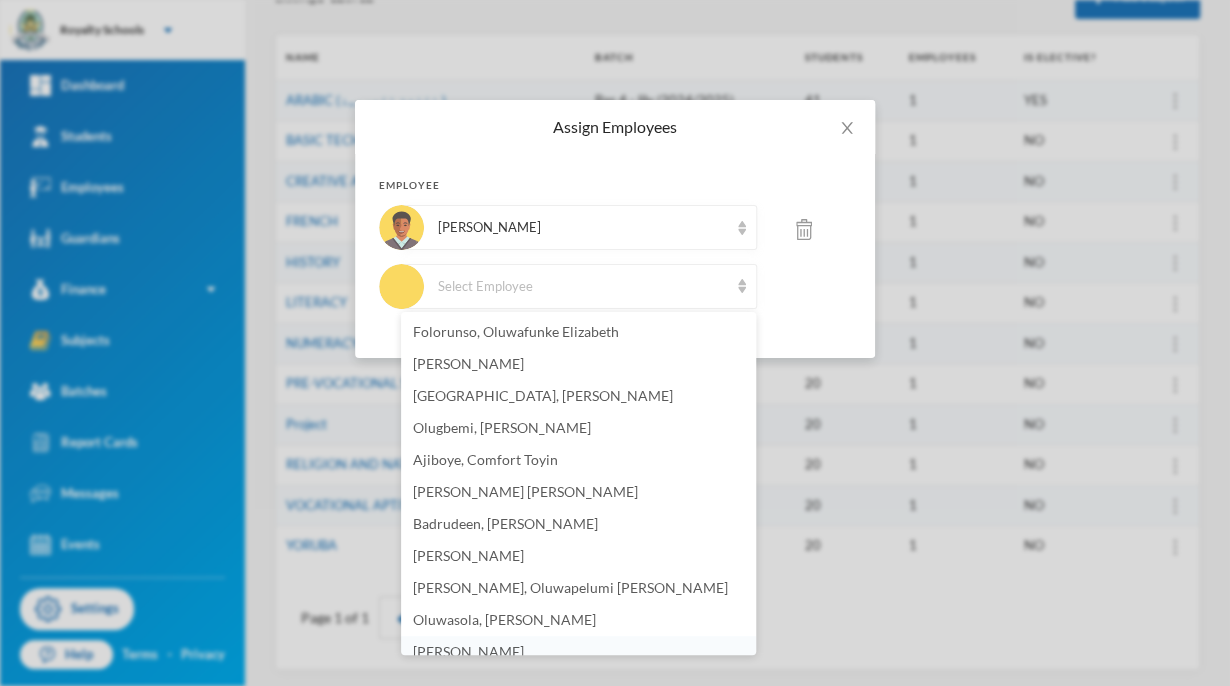 scroll, scrollTop: 12, scrollLeft: 0, axis: vertical 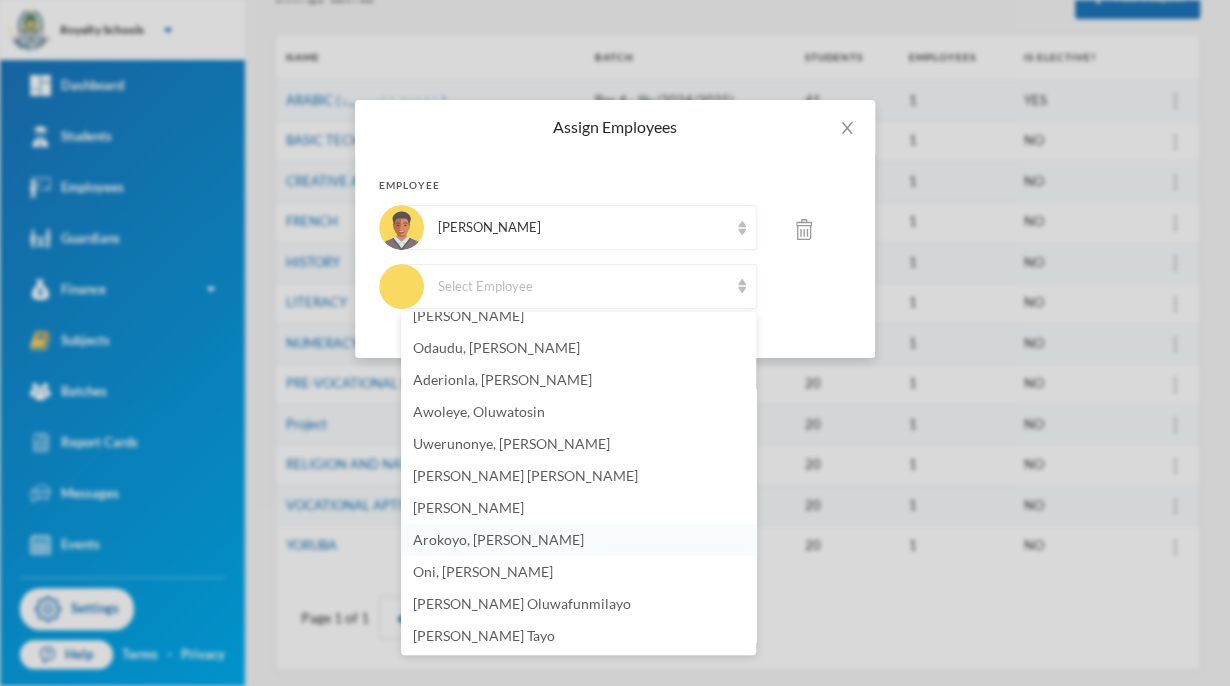 click on "Arokoyo, [PERSON_NAME]" at bounding box center [498, 539] 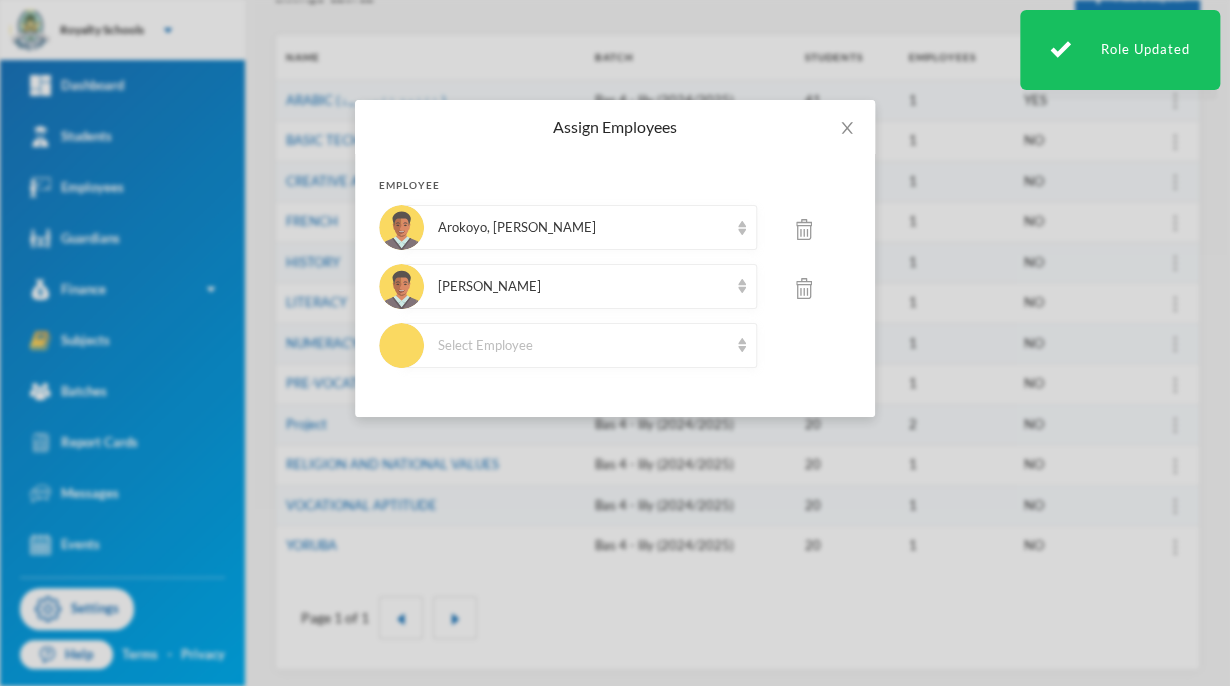 click at bounding box center [804, 288] 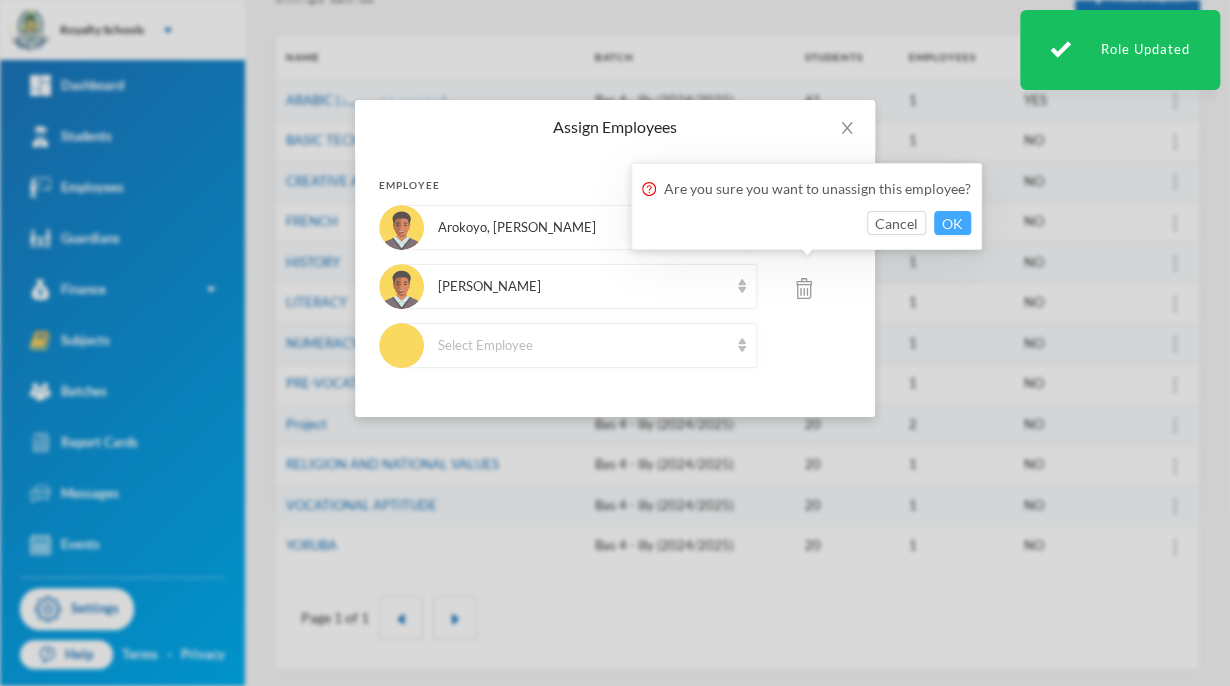 click on "OK" at bounding box center (952, 223) 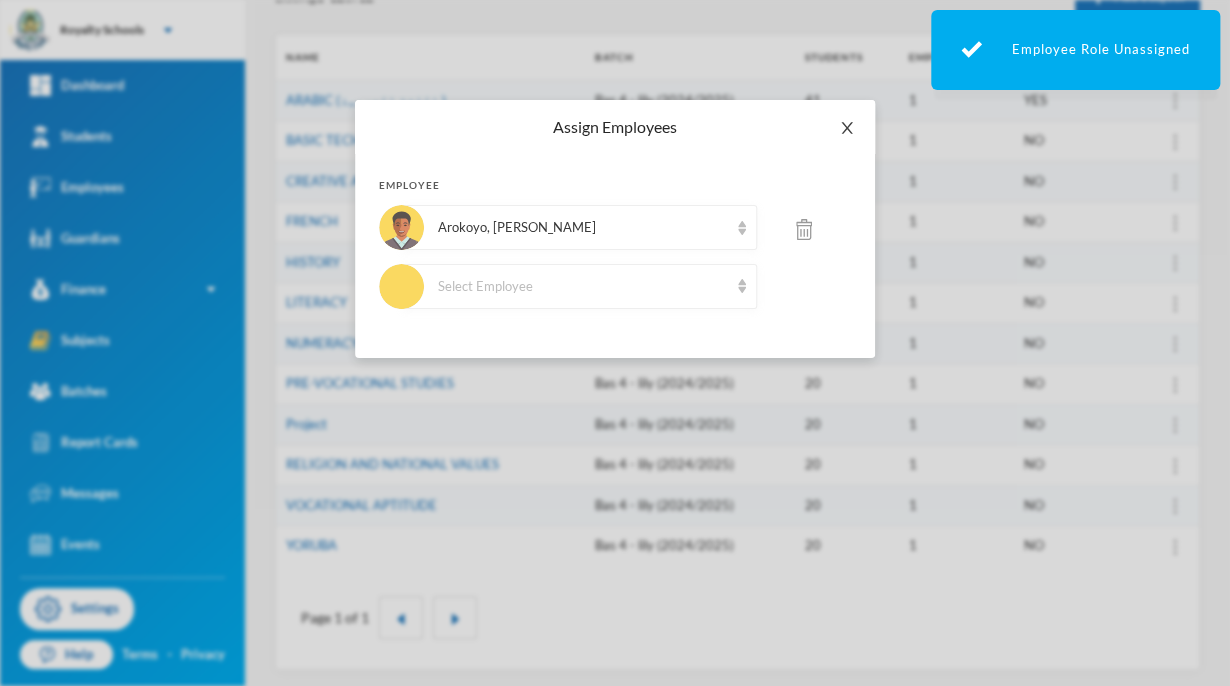 click 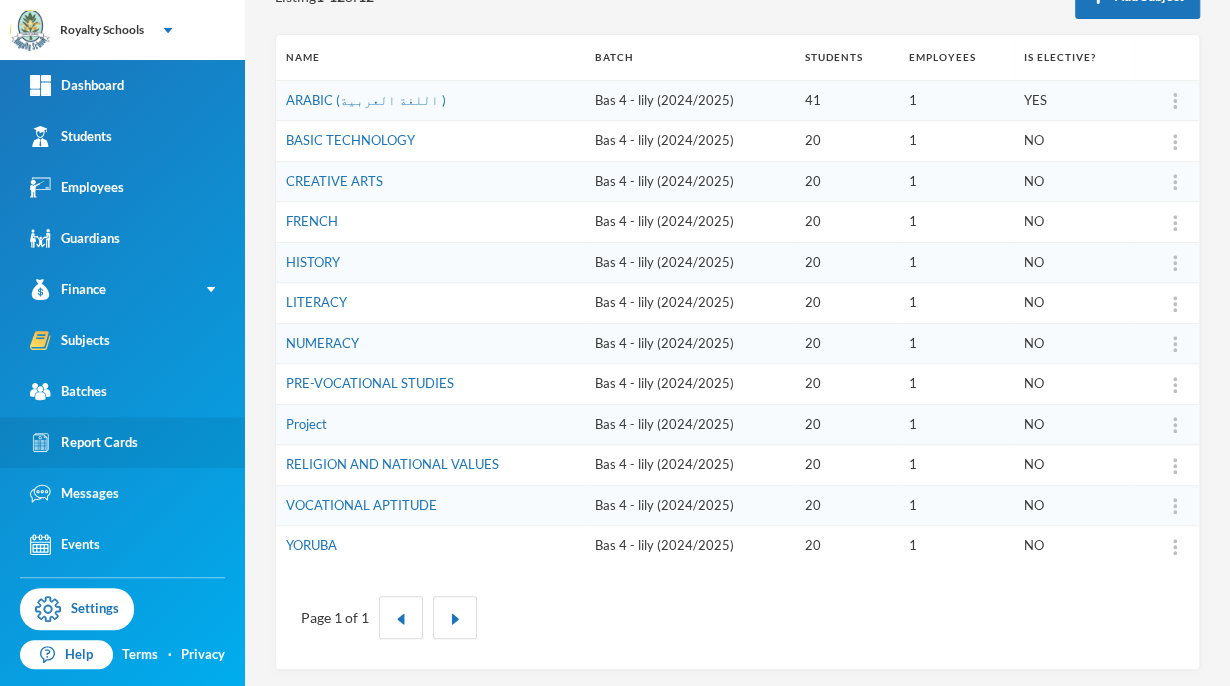 click on "Report Cards" at bounding box center [122, 442] 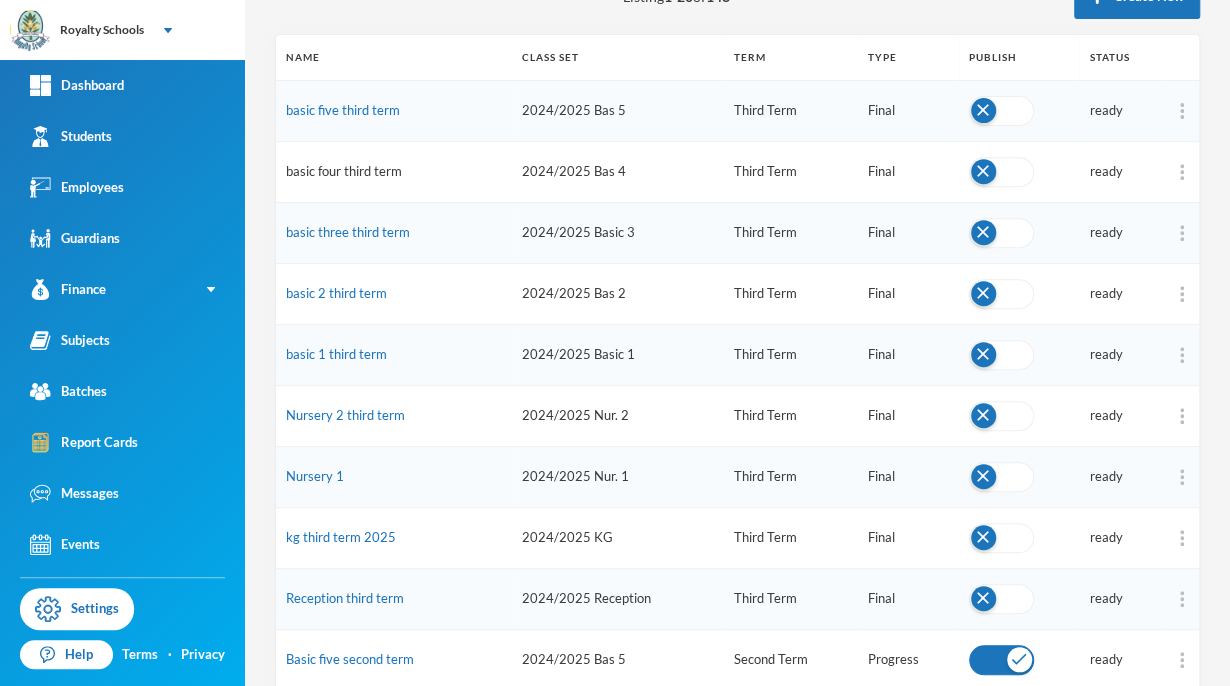 click on "basic four third term" at bounding box center (344, 171) 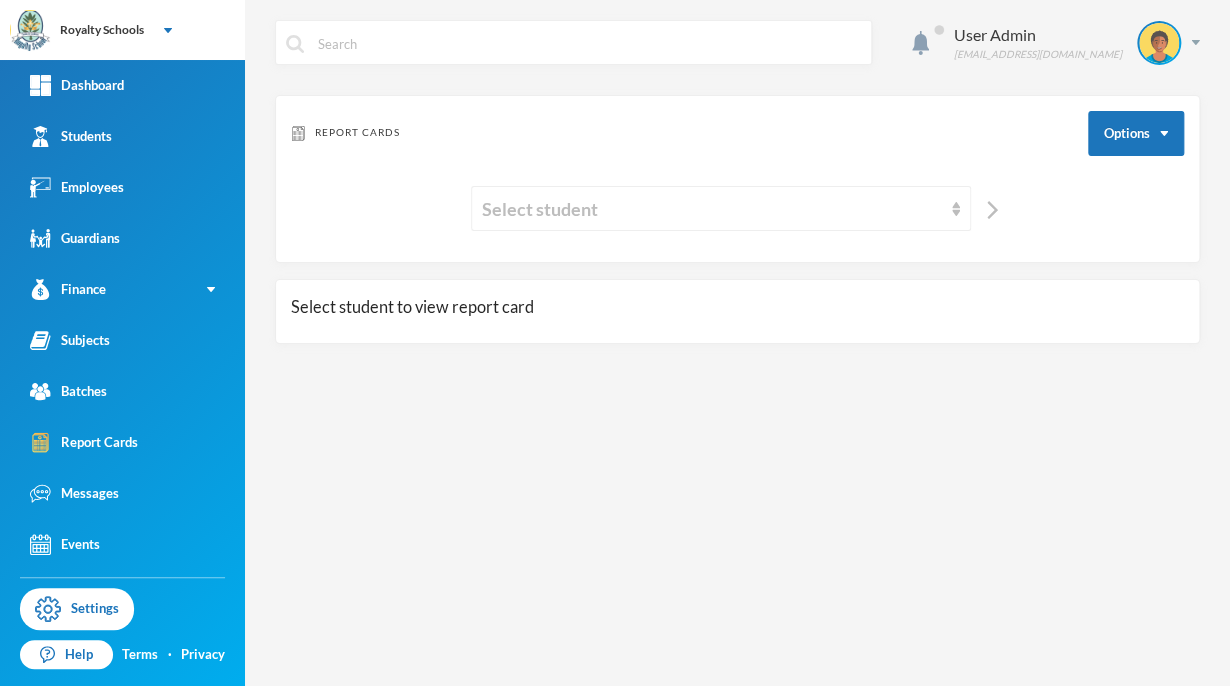 scroll, scrollTop: 0, scrollLeft: 0, axis: both 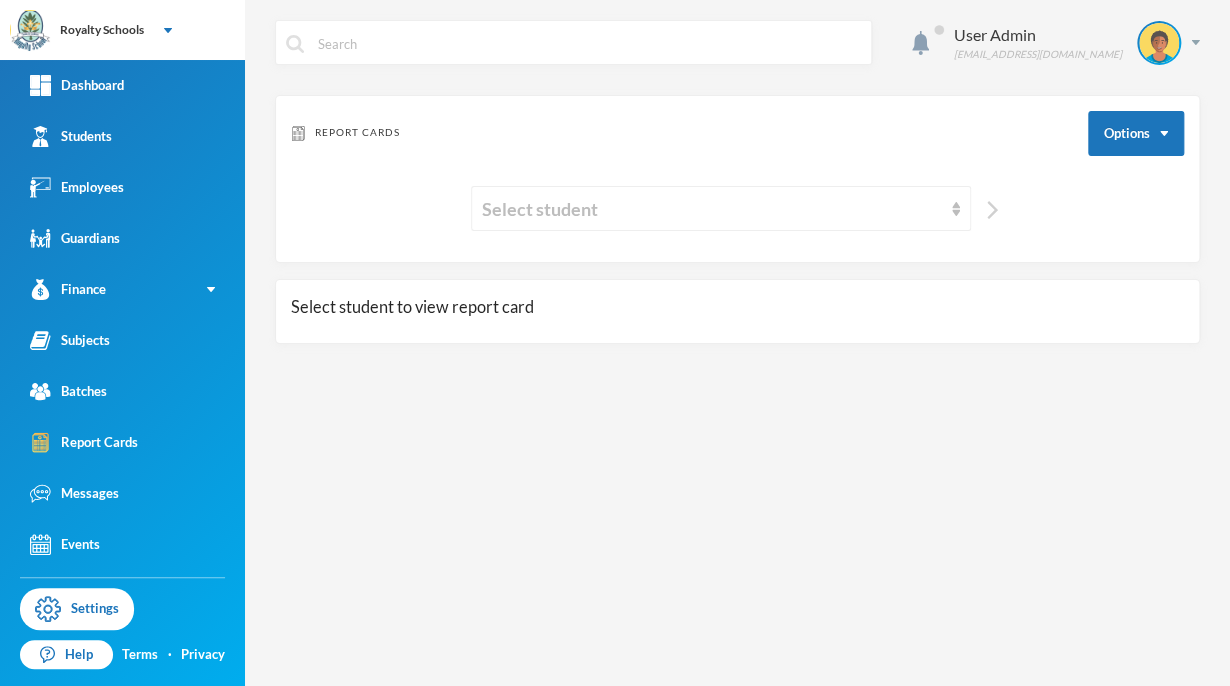 click at bounding box center [992, 210] 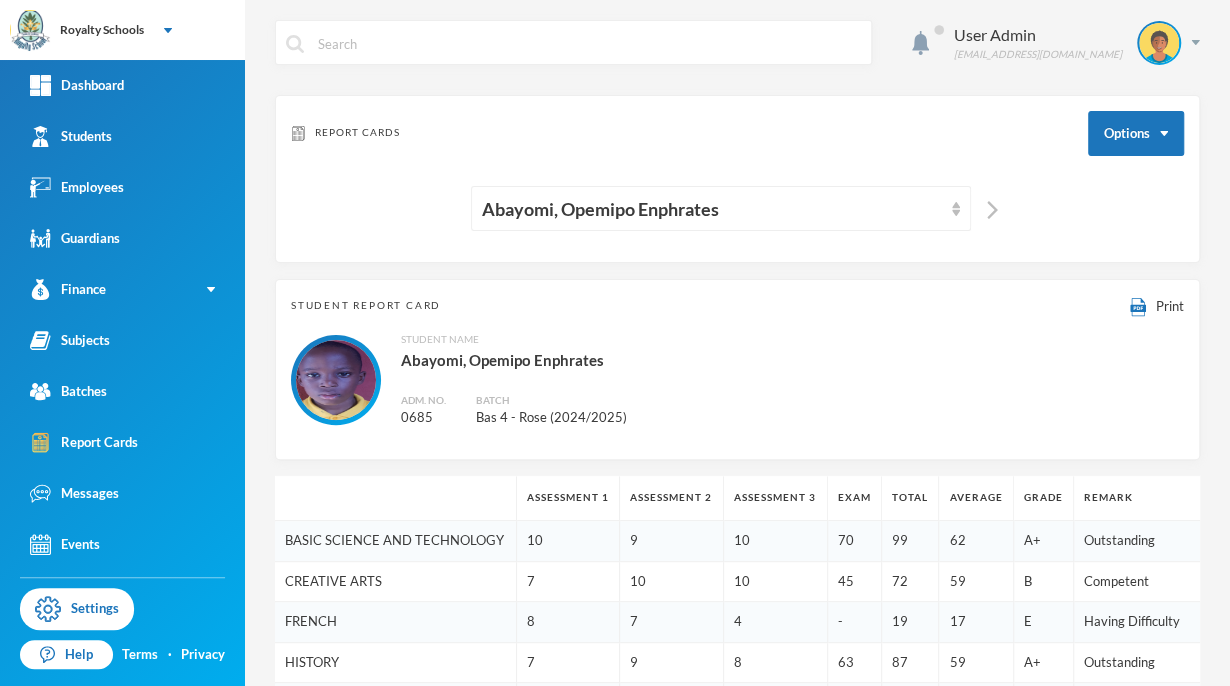 click at bounding box center (573, 42) 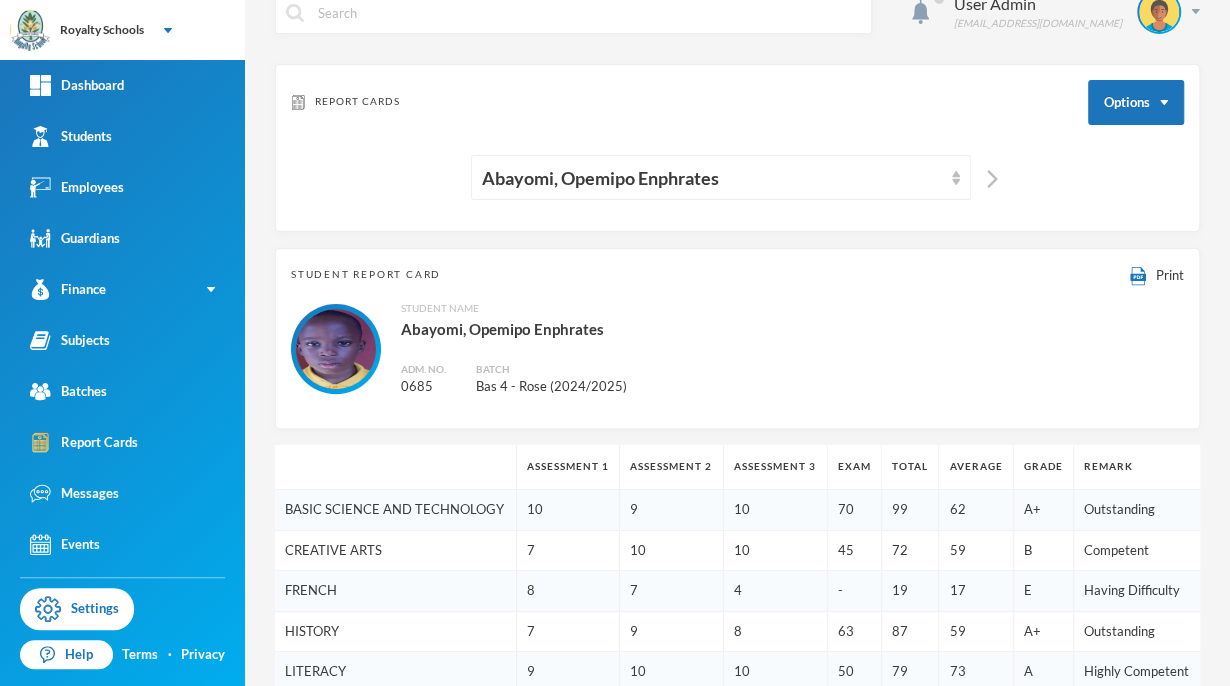 scroll, scrollTop: 0, scrollLeft: 0, axis: both 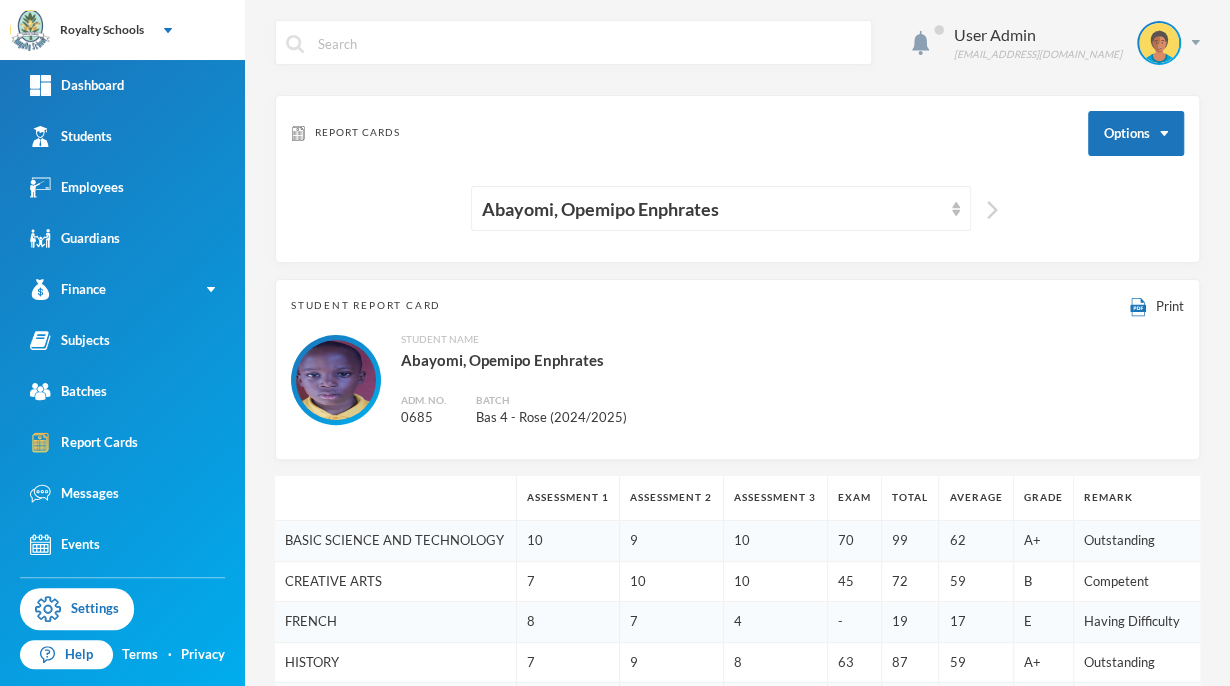 click at bounding box center [992, 210] 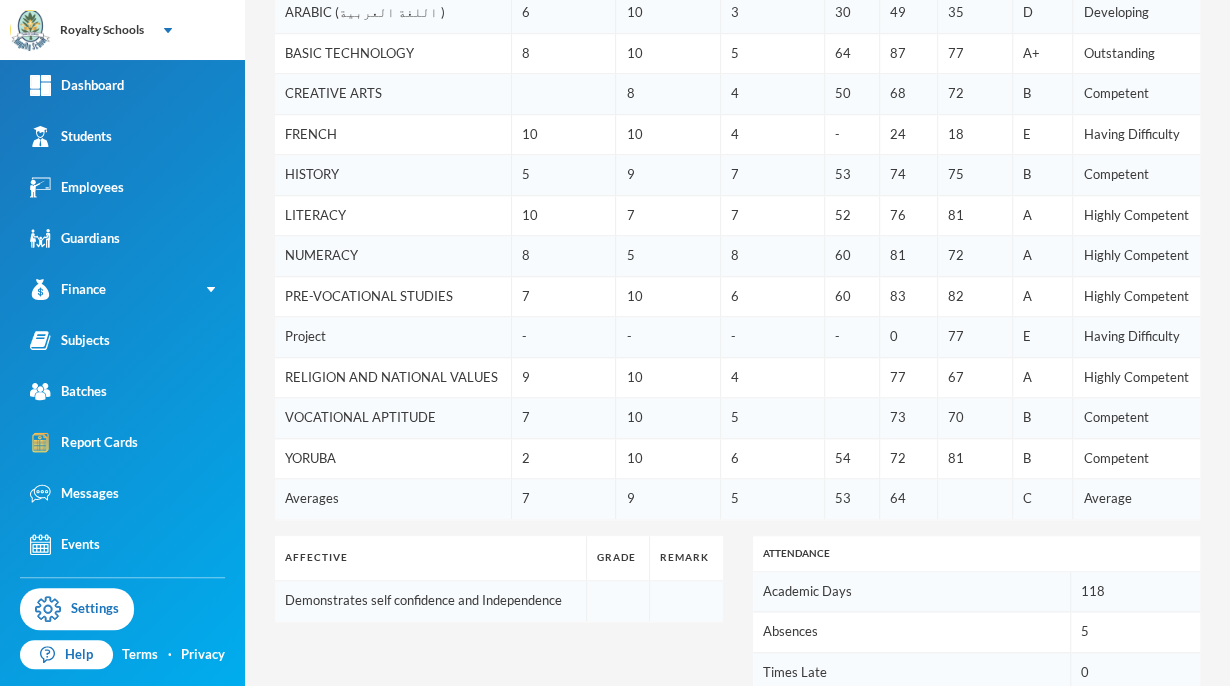 scroll, scrollTop: 531, scrollLeft: 0, axis: vertical 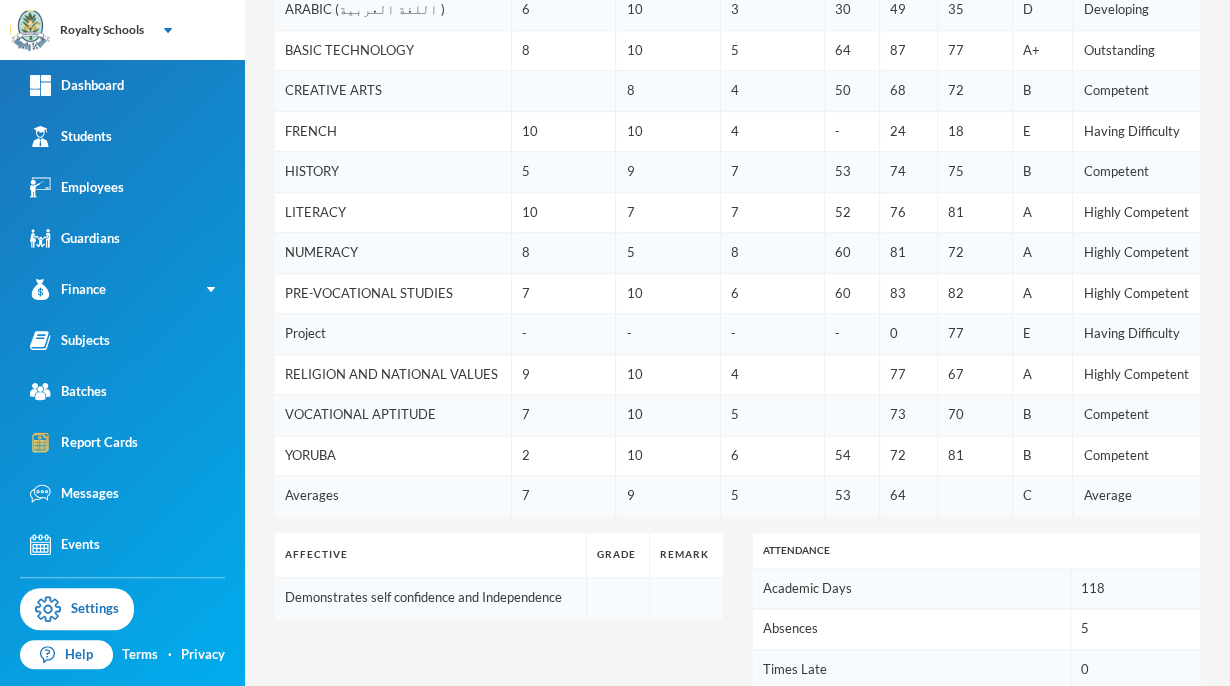 click at bounding box center (852, 415) 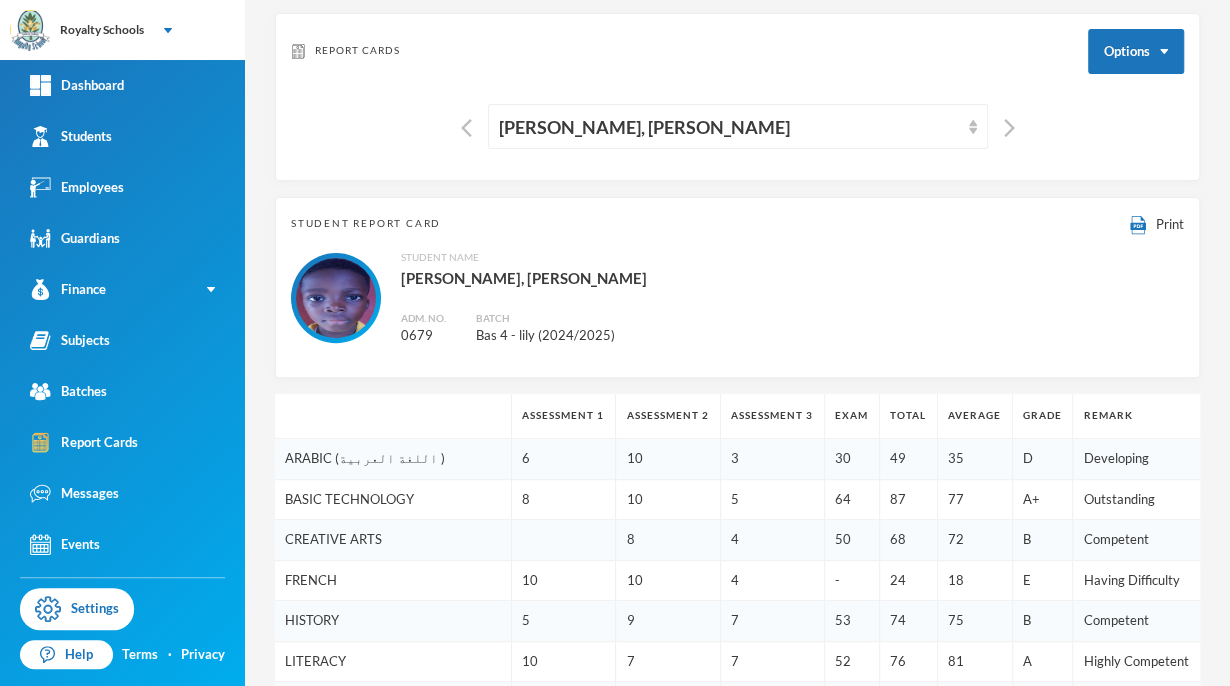 scroll, scrollTop: 0, scrollLeft: 0, axis: both 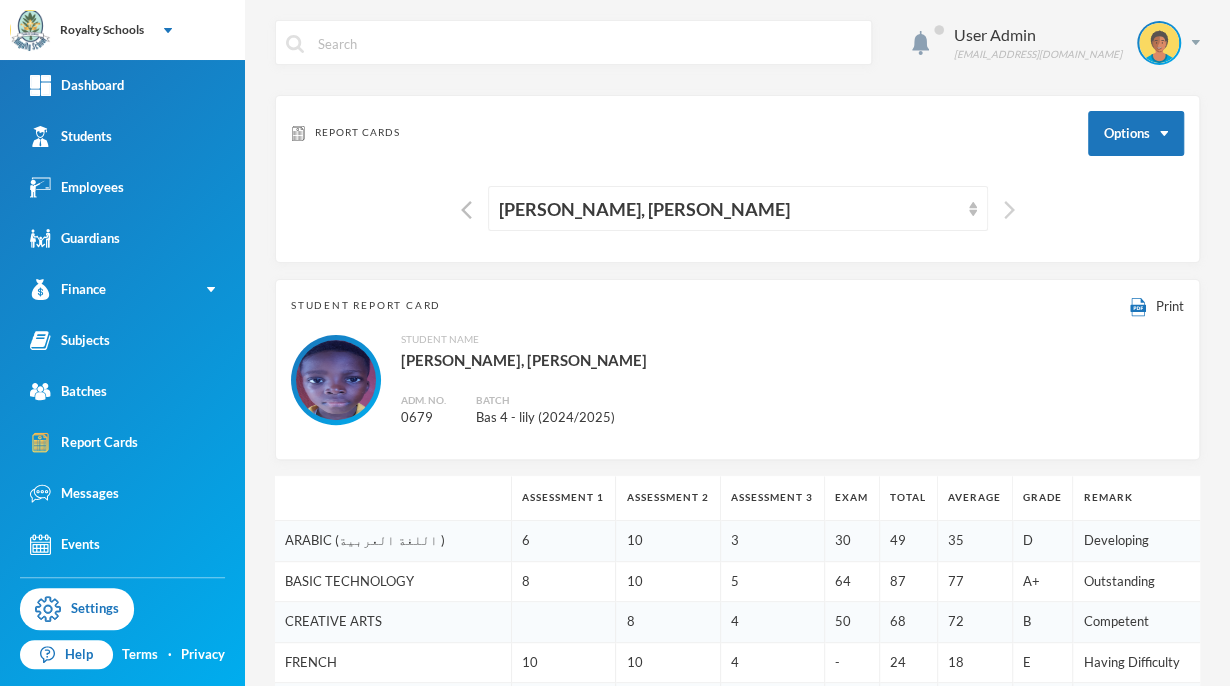 click at bounding box center [1009, 210] 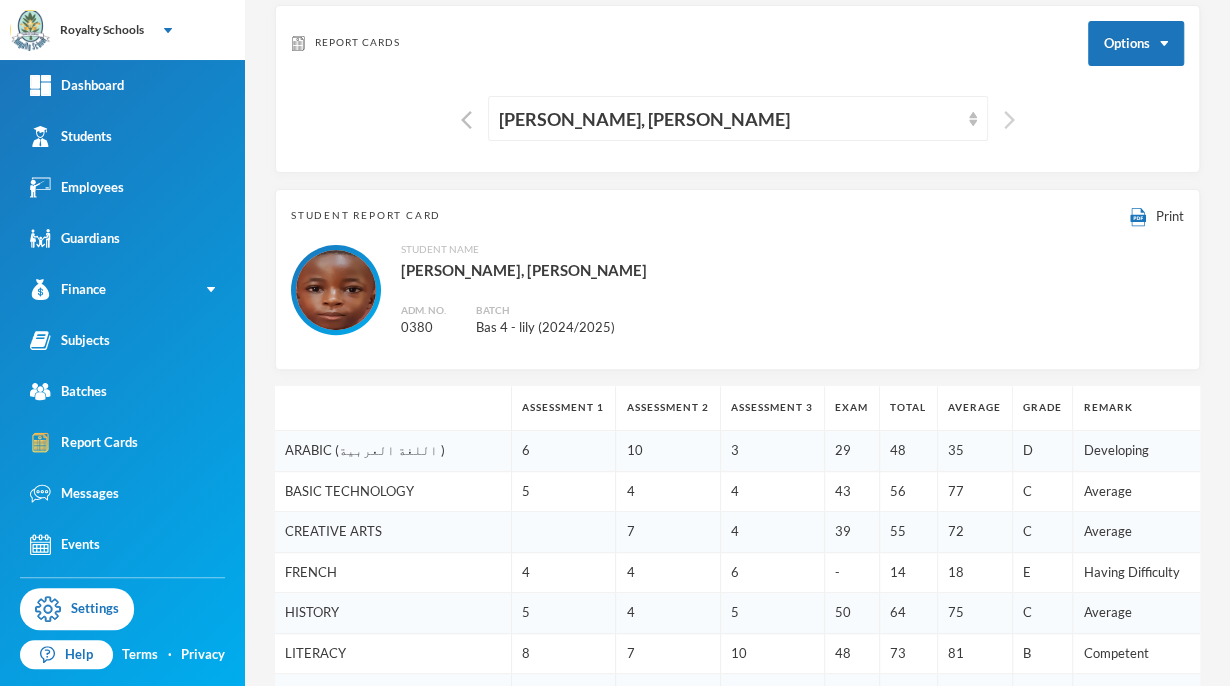 scroll, scrollTop: 0, scrollLeft: 0, axis: both 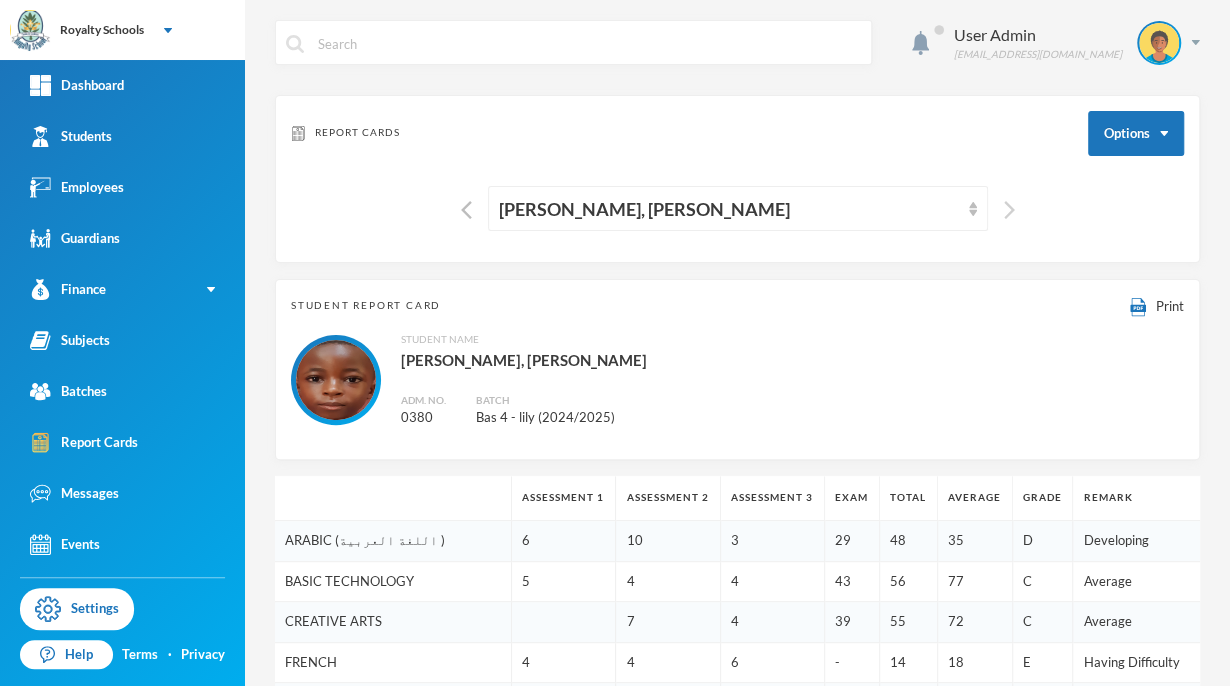 click at bounding box center (1009, 210) 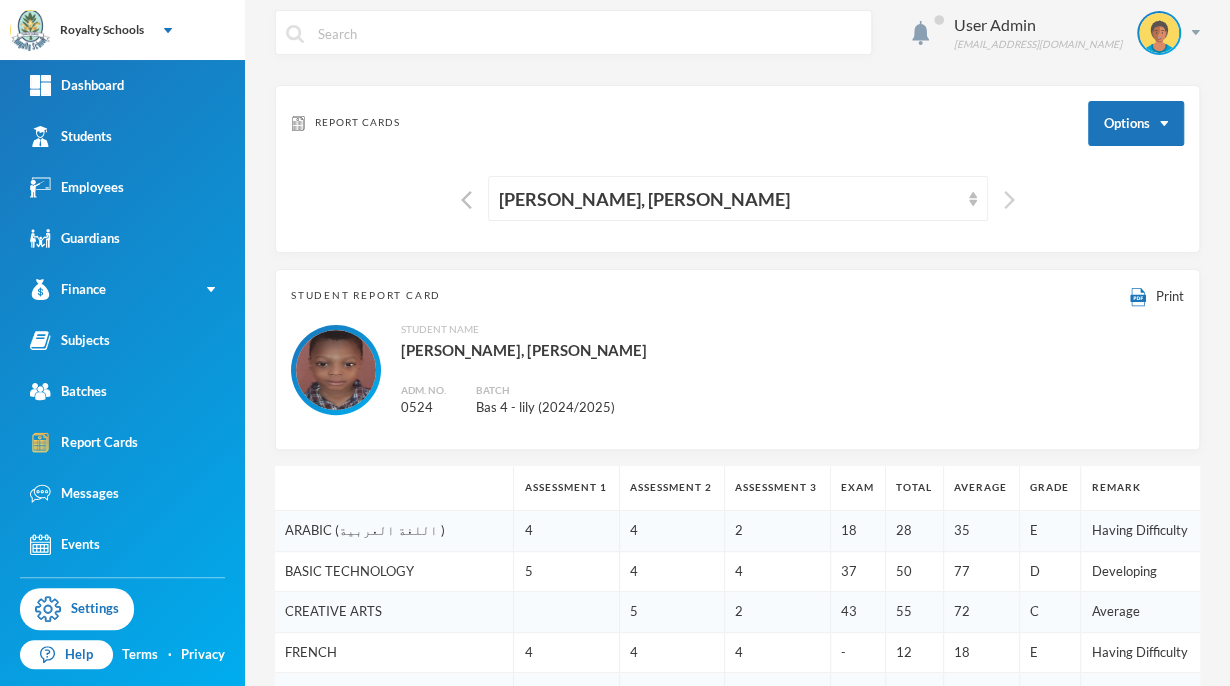 scroll, scrollTop: 0, scrollLeft: 0, axis: both 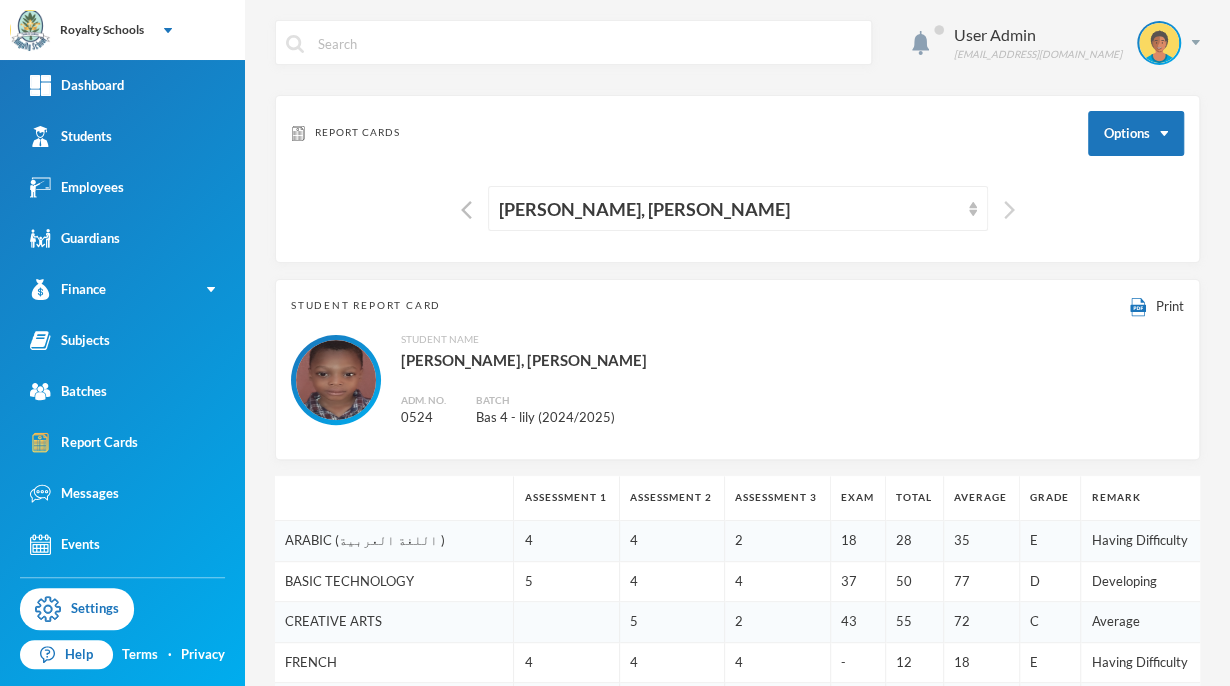 click at bounding box center (1009, 210) 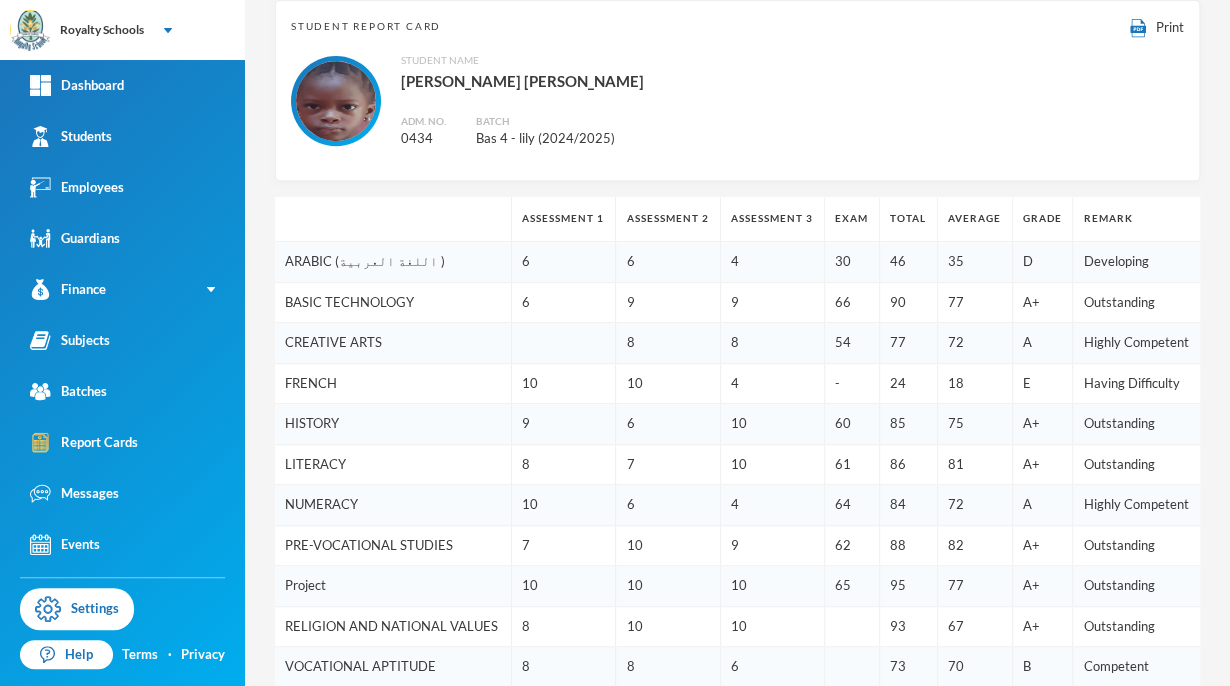 scroll, scrollTop: 0, scrollLeft: 0, axis: both 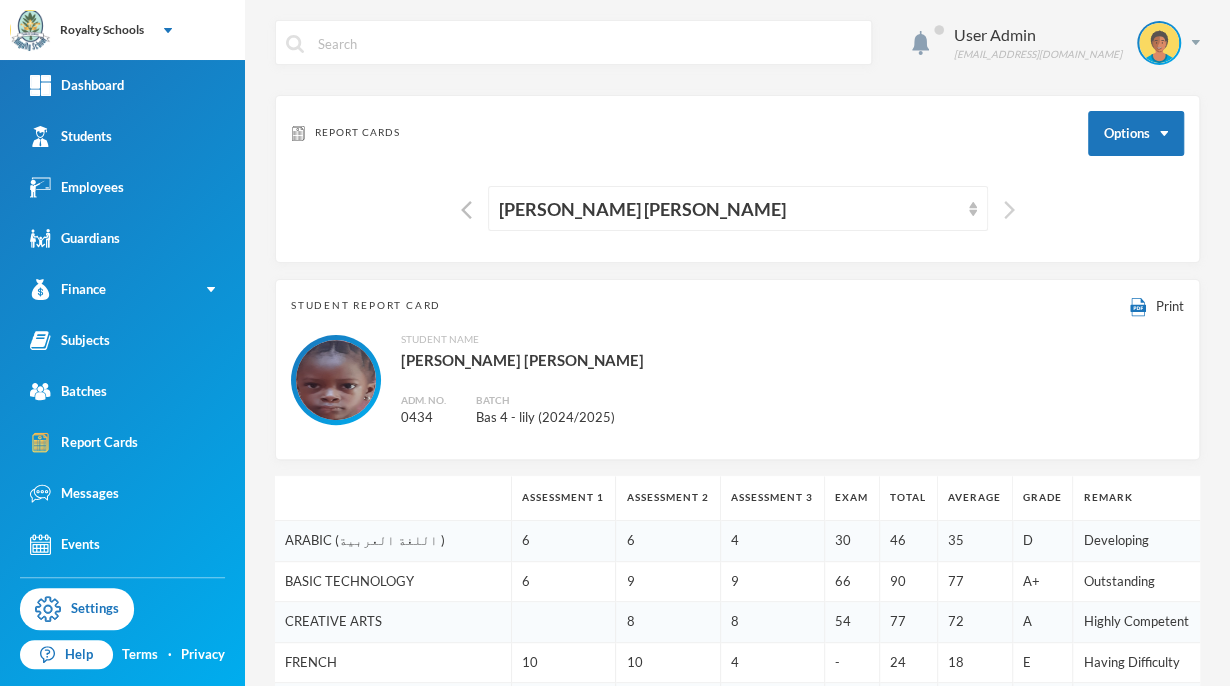 click at bounding box center [1009, 210] 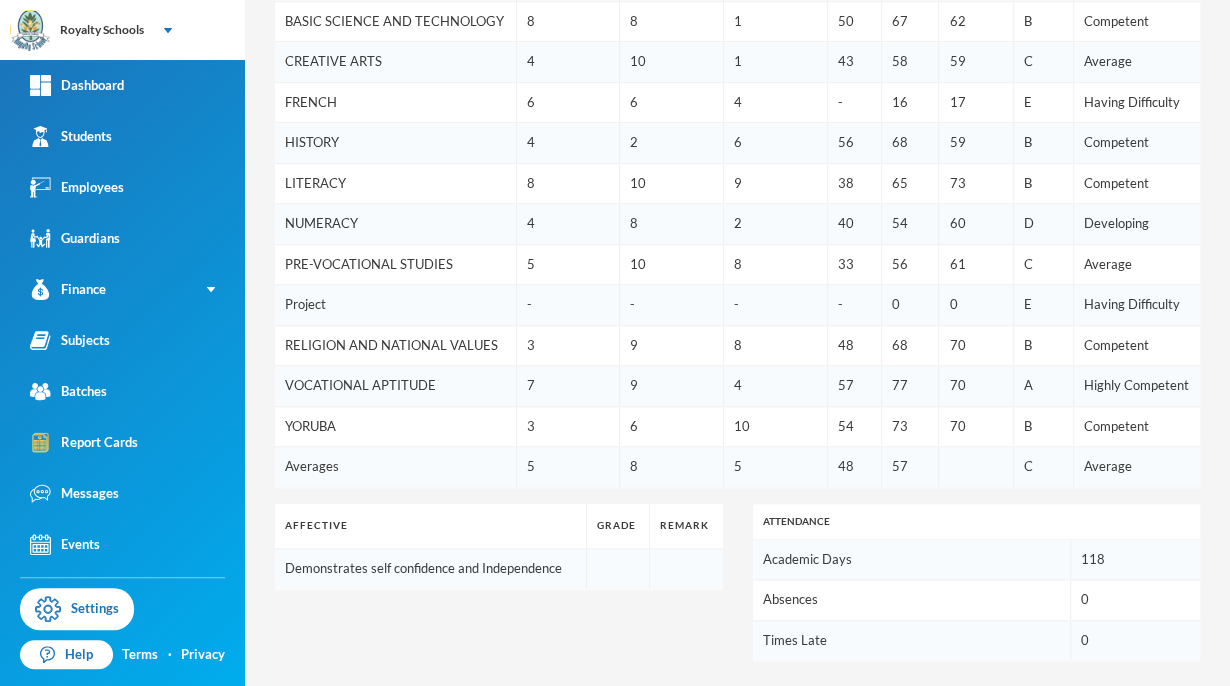 click on "Highly Competent" at bounding box center [1137, 386] 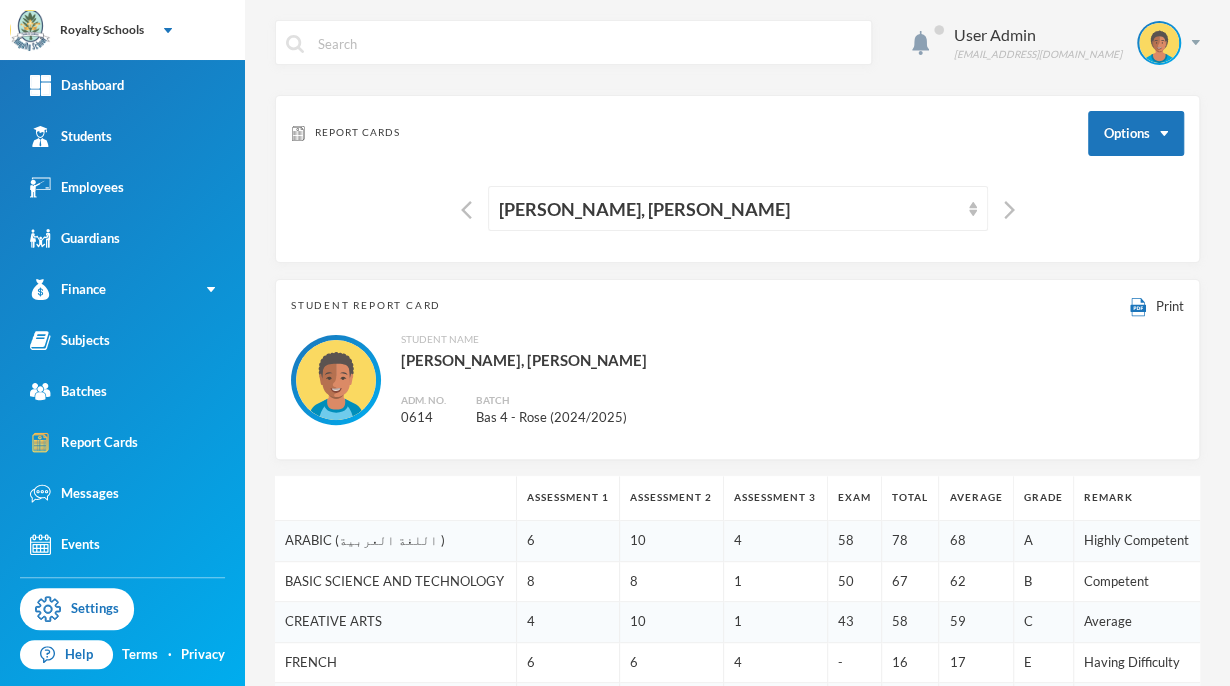scroll, scrollTop: 2, scrollLeft: 0, axis: vertical 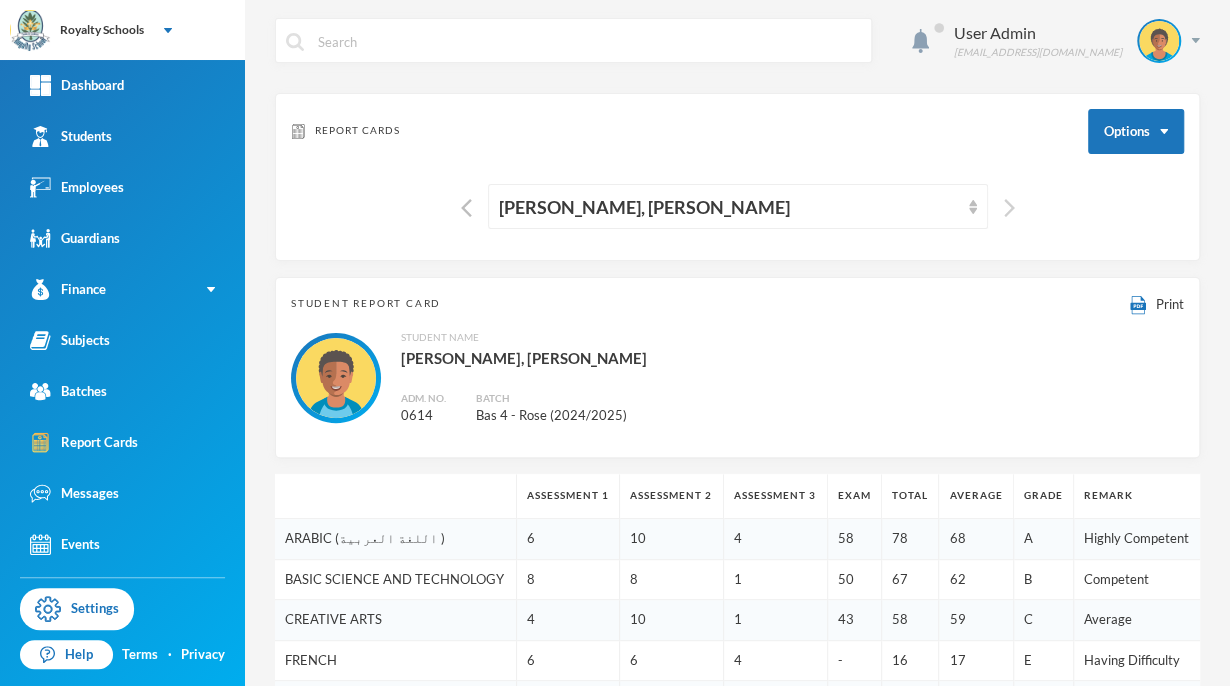 click at bounding box center (1009, 208) 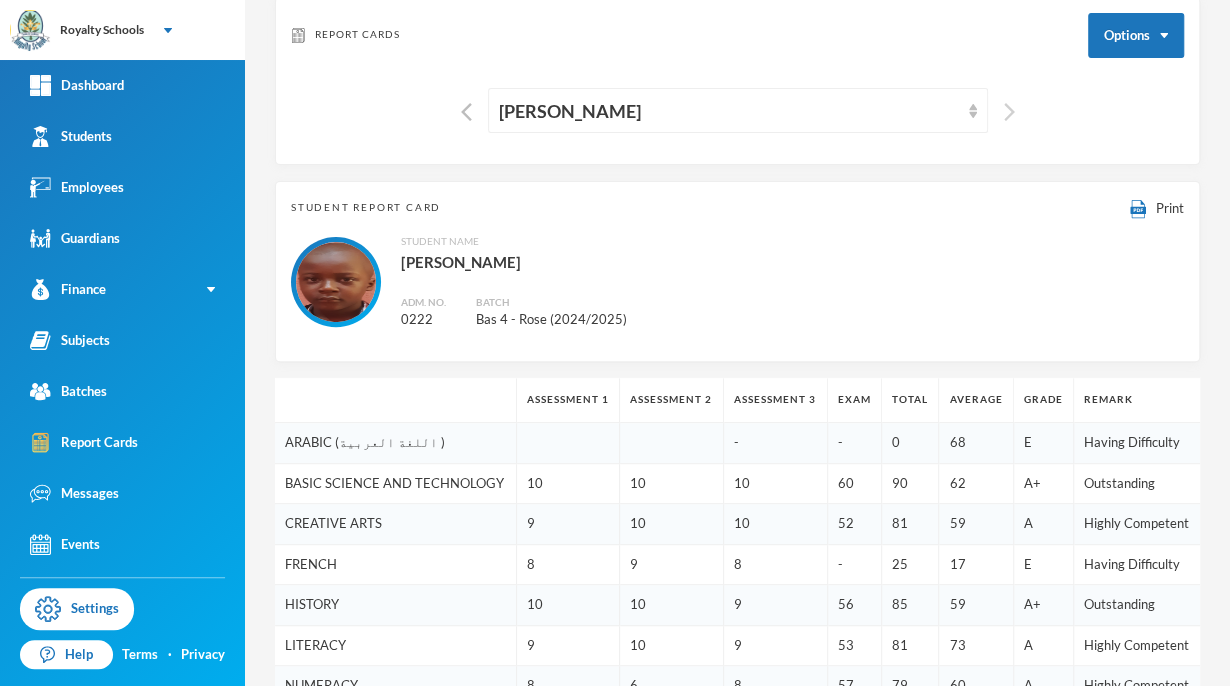 scroll, scrollTop: 94, scrollLeft: 0, axis: vertical 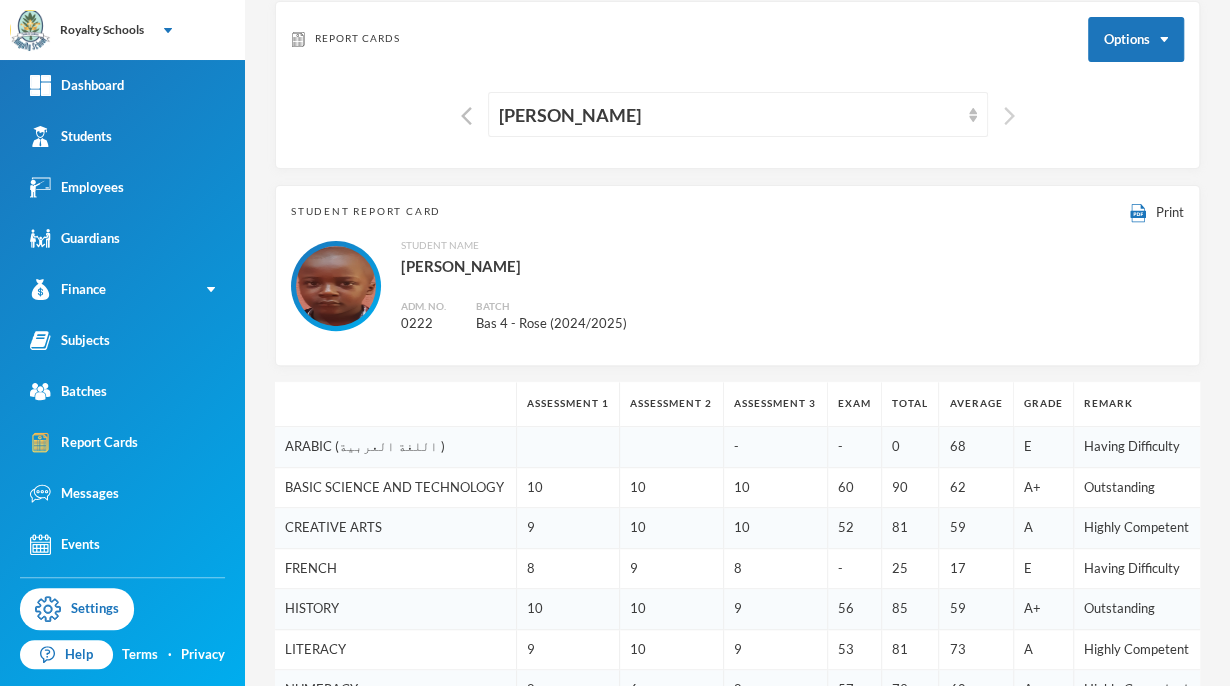 click at bounding box center [1009, 116] 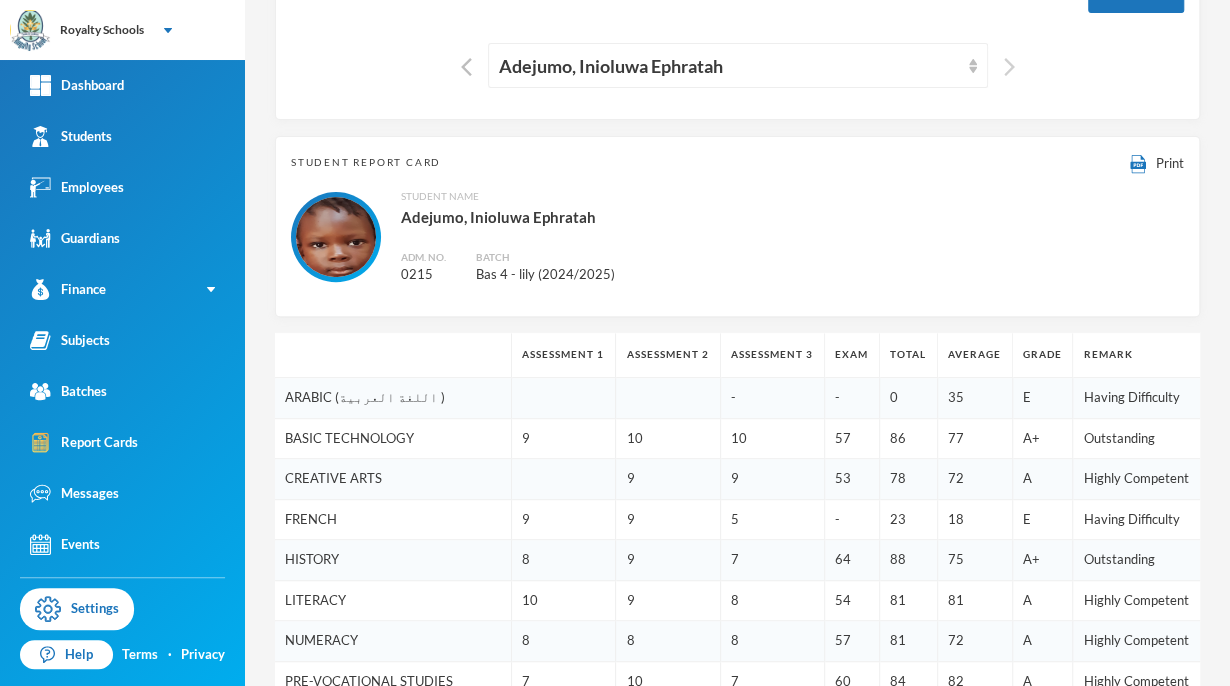 scroll, scrollTop: 147, scrollLeft: 0, axis: vertical 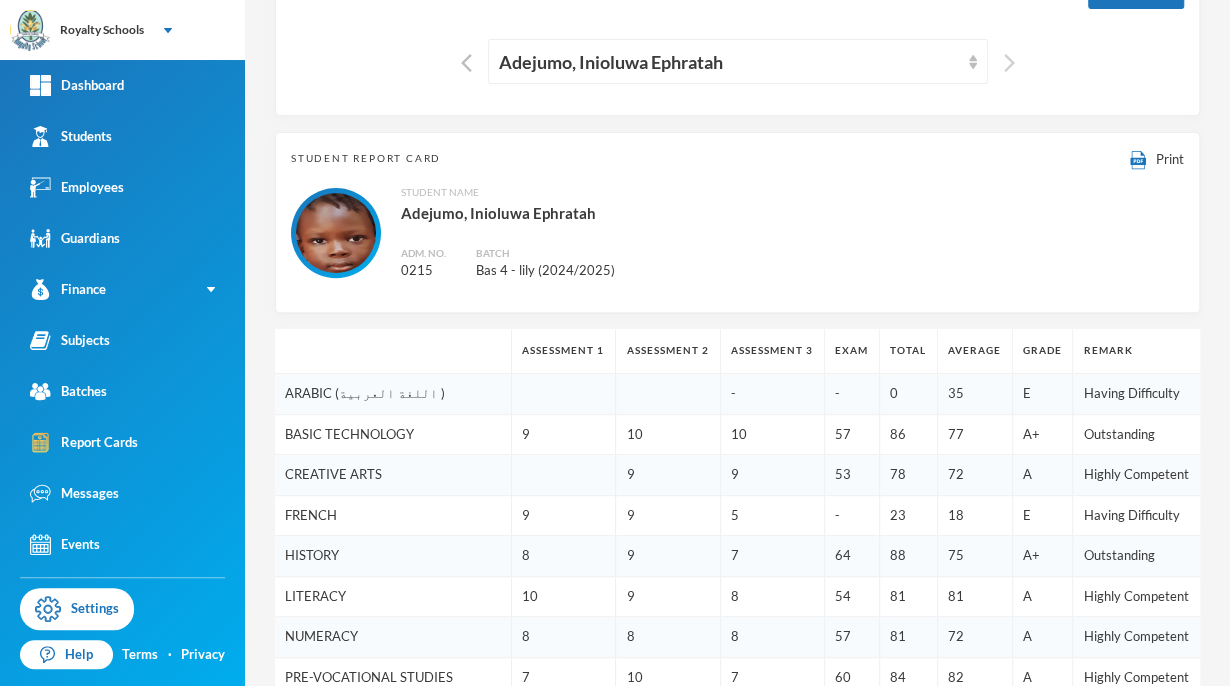 click at bounding box center [1009, 63] 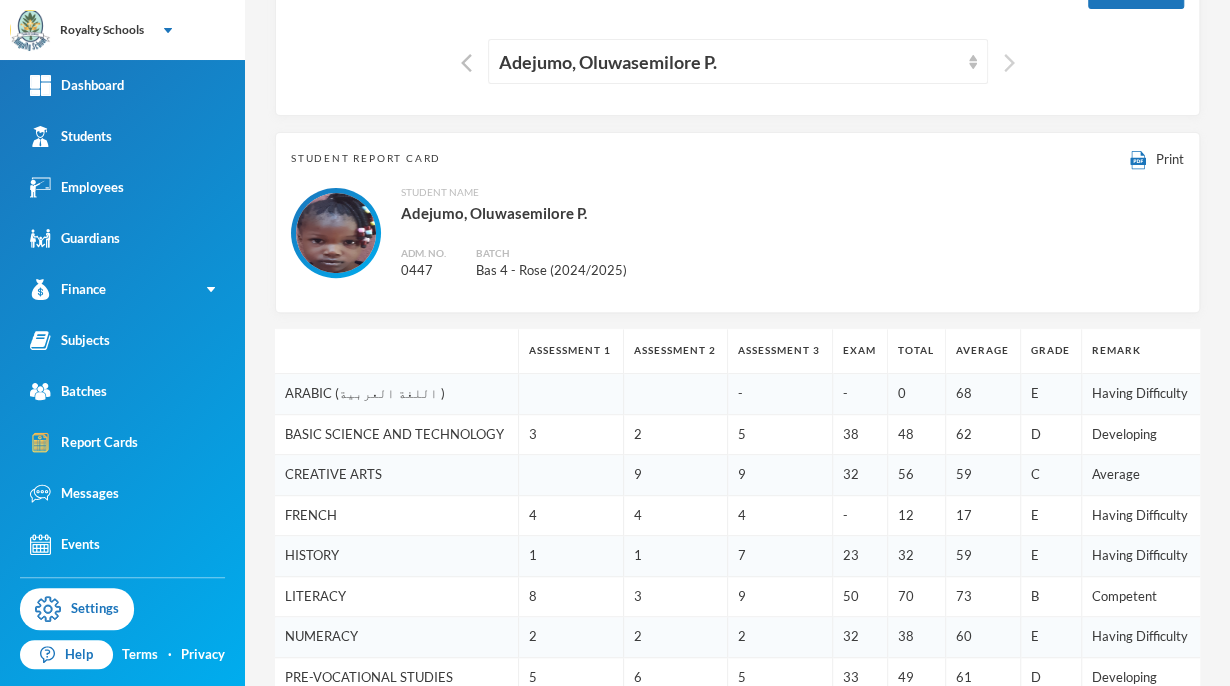 click at bounding box center [1009, 63] 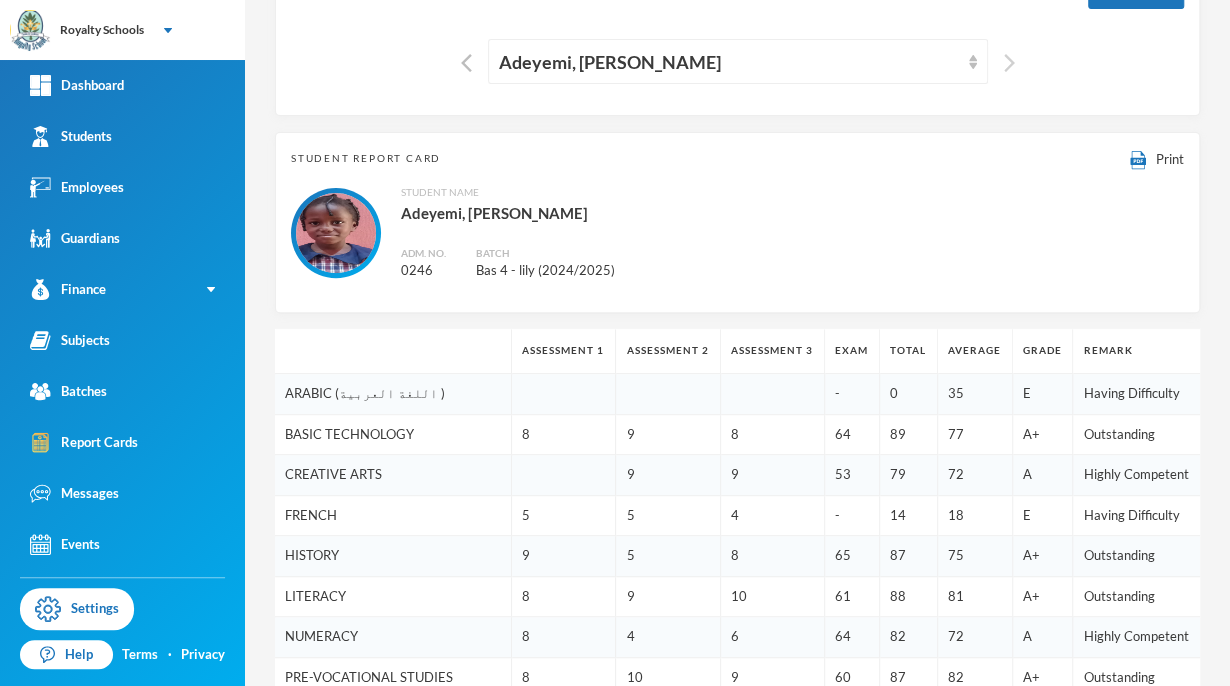 click at bounding box center (1009, 63) 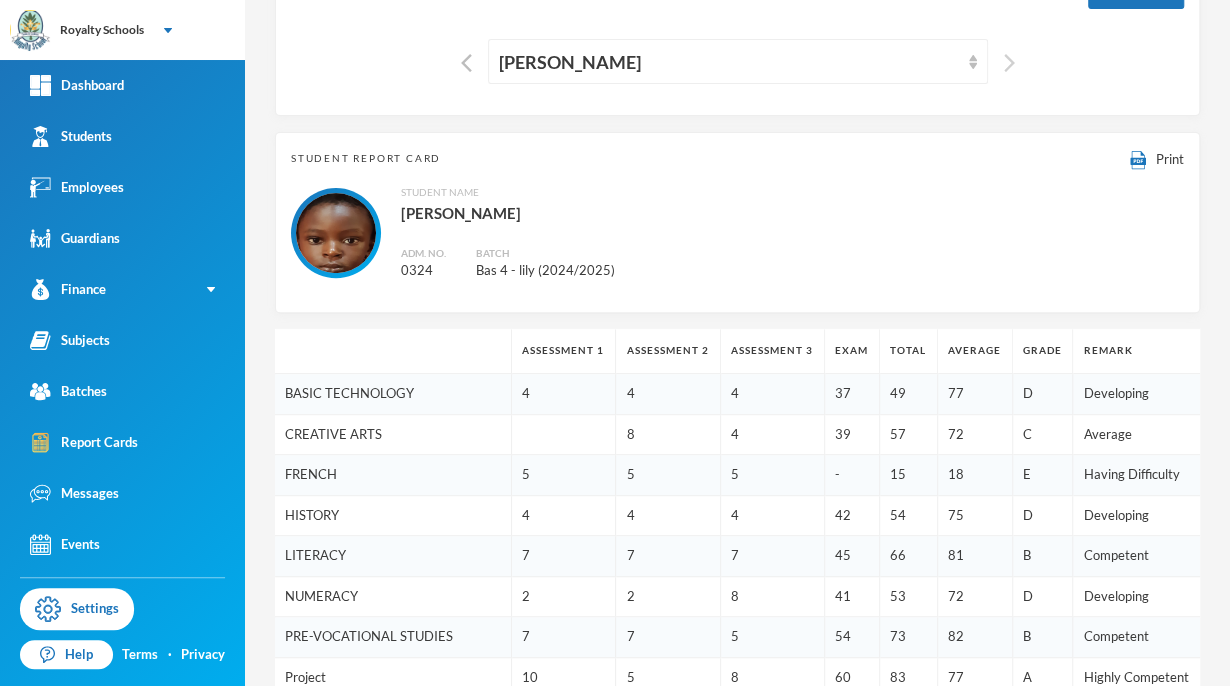 click at bounding box center (1009, 63) 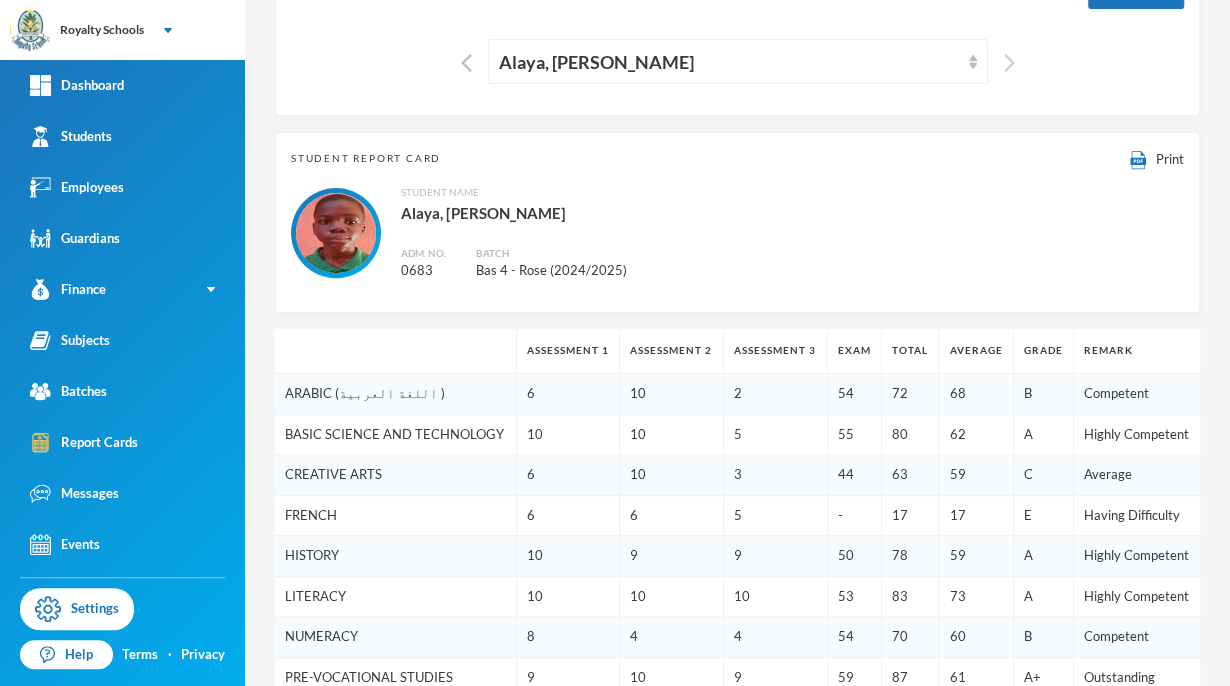 click at bounding box center [1009, 63] 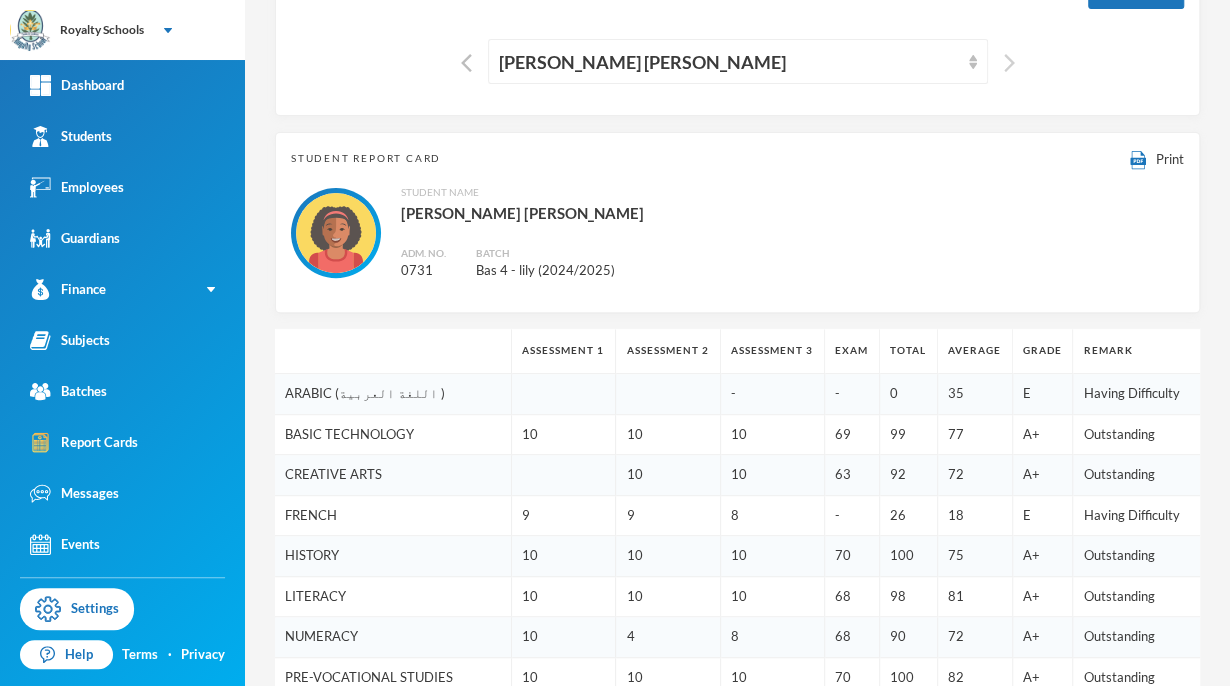 click at bounding box center [1009, 63] 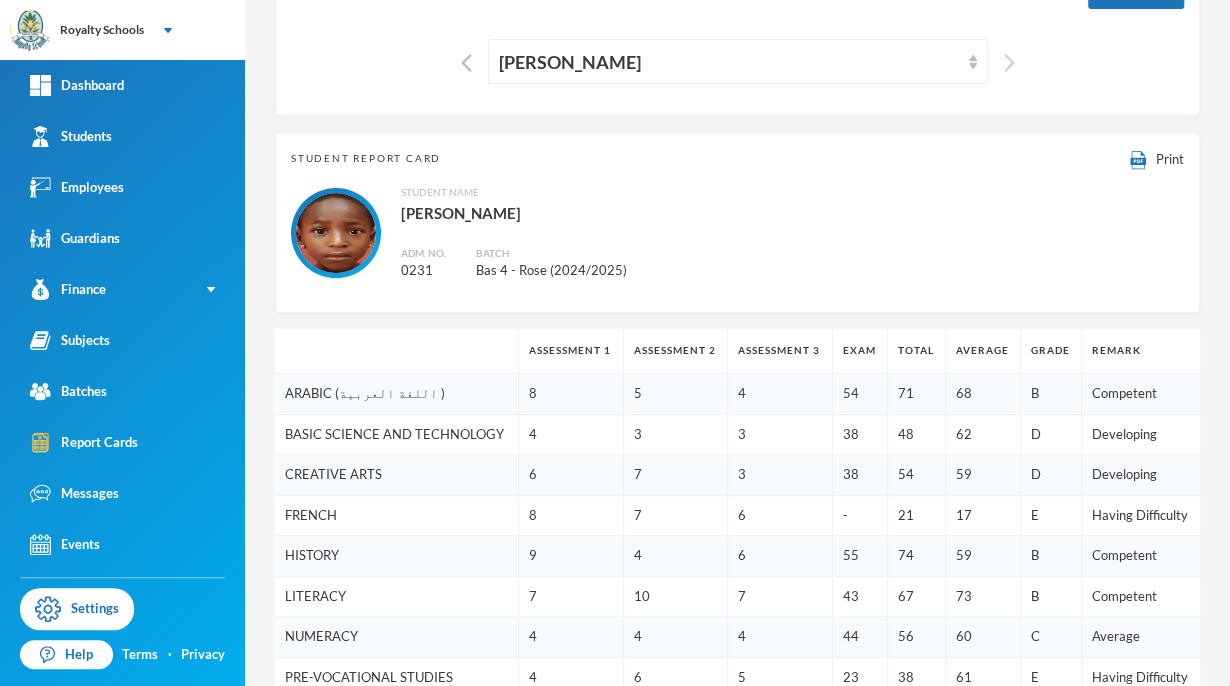 click at bounding box center [1009, 63] 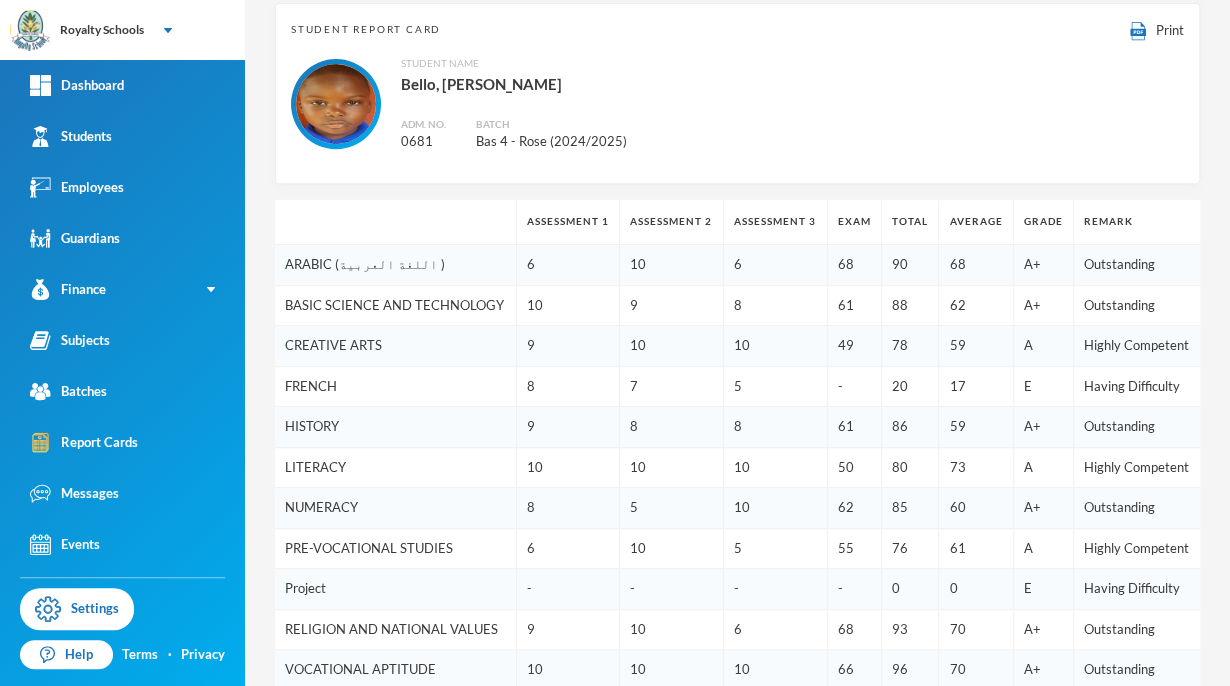 scroll, scrollTop: 276, scrollLeft: 0, axis: vertical 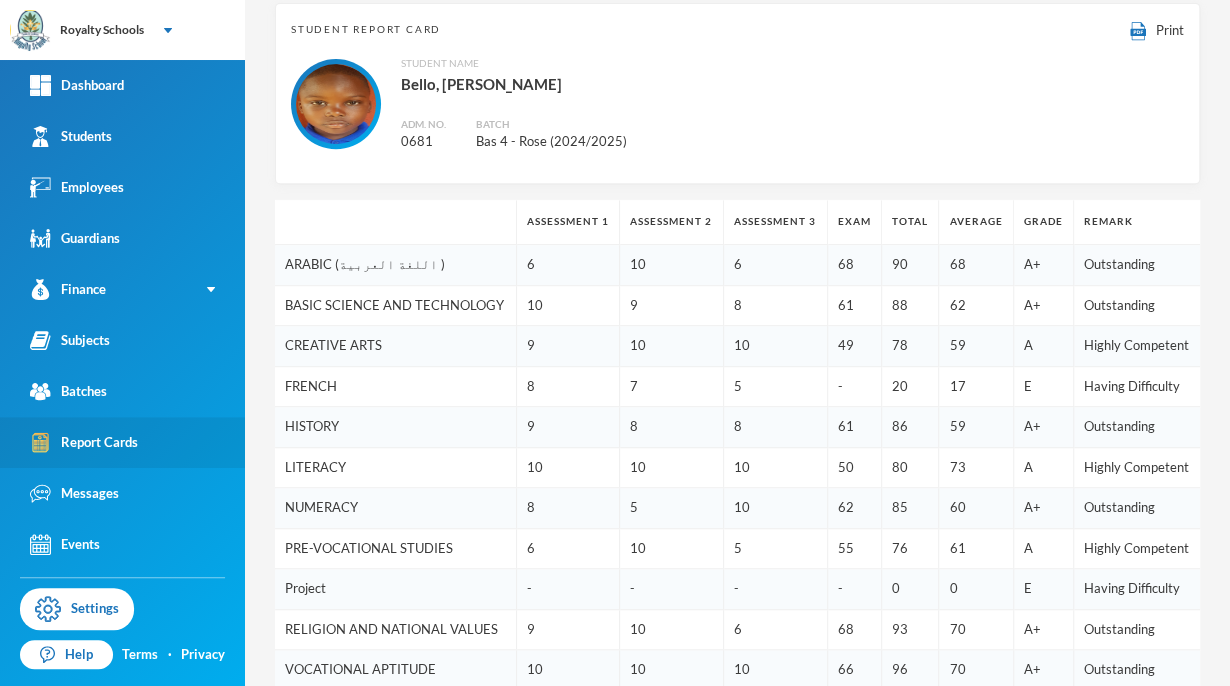click on "Report Cards" at bounding box center [122, 442] 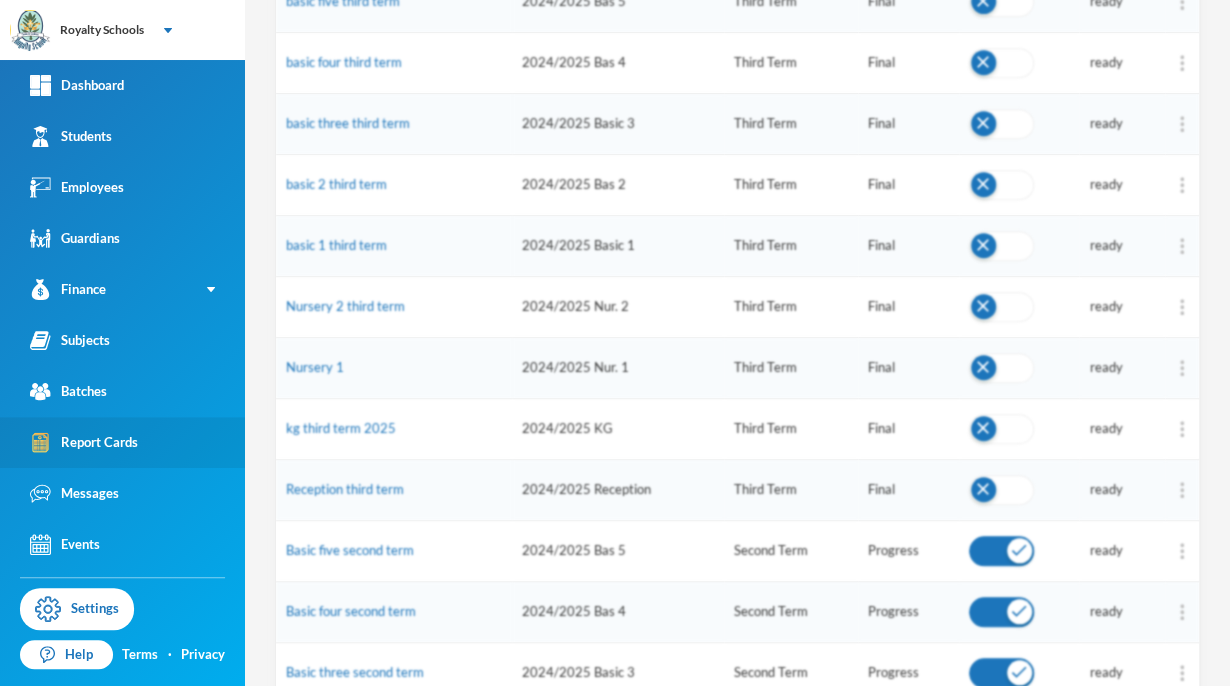scroll, scrollTop: 374, scrollLeft: 0, axis: vertical 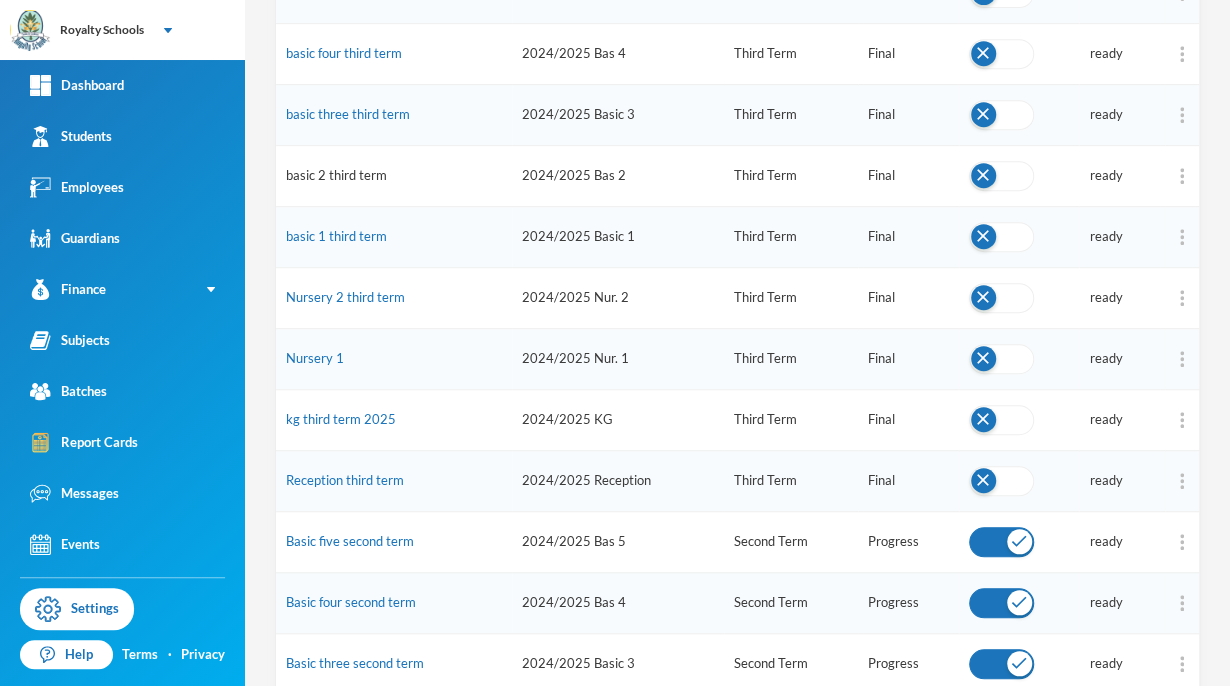 click on "basic 2 third term" at bounding box center (336, 175) 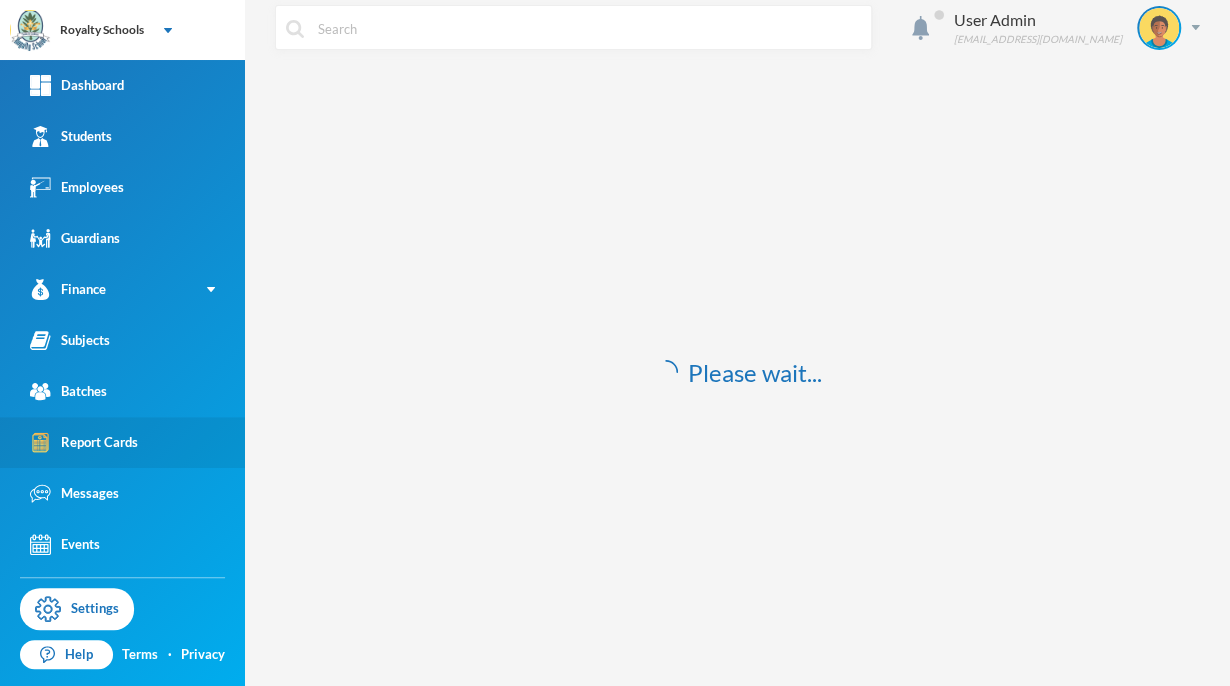 click on "Report Cards" at bounding box center (84, 442) 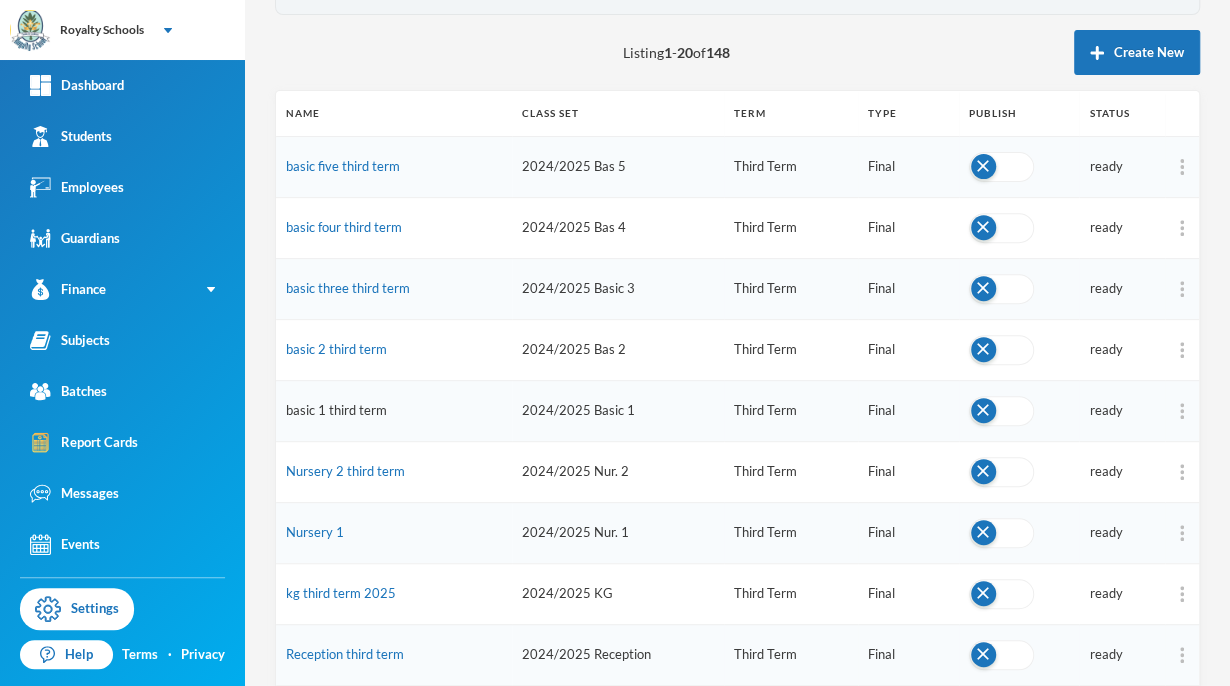 click on "basic 1 third term" at bounding box center (336, 410) 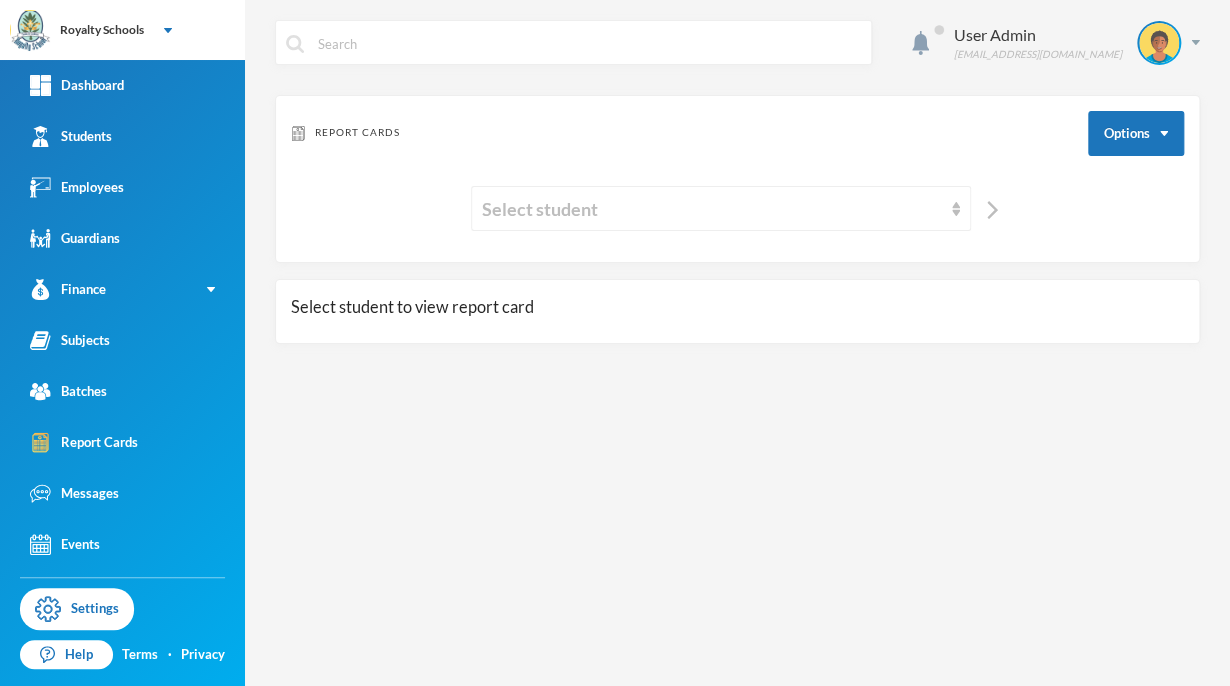 scroll, scrollTop: 0, scrollLeft: 0, axis: both 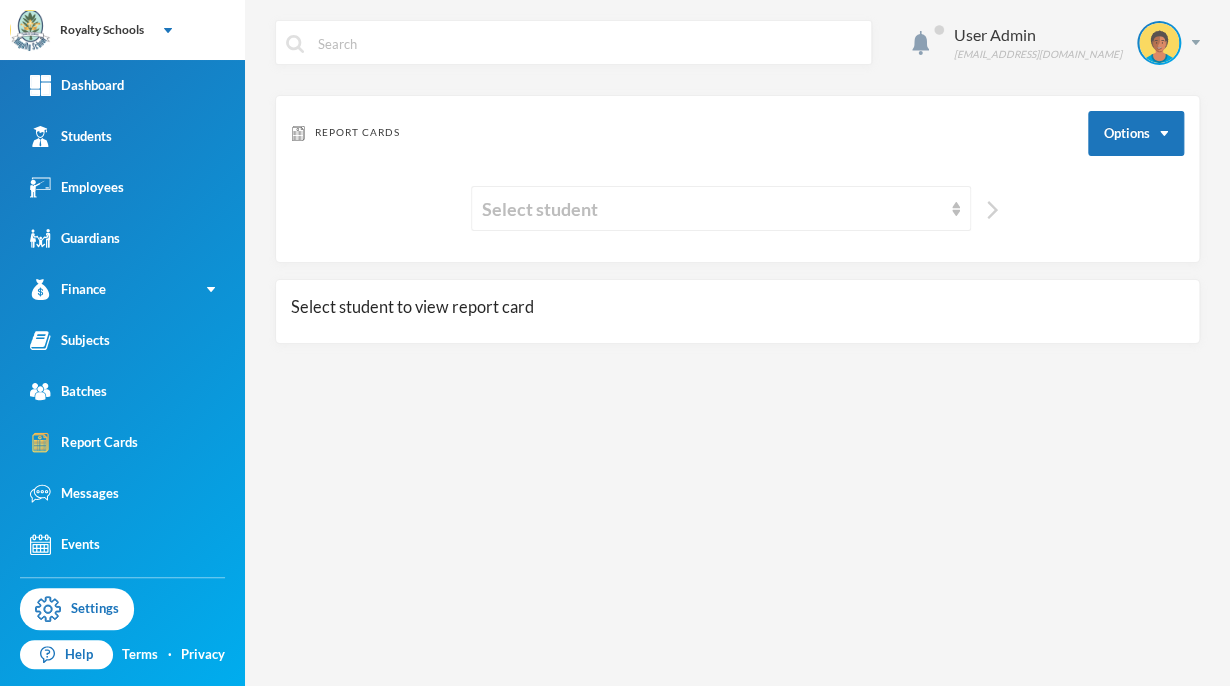 click at bounding box center (992, 210) 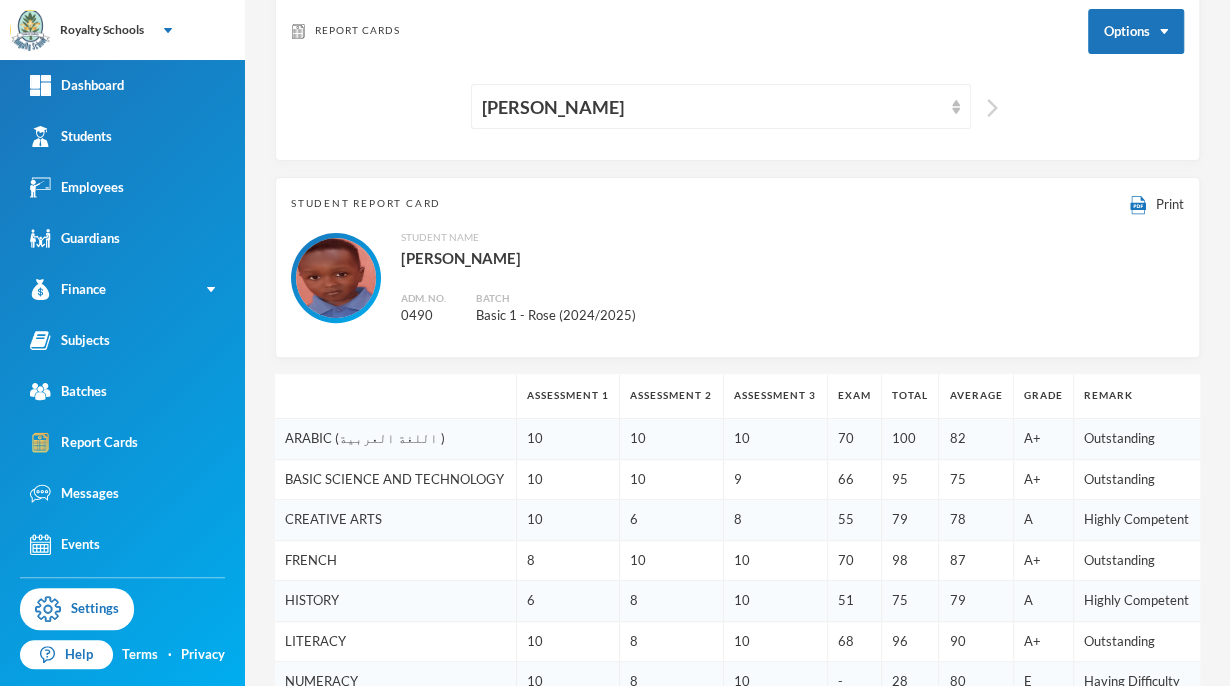 scroll, scrollTop: 0, scrollLeft: 0, axis: both 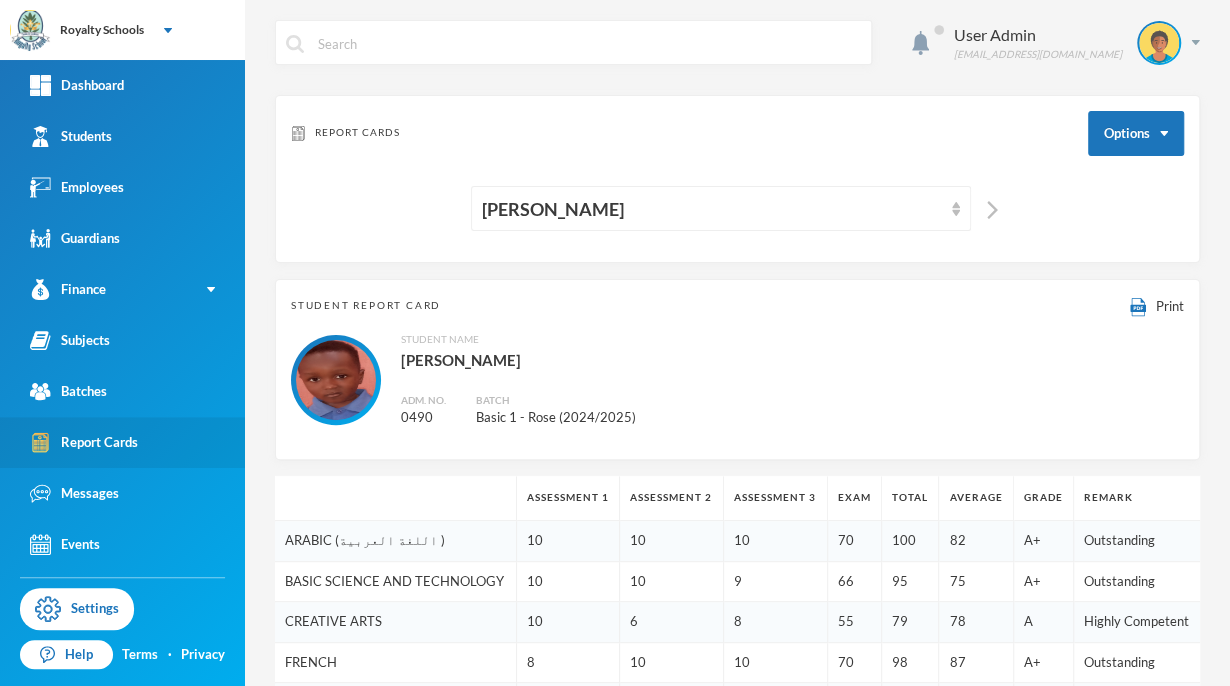 click on "Report Cards" at bounding box center (122, 442) 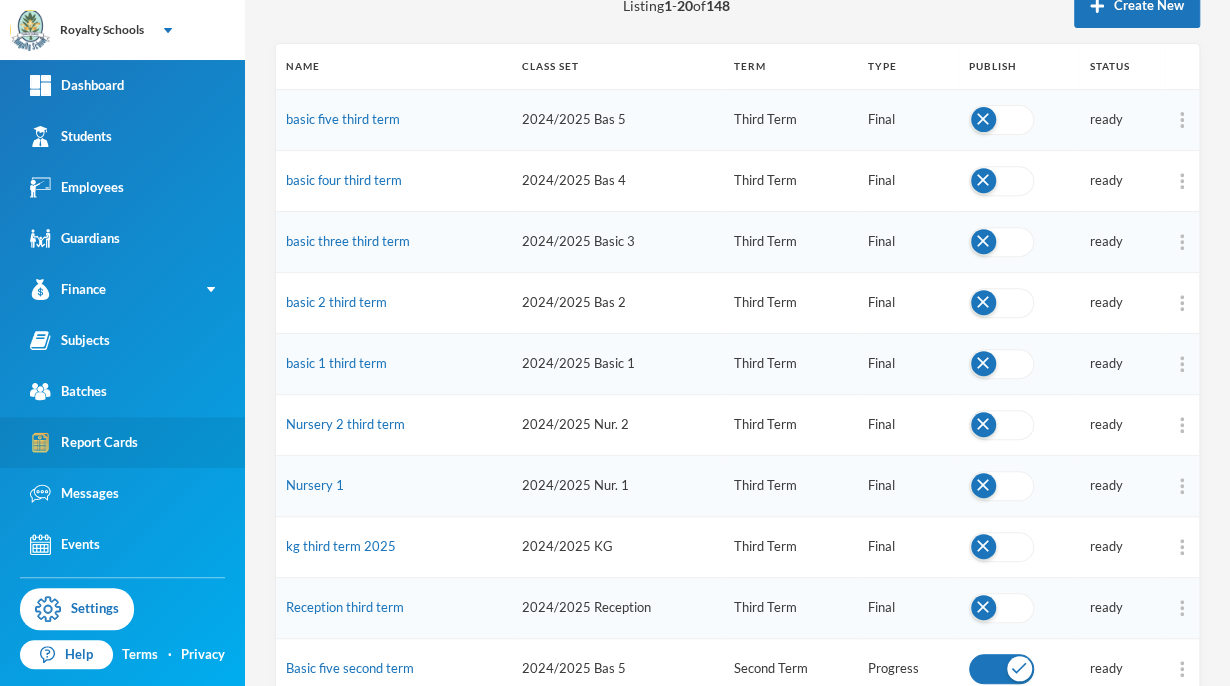 scroll, scrollTop: 251, scrollLeft: 0, axis: vertical 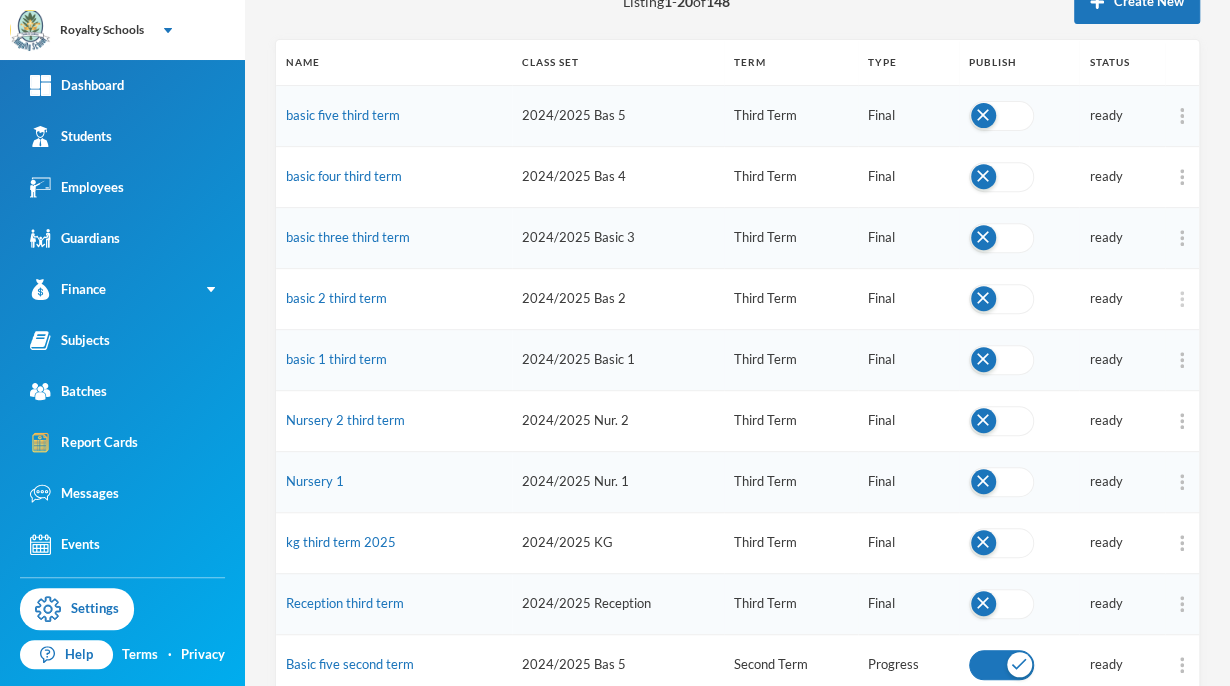 click at bounding box center (1182, 299) 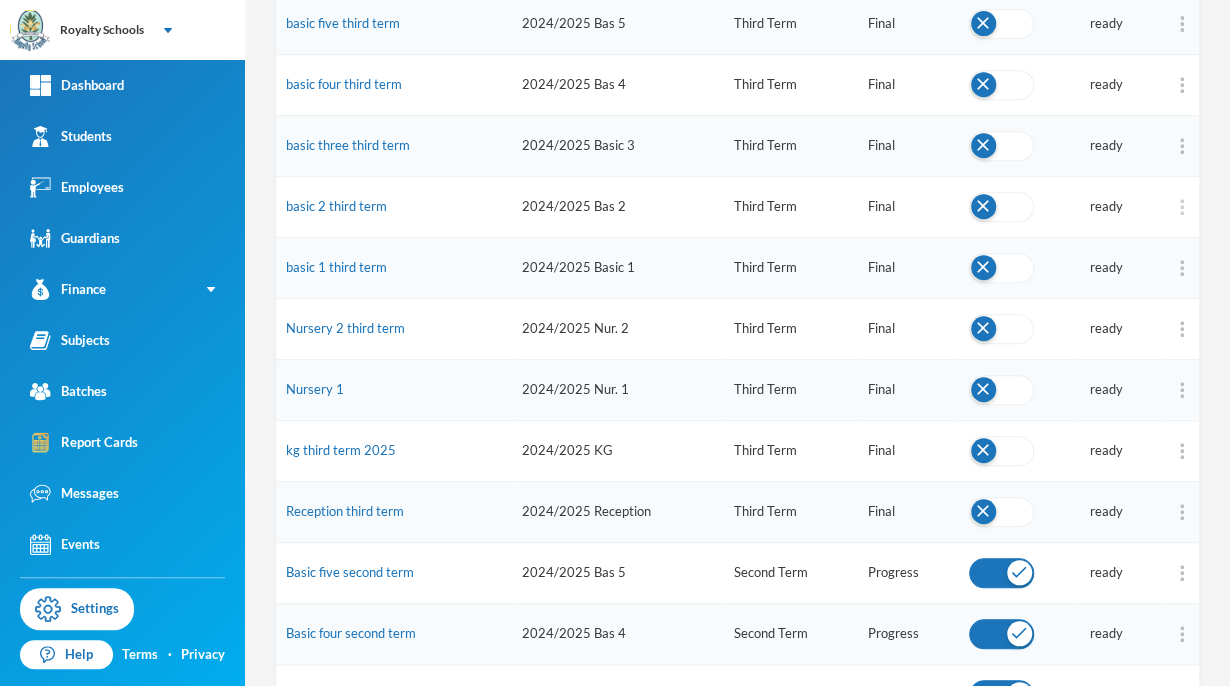 scroll, scrollTop: 349, scrollLeft: 0, axis: vertical 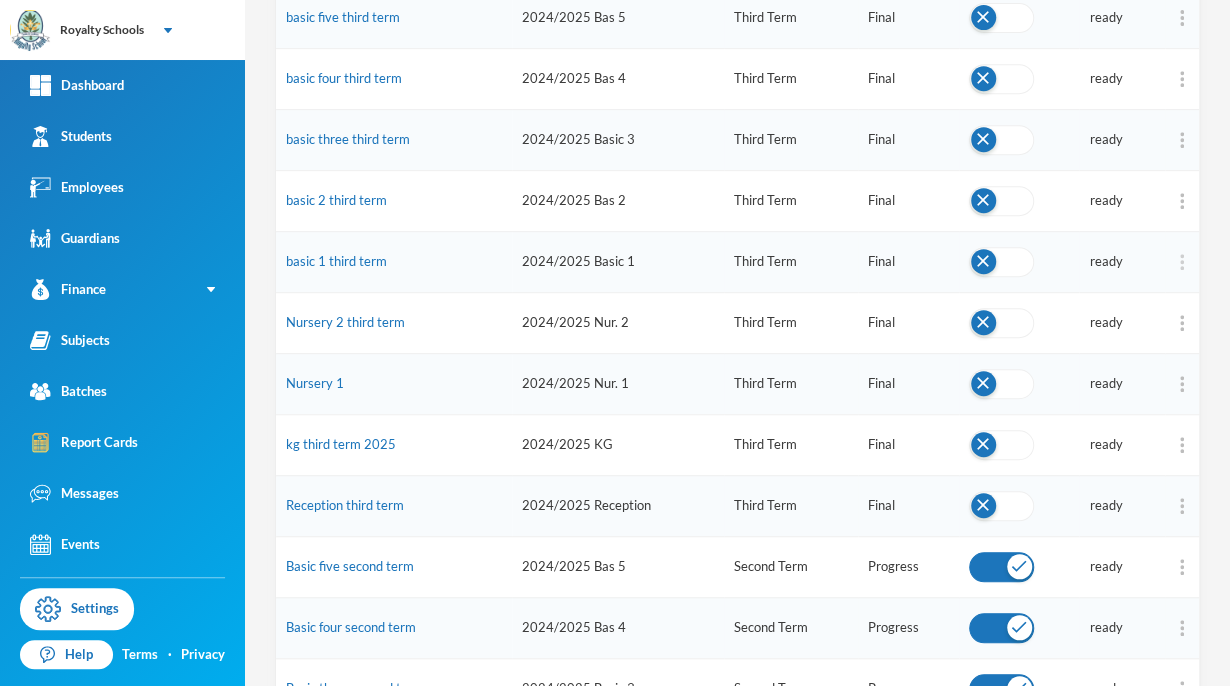 click at bounding box center (1182, 262) 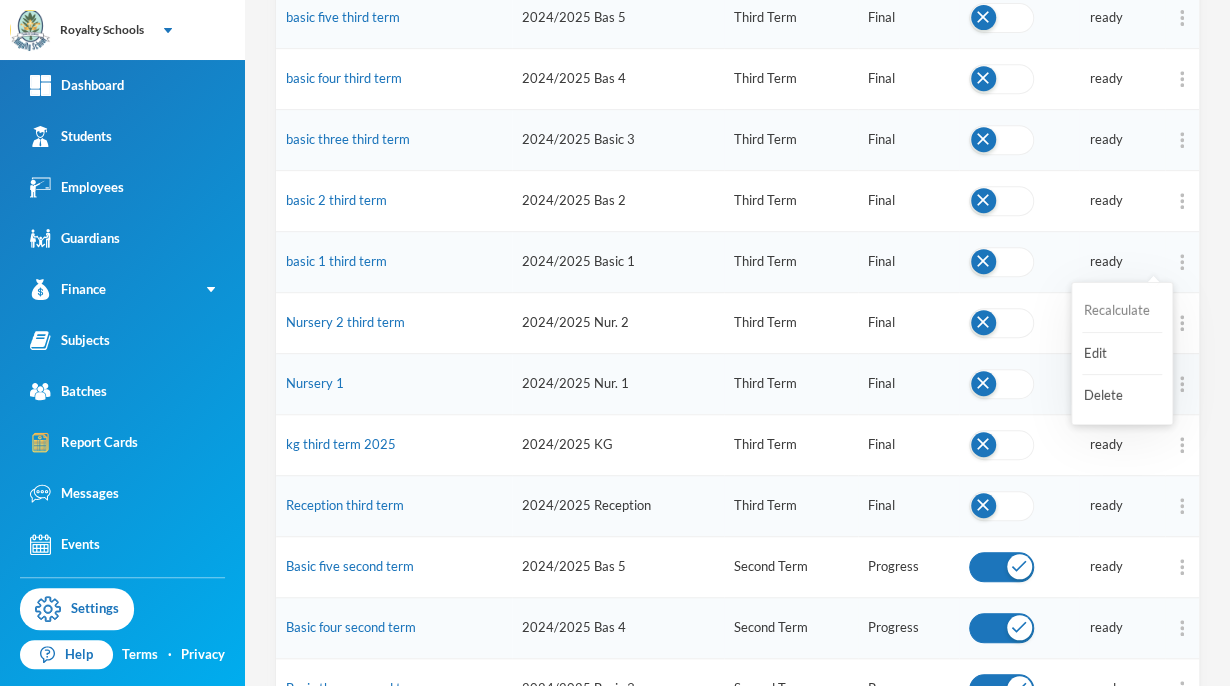 click on "Recalculate" at bounding box center [1122, 311] 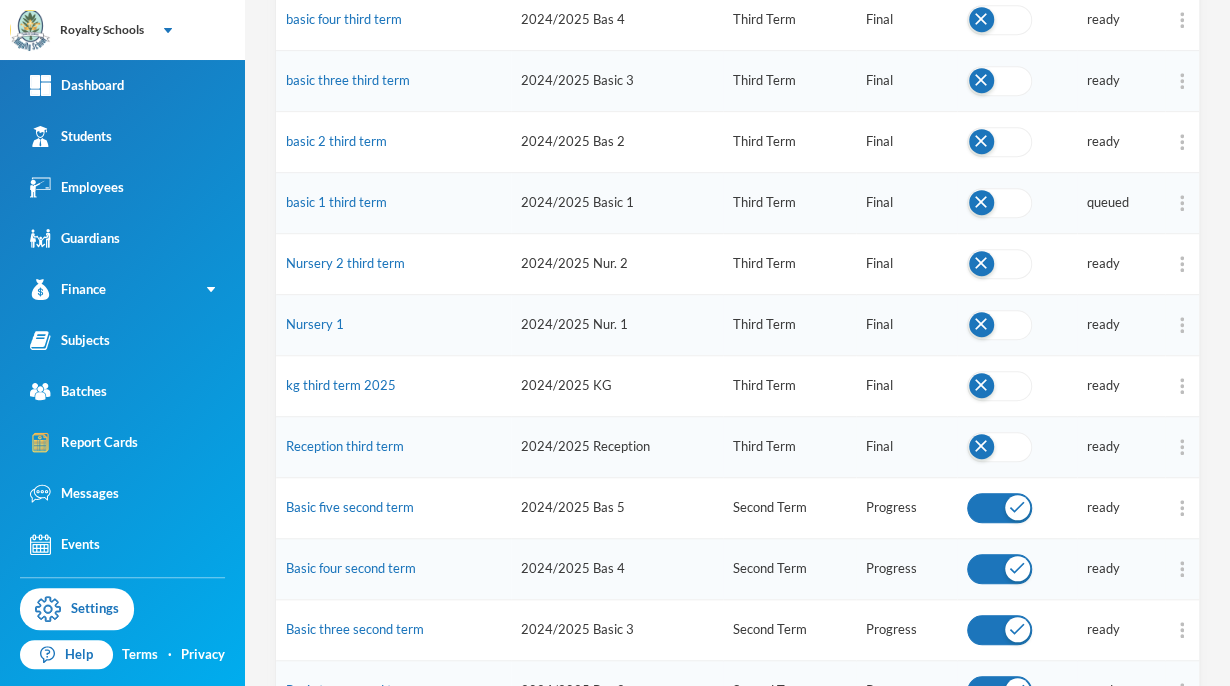 scroll, scrollTop: 400, scrollLeft: 0, axis: vertical 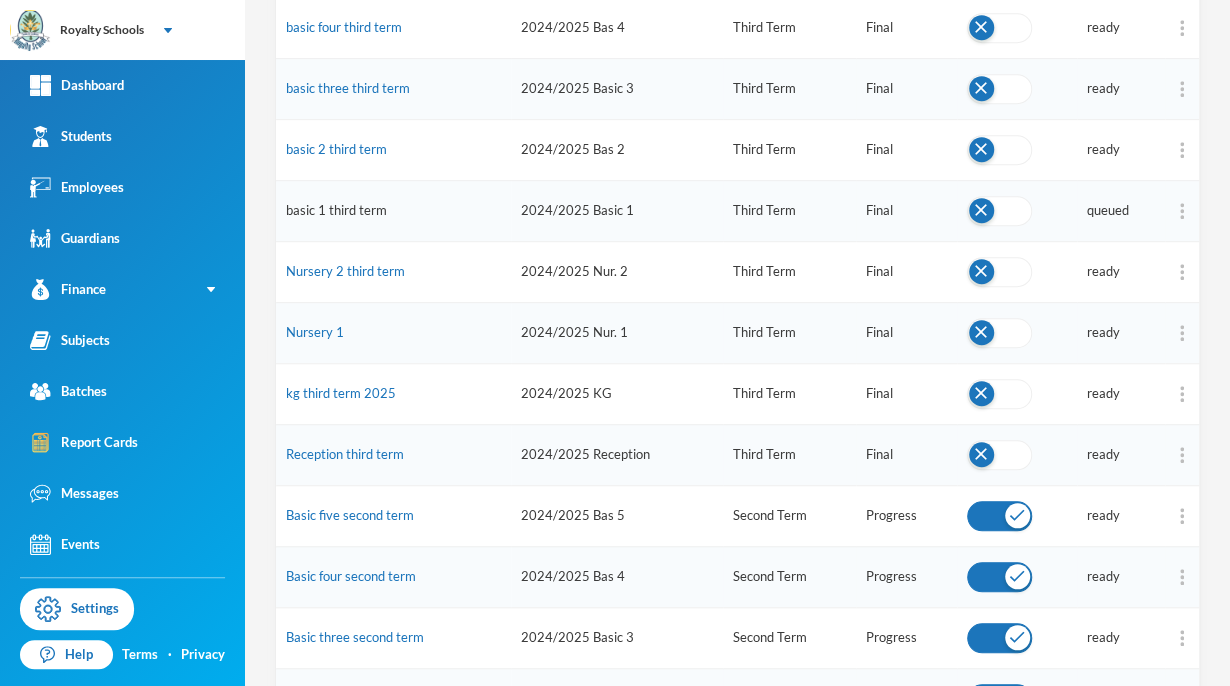 click on "basic 1 third term" at bounding box center (336, 210) 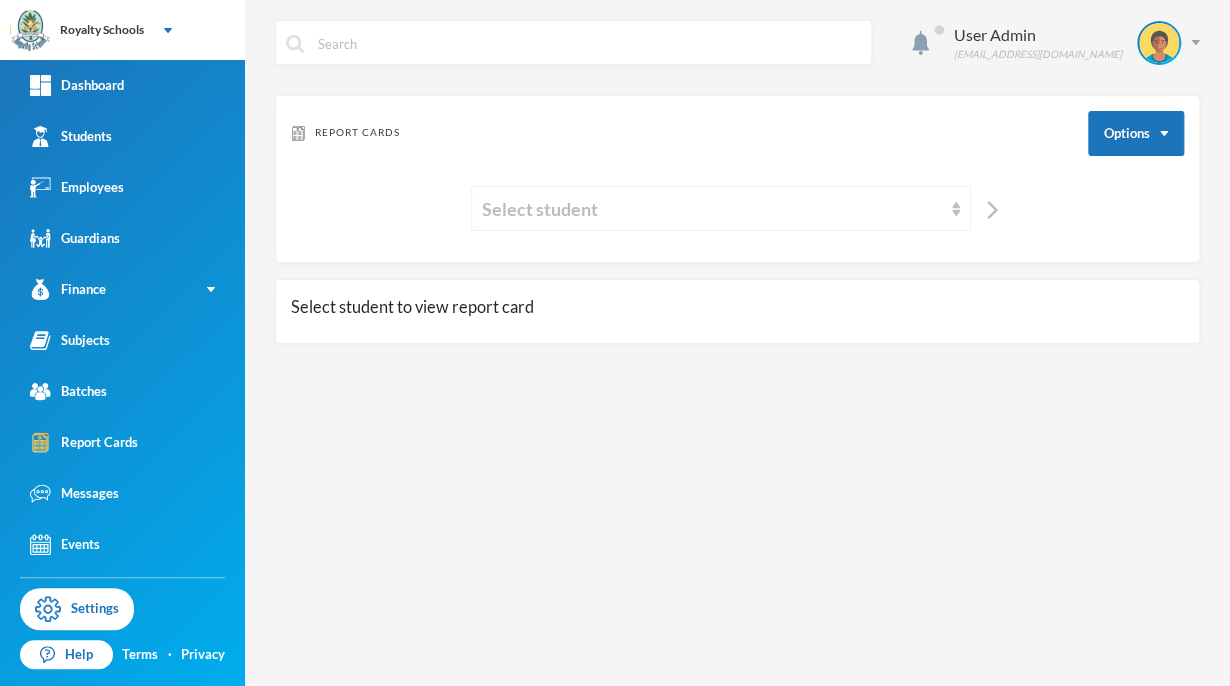 scroll, scrollTop: 0, scrollLeft: 0, axis: both 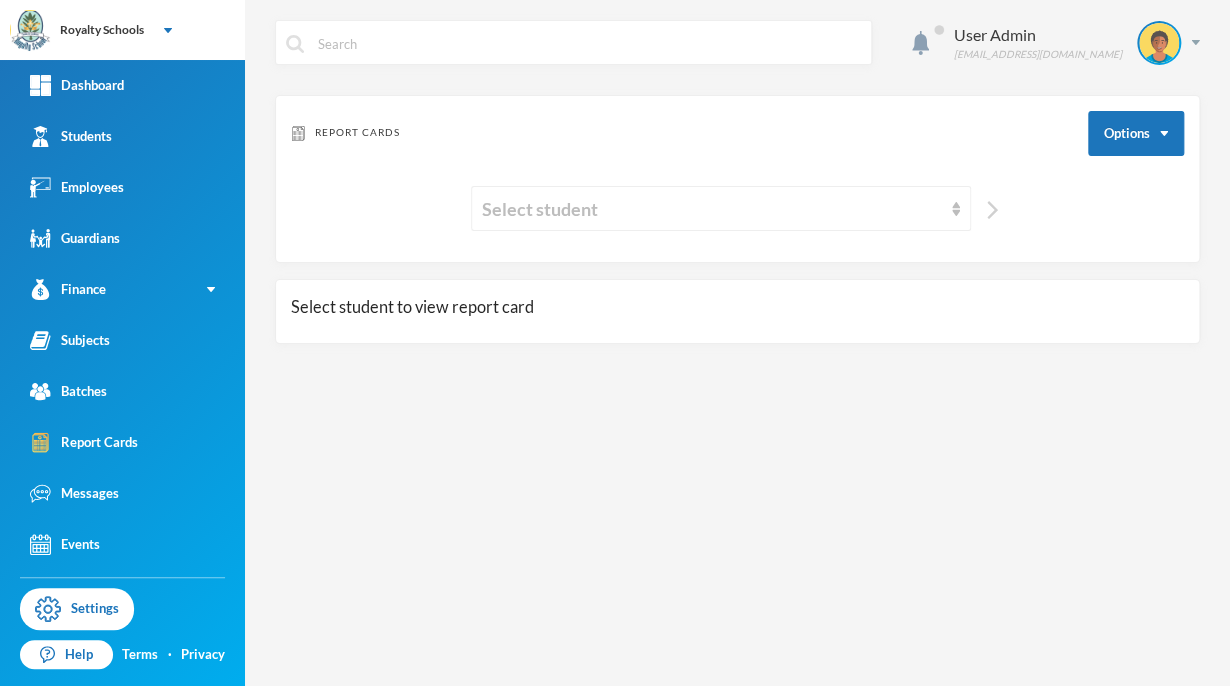 click at bounding box center [992, 210] 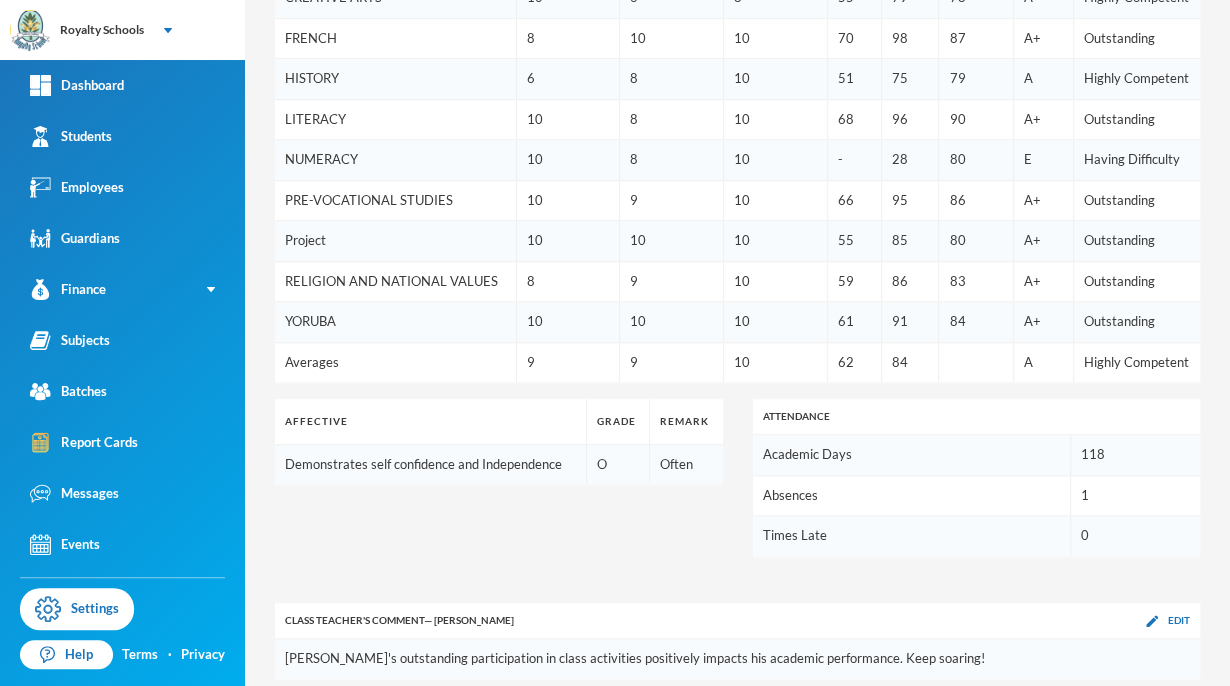 scroll, scrollTop: 0, scrollLeft: 0, axis: both 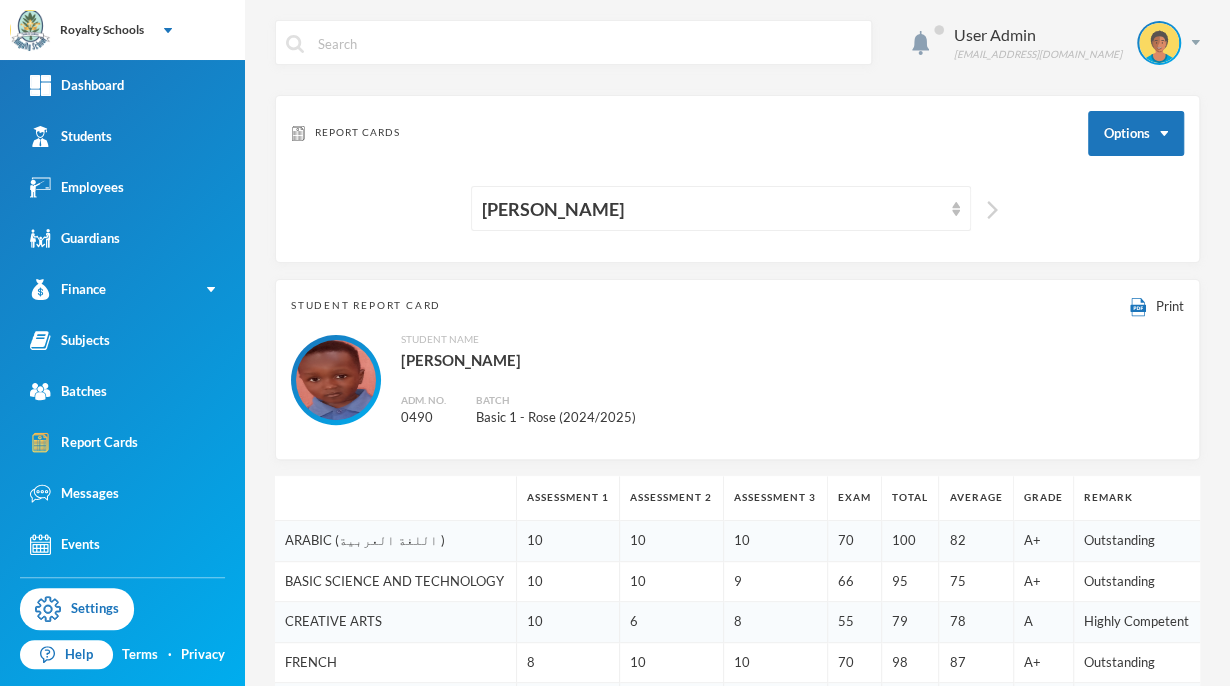 click at bounding box center (992, 210) 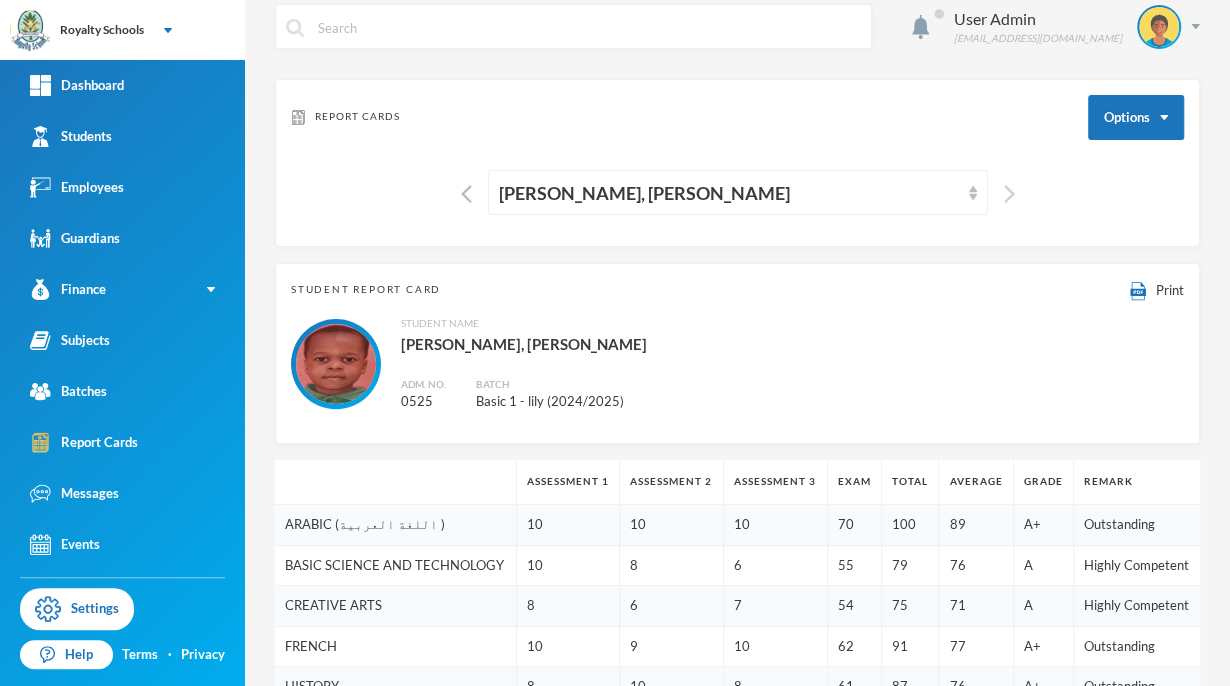 scroll, scrollTop: 18, scrollLeft: 0, axis: vertical 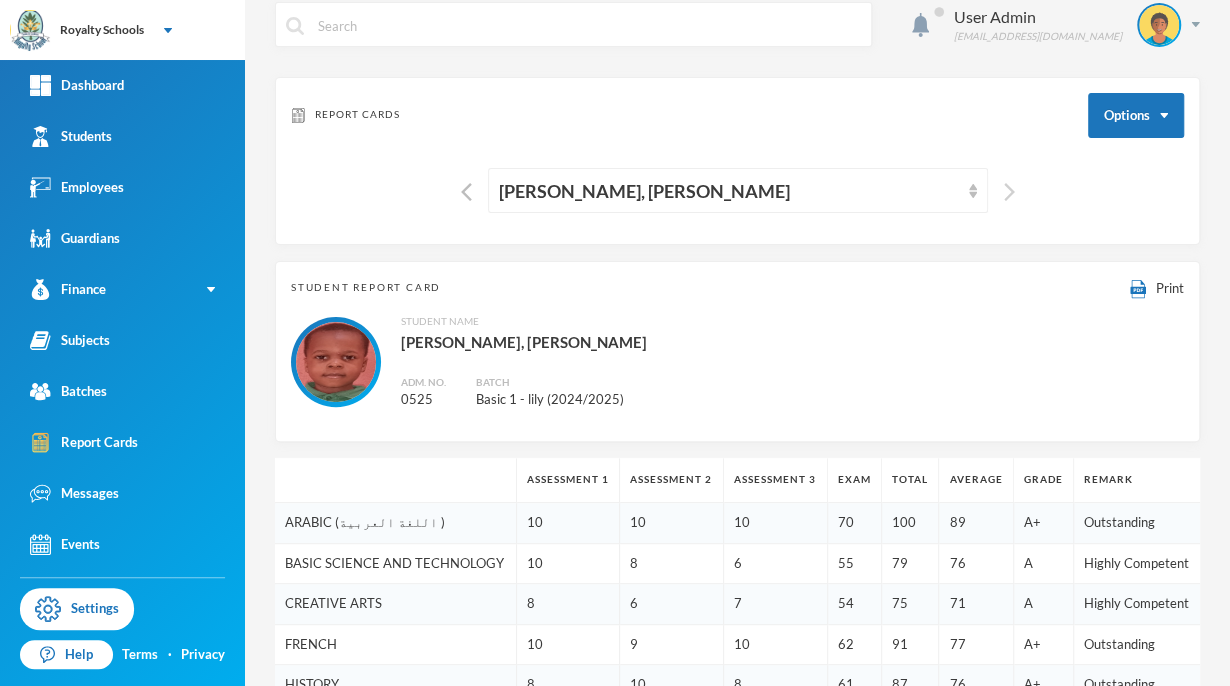 click at bounding box center (1009, 192) 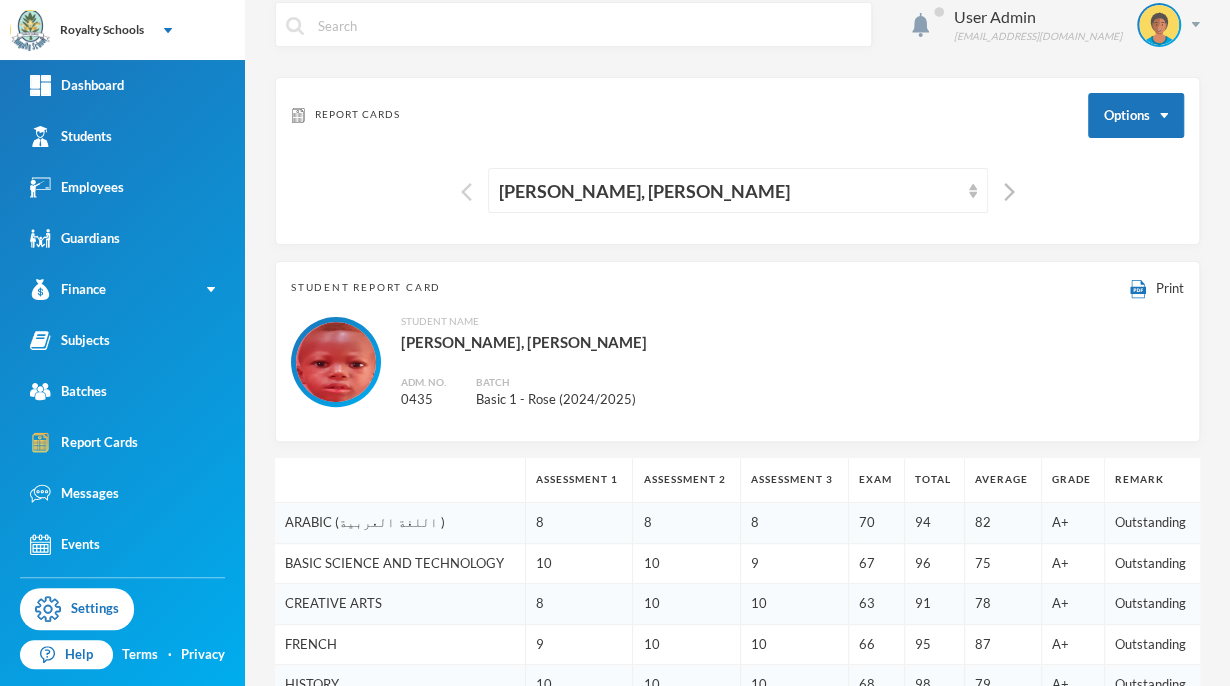 click at bounding box center [466, 192] 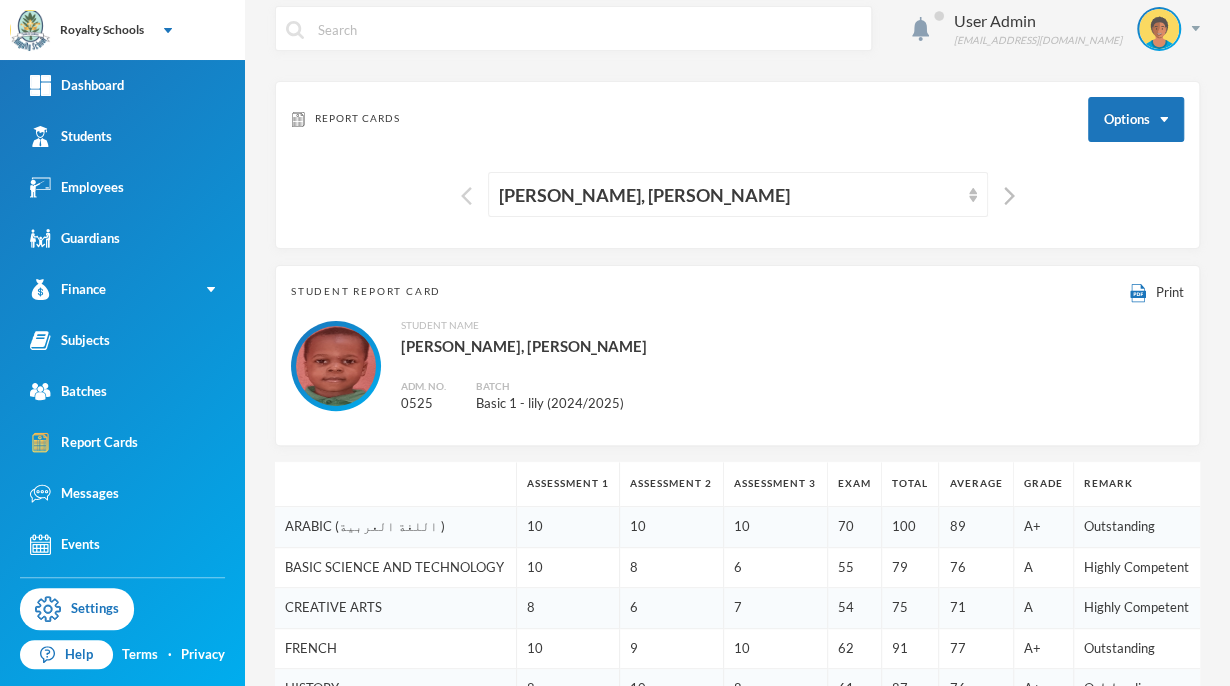 scroll, scrollTop: 0, scrollLeft: 0, axis: both 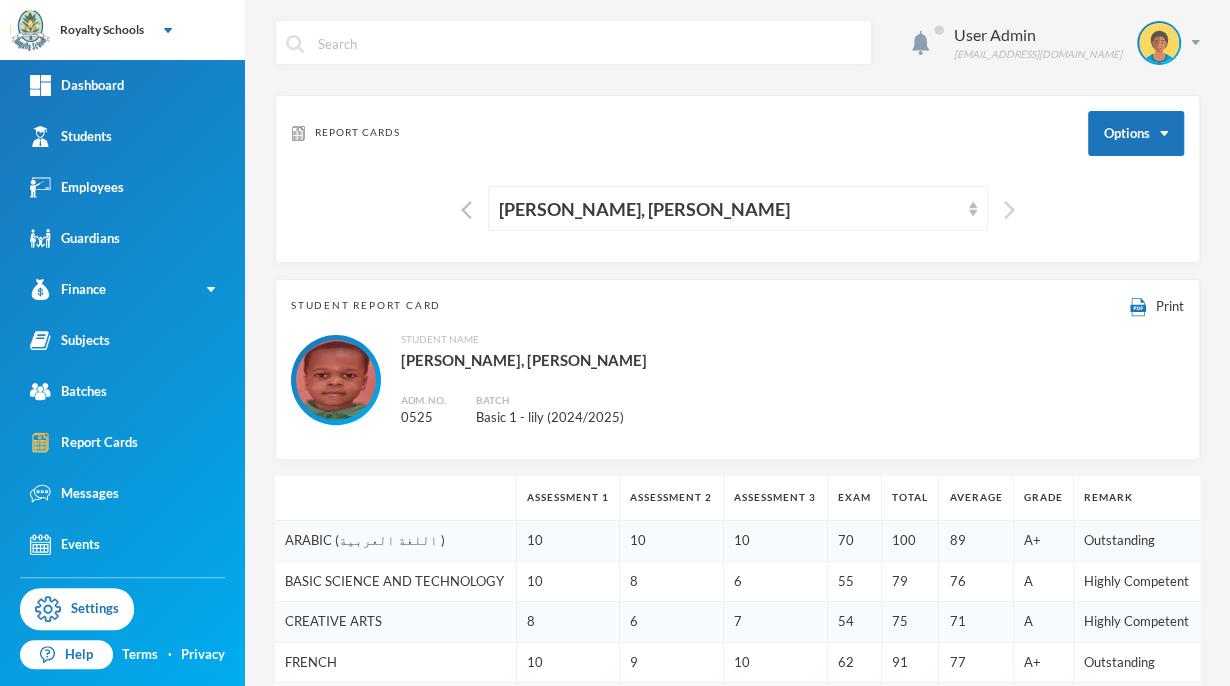 click at bounding box center (1009, 210) 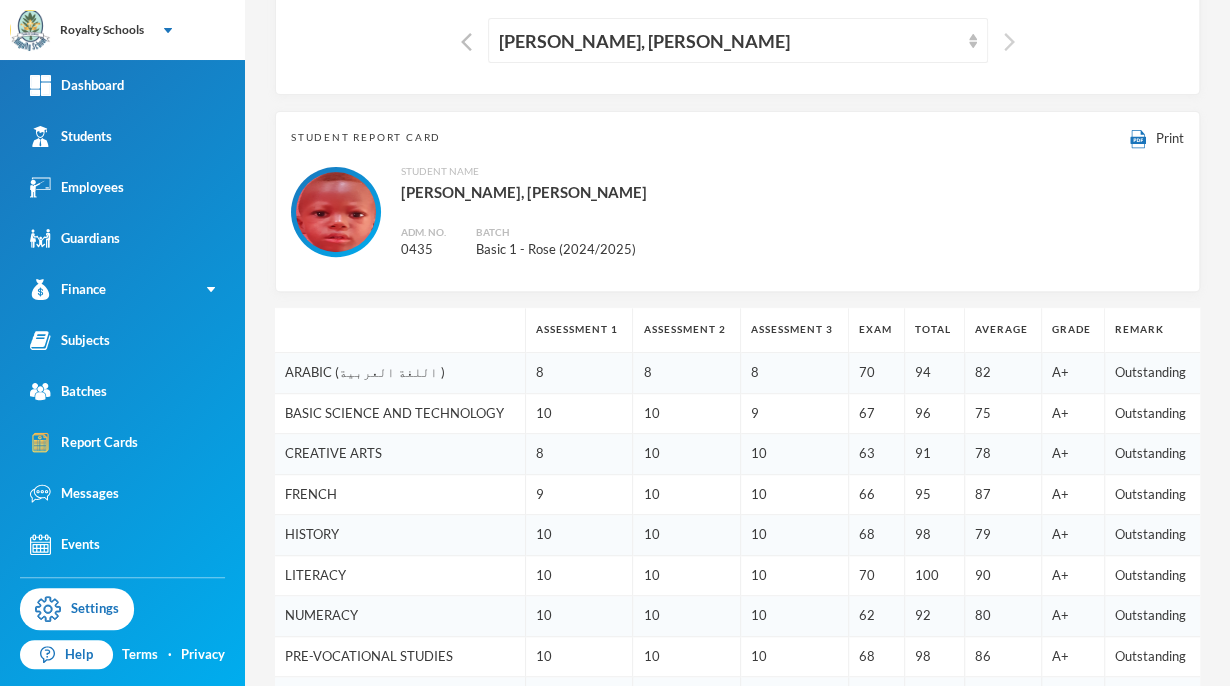 scroll, scrollTop: 0, scrollLeft: 0, axis: both 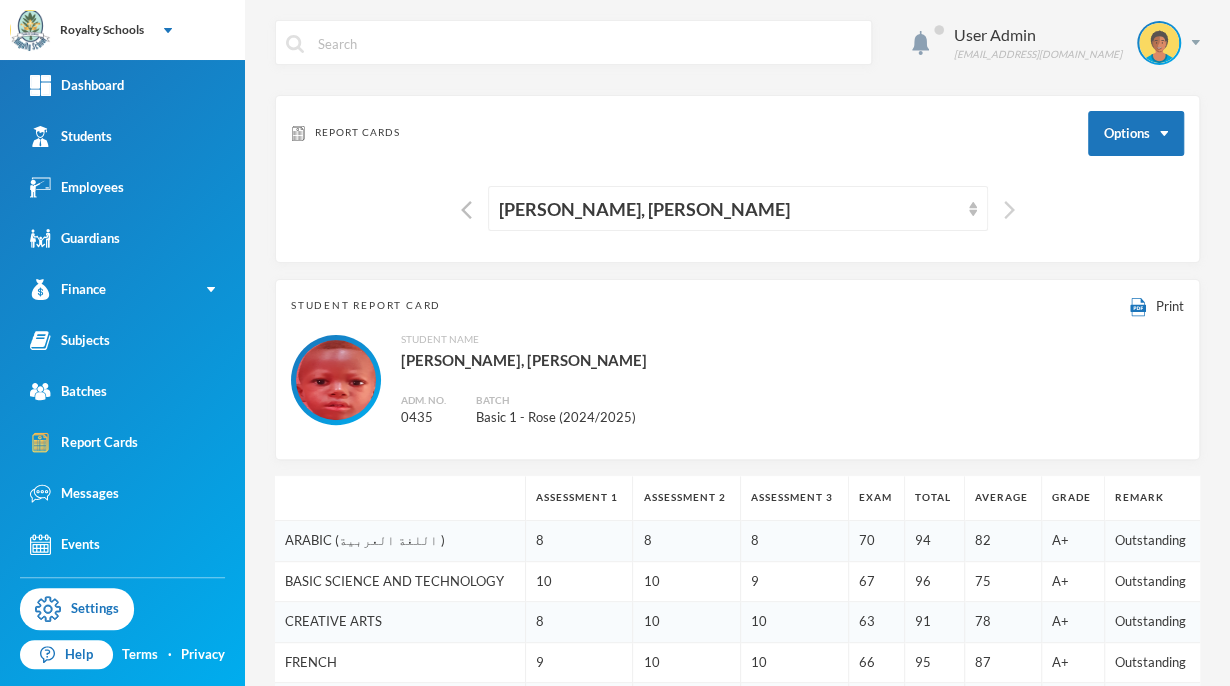 click at bounding box center (1009, 210) 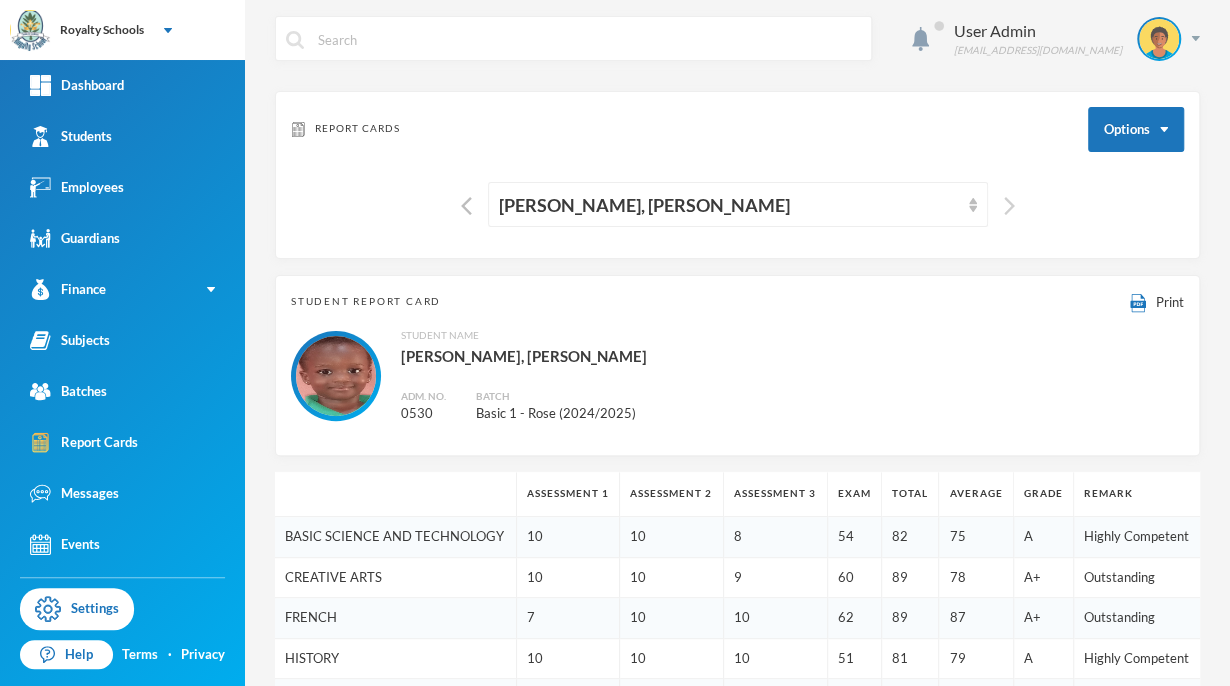 scroll, scrollTop: 0, scrollLeft: 0, axis: both 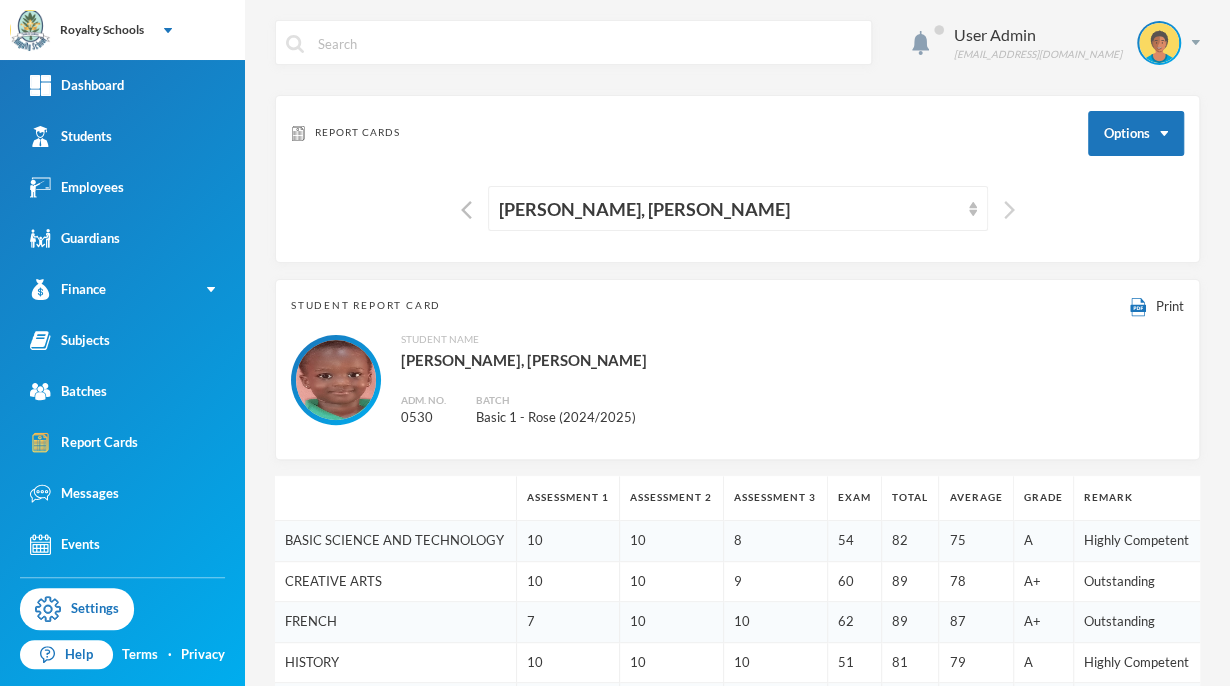 click at bounding box center (1009, 210) 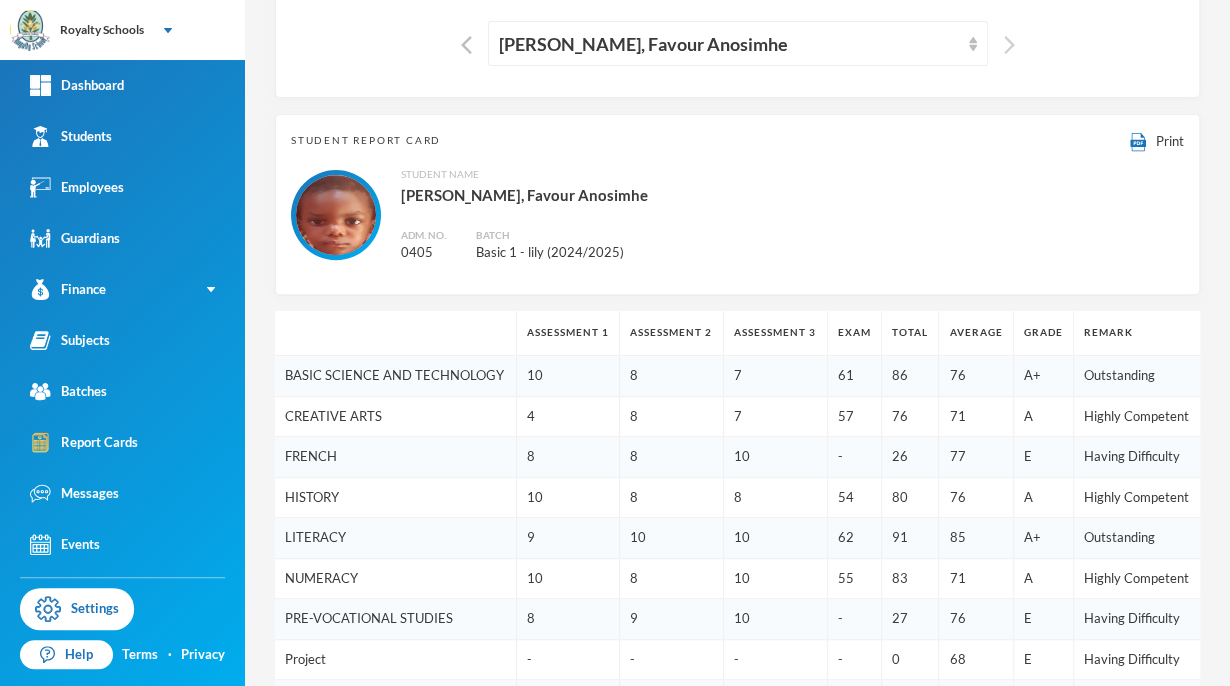 scroll, scrollTop: 0, scrollLeft: 0, axis: both 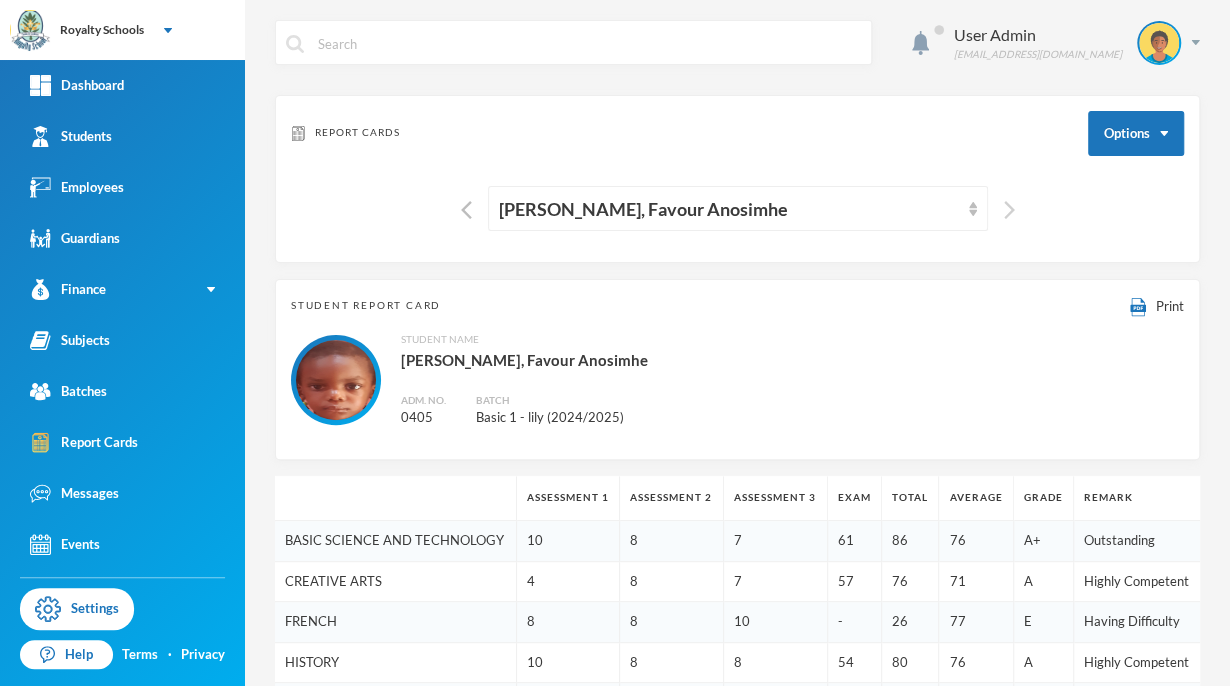 click at bounding box center (1009, 210) 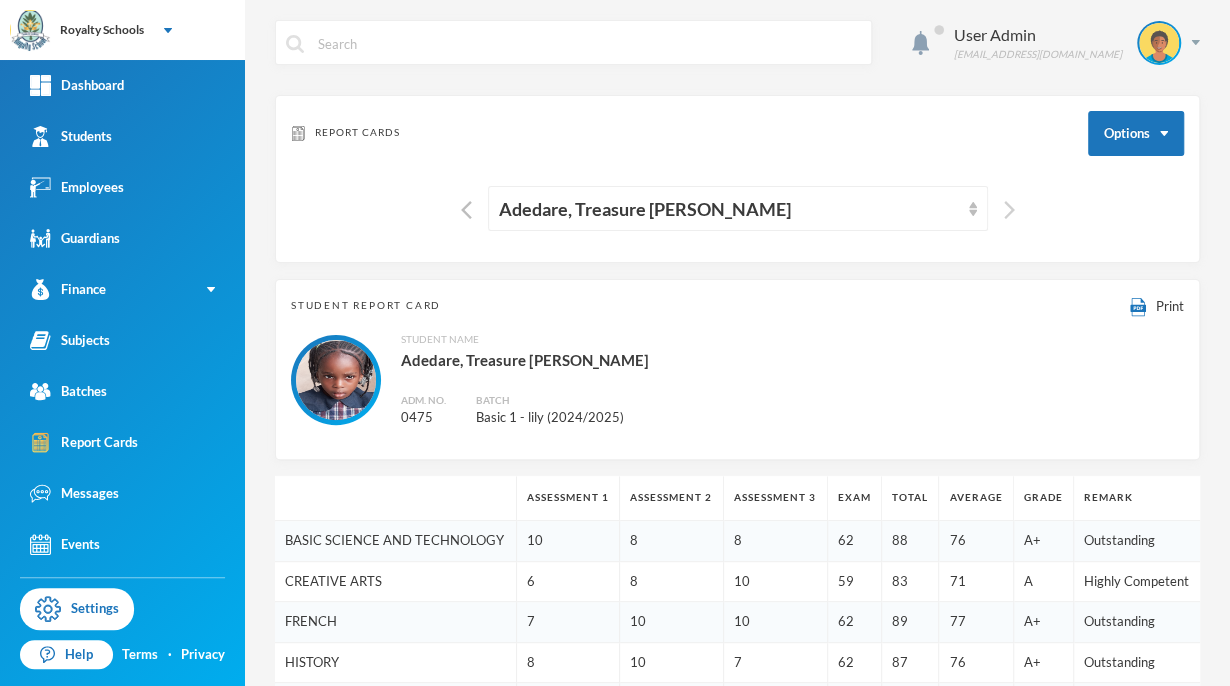 scroll, scrollTop: 0, scrollLeft: 0, axis: both 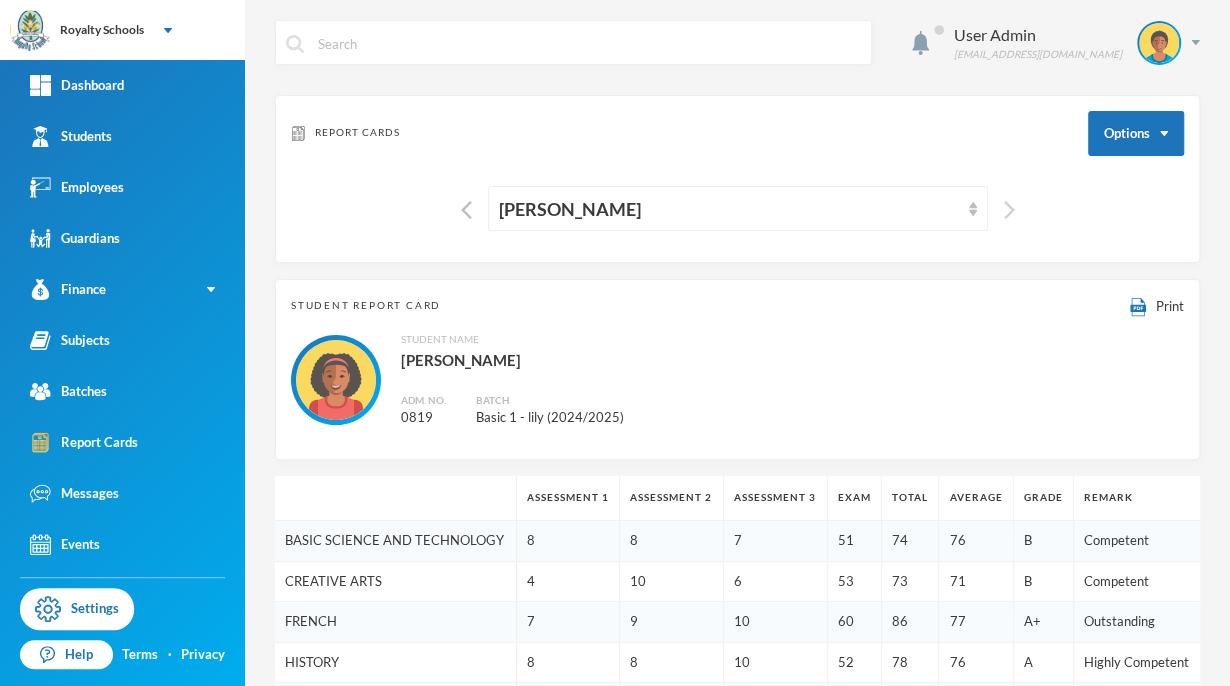click at bounding box center [1009, 210] 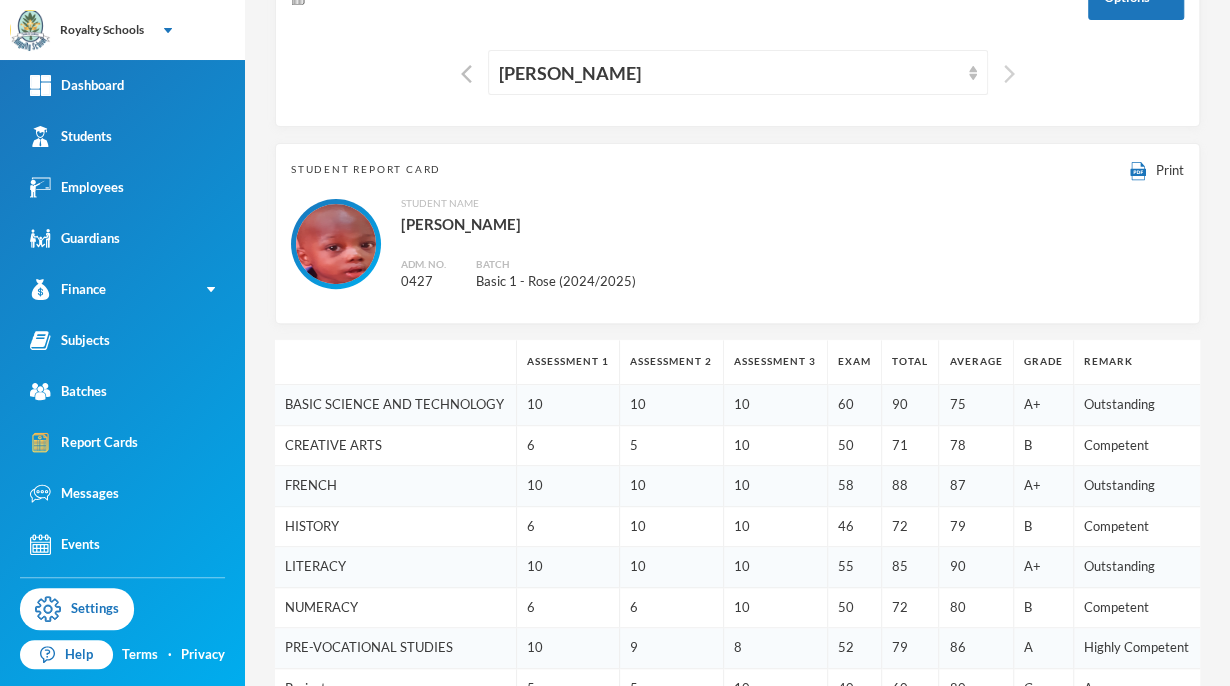 scroll, scrollTop: 0, scrollLeft: 0, axis: both 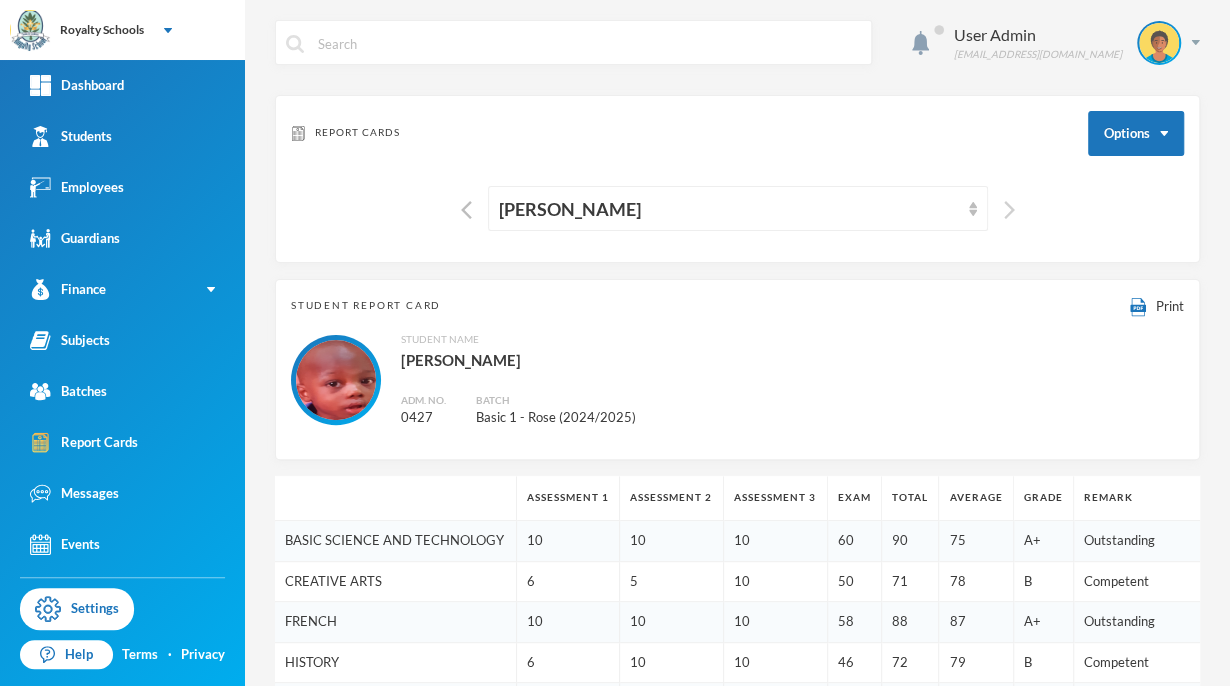 click at bounding box center [1009, 210] 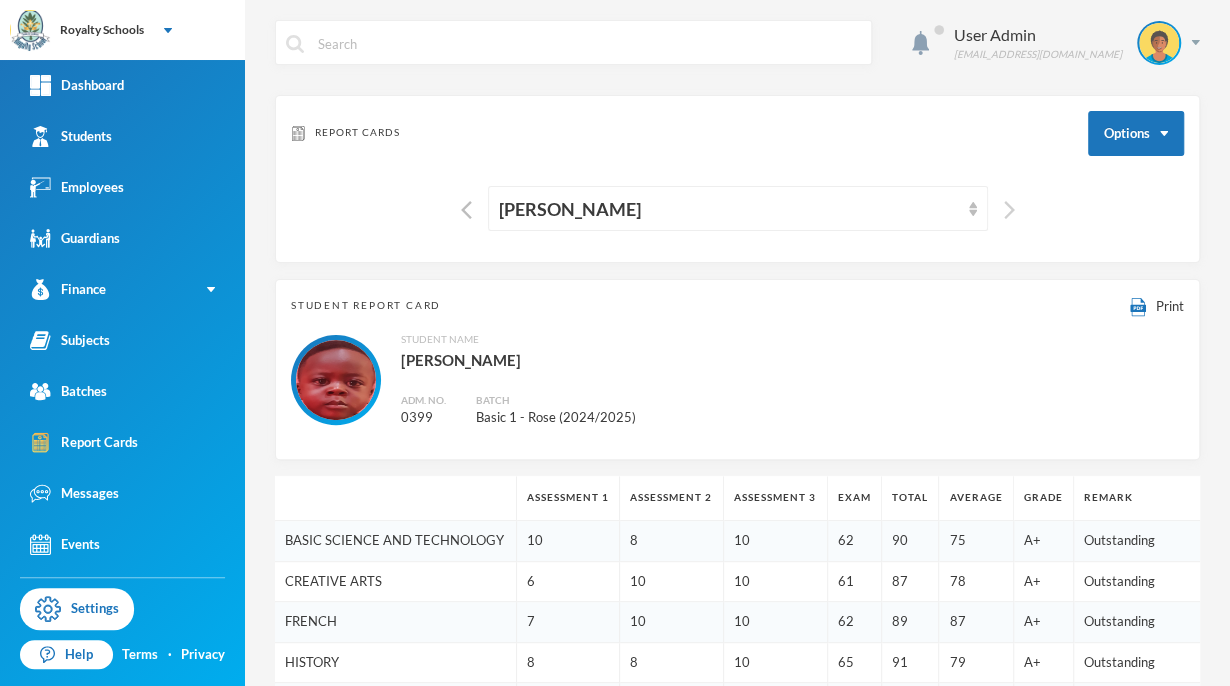 click at bounding box center [1009, 210] 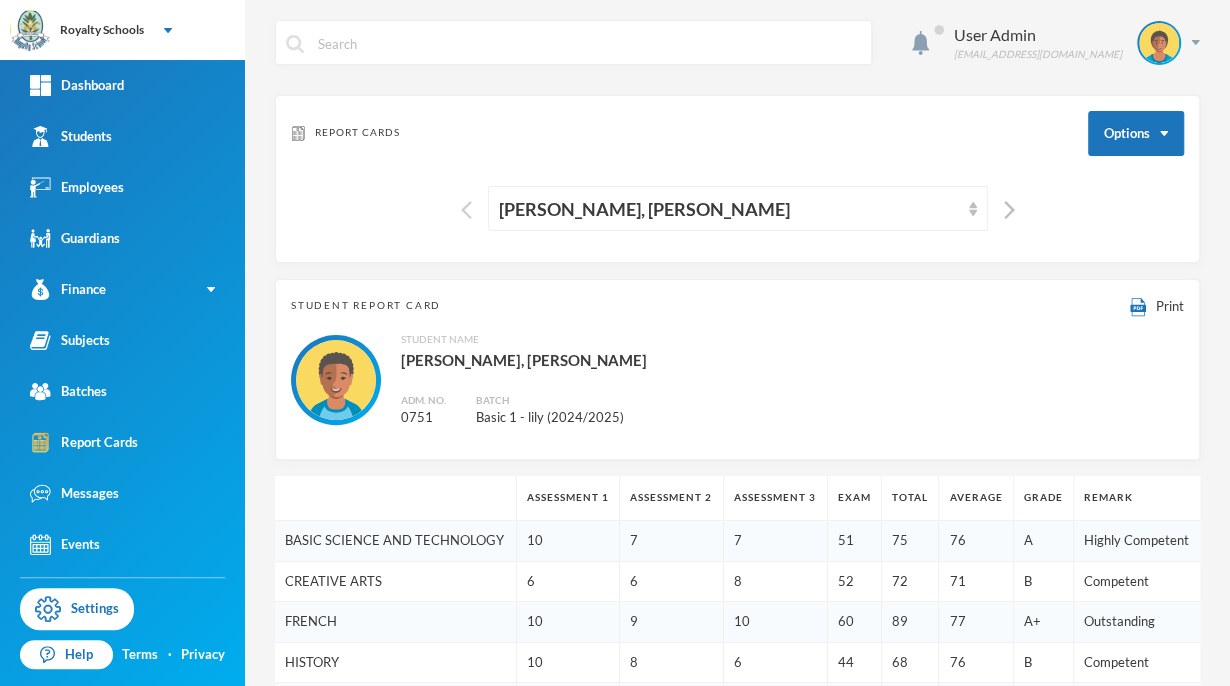 click at bounding box center [466, 210] 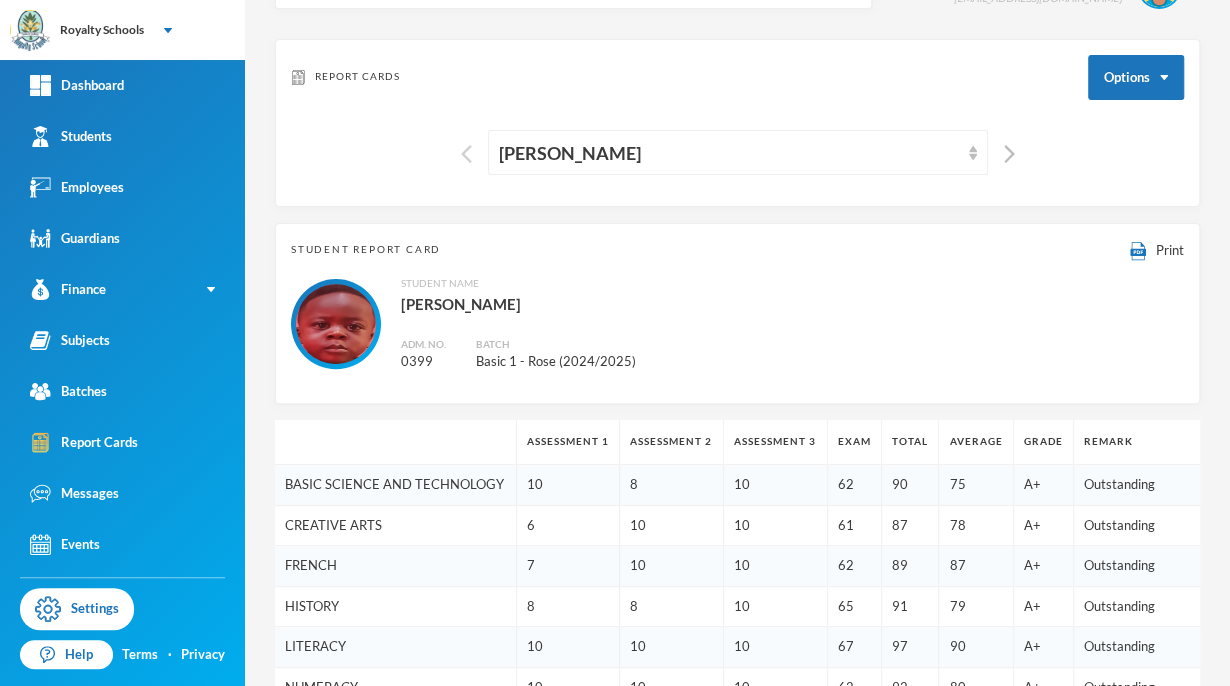 scroll, scrollTop: 0, scrollLeft: 0, axis: both 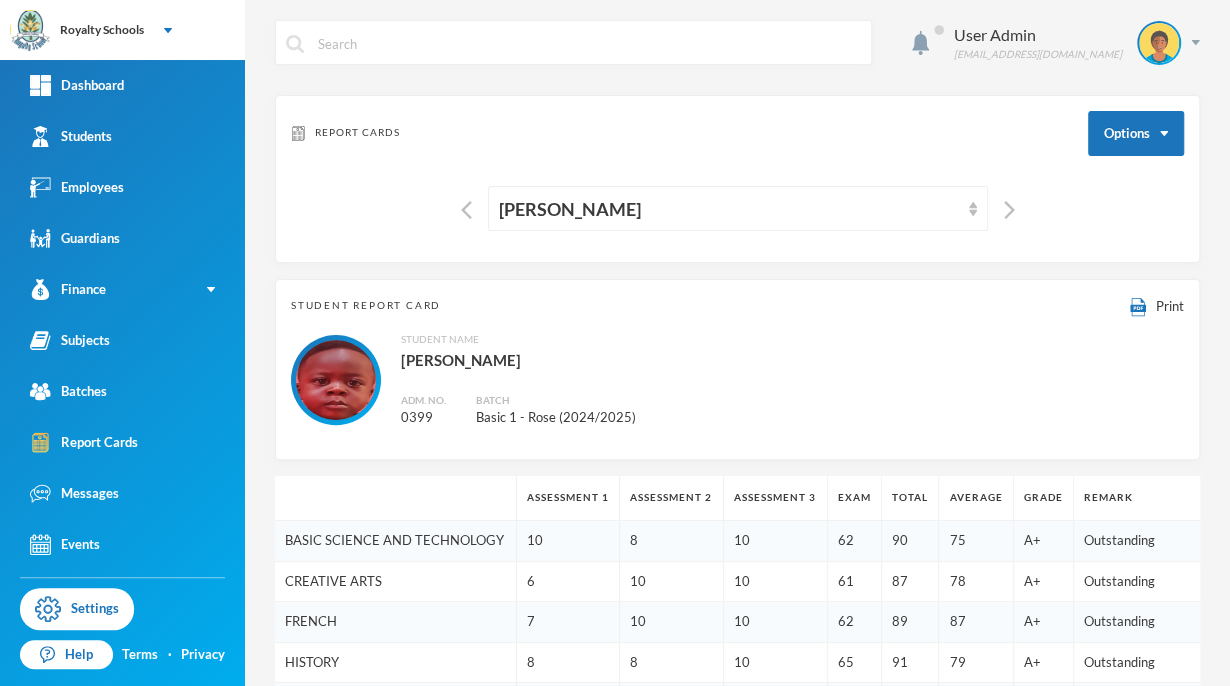 click on "Report Cards Options [PERSON_NAME]" at bounding box center [737, 179] 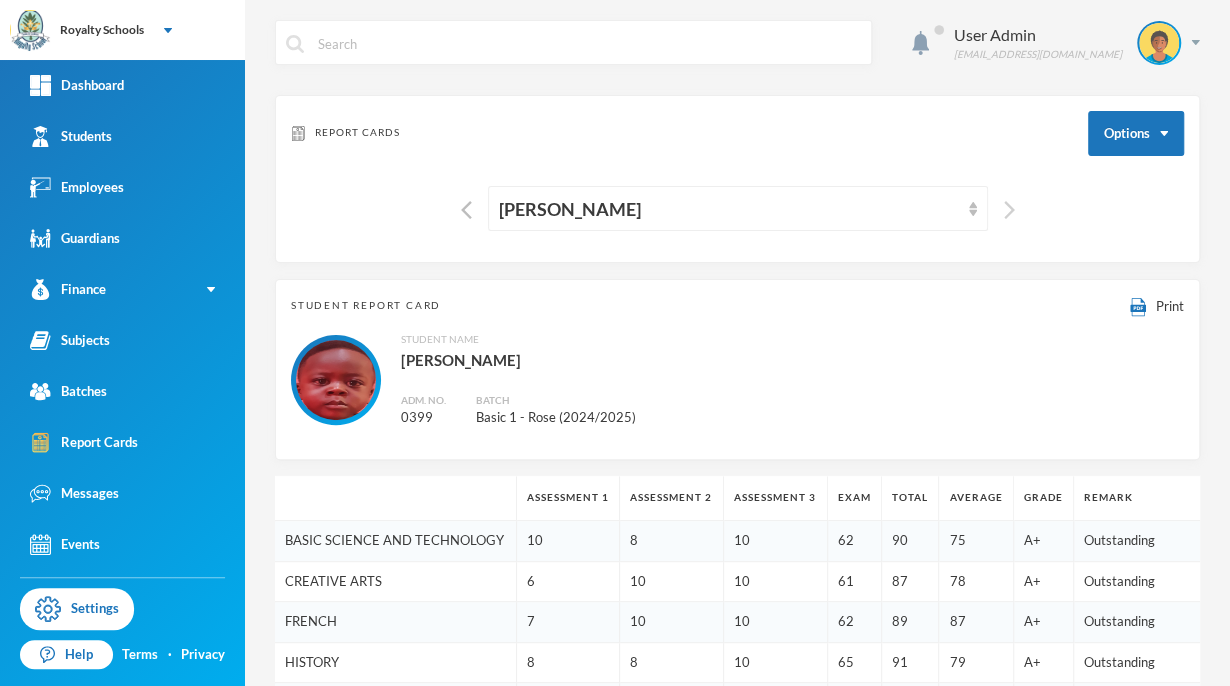 click at bounding box center (1009, 210) 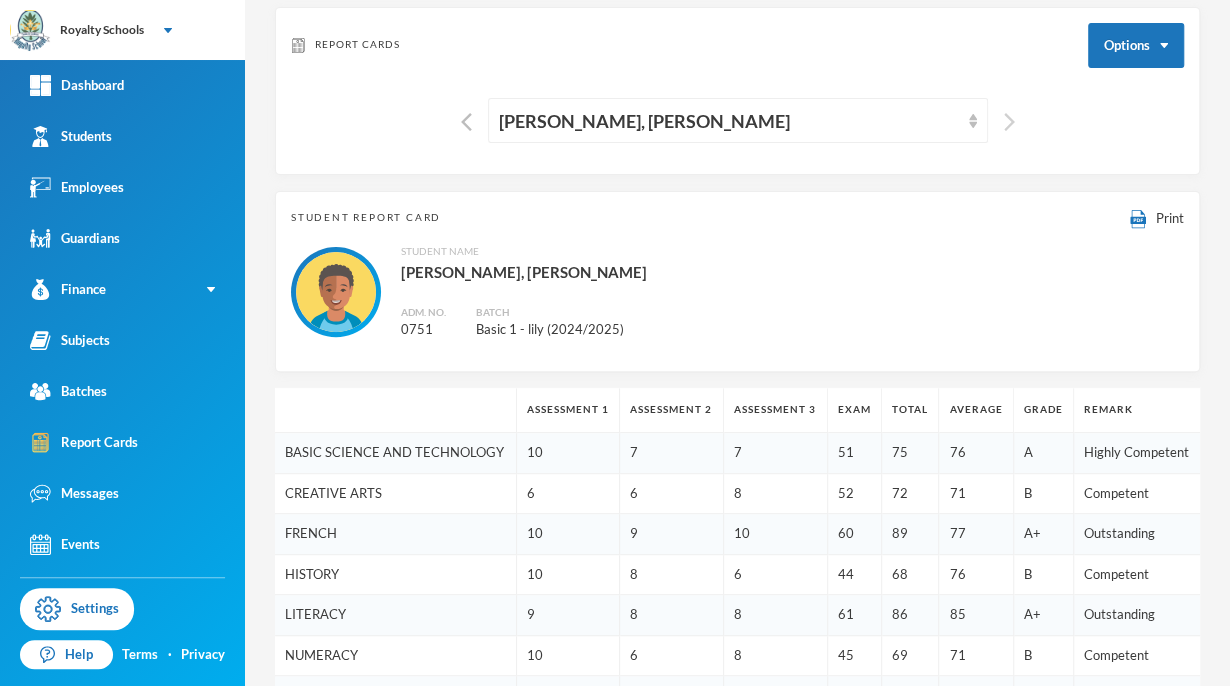 scroll, scrollTop: 0, scrollLeft: 0, axis: both 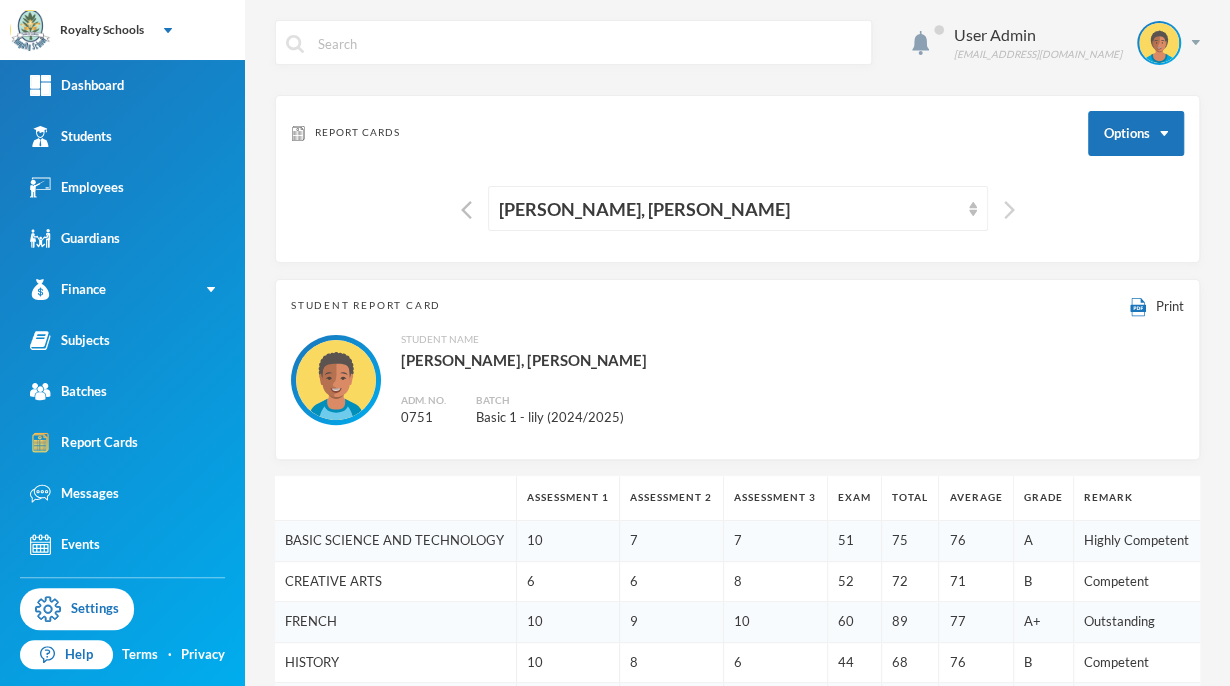 click at bounding box center [1009, 210] 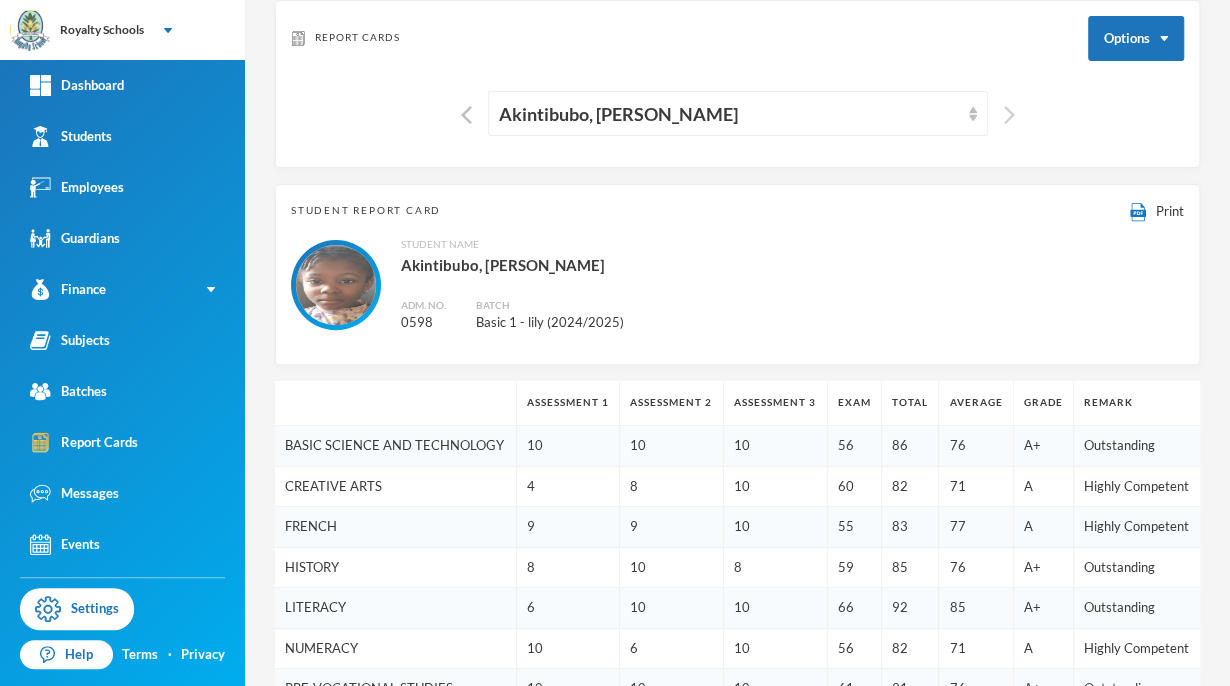 scroll, scrollTop: 0, scrollLeft: 0, axis: both 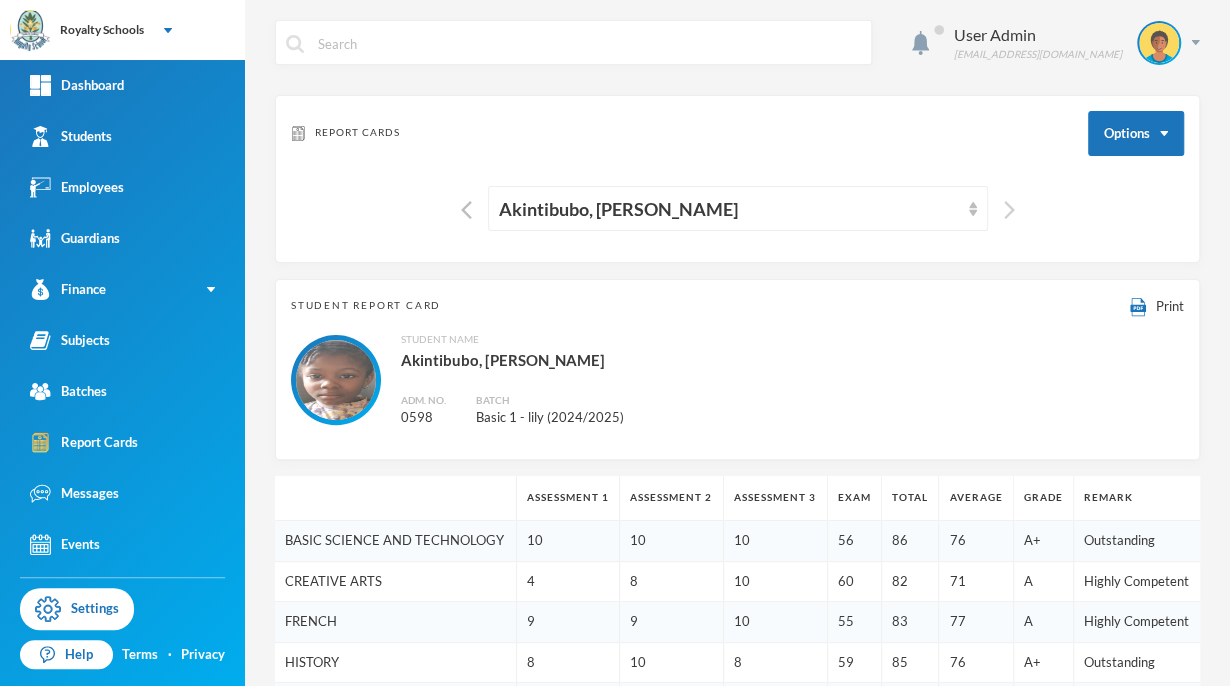 click at bounding box center (1009, 210) 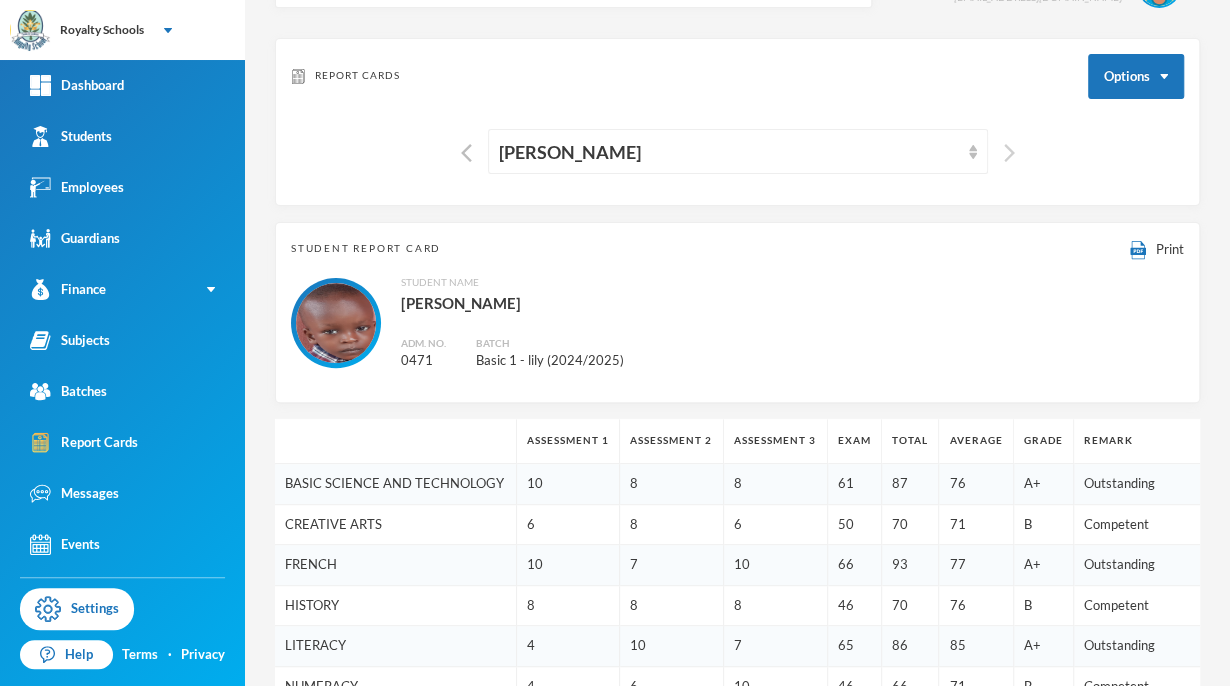 scroll, scrollTop: 0, scrollLeft: 0, axis: both 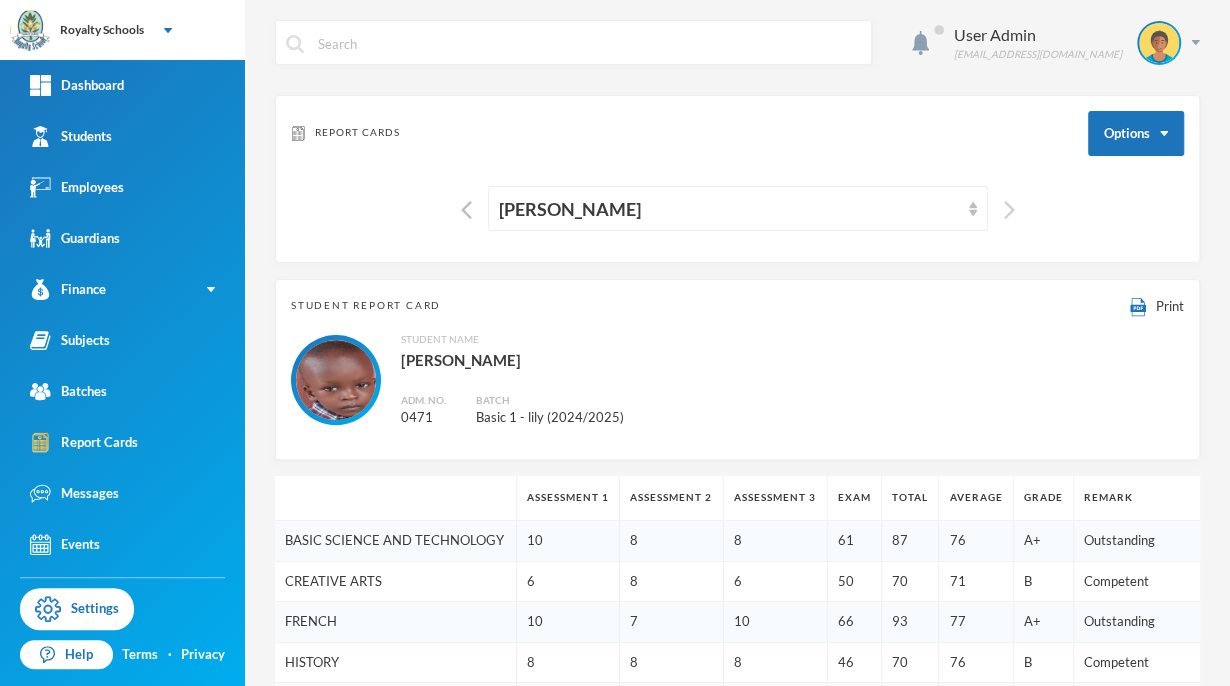 click at bounding box center (1009, 210) 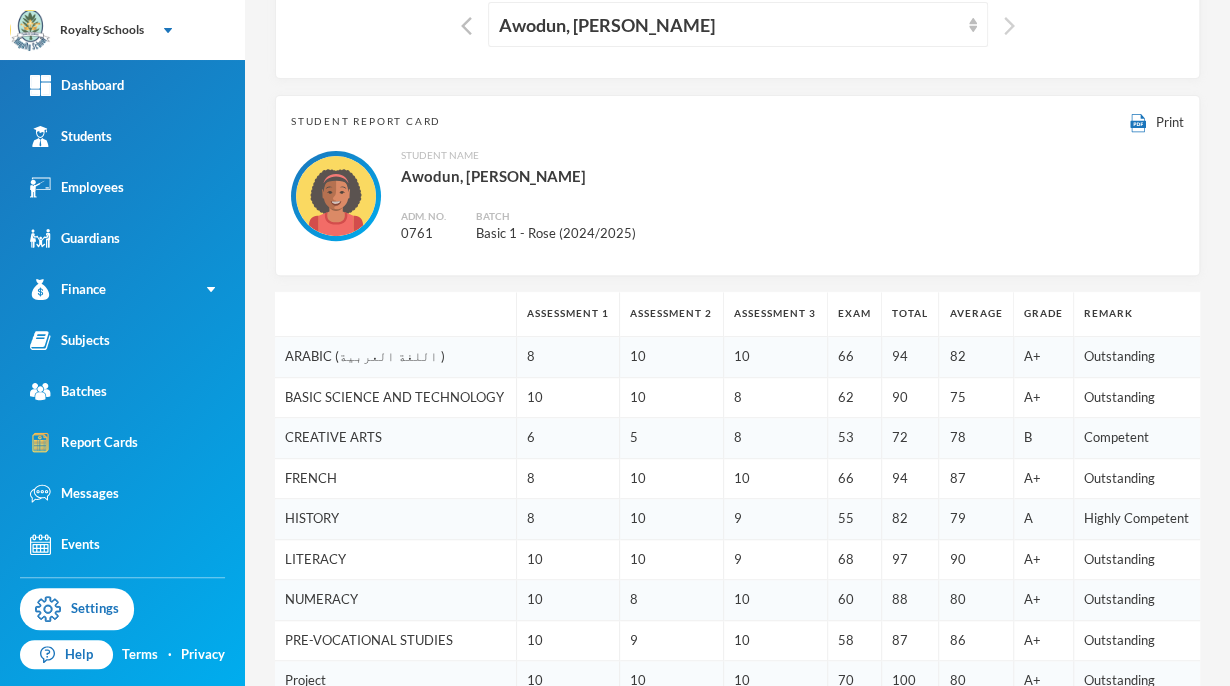 scroll, scrollTop: 0, scrollLeft: 0, axis: both 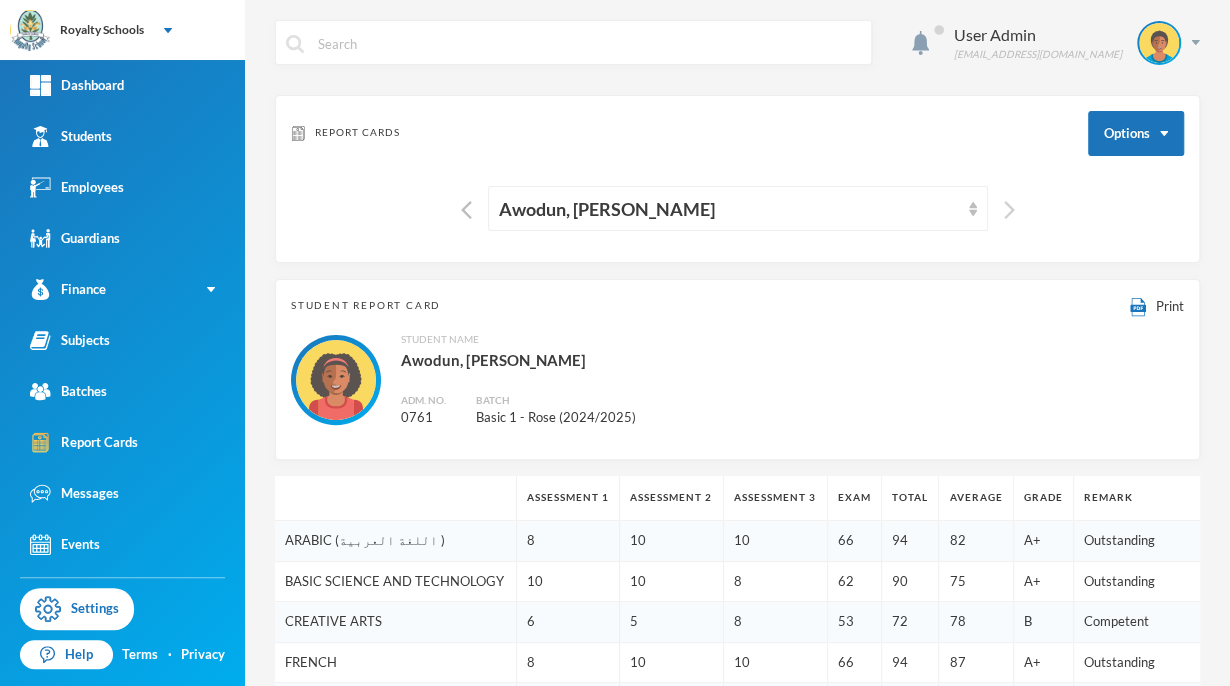 click at bounding box center [1009, 210] 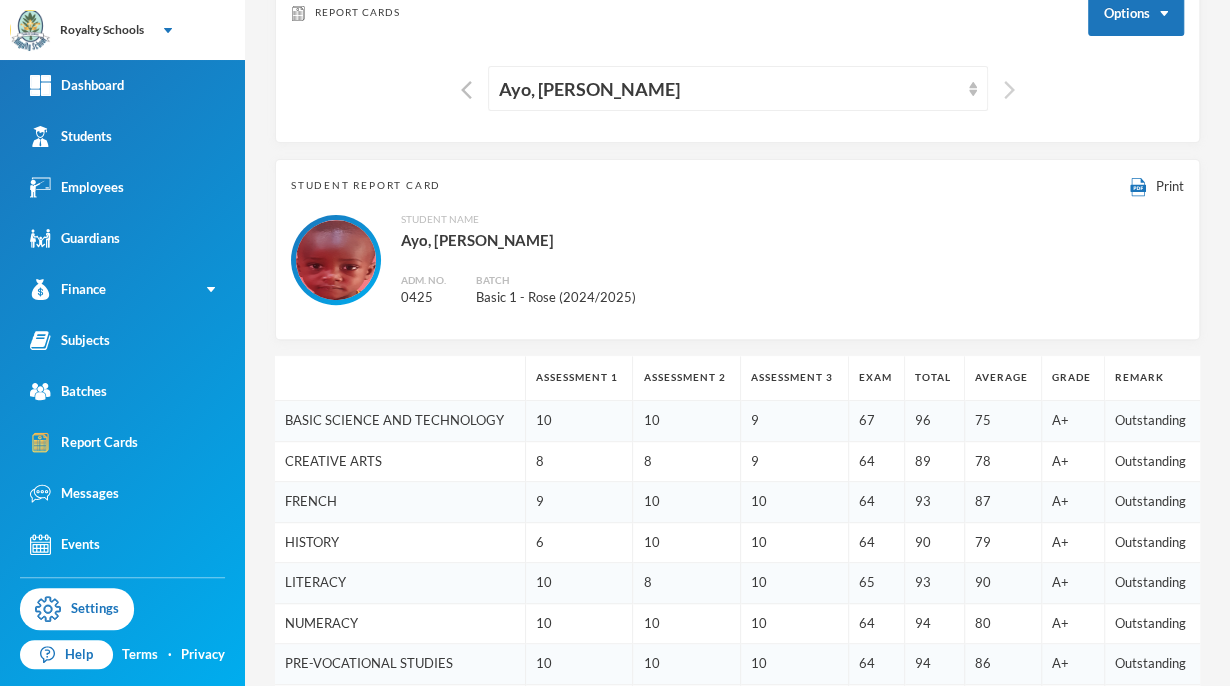 scroll, scrollTop: 0, scrollLeft: 0, axis: both 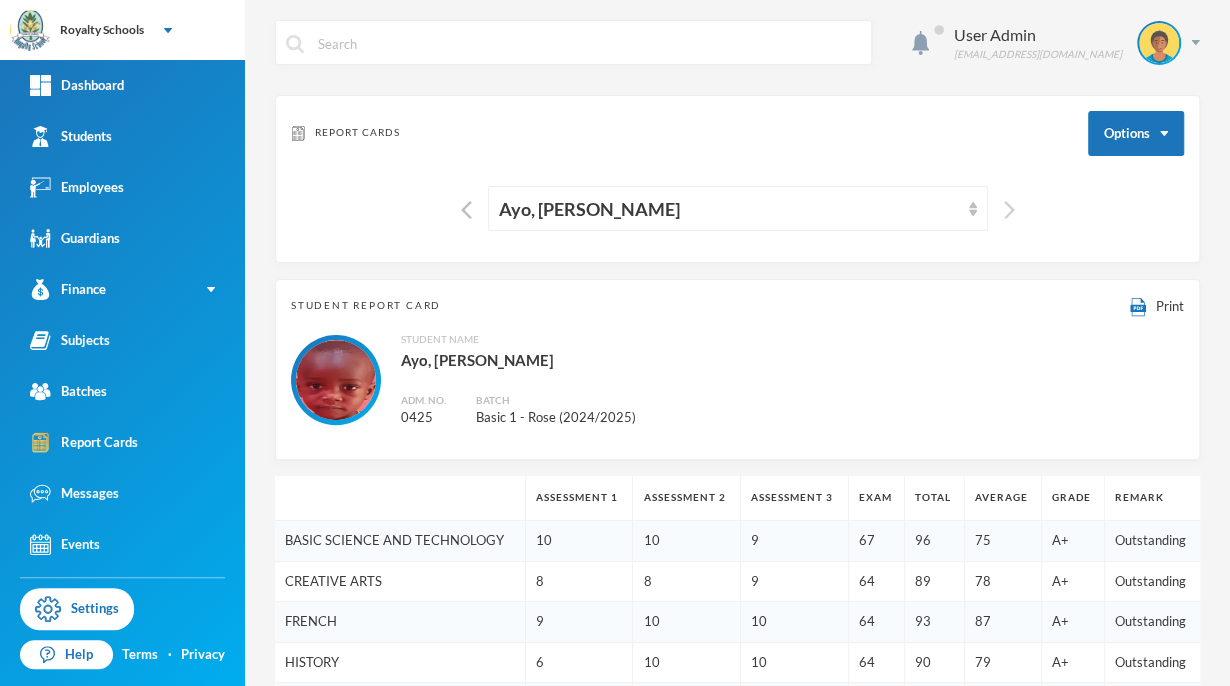 click at bounding box center [1009, 210] 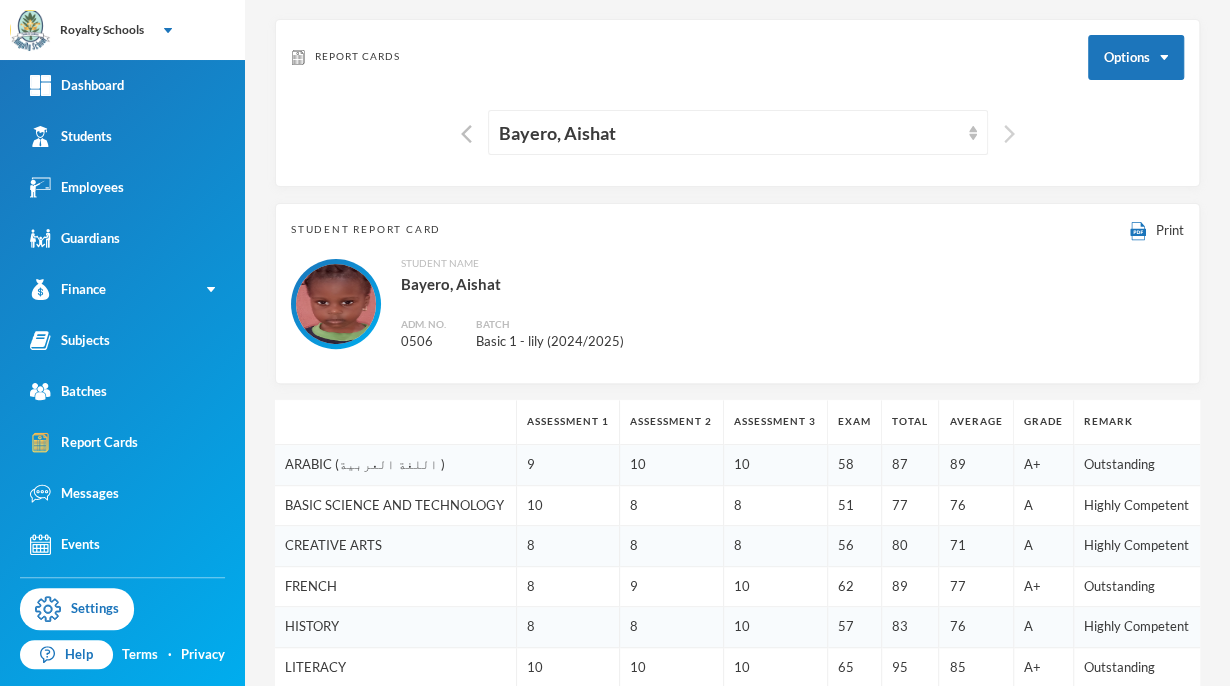 scroll, scrollTop: 0, scrollLeft: 0, axis: both 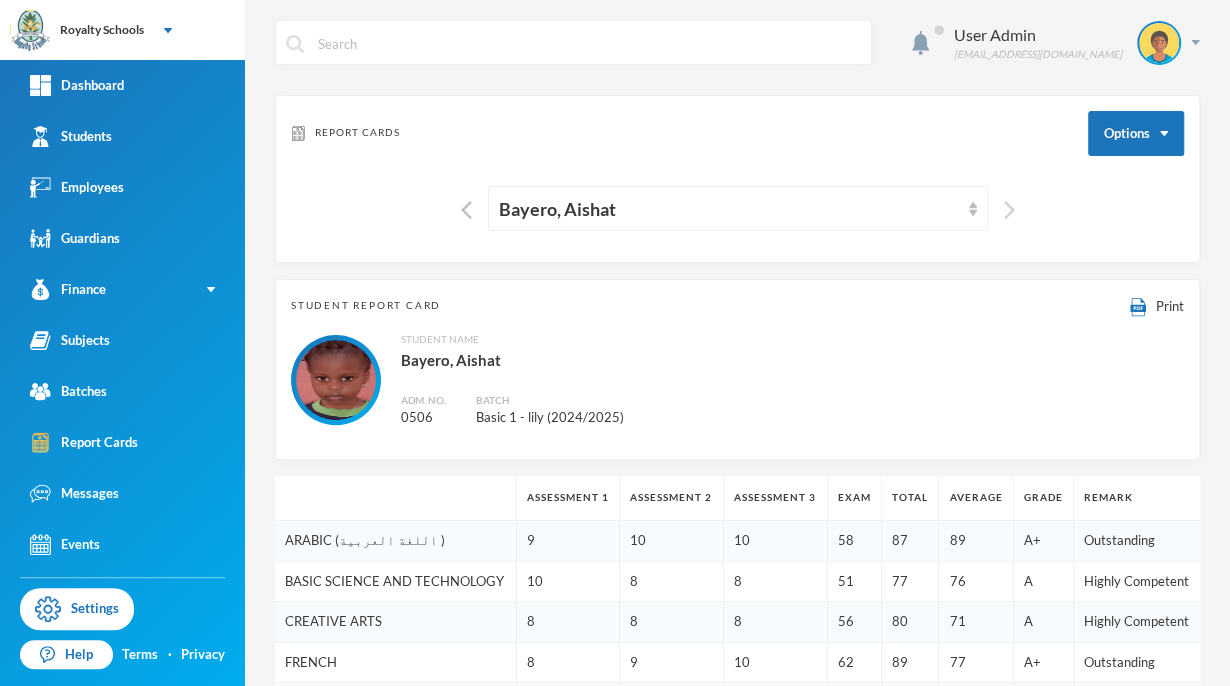 click at bounding box center (1009, 210) 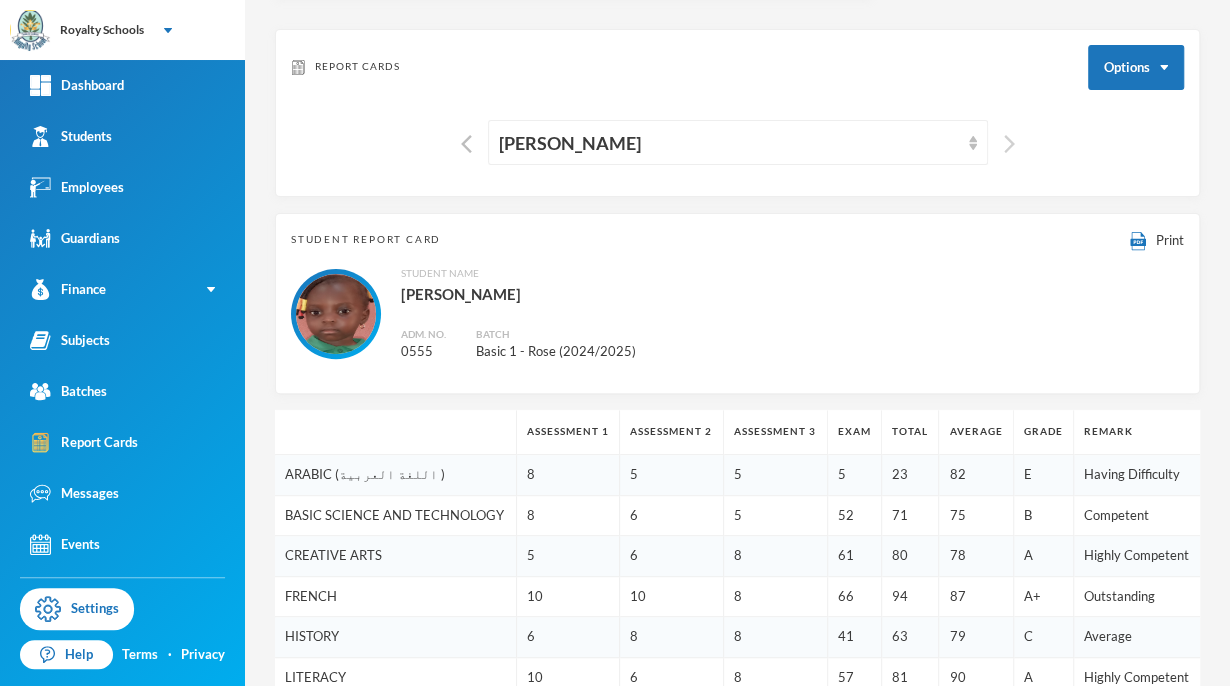 scroll, scrollTop: 0, scrollLeft: 0, axis: both 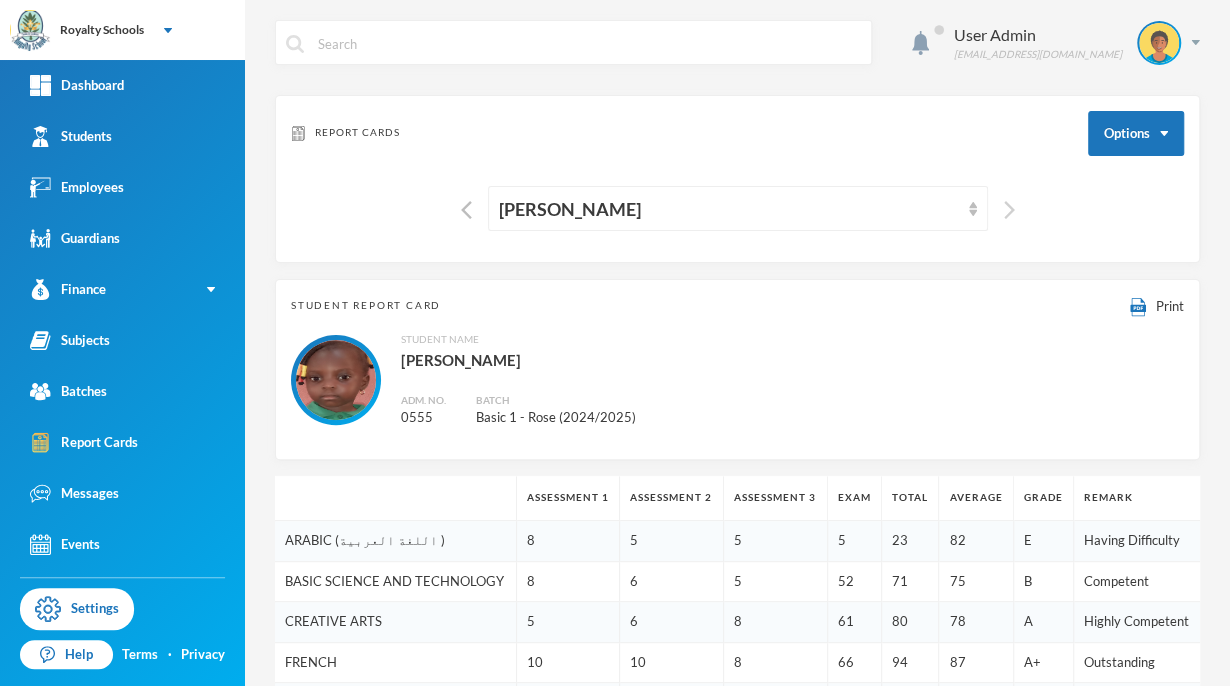 click at bounding box center (1009, 210) 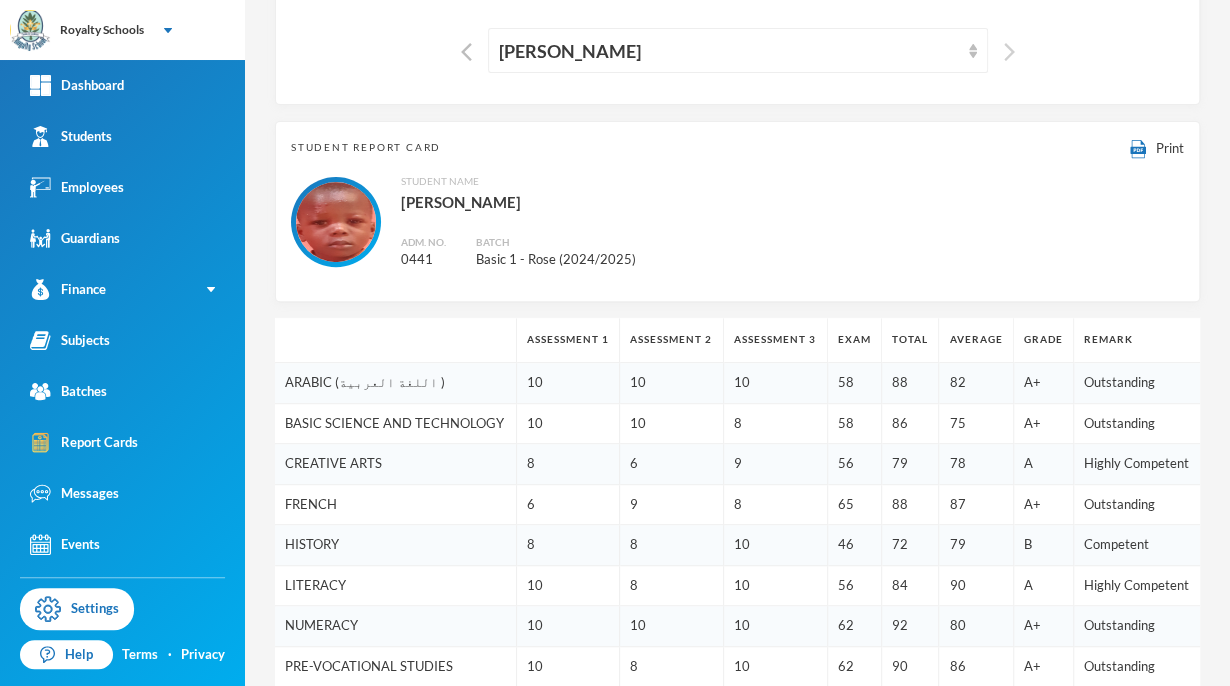 scroll, scrollTop: 0, scrollLeft: 0, axis: both 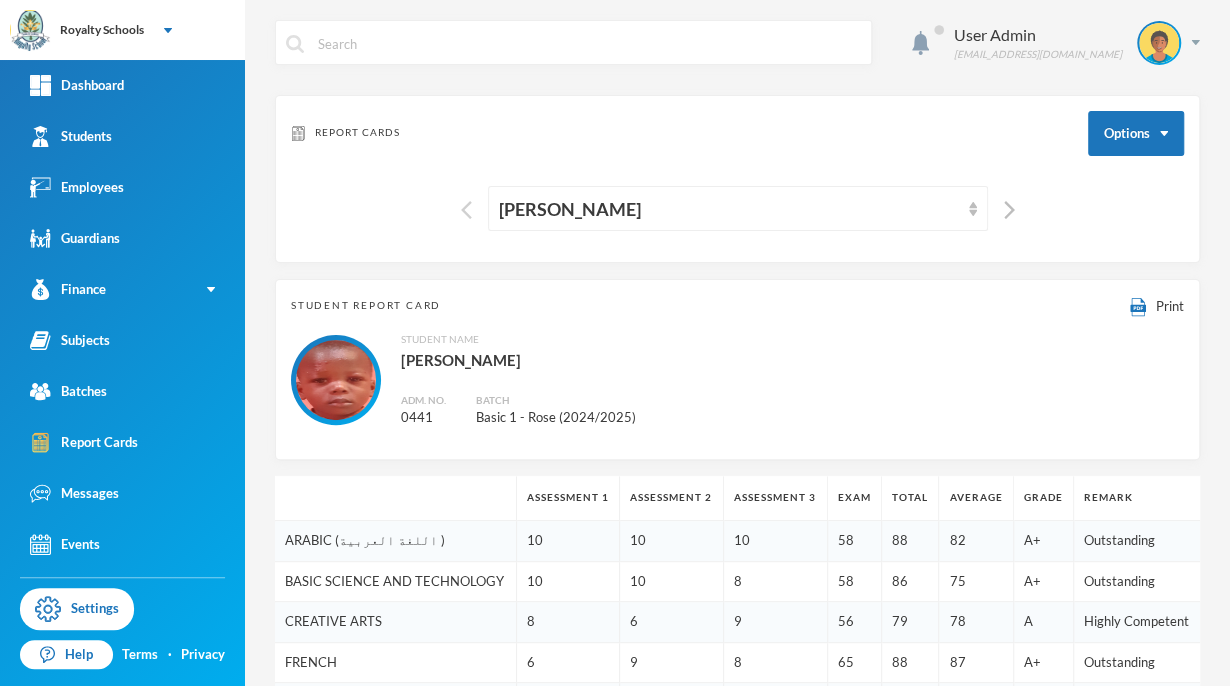 click at bounding box center [466, 210] 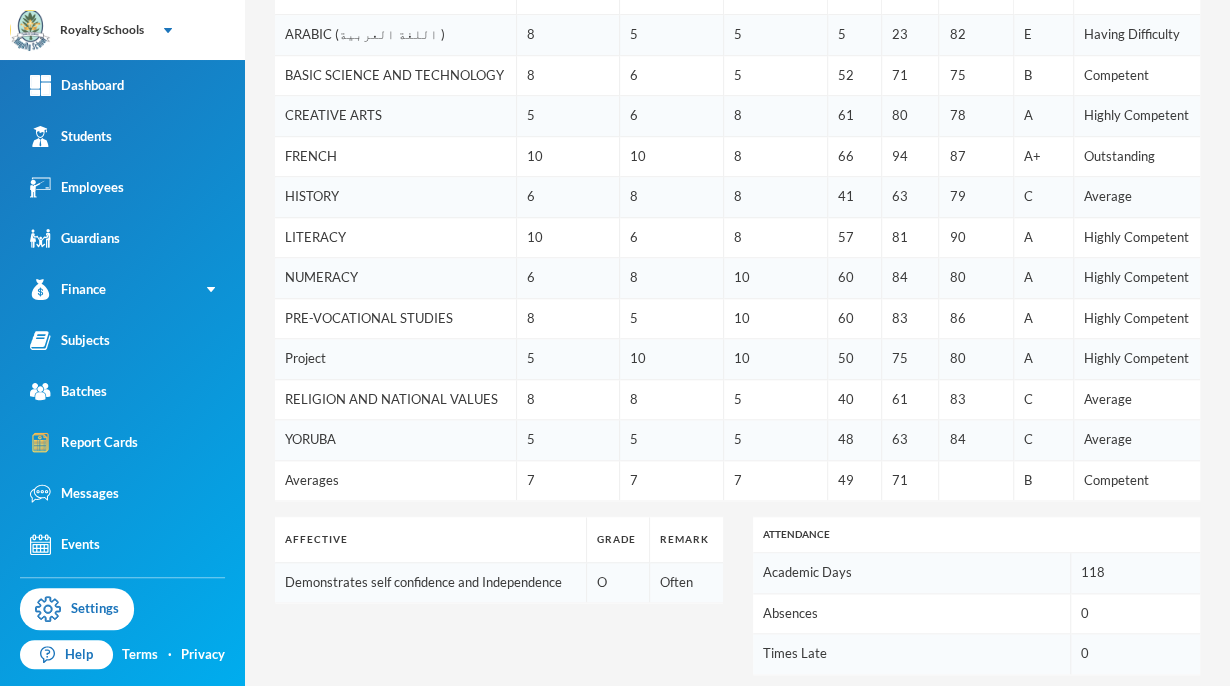 scroll, scrollTop: 0, scrollLeft: 0, axis: both 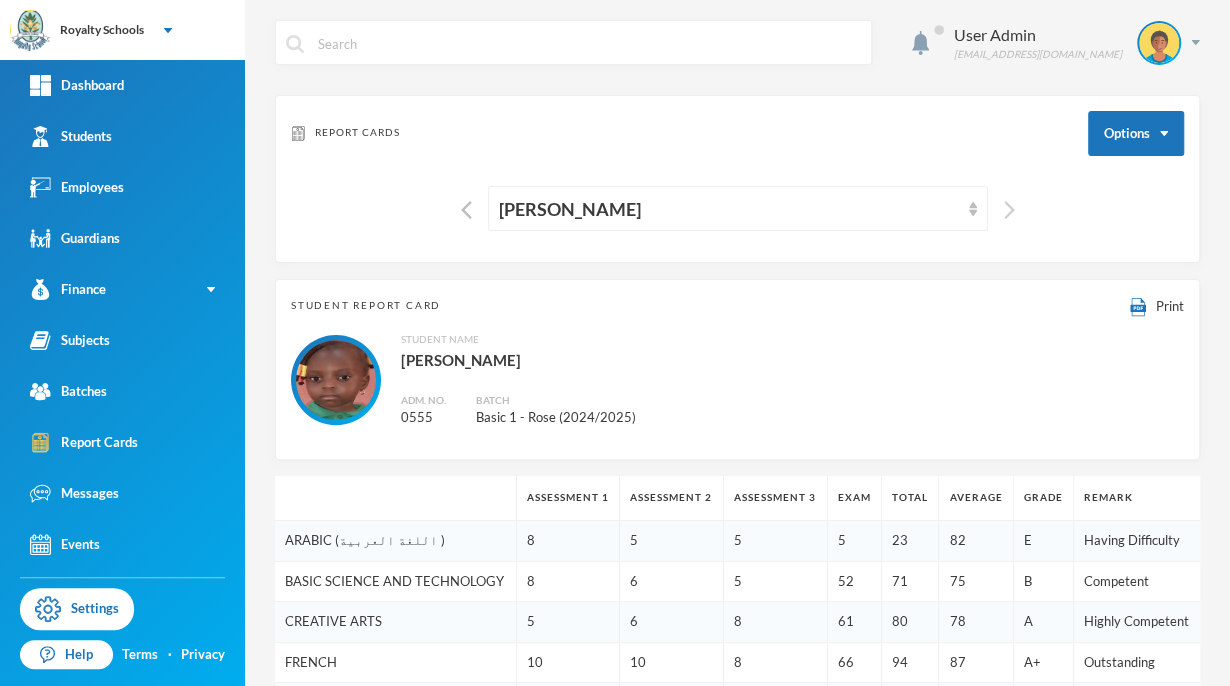 click at bounding box center [1009, 210] 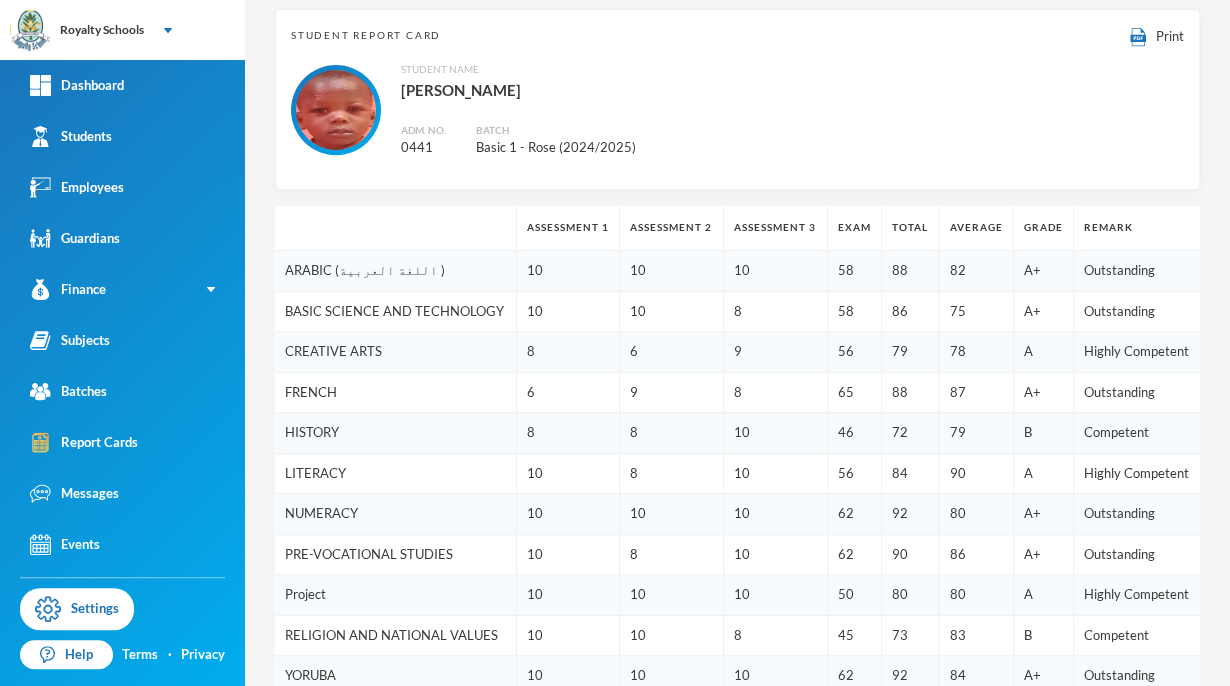 scroll, scrollTop: 0, scrollLeft: 0, axis: both 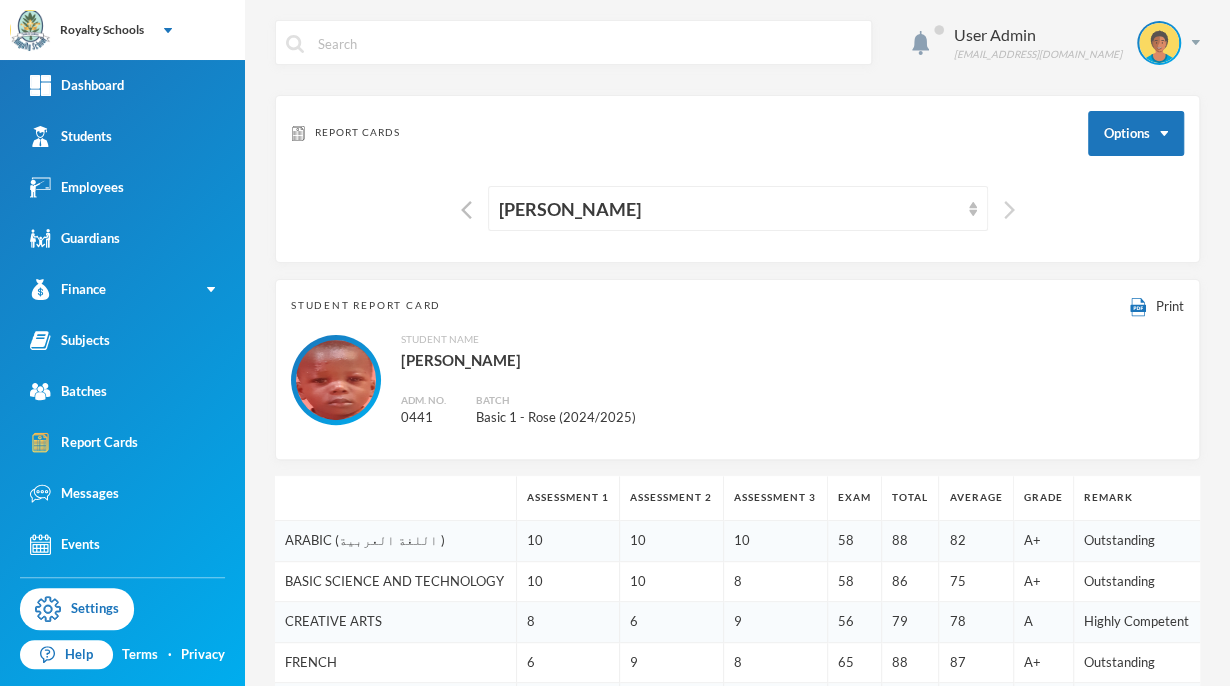 click at bounding box center [1009, 210] 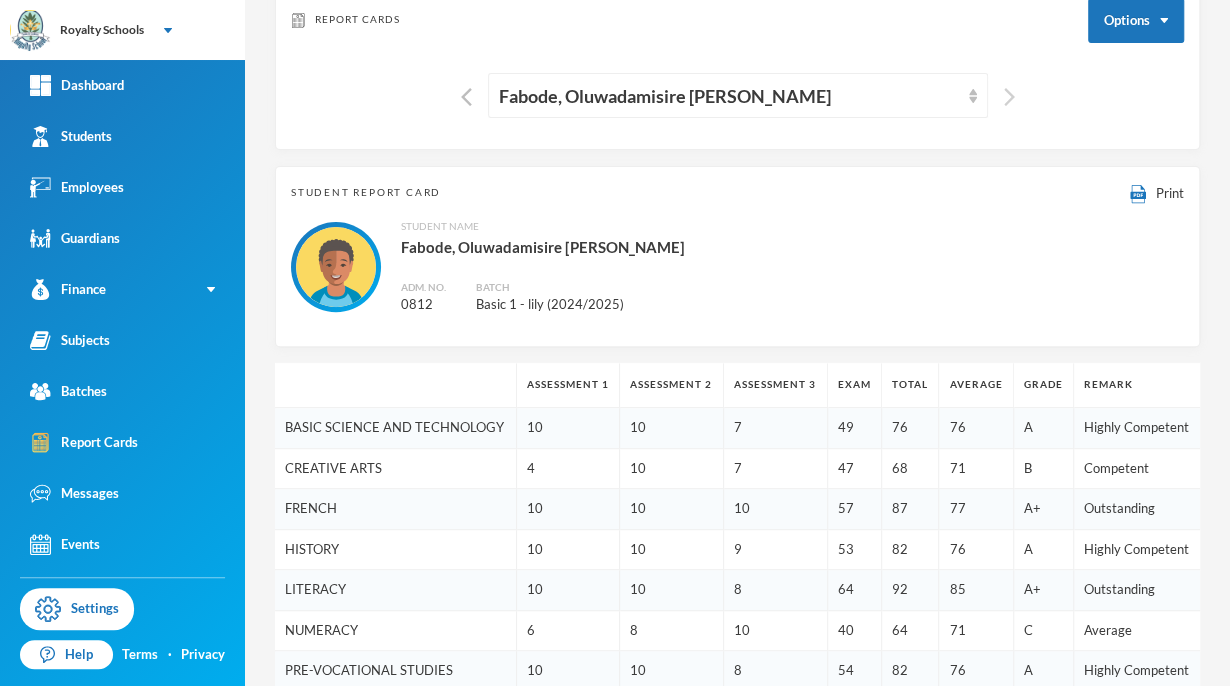 scroll, scrollTop: 0, scrollLeft: 0, axis: both 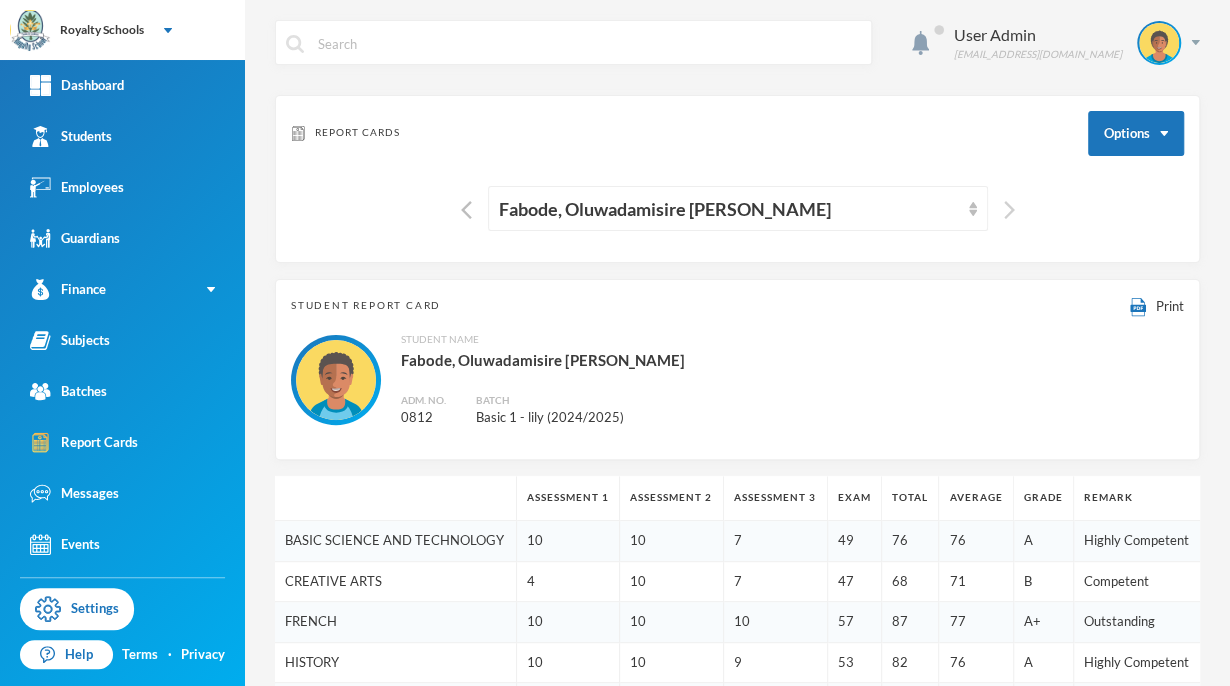 click at bounding box center (1009, 210) 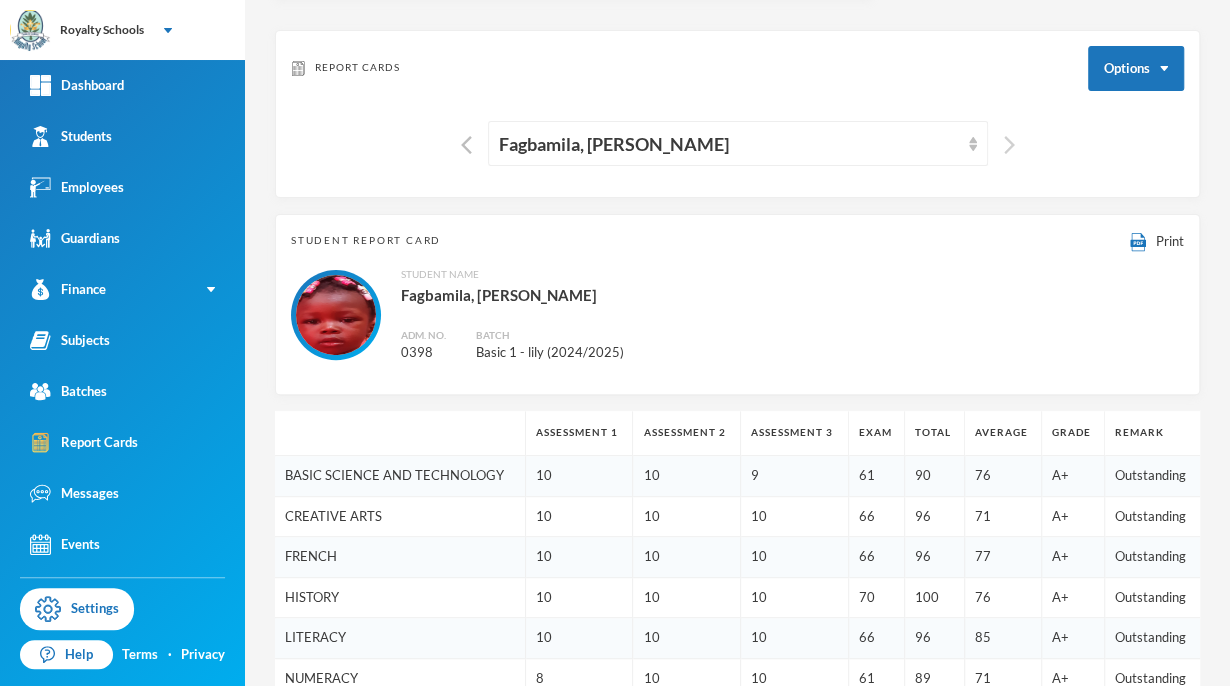 scroll, scrollTop: 0, scrollLeft: 0, axis: both 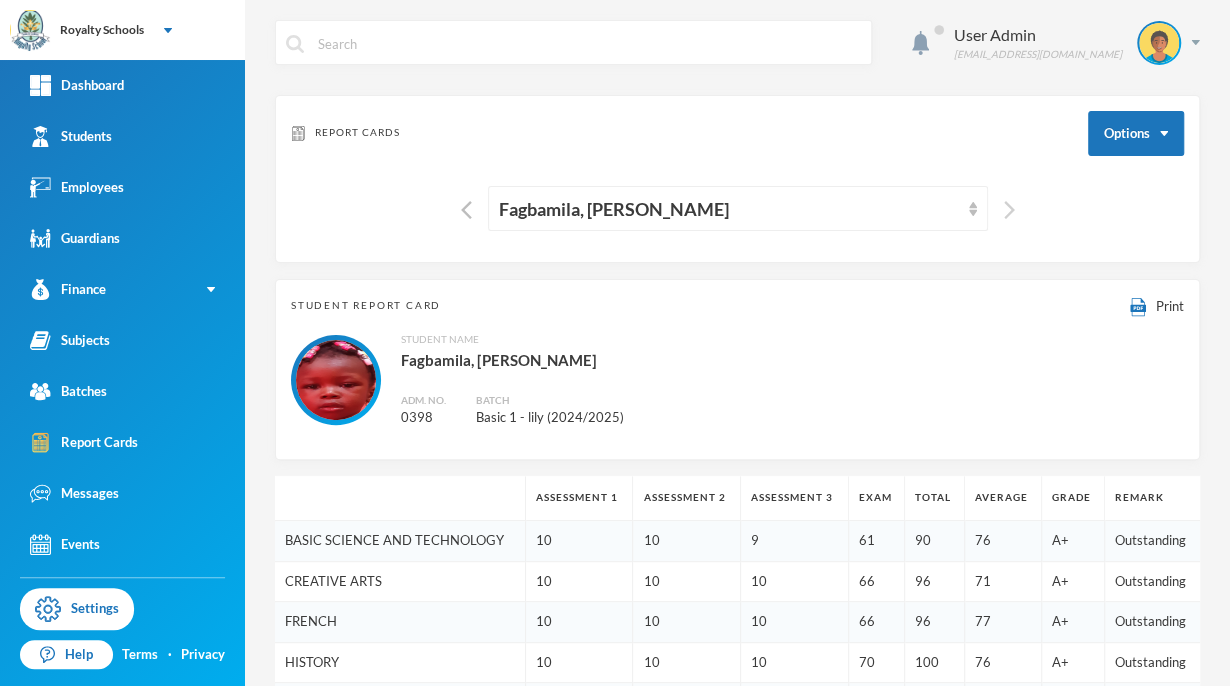 click at bounding box center (1009, 210) 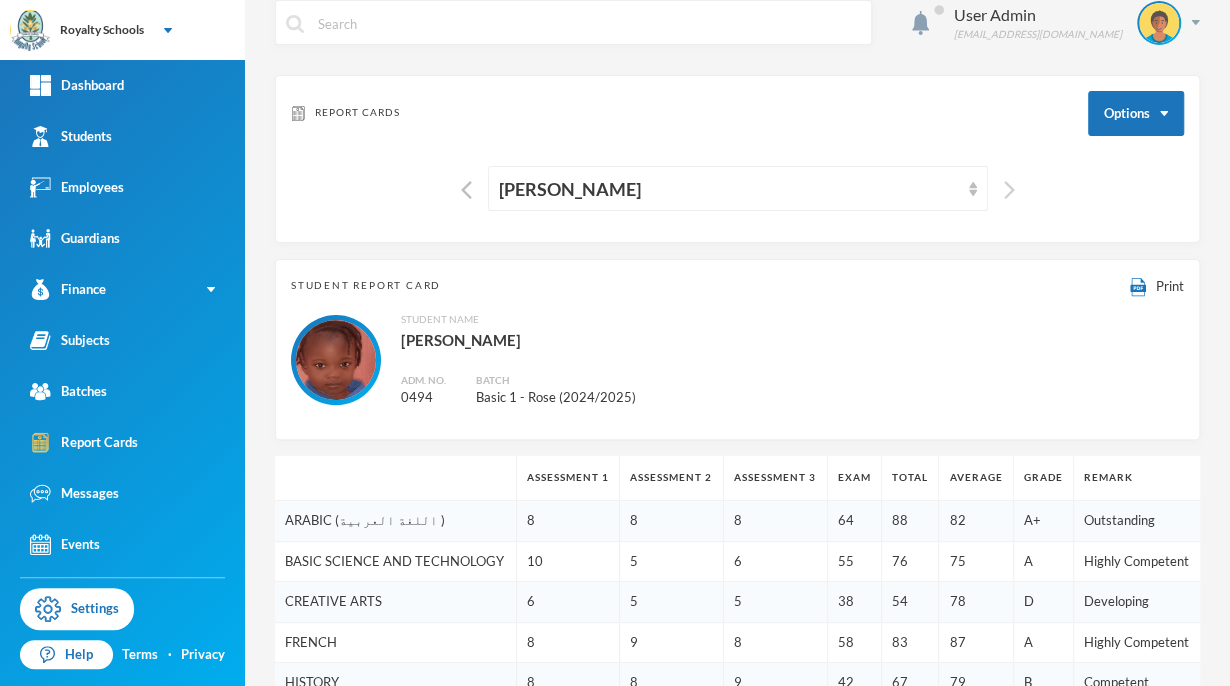 scroll, scrollTop: 0, scrollLeft: 0, axis: both 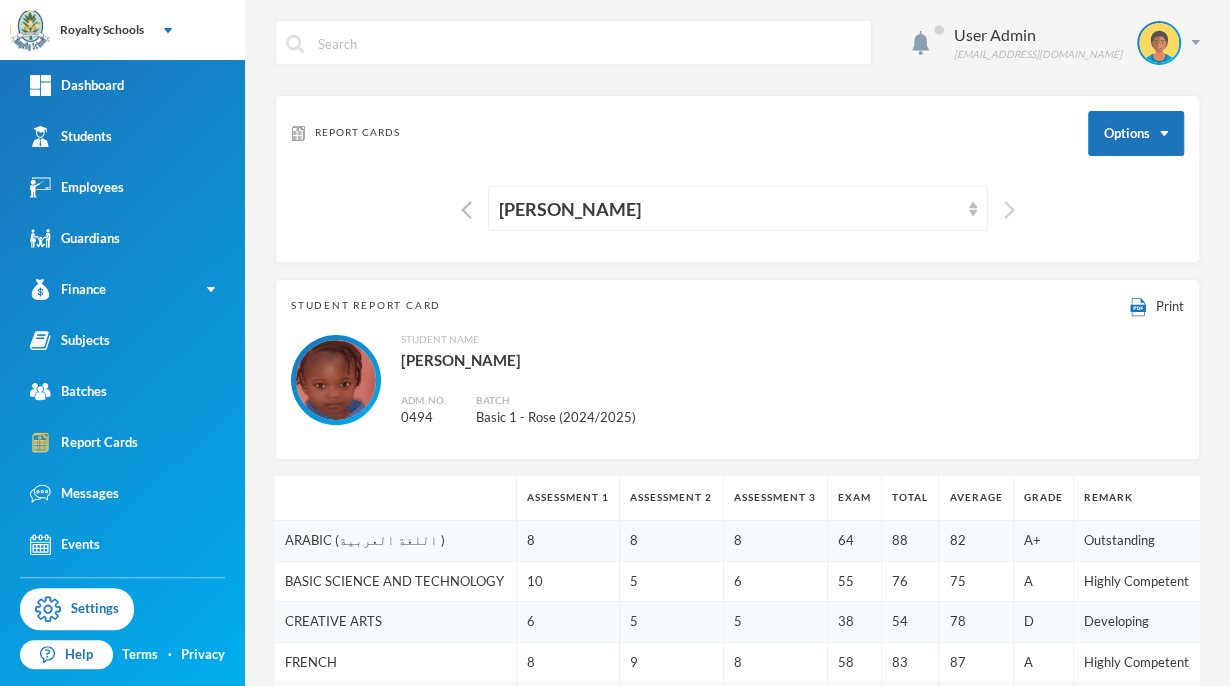 click at bounding box center [1009, 210] 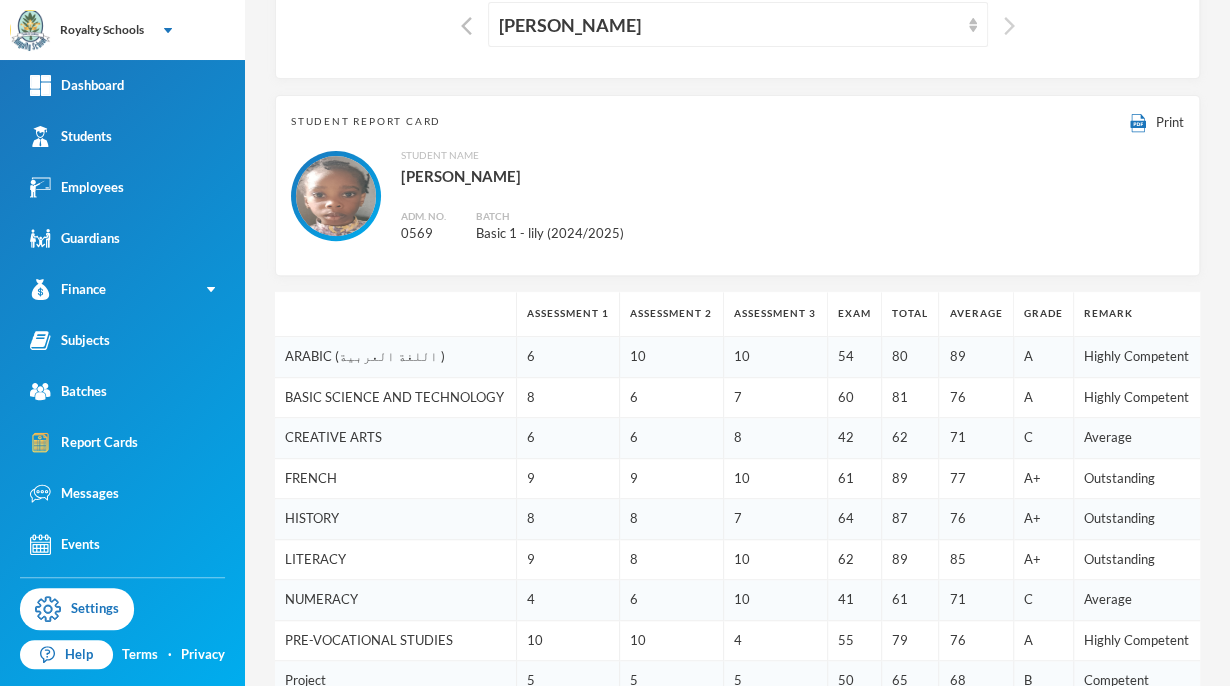 scroll, scrollTop: 0, scrollLeft: 0, axis: both 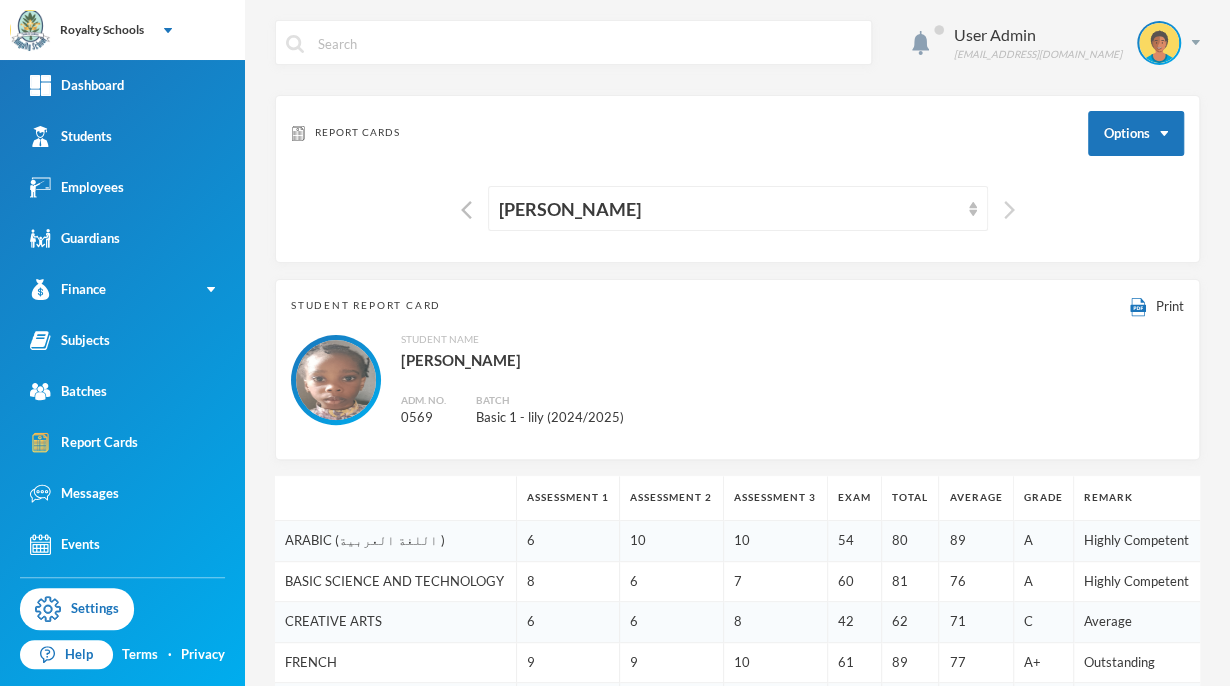 click at bounding box center (1009, 210) 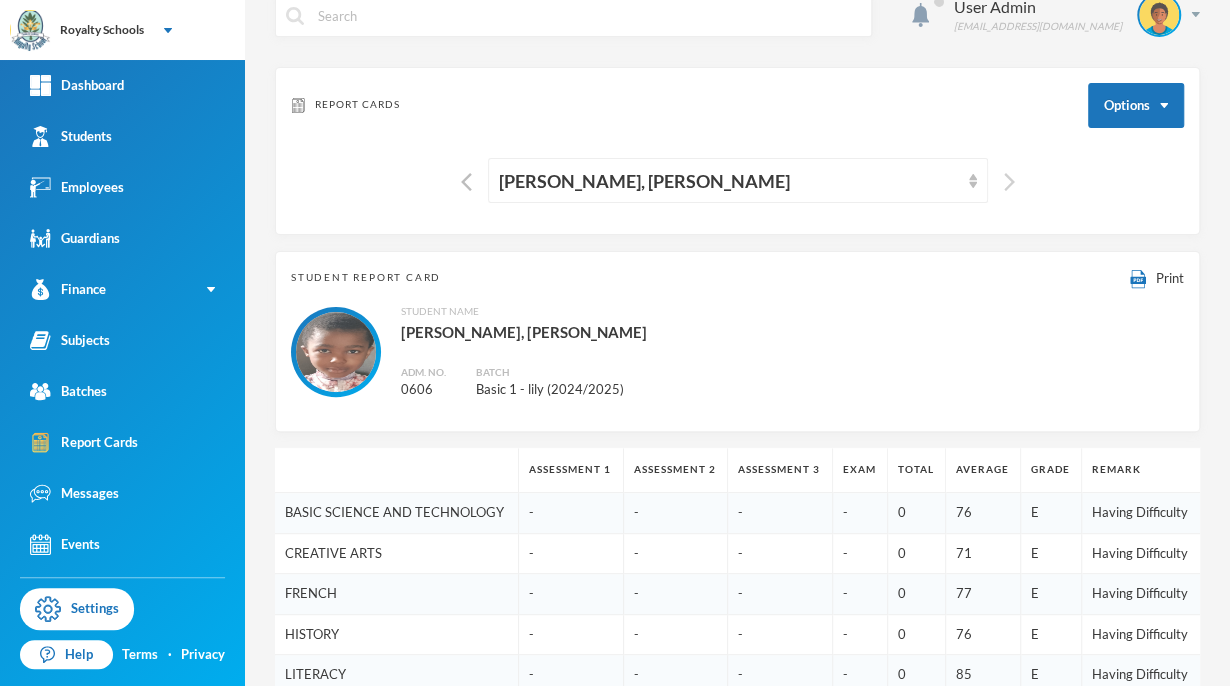 scroll, scrollTop: 0, scrollLeft: 0, axis: both 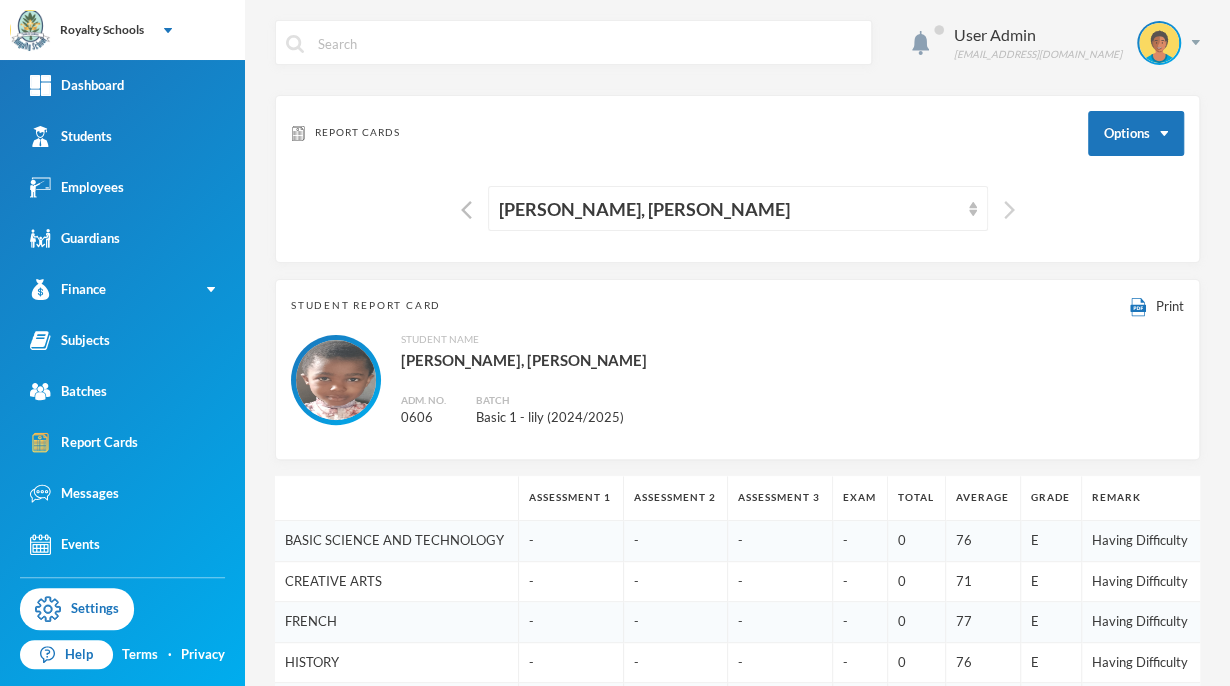 click at bounding box center (1009, 210) 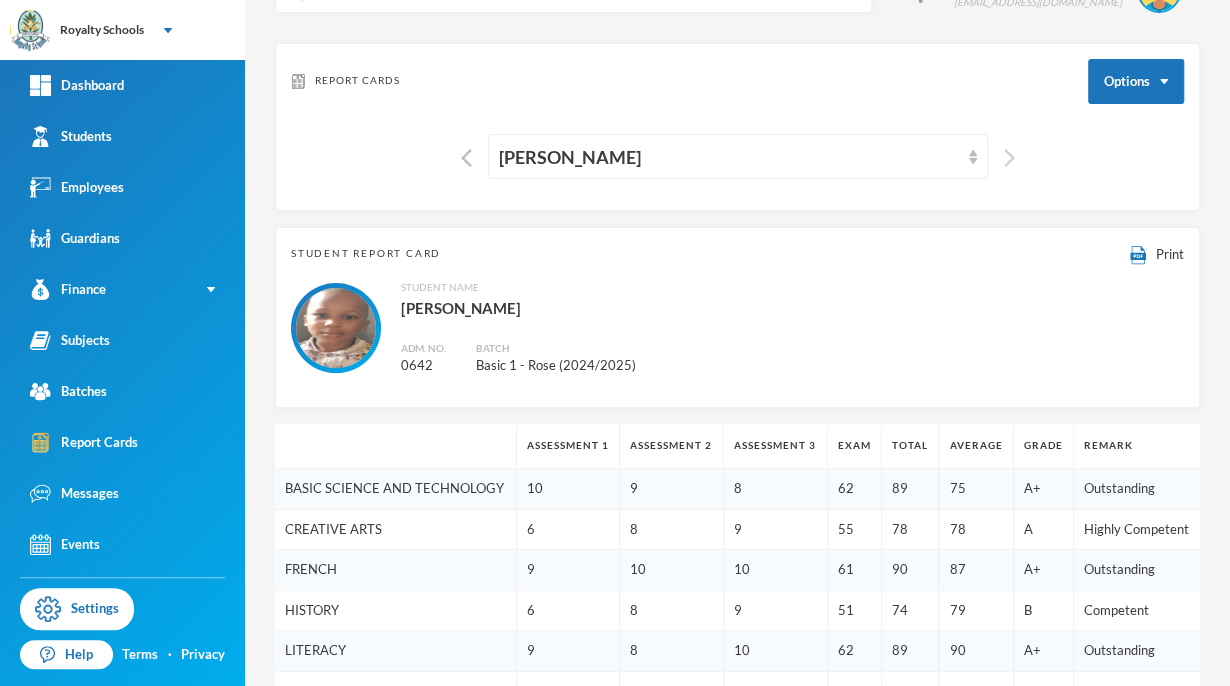 scroll, scrollTop: 0, scrollLeft: 0, axis: both 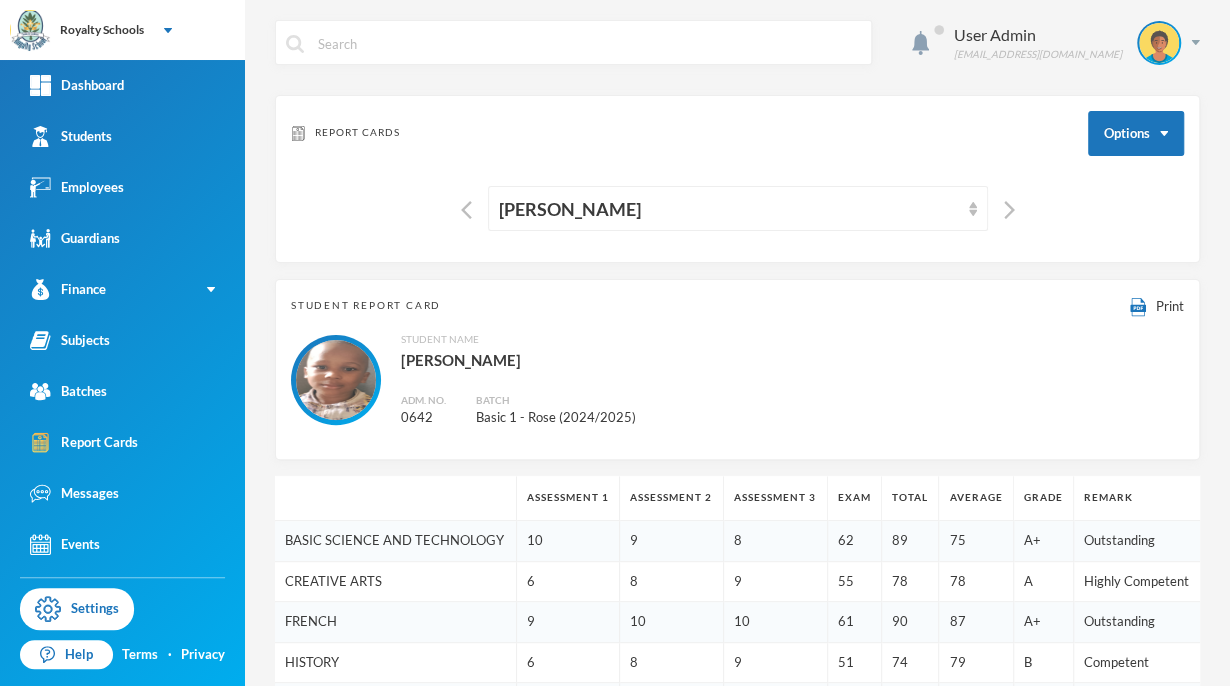 click on "Student Report Card Print Student Name [GEOGRAPHIC_DATA][PERSON_NAME][GEOGRAPHIC_DATA] Adm. No. 0642 Batch Basic 1 - Rose (2024/2025)" at bounding box center [737, 369] 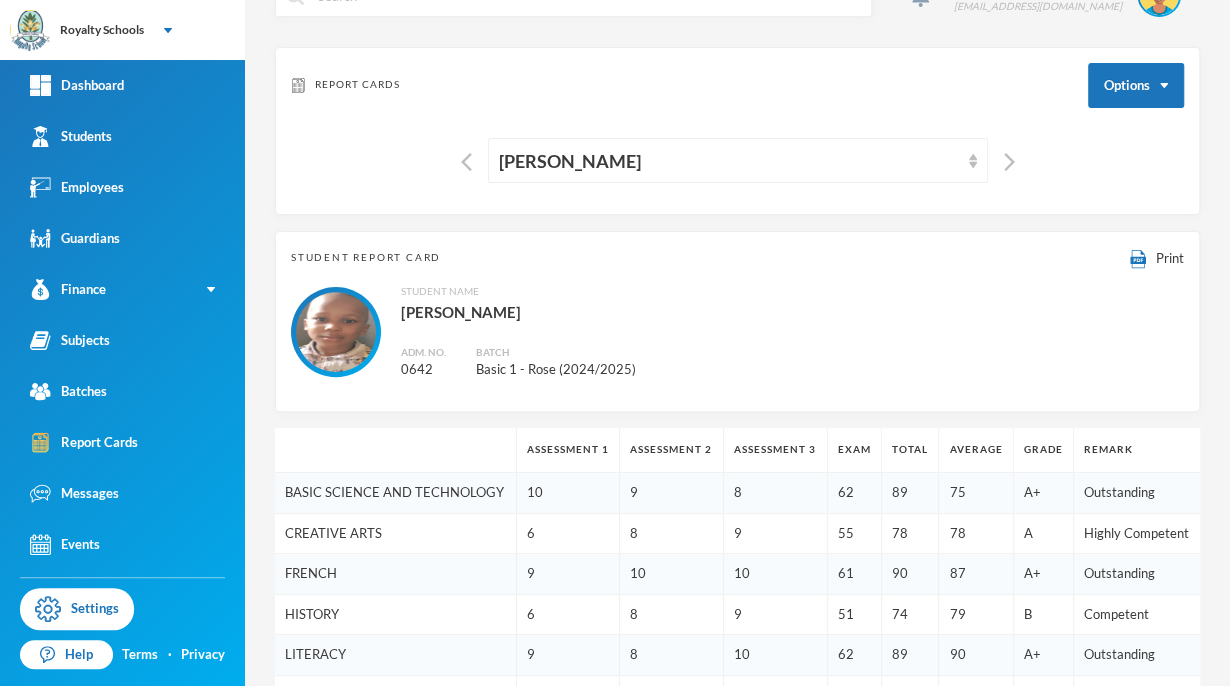 scroll, scrollTop: 0, scrollLeft: 0, axis: both 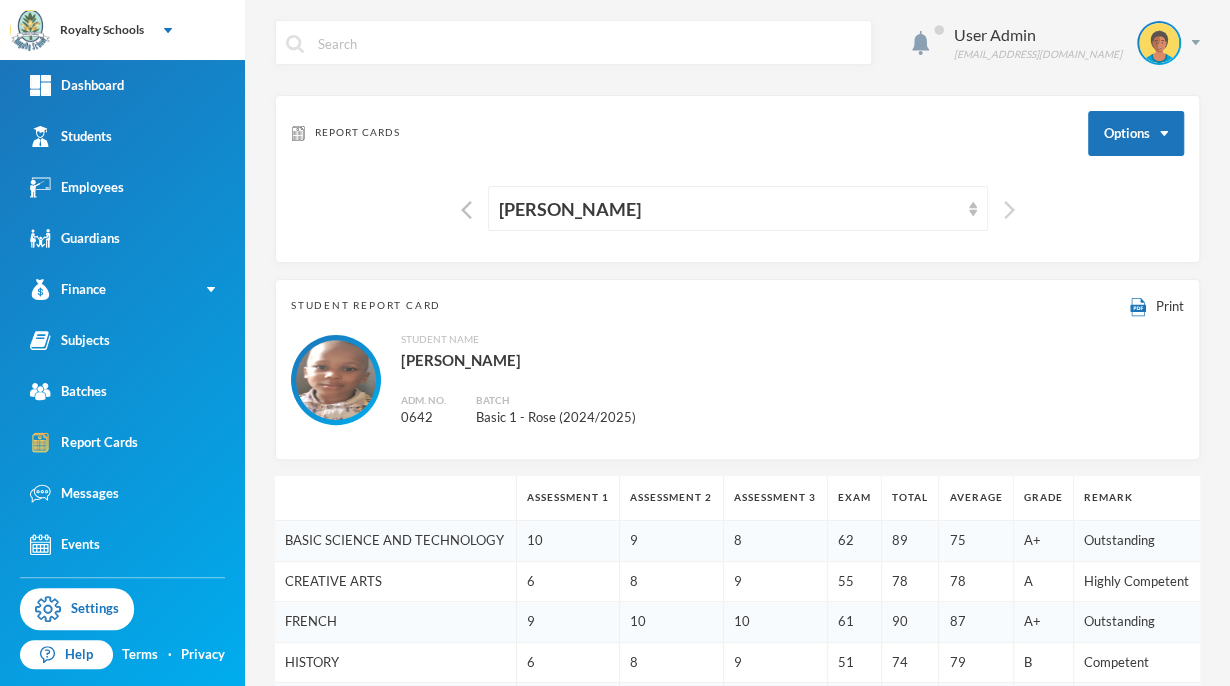 click at bounding box center (1009, 210) 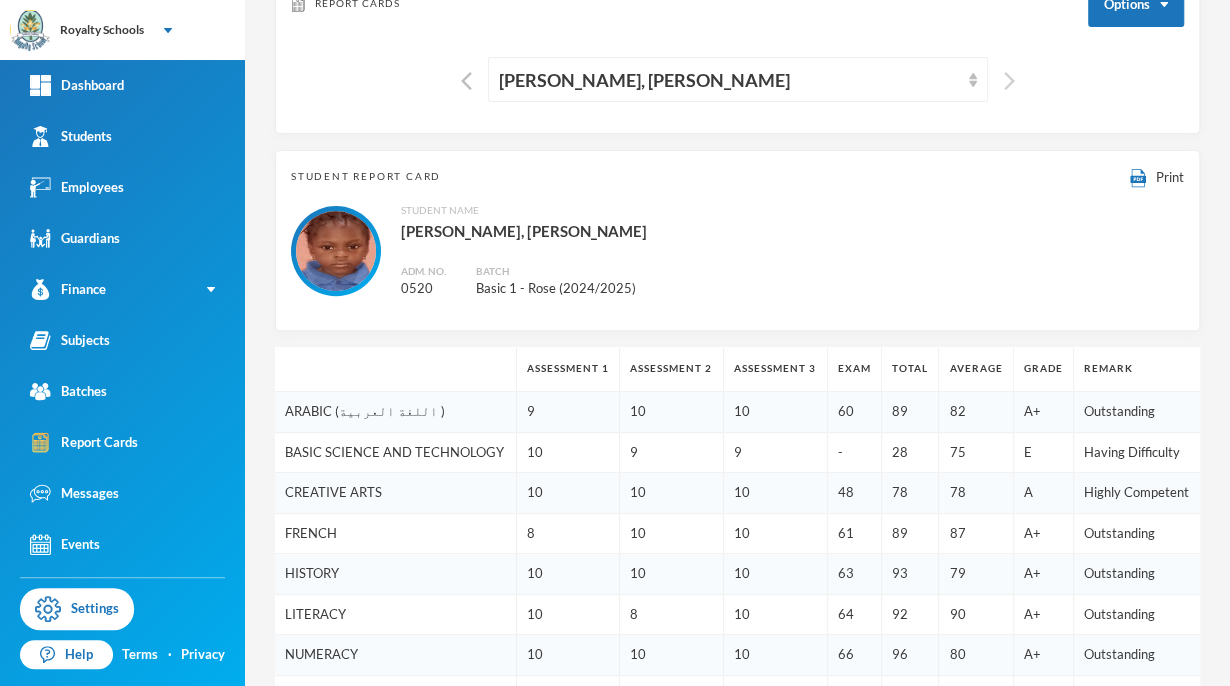 scroll, scrollTop: 136, scrollLeft: 0, axis: vertical 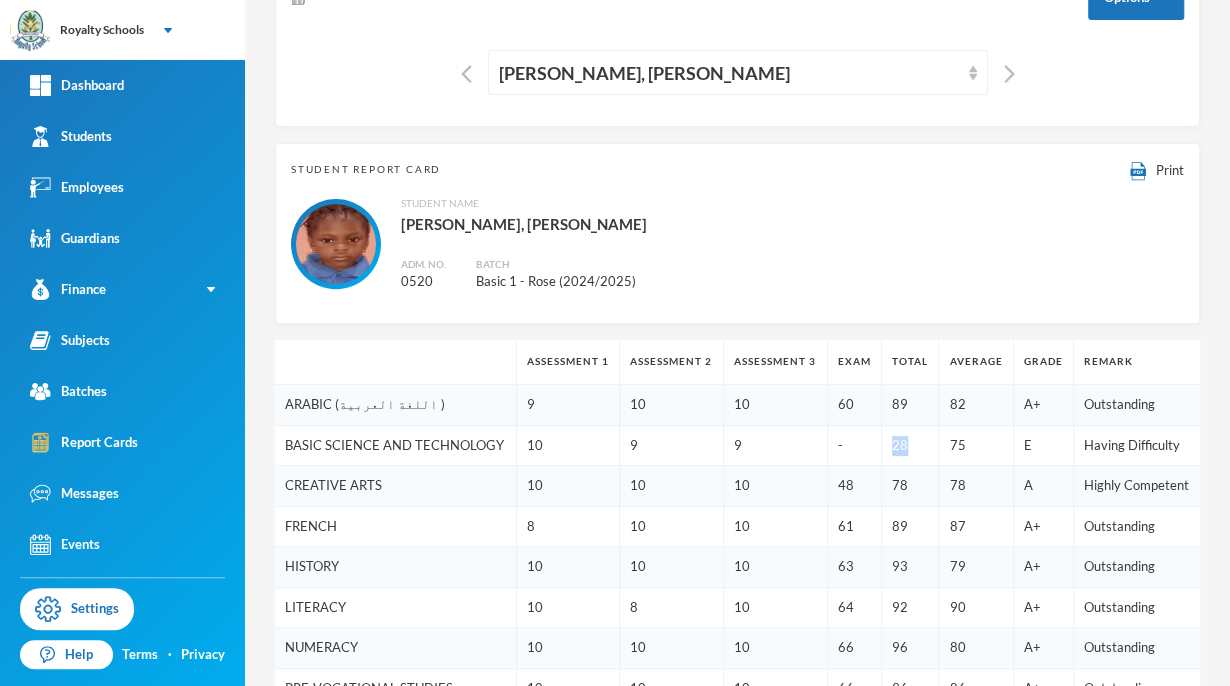 click on "Student Name [PERSON_NAME], [PERSON_NAME] Adm. No. 0520 Batch Basic 1 - Rose (2024/2025)" at bounding box center (737, 244) 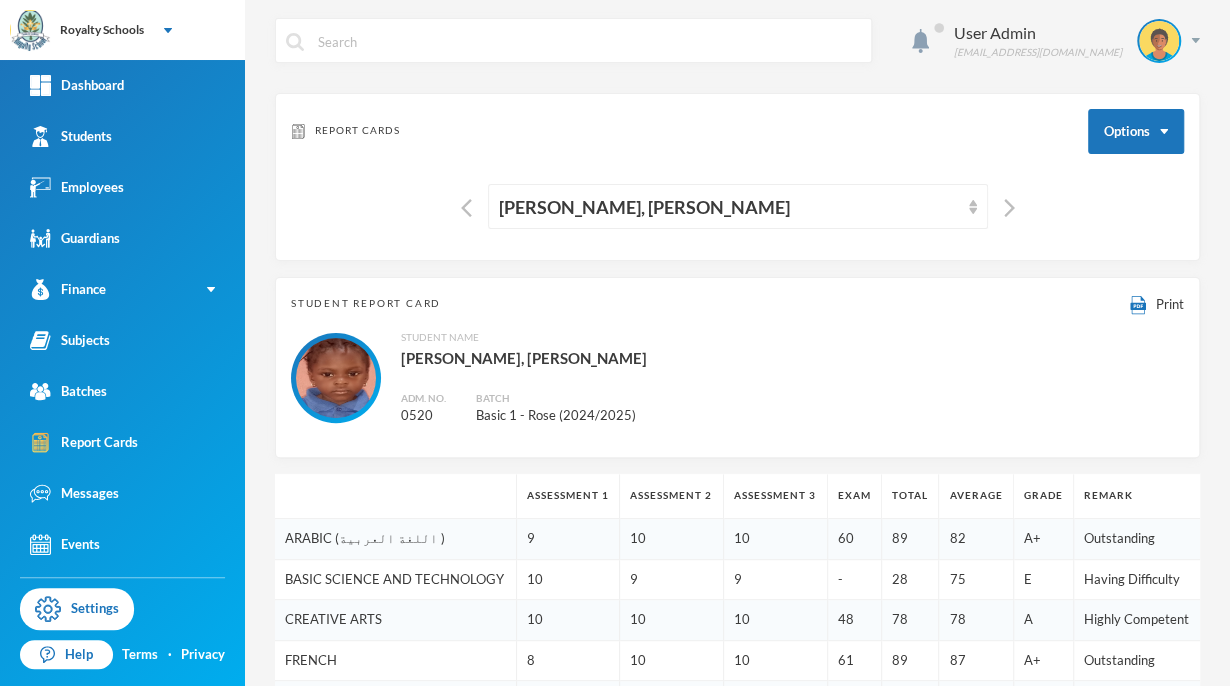 scroll, scrollTop: 0, scrollLeft: 0, axis: both 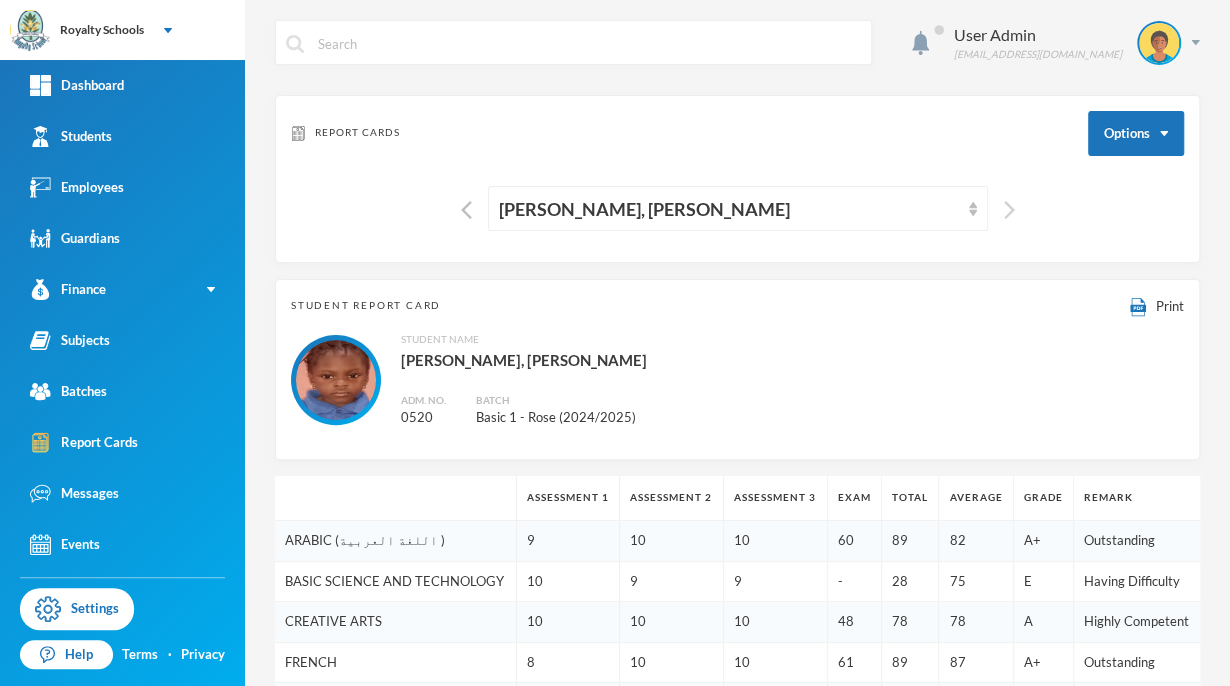 click at bounding box center [1009, 210] 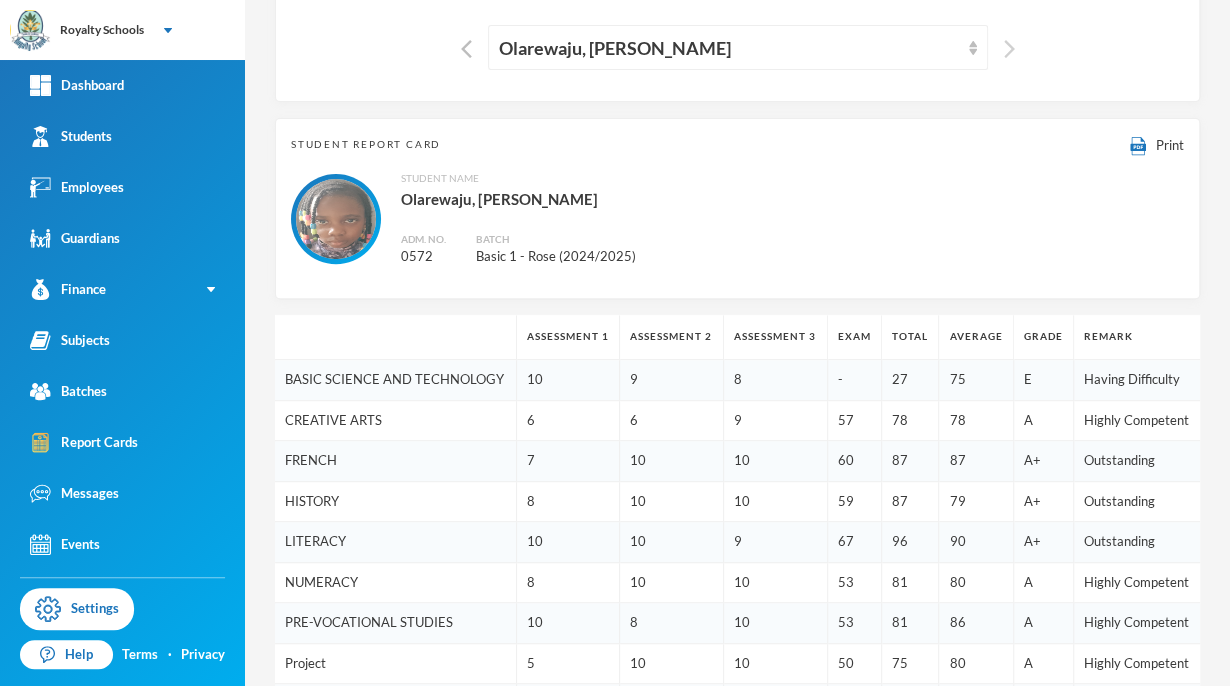 scroll, scrollTop: 0, scrollLeft: 0, axis: both 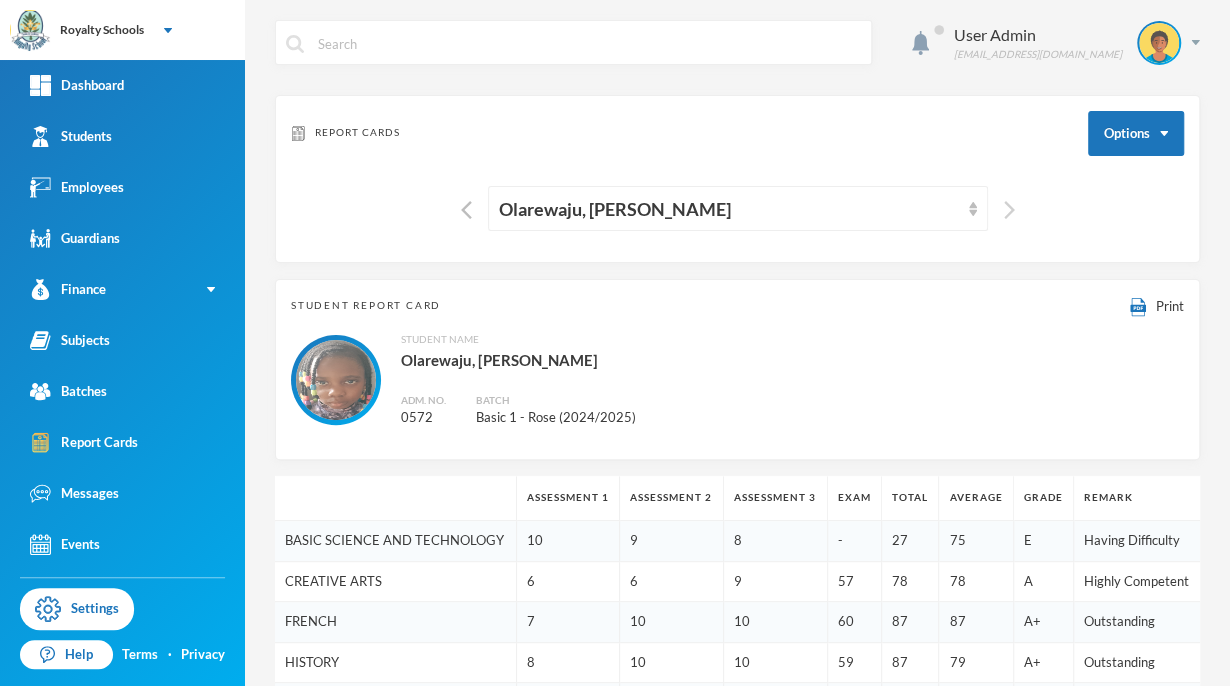 click at bounding box center (1009, 210) 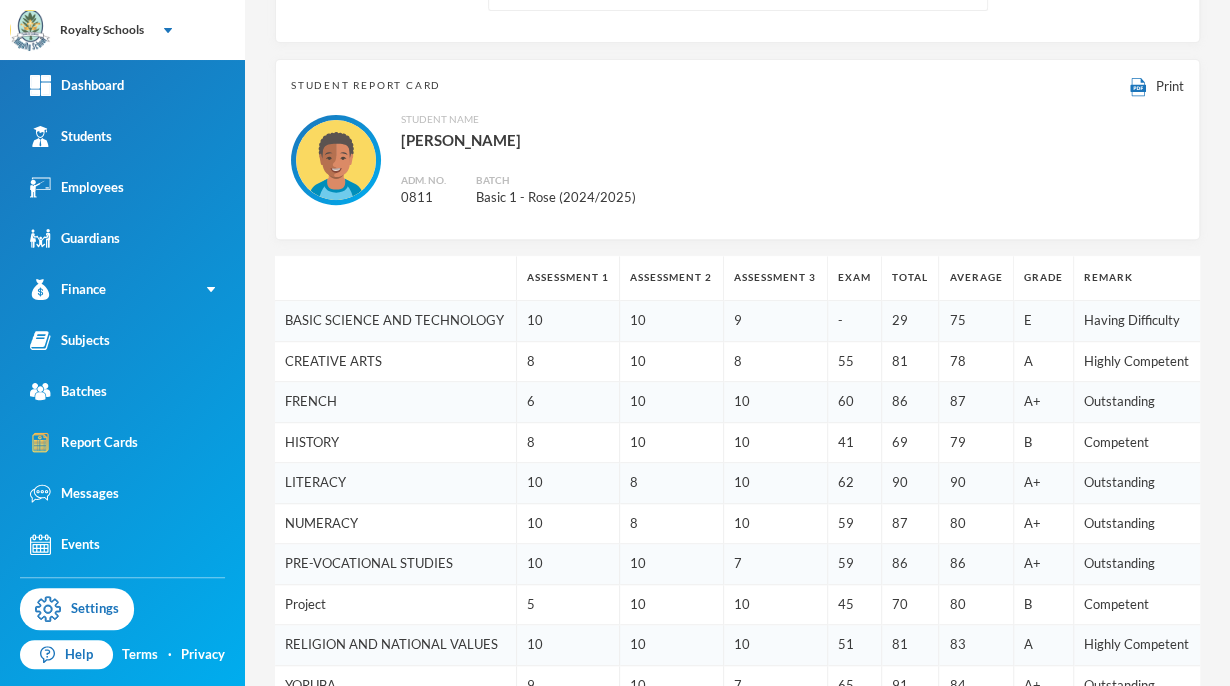 scroll, scrollTop: 224, scrollLeft: 0, axis: vertical 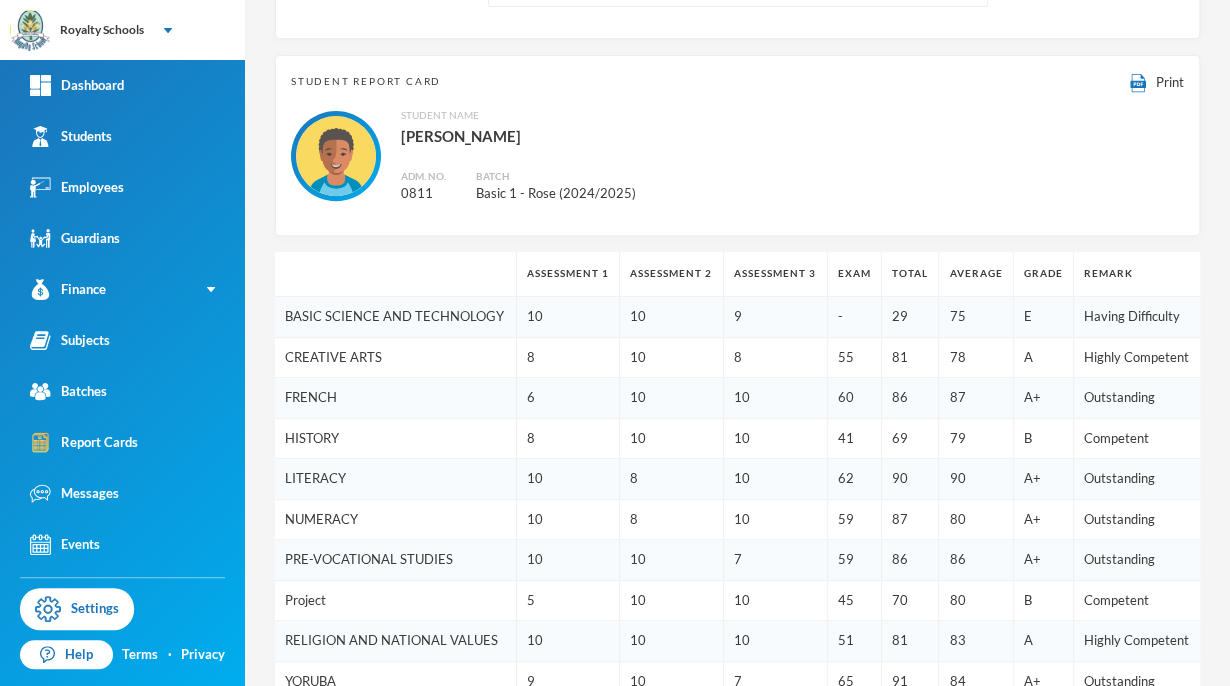 click on "Having Difficulty" at bounding box center (1137, 317) 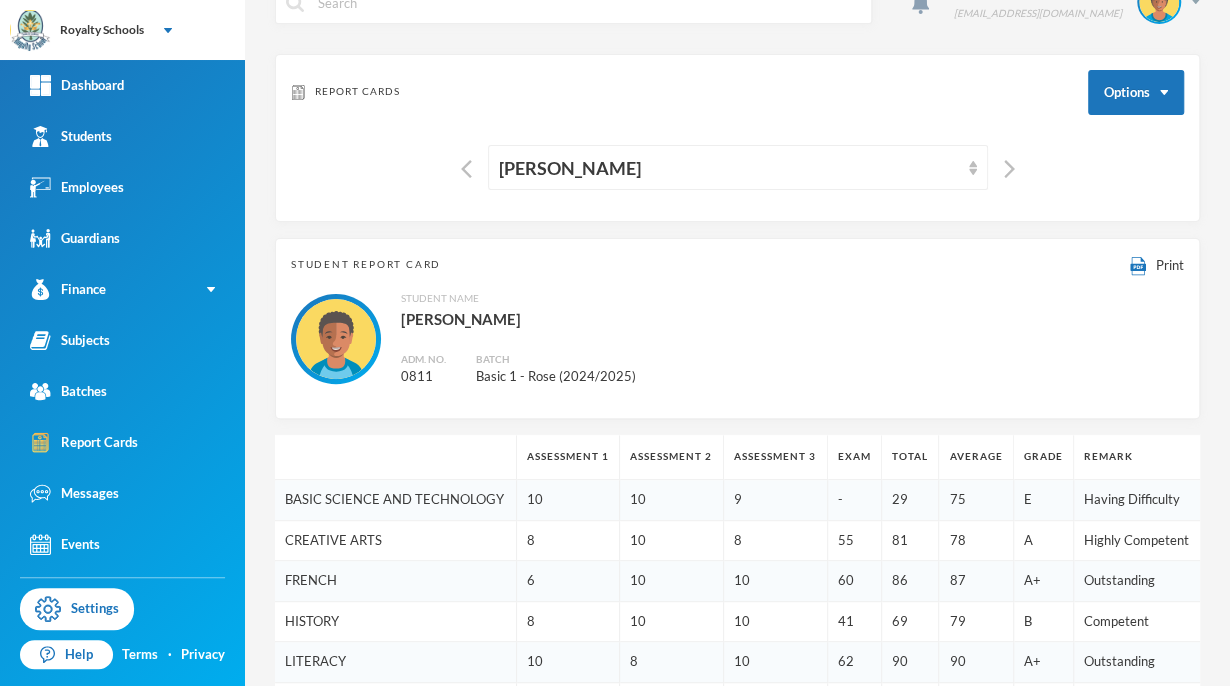 scroll, scrollTop: 0, scrollLeft: 0, axis: both 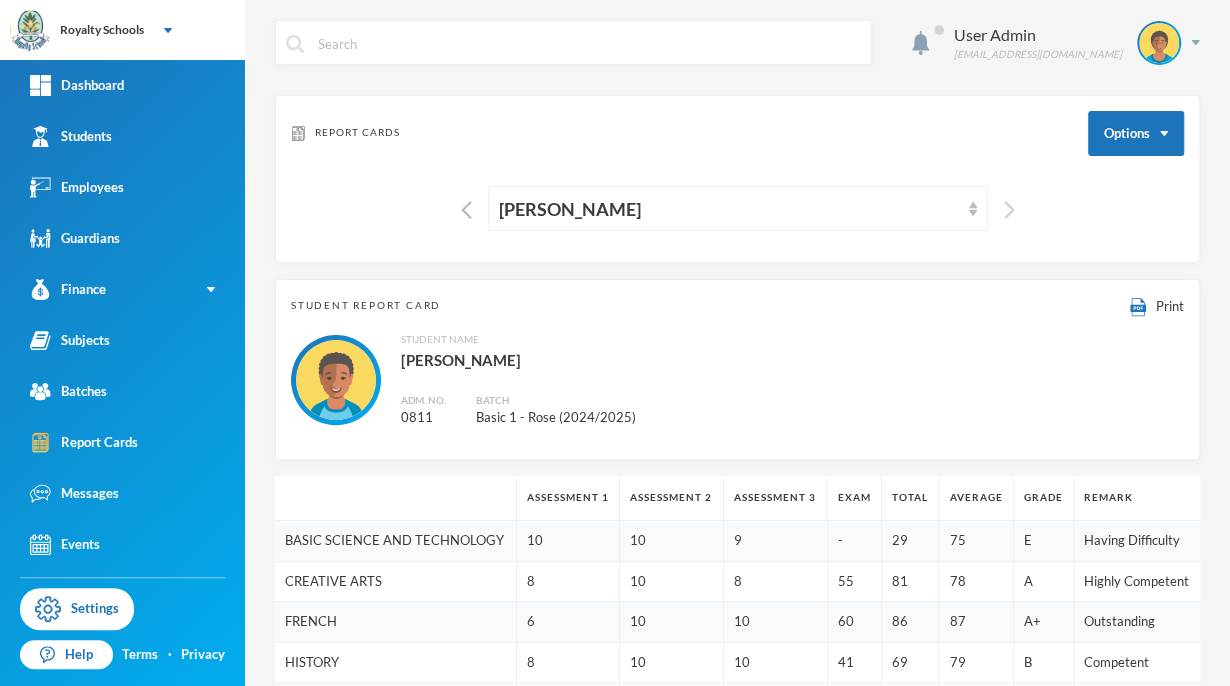 click at bounding box center [1009, 210] 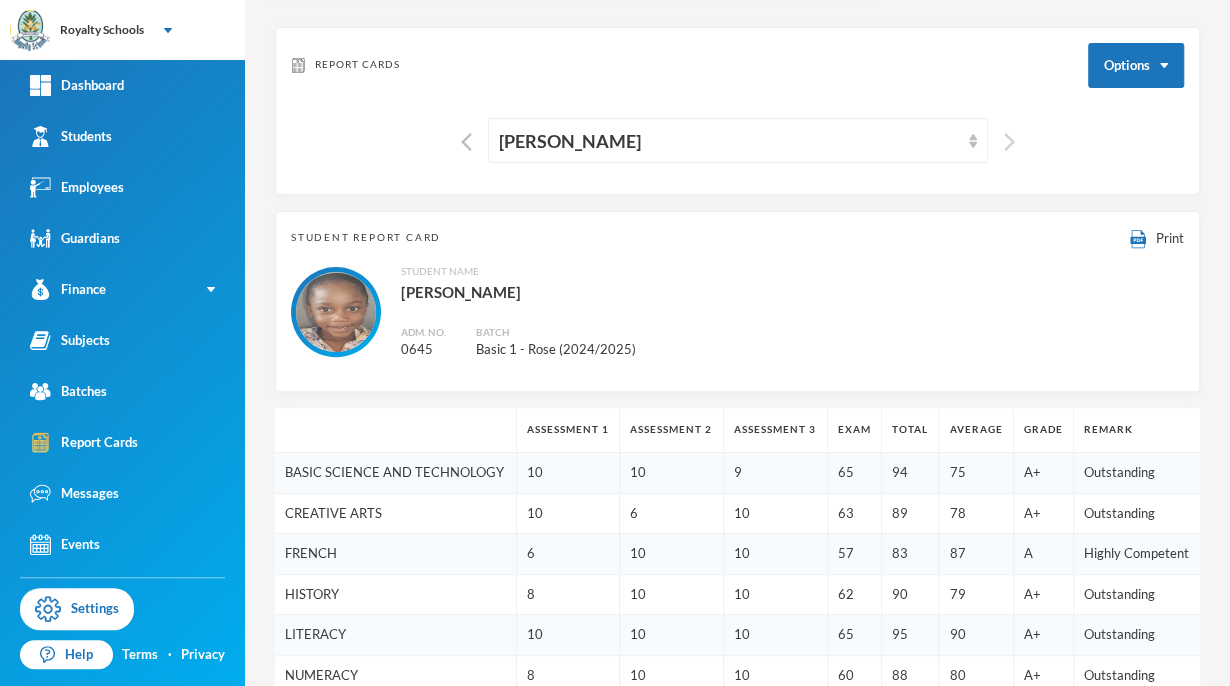 scroll, scrollTop: 61, scrollLeft: 0, axis: vertical 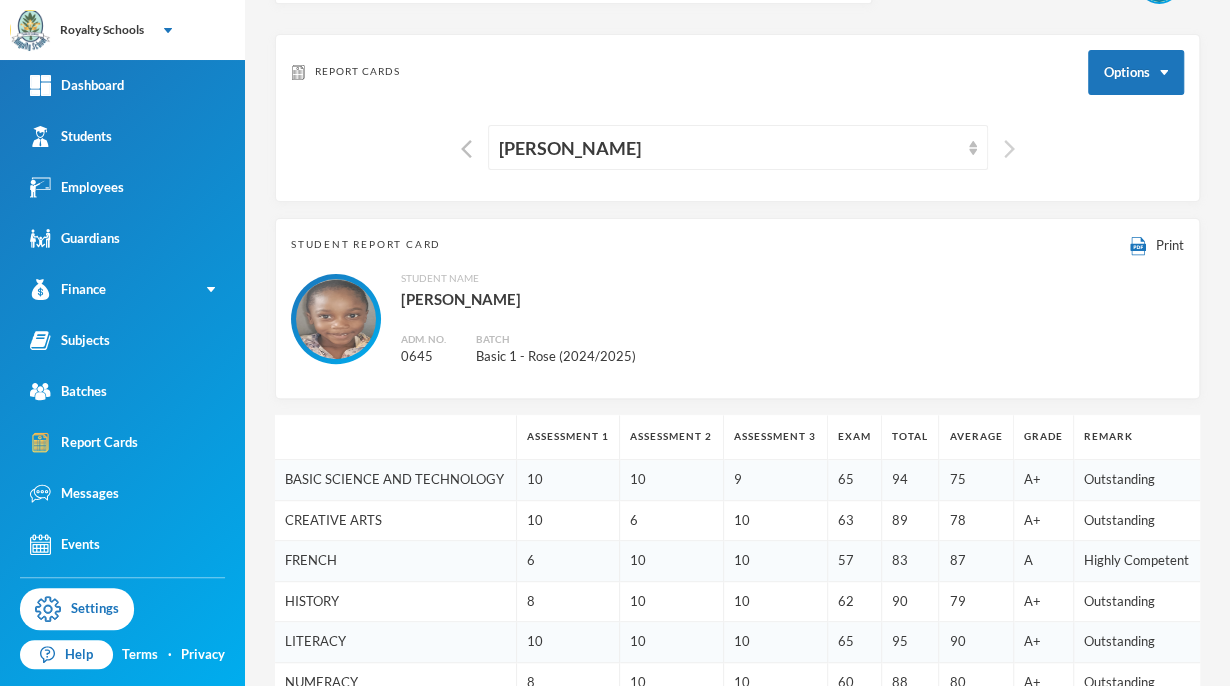 click at bounding box center (1009, 149) 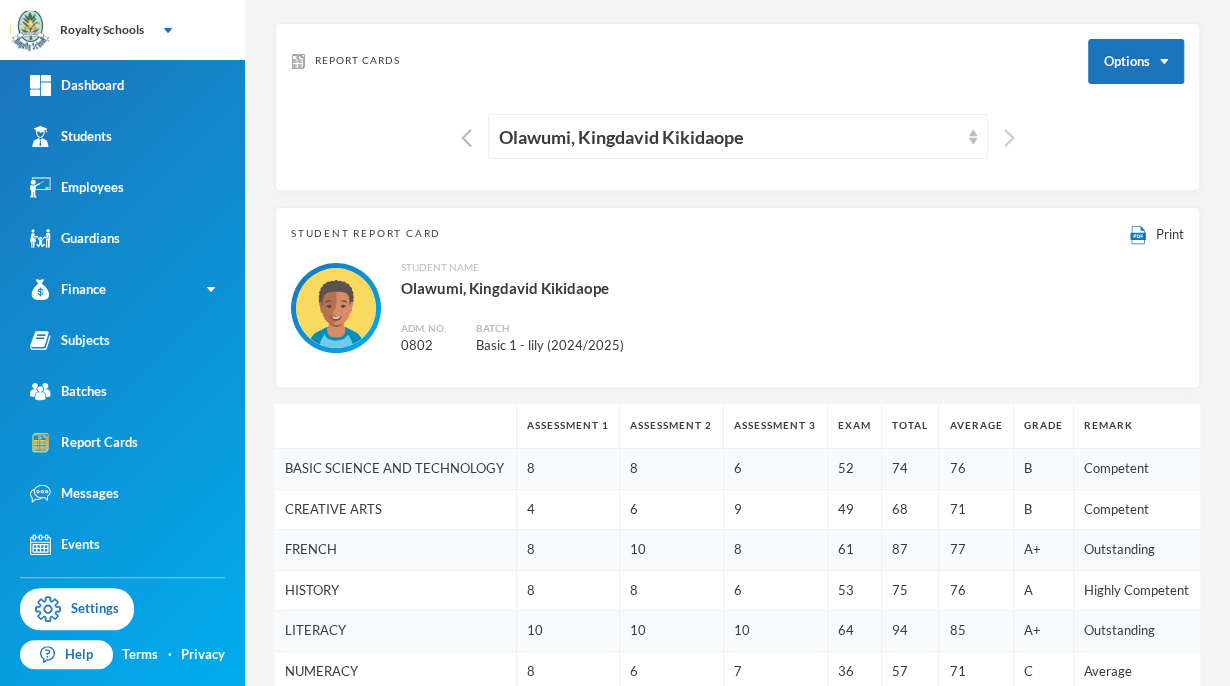 scroll, scrollTop: 0, scrollLeft: 0, axis: both 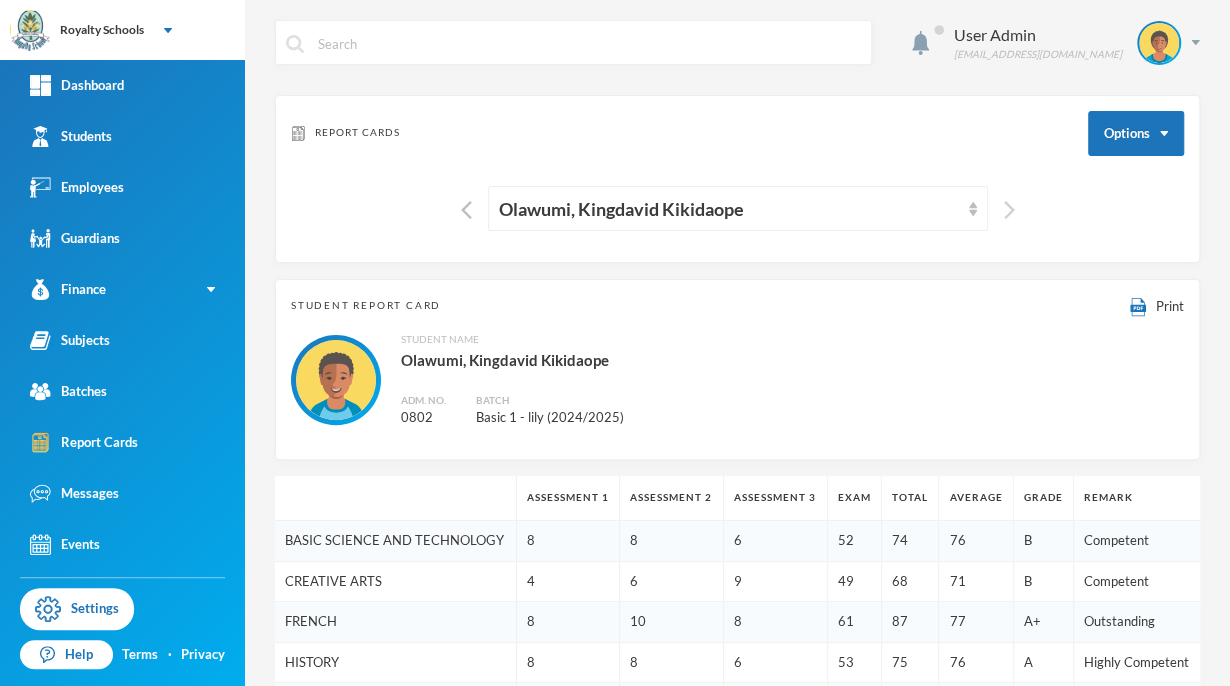 click at bounding box center [1009, 210] 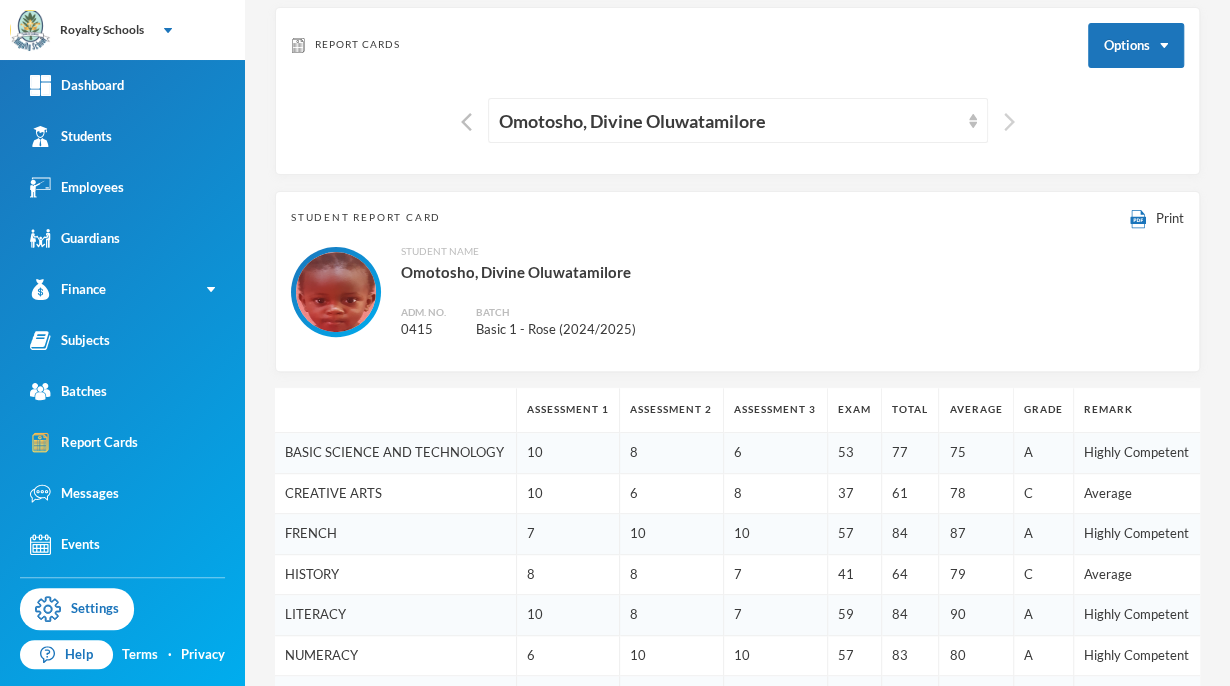 scroll, scrollTop: 0, scrollLeft: 0, axis: both 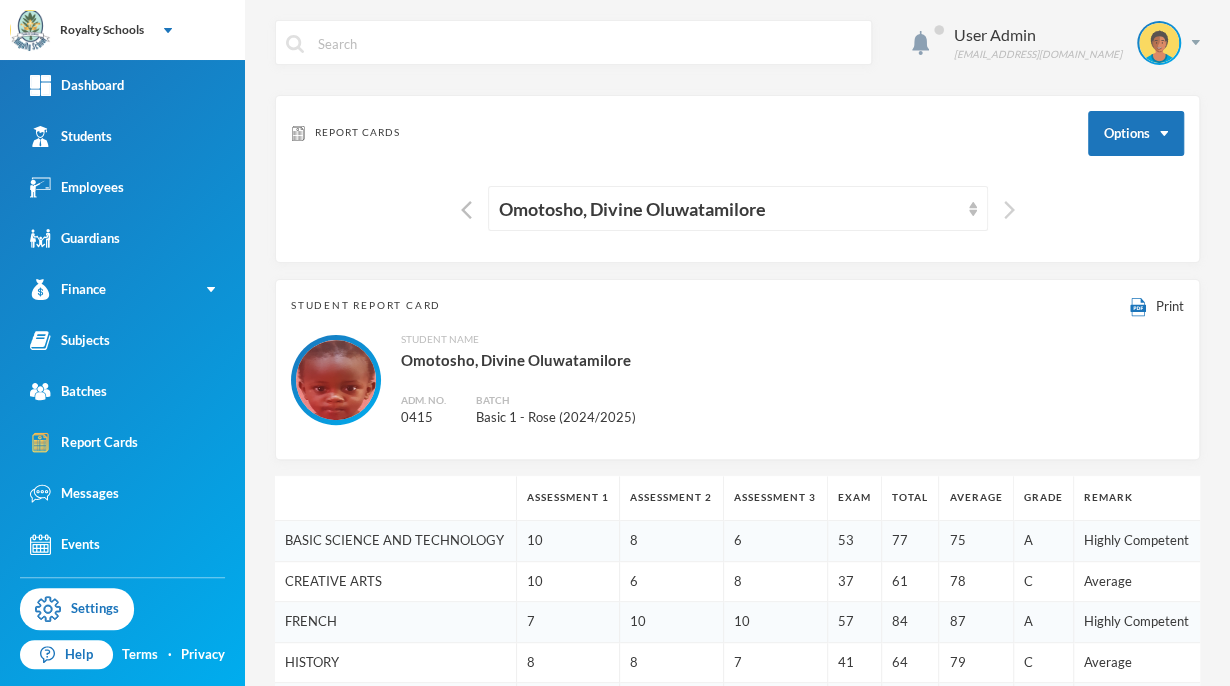 click at bounding box center [1009, 210] 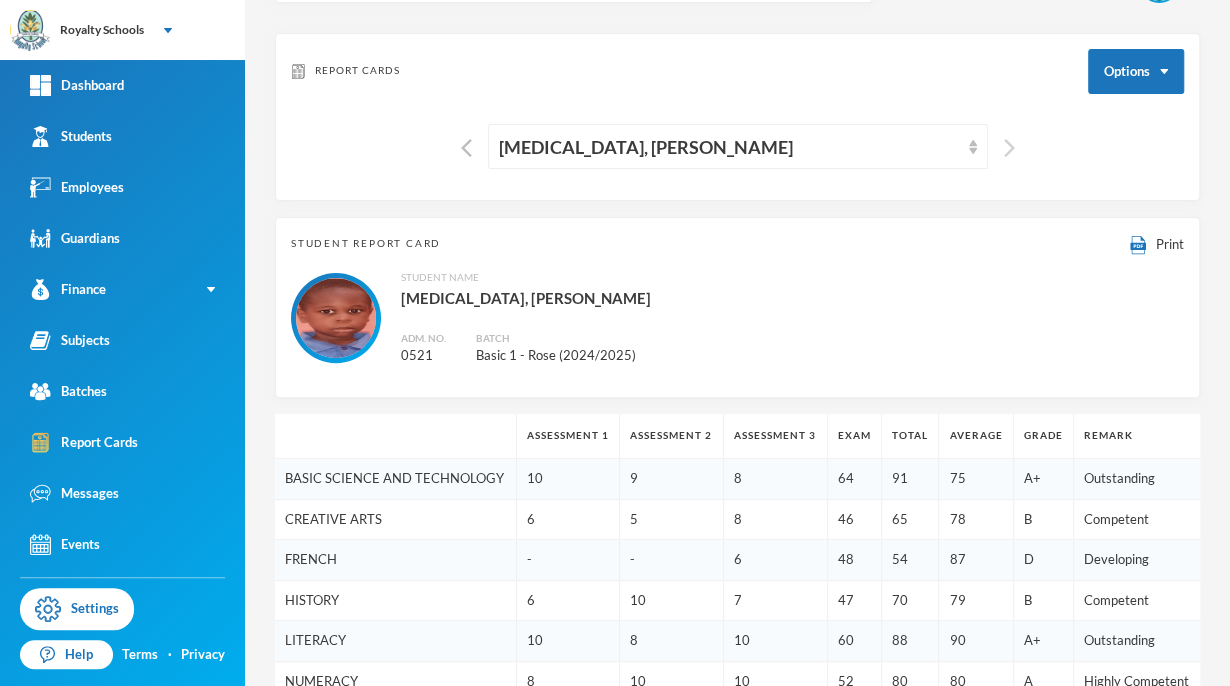 scroll, scrollTop: 0, scrollLeft: 0, axis: both 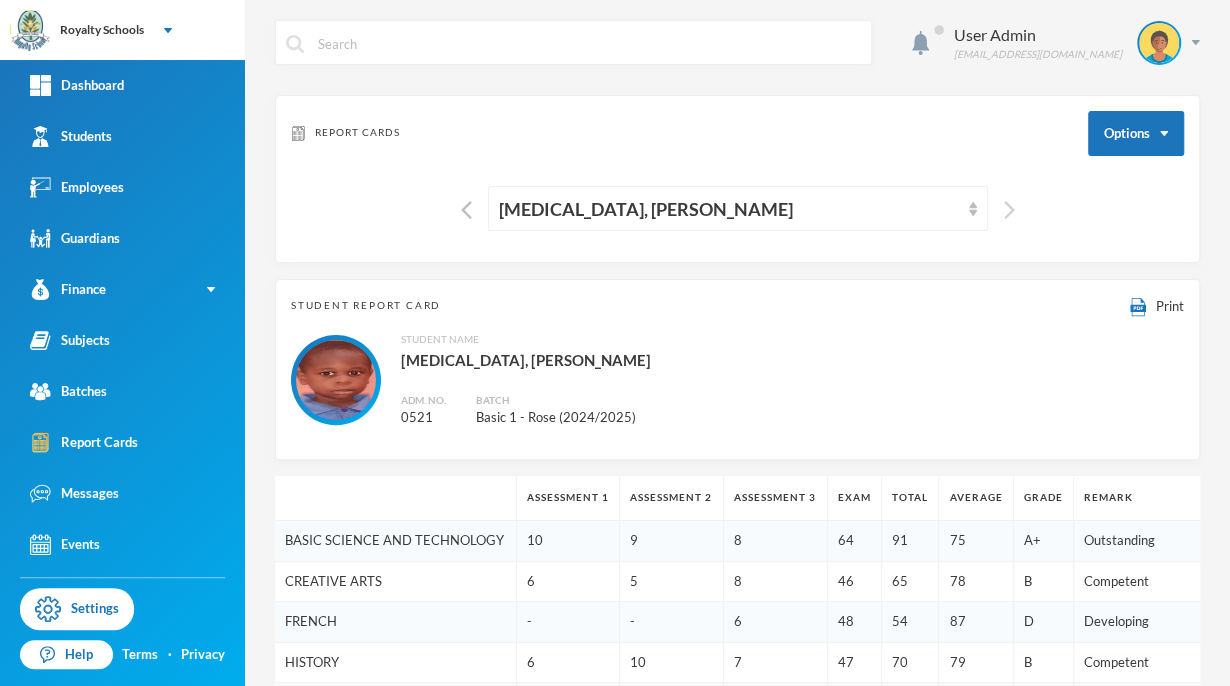 click at bounding box center (1009, 210) 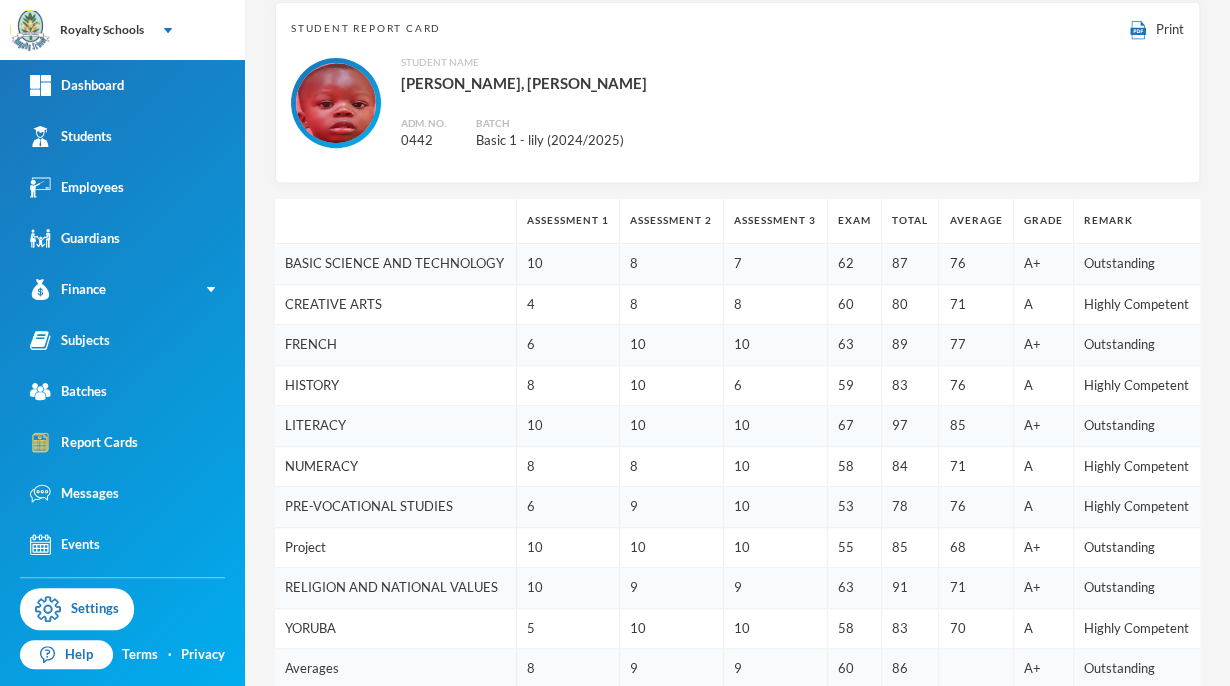 scroll, scrollTop: 275, scrollLeft: 0, axis: vertical 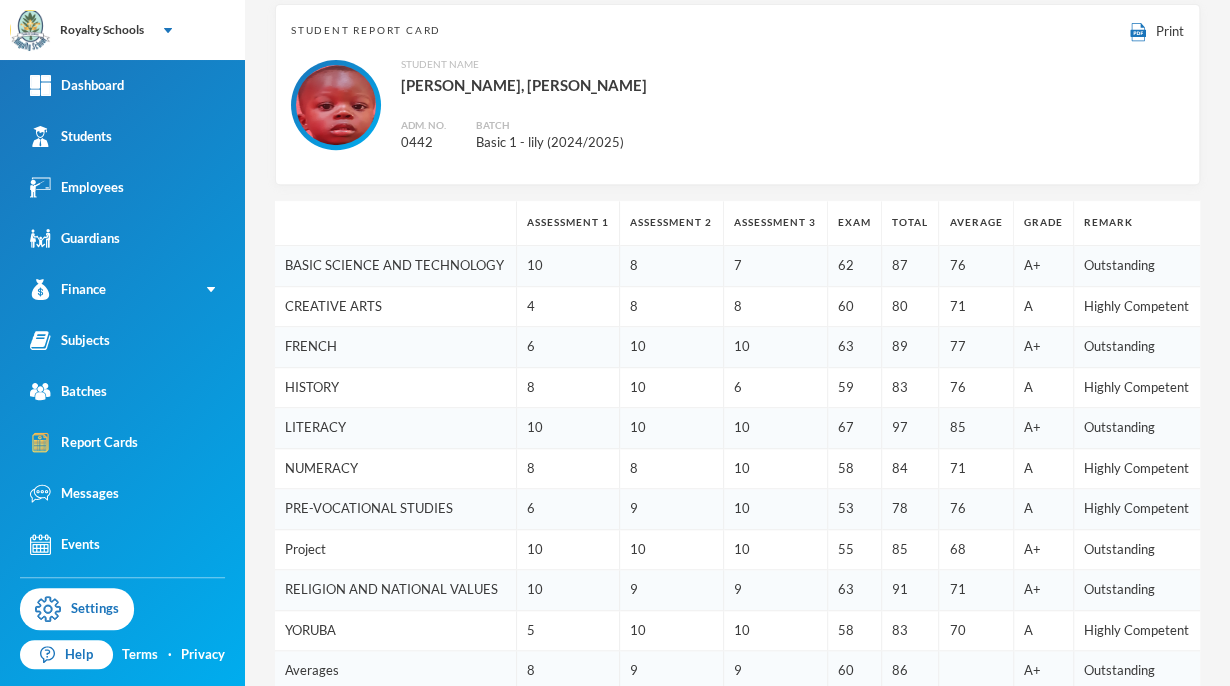 click on "REMARK" at bounding box center [1137, 223] 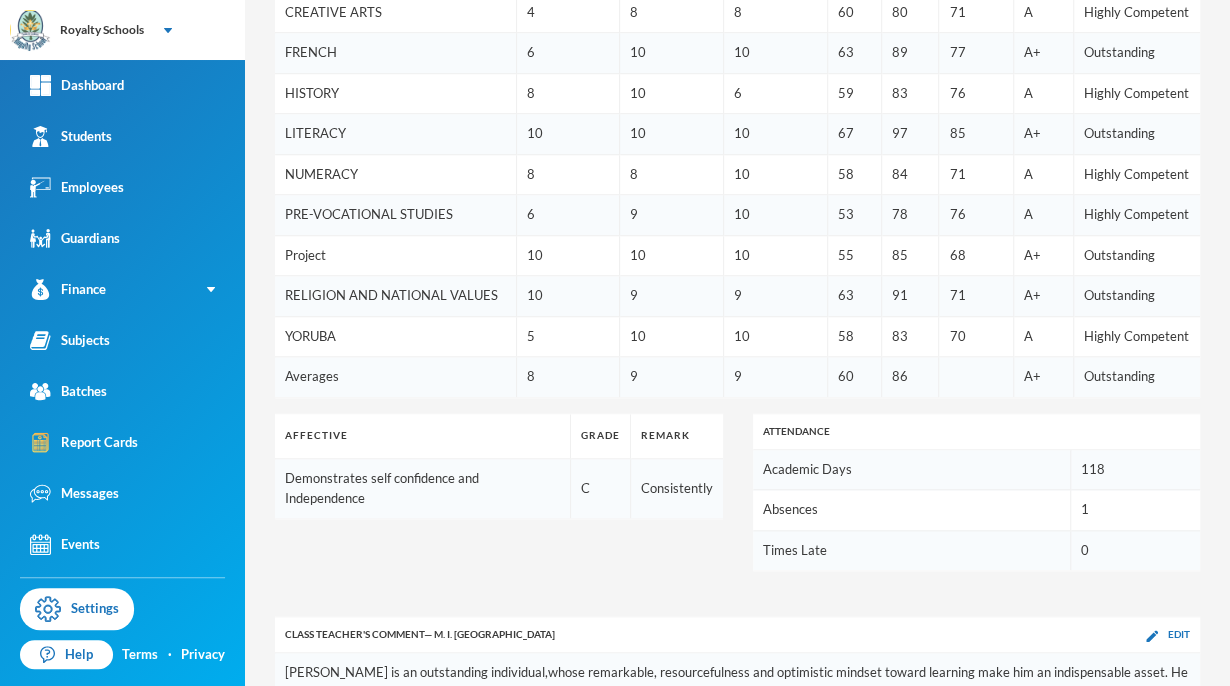 scroll, scrollTop: 576, scrollLeft: 0, axis: vertical 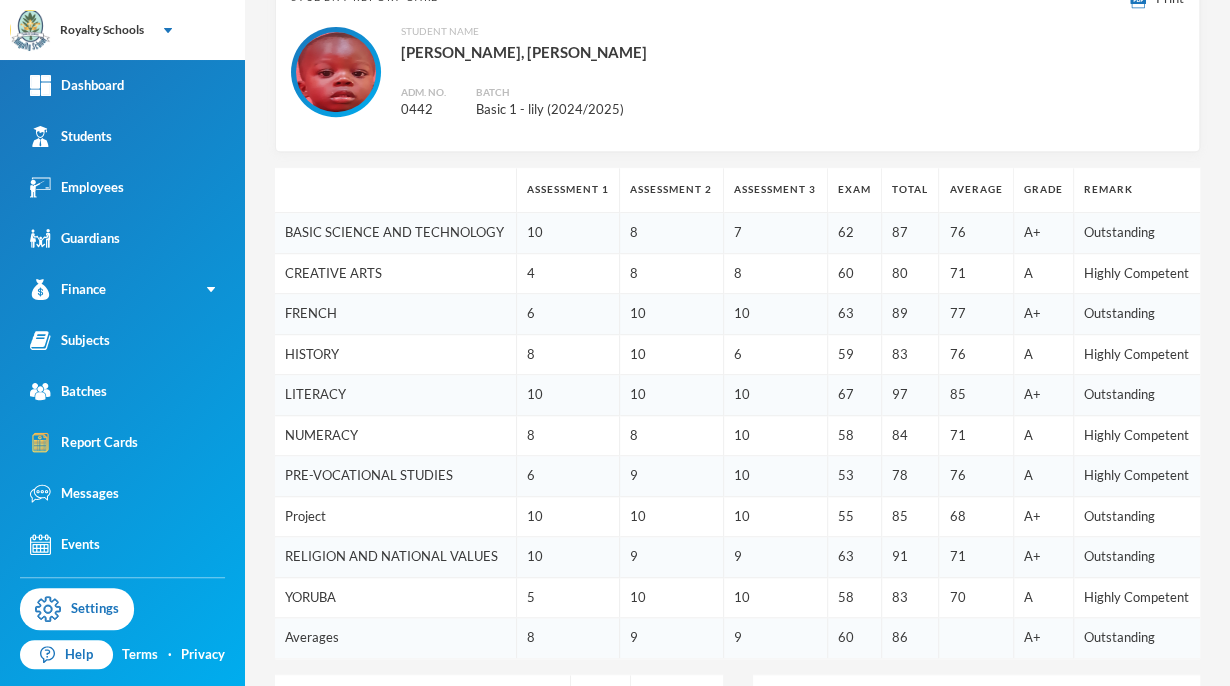 click on "A+" at bounding box center (1043, 395) 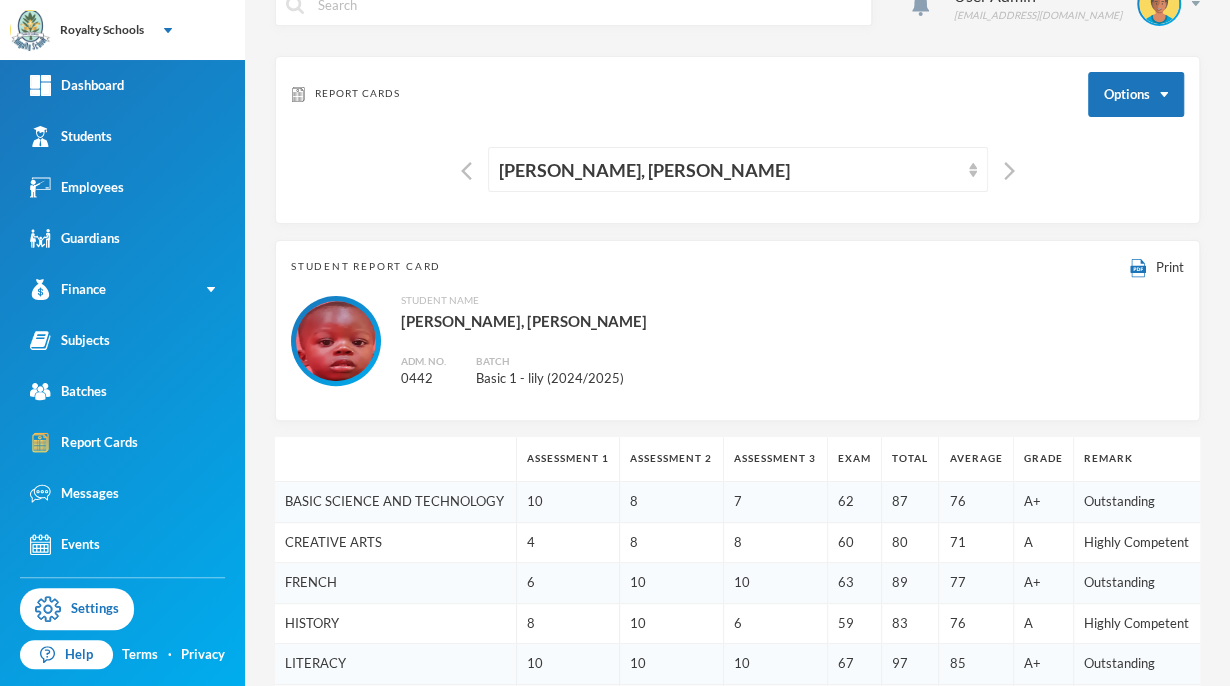 scroll, scrollTop: 38, scrollLeft: 0, axis: vertical 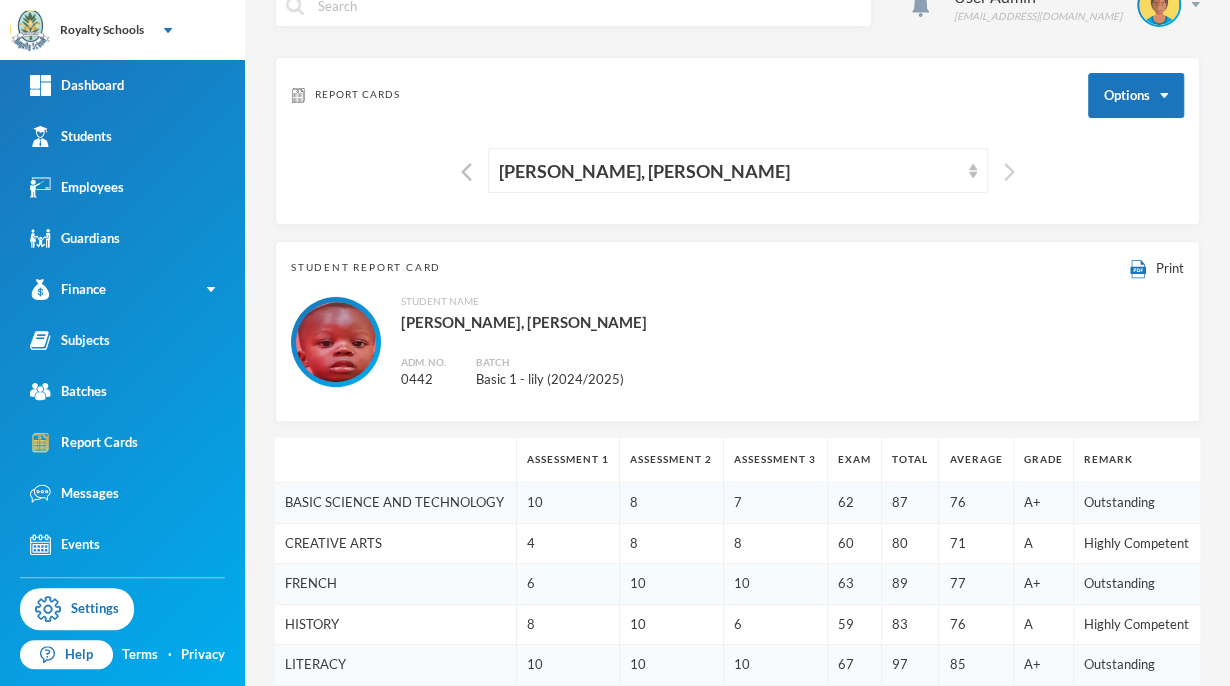 click at bounding box center (1009, 172) 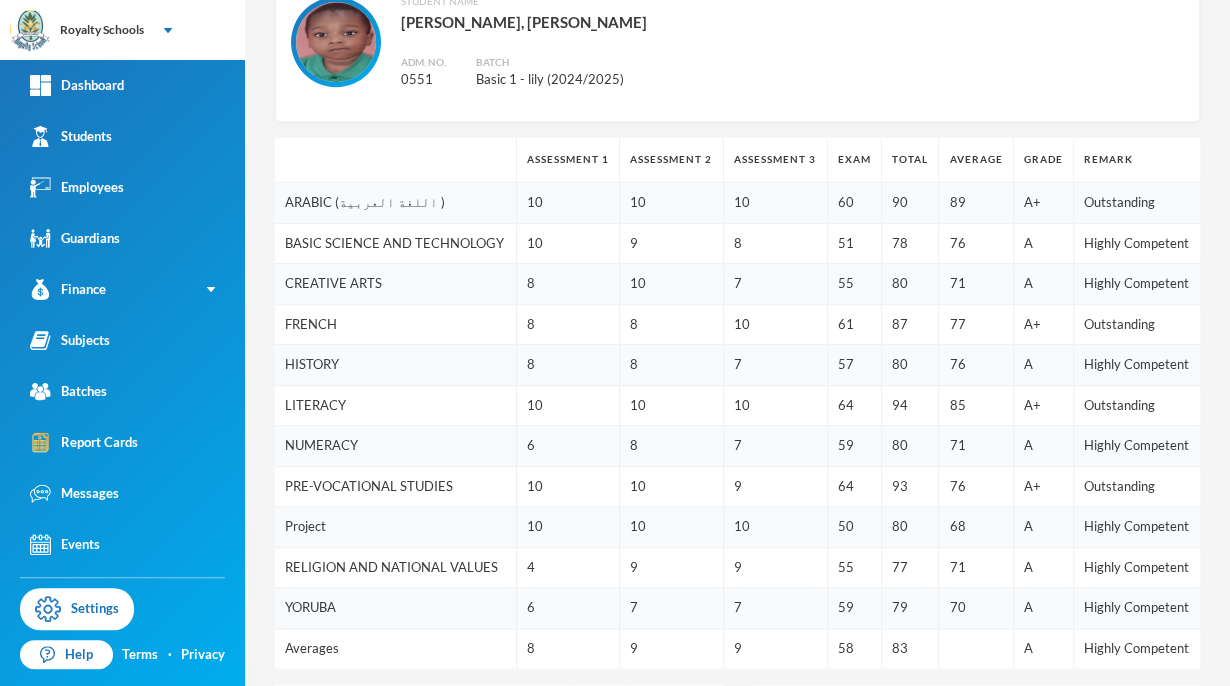 scroll, scrollTop: 0, scrollLeft: 0, axis: both 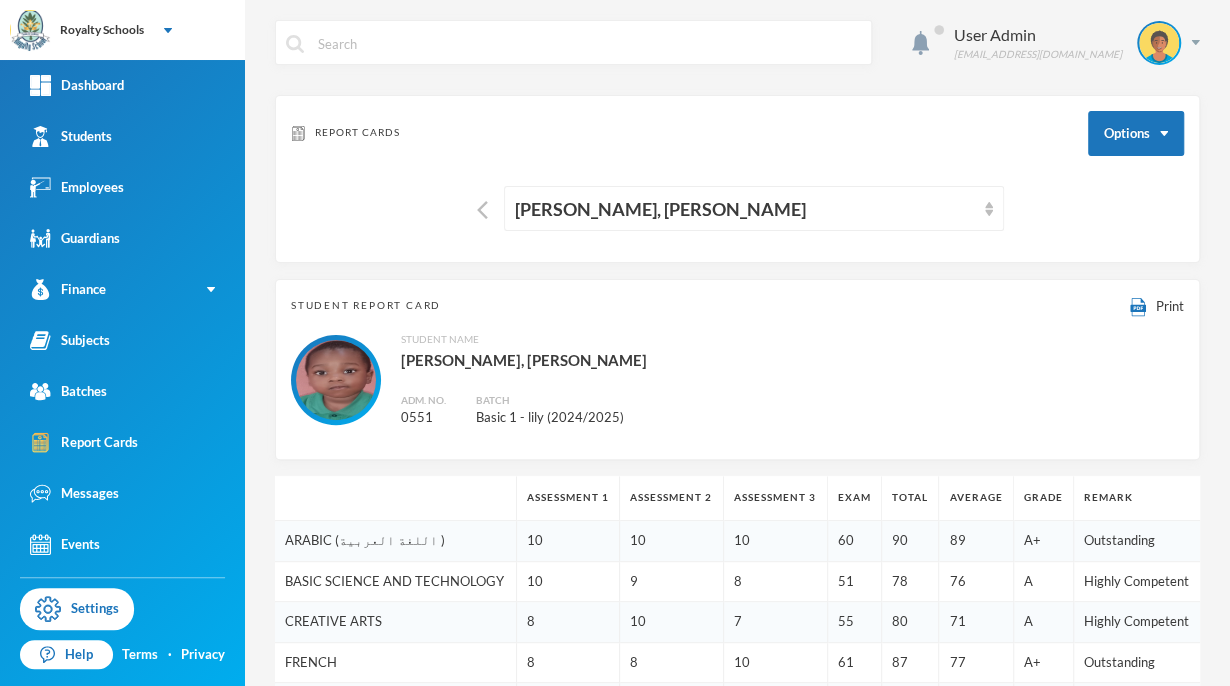 click on "Report Cards Options Yakub, [PERSON_NAME]" at bounding box center [737, 179] 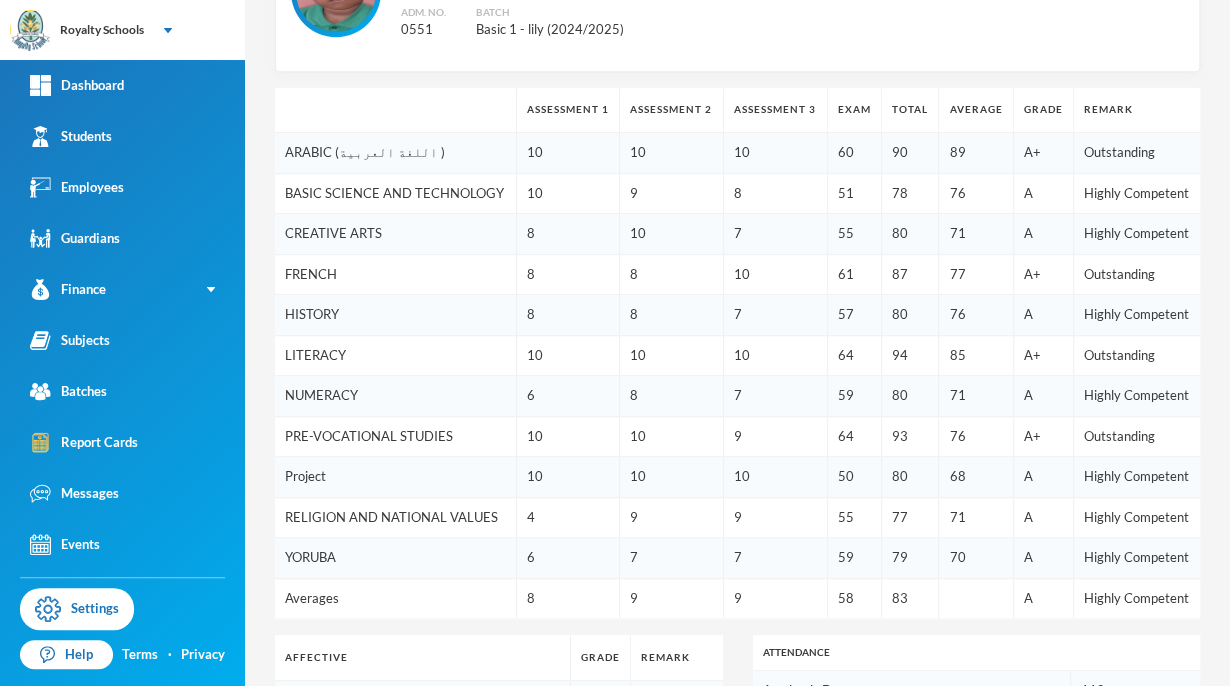 scroll, scrollTop: 914, scrollLeft: 0, axis: vertical 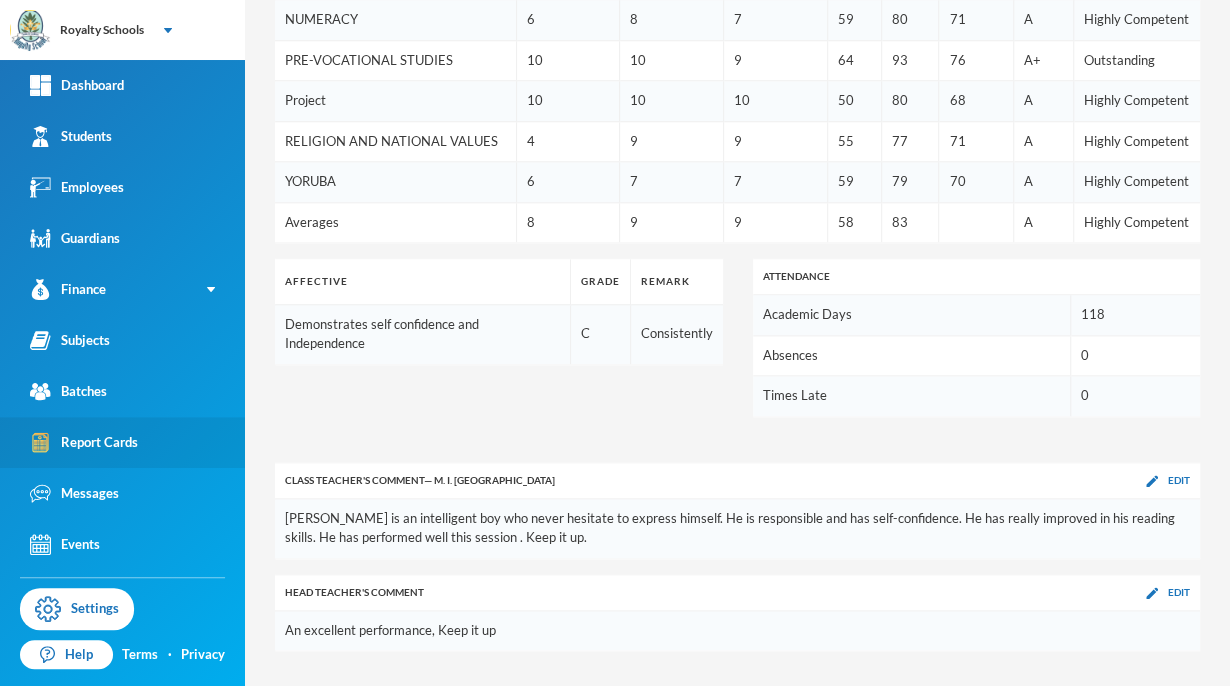 click on "Report Cards" at bounding box center [84, 442] 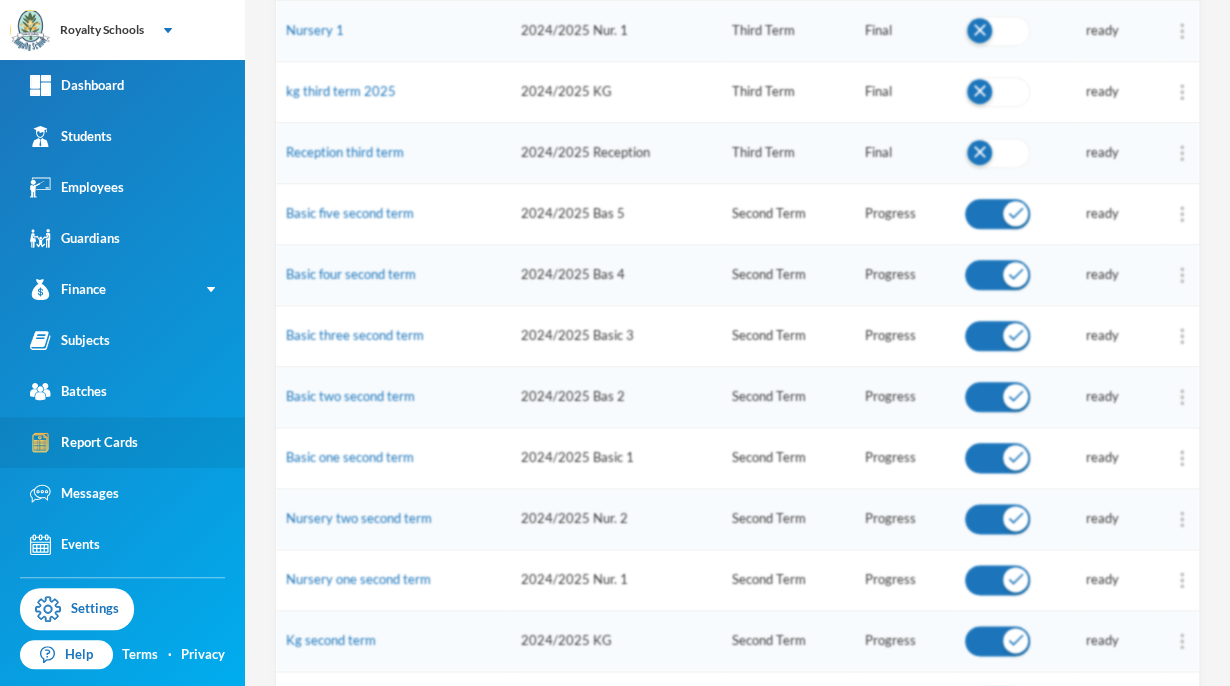 scroll, scrollTop: 566, scrollLeft: 0, axis: vertical 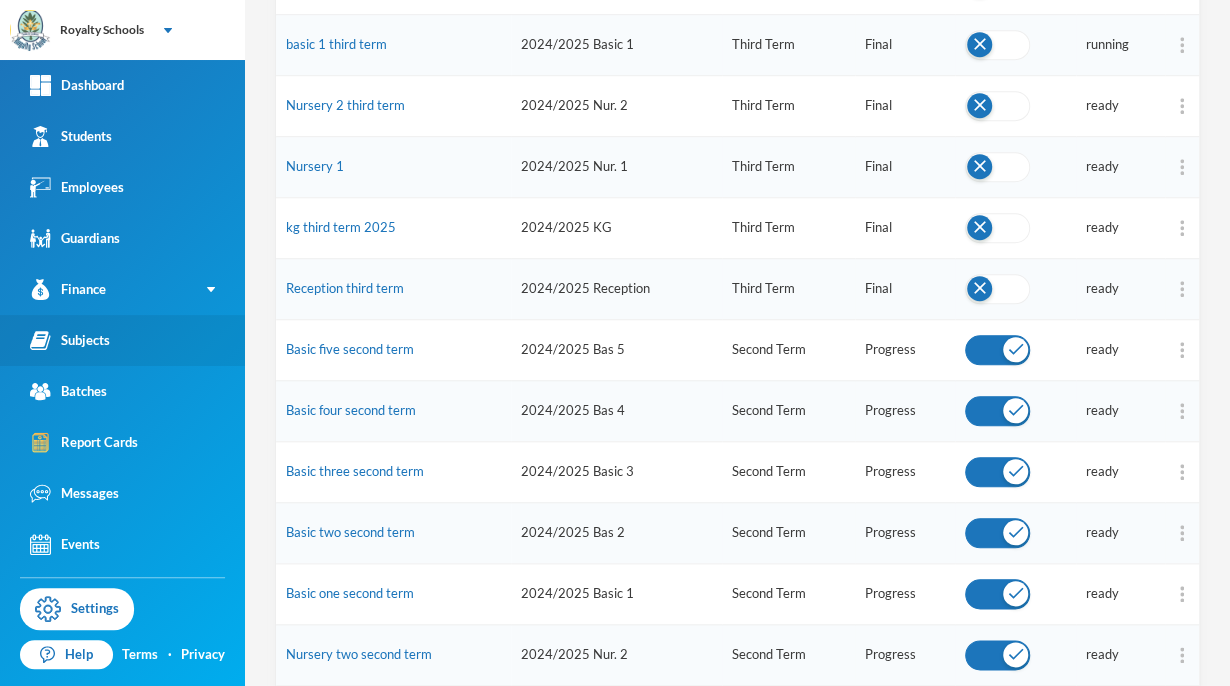 click on "Subjects" at bounding box center [122, 340] 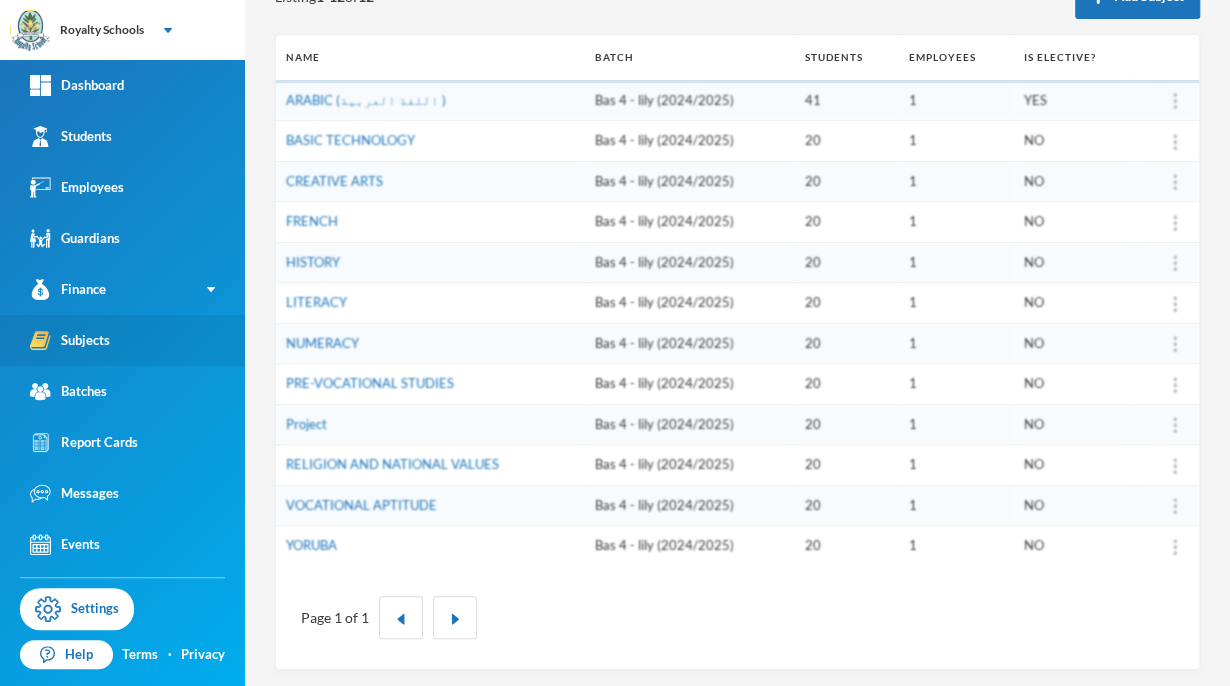 scroll, scrollTop: 0, scrollLeft: 0, axis: both 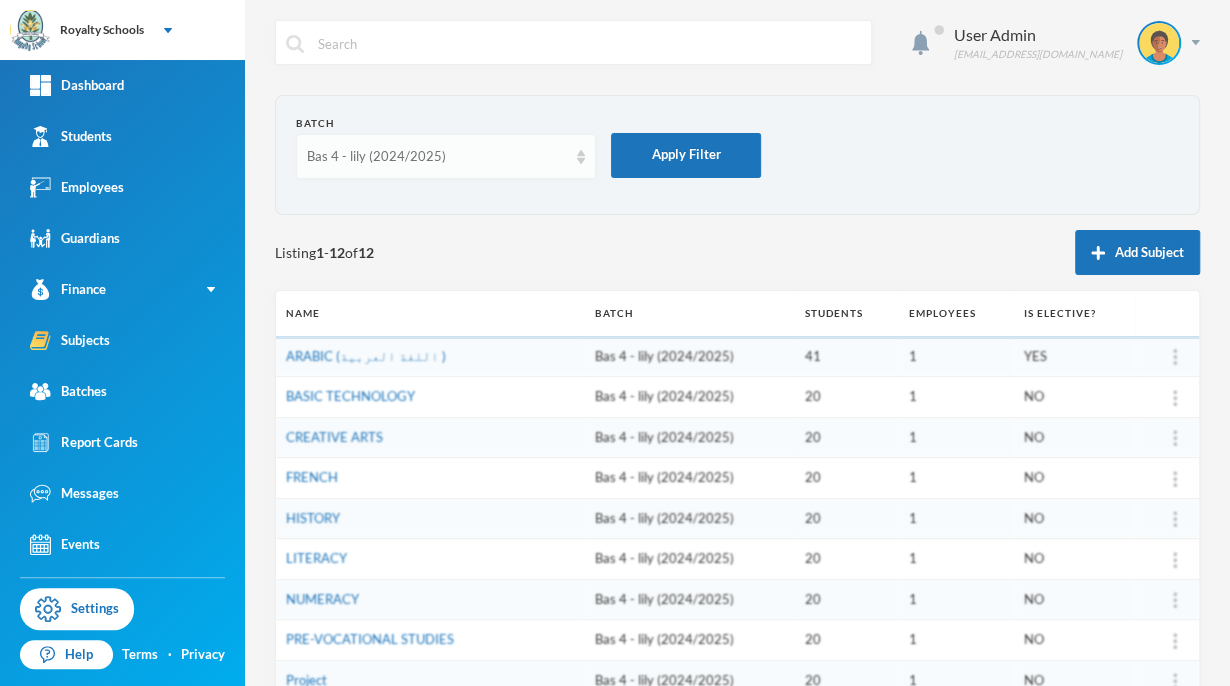 click on "Bas 4 - lily (2024/2025)" at bounding box center [446, 156] 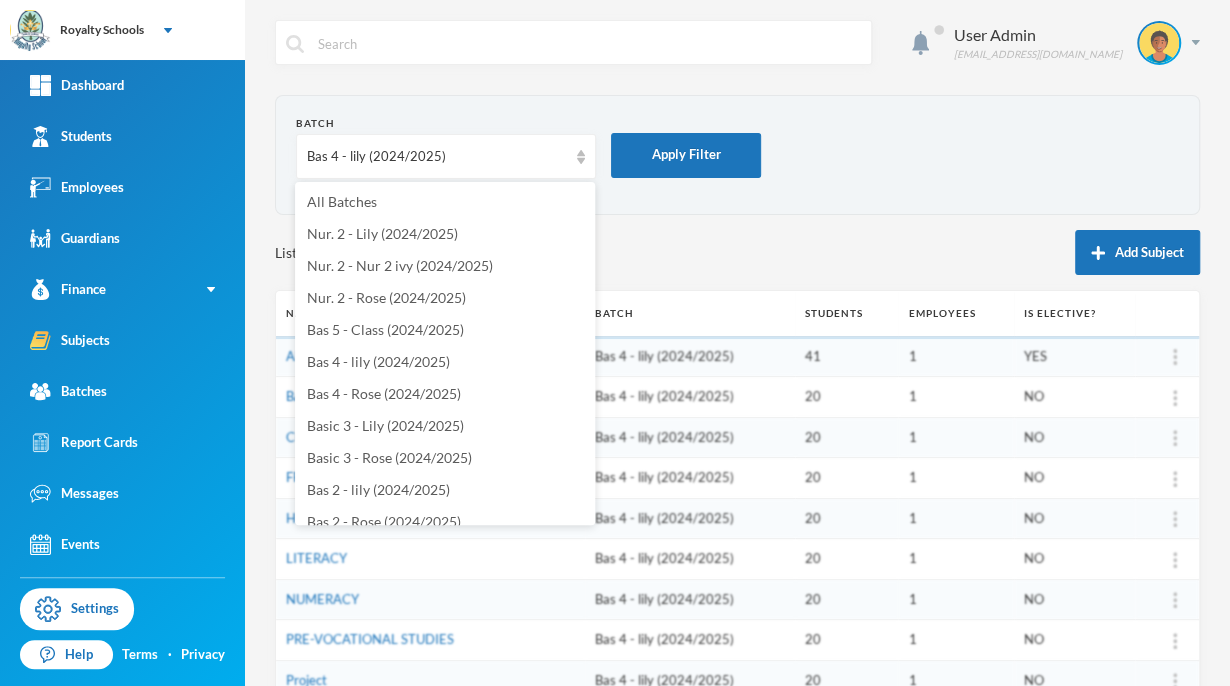click on "Listing  1  -  12  of  12 Add Subject" at bounding box center [737, 252] 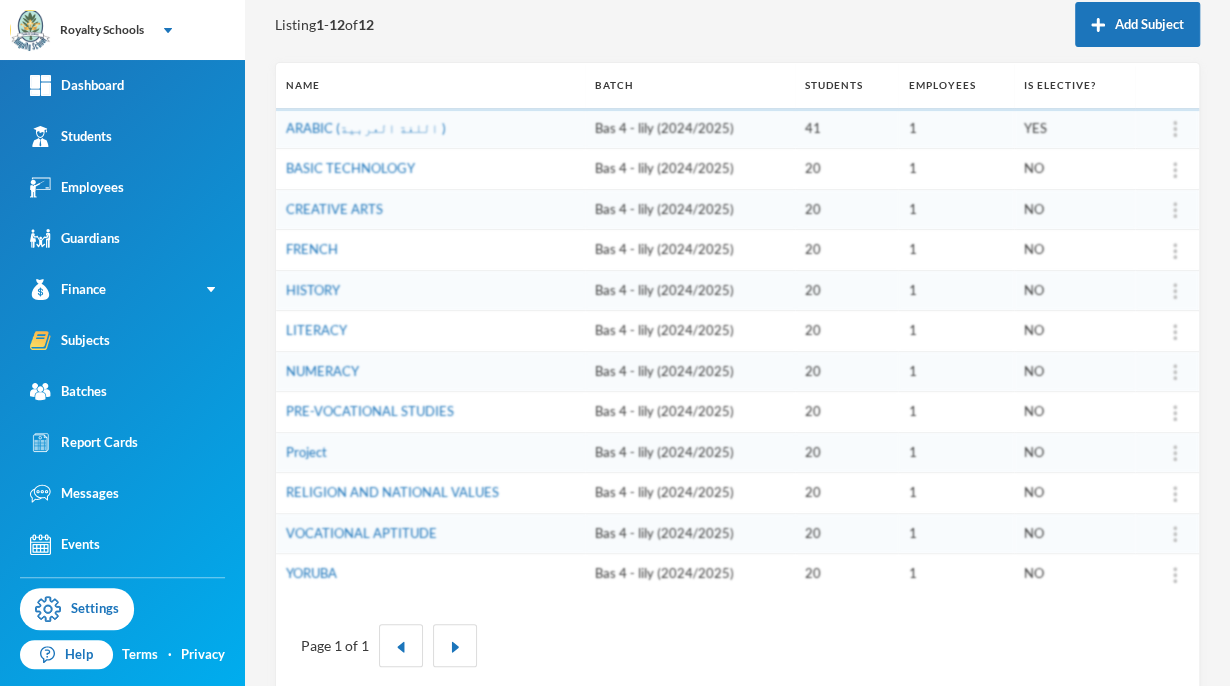 scroll, scrollTop: 256, scrollLeft: 0, axis: vertical 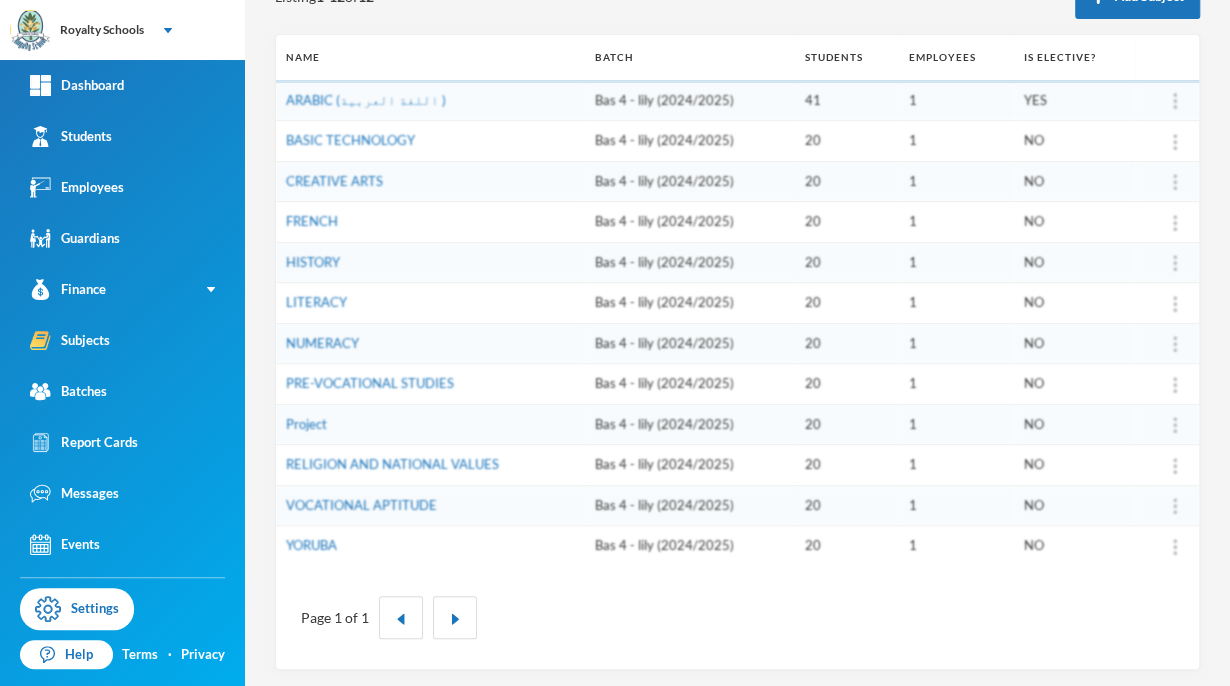 click on "1" at bounding box center [955, 546] 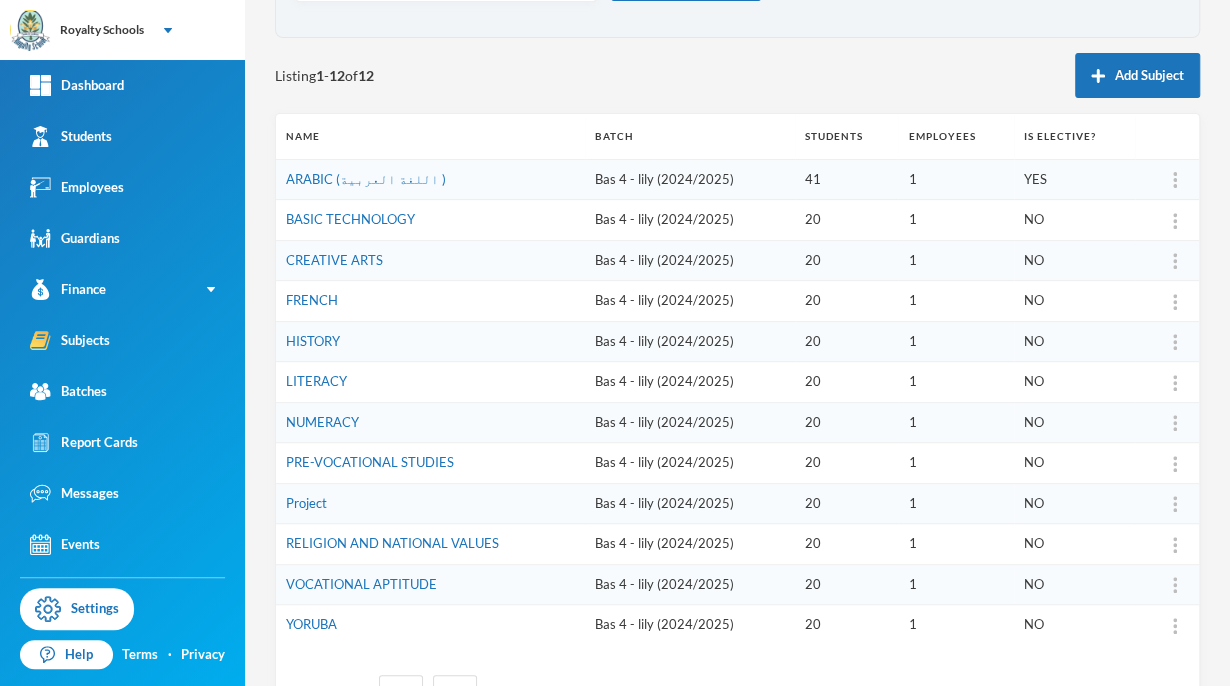 scroll, scrollTop: 256, scrollLeft: 0, axis: vertical 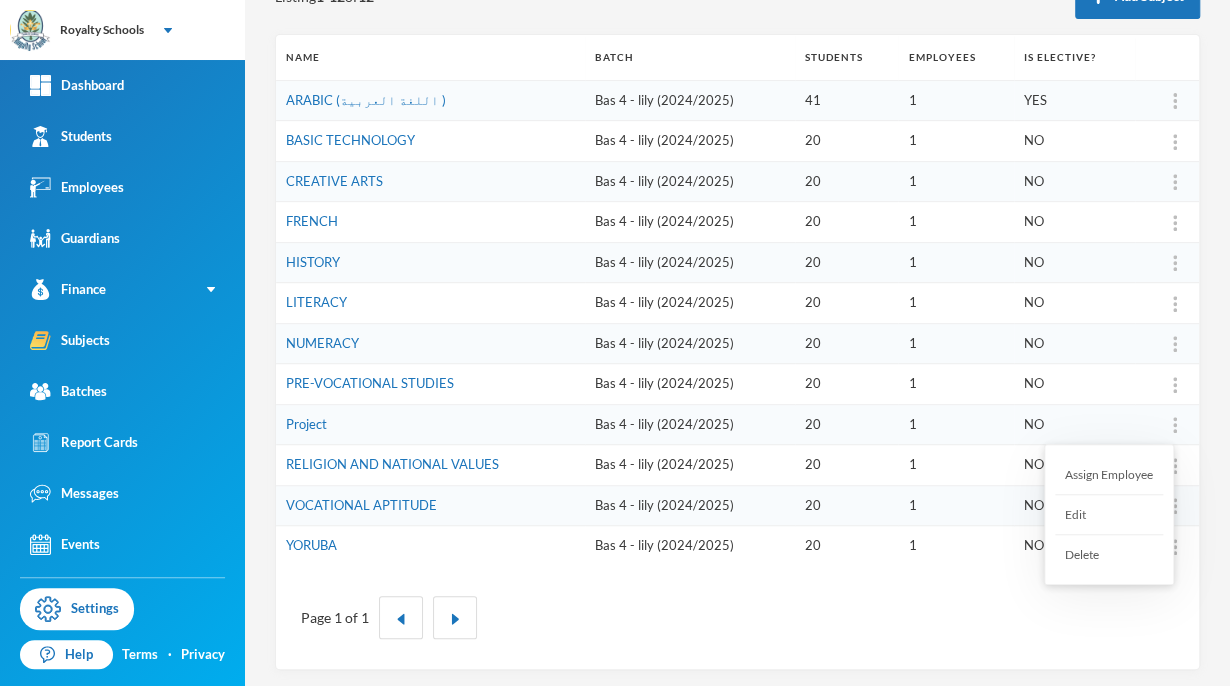 click on "Assign Employee" at bounding box center [1109, 475] 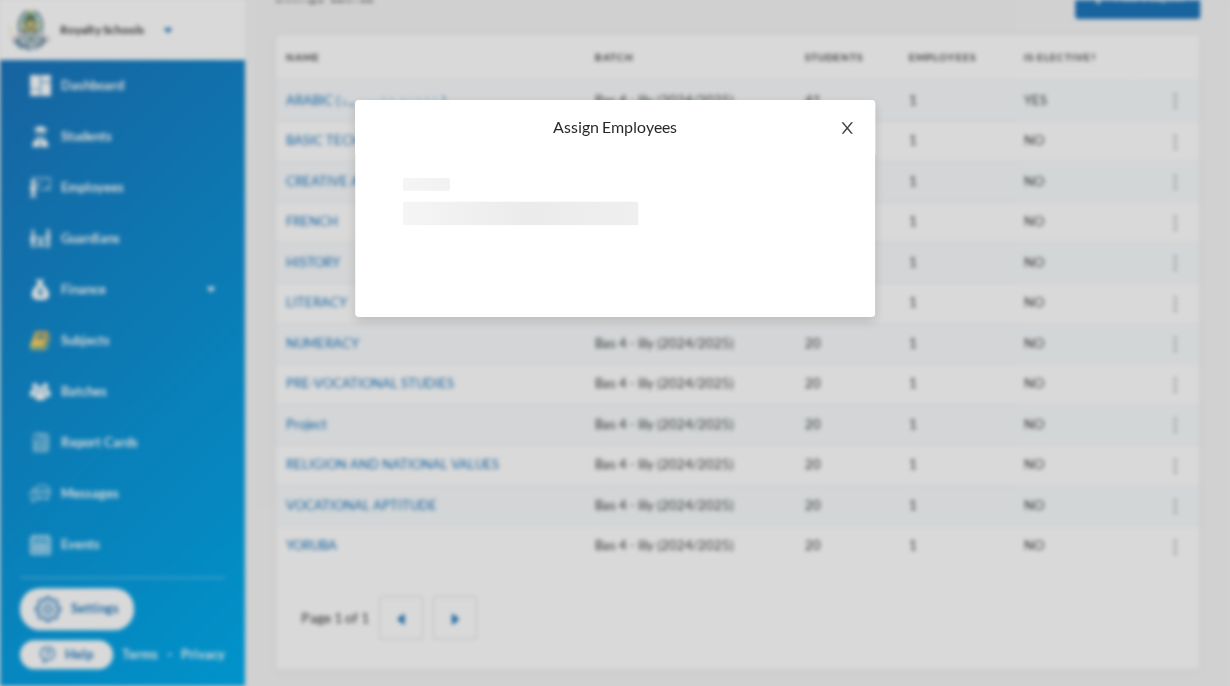 click 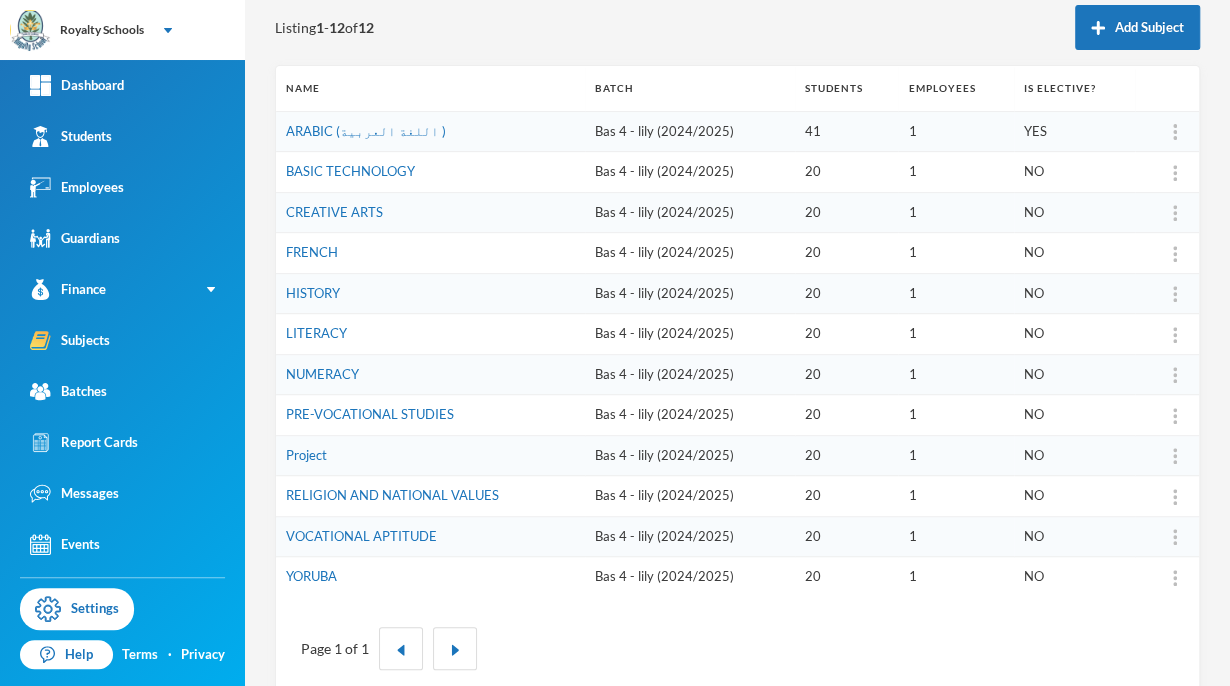 scroll, scrollTop: 256, scrollLeft: 0, axis: vertical 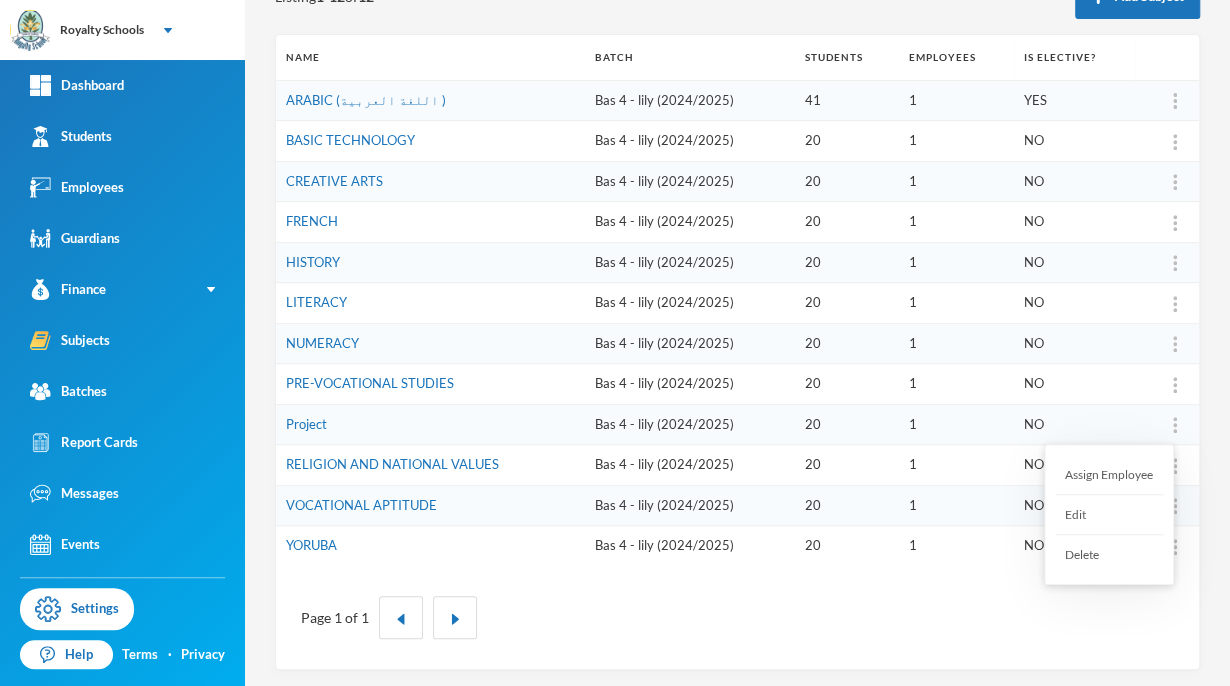 click on "Assign Employee" at bounding box center [1109, 475] 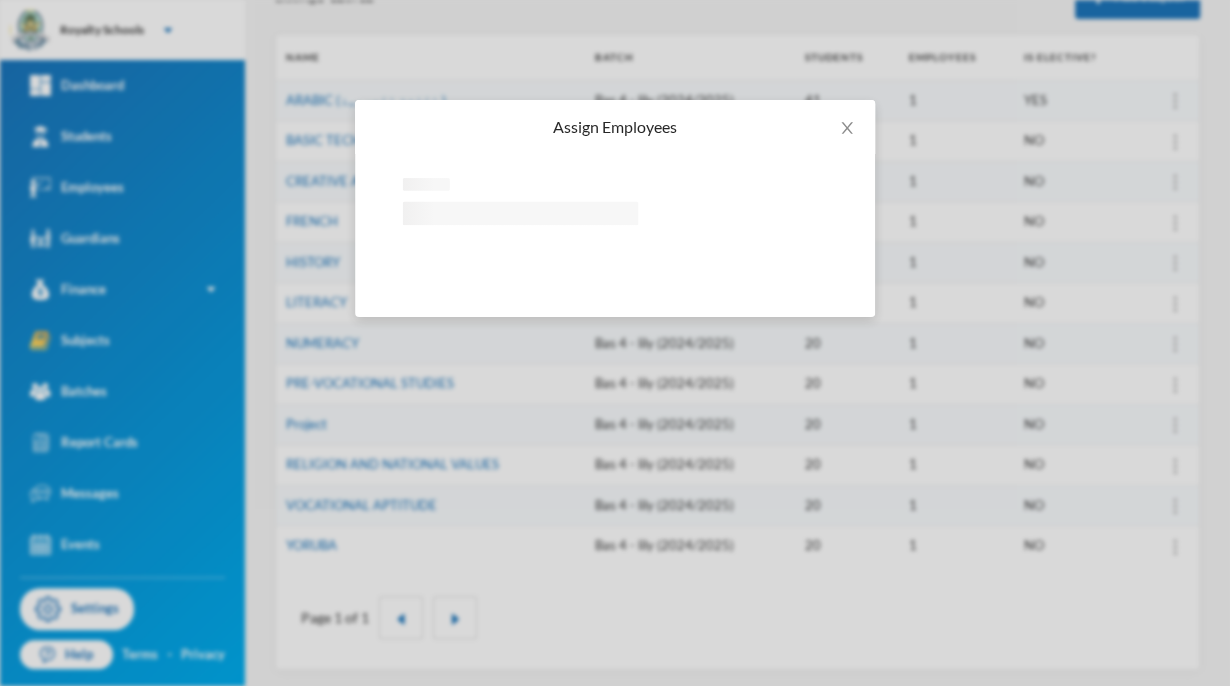 drag, startPoint x: 685, startPoint y: 239, endPoint x: 455, endPoint y: 384, distance: 271.8915 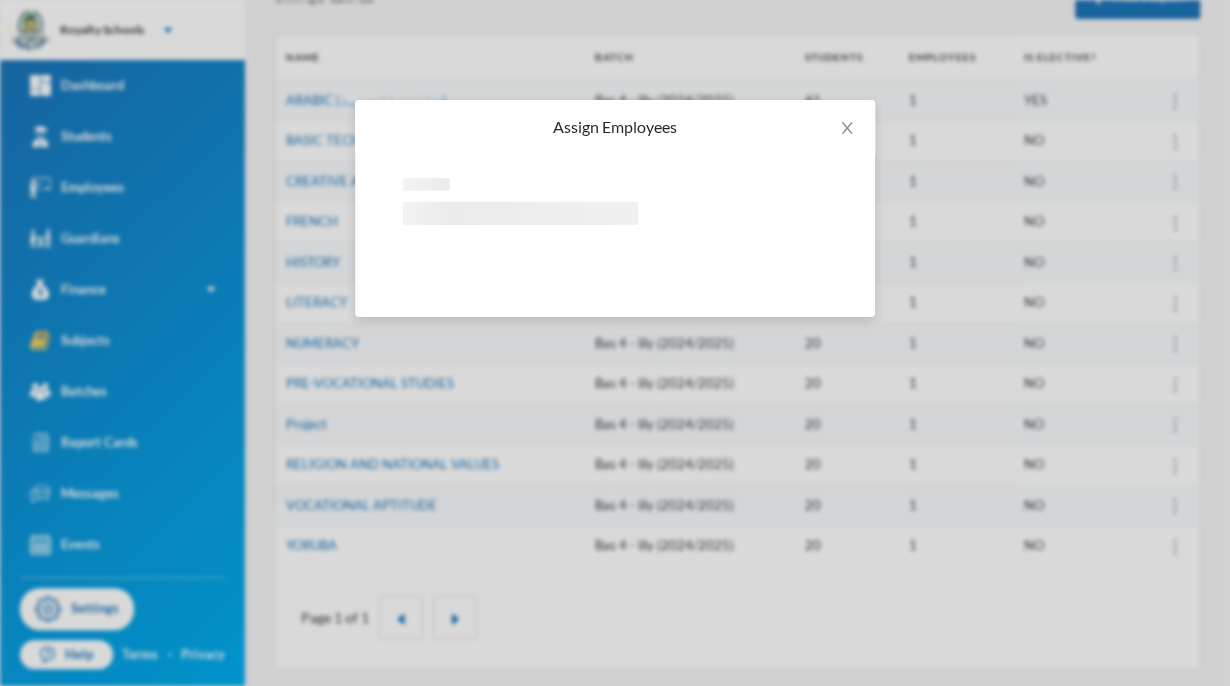 click on "Assign Employees Loading interface..." at bounding box center [615, 343] 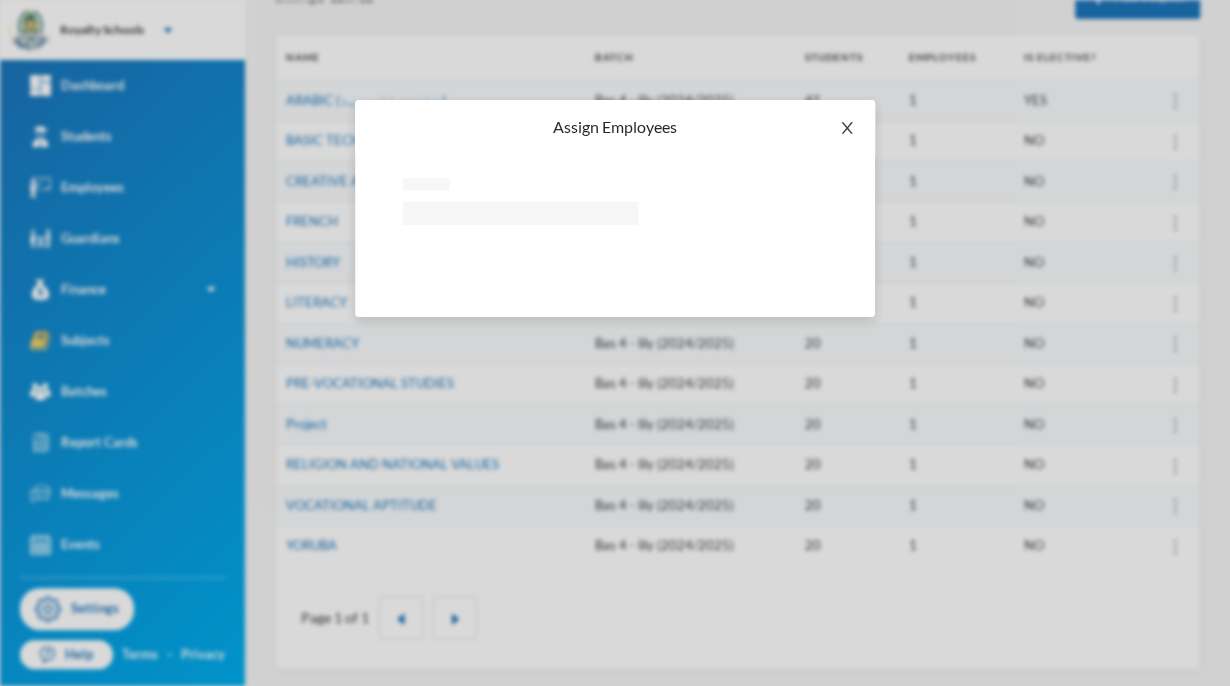 click 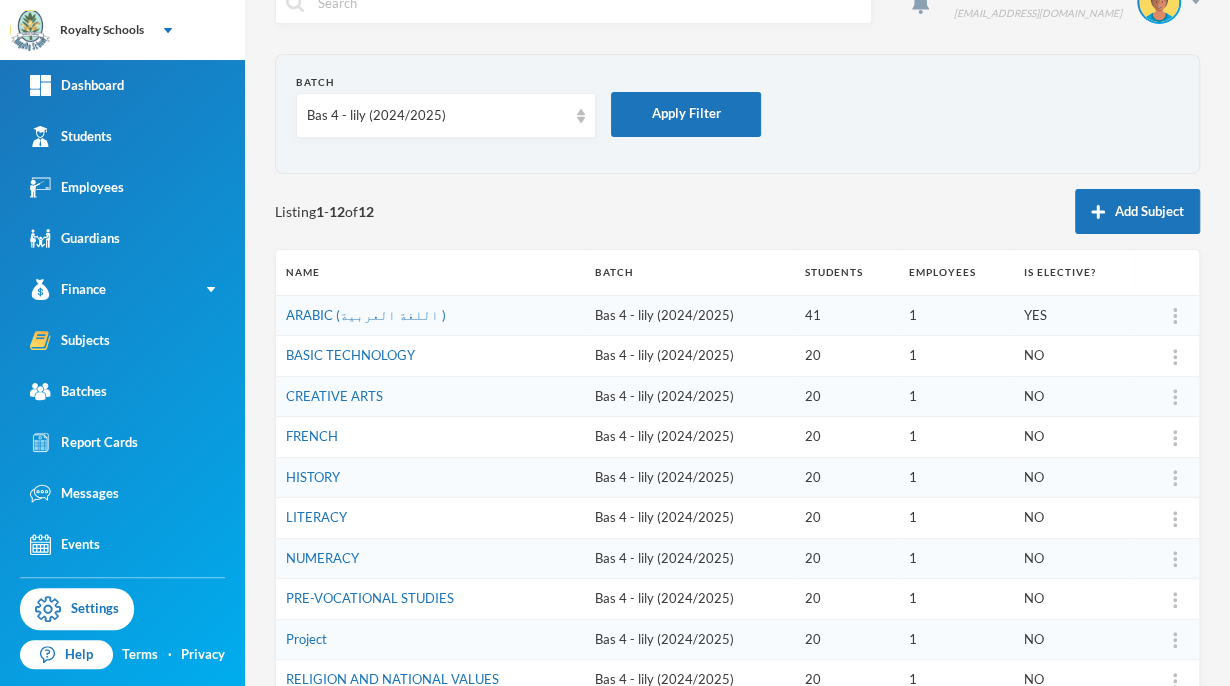 scroll, scrollTop: 0, scrollLeft: 0, axis: both 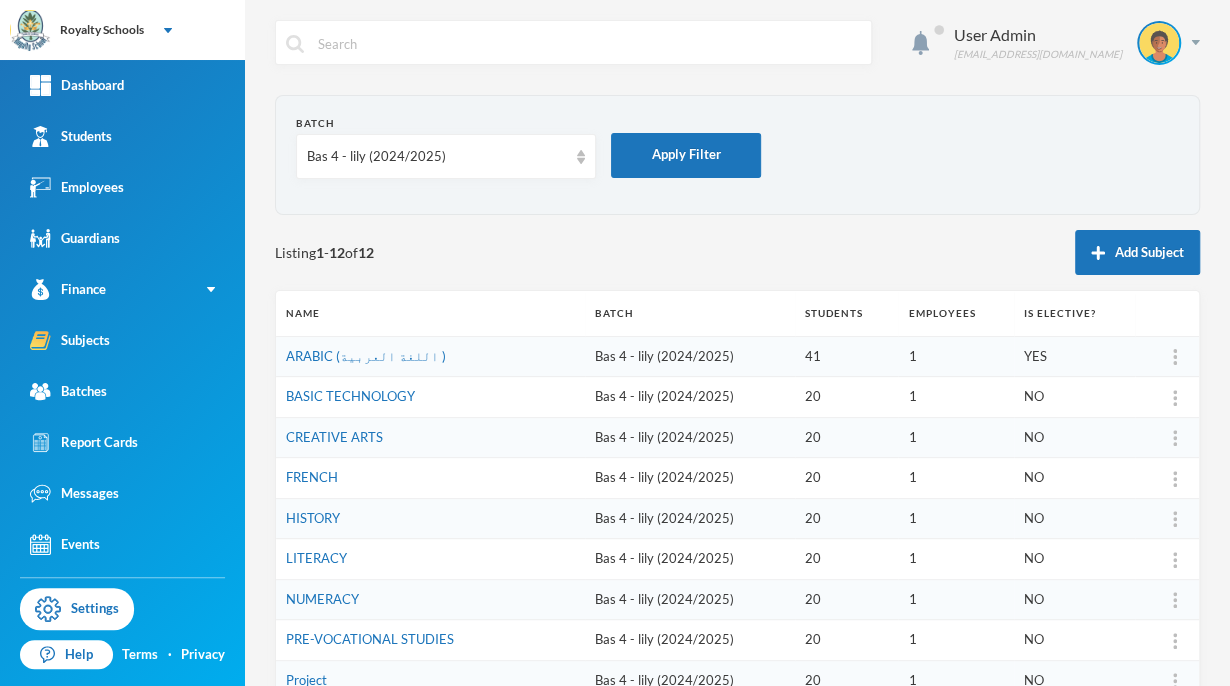 click on "Listing  1  -  12  of  12 Add Subject" at bounding box center (737, 252) 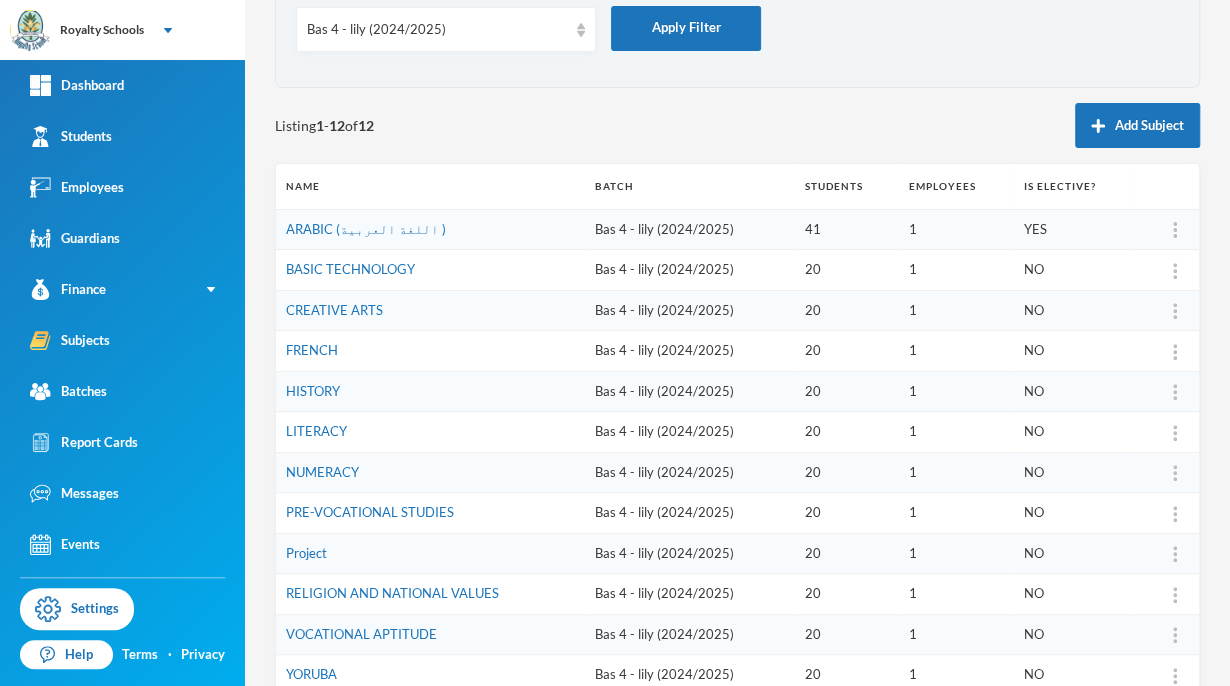 scroll, scrollTop: 158, scrollLeft: 0, axis: vertical 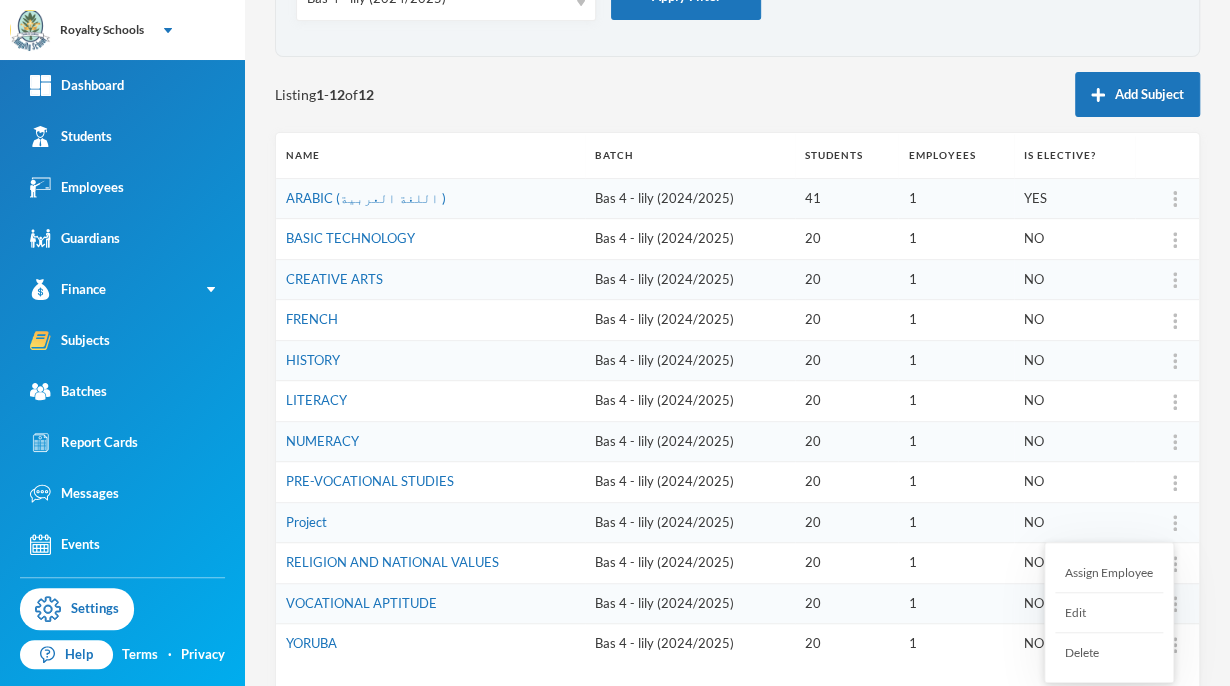 click on "Assign Employee" at bounding box center [1109, 573] 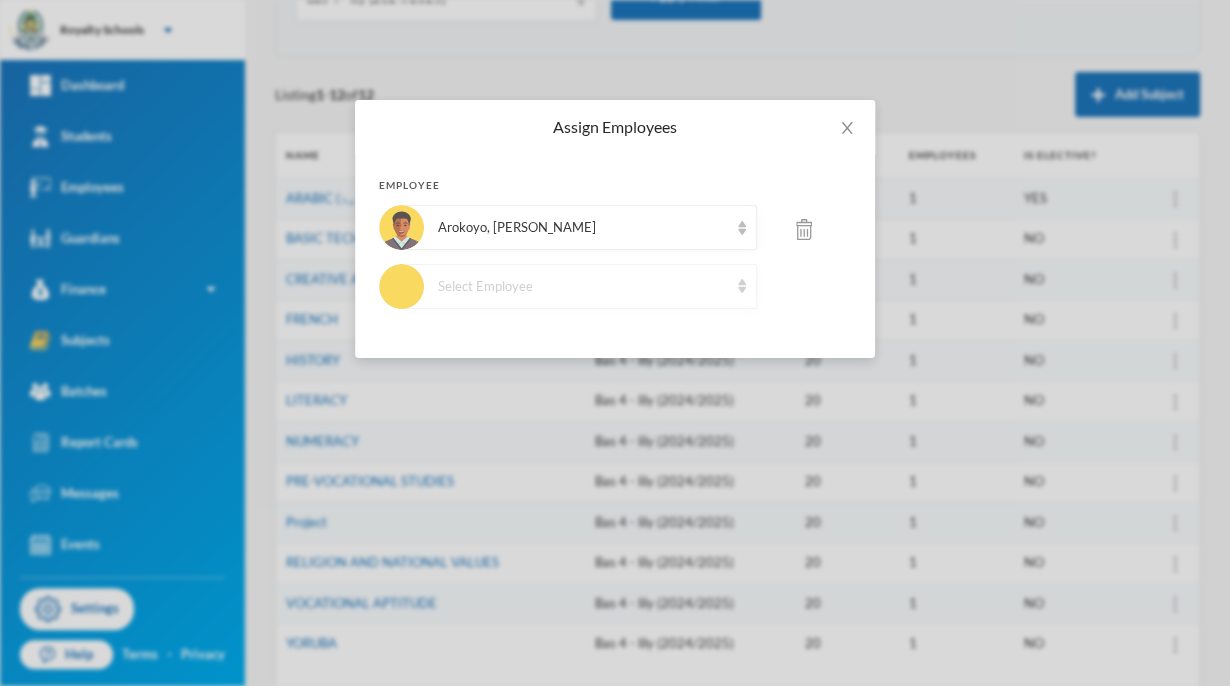 click on "Select Employee" at bounding box center (579, 286) 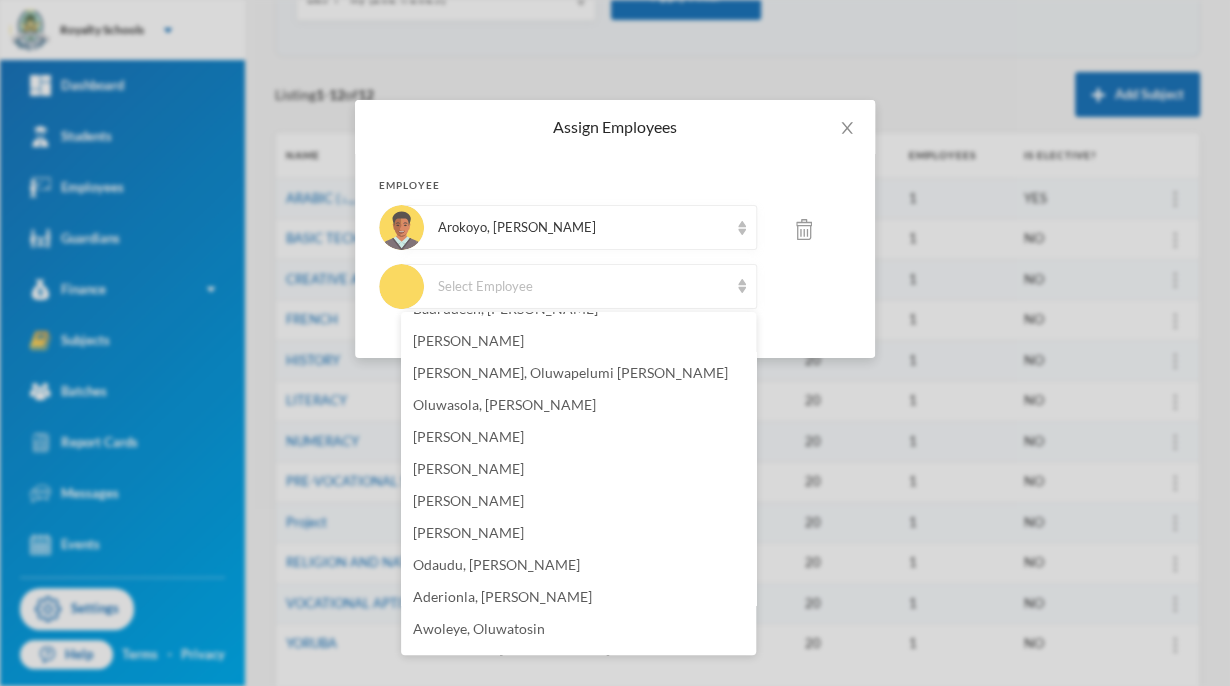 scroll, scrollTop: 217, scrollLeft: 0, axis: vertical 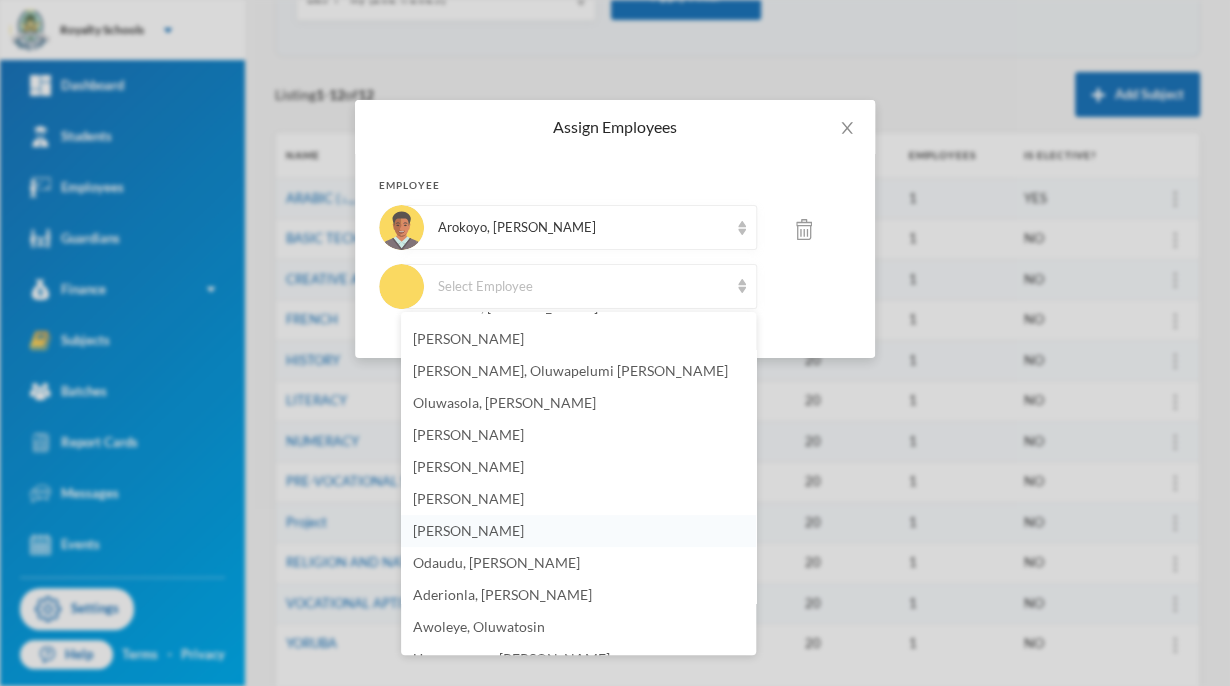 click on "[PERSON_NAME]" at bounding box center (468, 530) 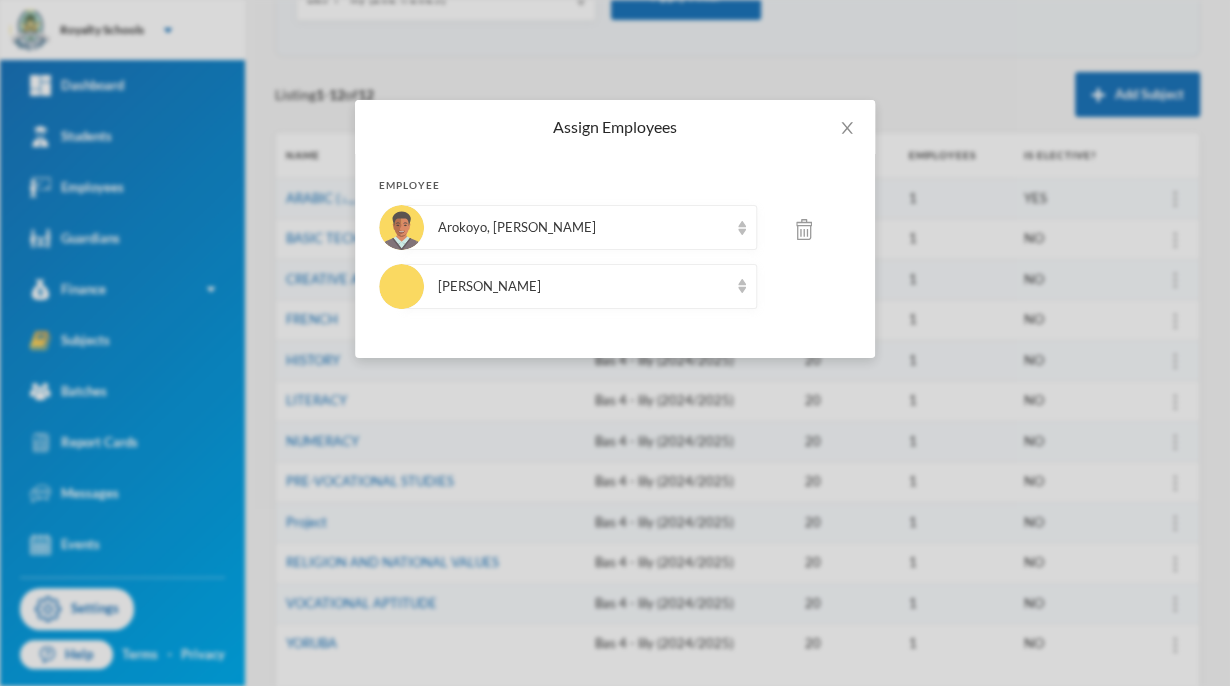 click at bounding box center [804, 229] 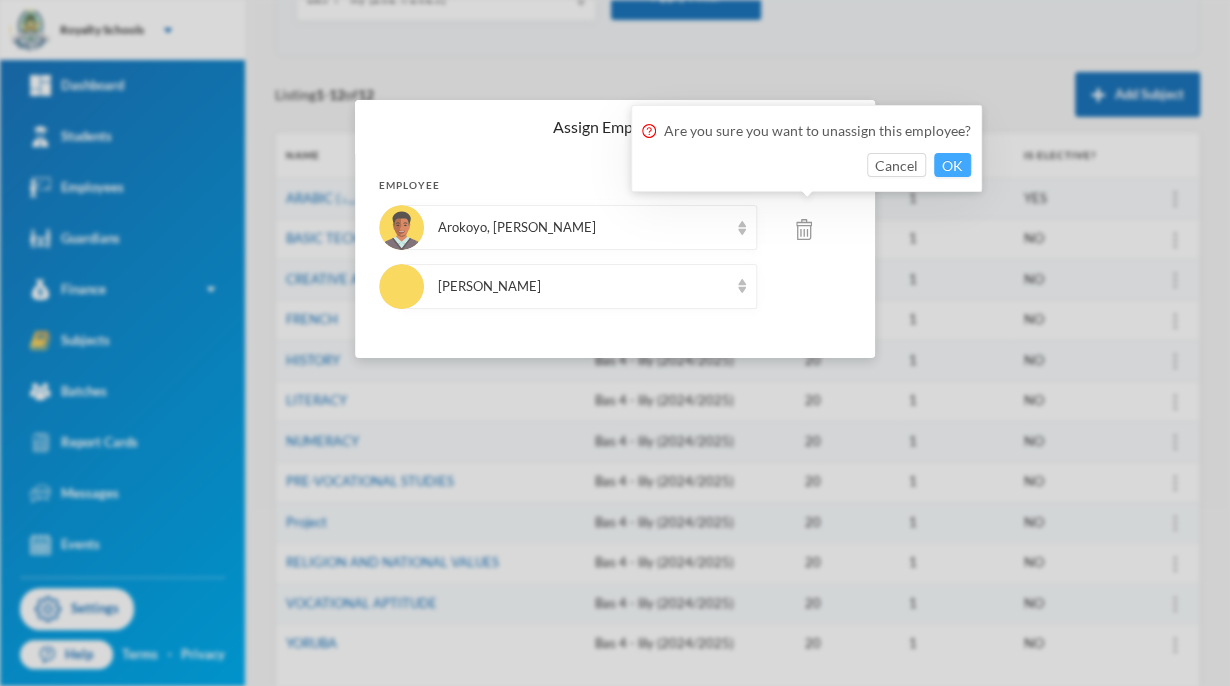 click on "OK" at bounding box center (952, 165) 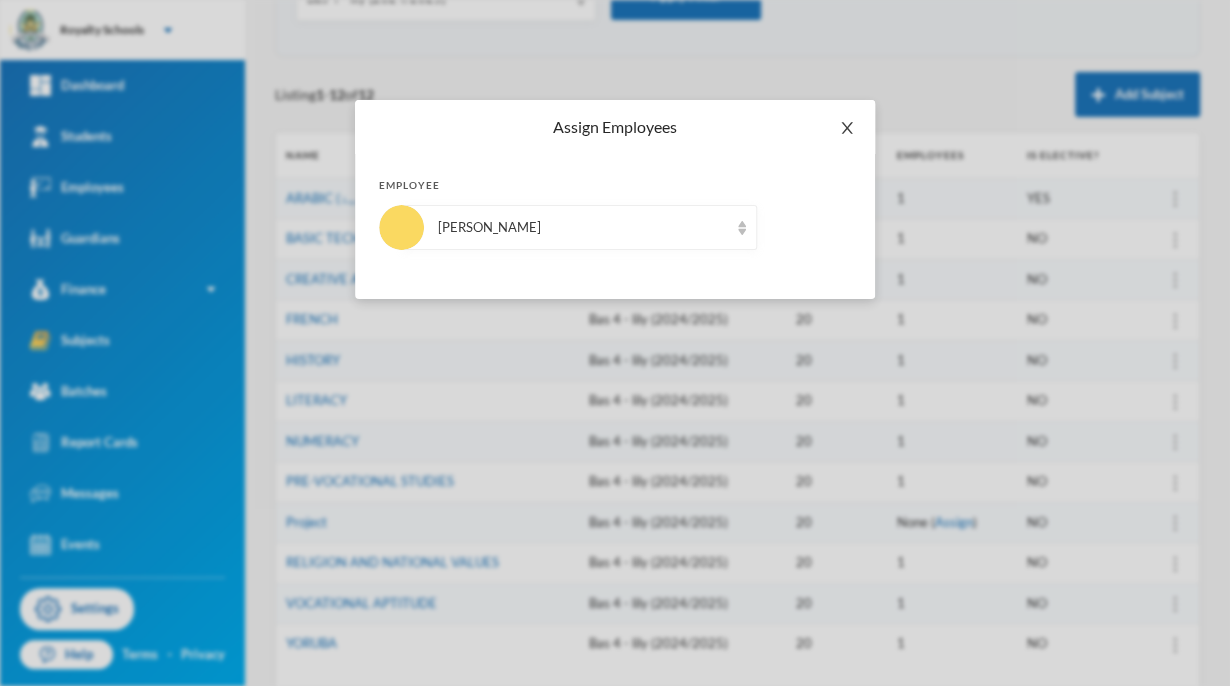 click 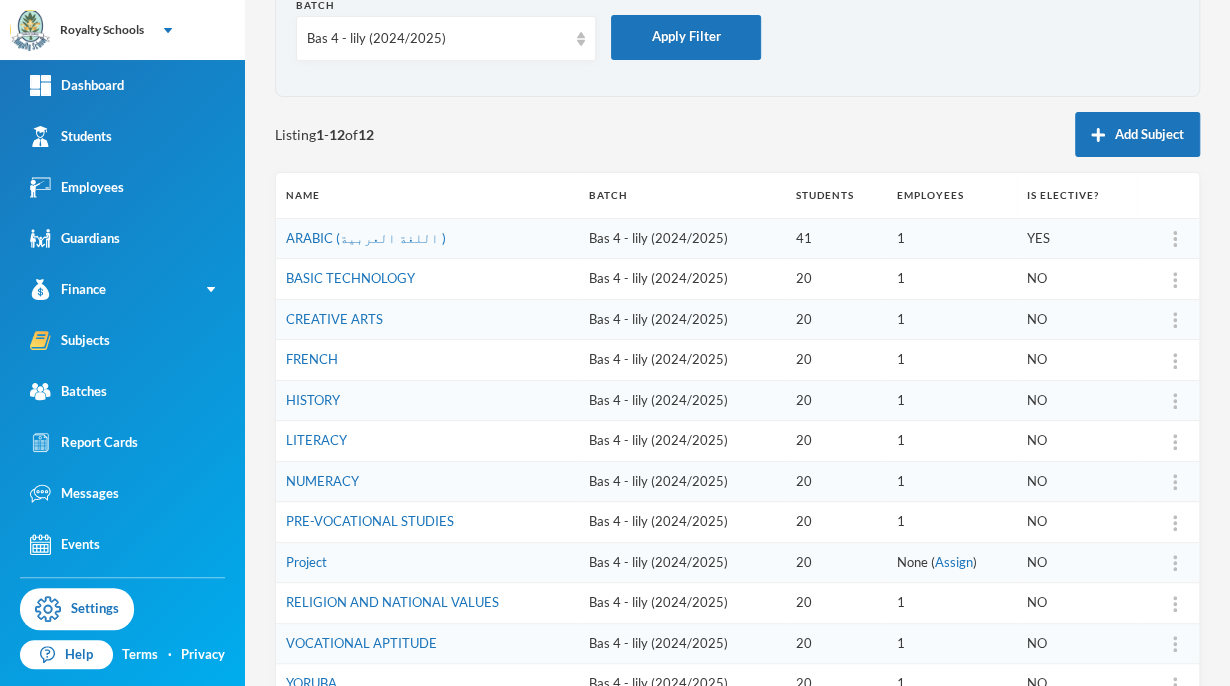 scroll, scrollTop: 78, scrollLeft: 0, axis: vertical 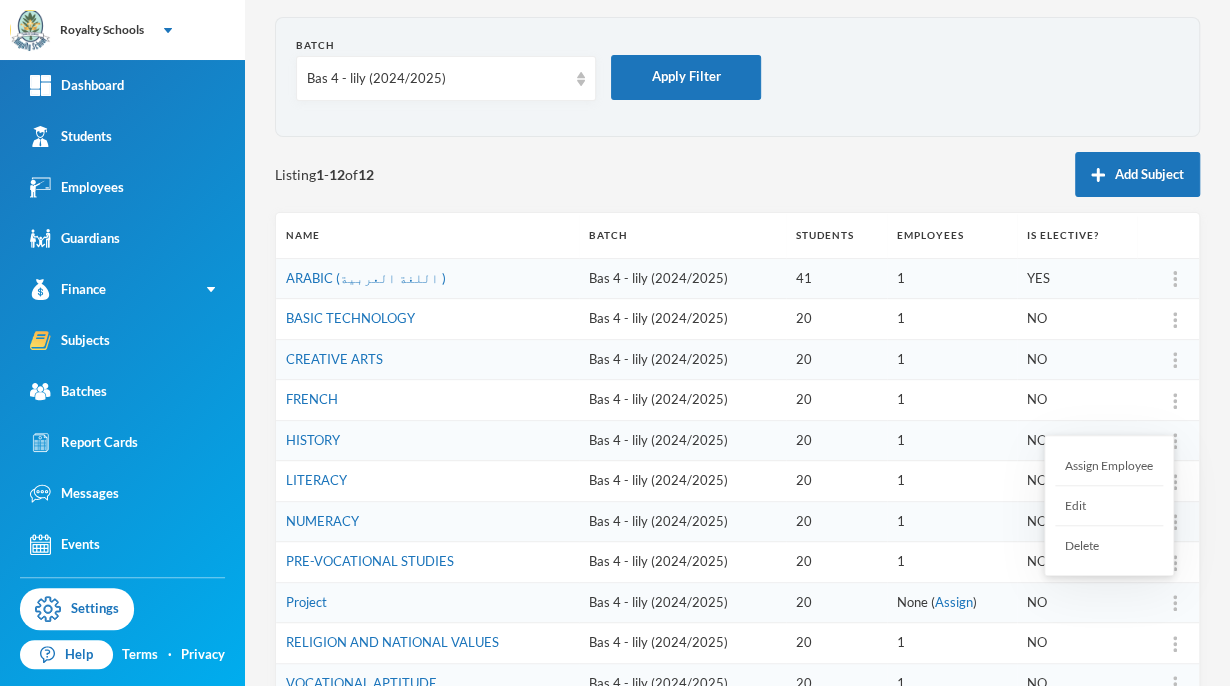 click on "Assign Employee" at bounding box center (1109, 466) 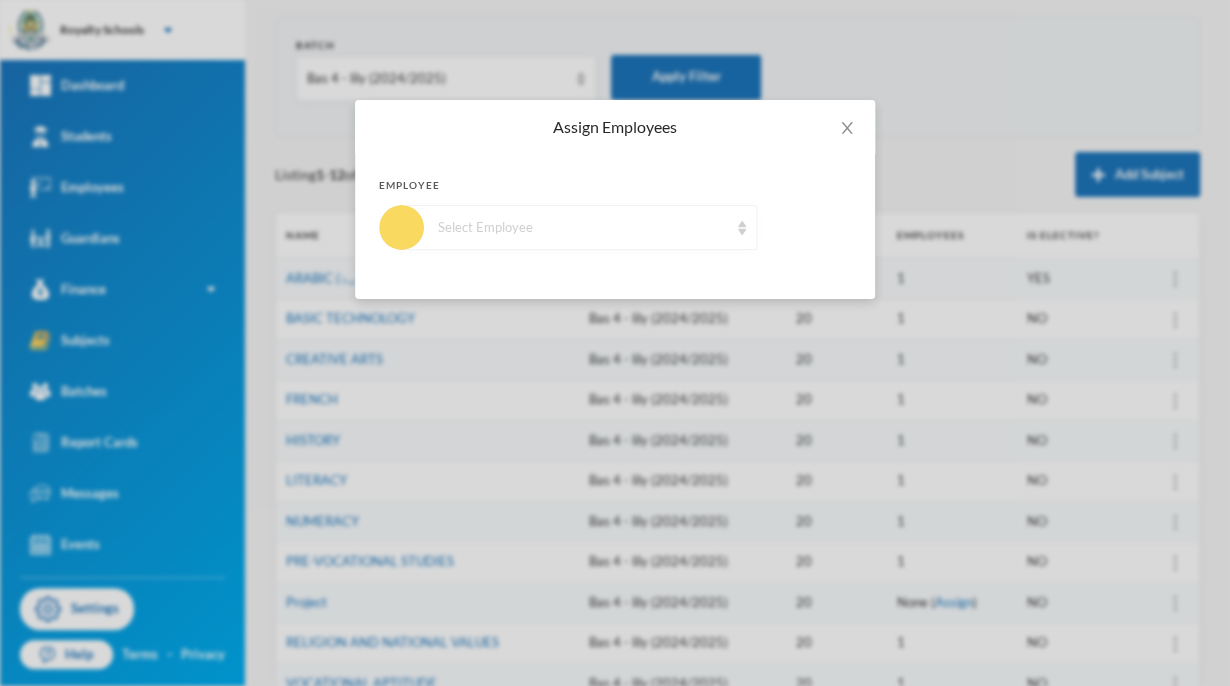 click on "Select Employee" at bounding box center (579, 227) 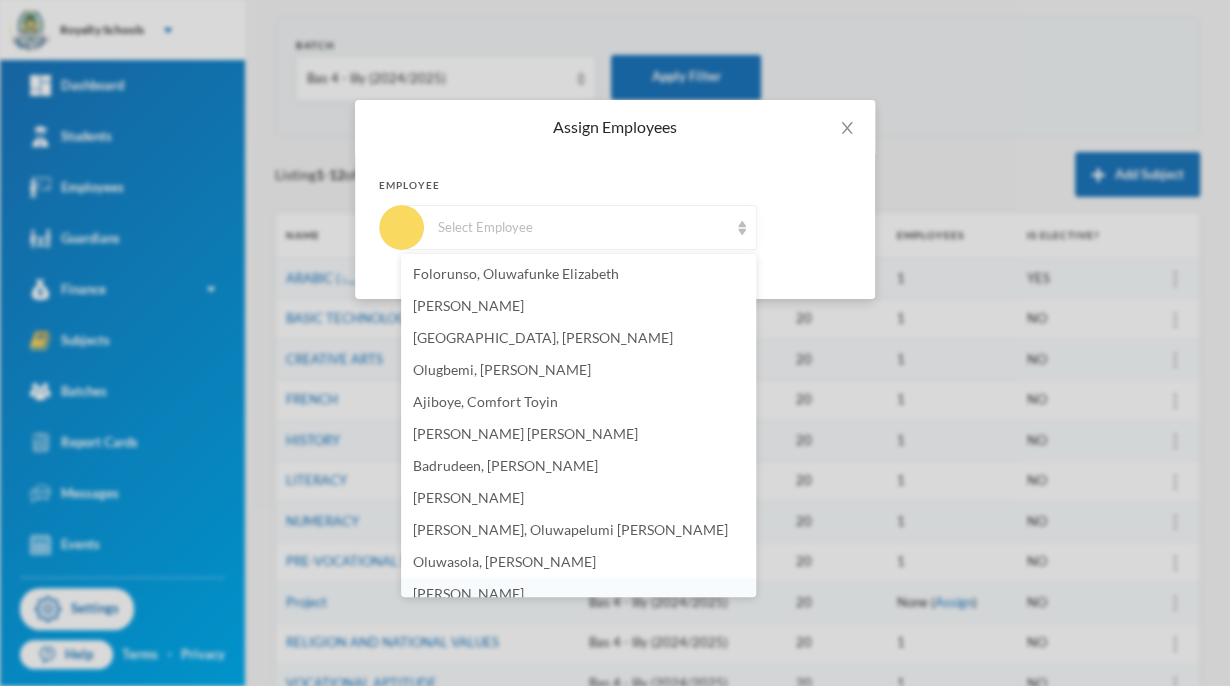 scroll, scrollTop: 12, scrollLeft: 0, axis: vertical 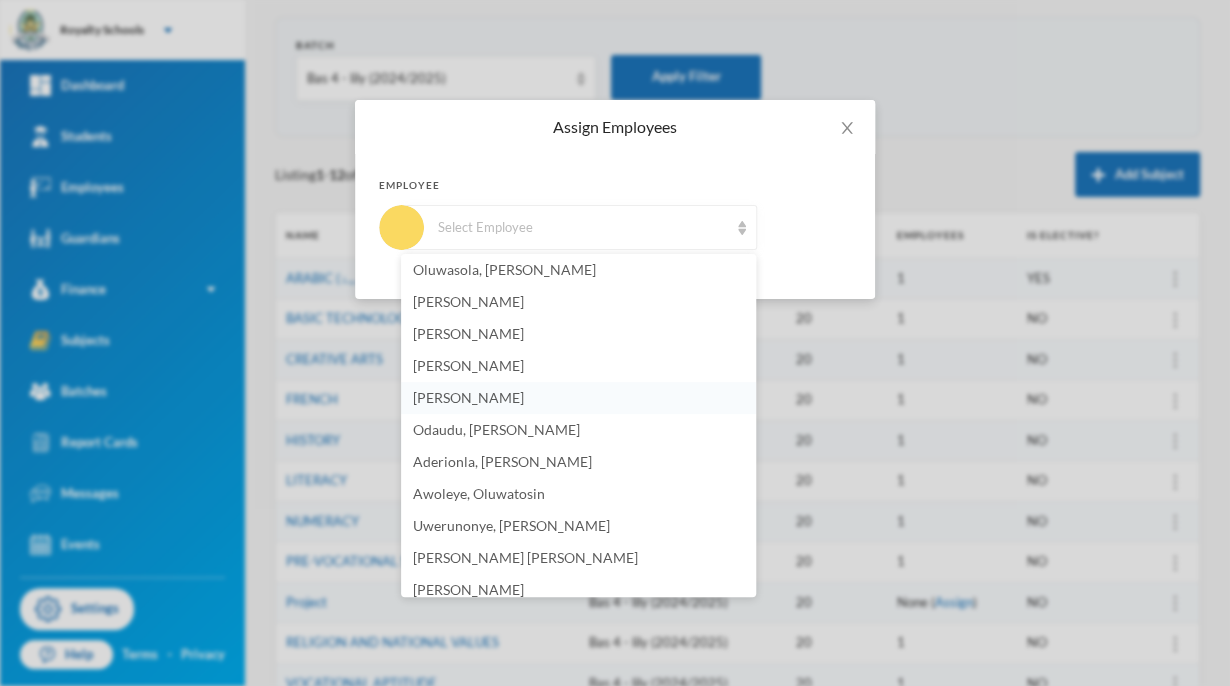 click on "[PERSON_NAME]" at bounding box center (468, 397) 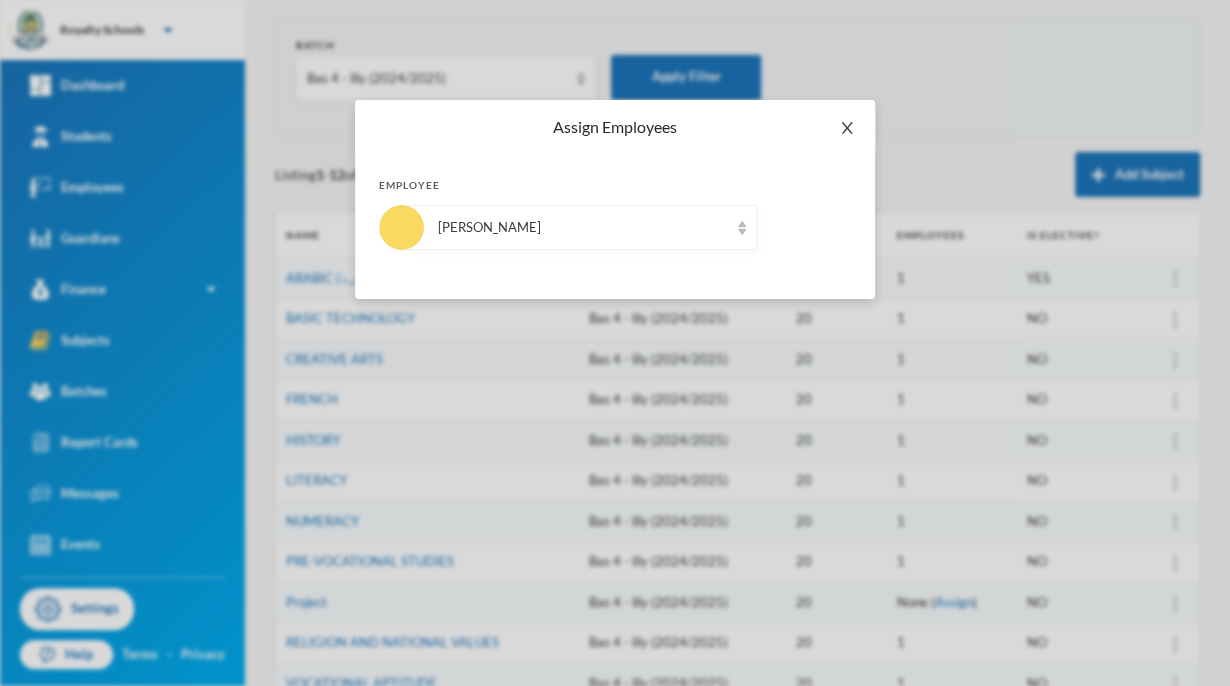 click 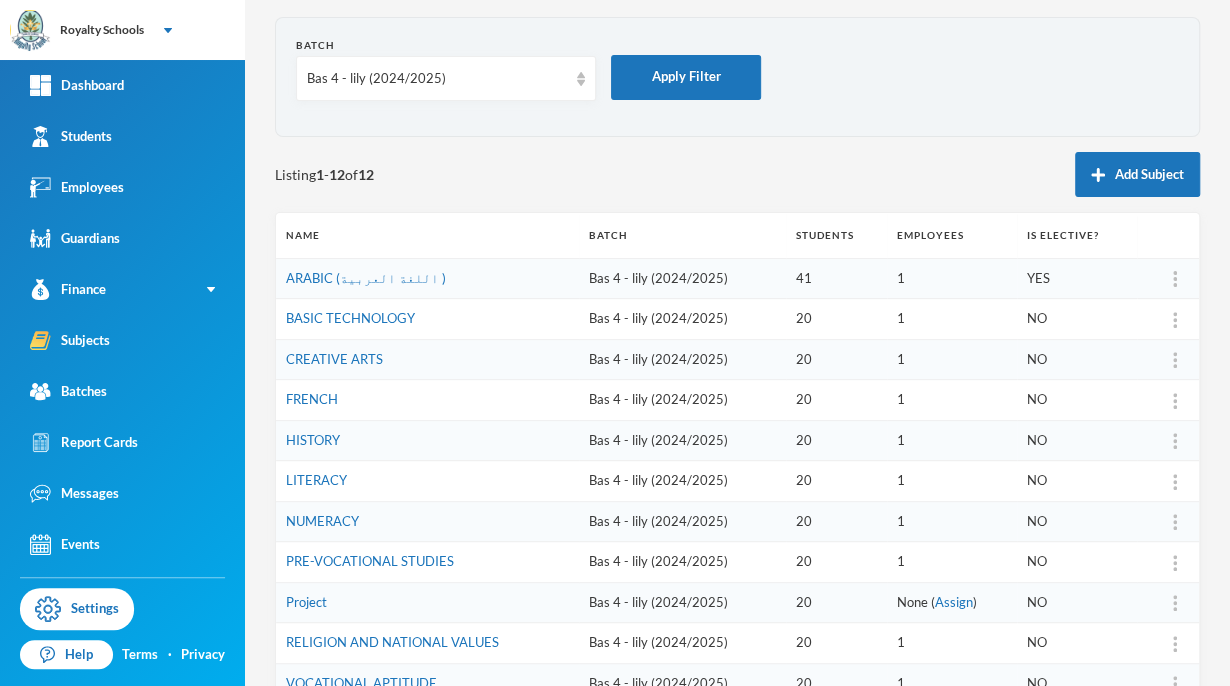 click on "20" at bounding box center (836, 440) 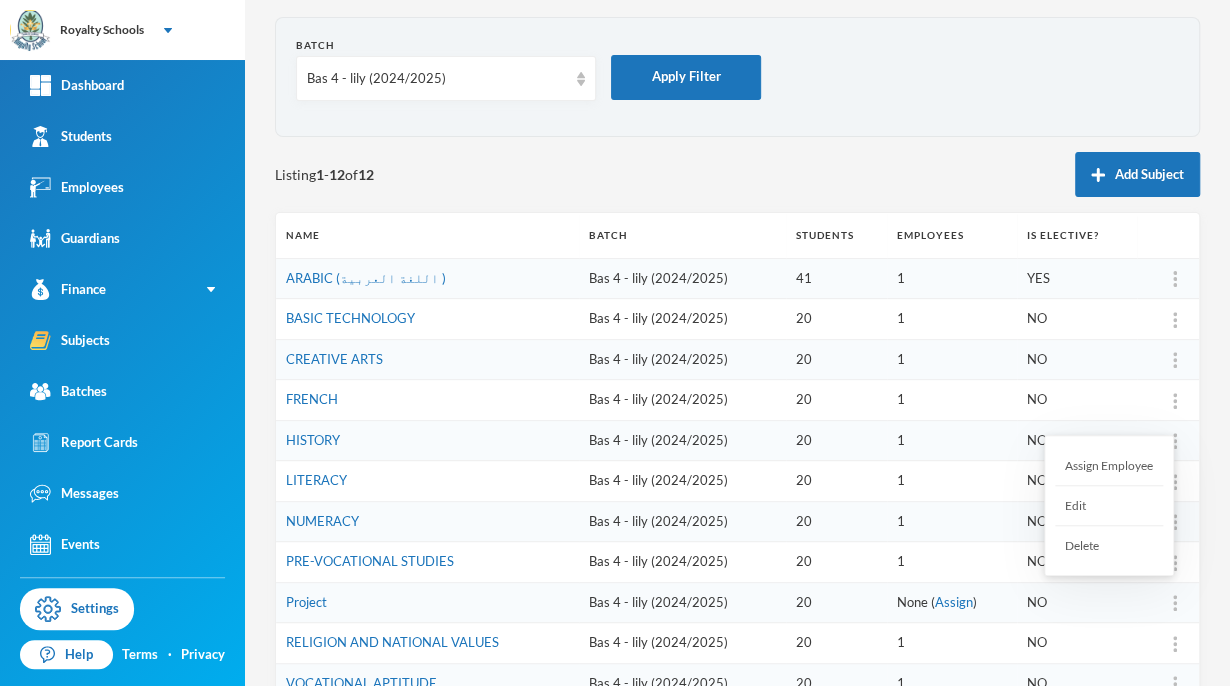 click on "Assign Employee" at bounding box center [1109, 466] 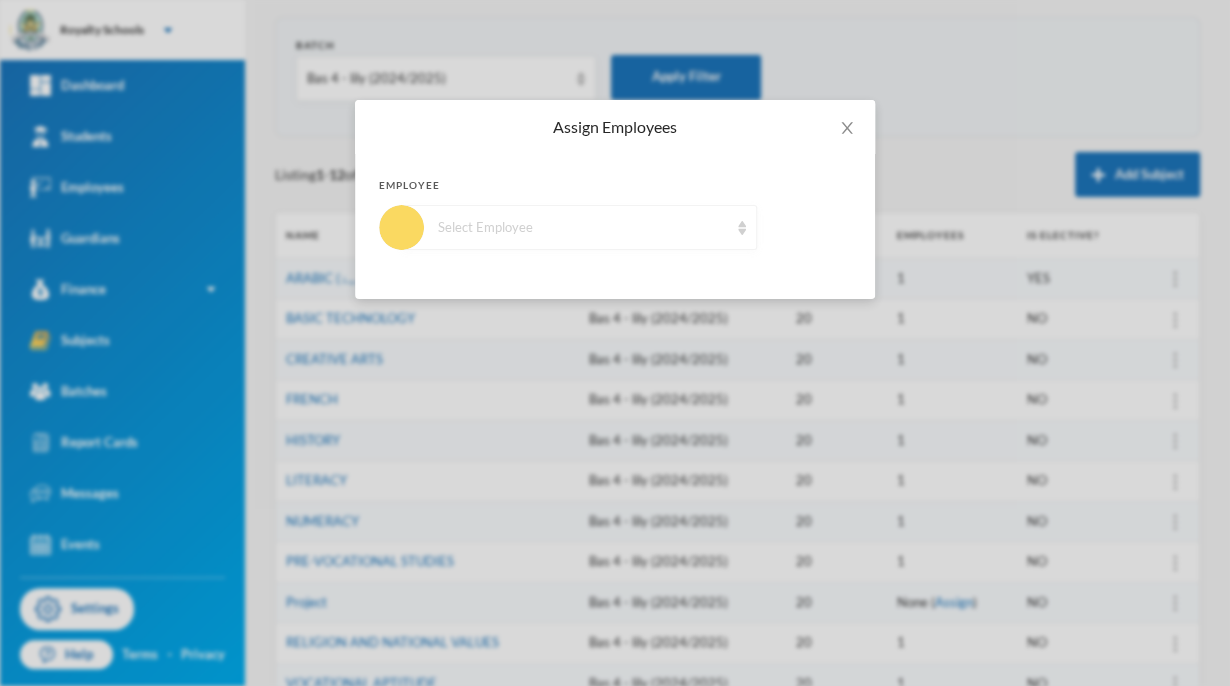 click on "Select Employee" at bounding box center [579, 227] 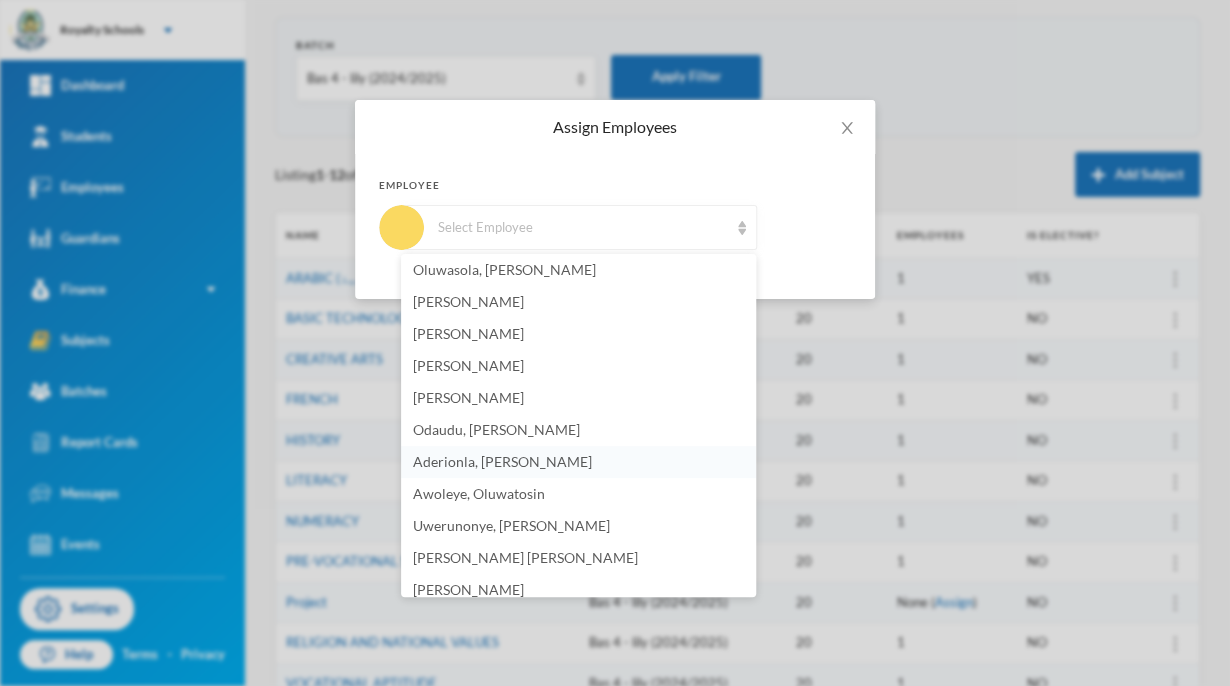 scroll, scrollTop: 300, scrollLeft: 0, axis: vertical 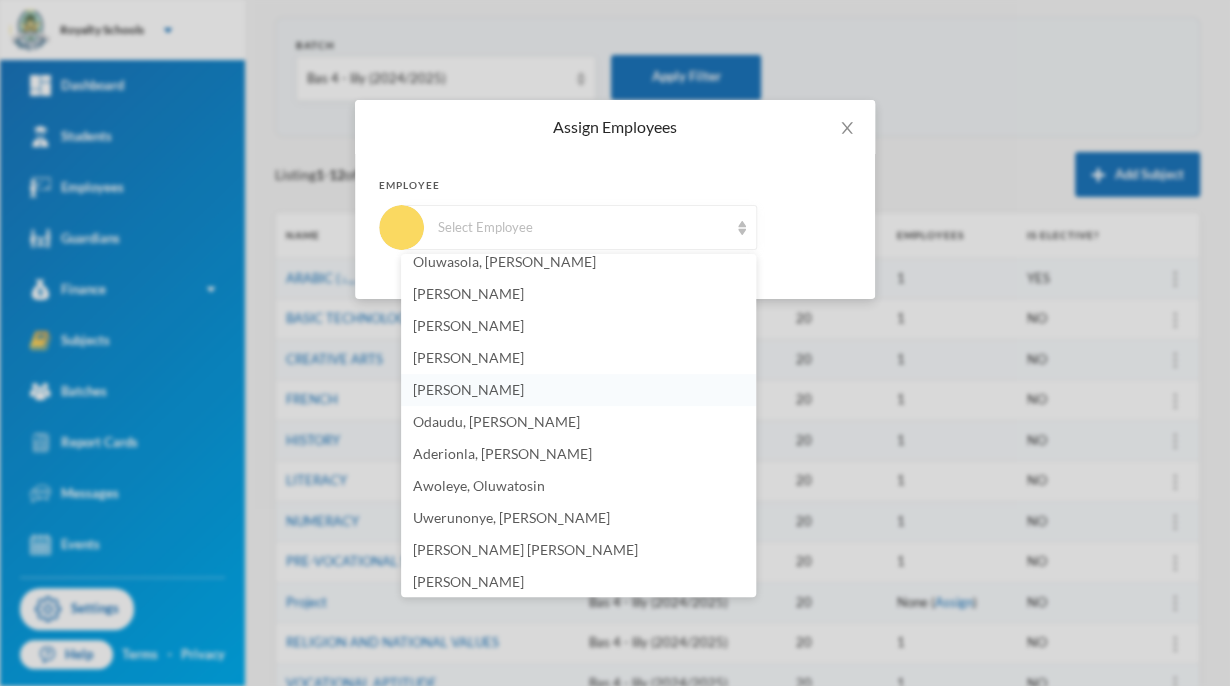 click on "[PERSON_NAME]" at bounding box center [468, 389] 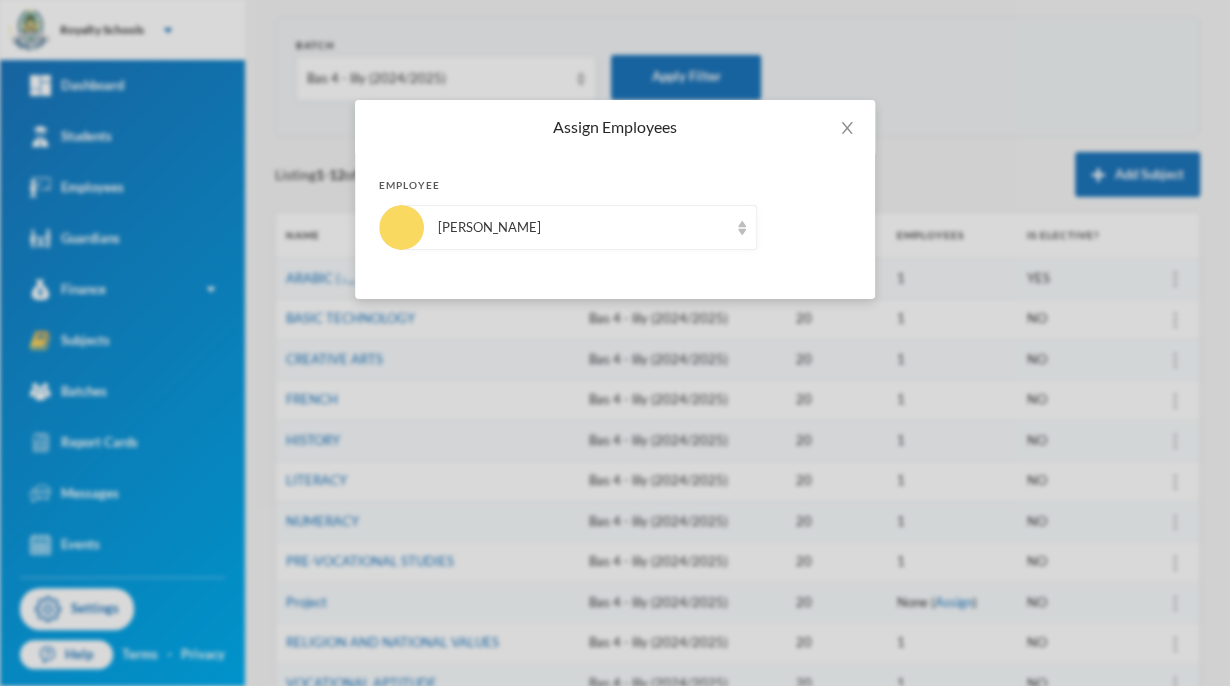 click on "Assign Employees Employee [PERSON_NAME]" at bounding box center (615, 343) 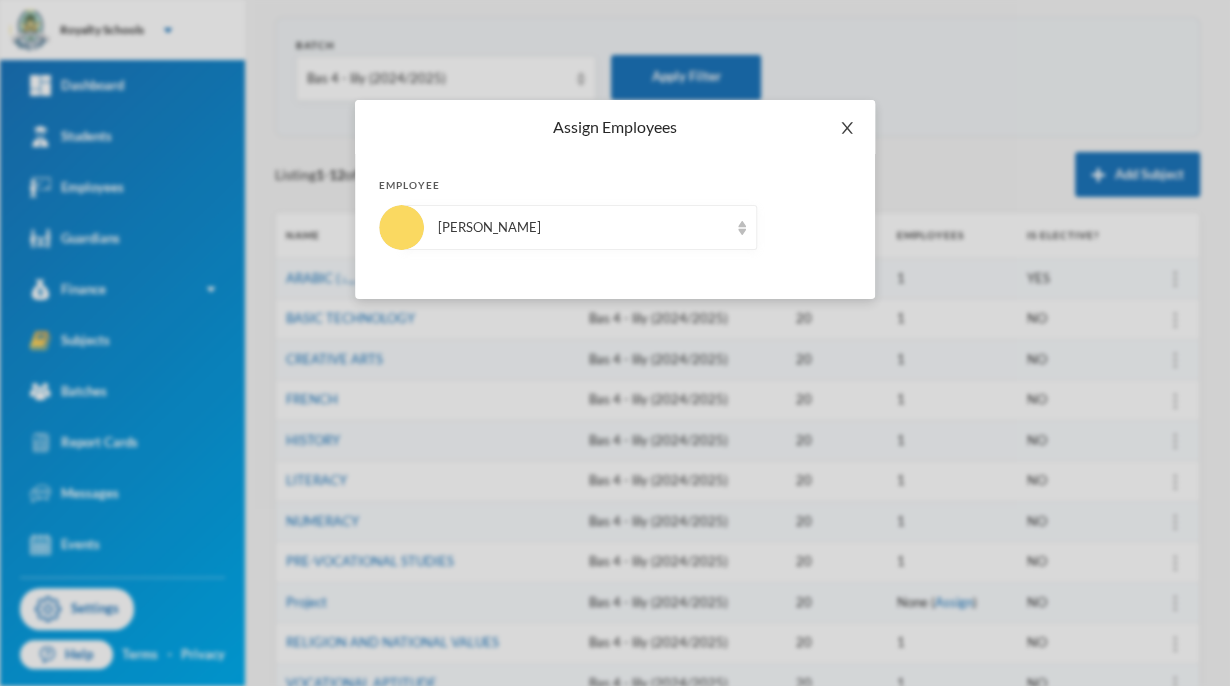 click 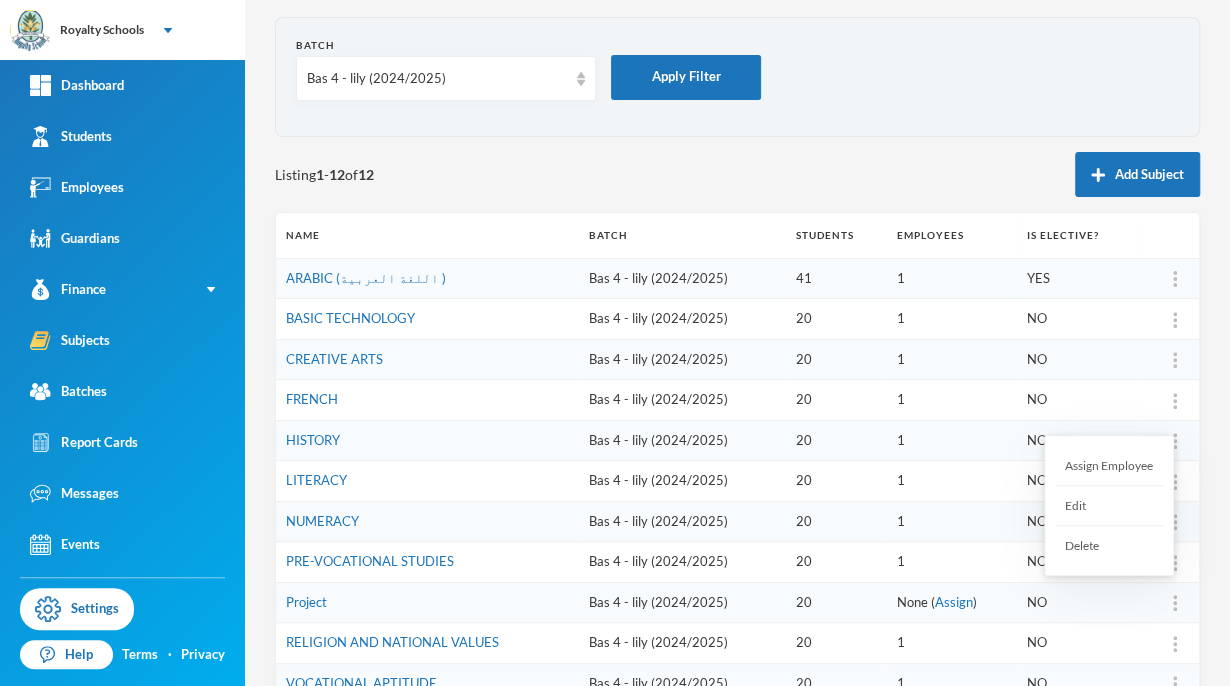 click on "Assign Employee" at bounding box center (1109, 466) 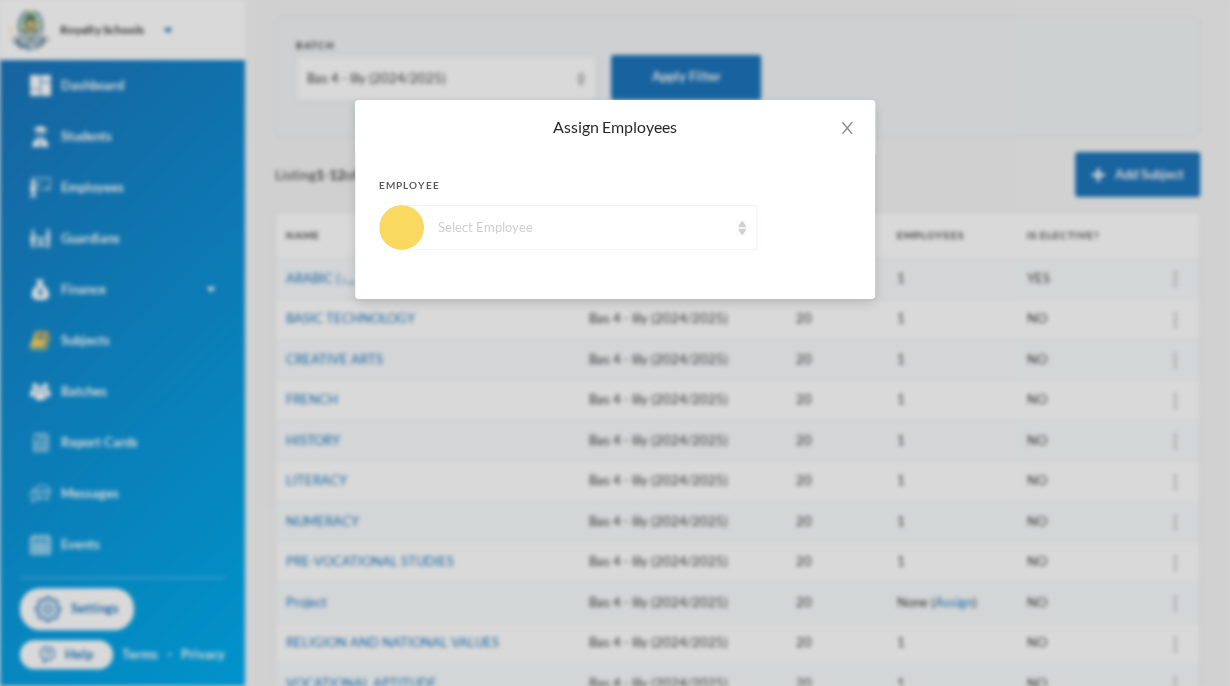 click on "Select Employee" at bounding box center (579, 227) 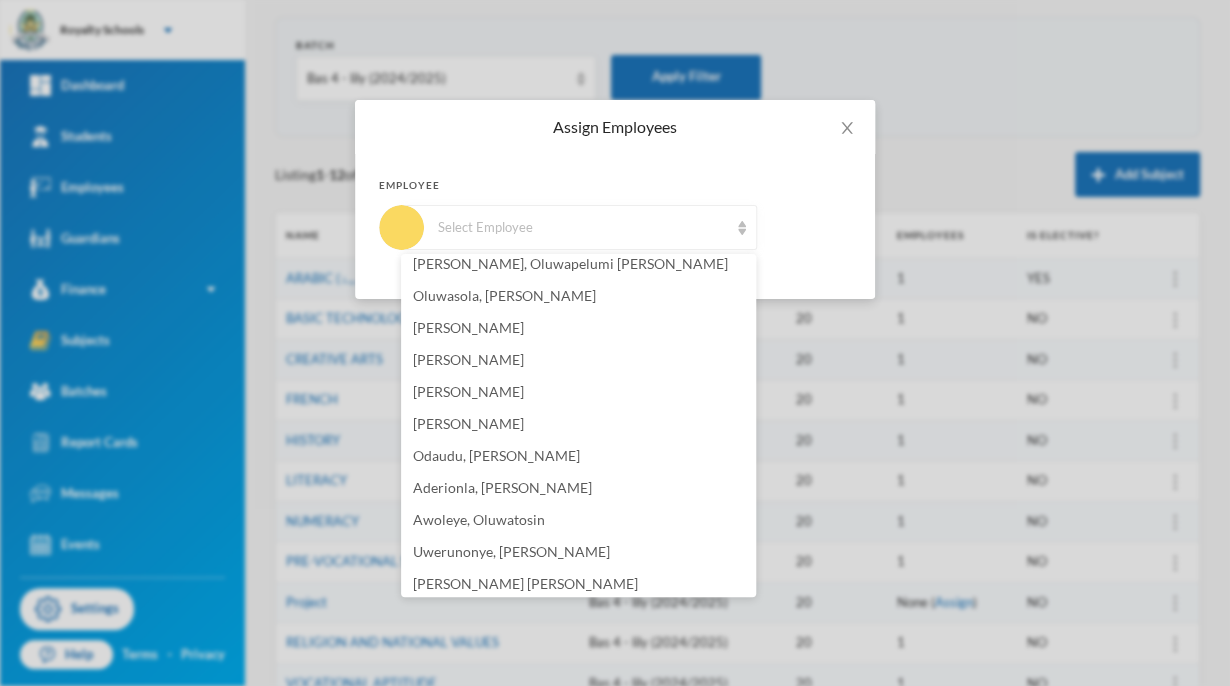 scroll, scrollTop: 280, scrollLeft: 0, axis: vertical 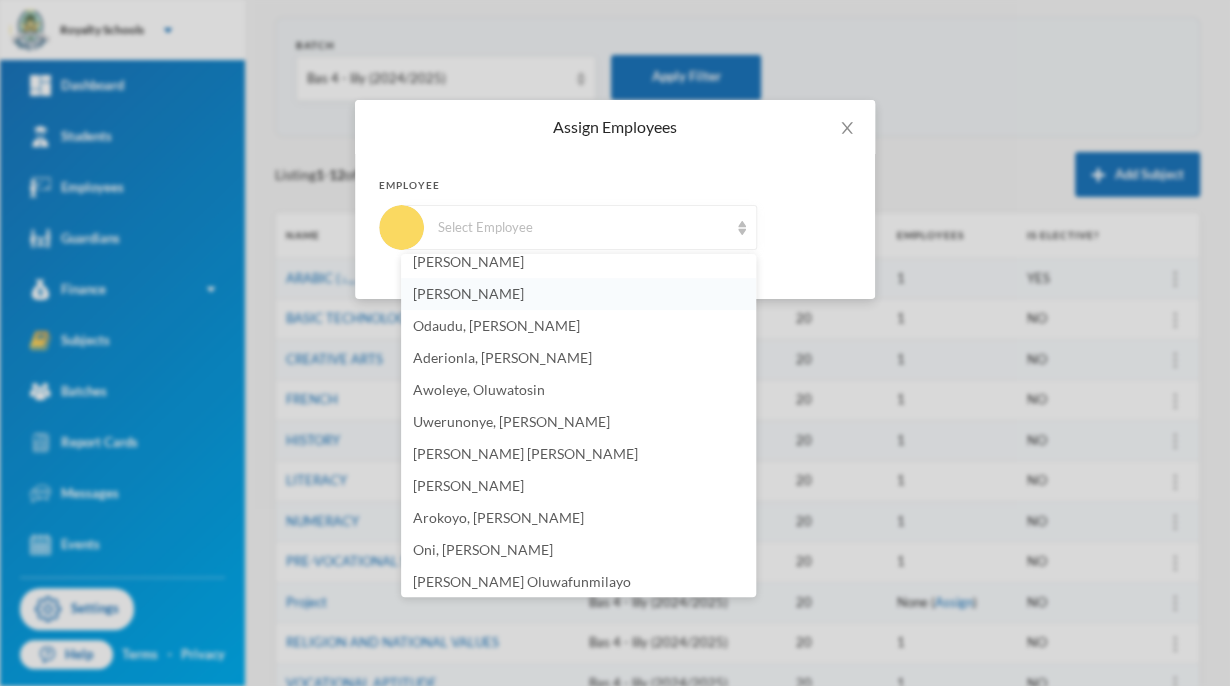 click on "[PERSON_NAME]" at bounding box center [468, 293] 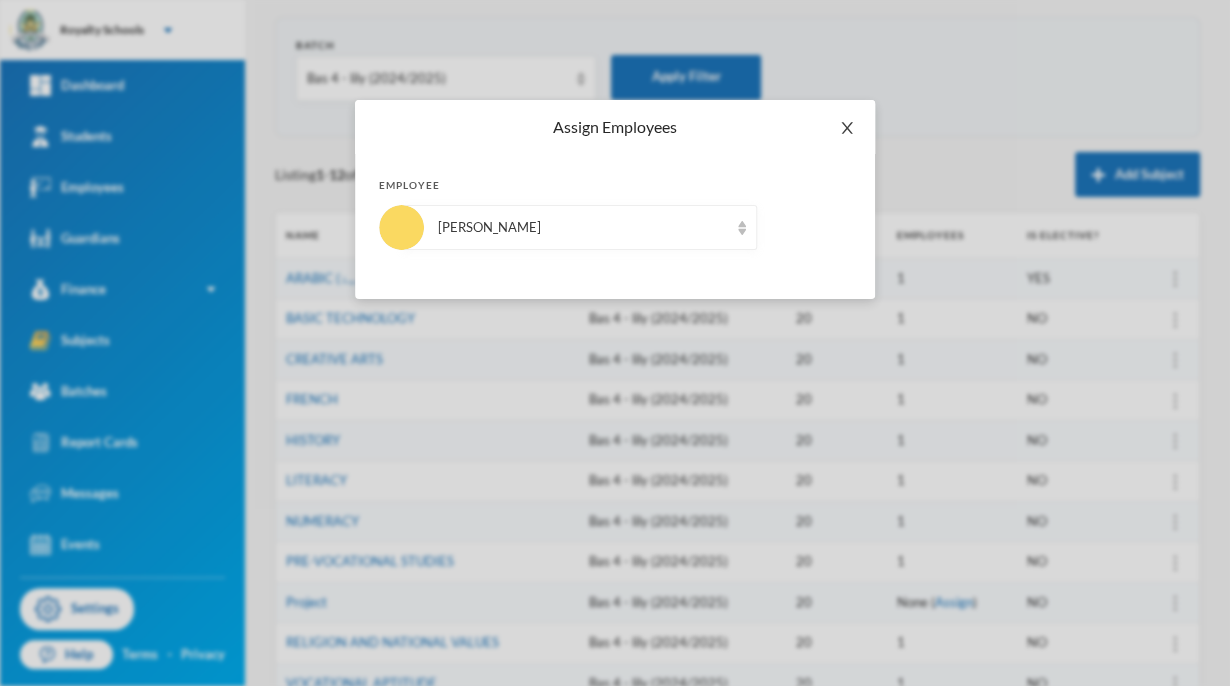 click 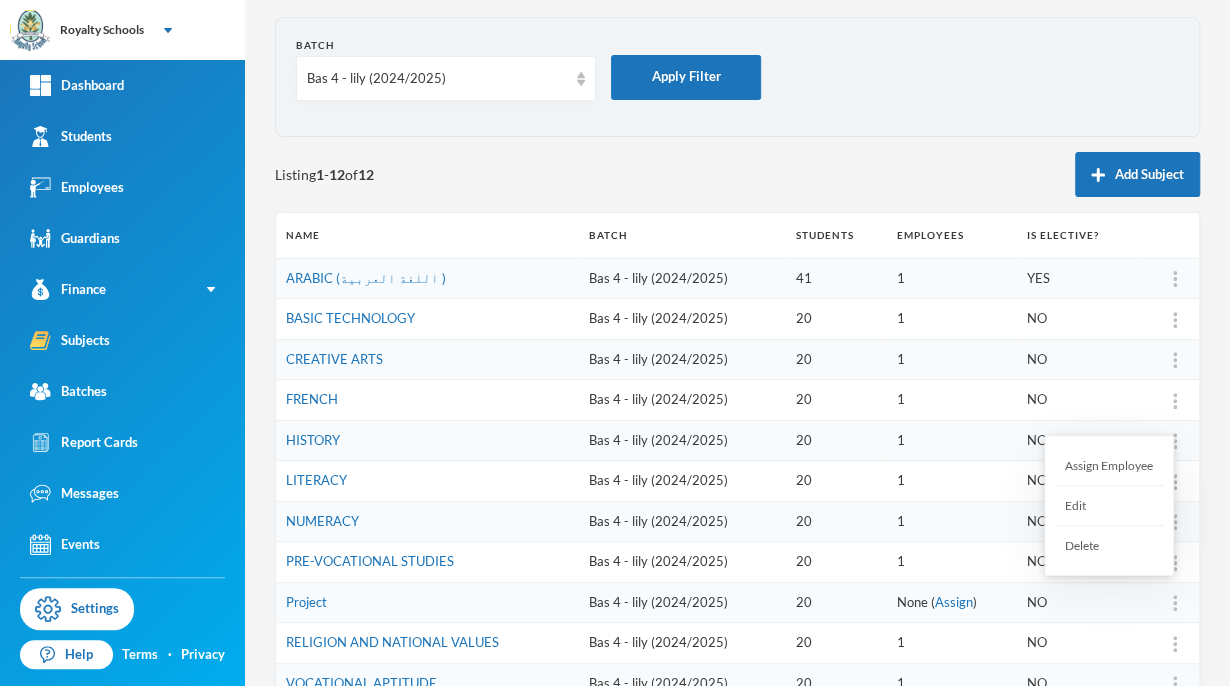 click on "Assign Employee" at bounding box center (1109, 466) 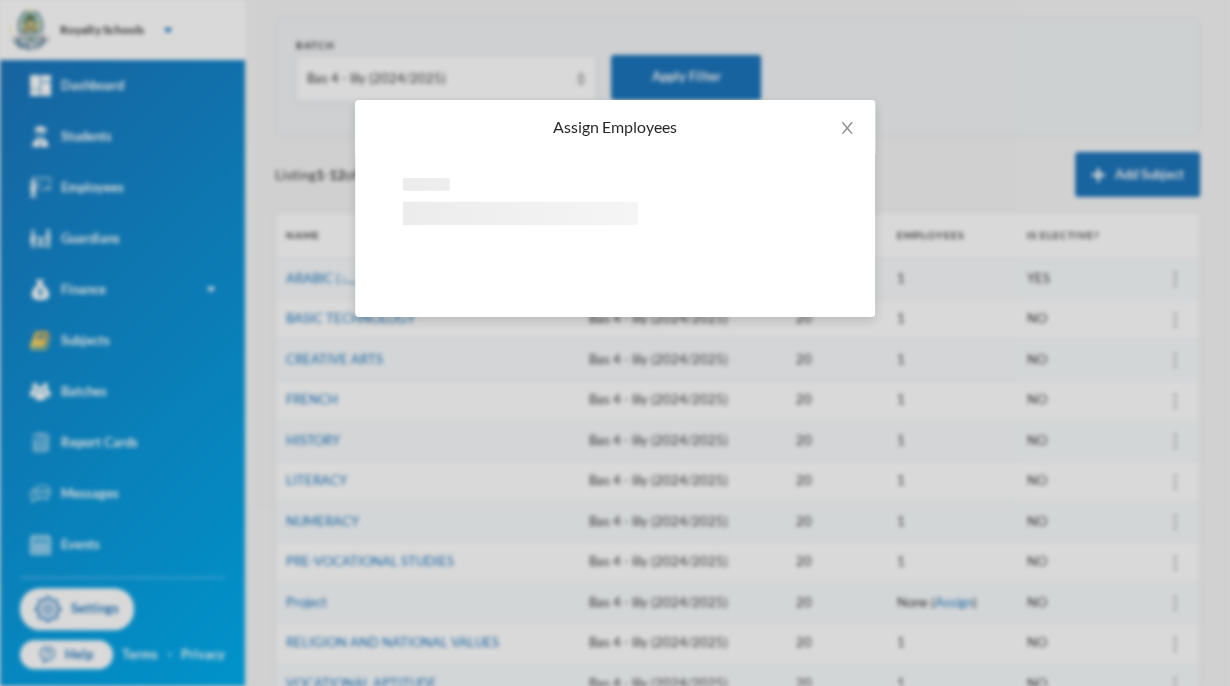 click on "Assign Employees Loading interface..." at bounding box center (615, 343) 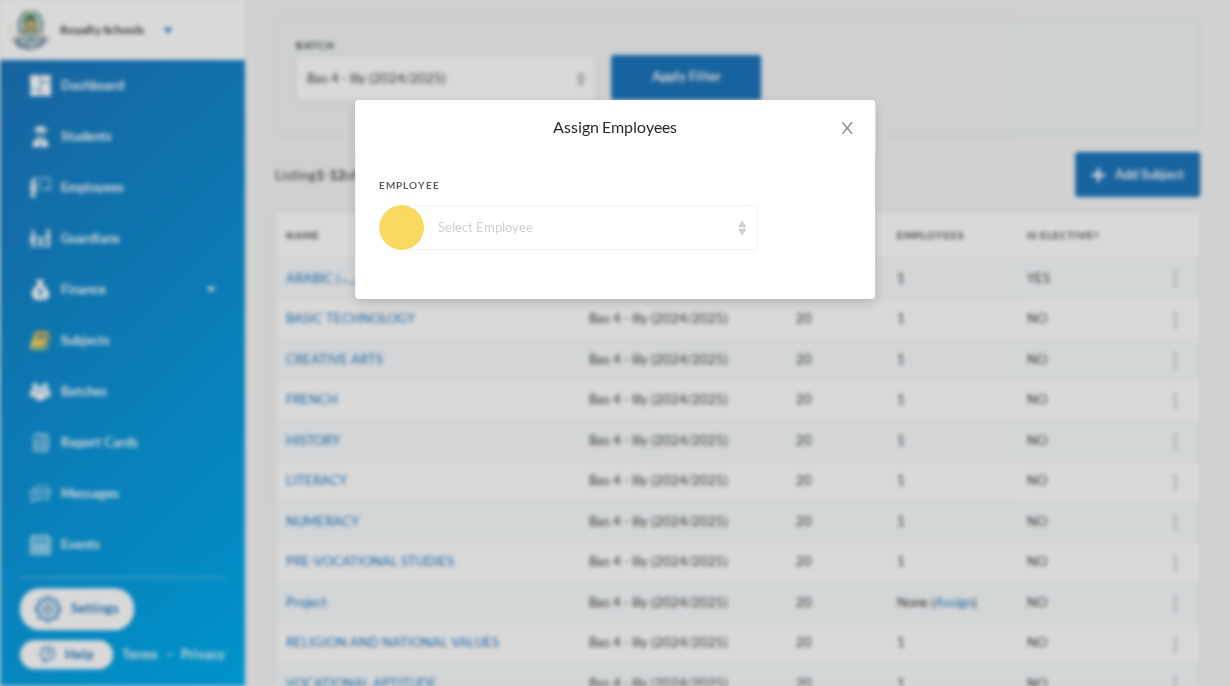 click at bounding box center (742, 228) 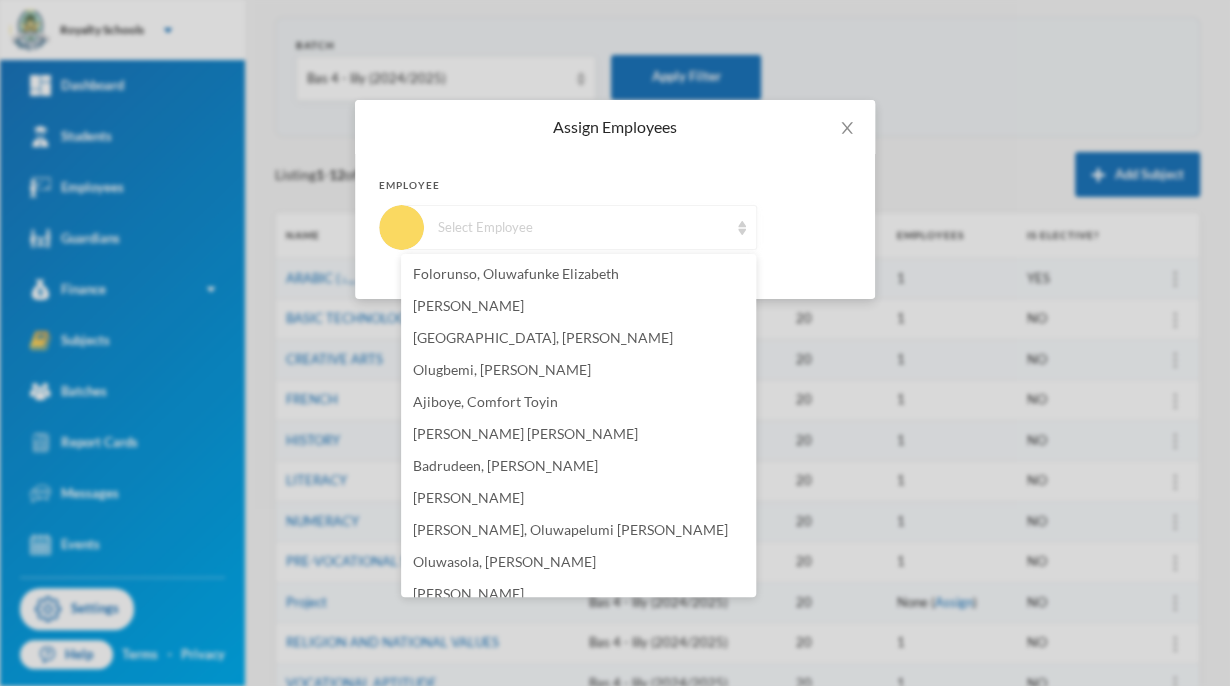 click at bounding box center [742, 228] 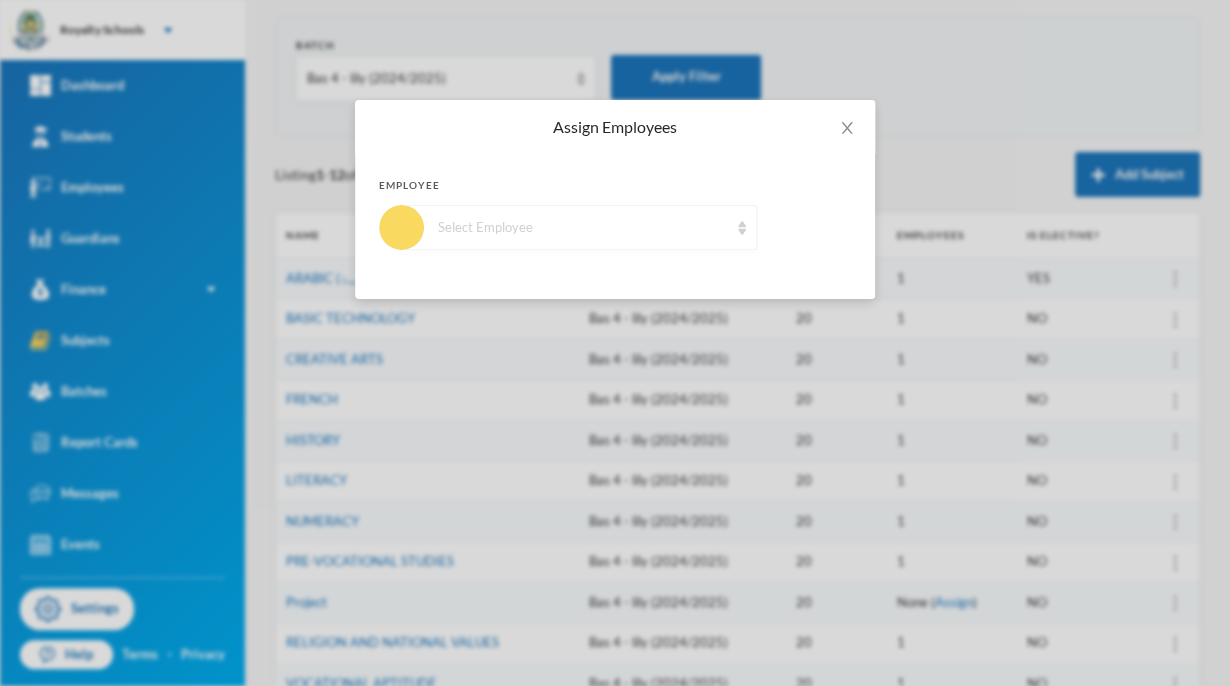 click at bounding box center (742, 228) 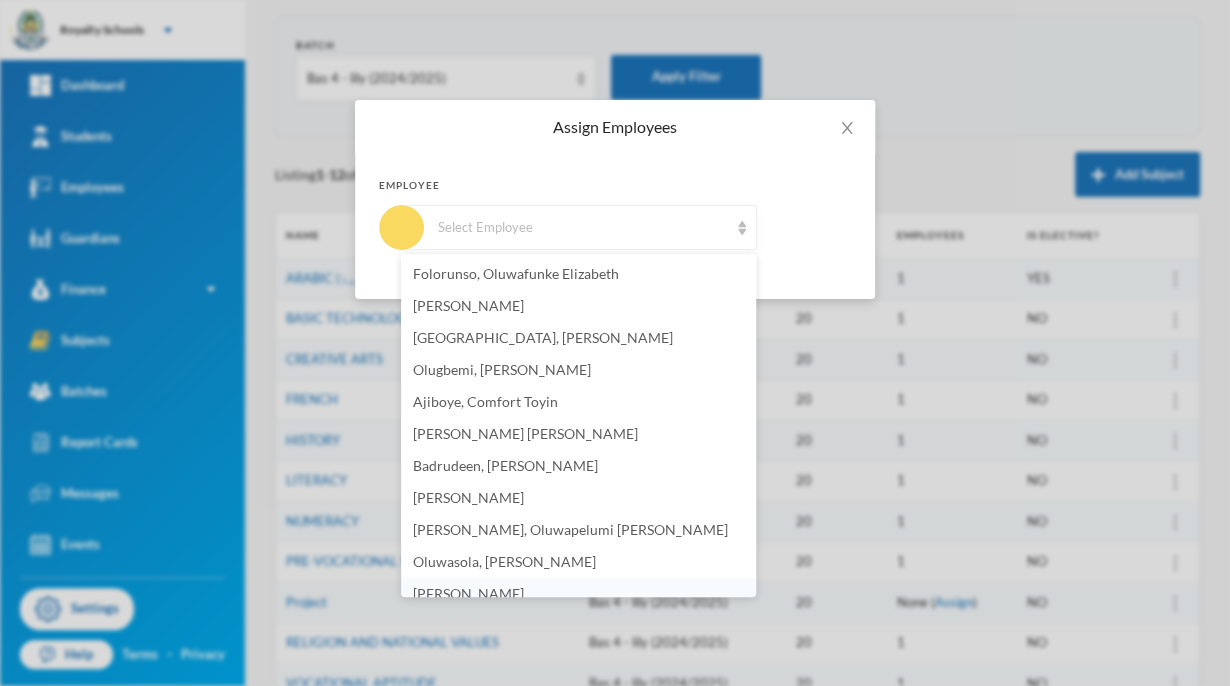 scroll, scrollTop: 12, scrollLeft: 0, axis: vertical 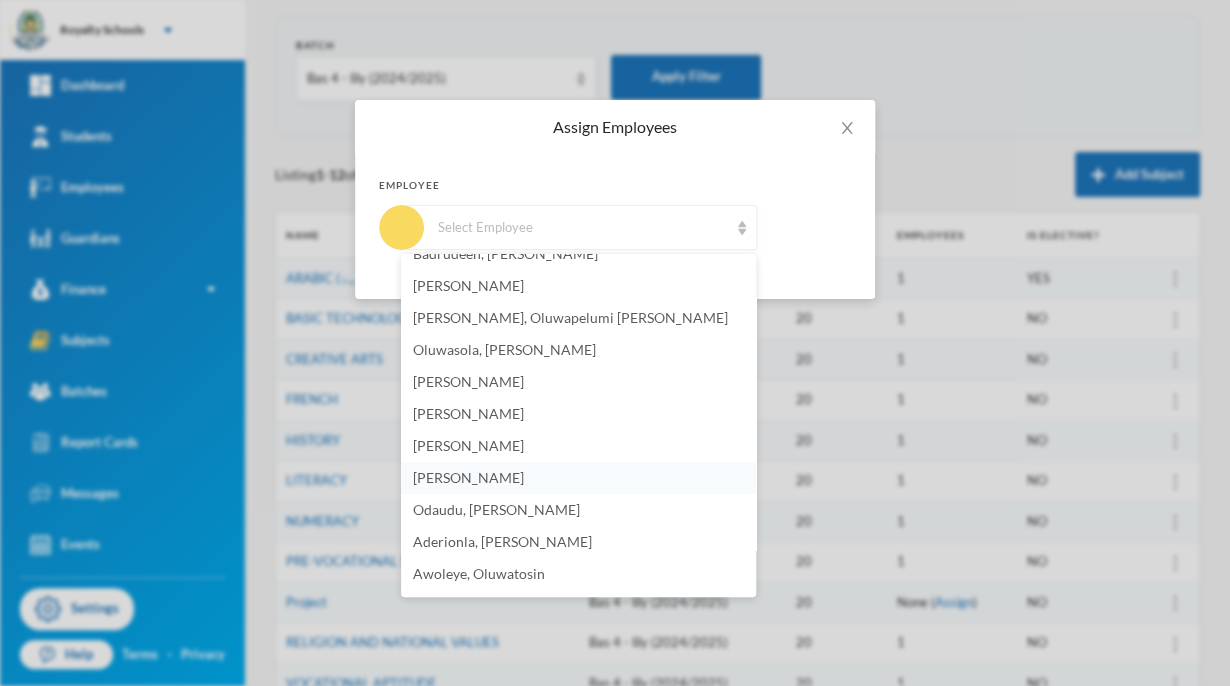 click on "[PERSON_NAME]" at bounding box center (468, 477) 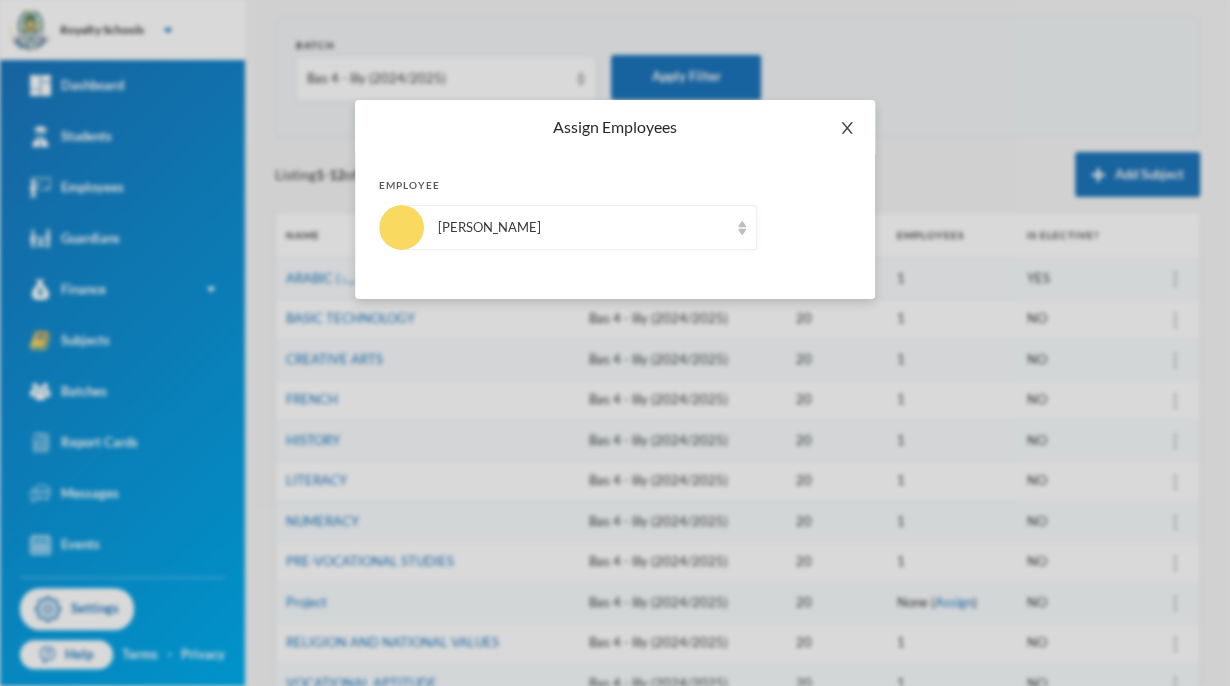 click 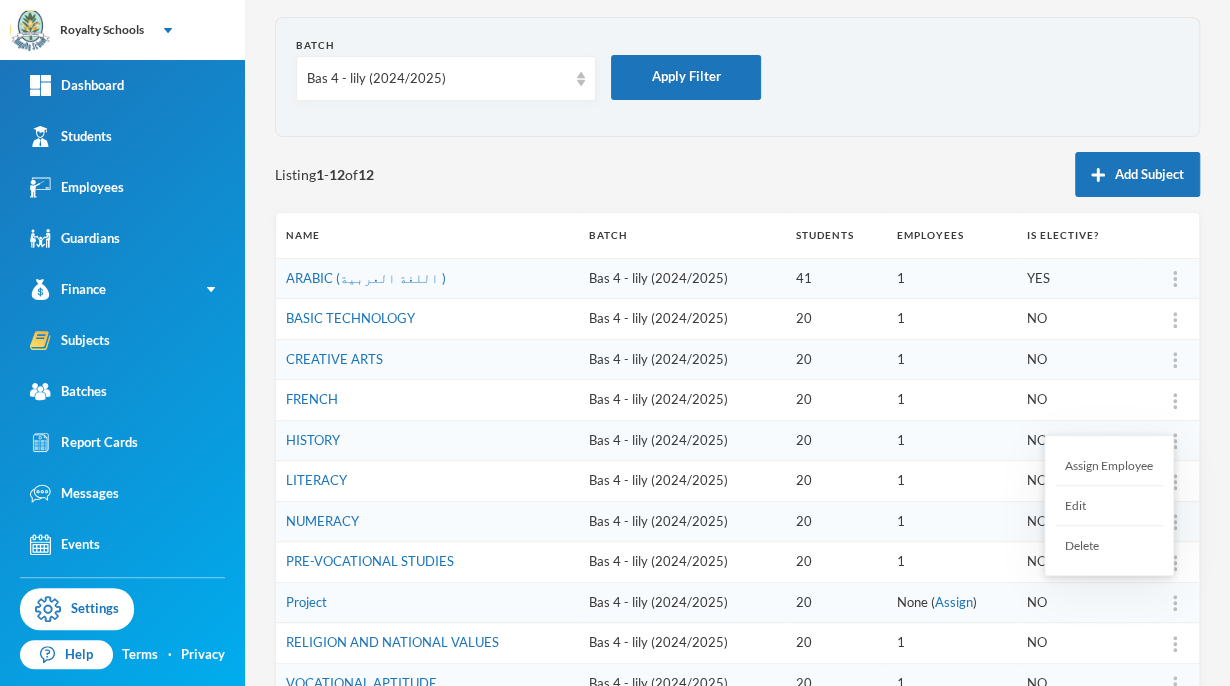 click on "Assign Employee" at bounding box center (1109, 466) 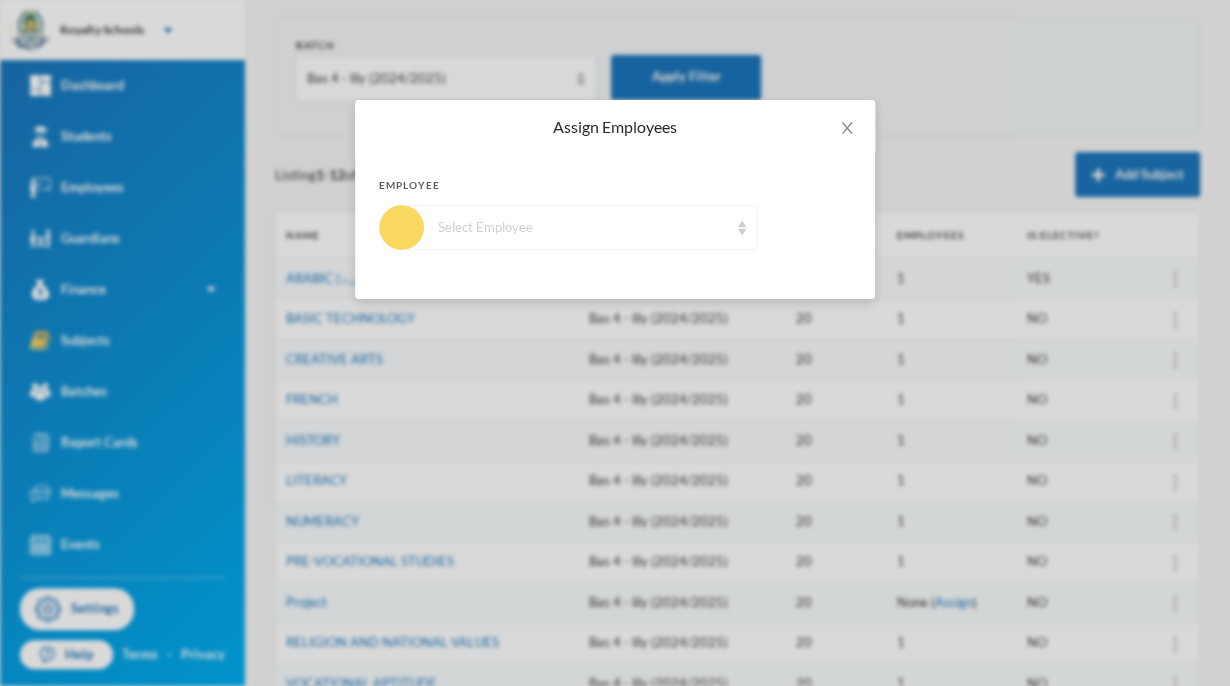 click at bounding box center (742, 228) 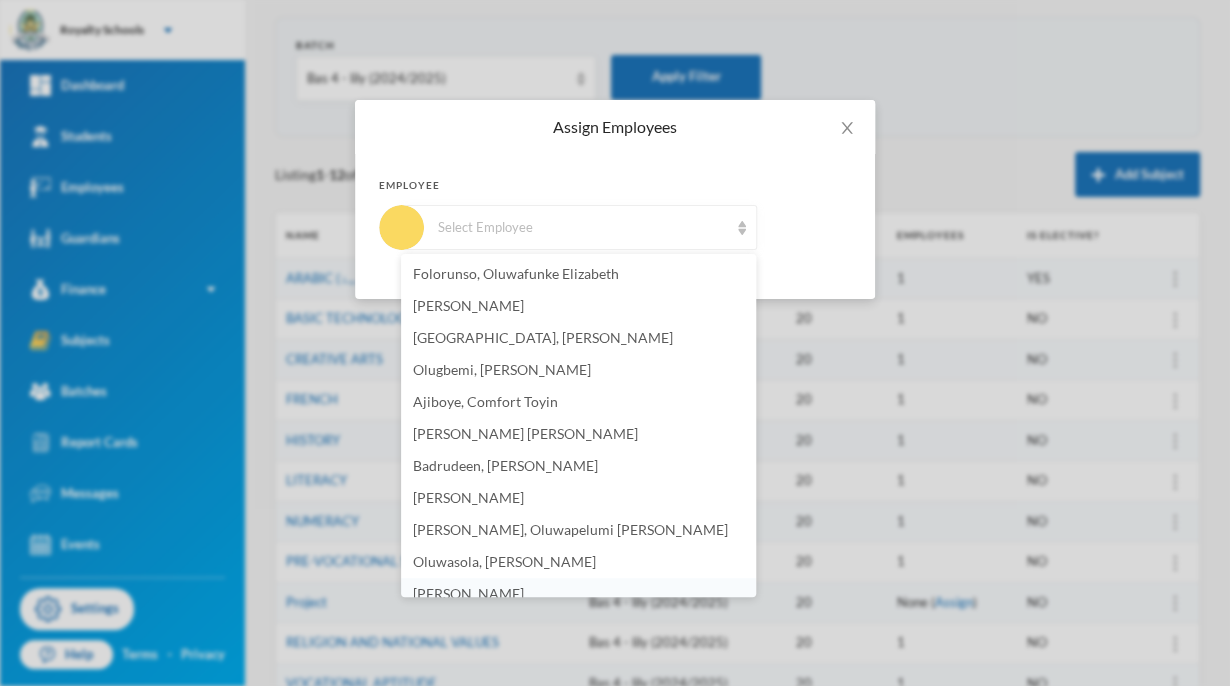 scroll, scrollTop: 12, scrollLeft: 0, axis: vertical 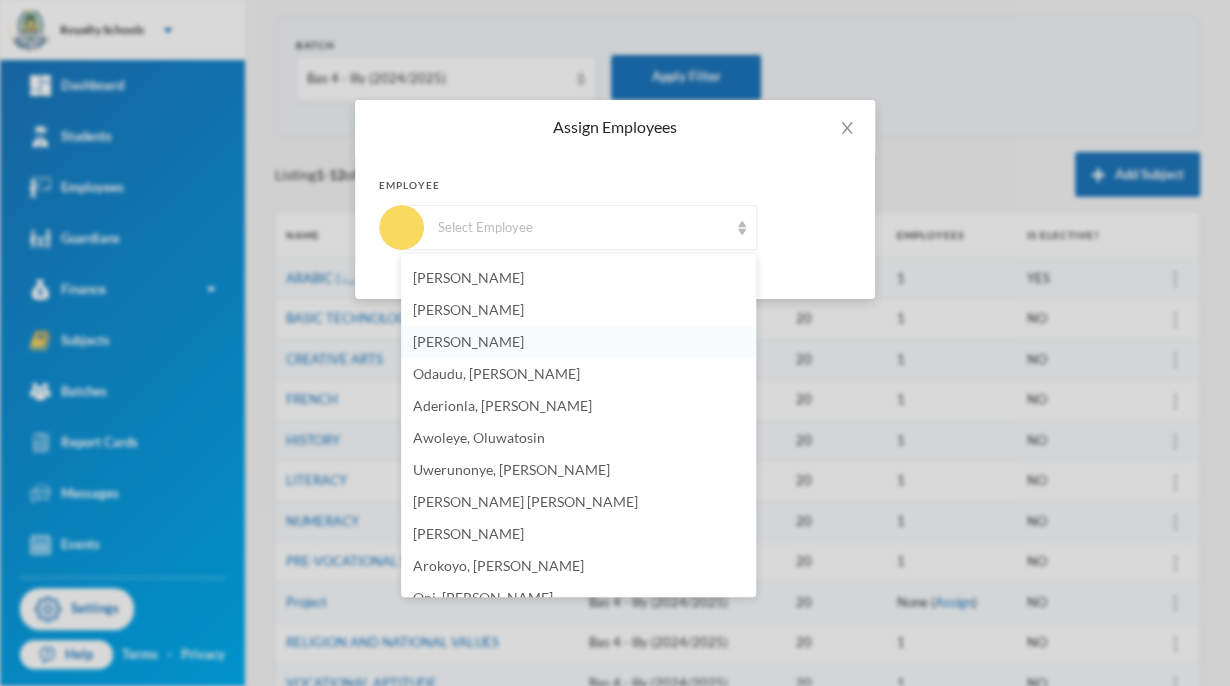 click on "[PERSON_NAME]" at bounding box center [578, 342] 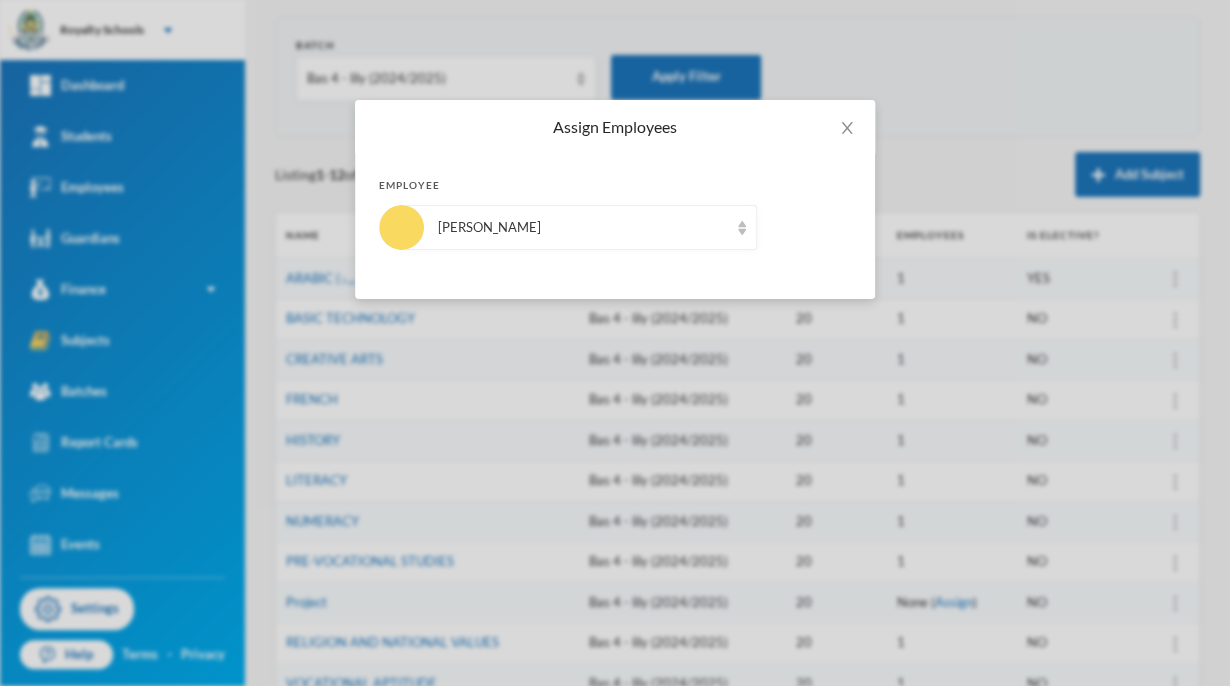 click on "Assign Employees Employee [PERSON_NAME]" at bounding box center (615, 343) 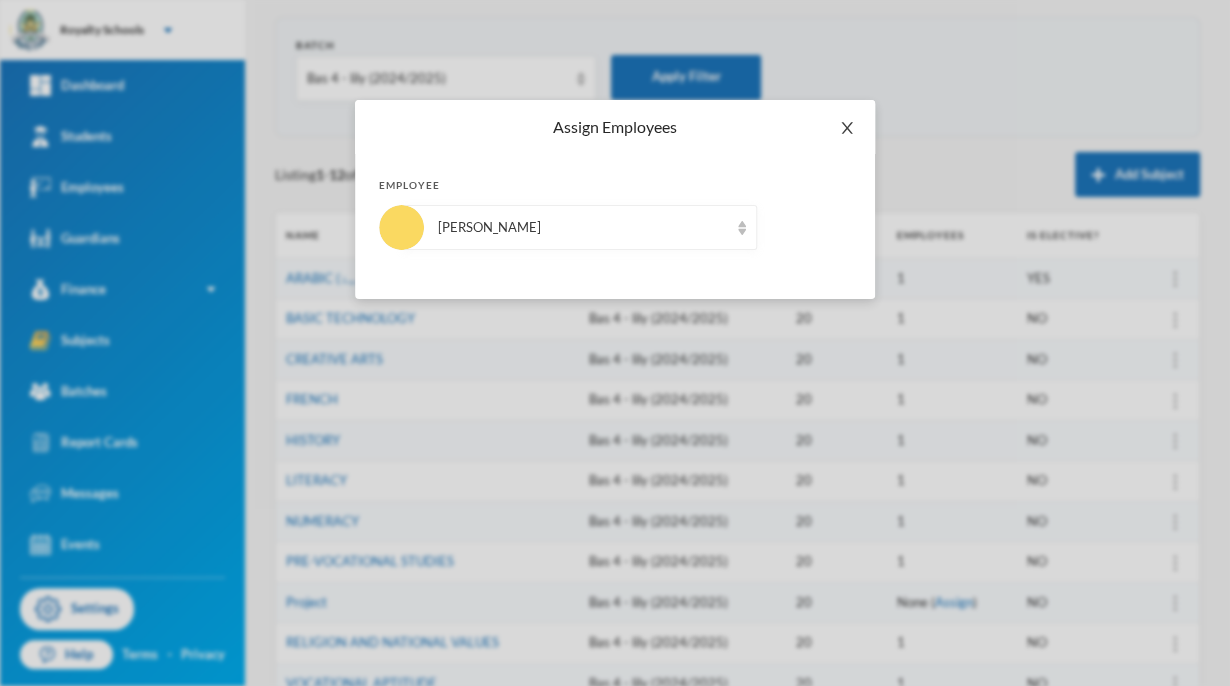 click 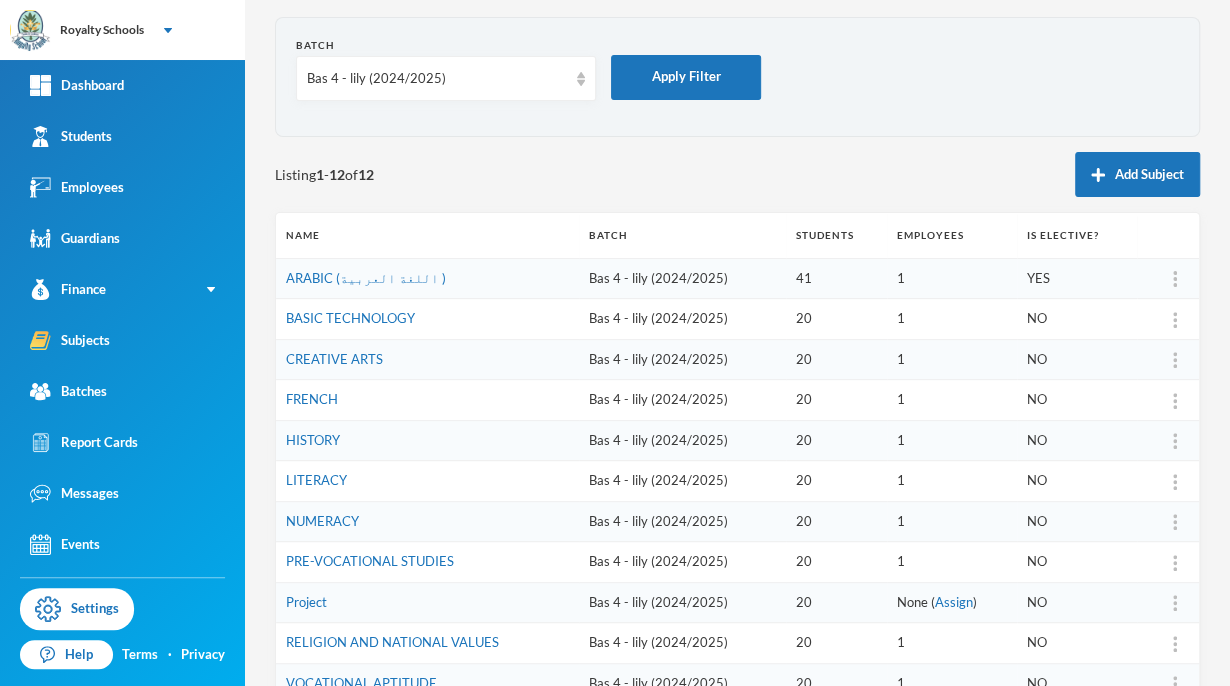 scroll, scrollTop: 27, scrollLeft: 0, axis: vertical 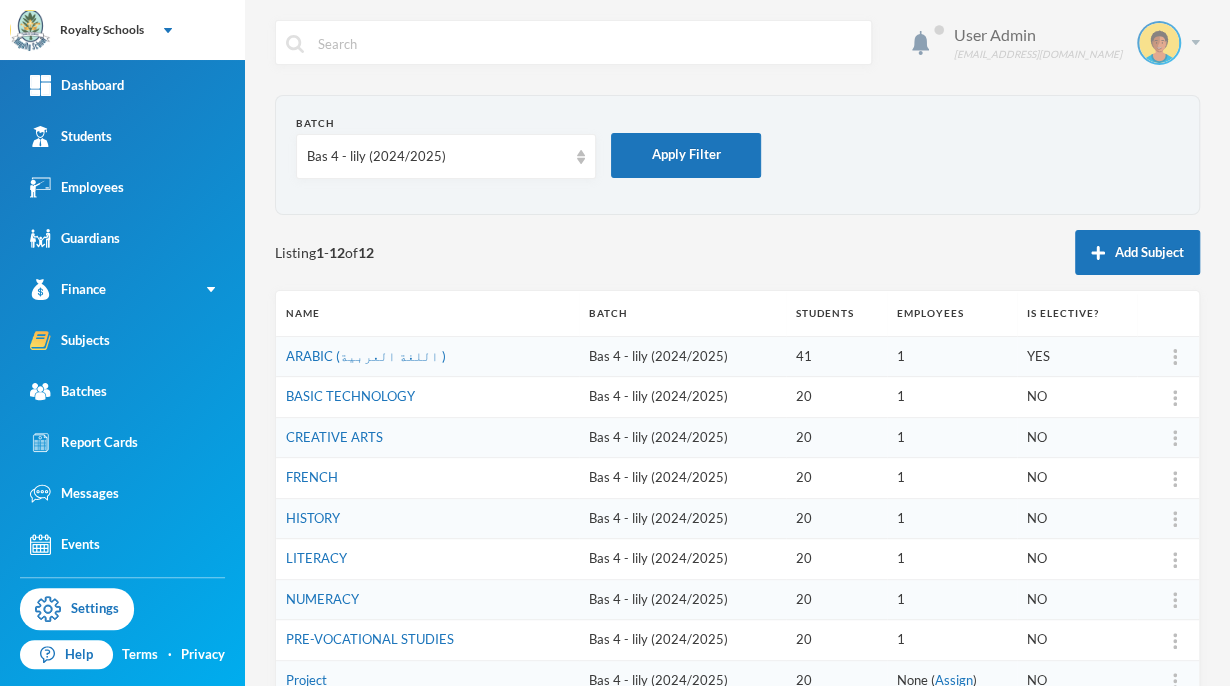 click on "User Admin" at bounding box center [1038, 35] 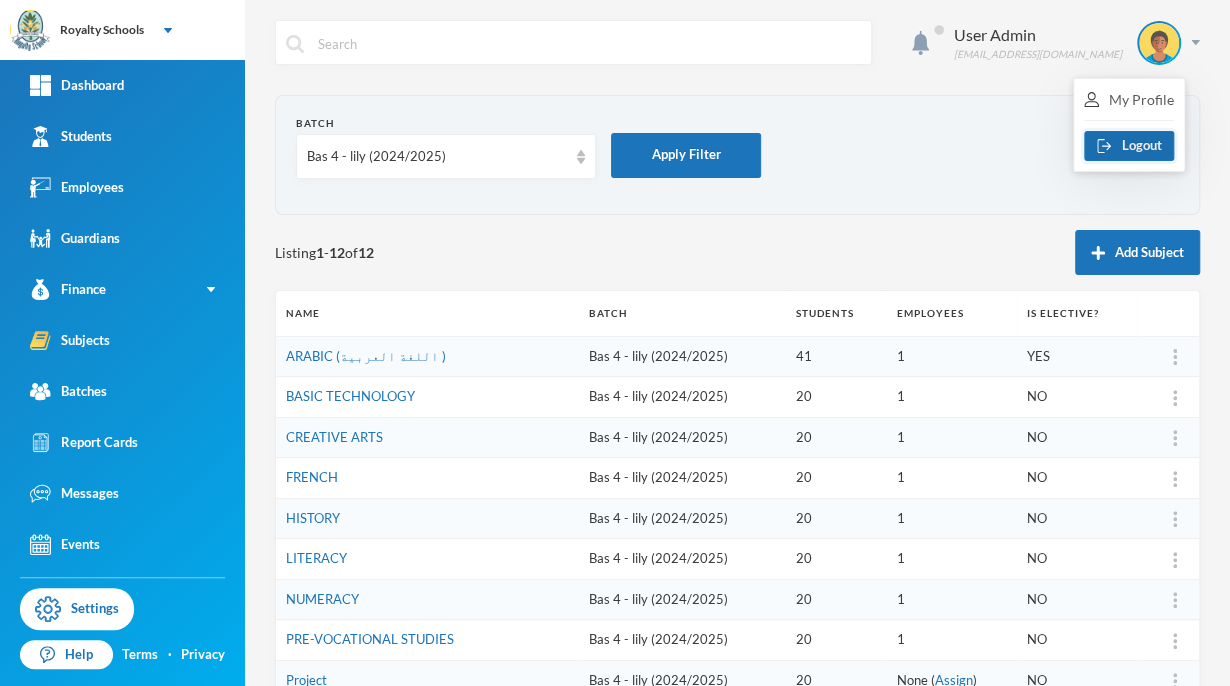 click on "Logout" at bounding box center [1129, 146] 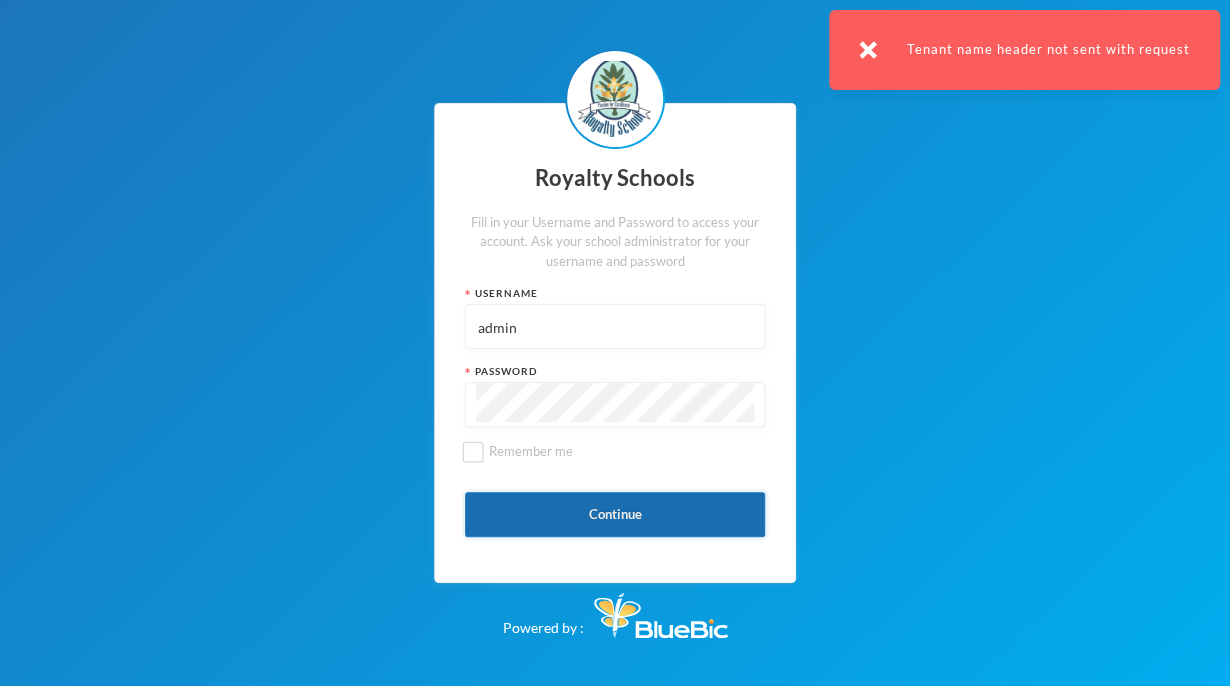 click on "Continue" at bounding box center [615, 514] 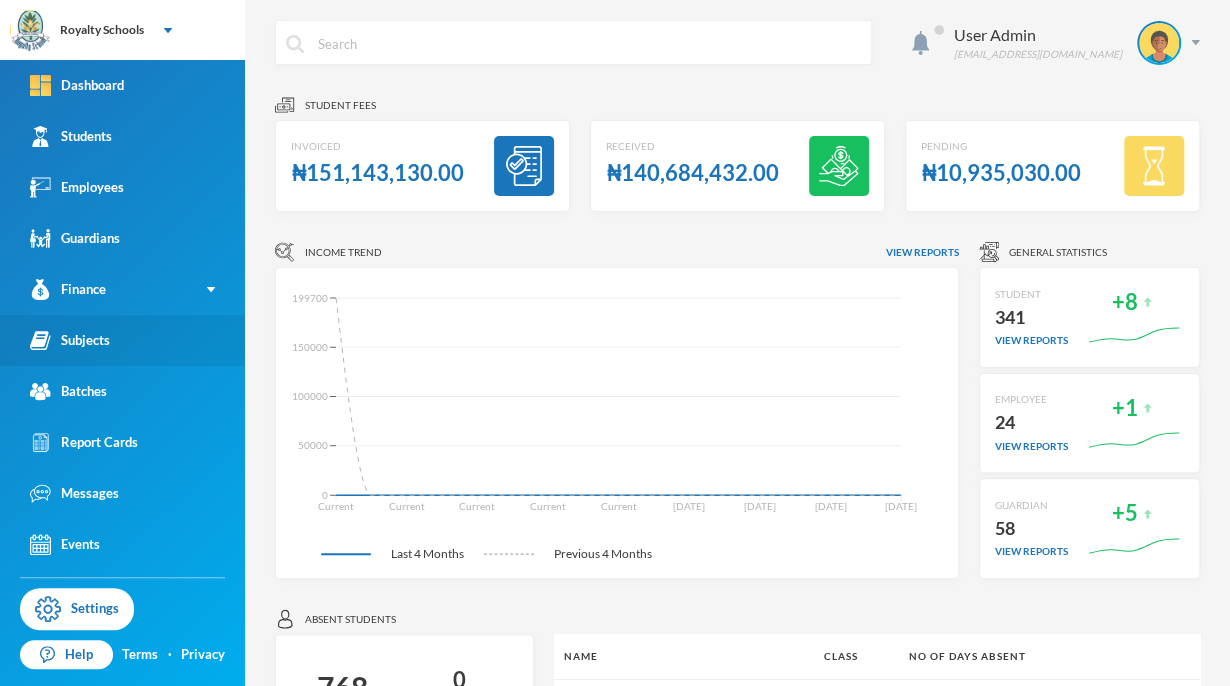 click on "Subjects" at bounding box center [122, 340] 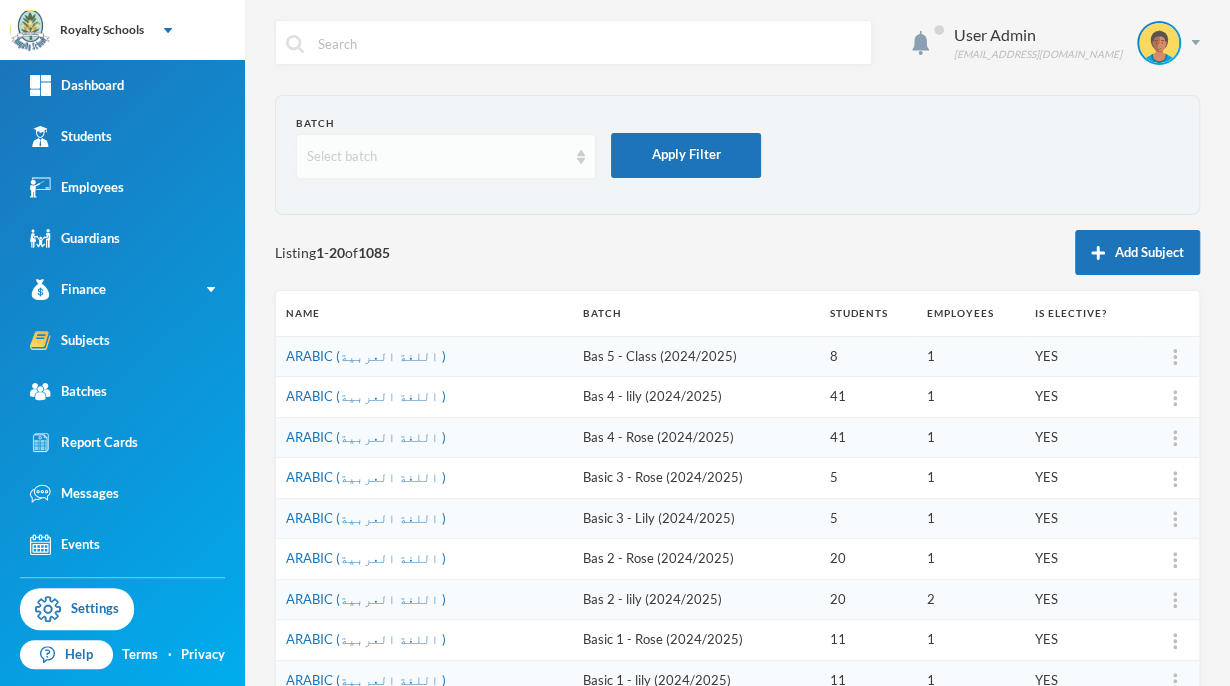 click on "Select batch" at bounding box center [437, 157] 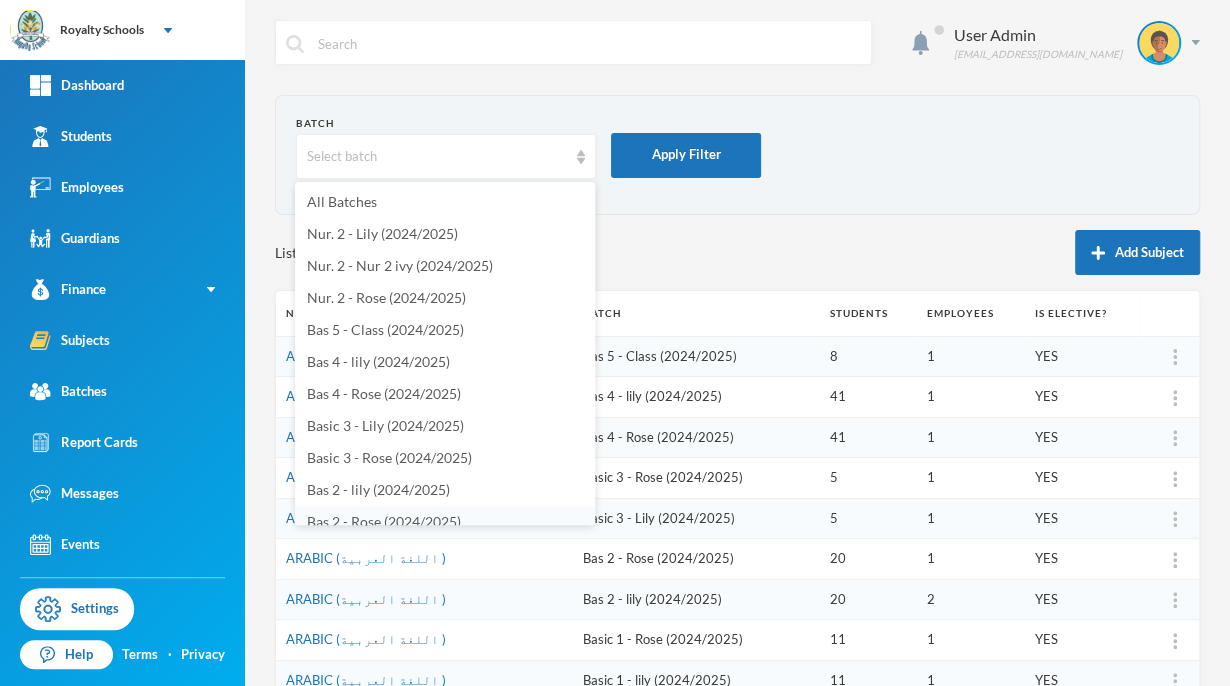 scroll, scrollTop: 12, scrollLeft: 0, axis: vertical 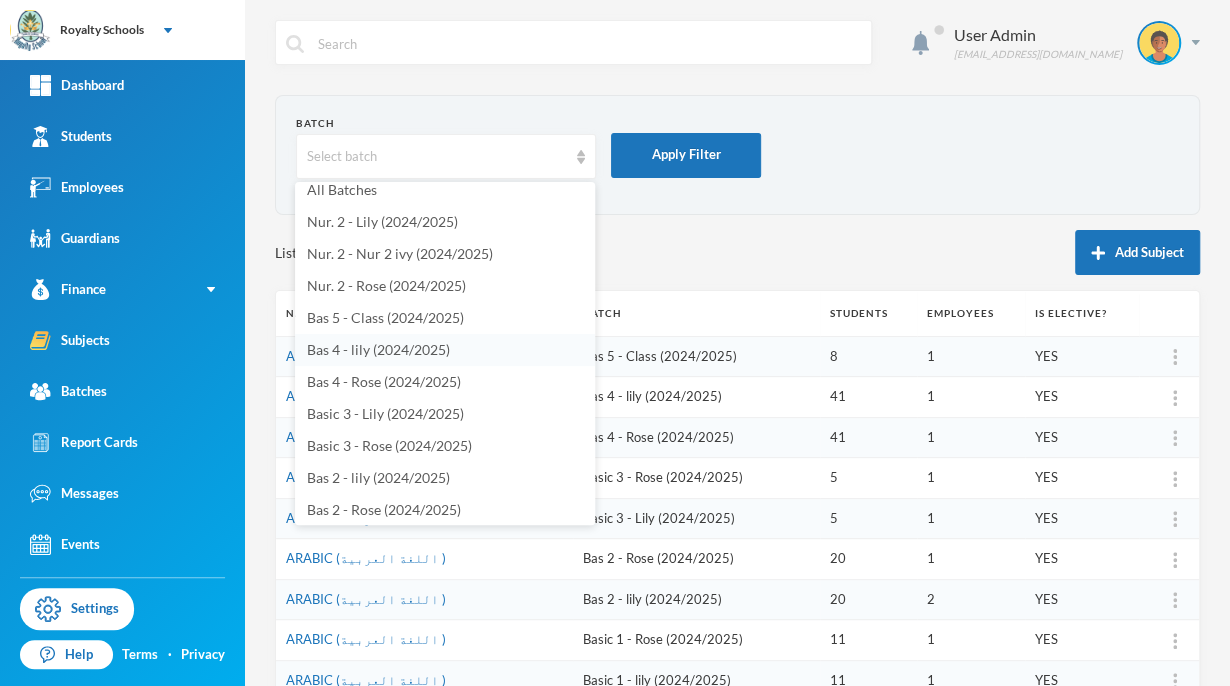 click on "Bas 4 - lily (2024/2025)" at bounding box center (378, 349) 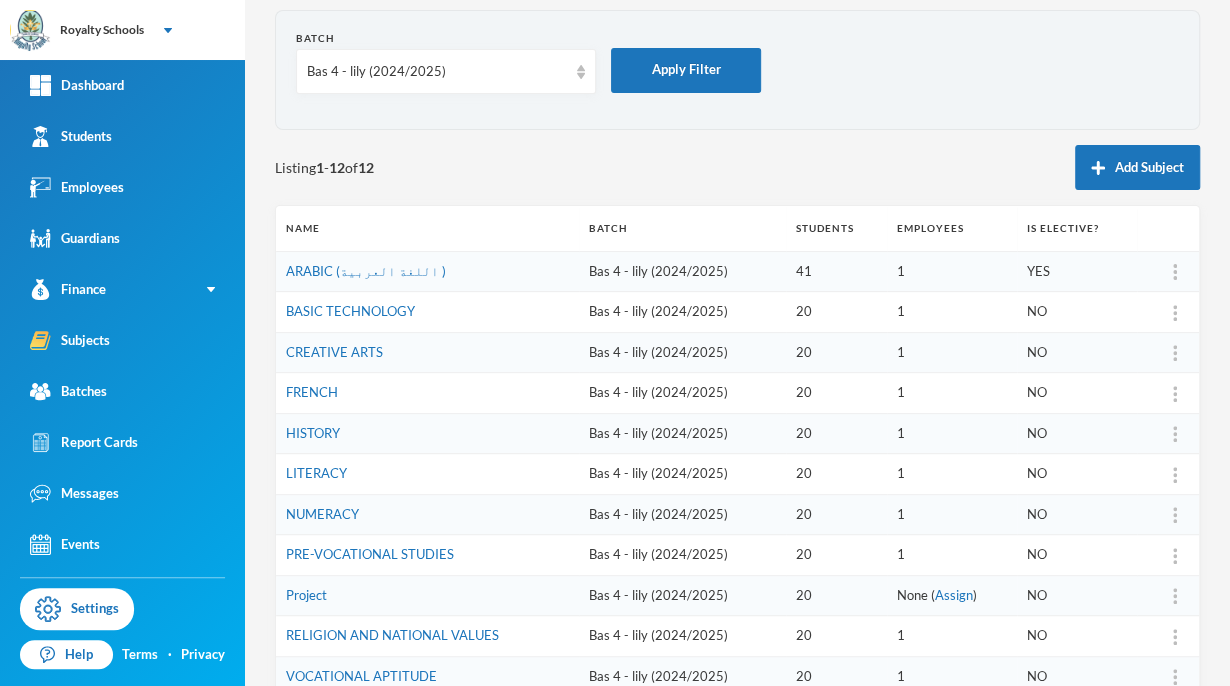 scroll, scrollTop: 256, scrollLeft: 0, axis: vertical 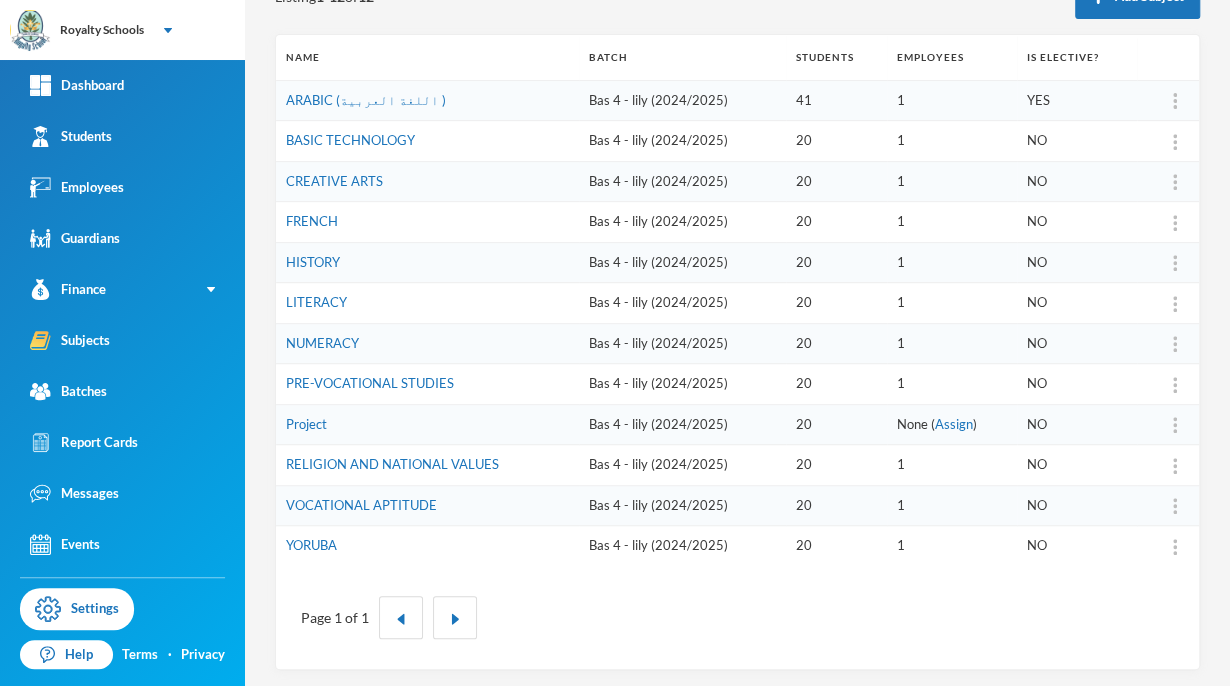 click at bounding box center (1175, 425) 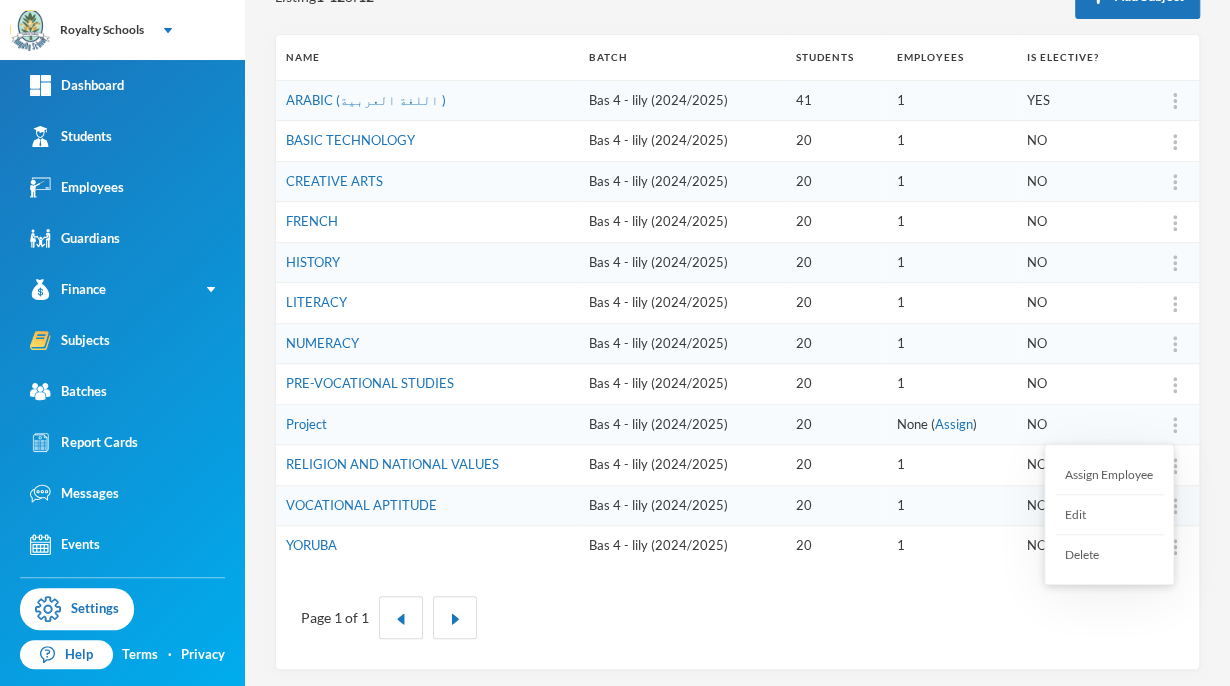 click on "Assign Employee" at bounding box center [1109, 475] 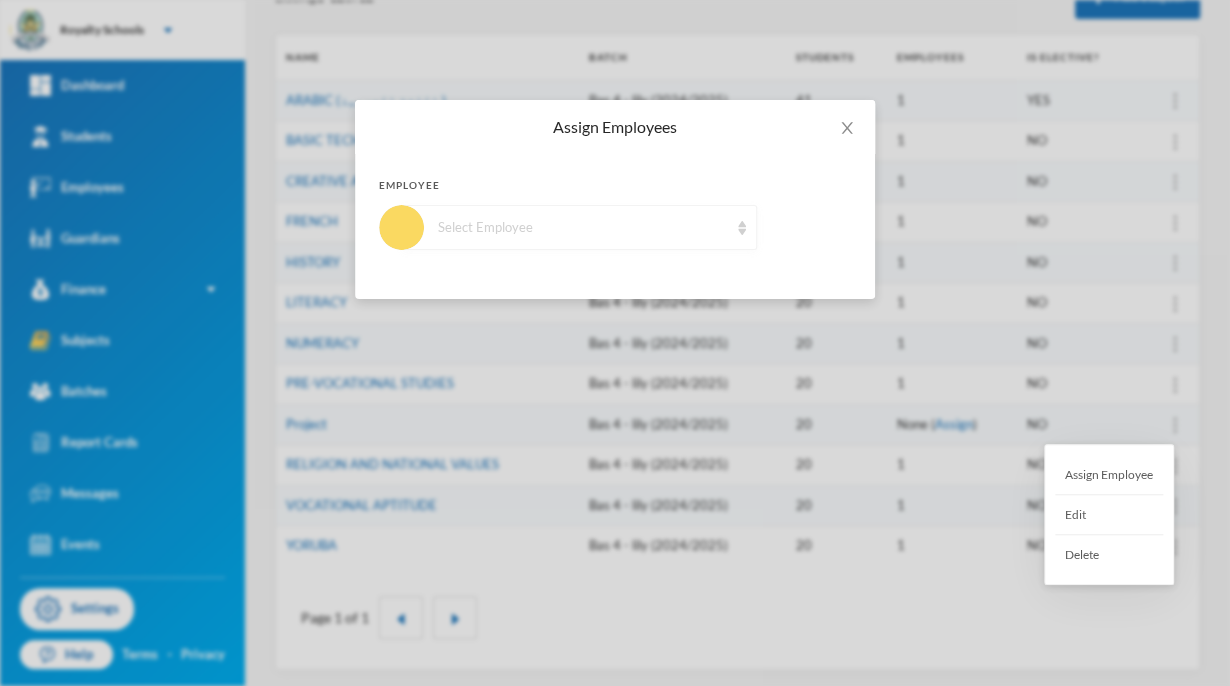 click on "Select Employee" at bounding box center [583, 228] 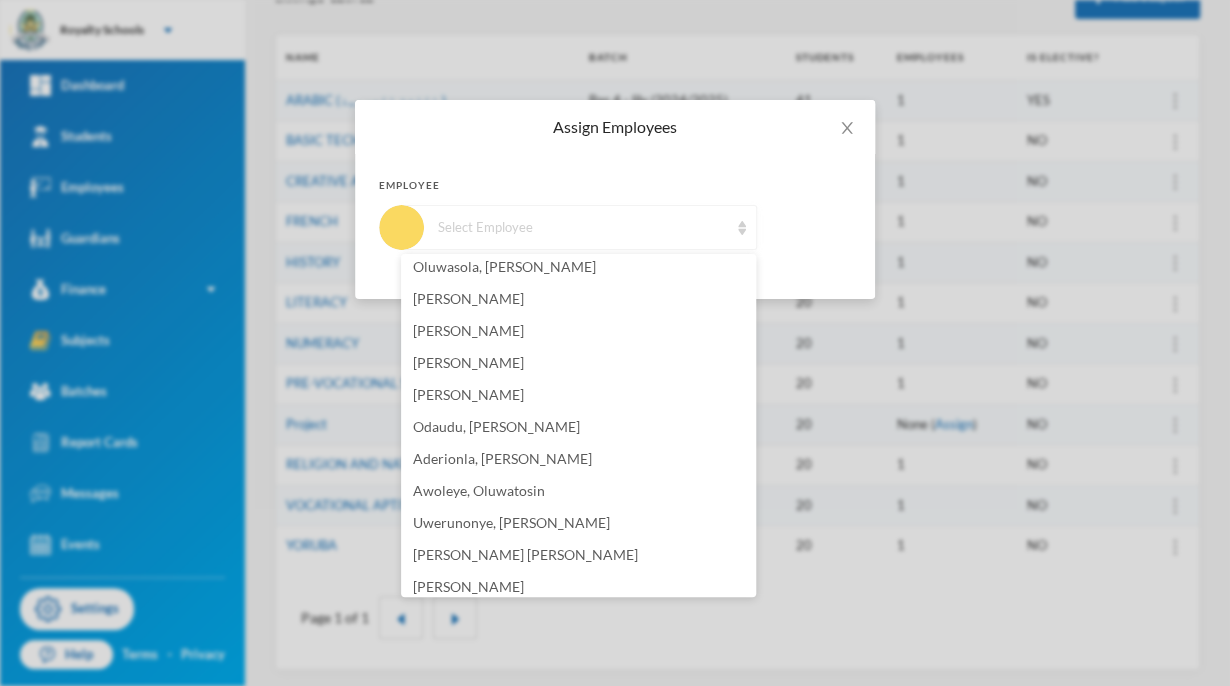 scroll, scrollTop: 292, scrollLeft: 0, axis: vertical 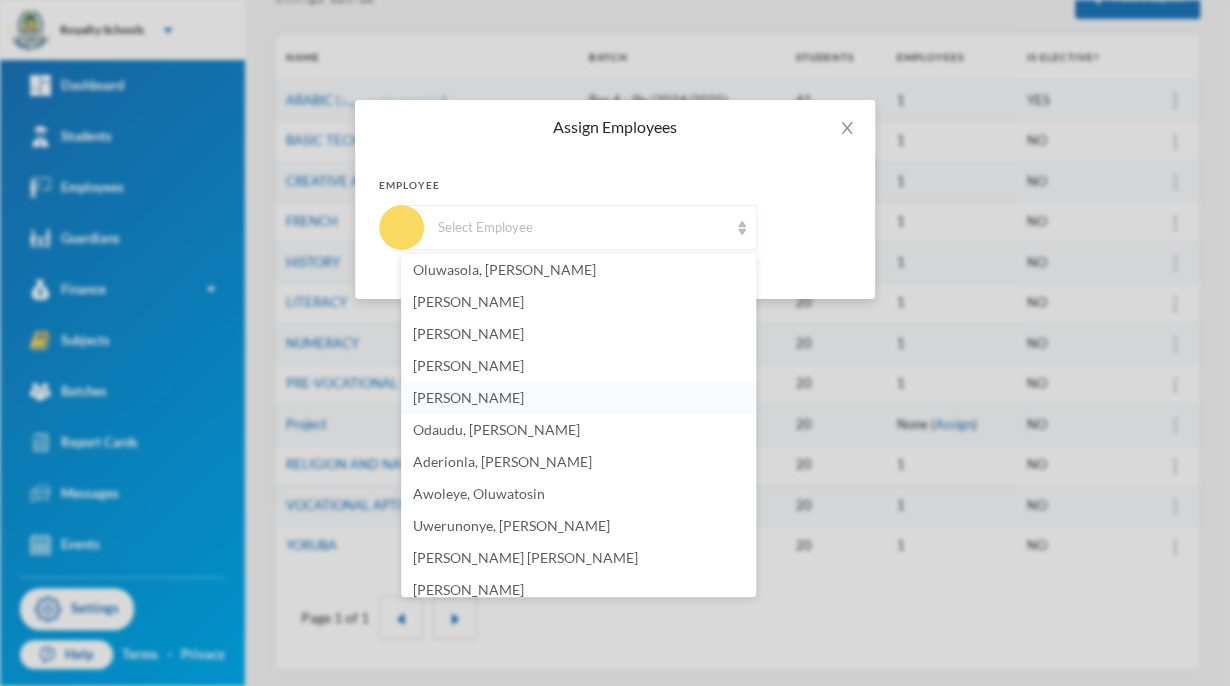 click on "[PERSON_NAME]" at bounding box center (468, 397) 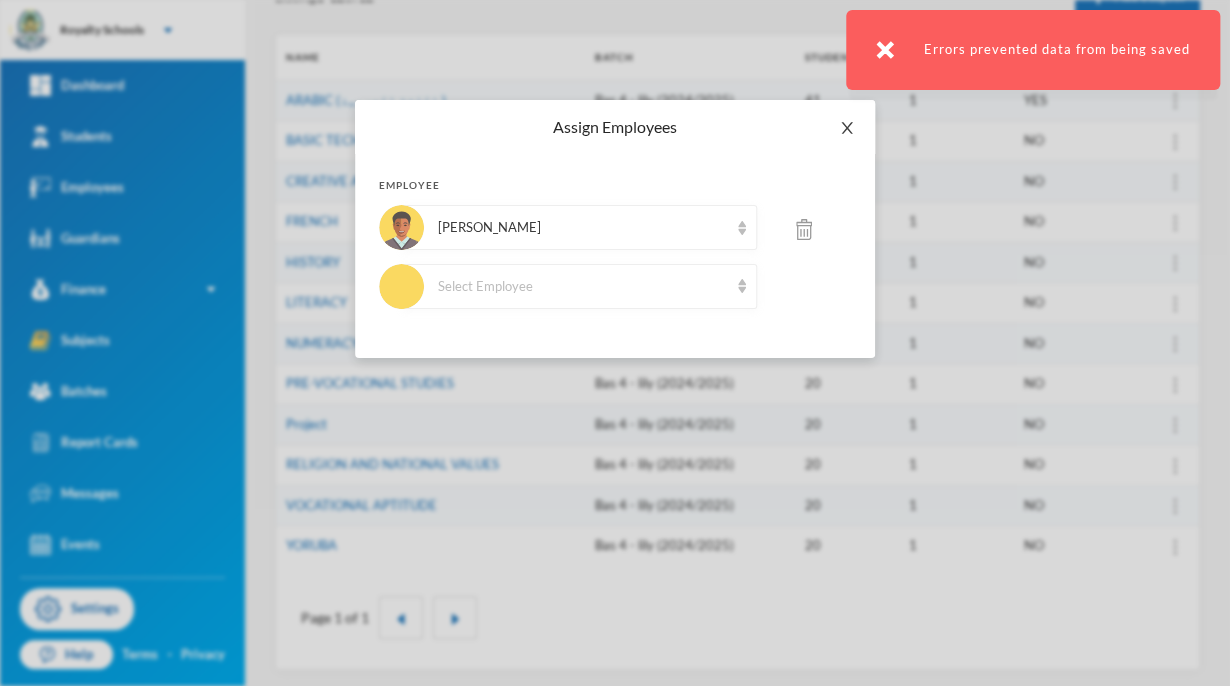 click 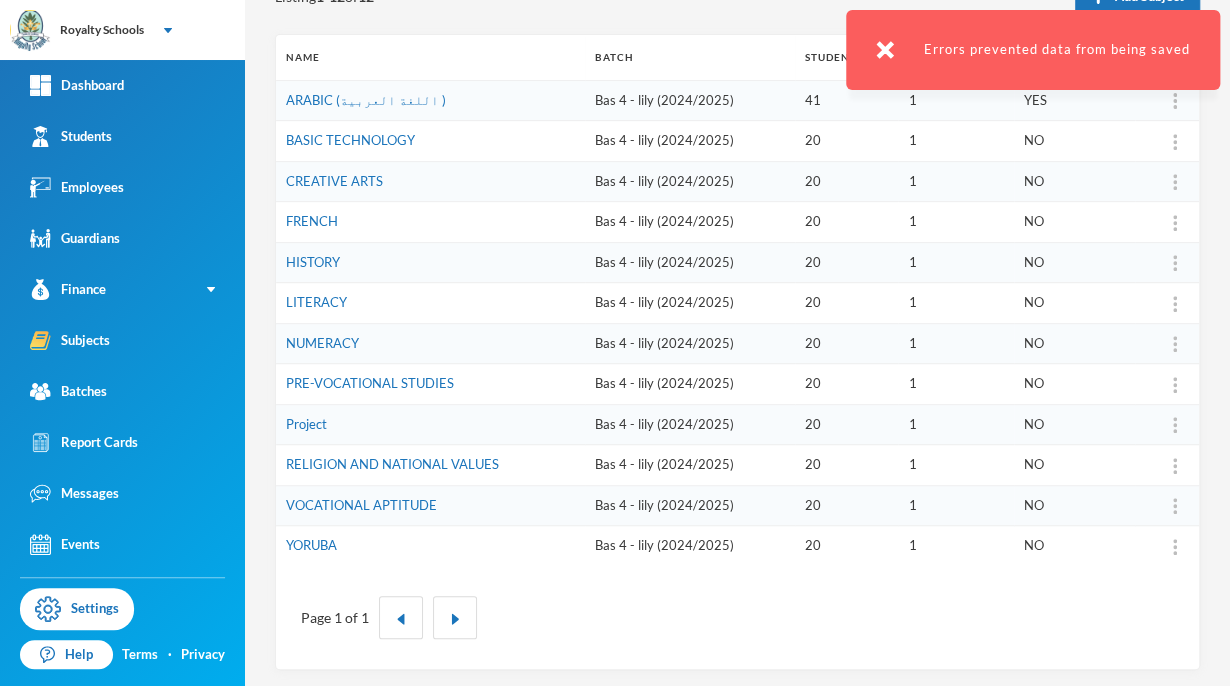 click at bounding box center (1175, 547) 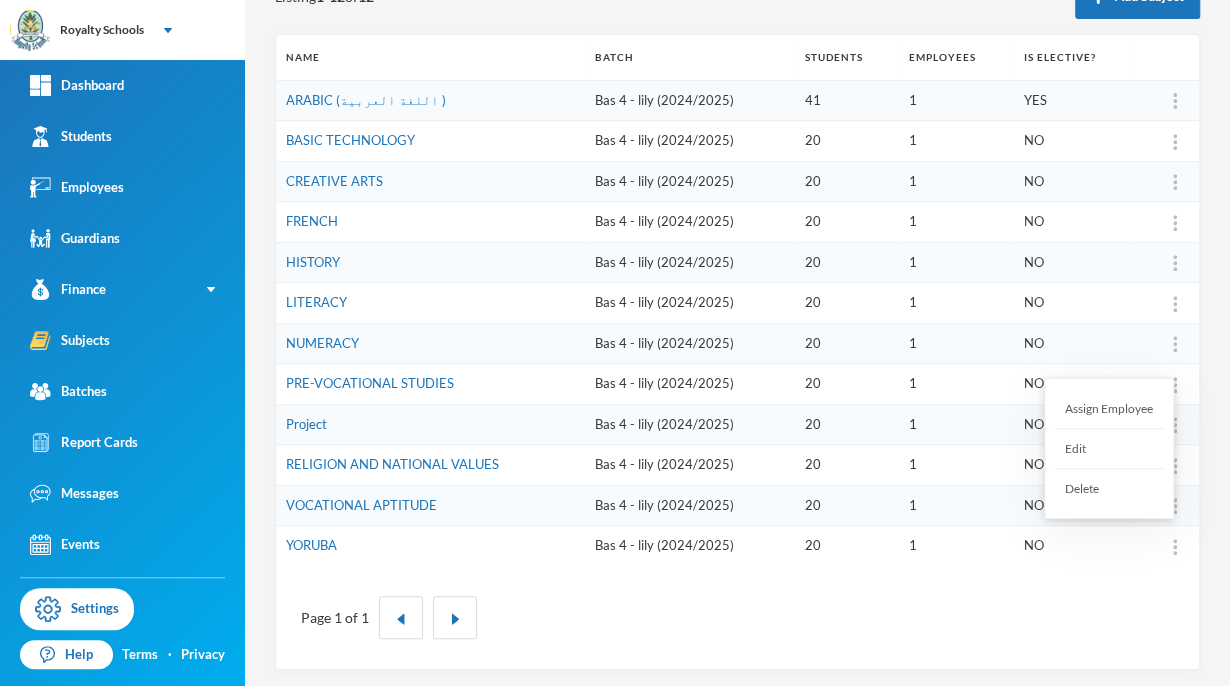 click on "Assign Employee" at bounding box center [1109, 409] 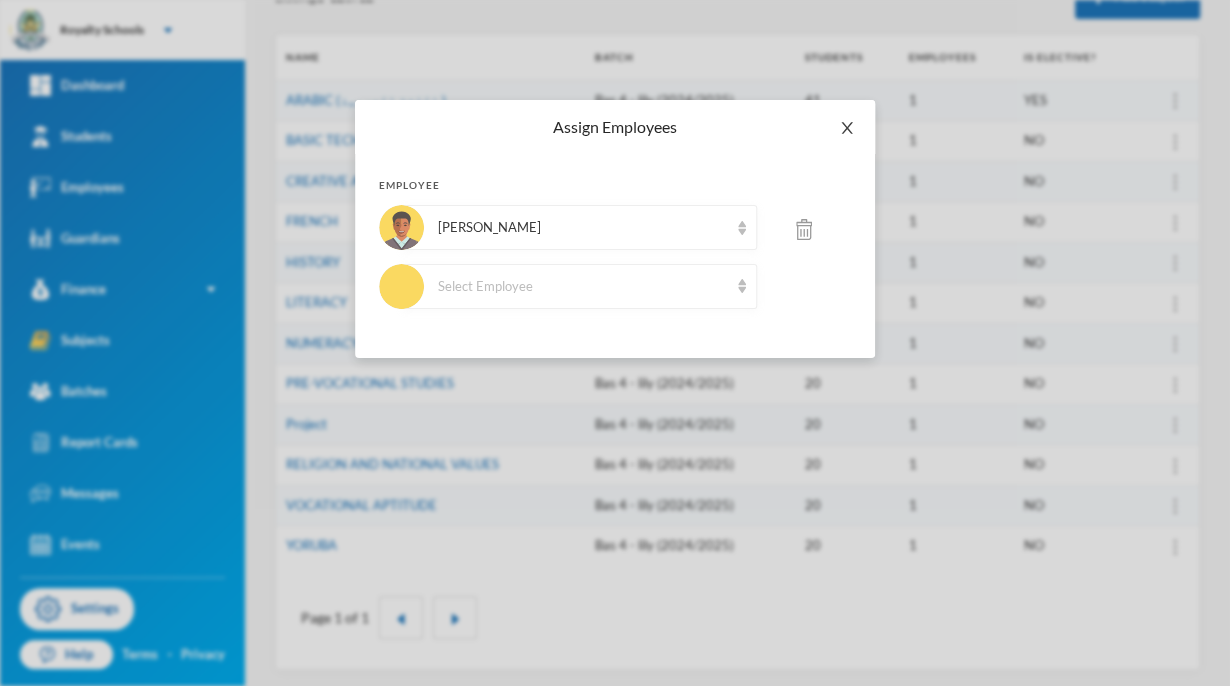 click 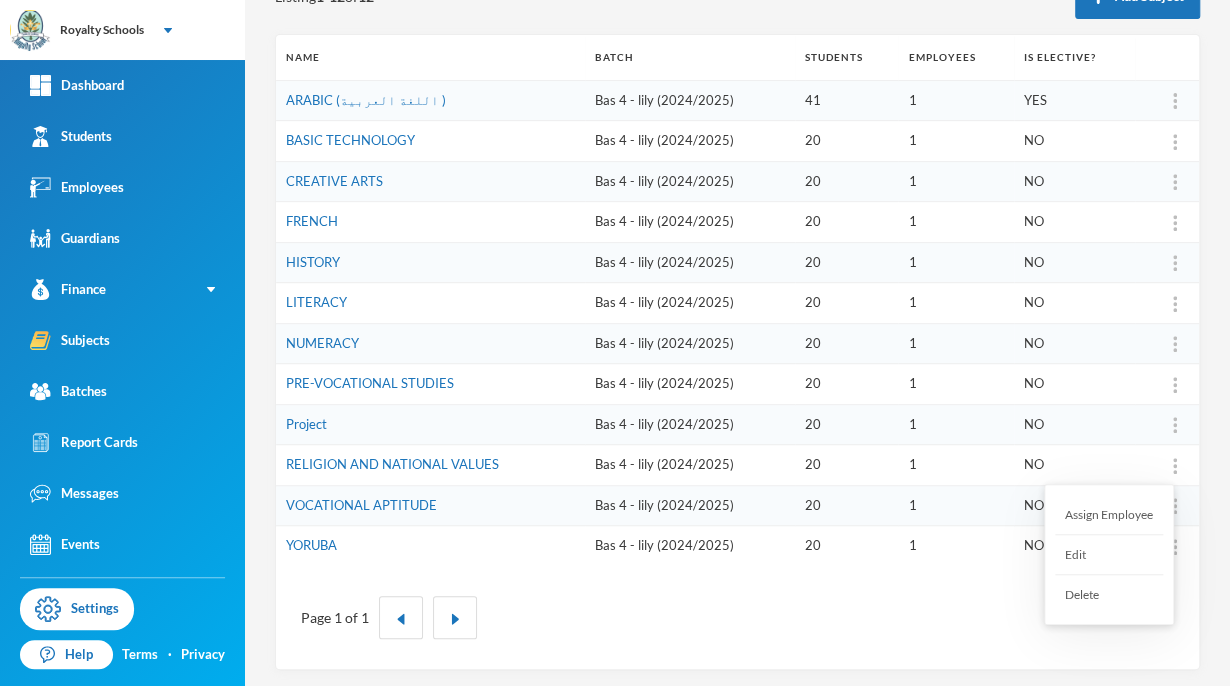 click on "Assign Employee" at bounding box center (1109, 515) 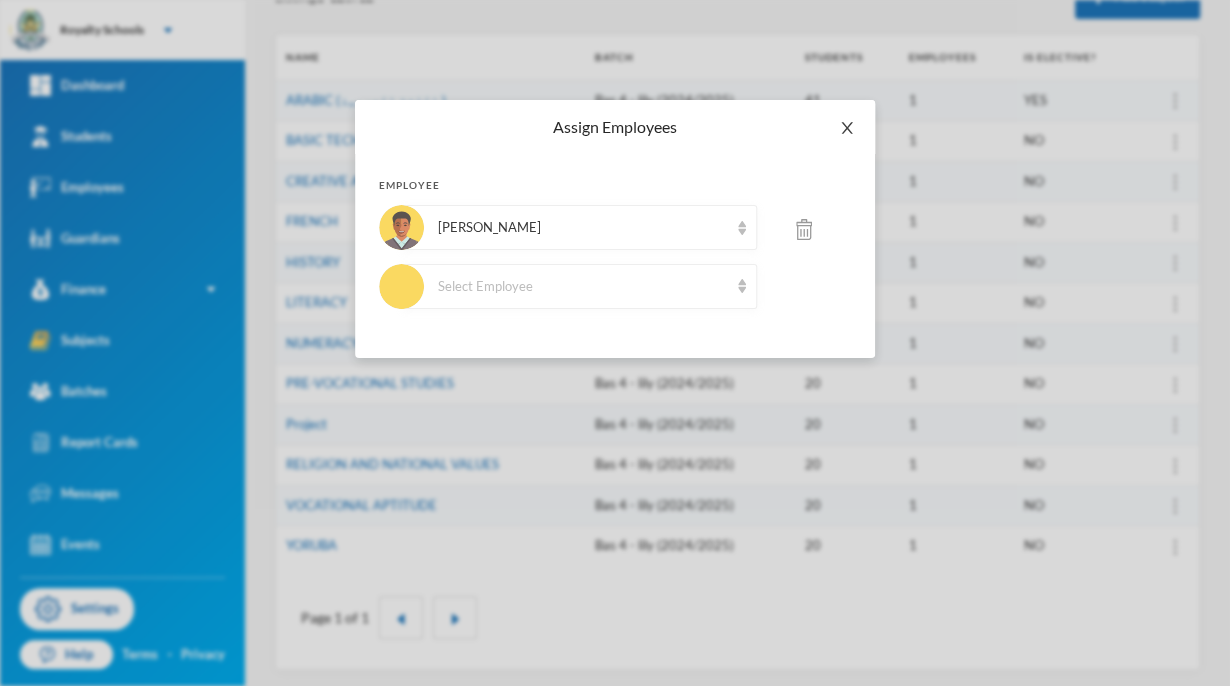click 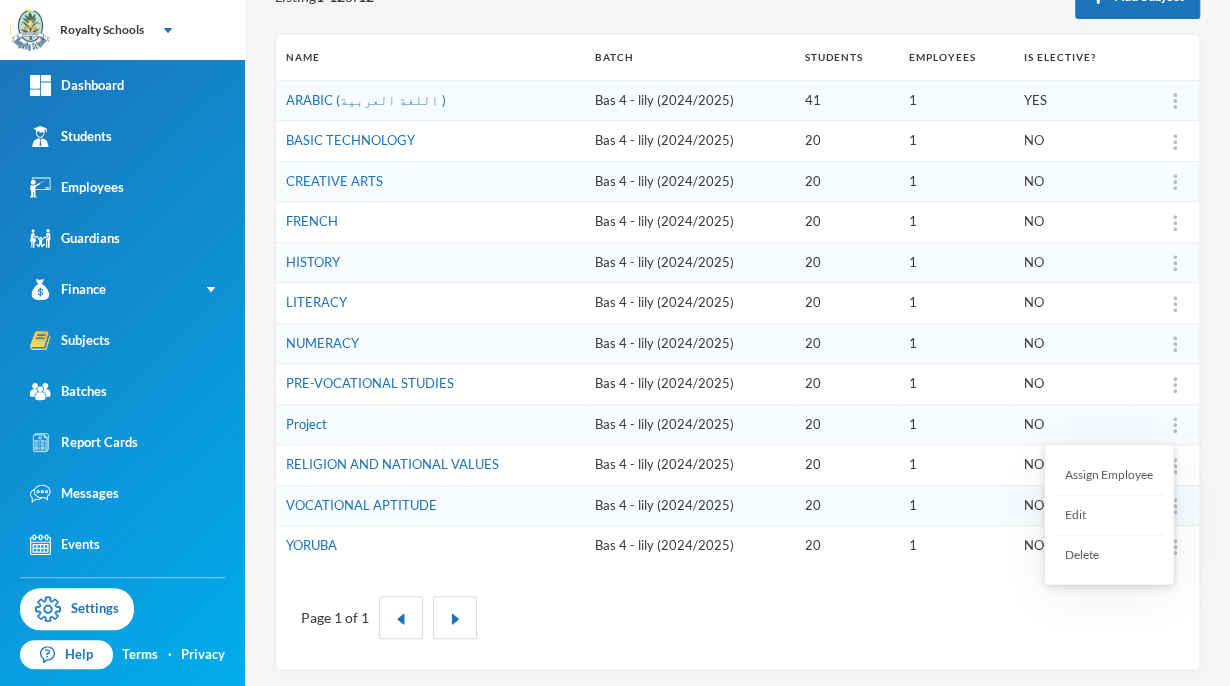 click on "Assign Employee" at bounding box center (1109, 475) 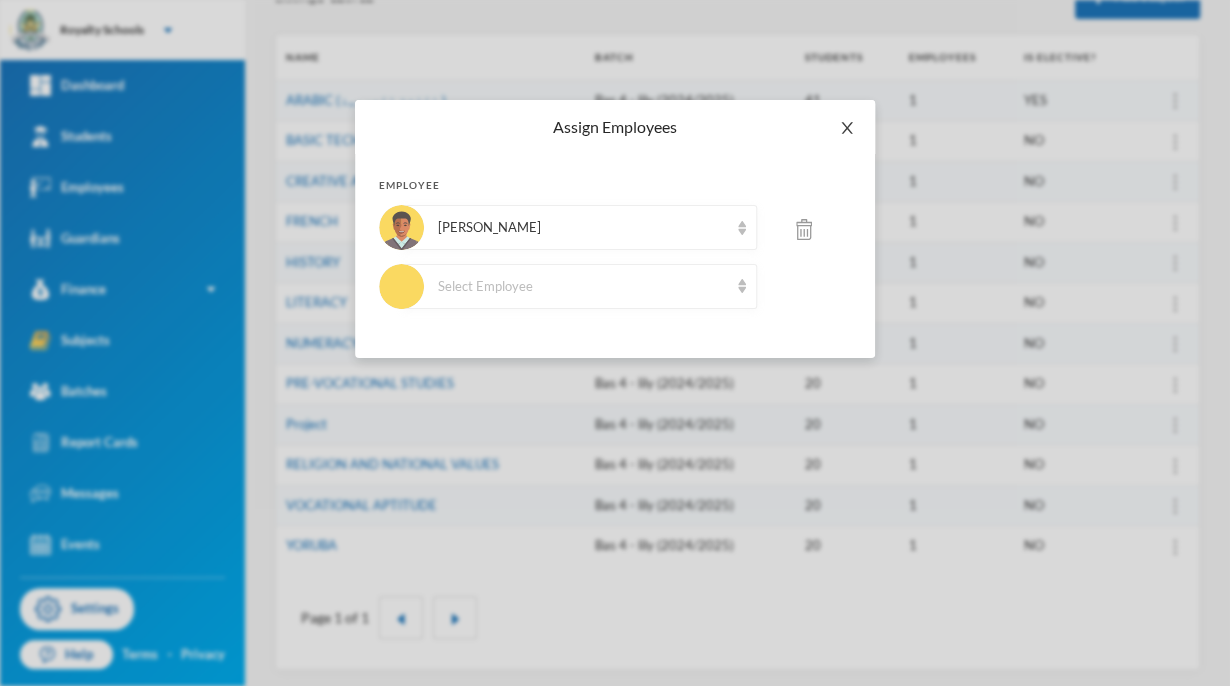 click 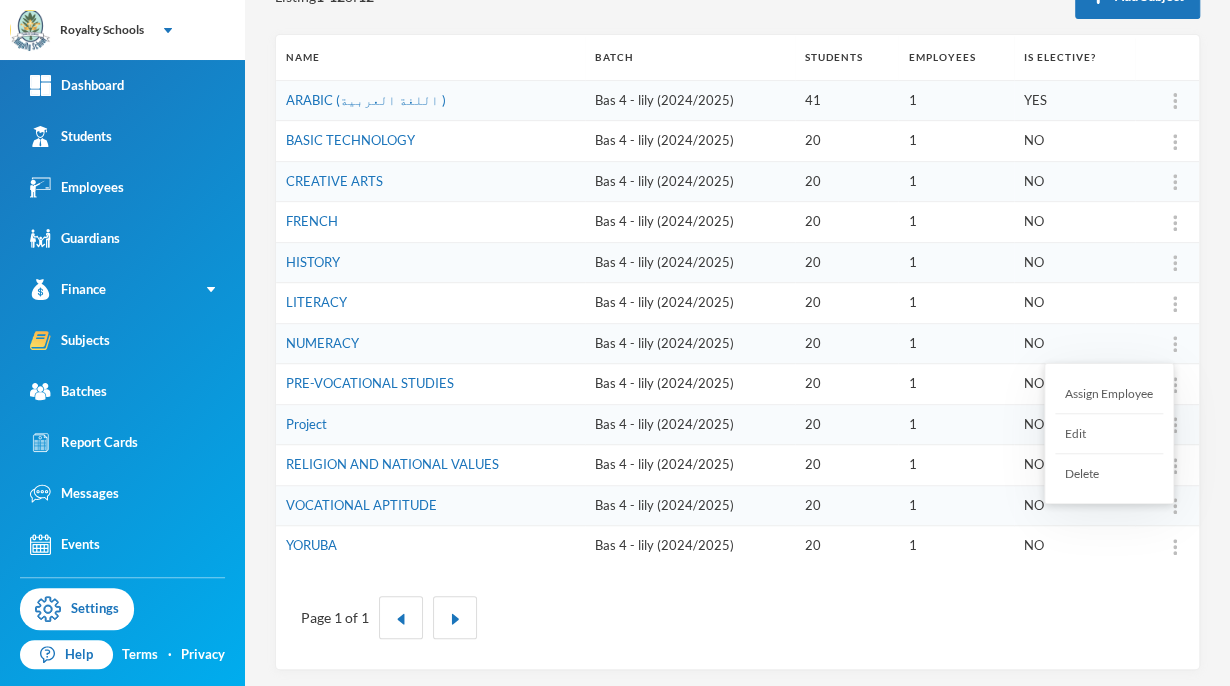 click on "Assign Employee" at bounding box center [1109, 394] 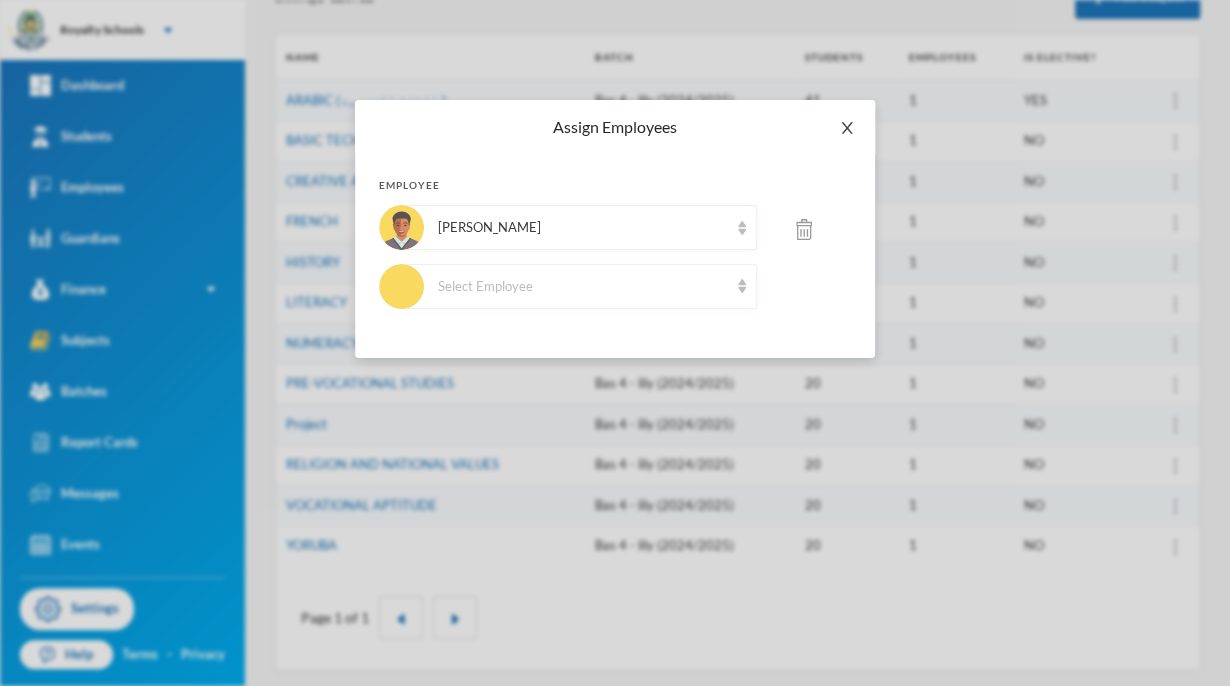 click 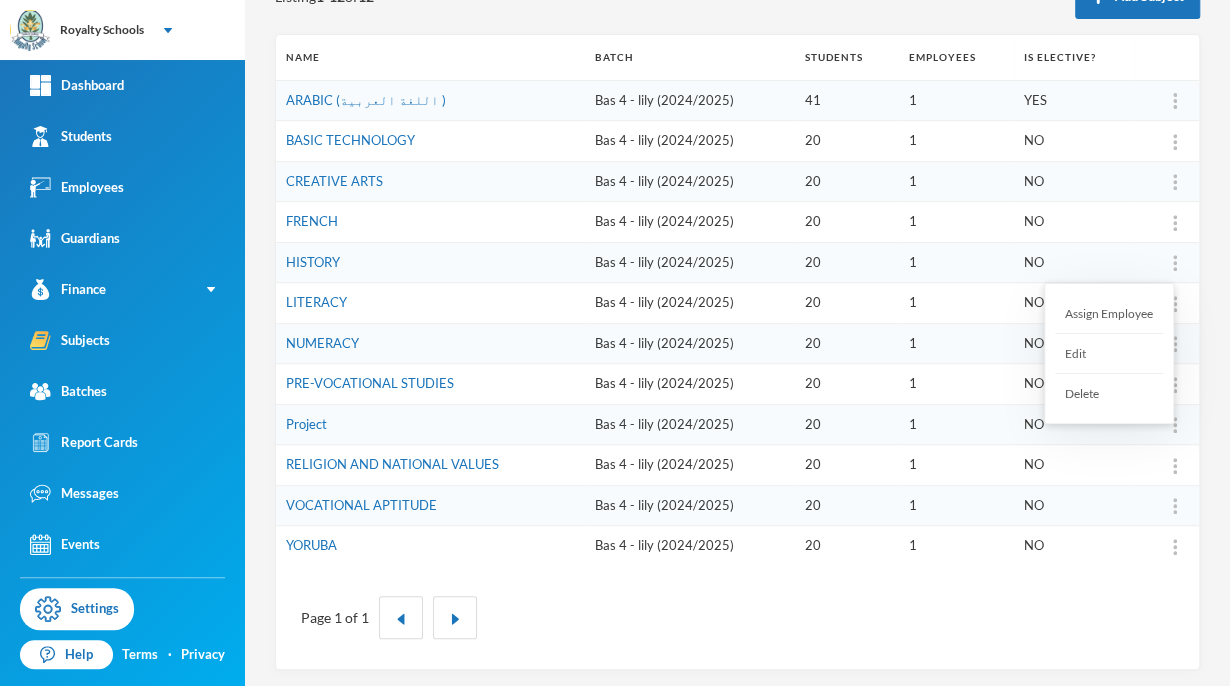 click on "Assign Employee" at bounding box center [1109, 314] 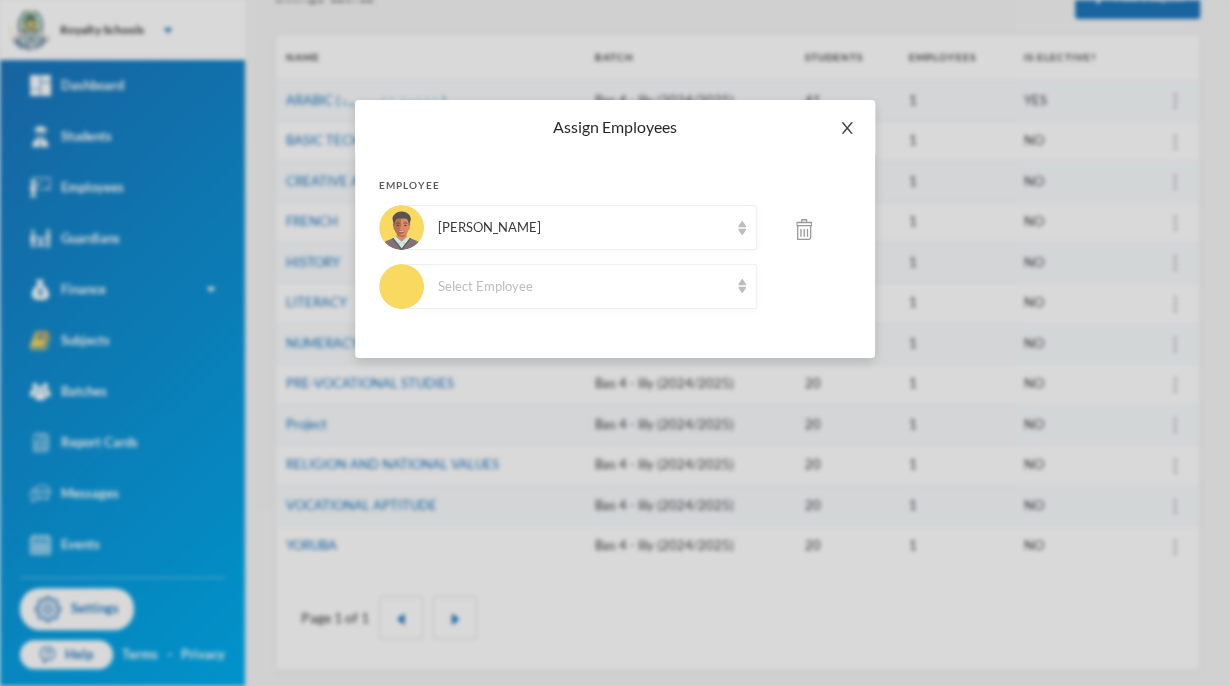 click 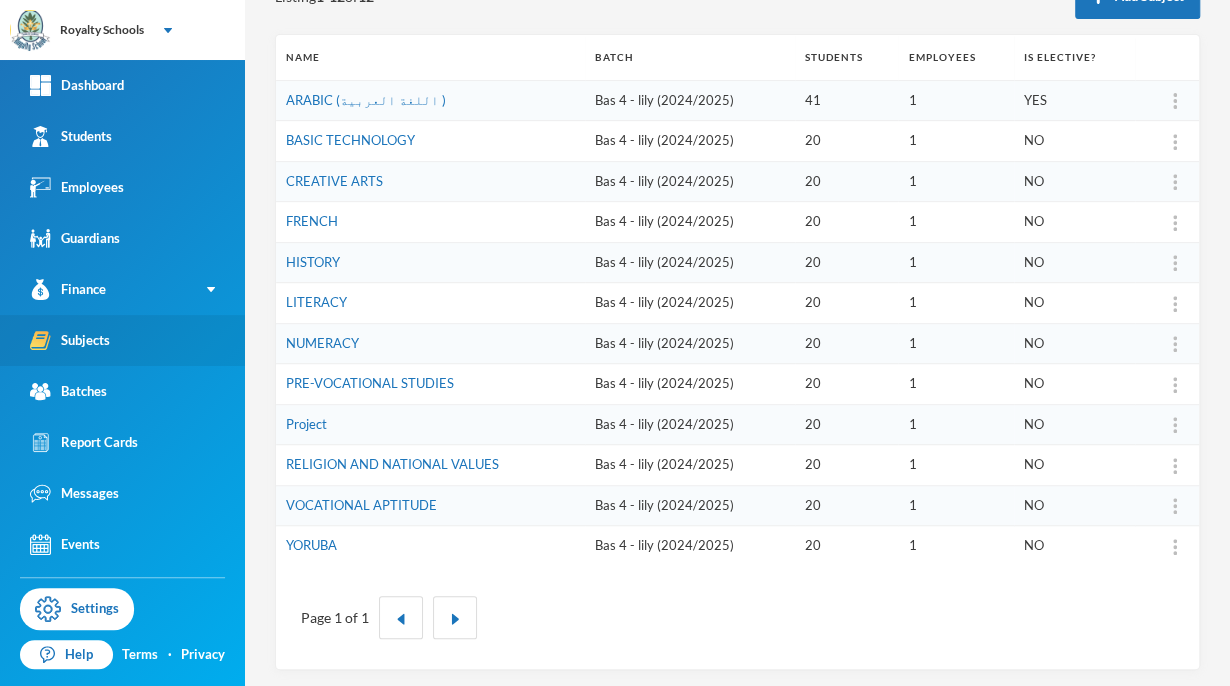 click on "Subjects" at bounding box center [122, 340] 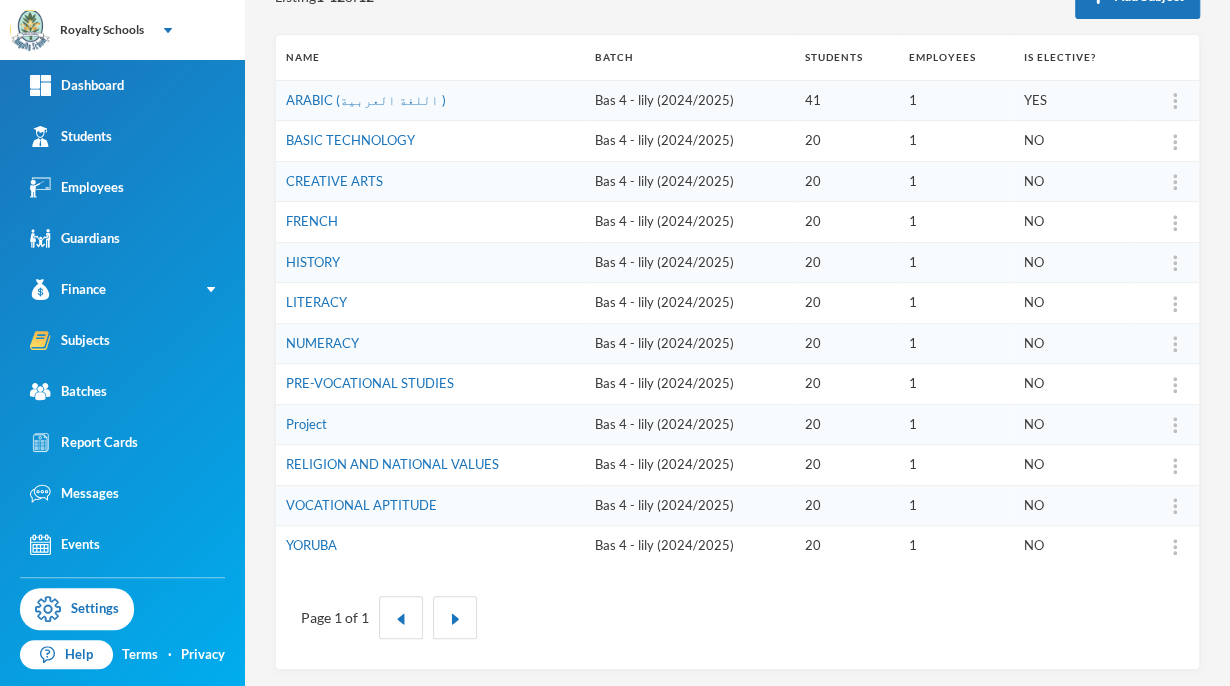 click on "Project" at bounding box center (430, 424) 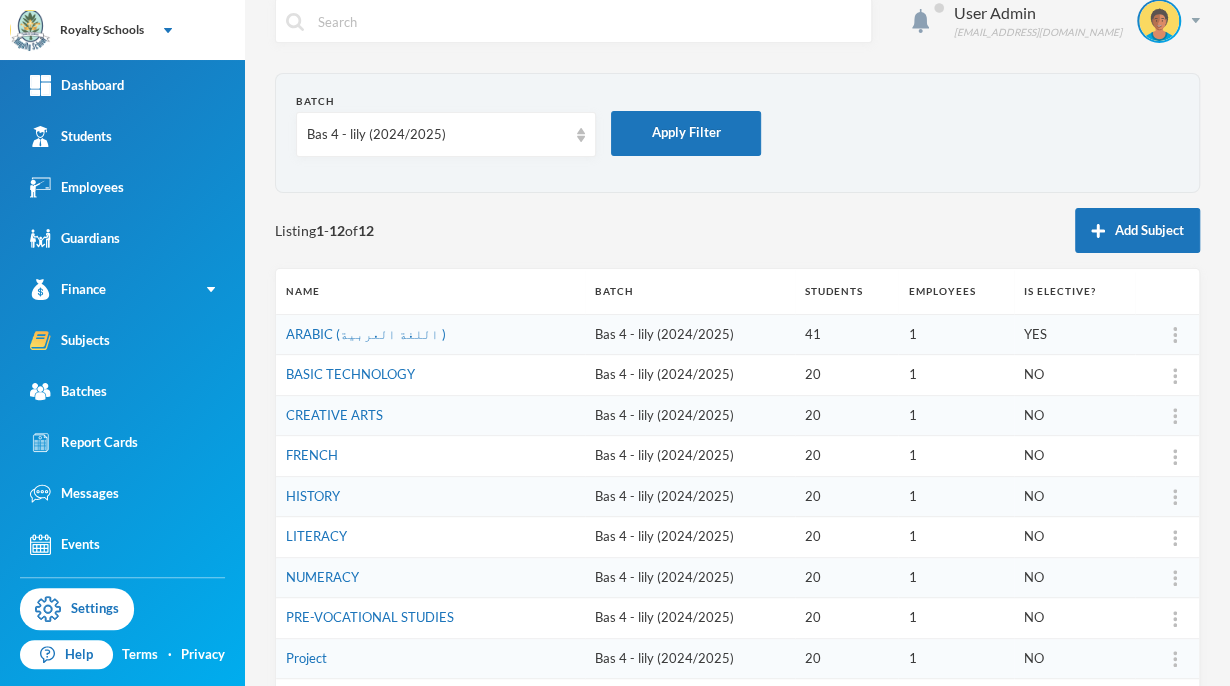 scroll, scrollTop: 0, scrollLeft: 0, axis: both 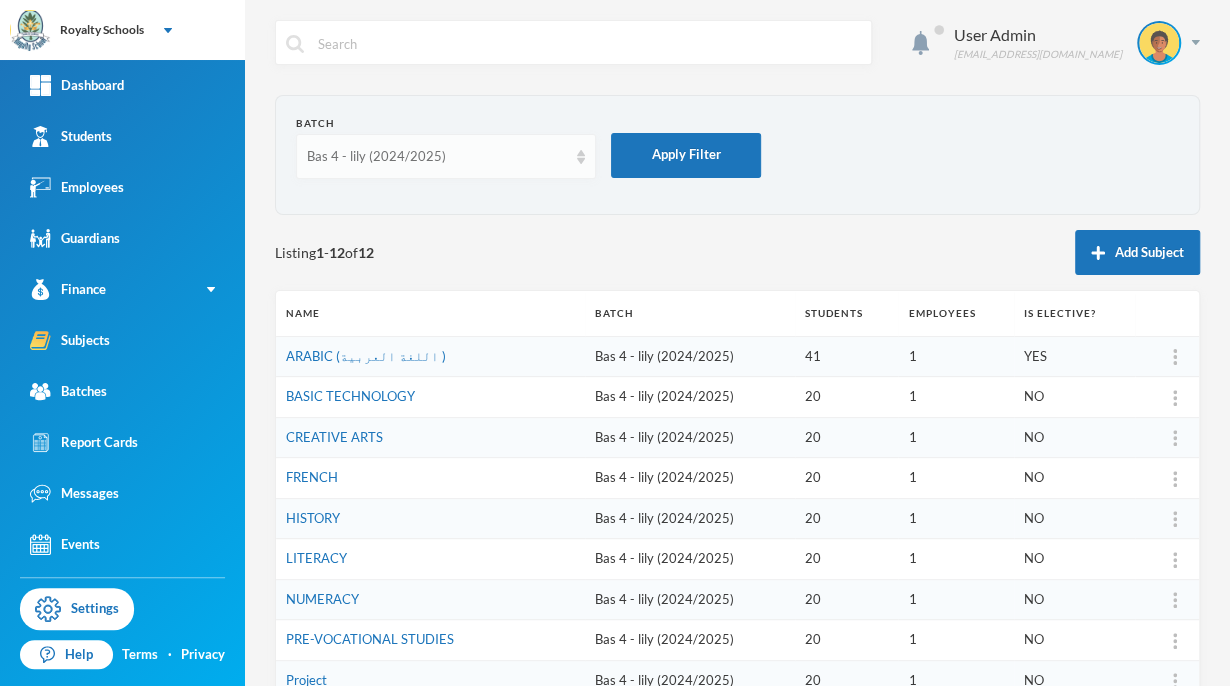 click on "Bas 4 - lily (2024/2025)" at bounding box center [437, 157] 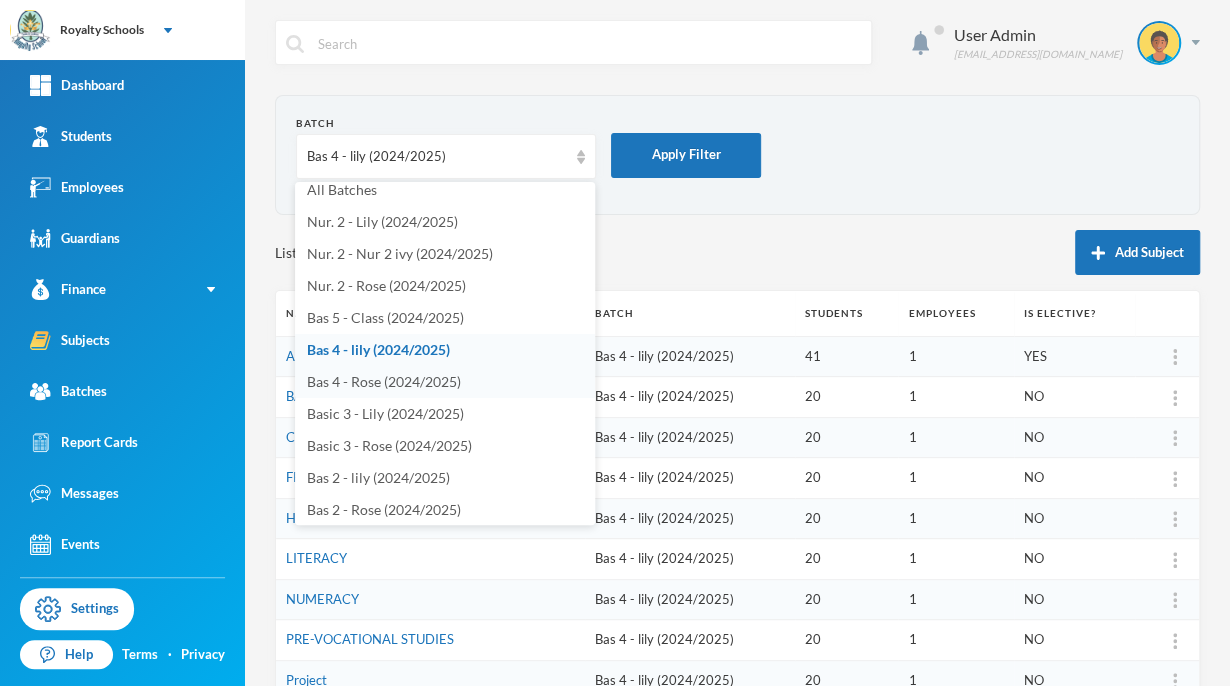 click on "Bas 4 - Rose (2024/2025)" at bounding box center [384, 381] 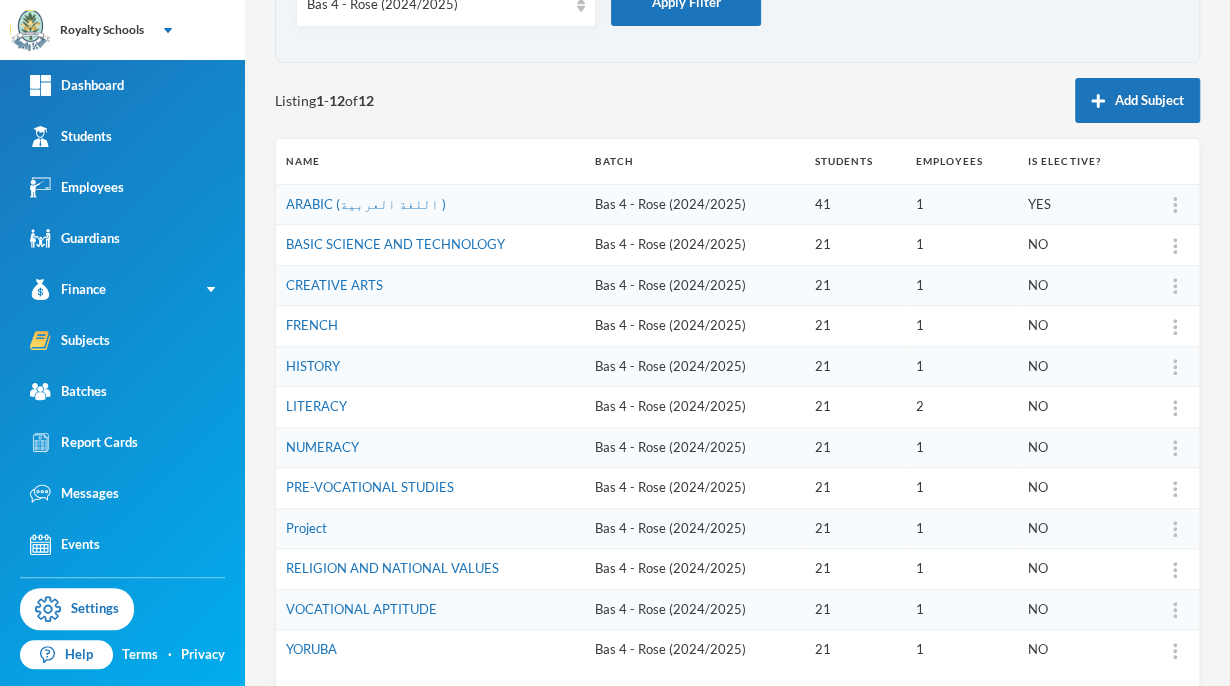 scroll, scrollTop: 256, scrollLeft: 0, axis: vertical 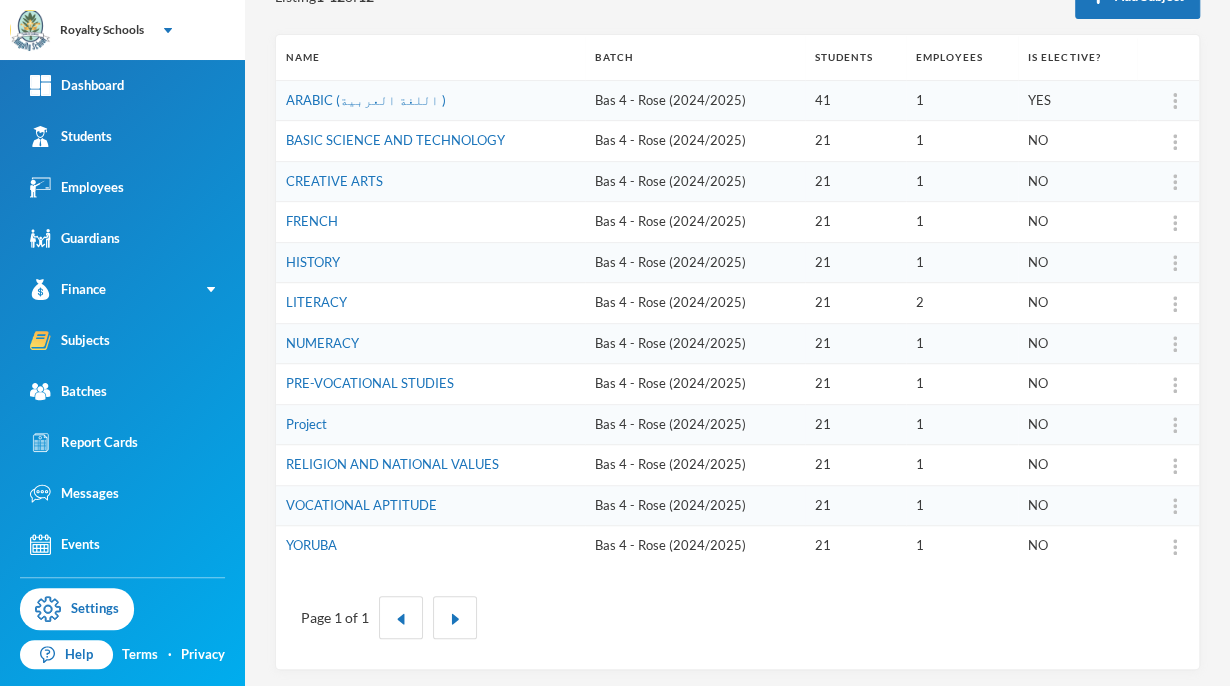 click at bounding box center (1175, 425) 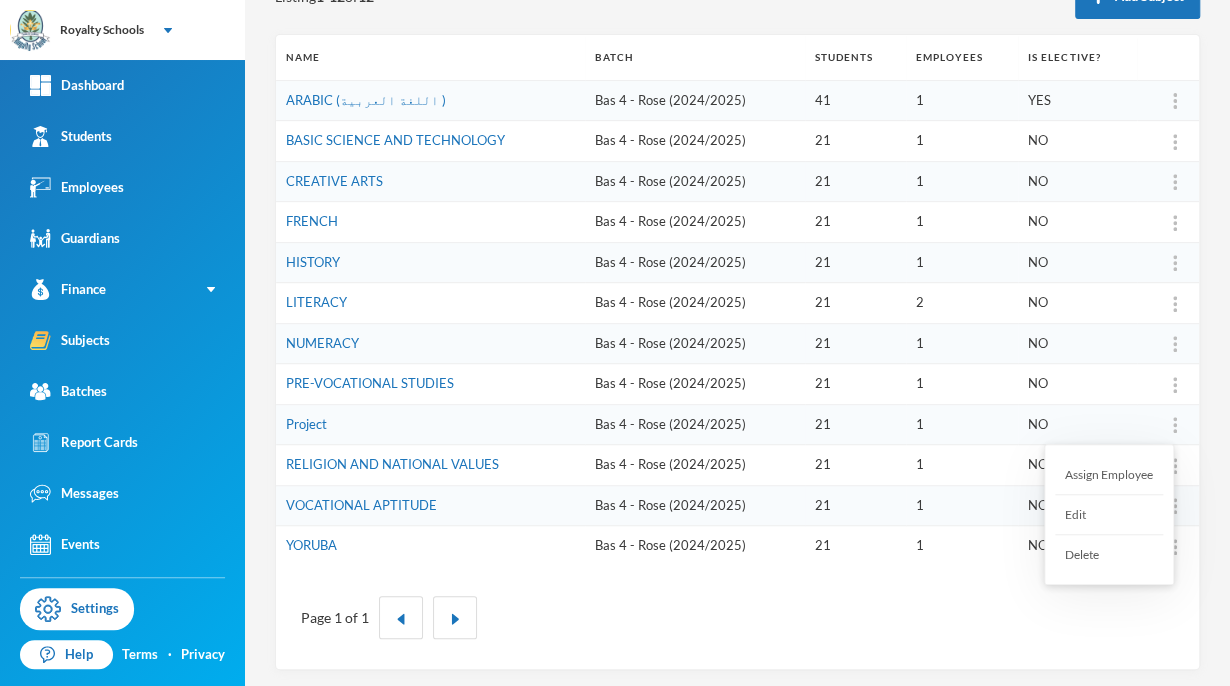 click on "Assign Employee" at bounding box center (1109, 475) 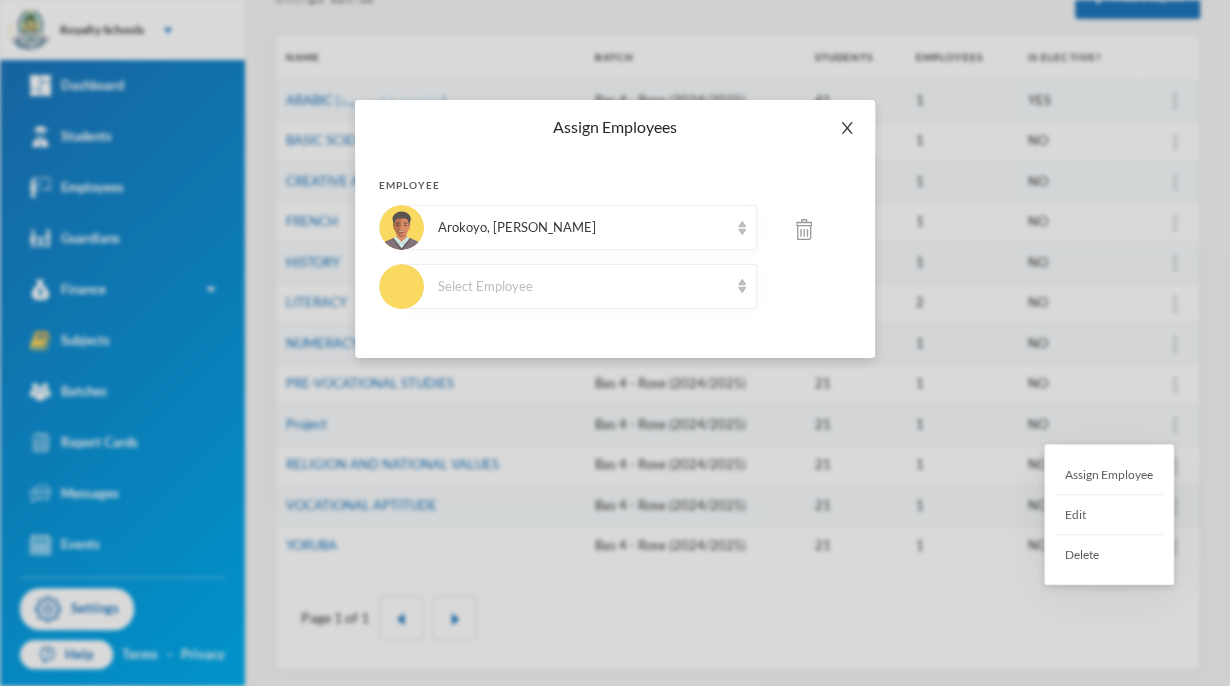 click at bounding box center (847, 128) 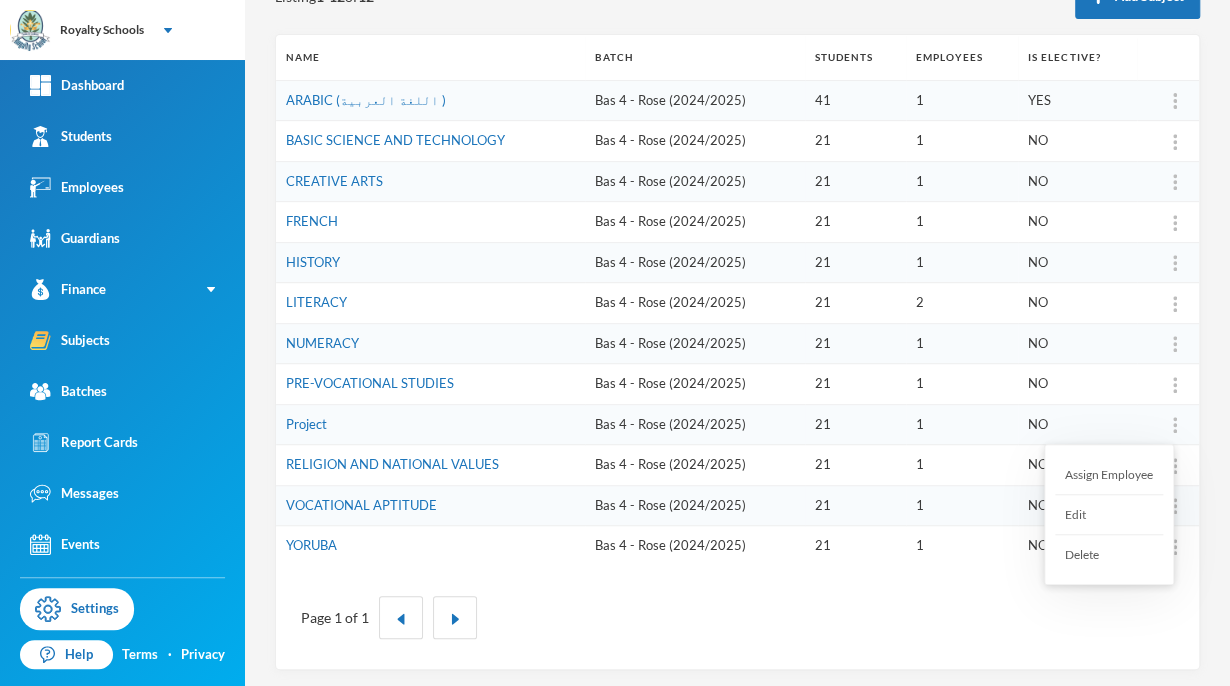 click on "Assign Employee" at bounding box center (1109, 475) 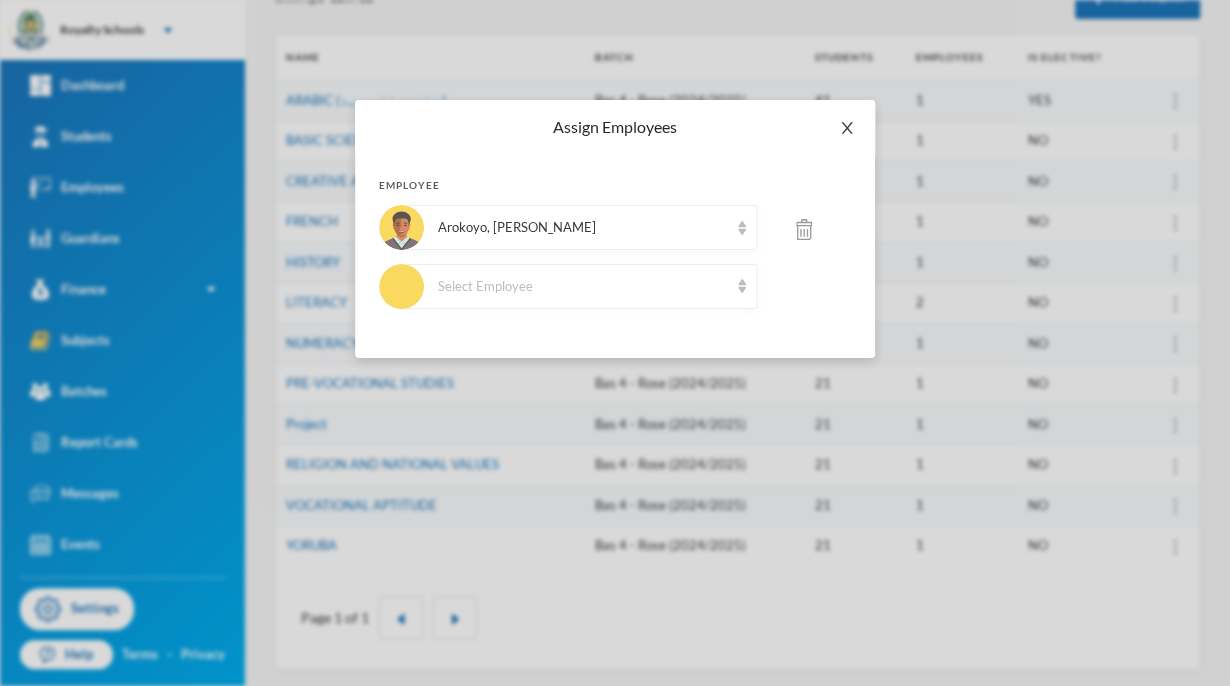 click 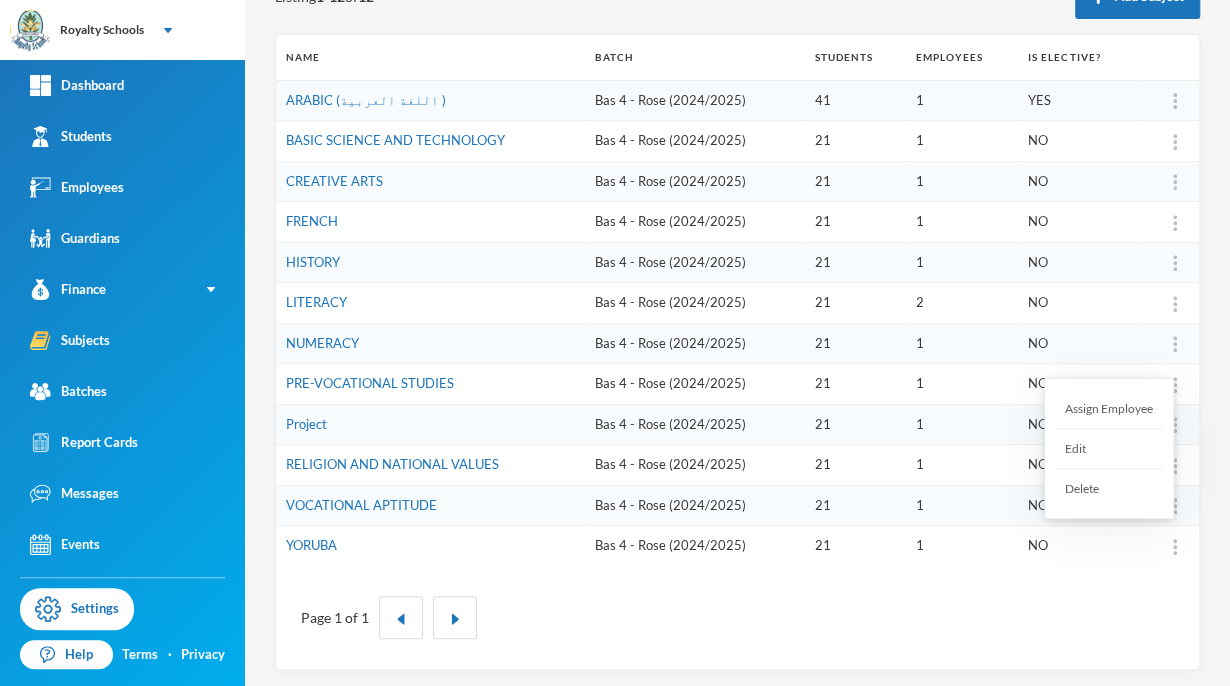 click on "Assign Employee" at bounding box center (1109, 409) 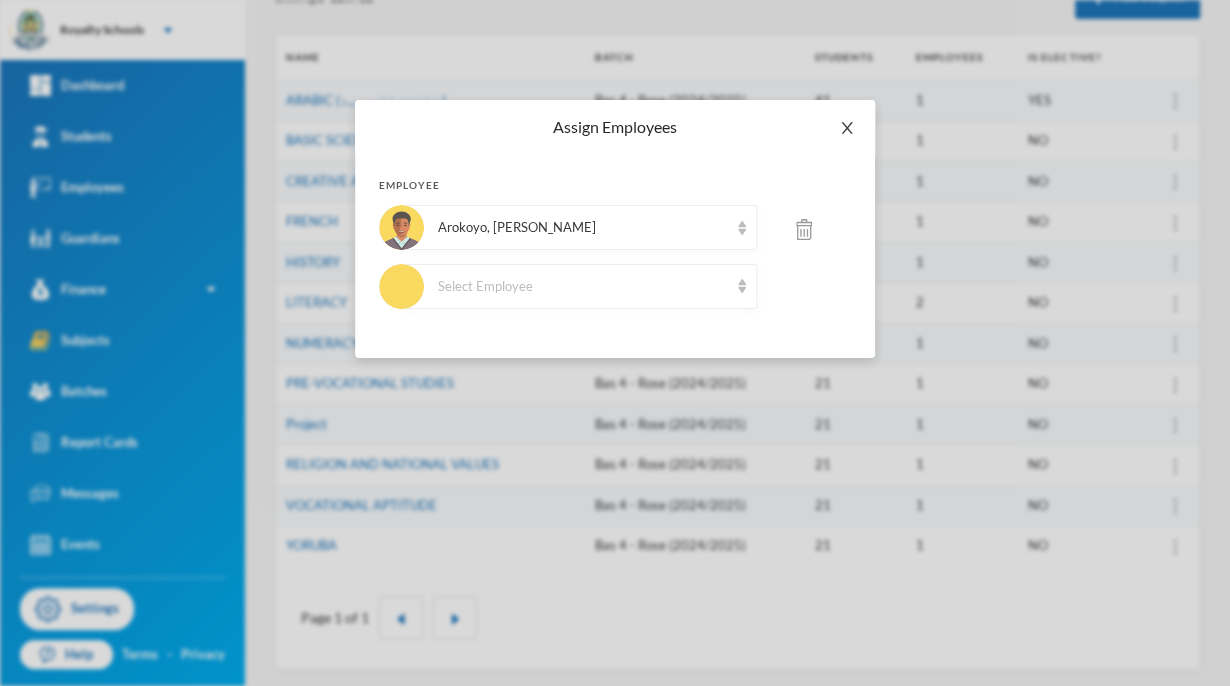 click at bounding box center [847, 128] 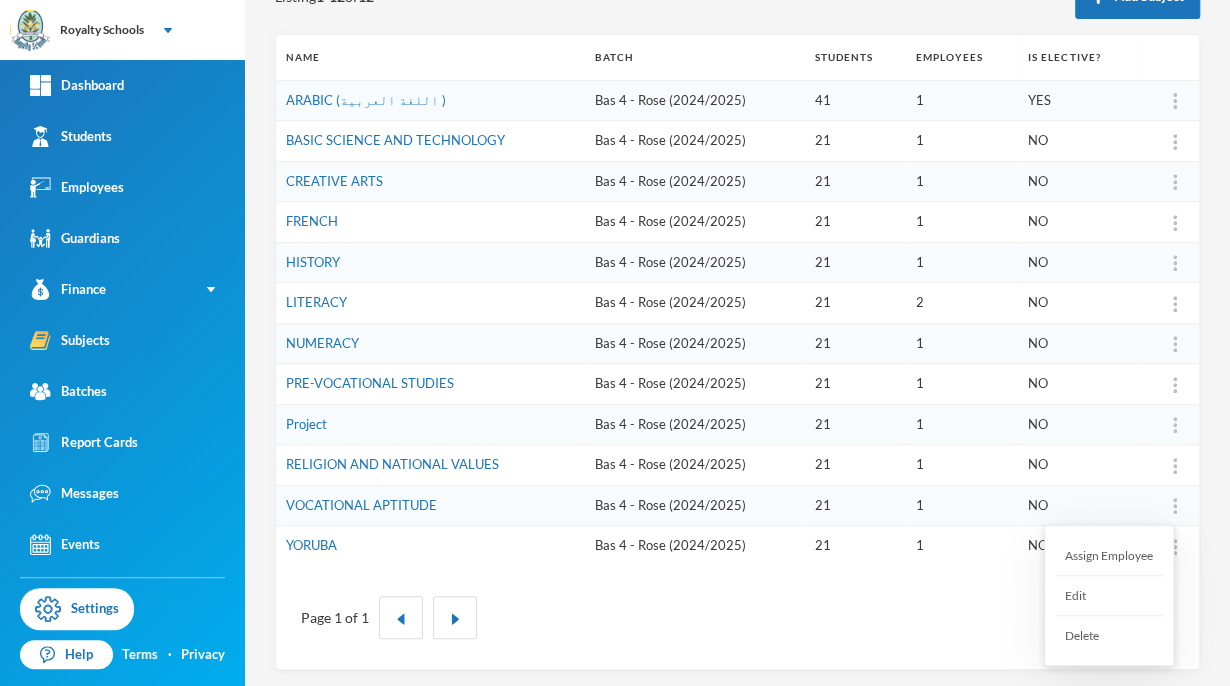 click on "Assign Employee" at bounding box center (1109, 556) 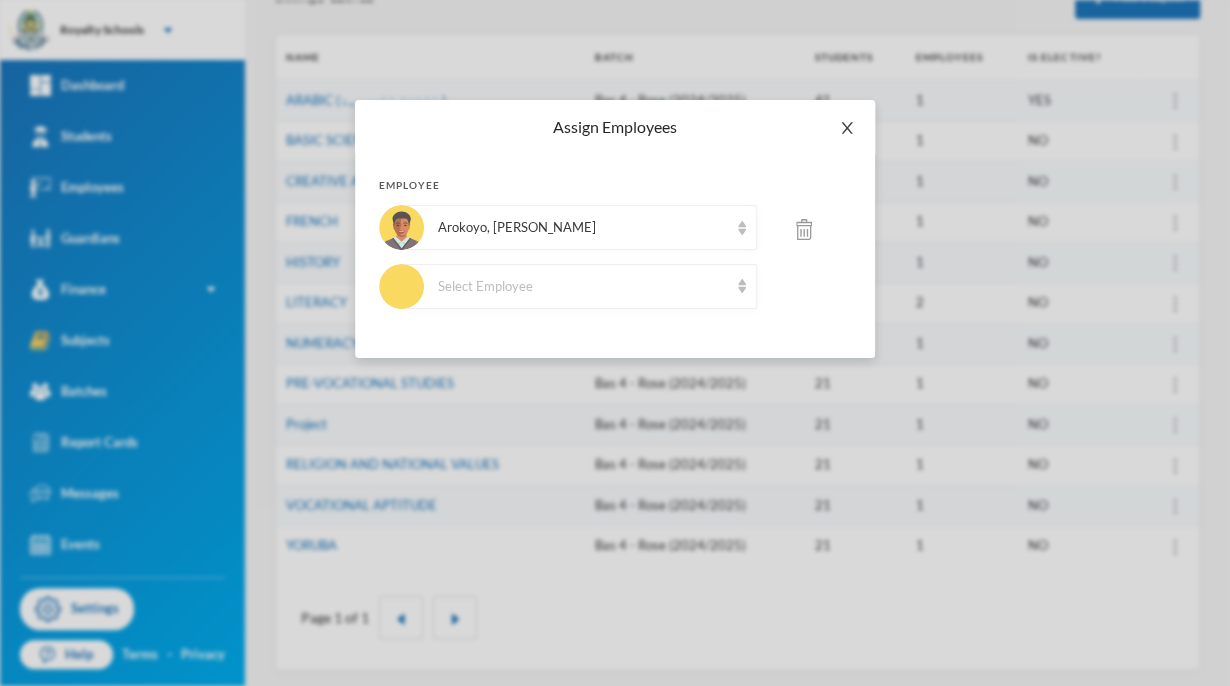 click 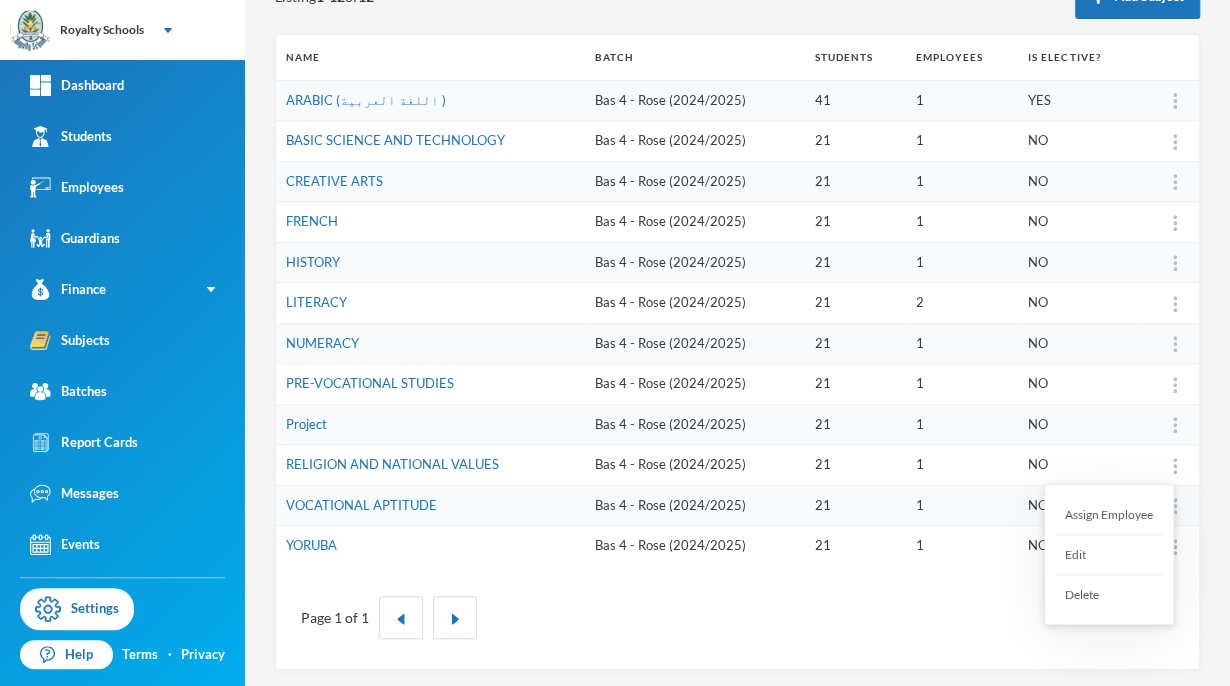 click on "Assign Employee" at bounding box center (1109, 515) 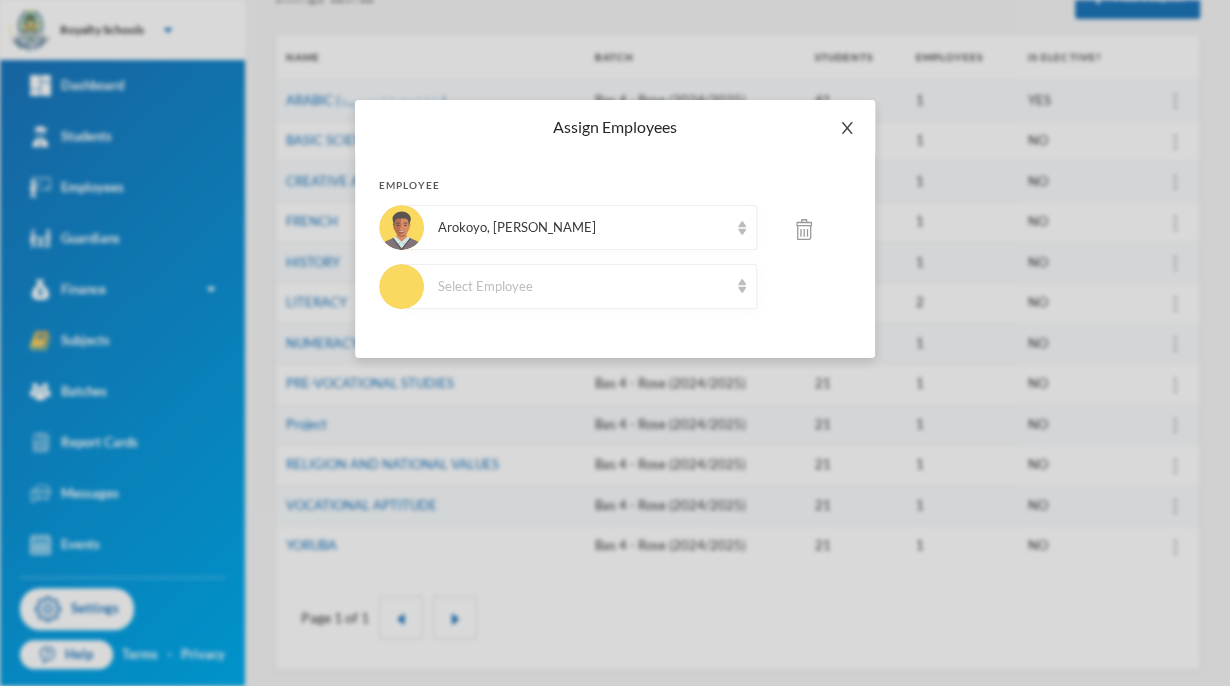 click 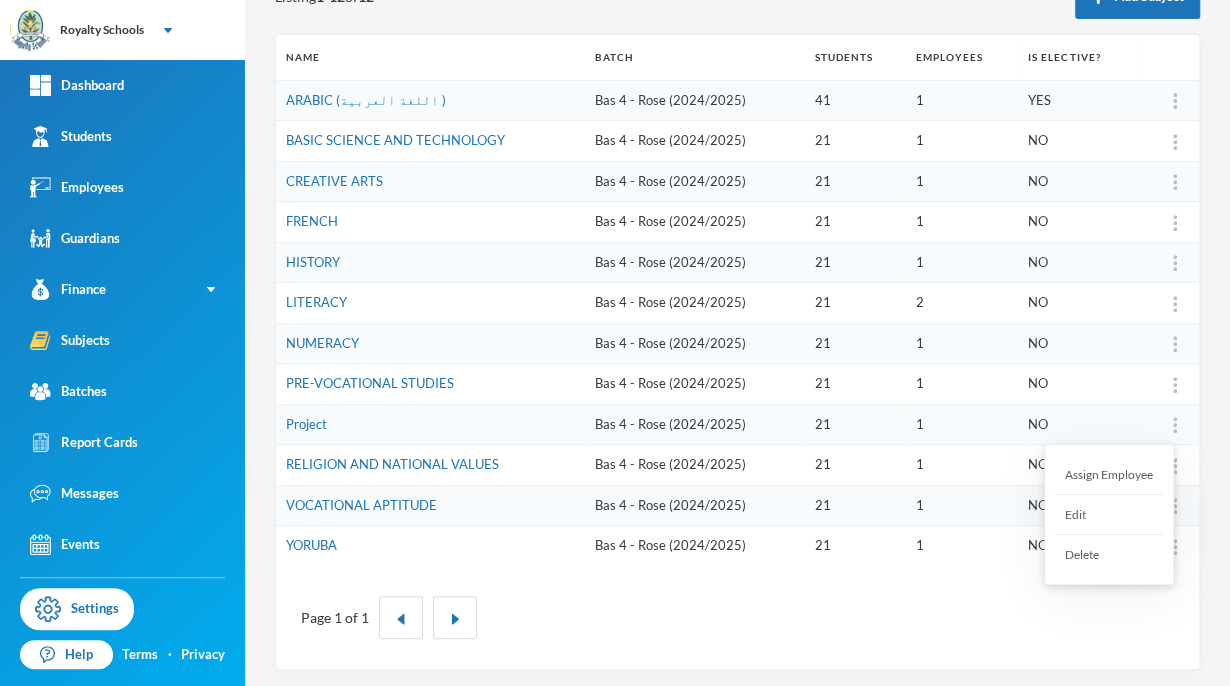 click on "Assign Employee" at bounding box center (1109, 475) 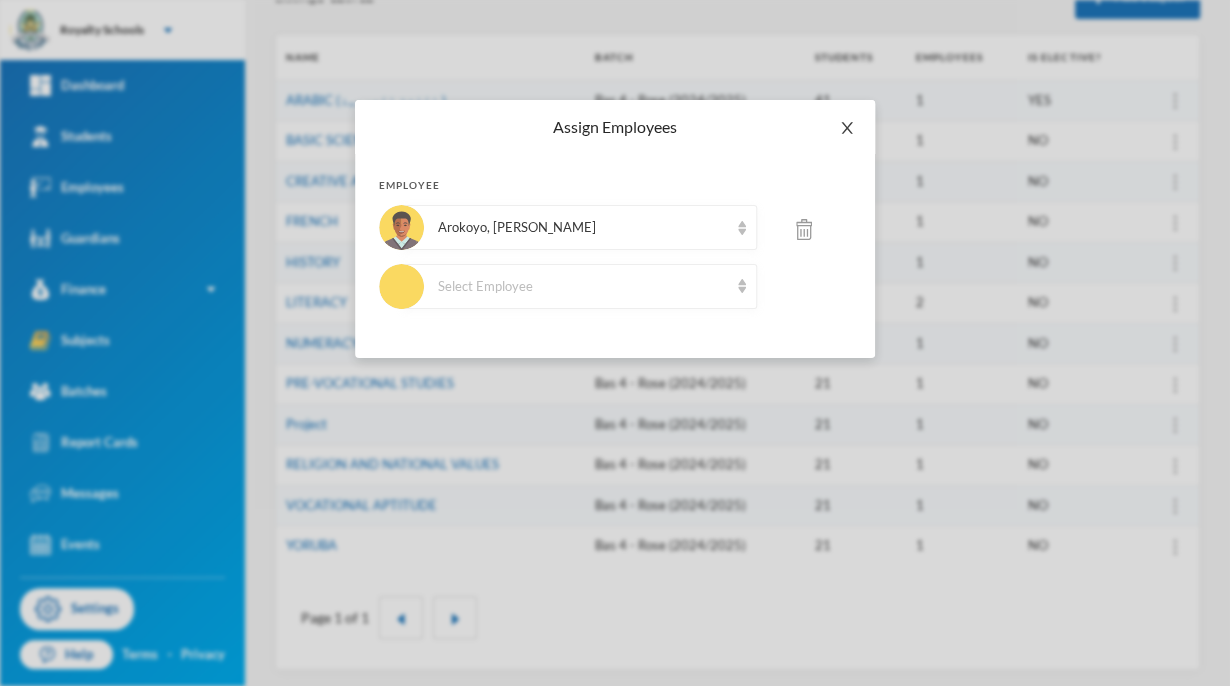 click at bounding box center (847, 128) 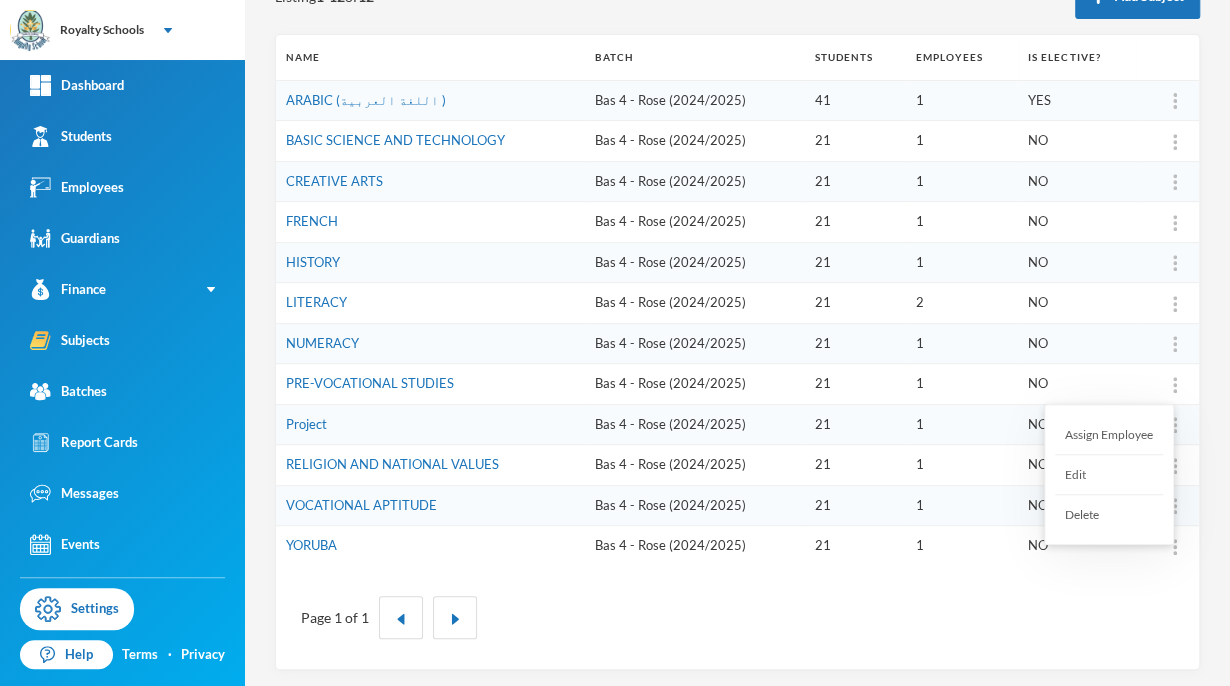 click on "Assign Employee" at bounding box center [1109, 435] 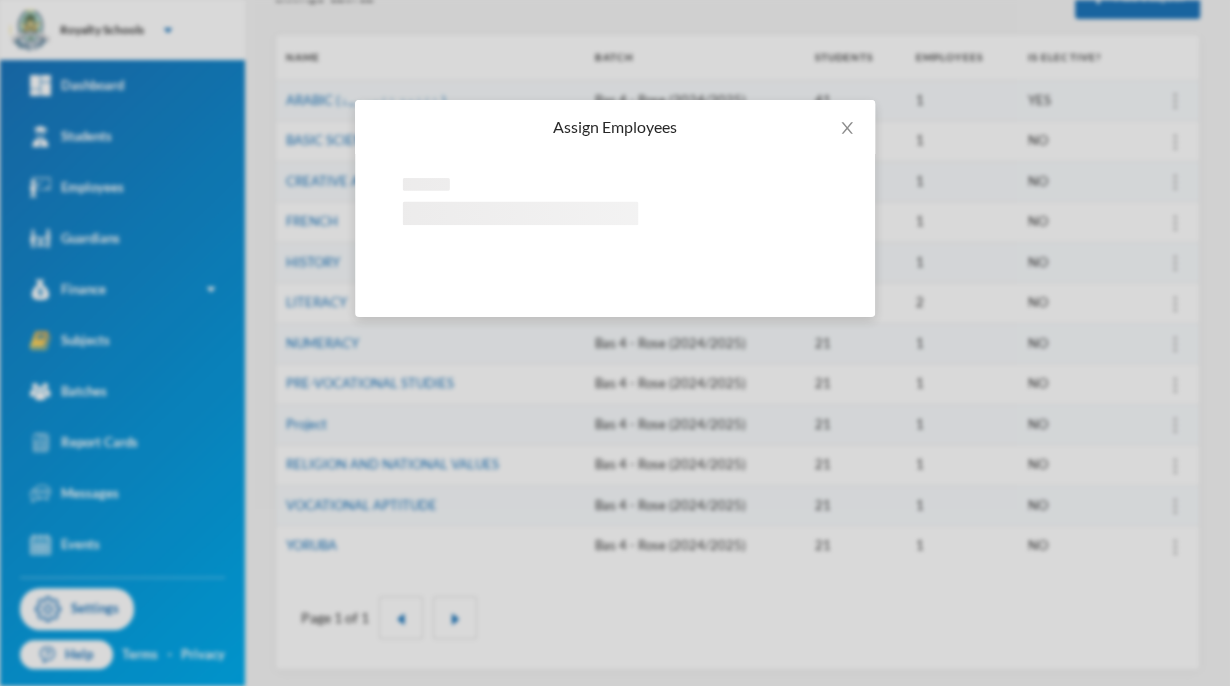 click on "Loading interface..." 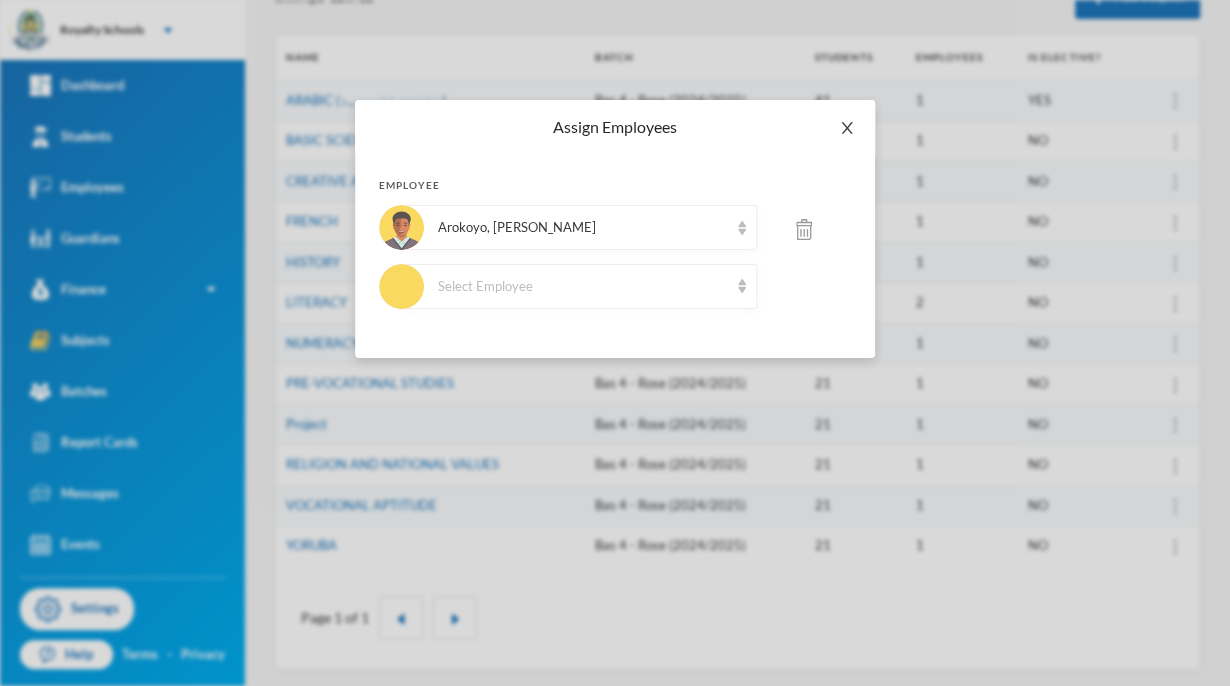 click 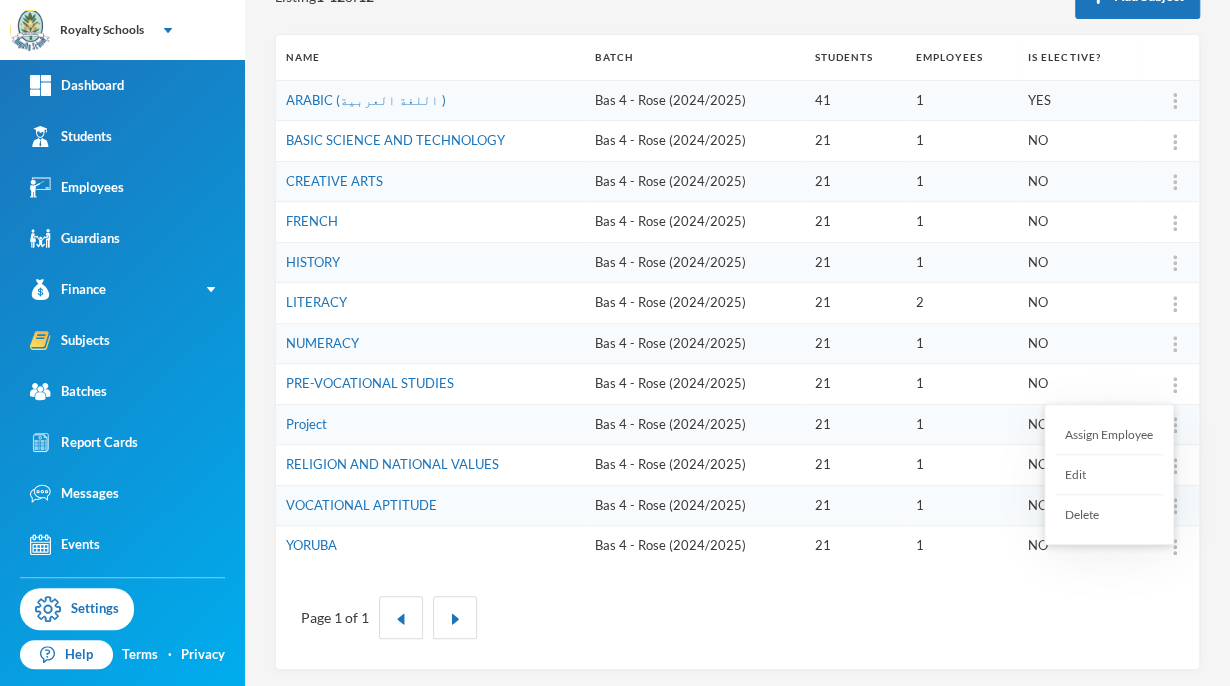click on "Assign Employee" at bounding box center [1109, 435] 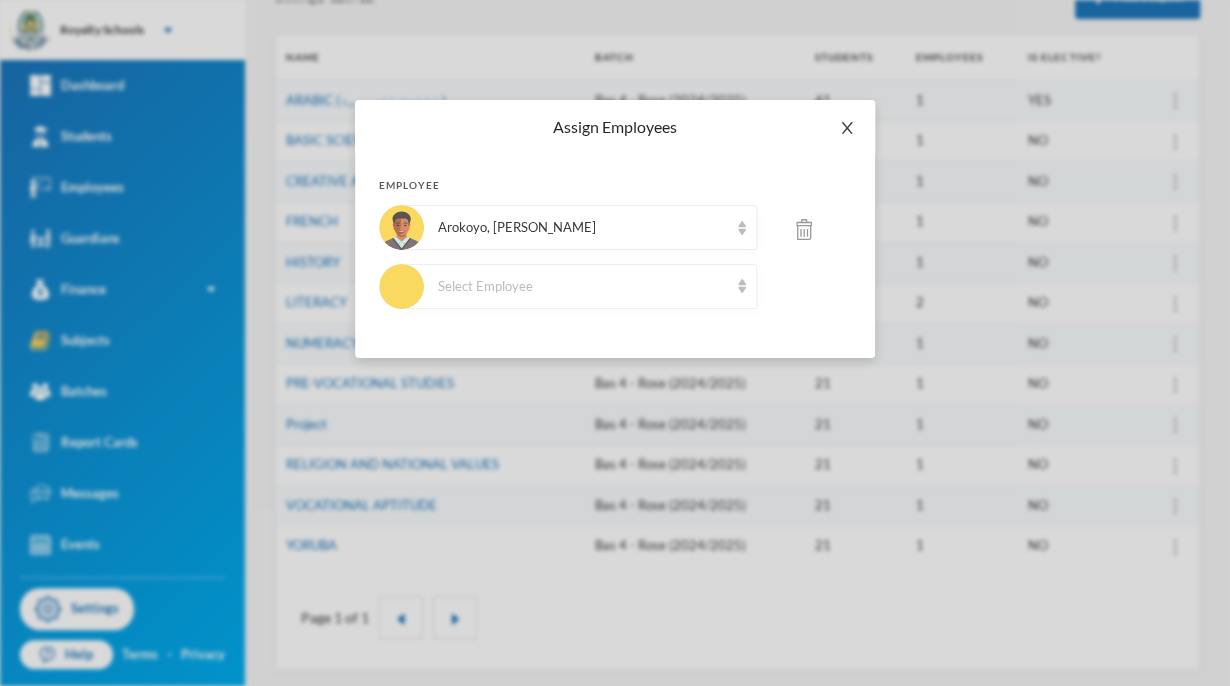 click 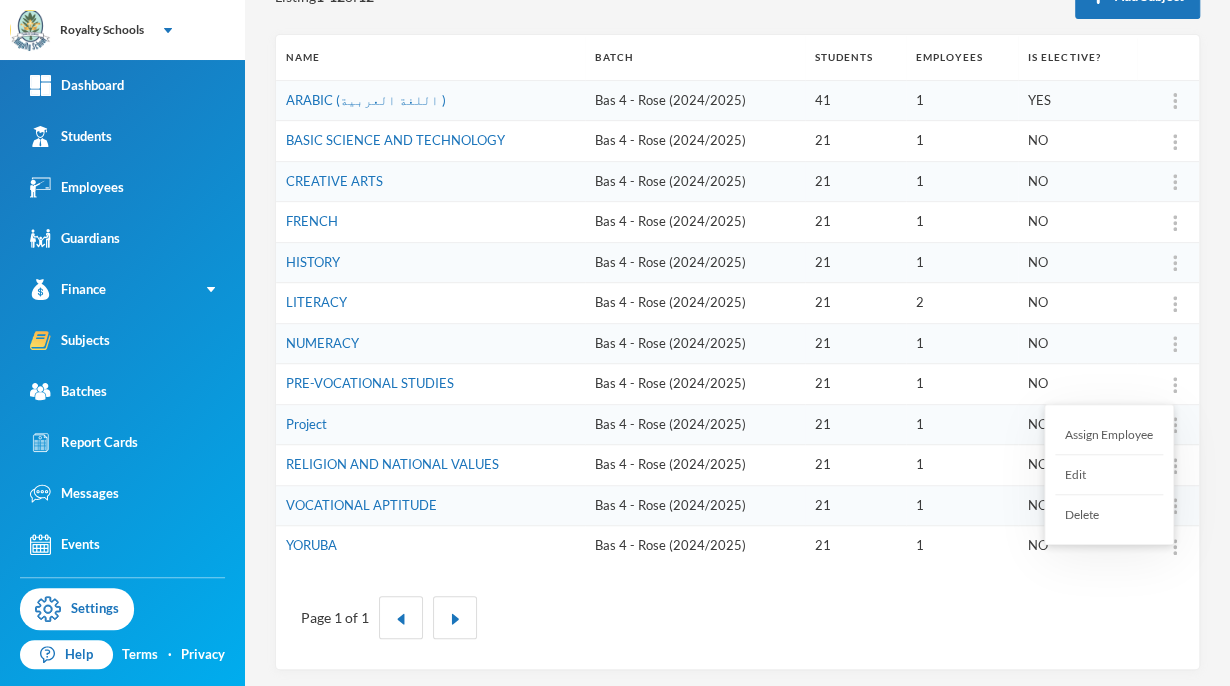 click on "Assign Employee" at bounding box center (1109, 435) 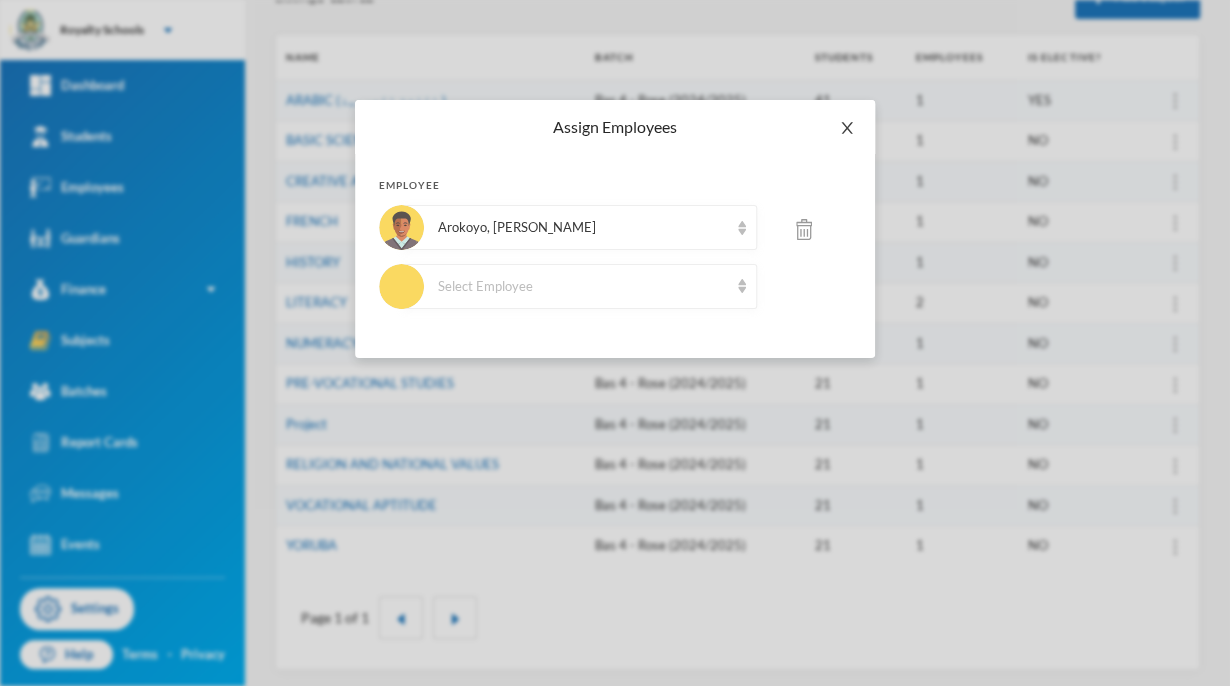 click 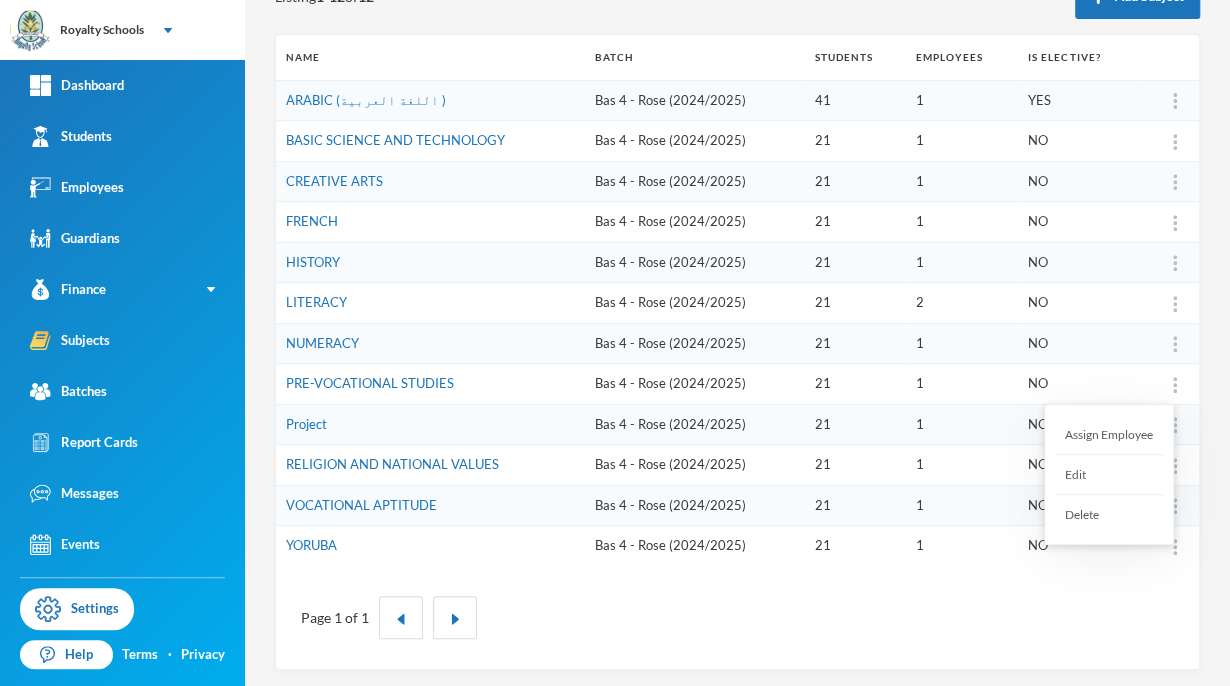 click on "Assign Employee" at bounding box center (1109, 435) 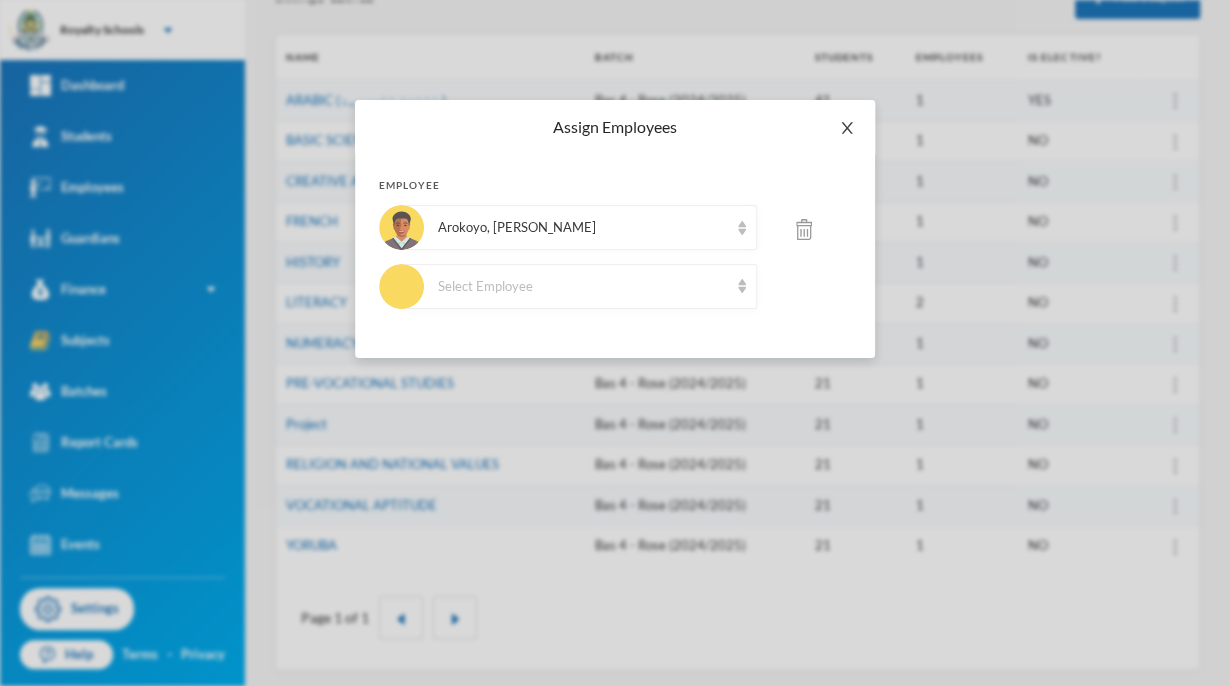 click 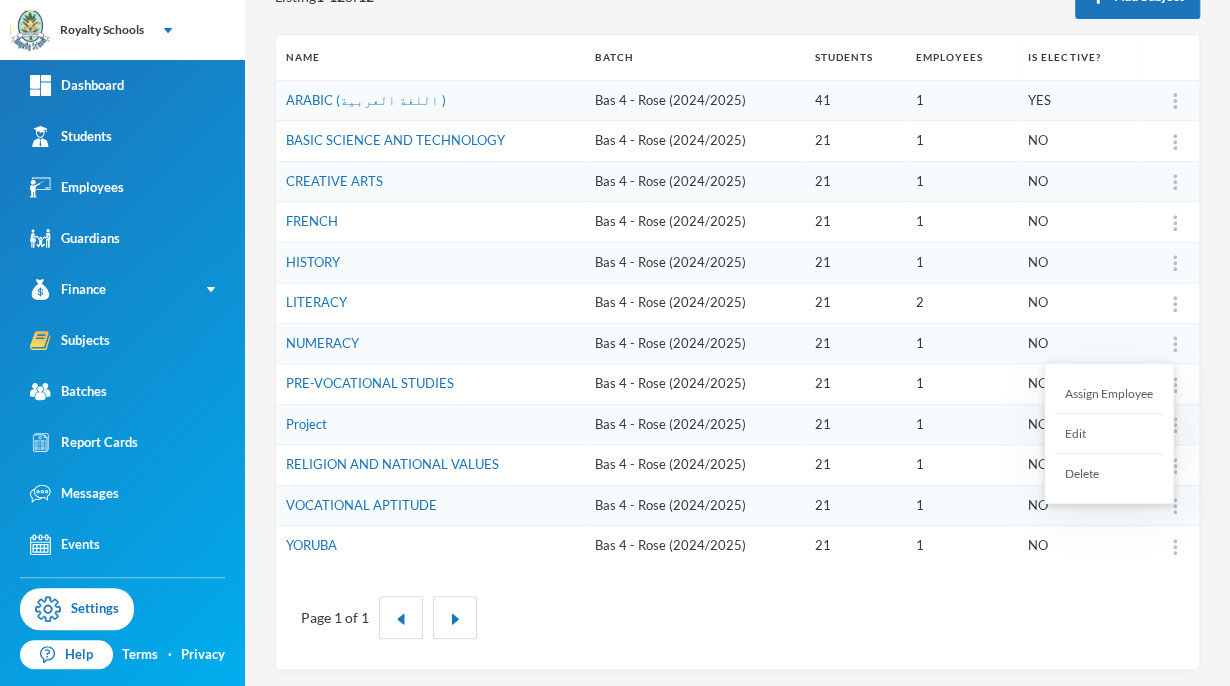 click on "Assign Employee" at bounding box center (1109, 394) 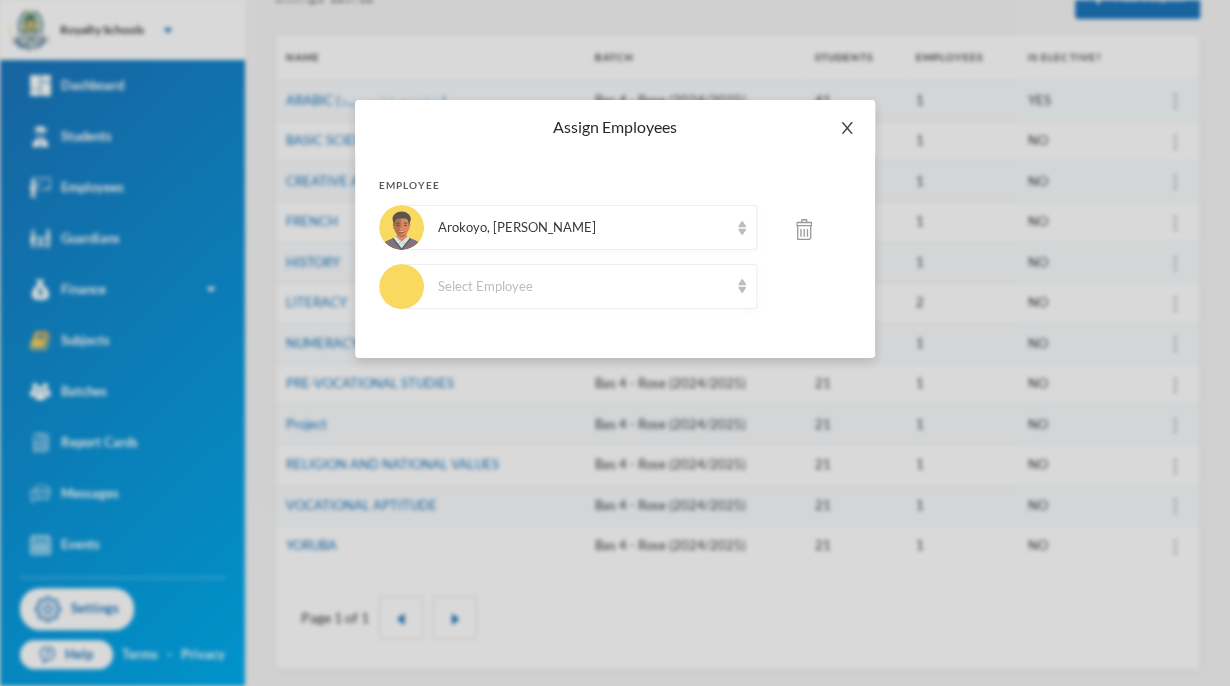 click 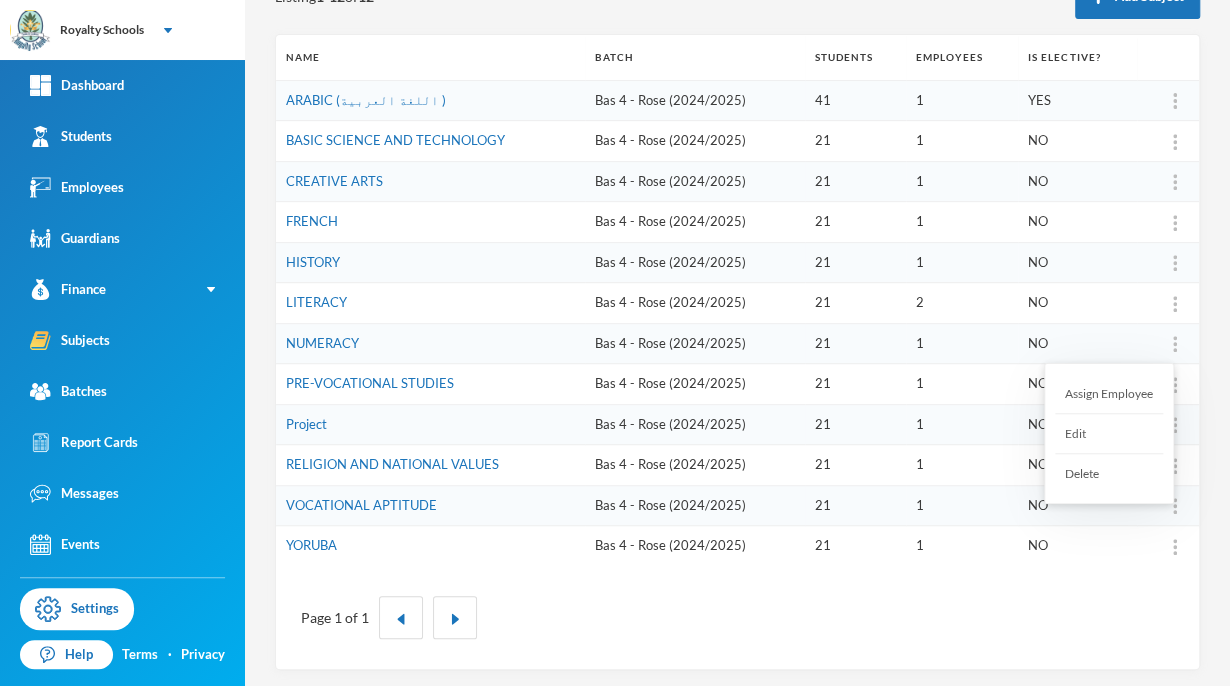 click on "Assign Employee" at bounding box center [1109, 394] 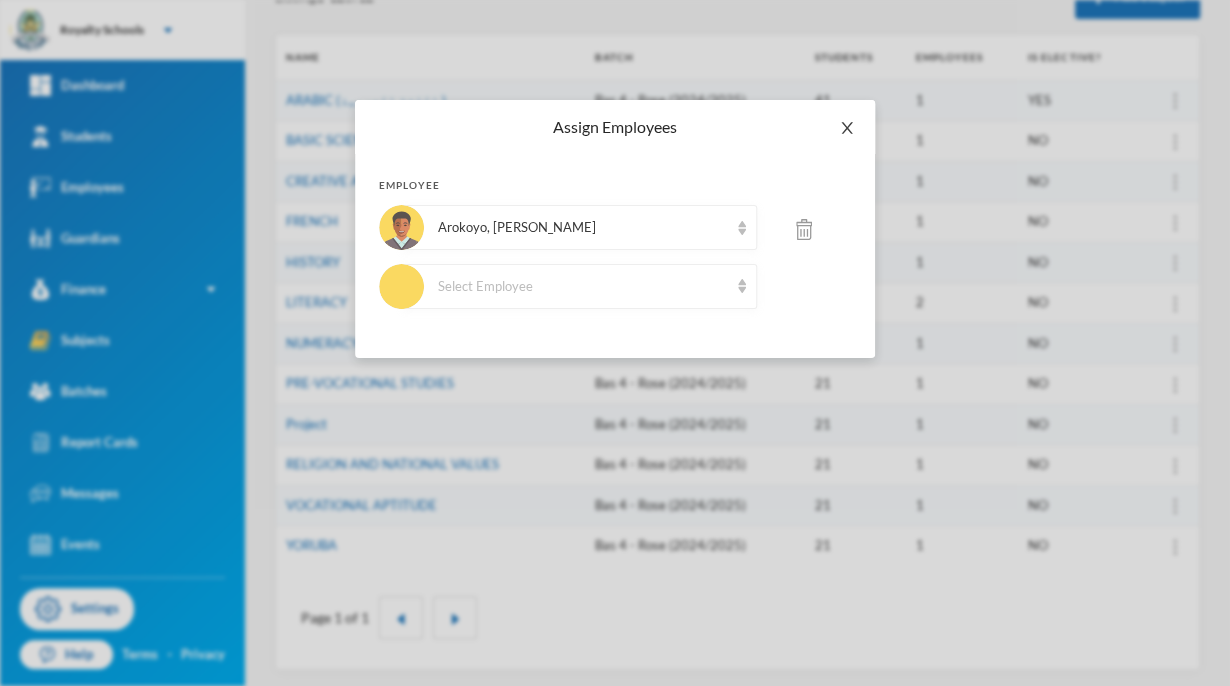 click 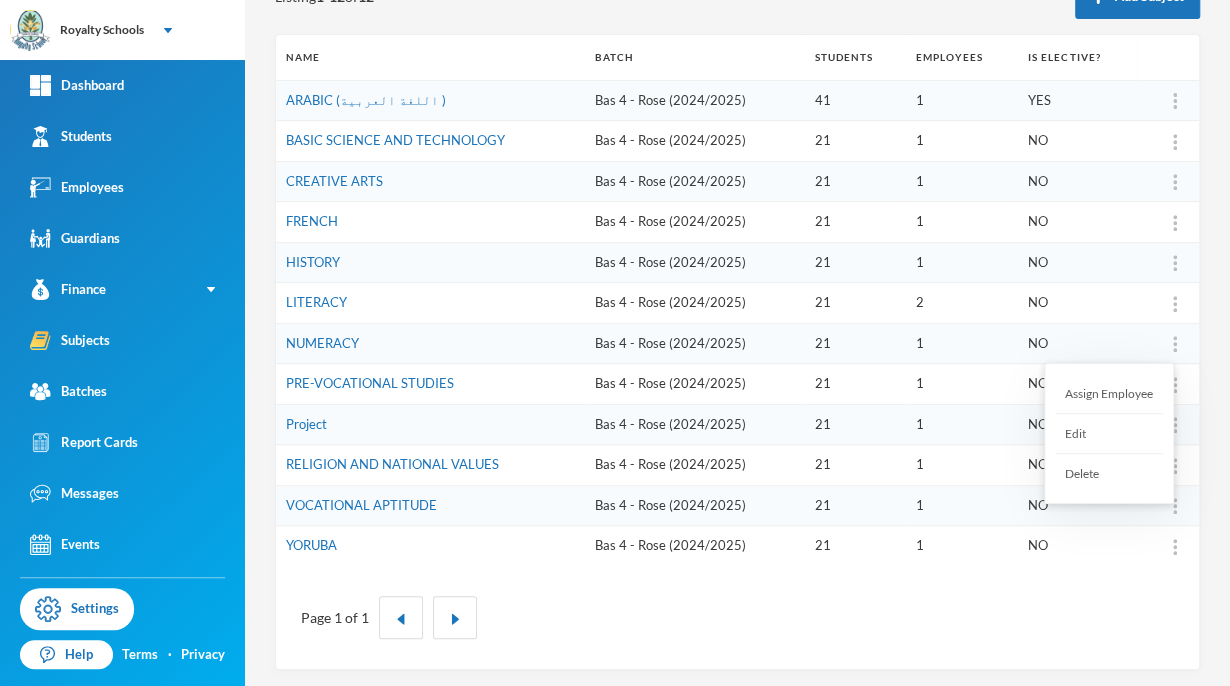 click on "Assign Employee" at bounding box center [1109, 394] 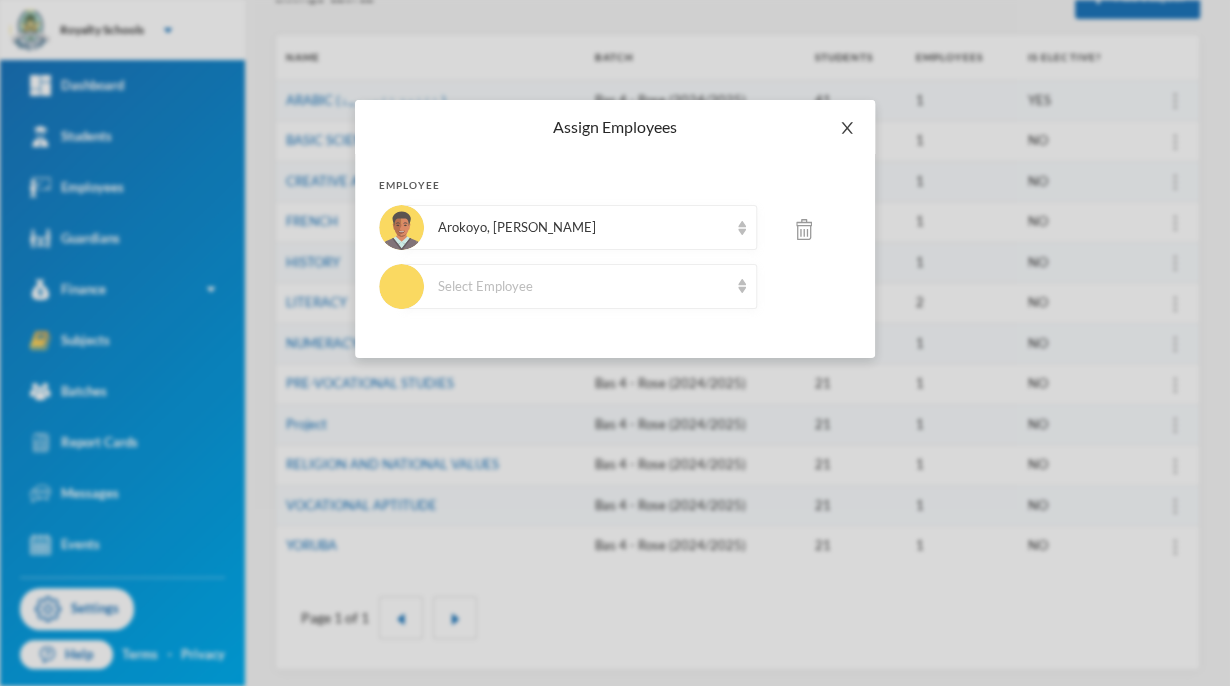 click at bounding box center [847, 128] 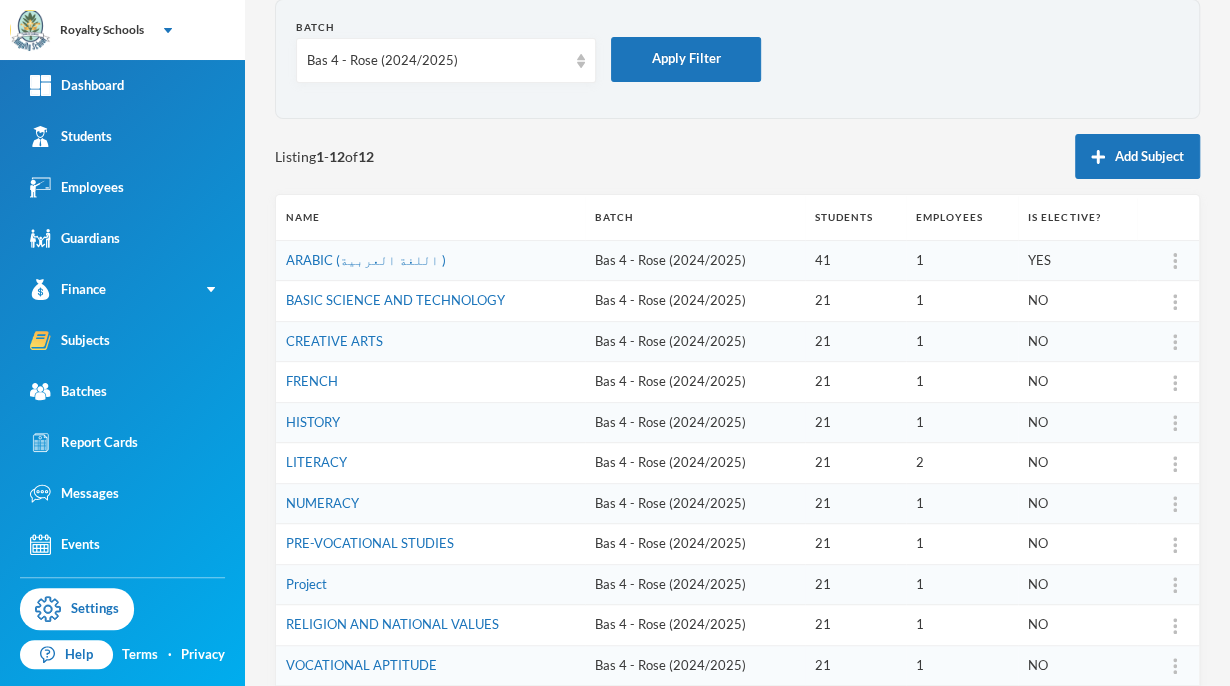scroll, scrollTop: 256, scrollLeft: 0, axis: vertical 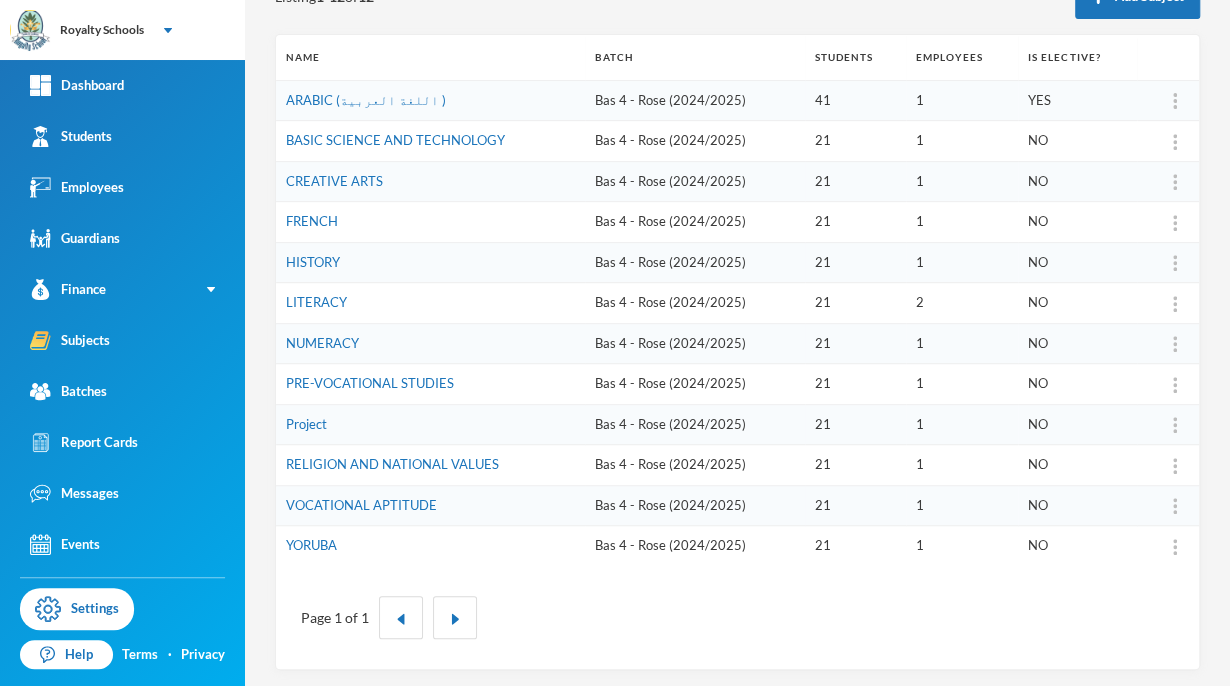 drag, startPoint x: 844, startPoint y: 137, endPoint x: 1164, endPoint y: 585, distance: 550.5488 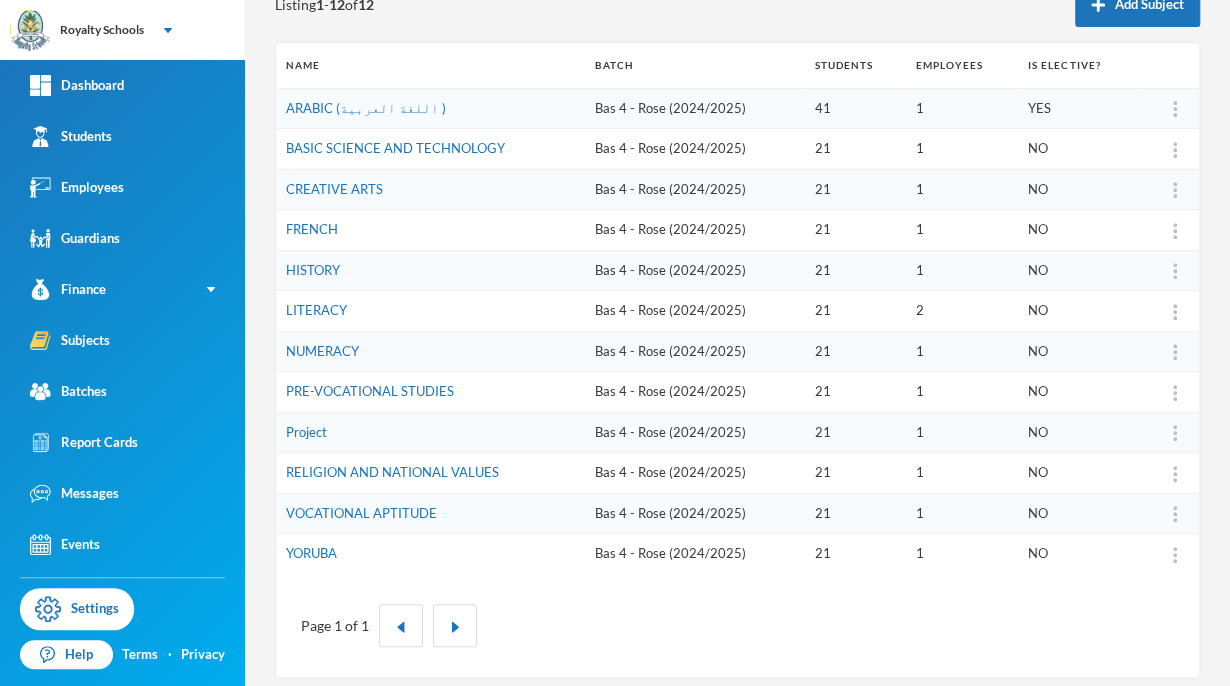scroll, scrollTop: 256, scrollLeft: 0, axis: vertical 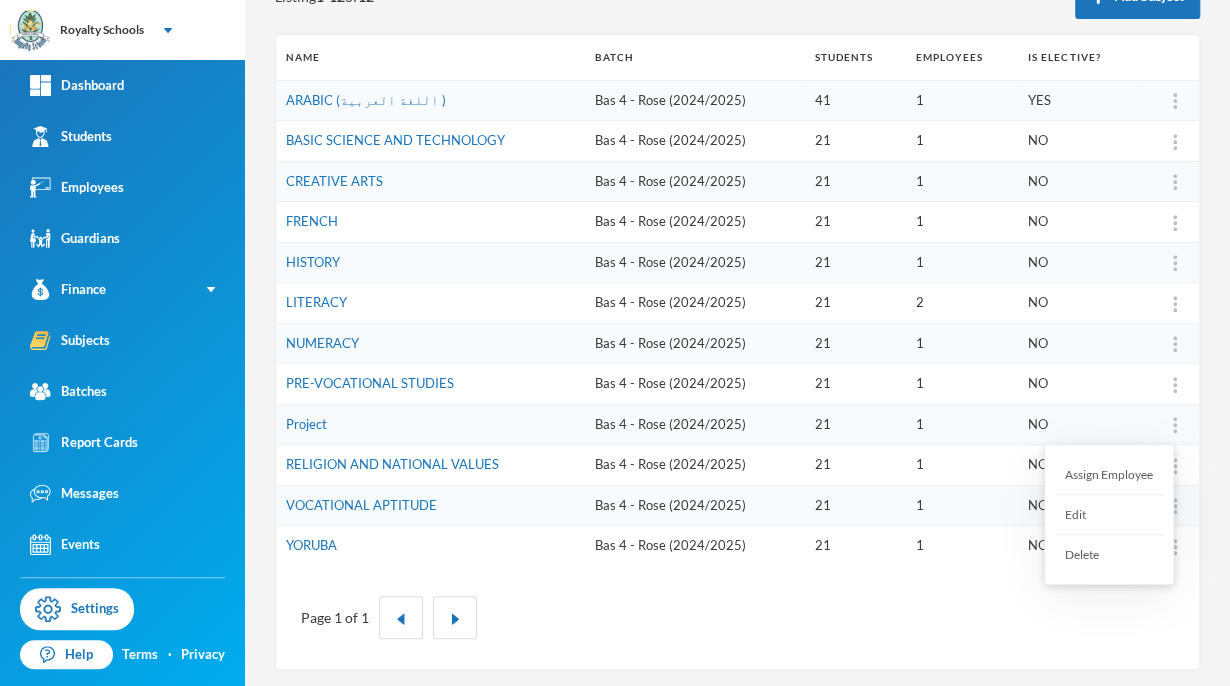 click on "Assign Employee" at bounding box center [1109, 475] 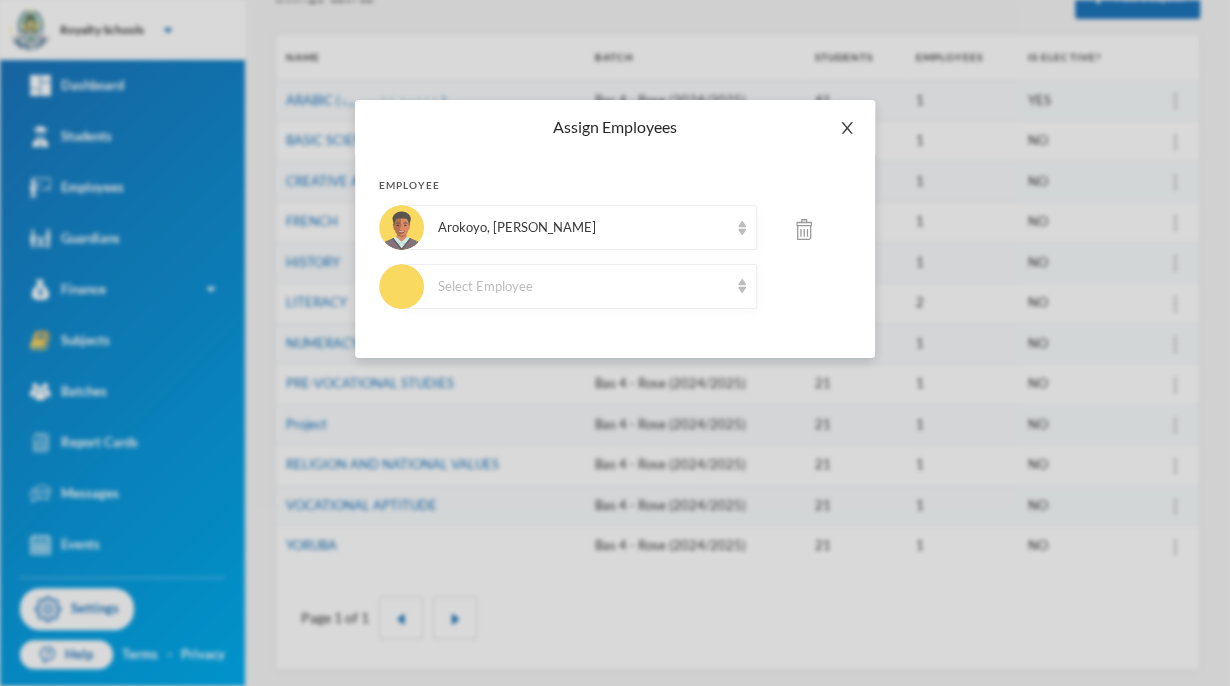 click 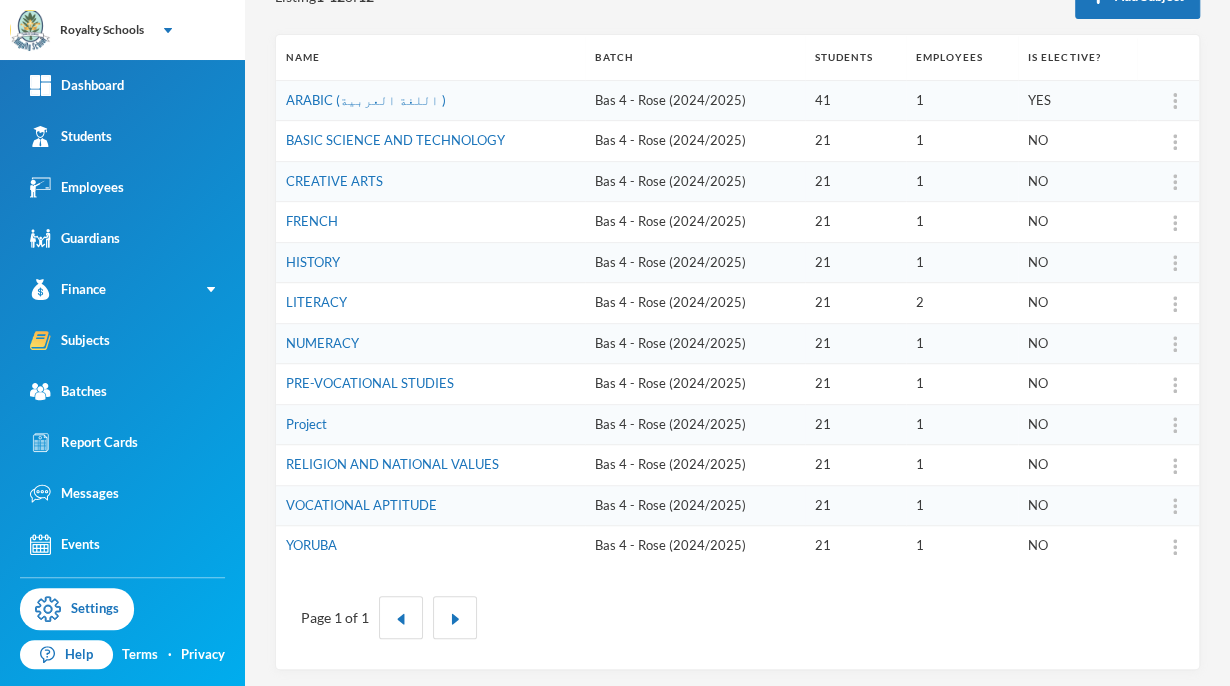 click on "21" at bounding box center [855, 141] 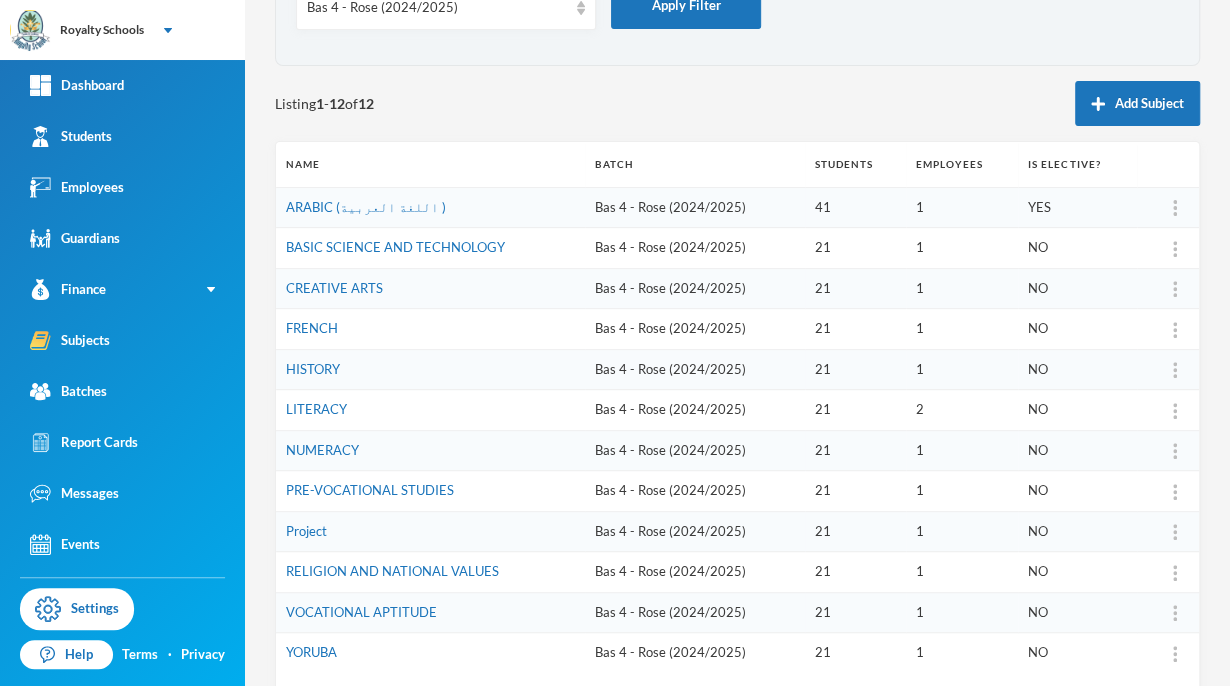 scroll, scrollTop: 256, scrollLeft: 0, axis: vertical 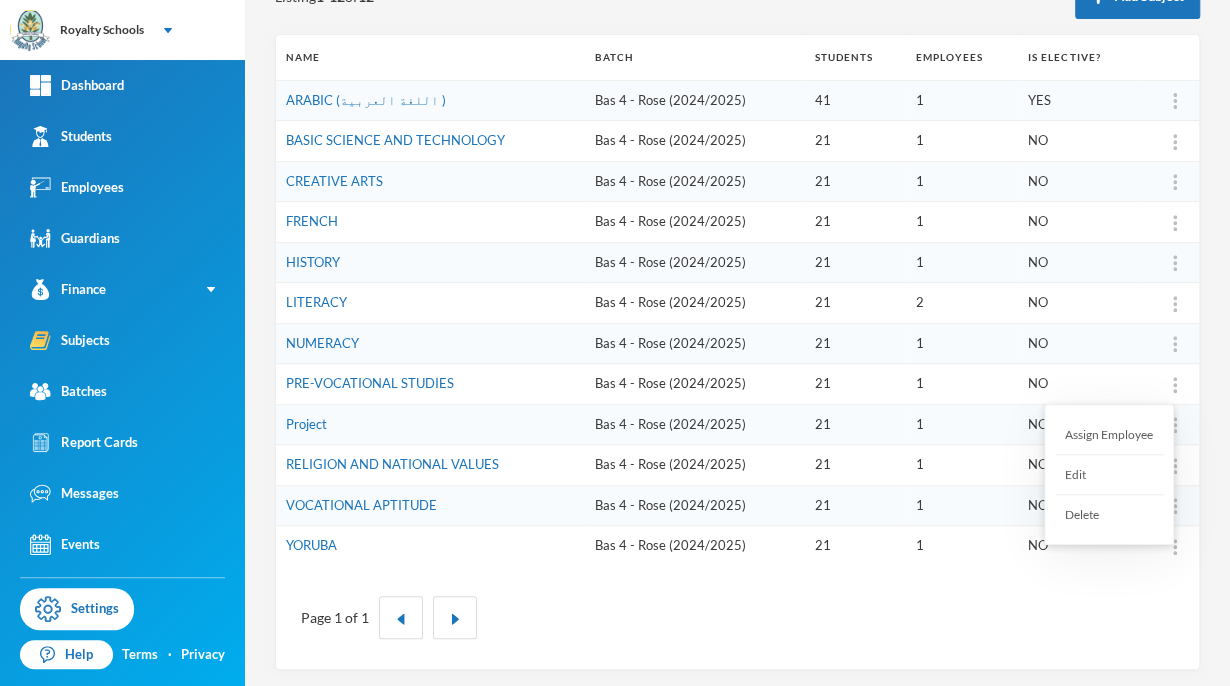 click on "Assign Employee" at bounding box center (1109, 435) 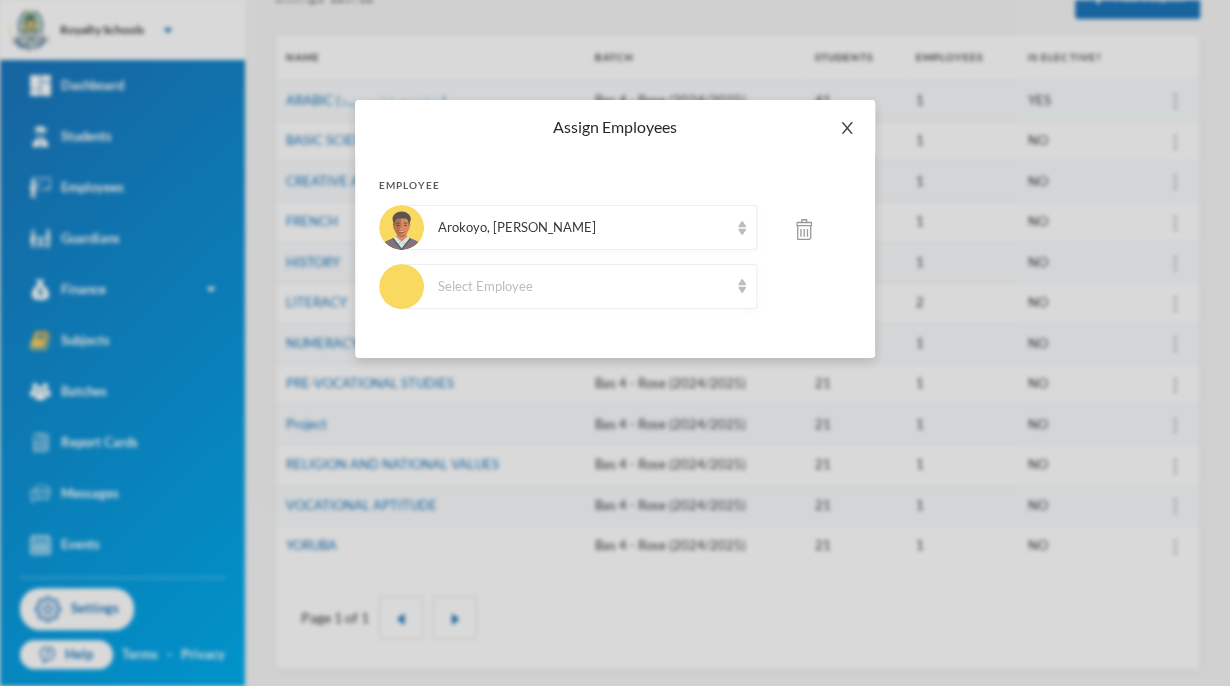 click 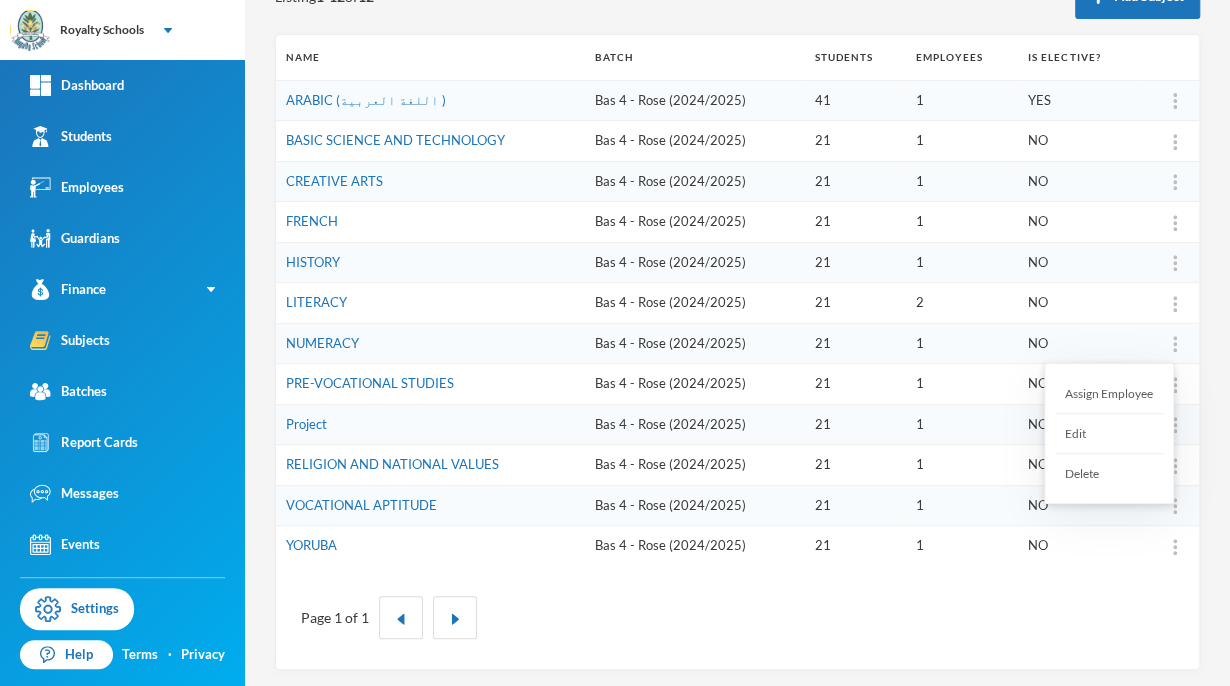click on "Assign Employee" at bounding box center [1109, 394] 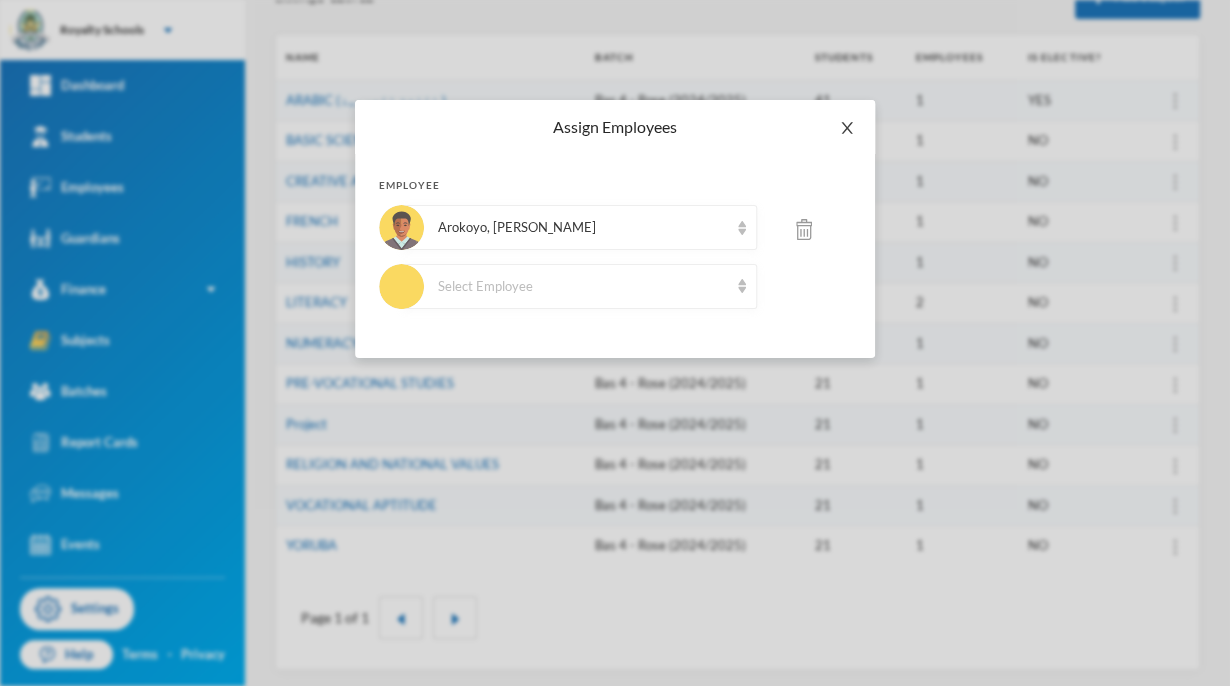 click 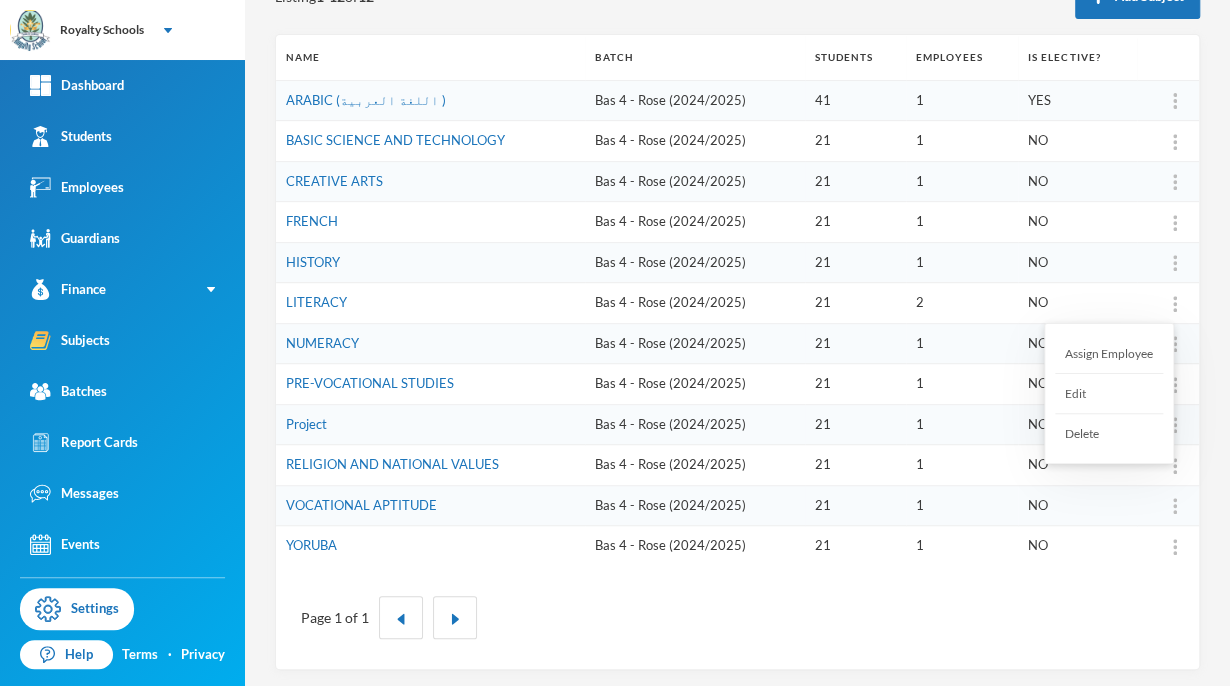 click on "Assign Employee" at bounding box center [1109, 354] 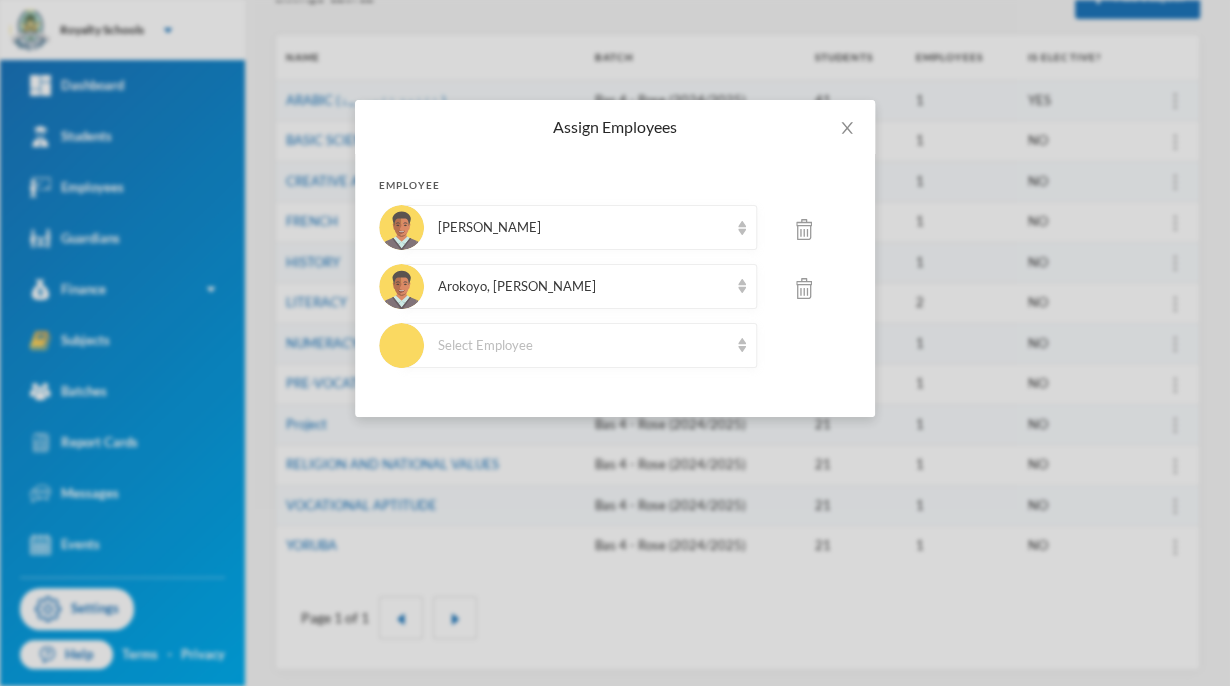 click at bounding box center [804, 229] 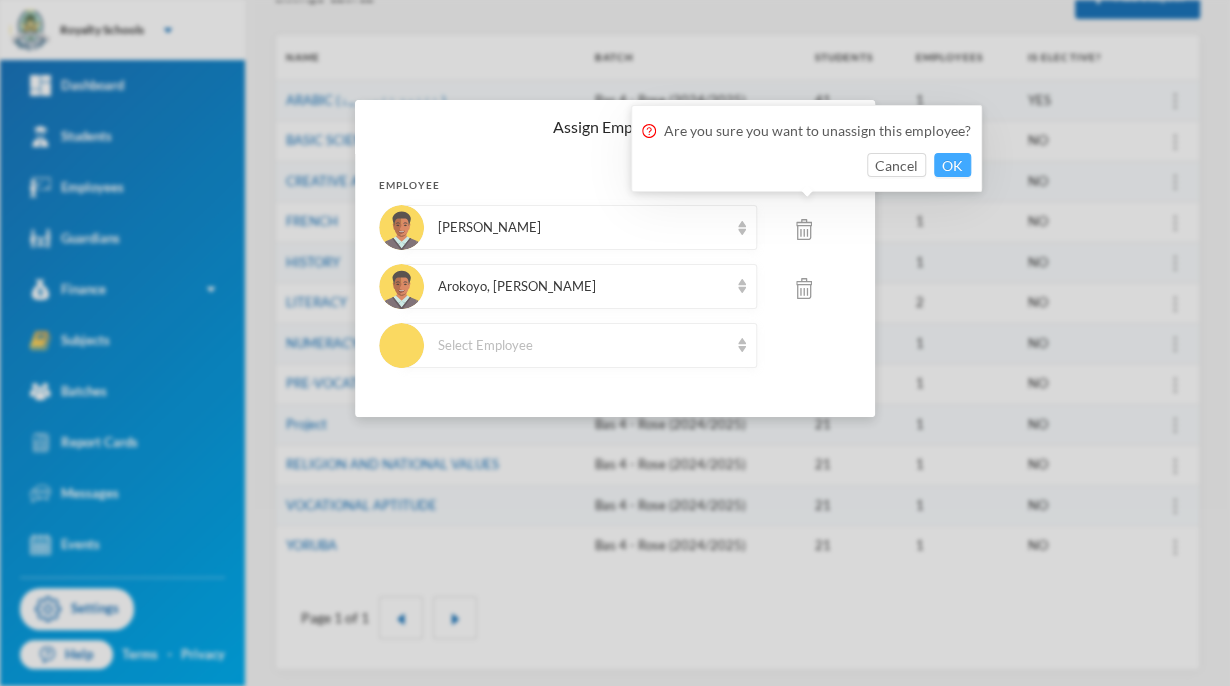 click on "OK" at bounding box center (952, 165) 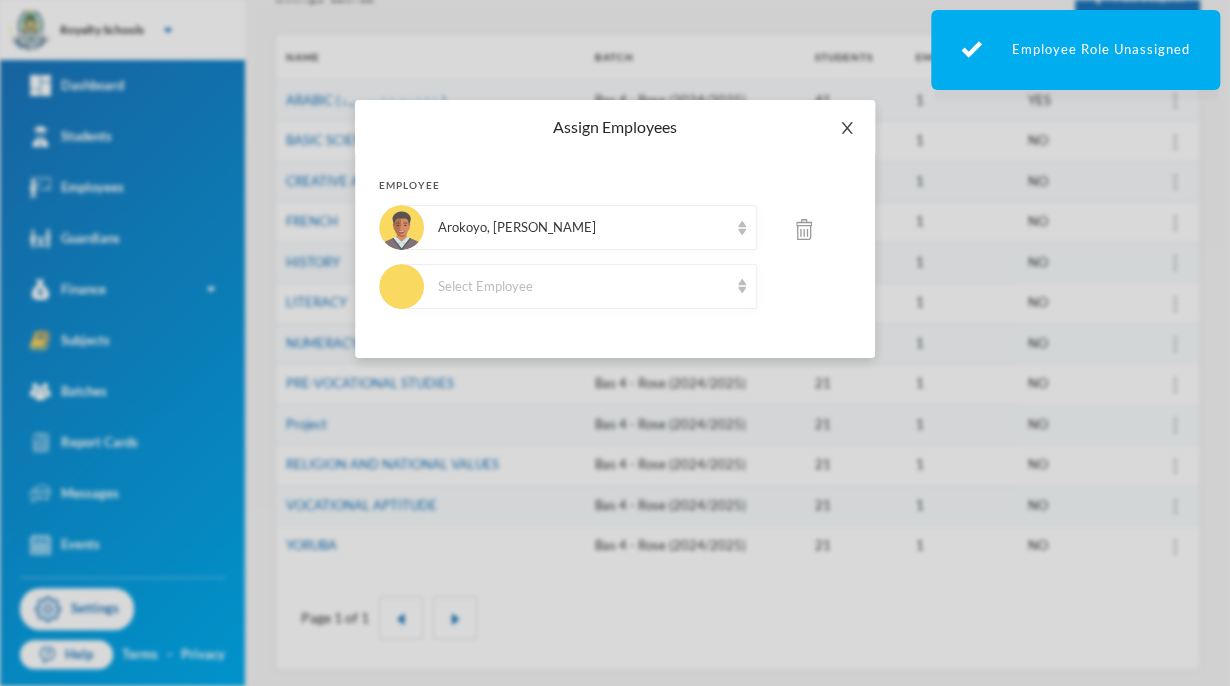 click 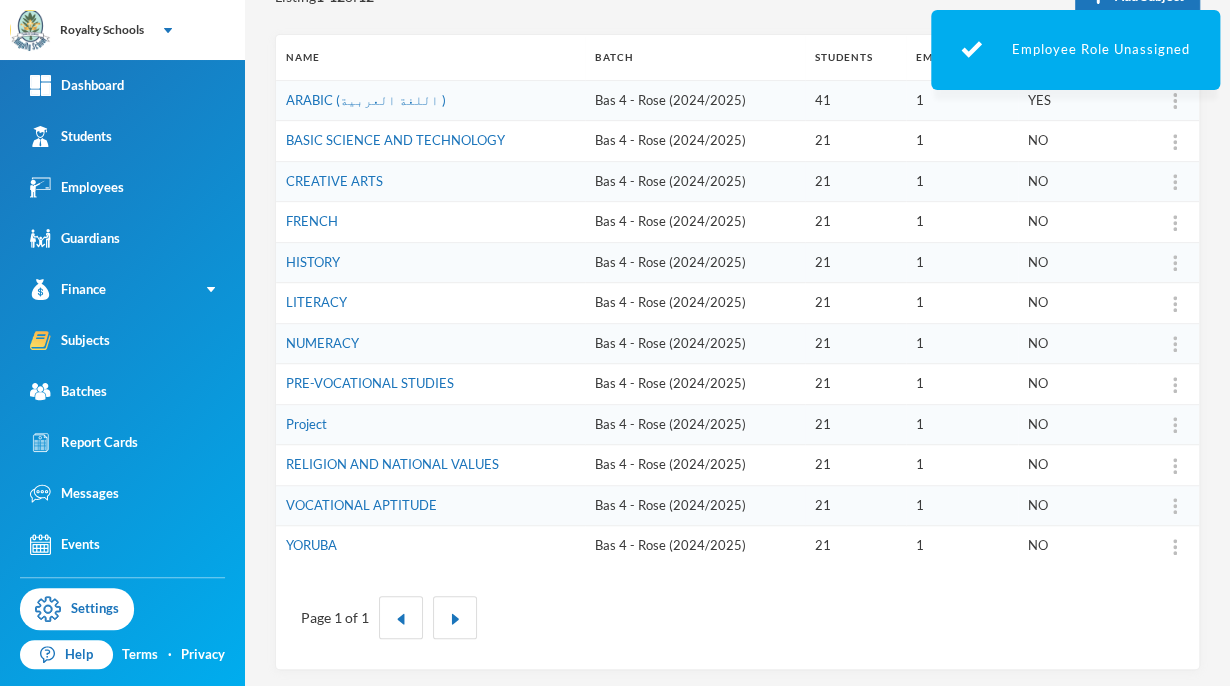 scroll, scrollTop: 0, scrollLeft: 0, axis: both 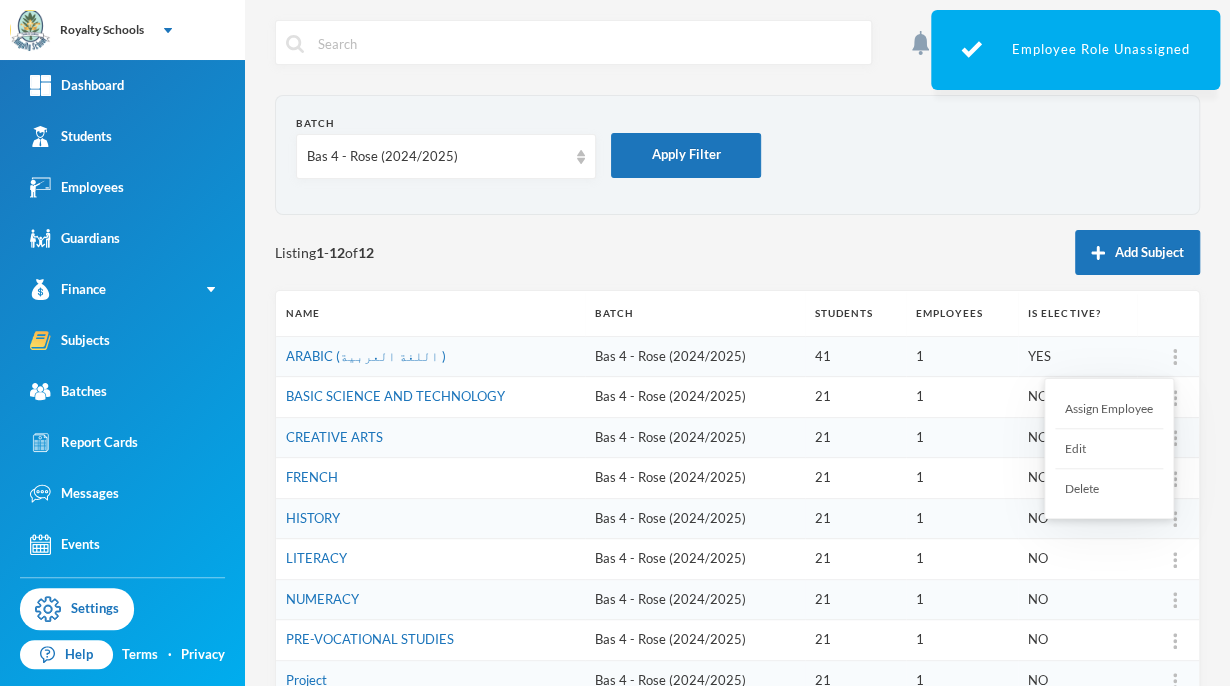 click on "Assign Employee" at bounding box center (1109, 409) 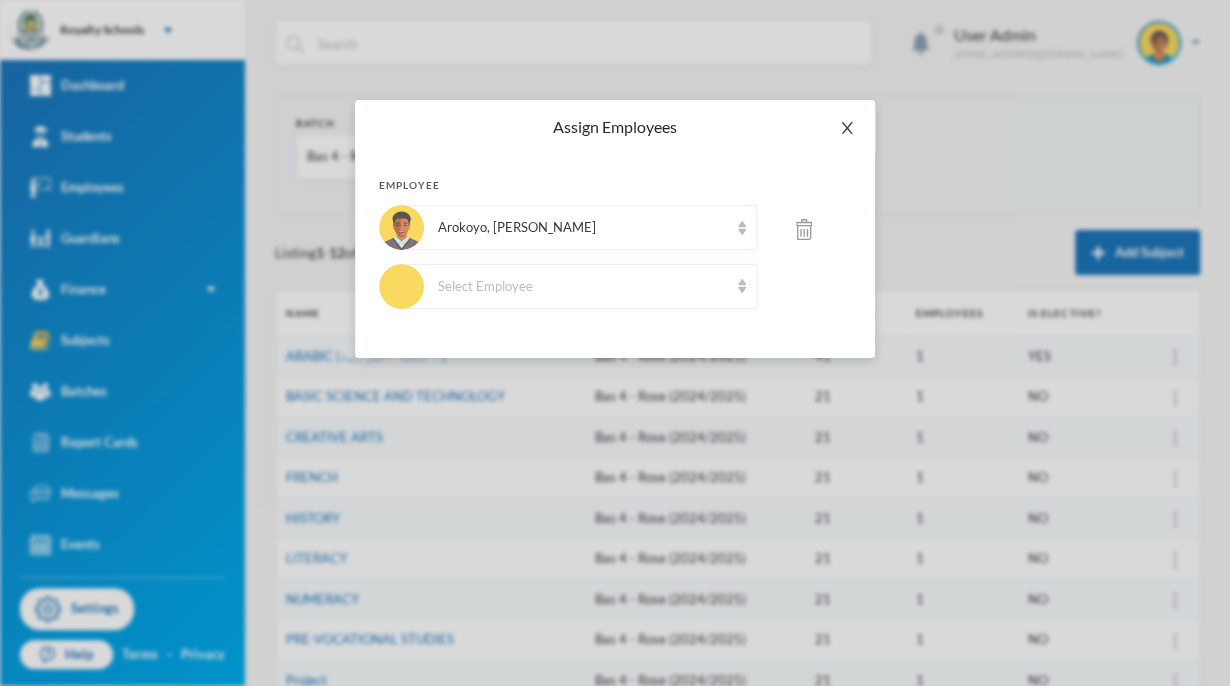 click 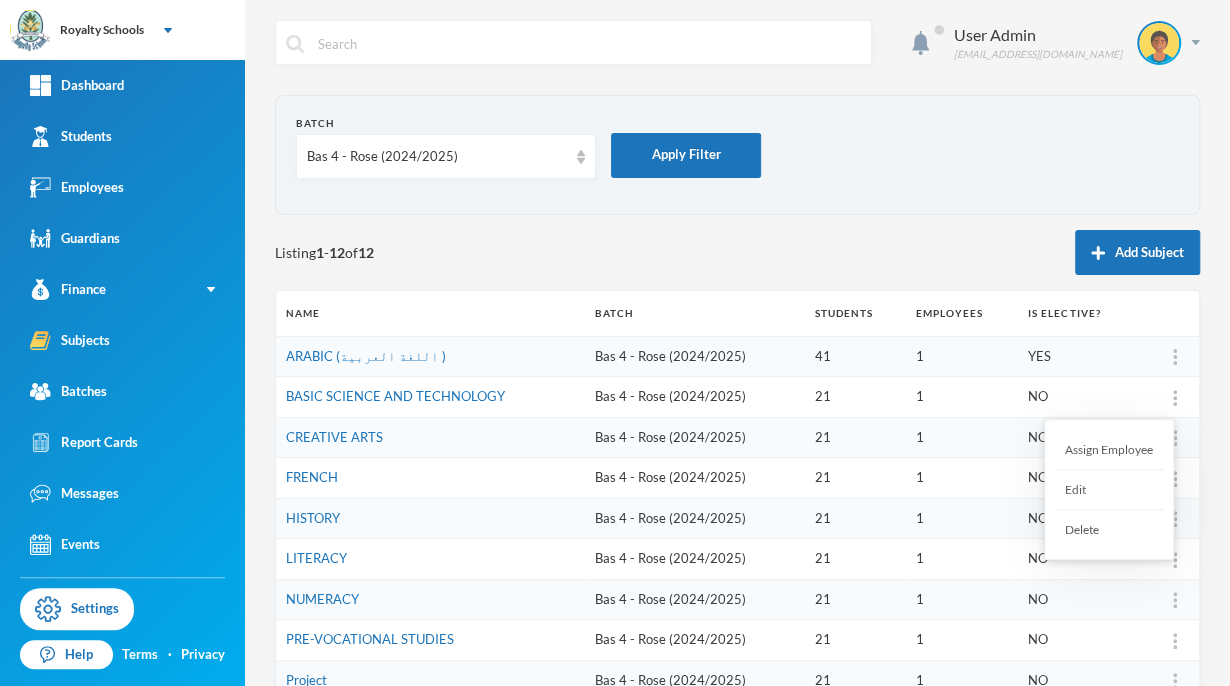 click on "Assign Employee" at bounding box center [1109, 450] 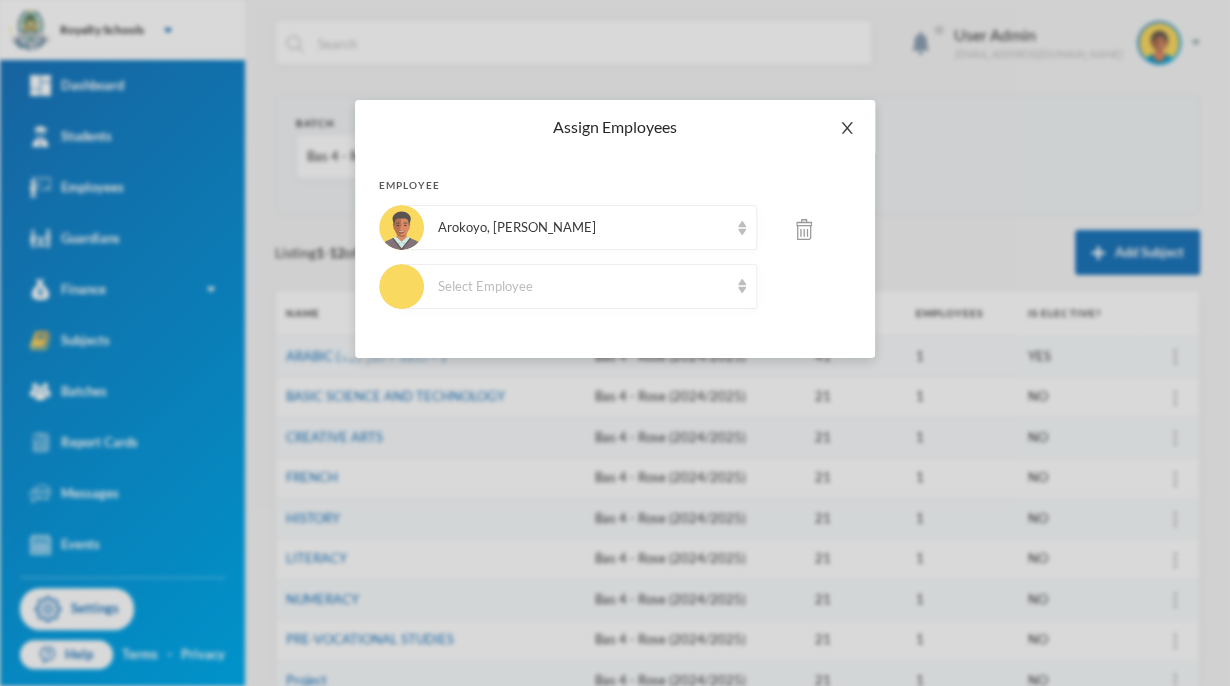 click 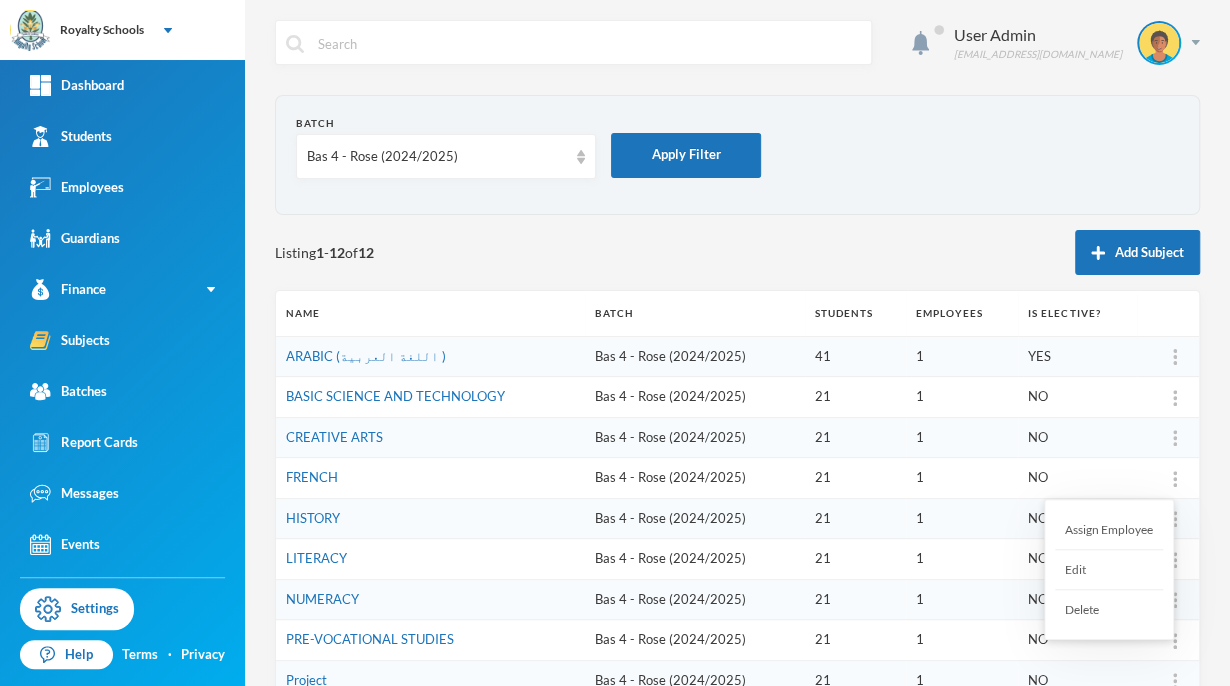 click on "Assign Employee" at bounding box center [1109, 530] 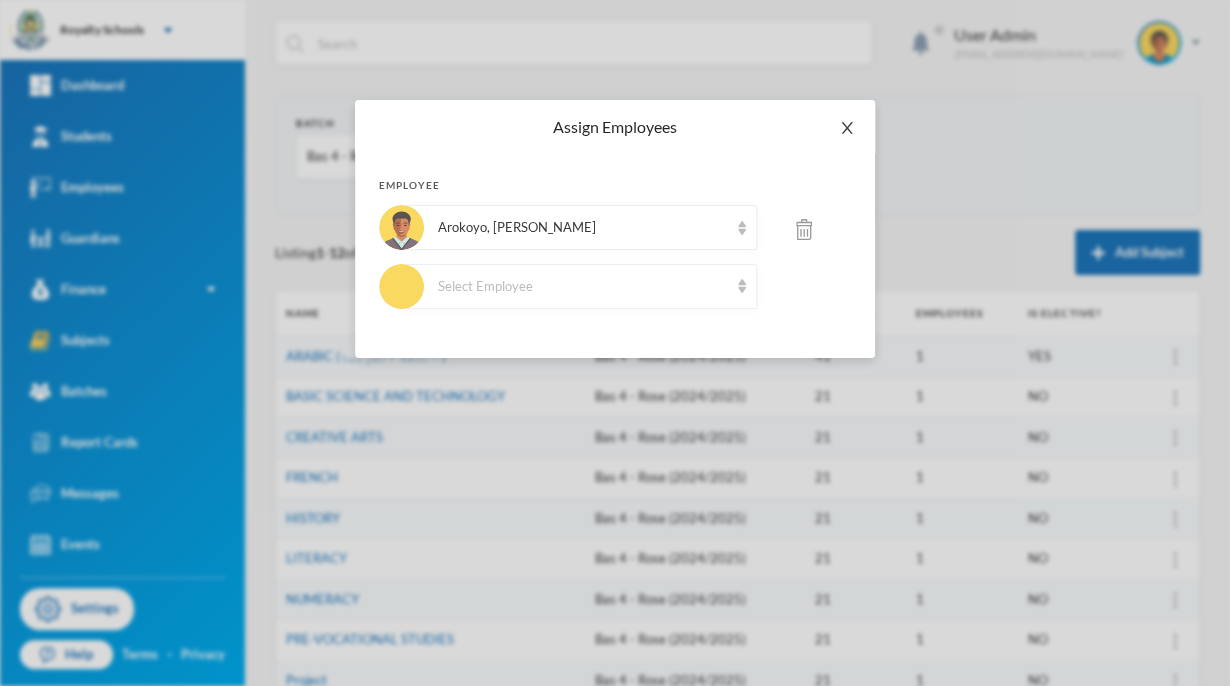 click at bounding box center (847, 128) 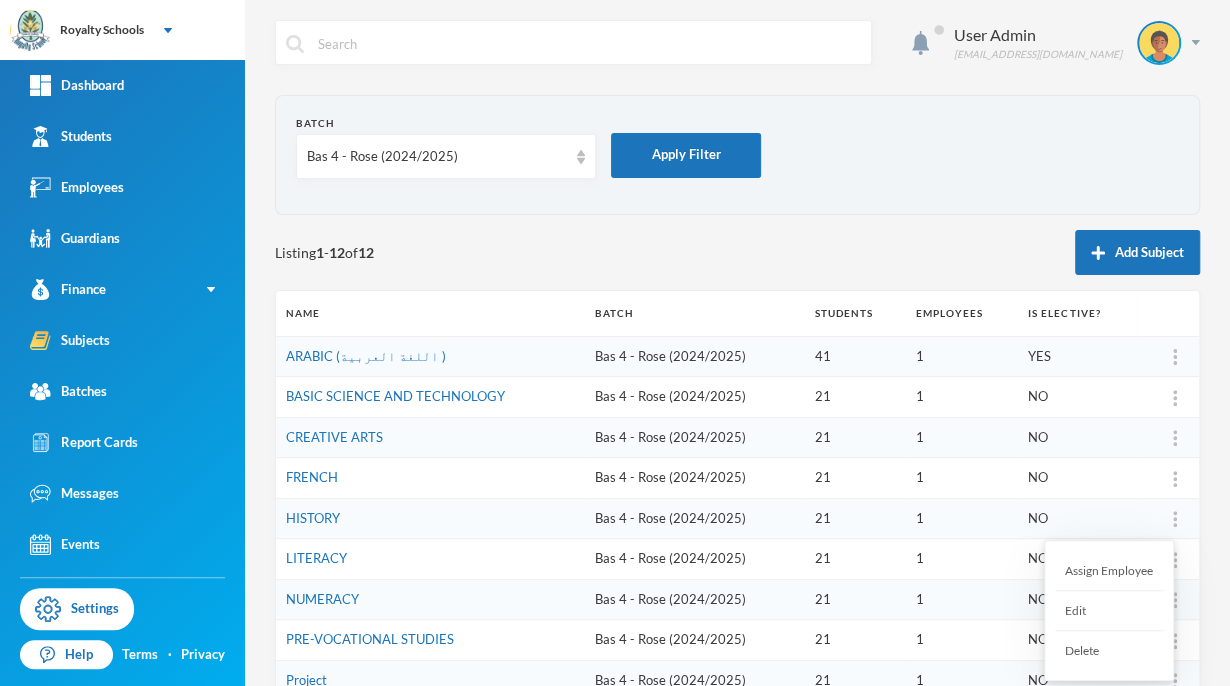 click on "Assign Employee" at bounding box center (1109, 571) 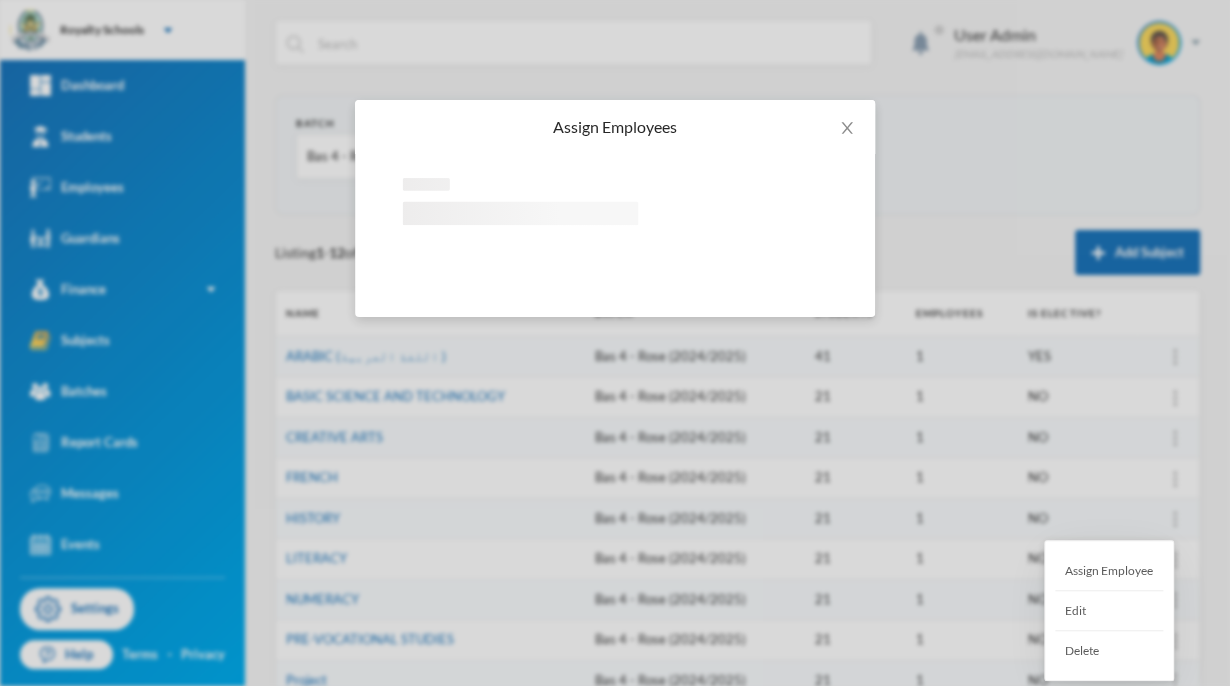 click on "Assign Employee" at bounding box center (1109, 571) 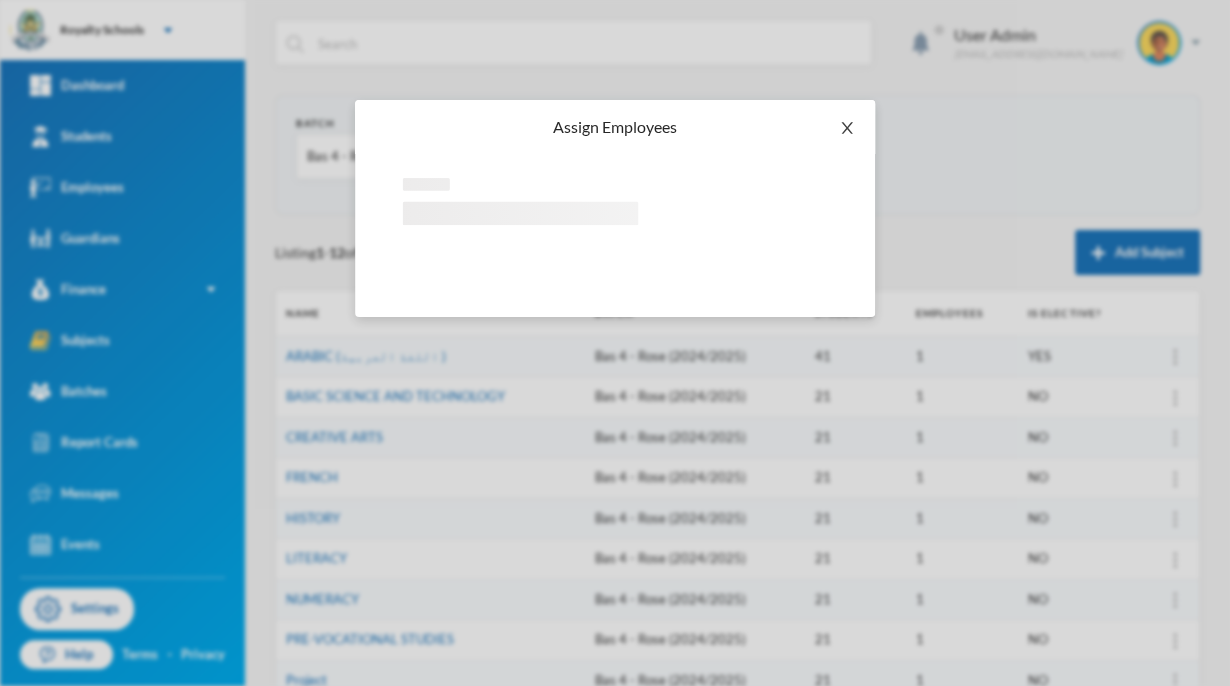 click 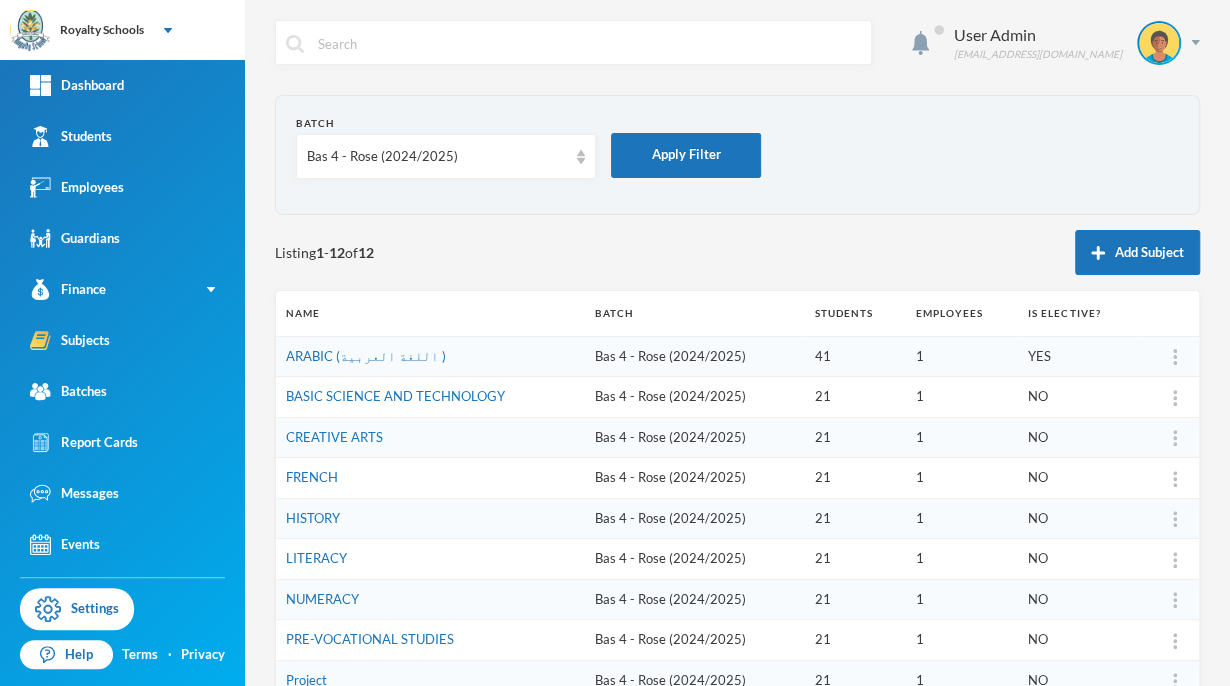 drag, startPoint x: 923, startPoint y: 397, endPoint x: 991, endPoint y: 252, distance: 160.15305 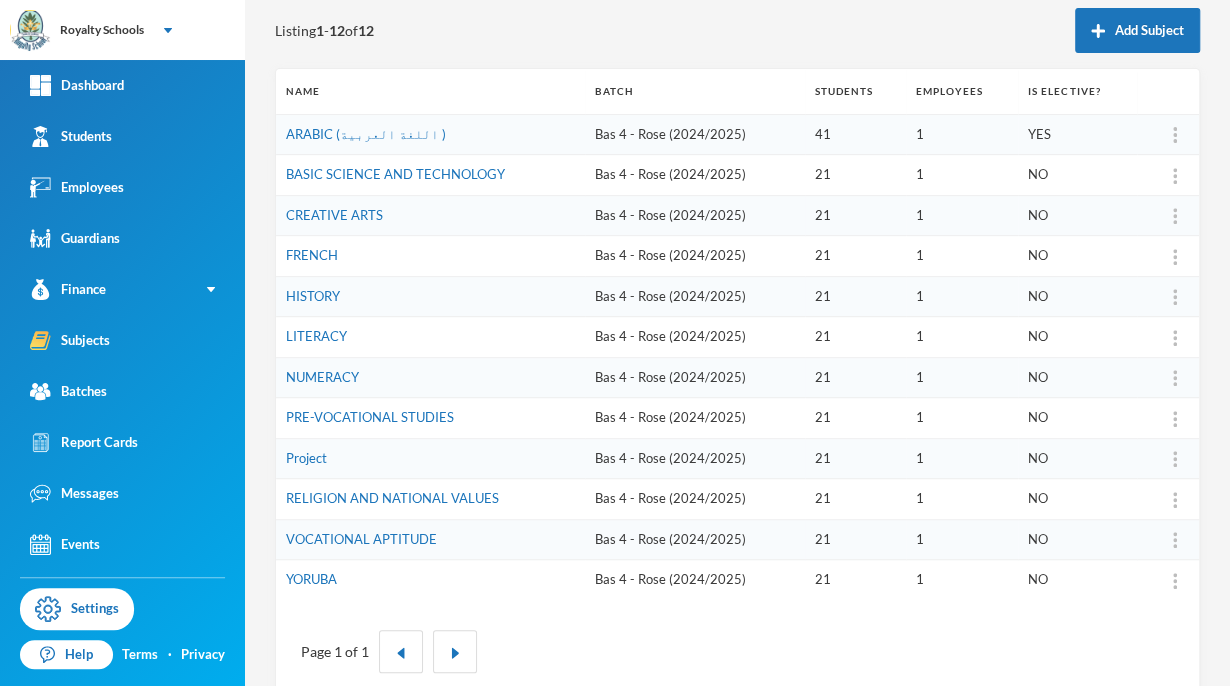 scroll, scrollTop: 224, scrollLeft: 0, axis: vertical 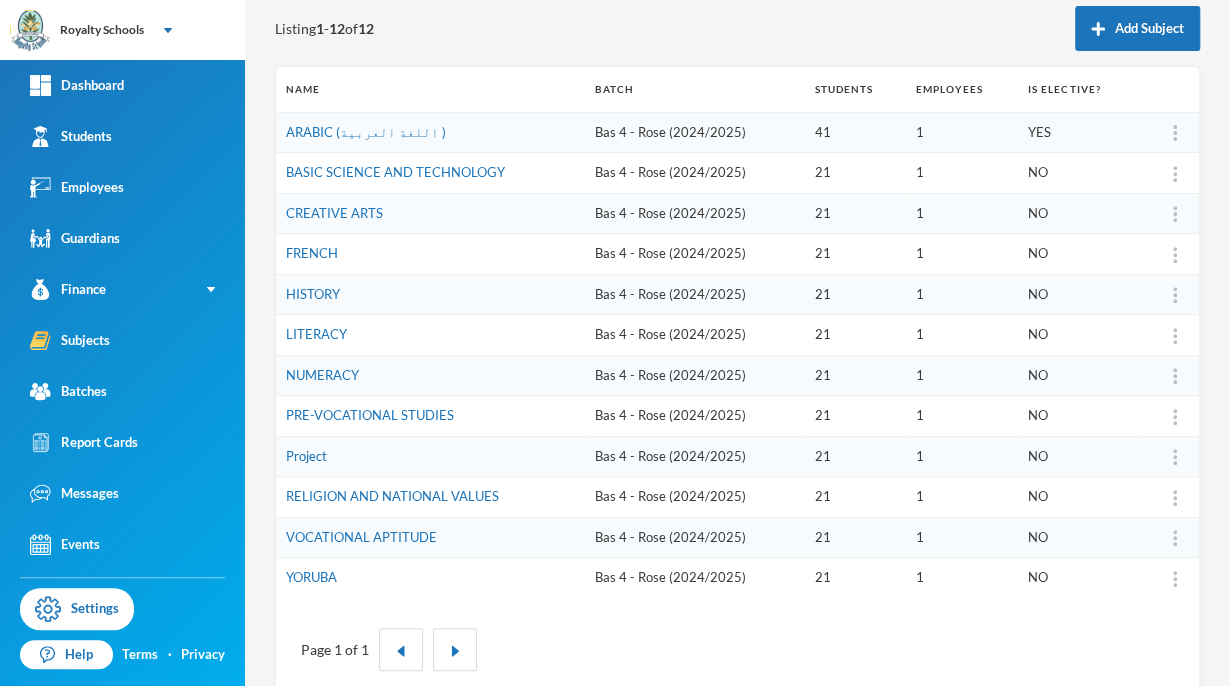click at bounding box center (1175, 295) 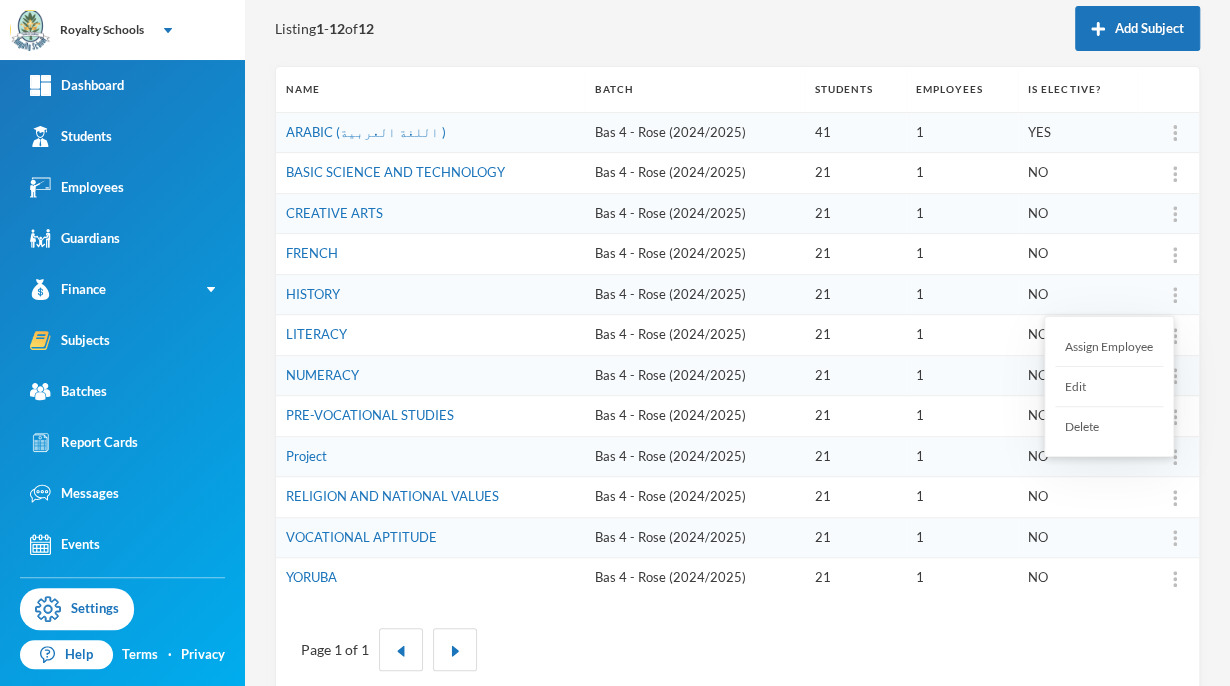 click on "Assign Employee" at bounding box center [1109, 347] 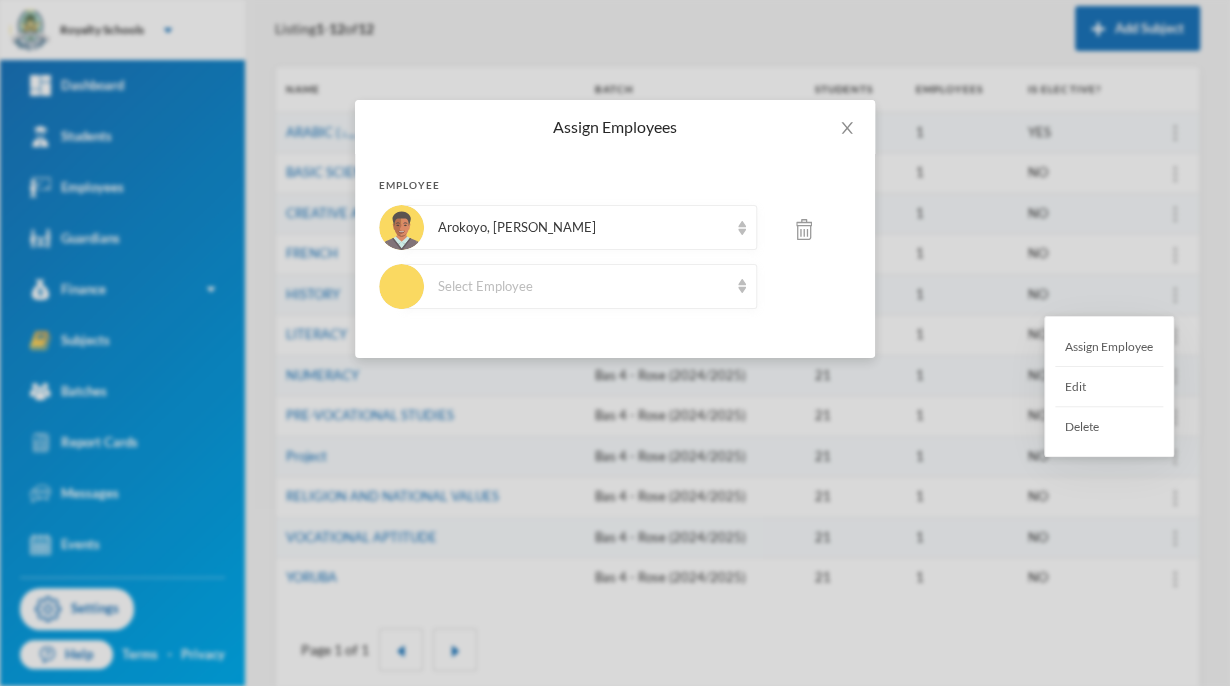 click on "Assign Employees Employee Arokoyo, Seun Funsho Select Employee" at bounding box center (615, 343) 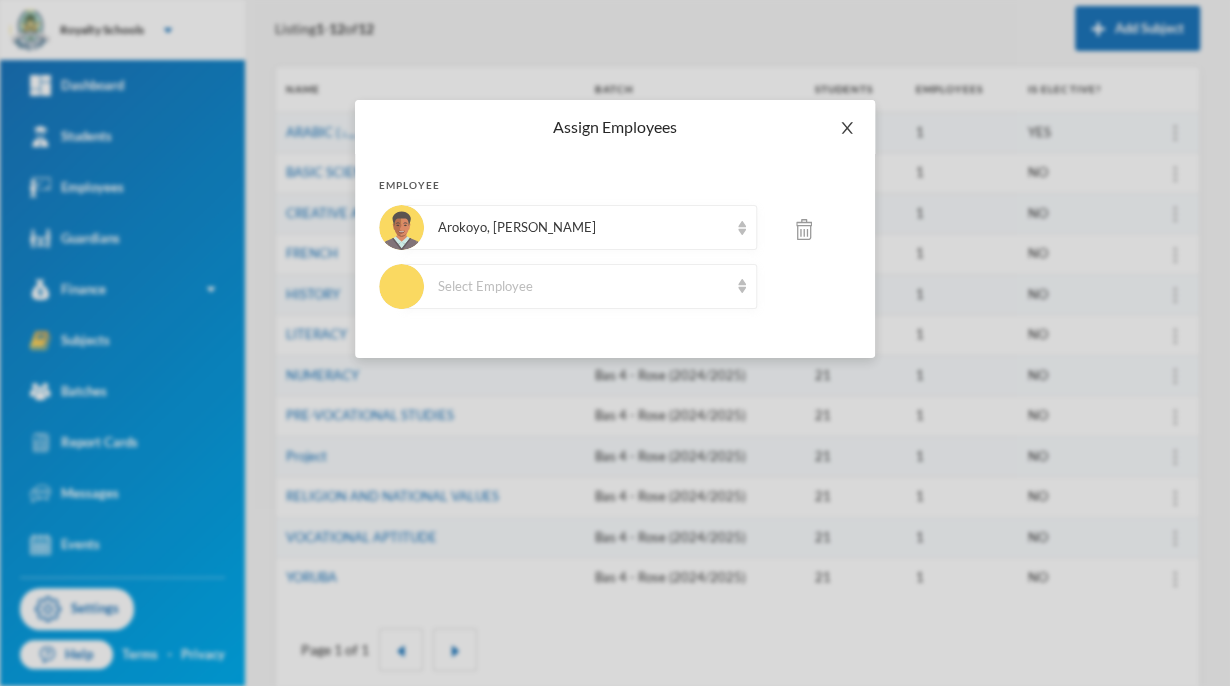 click at bounding box center [847, 128] 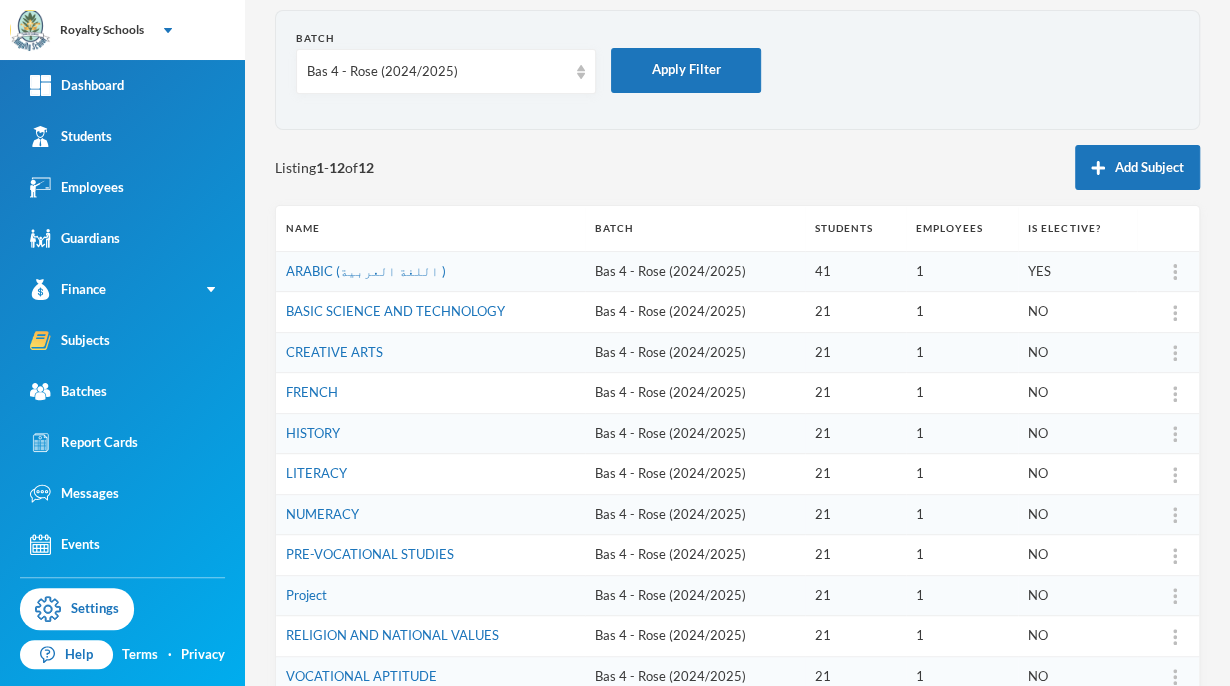 scroll, scrollTop: 91, scrollLeft: 0, axis: vertical 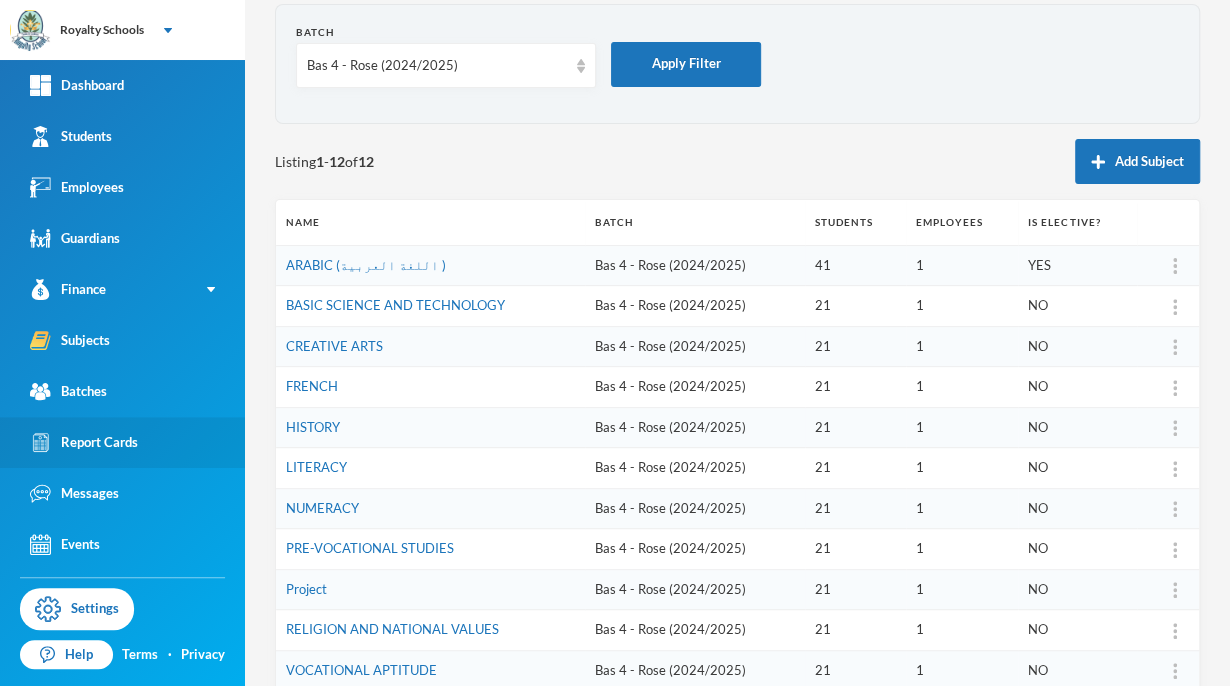 click on "Report Cards" at bounding box center [122, 442] 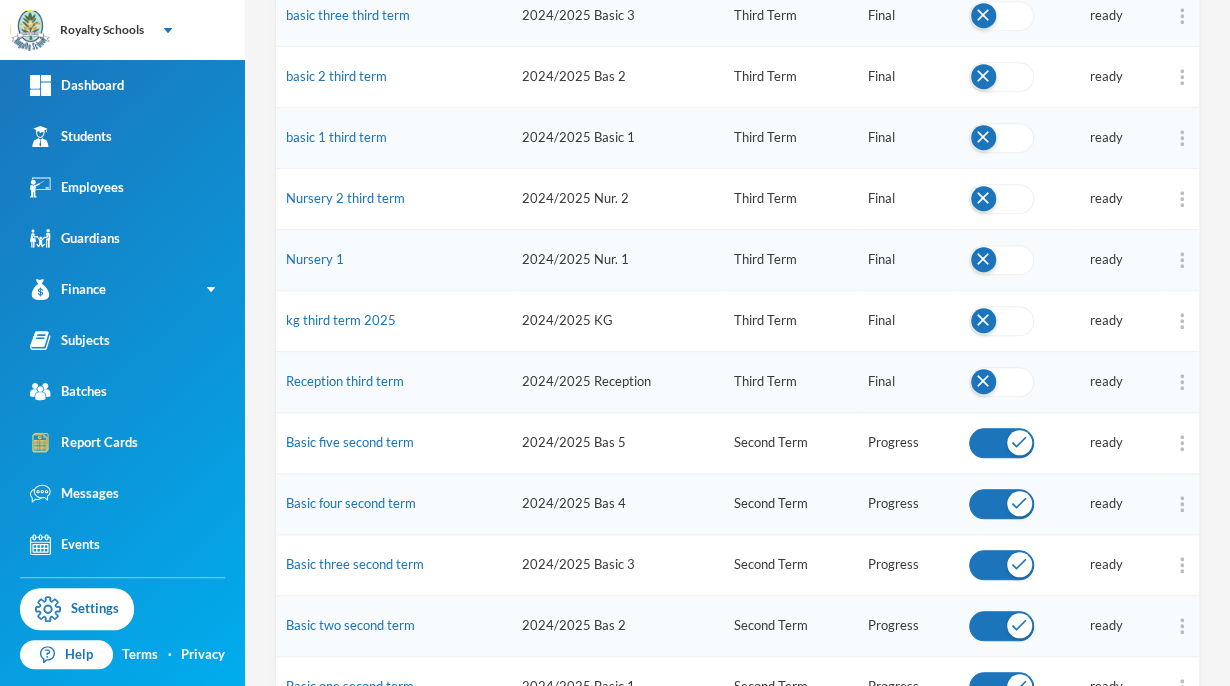 scroll, scrollTop: 475, scrollLeft: 0, axis: vertical 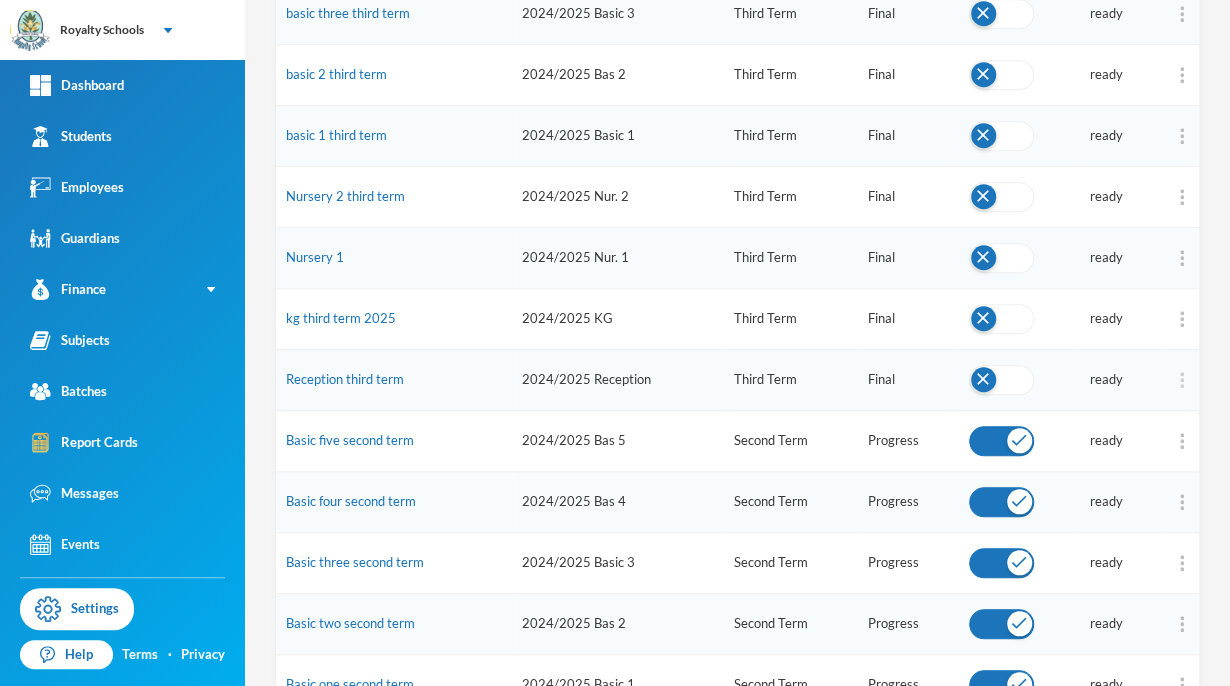 click at bounding box center (1182, 380) 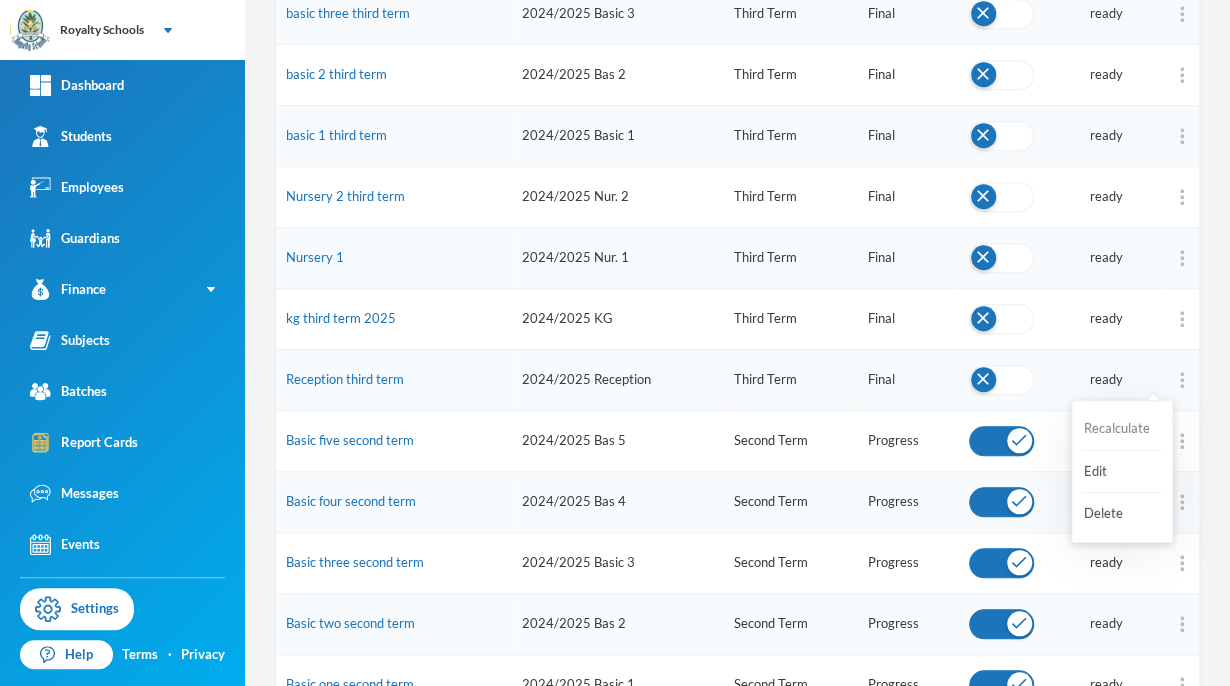 click on "Recalculate" at bounding box center (1122, 429) 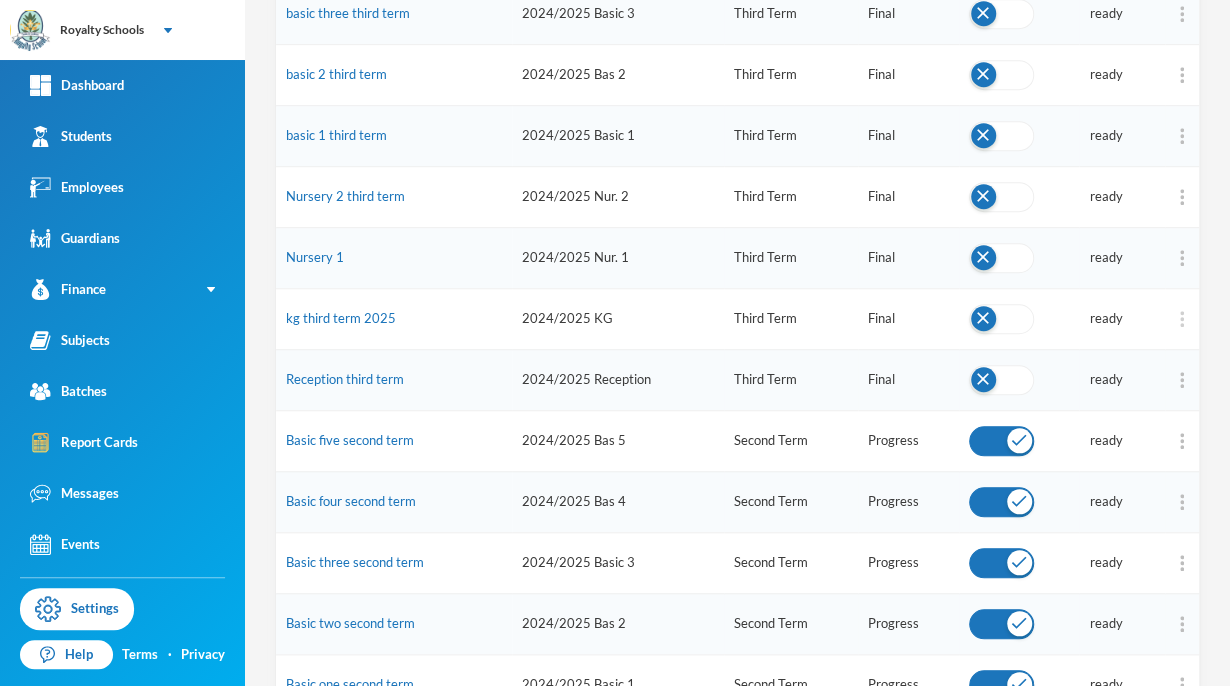 click at bounding box center [1182, 319] 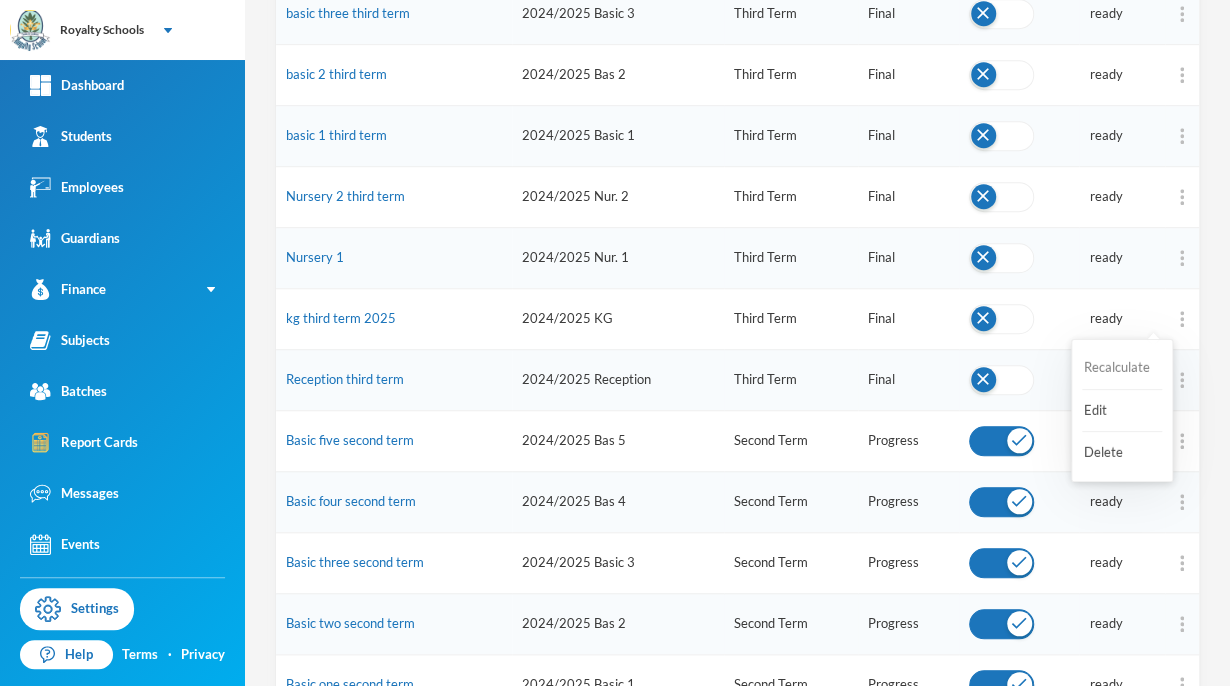 click on "Recalculate" at bounding box center [1122, 368] 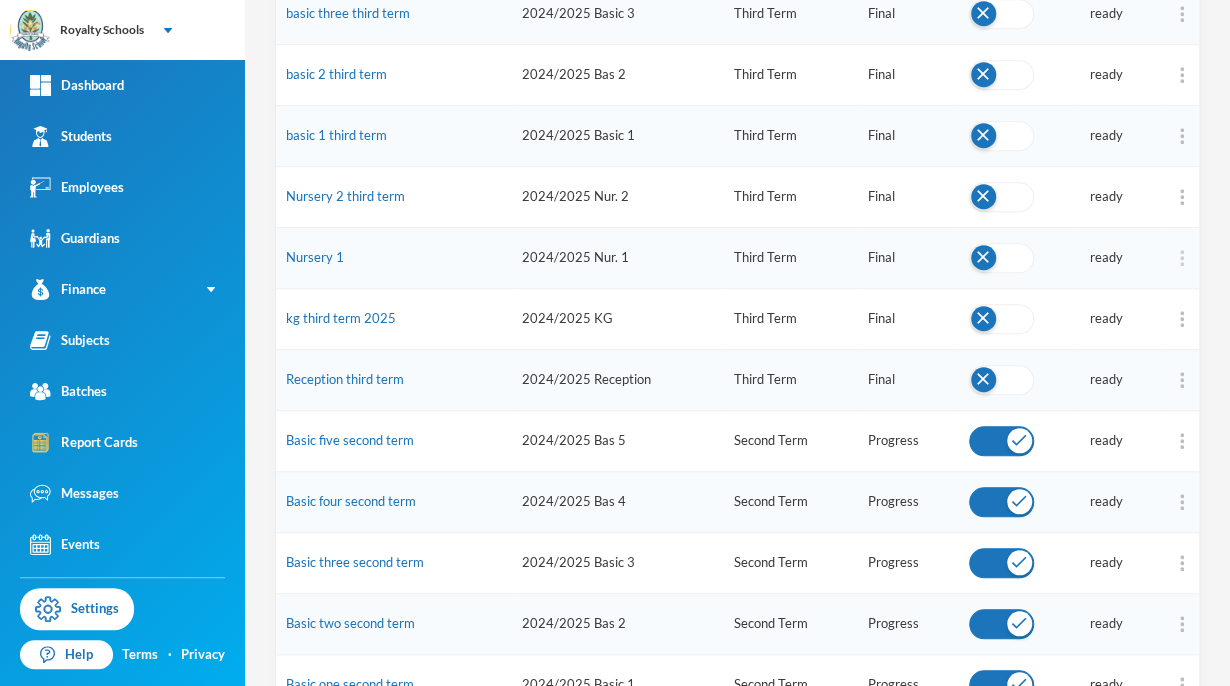 click at bounding box center [1182, 258] 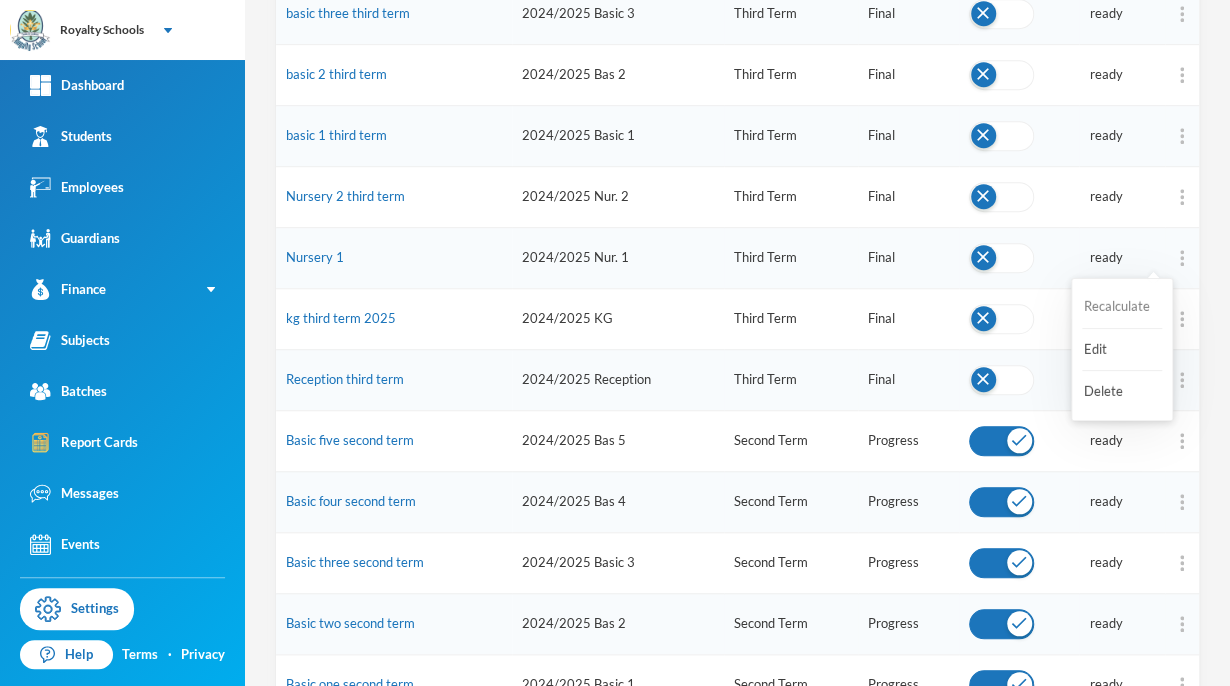 click on "Recalculate" at bounding box center (1122, 307) 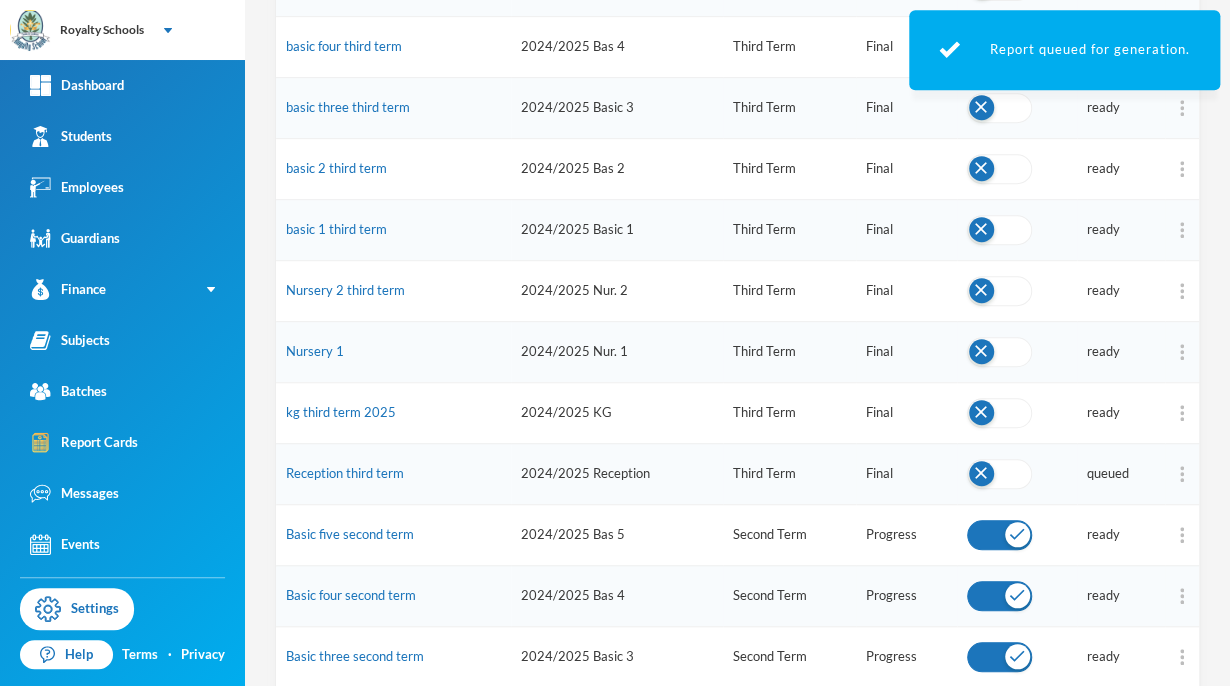 scroll, scrollTop: 380, scrollLeft: 0, axis: vertical 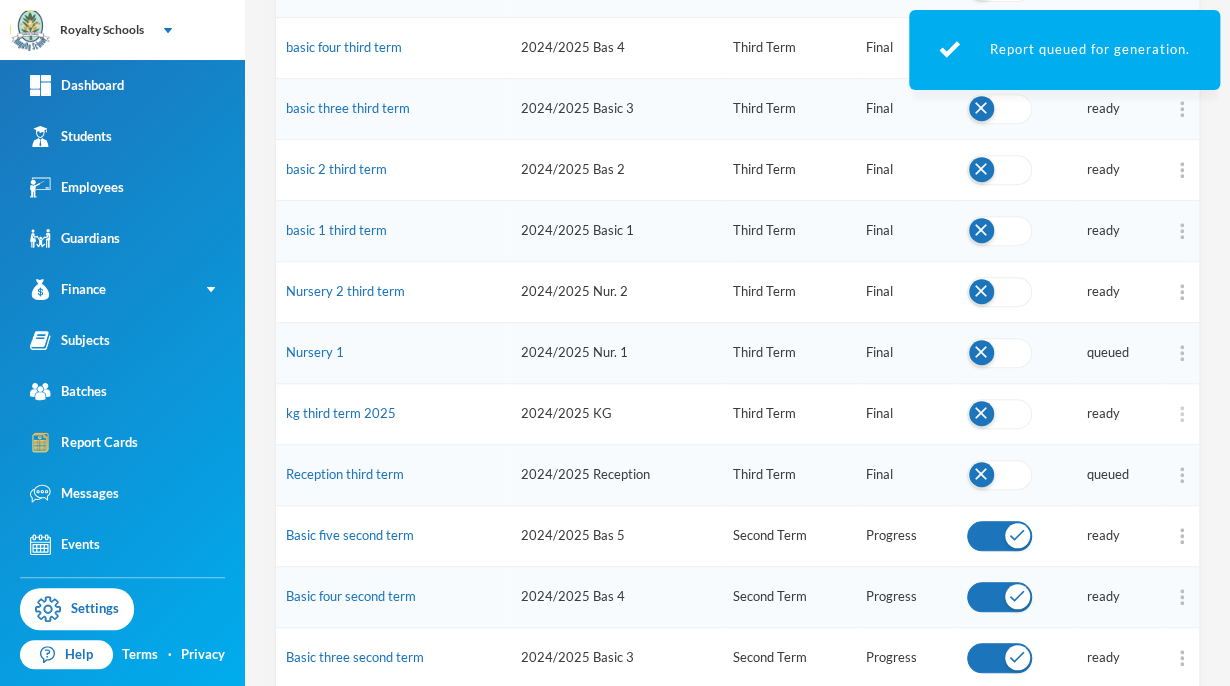 click at bounding box center [1182, 414] 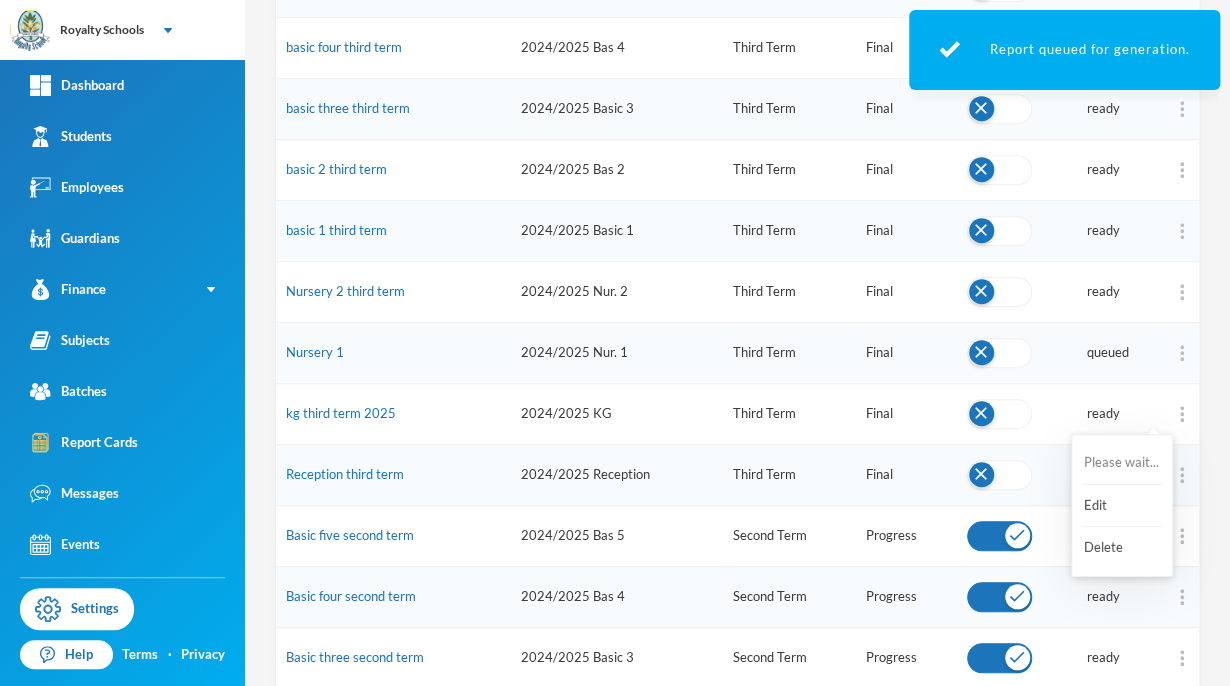 click on "Please wait..." at bounding box center (1122, 463) 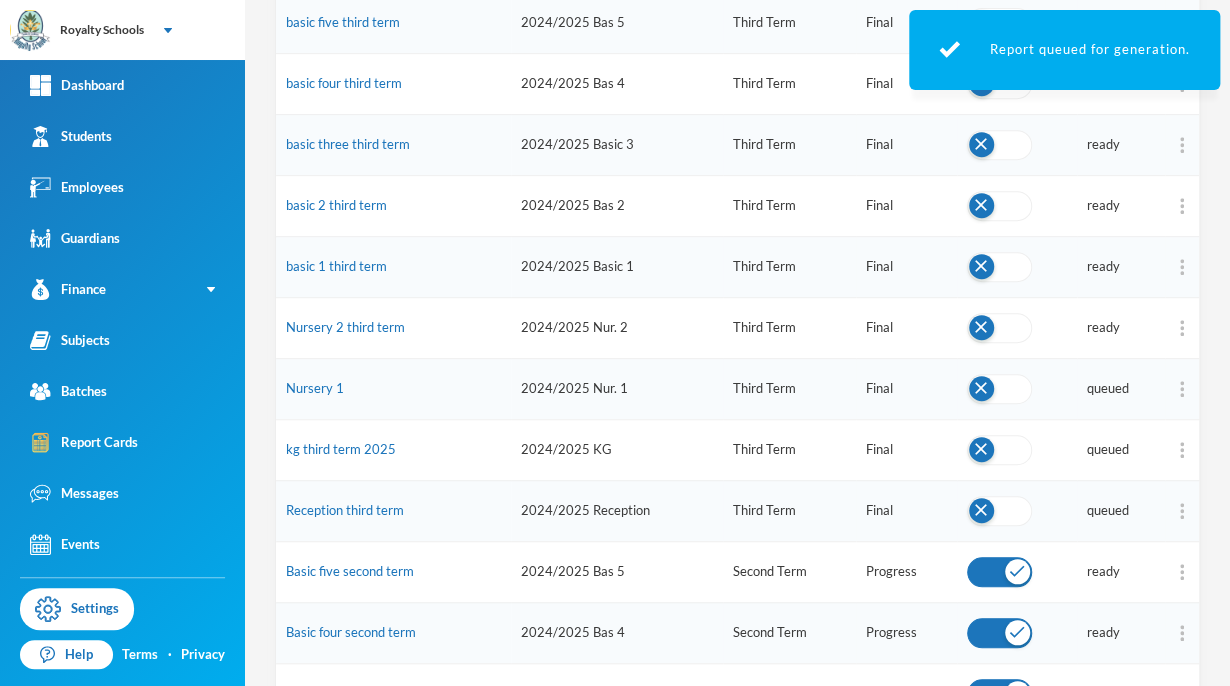 scroll, scrollTop: 340, scrollLeft: 0, axis: vertical 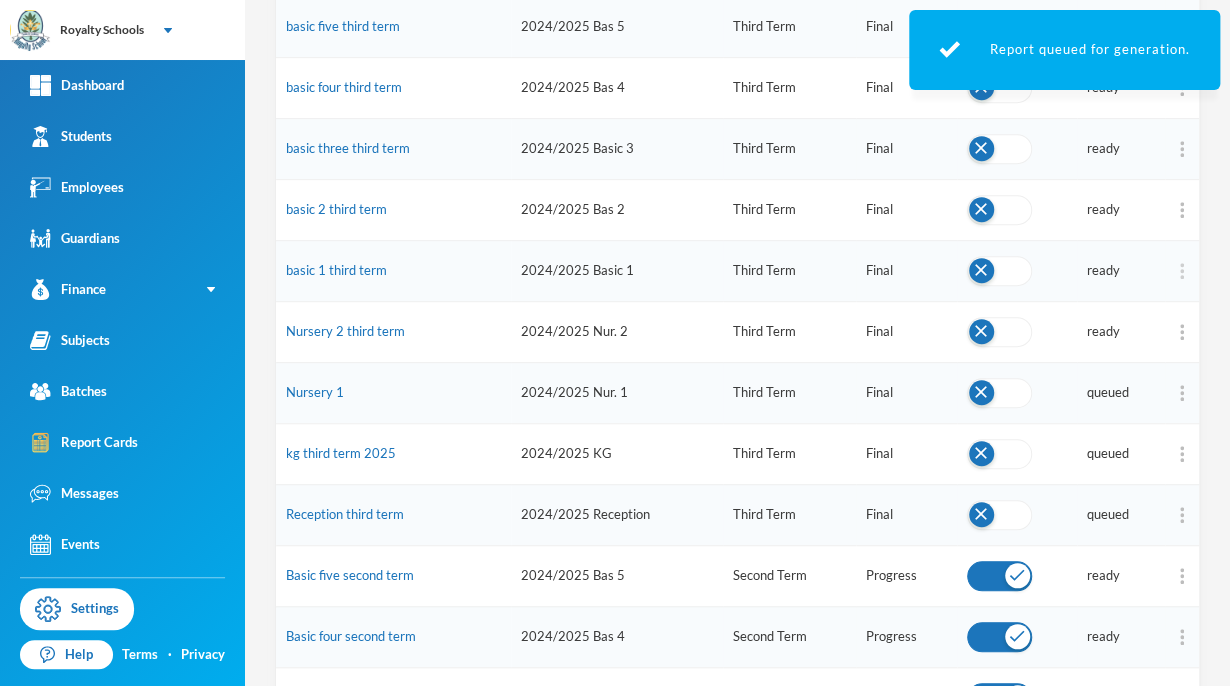 click at bounding box center [1182, 271] 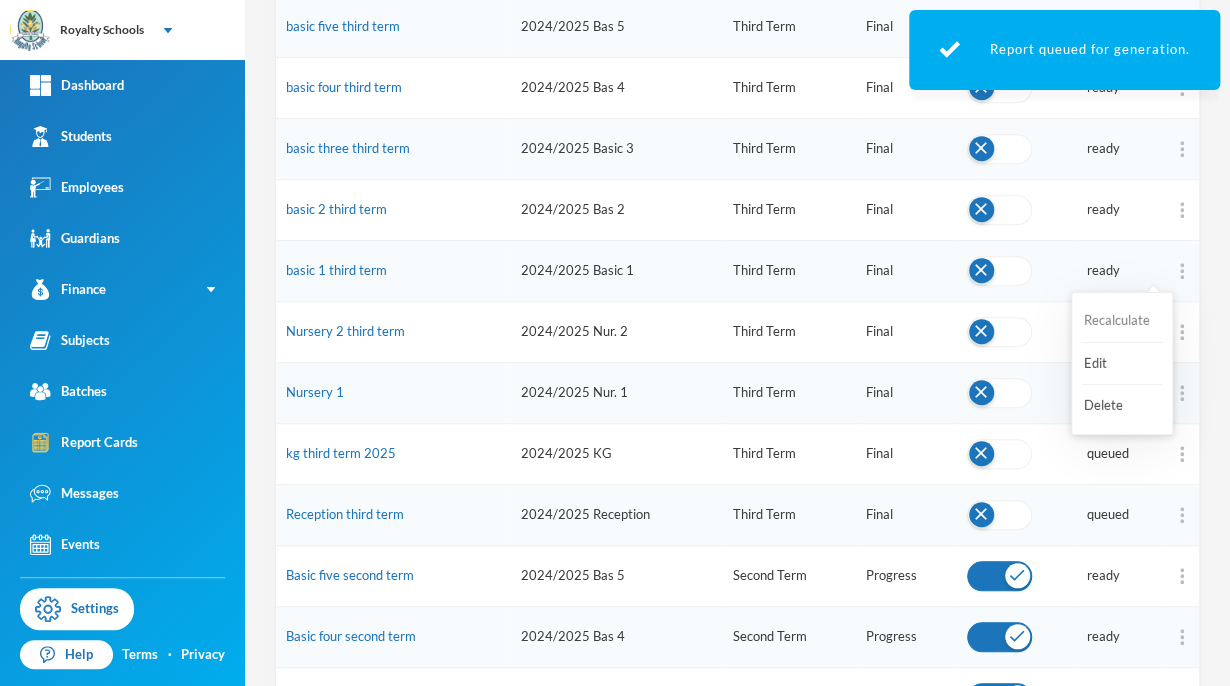 click on "Recalculate" at bounding box center (1122, 321) 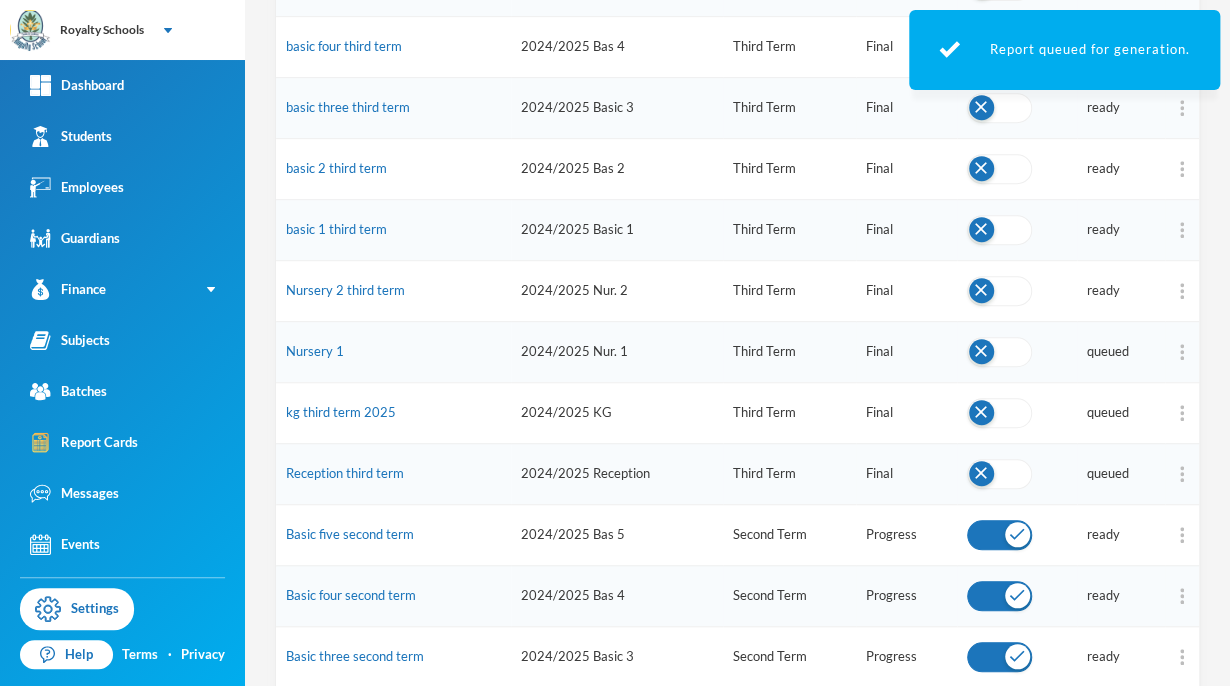 scroll, scrollTop: 384, scrollLeft: 0, axis: vertical 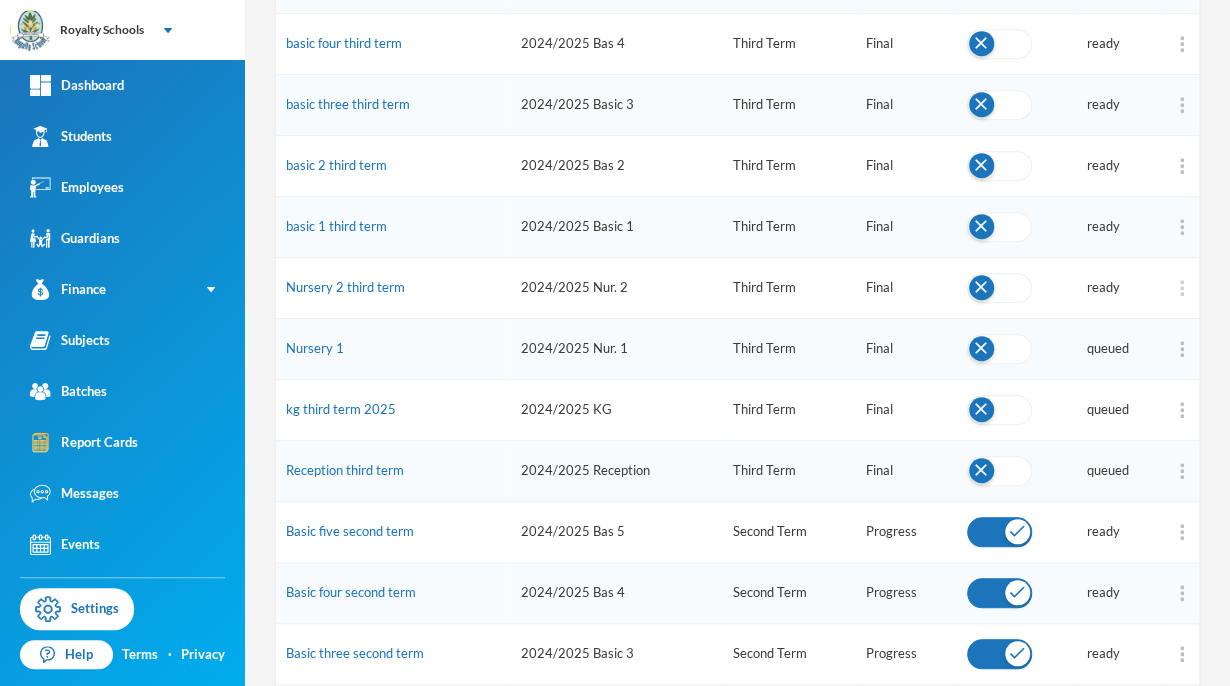 click at bounding box center [1182, 288] 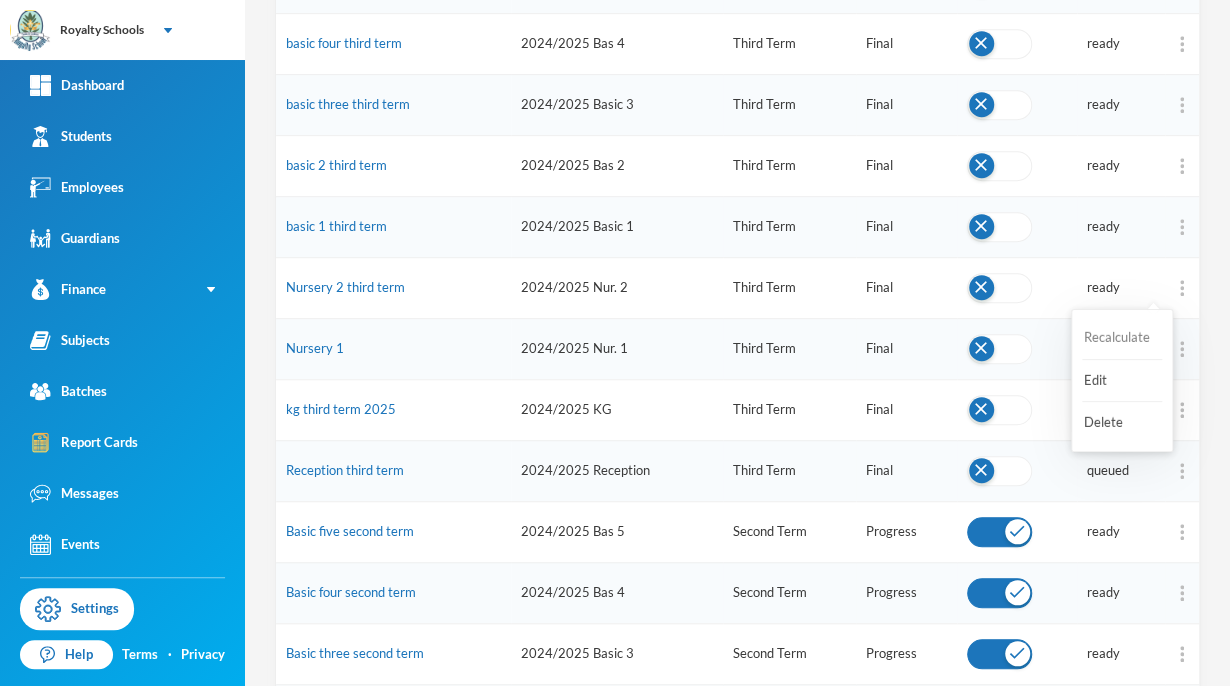 click on "Recalculate" at bounding box center (1122, 338) 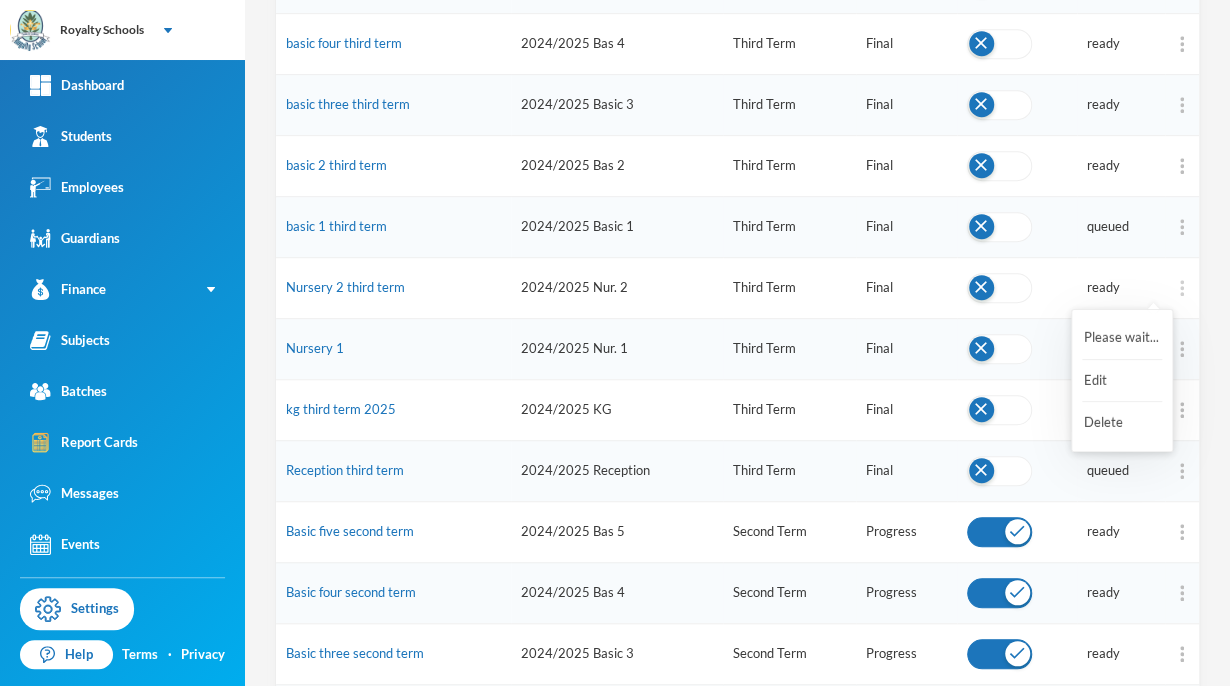 click at bounding box center (1182, 288) 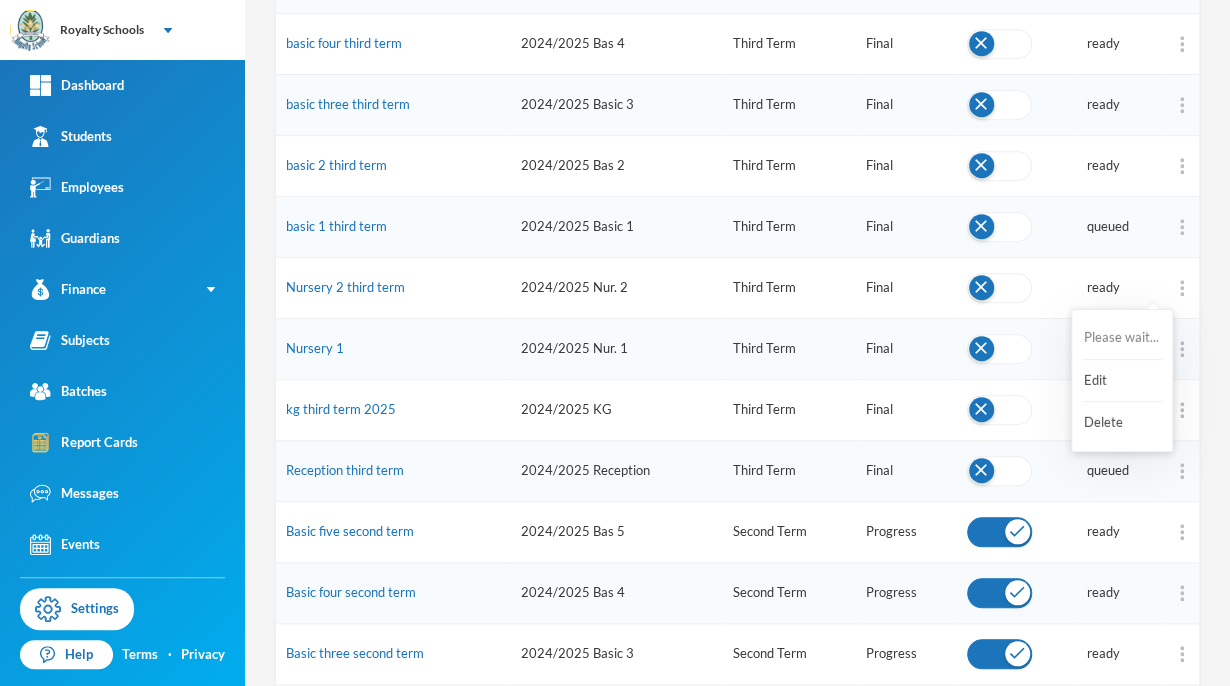 click on "Please wait..." at bounding box center [1122, 338] 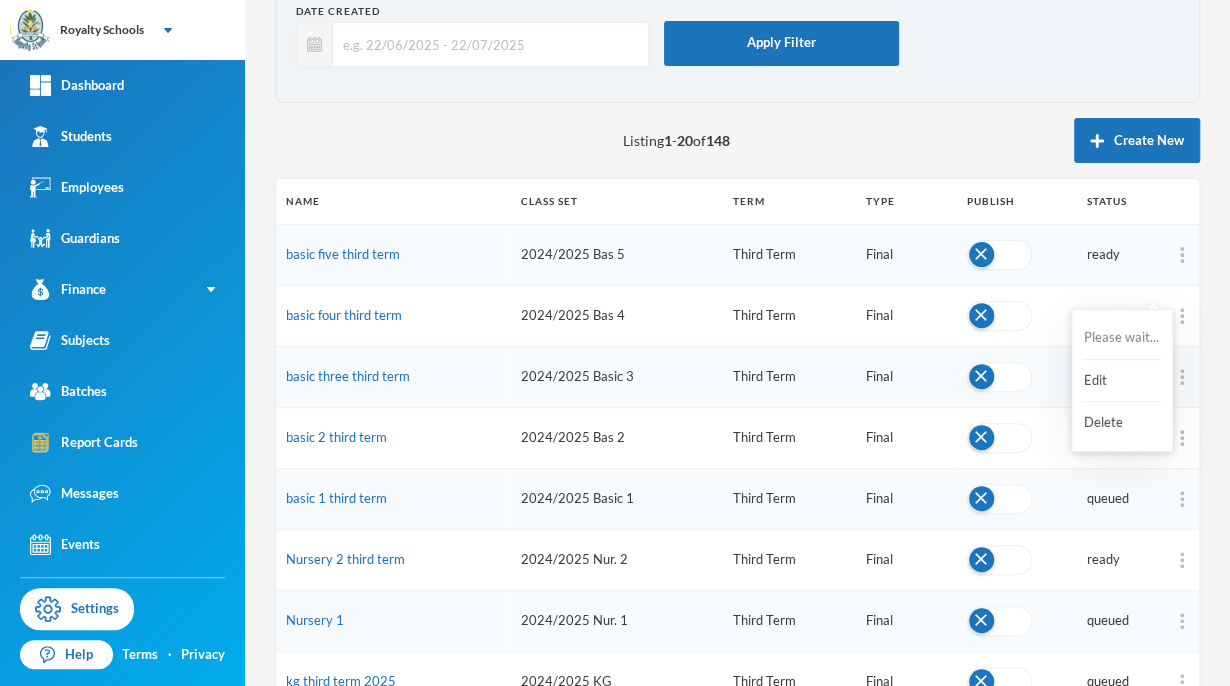scroll, scrollTop: 109, scrollLeft: 0, axis: vertical 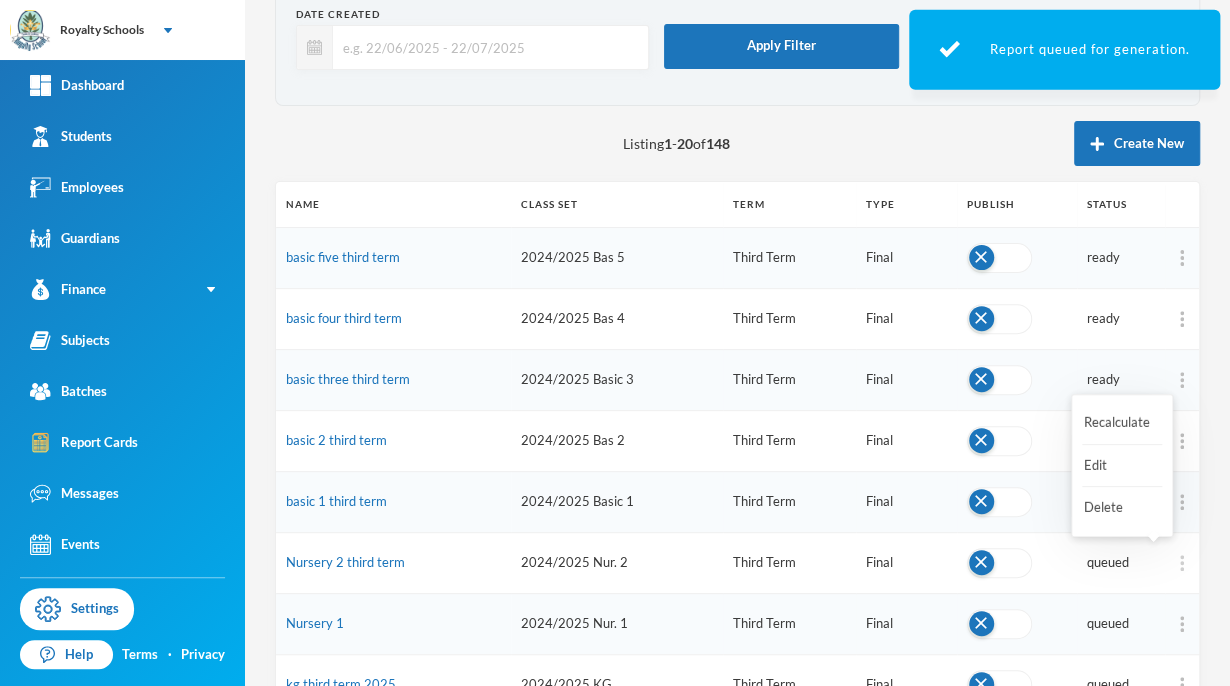 click at bounding box center [1182, 563] 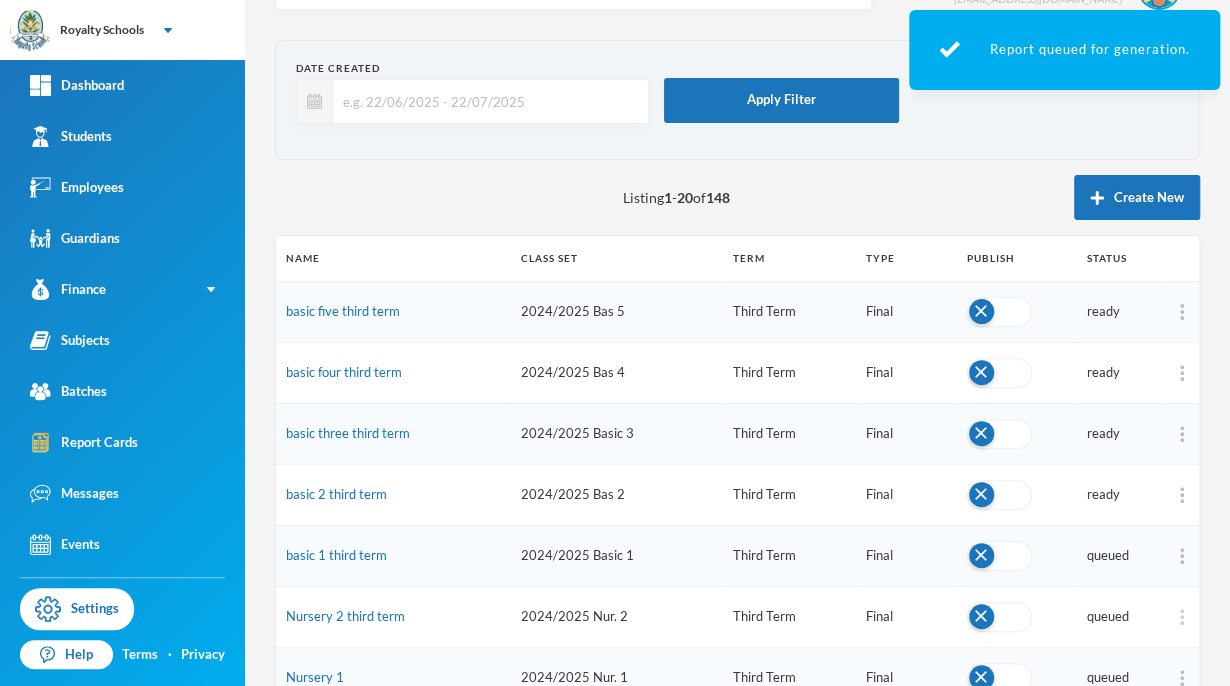 scroll, scrollTop: 52, scrollLeft: 0, axis: vertical 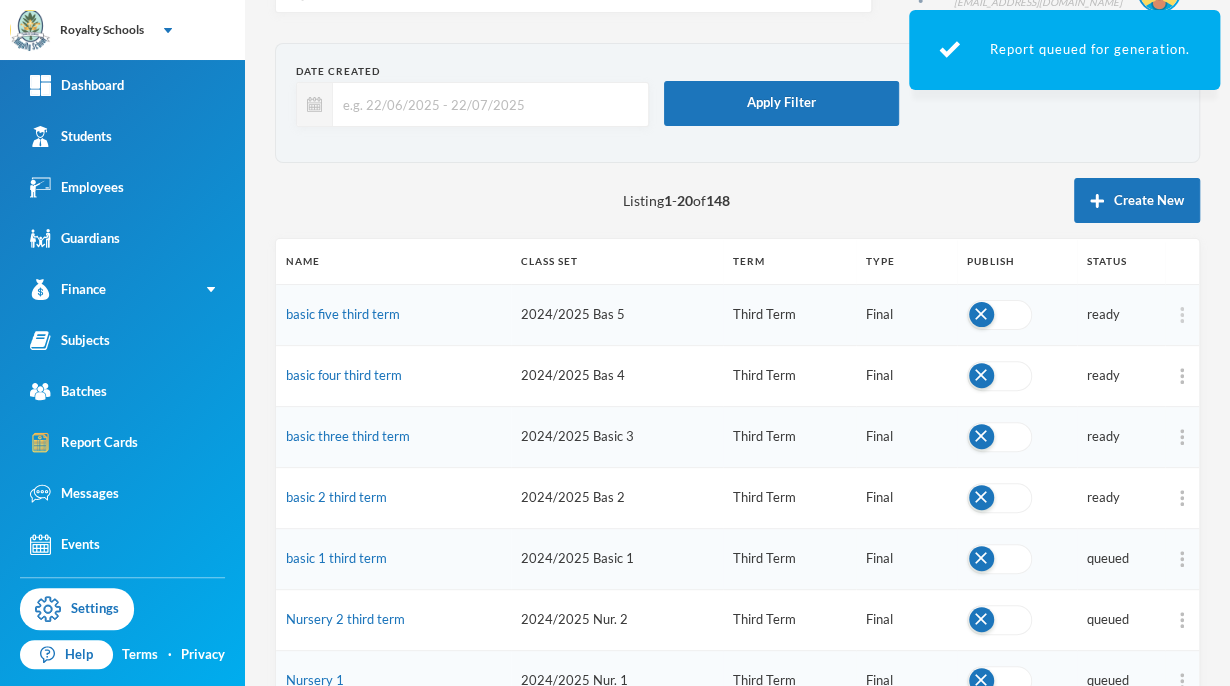 click at bounding box center [1182, 315] 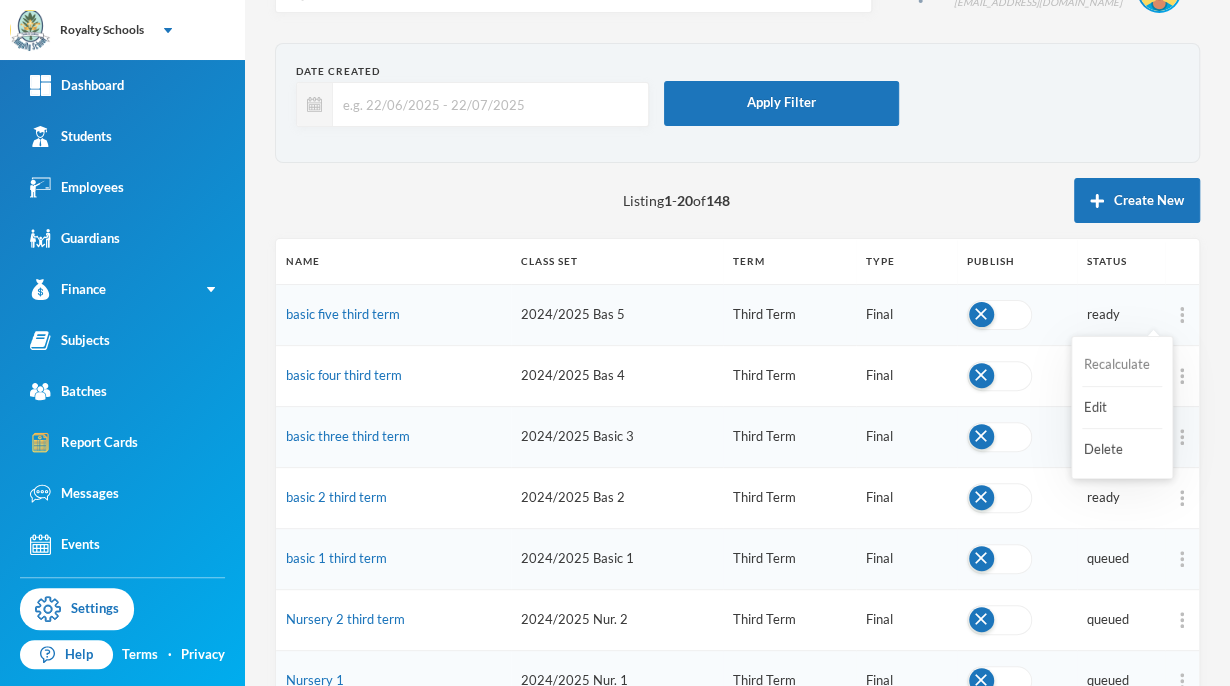 click on "Recalculate" at bounding box center [1122, 365] 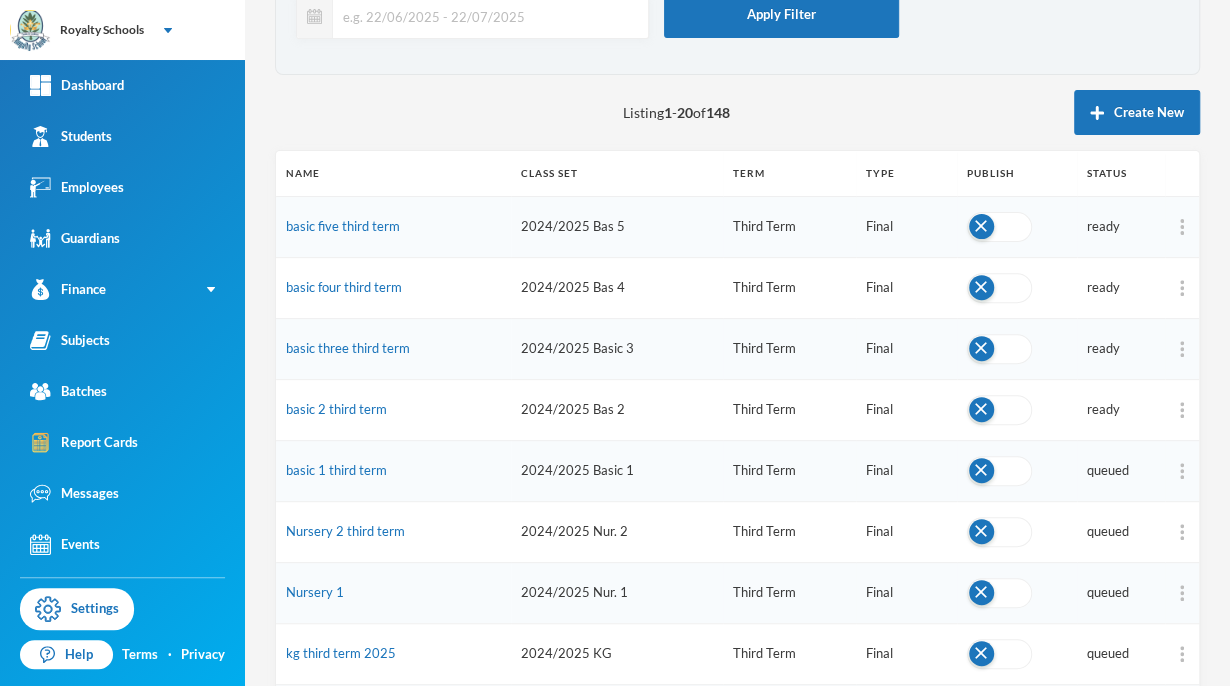 scroll, scrollTop: 140, scrollLeft: 0, axis: vertical 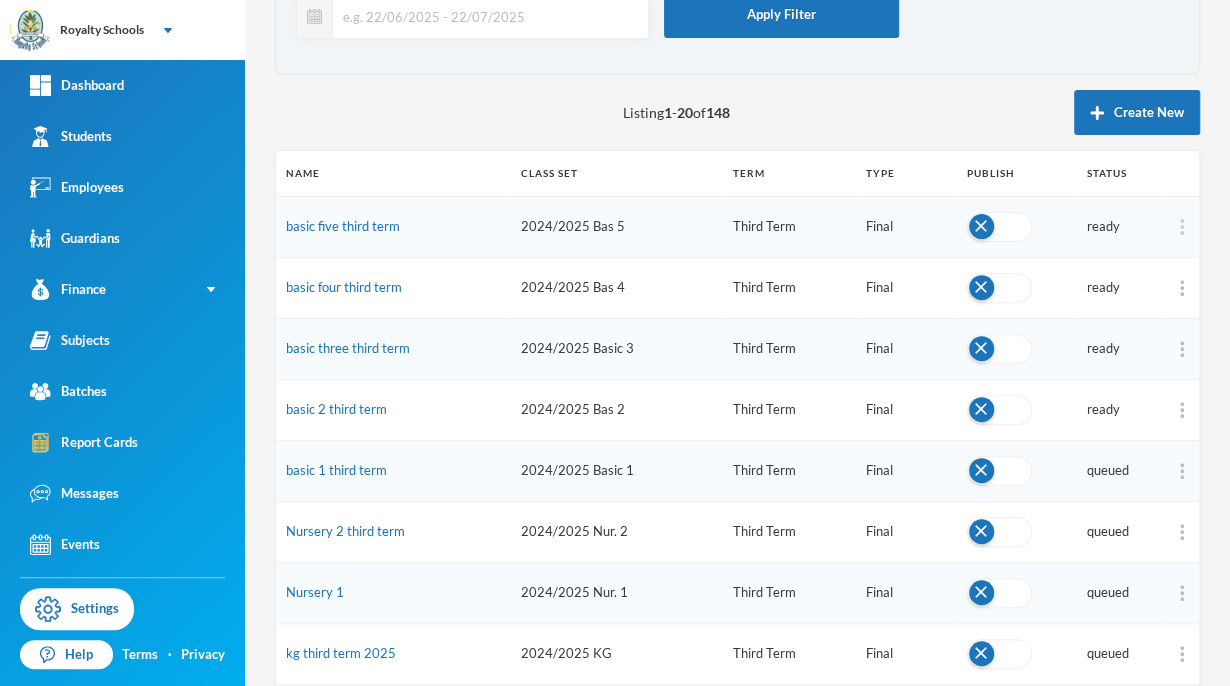 click at bounding box center (1182, 227) 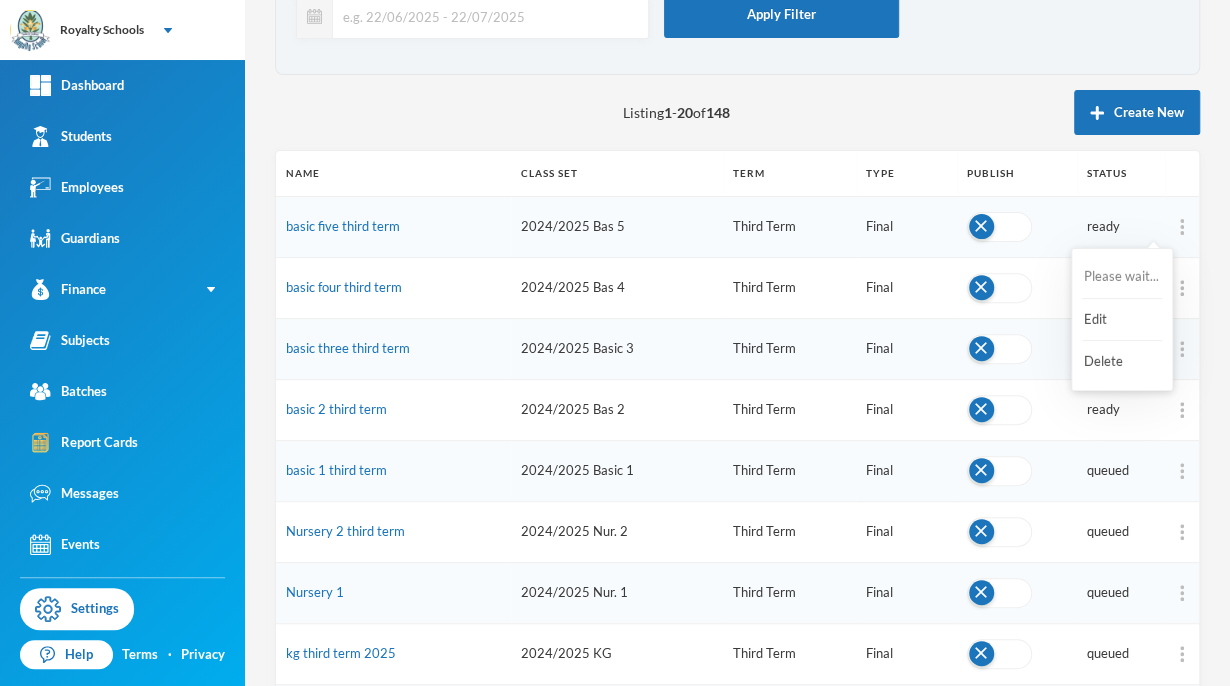 click on "Please wait..." at bounding box center [1122, 277] 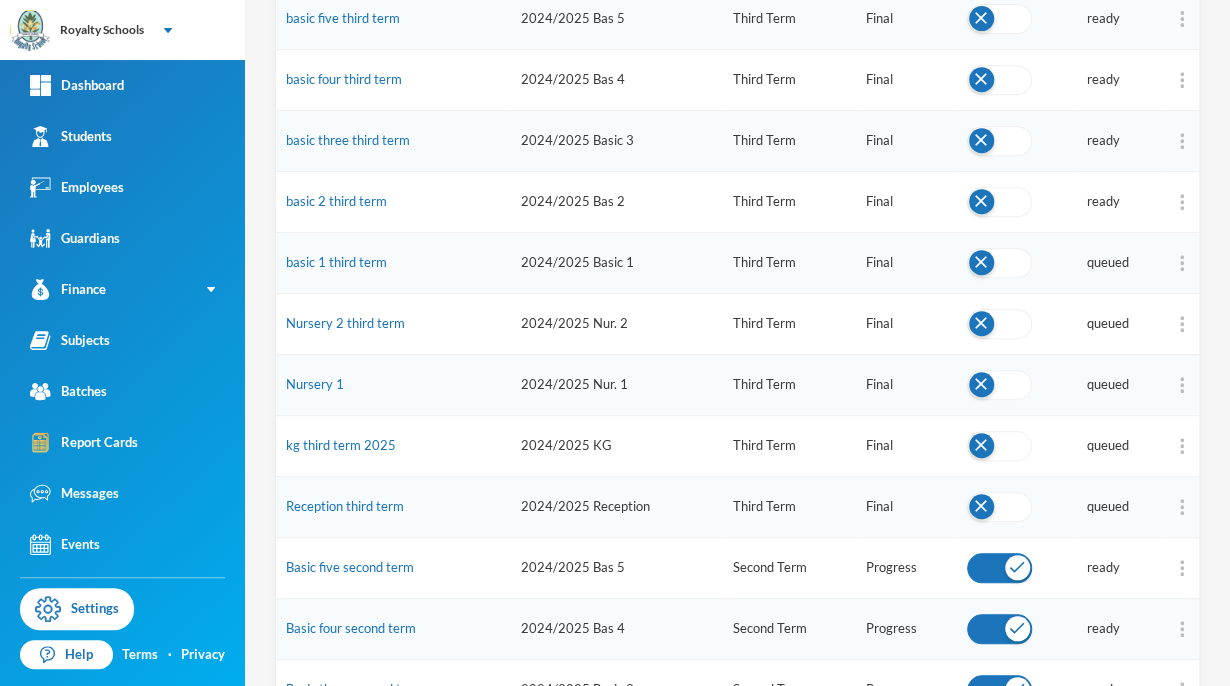 scroll, scrollTop: 348, scrollLeft: 0, axis: vertical 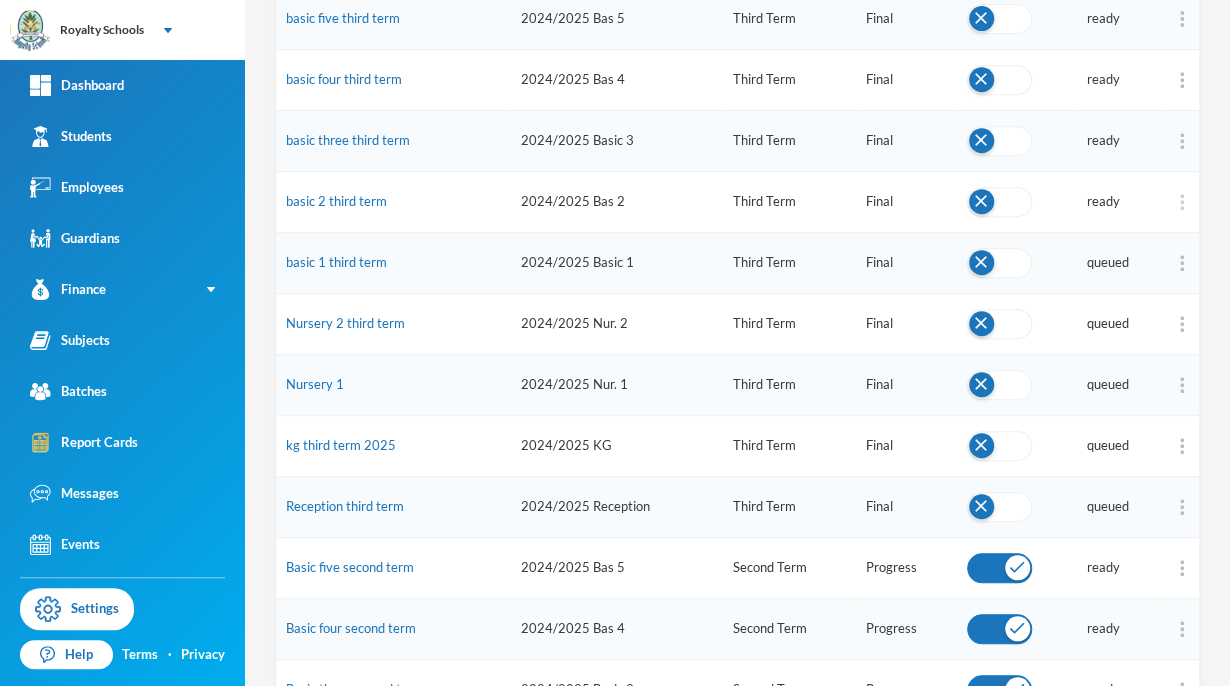 click at bounding box center [1182, 202] 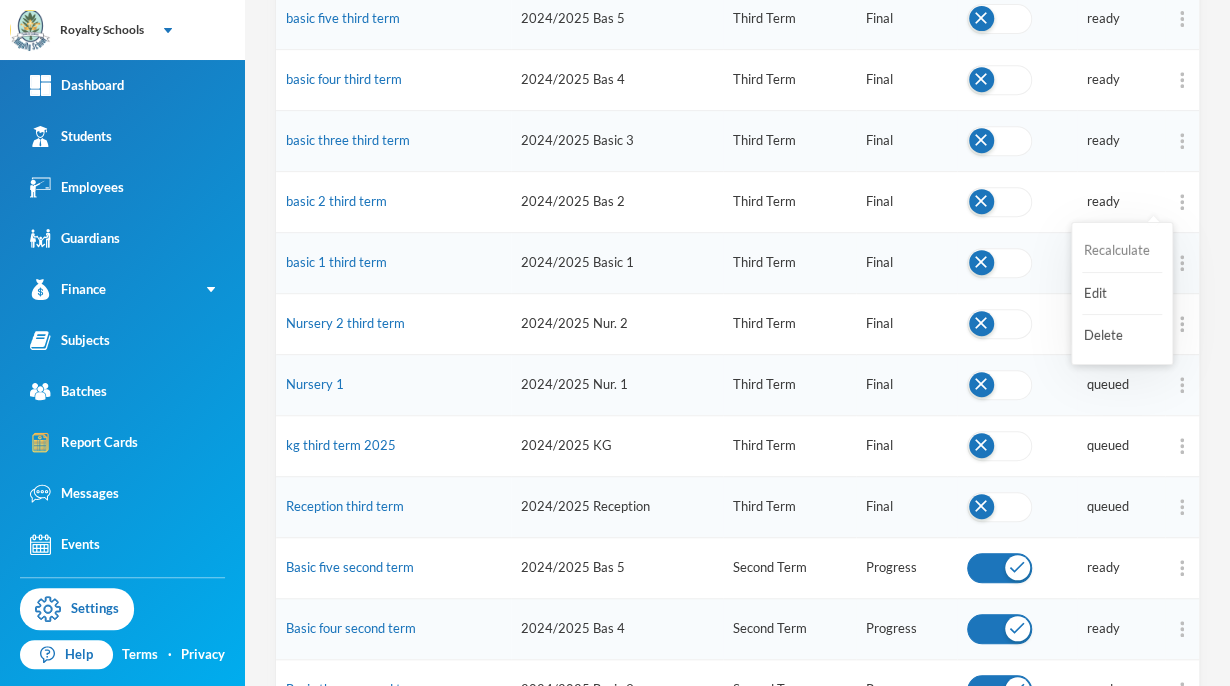 click on "Recalculate" at bounding box center [1122, 251] 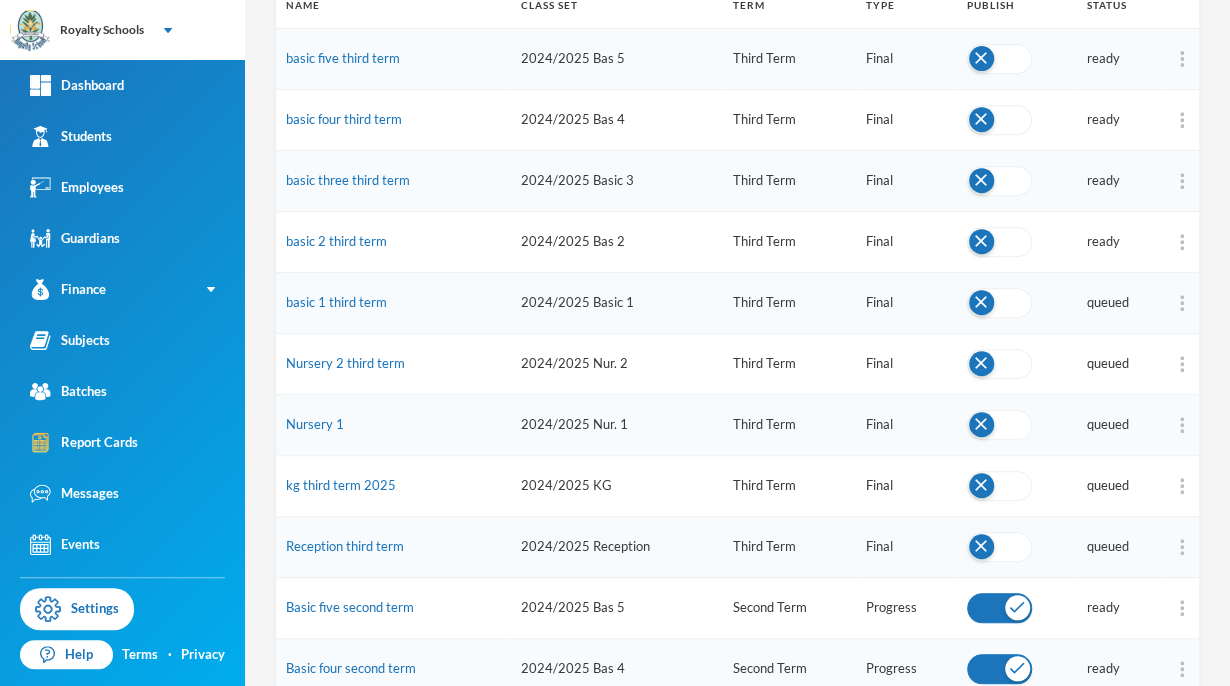 scroll, scrollTop: 307, scrollLeft: 0, axis: vertical 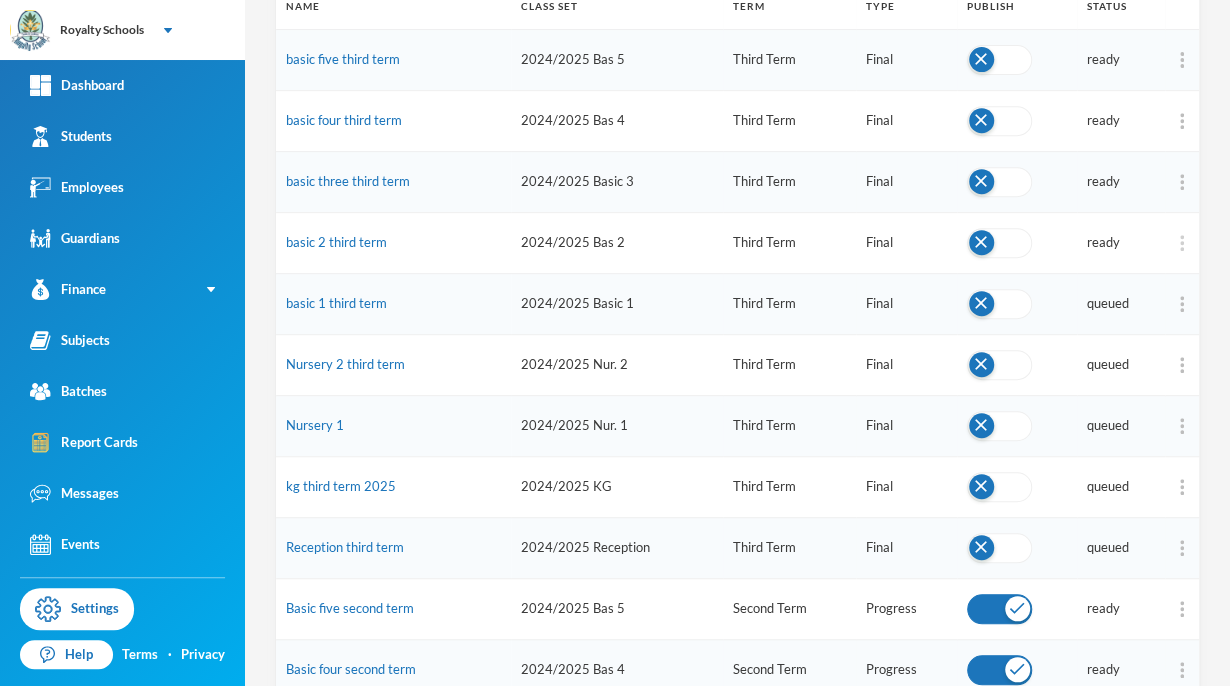 click at bounding box center [1182, 243] 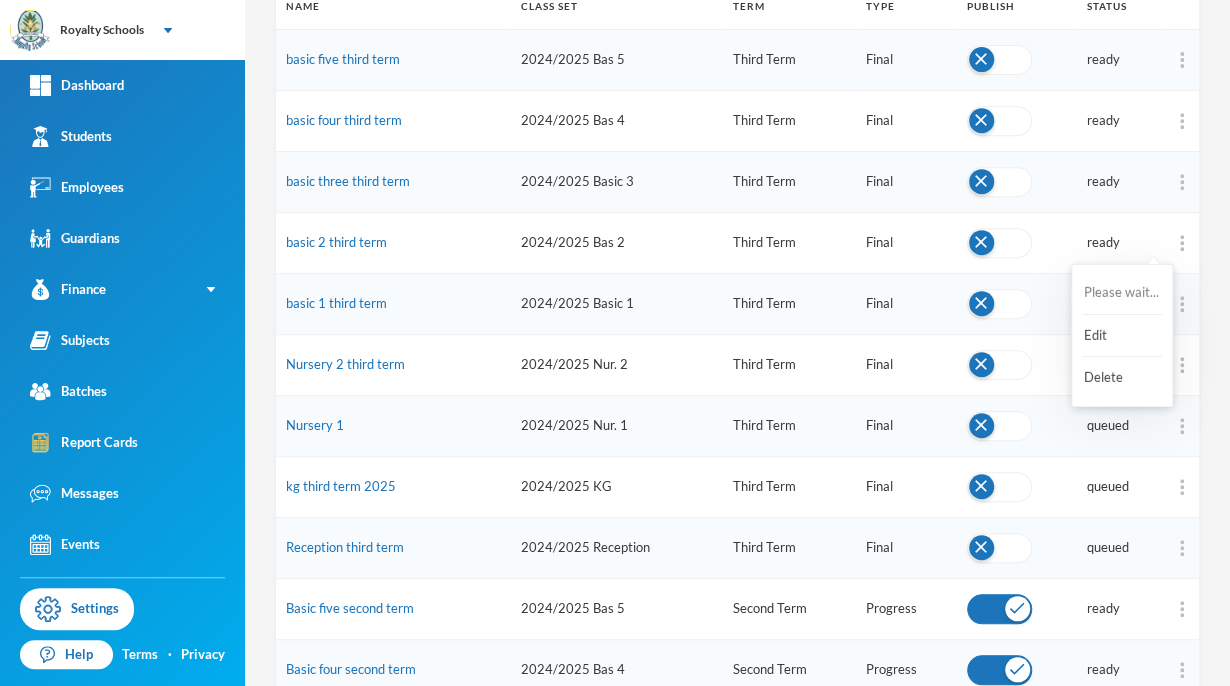 click on "Please wait..." at bounding box center (1122, 293) 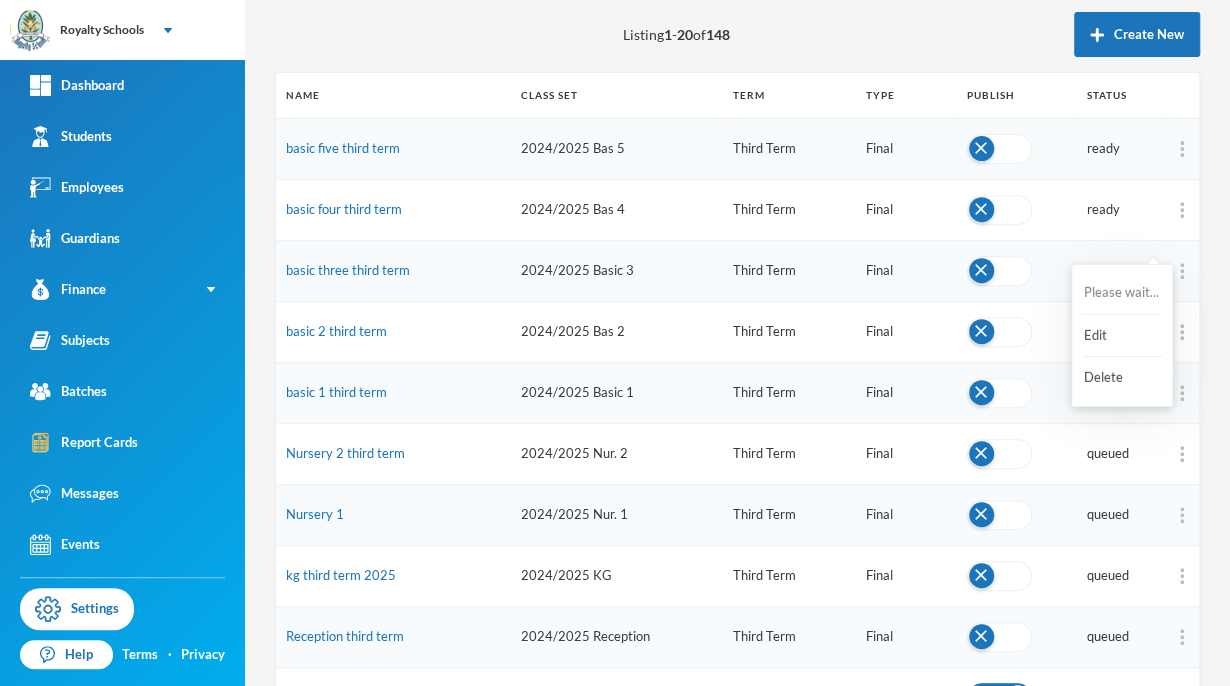 scroll, scrollTop: 215, scrollLeft: 0, axis: vertical 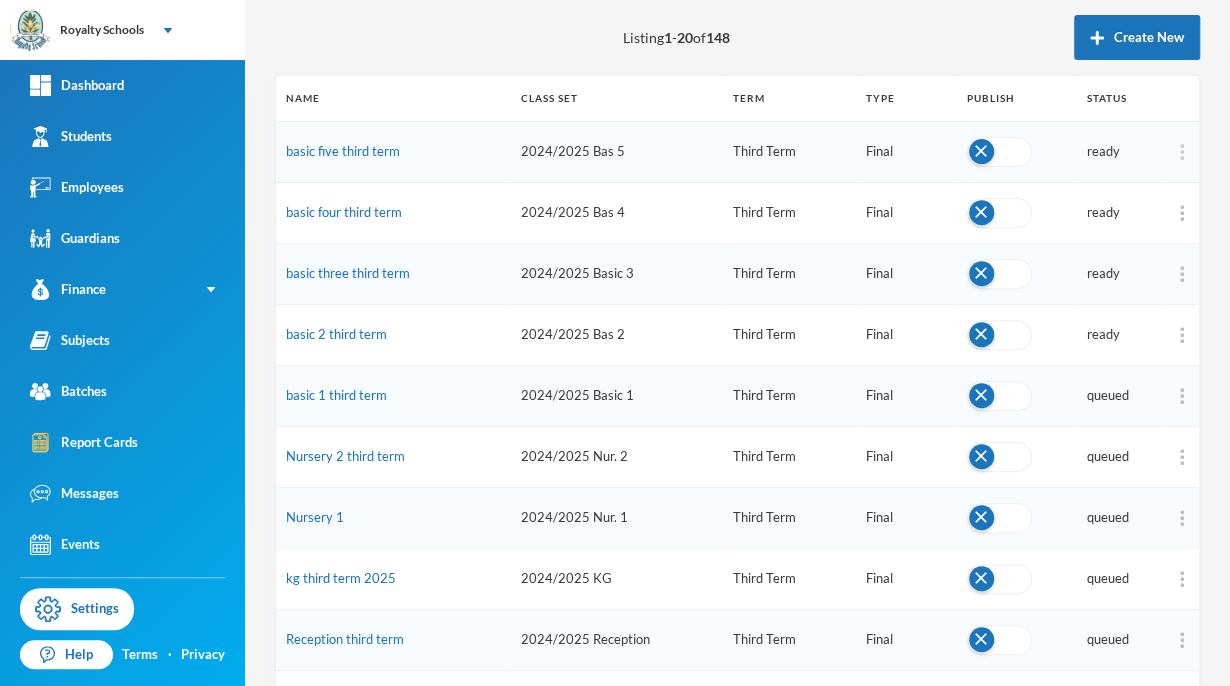 click at bounding box center (1182, 152) 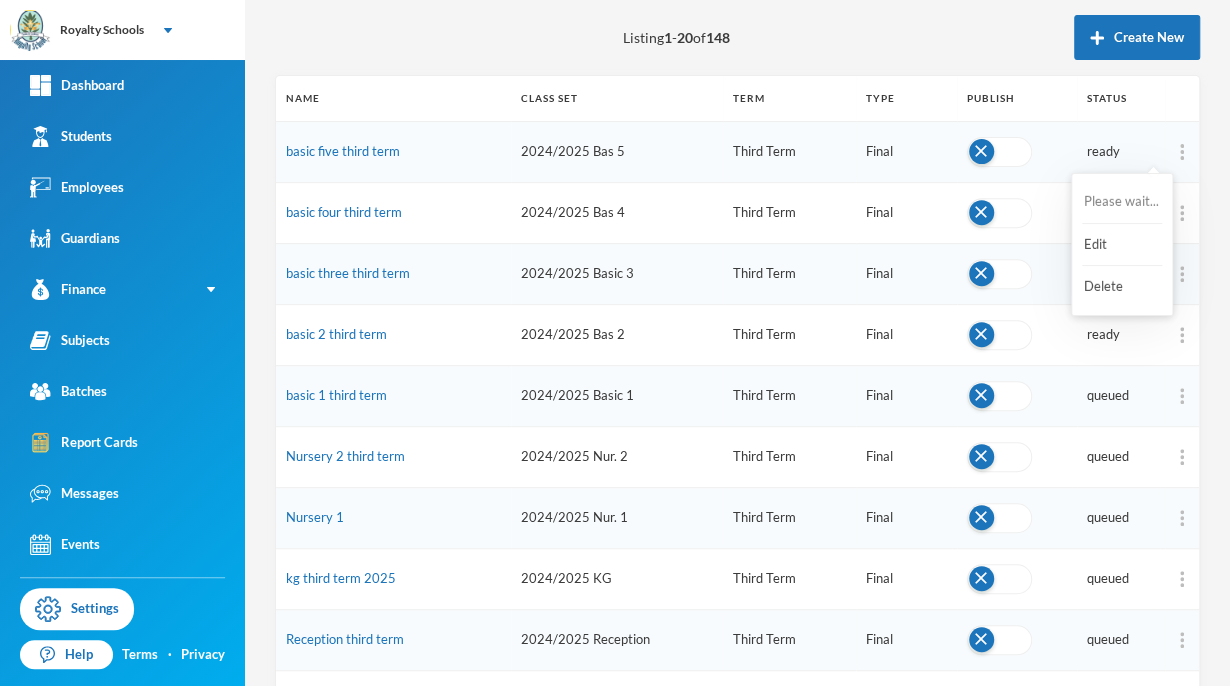 click on "Please wait..." at bounding box center (1122, 202) 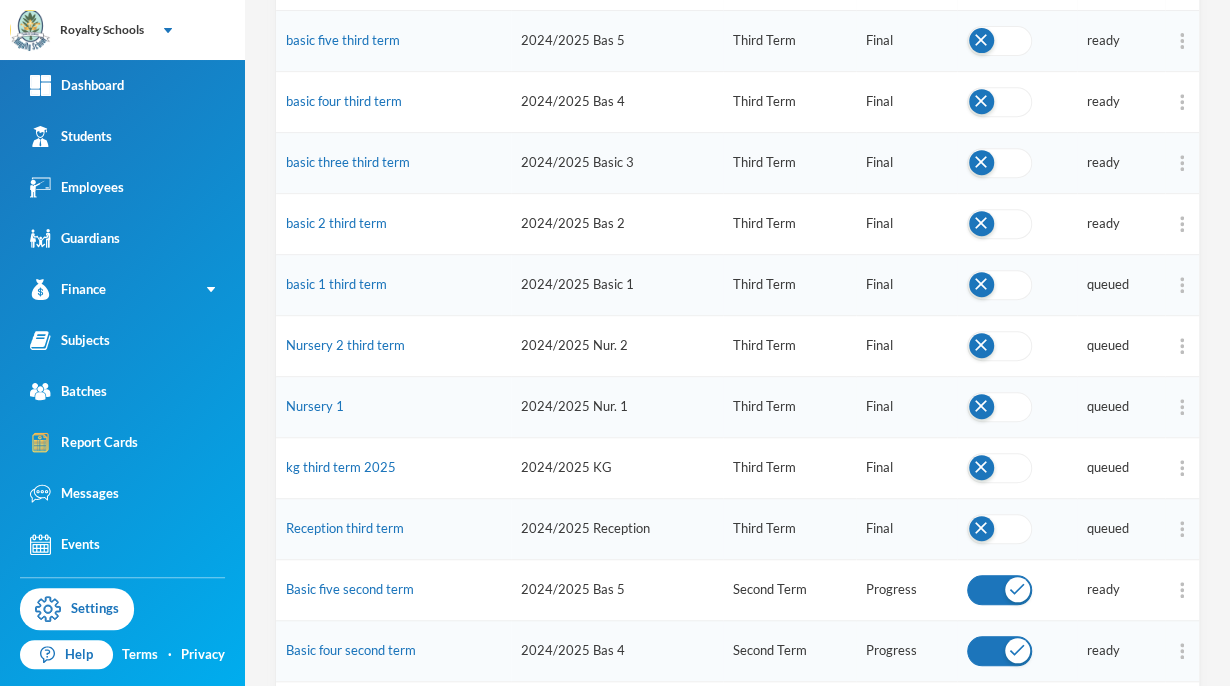scroll, scrollTop: 339, scrollLeft: 0, axis: vertical 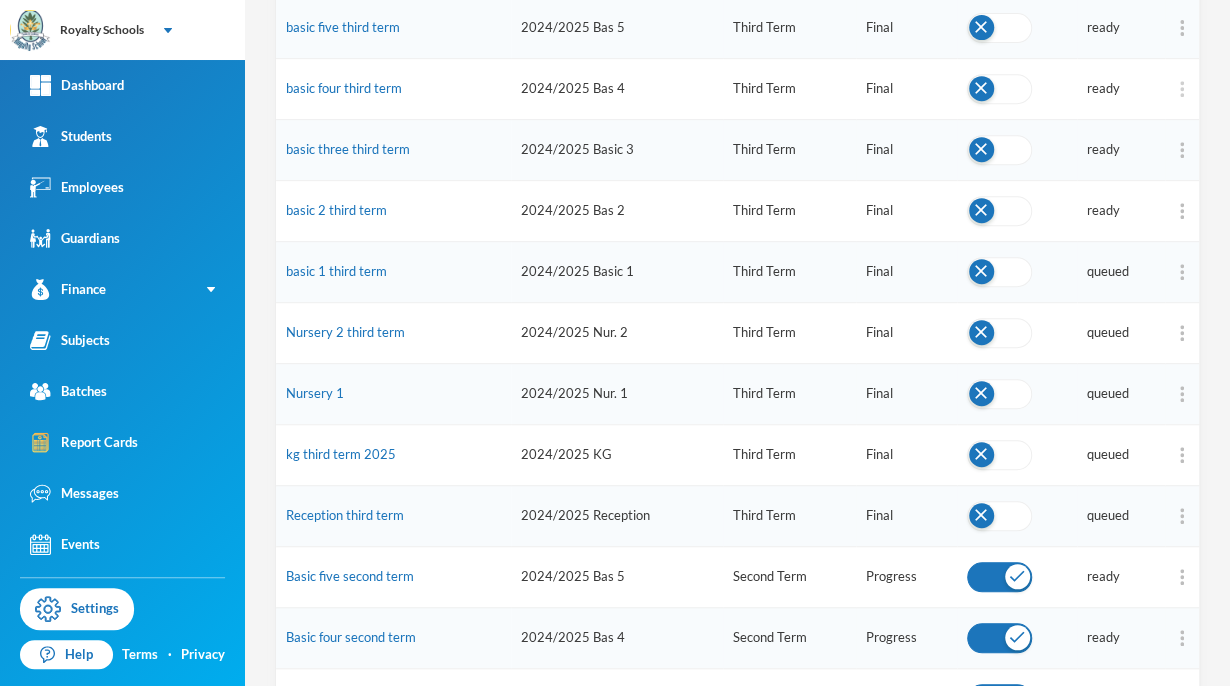 click at bounding box center [1182, 89] 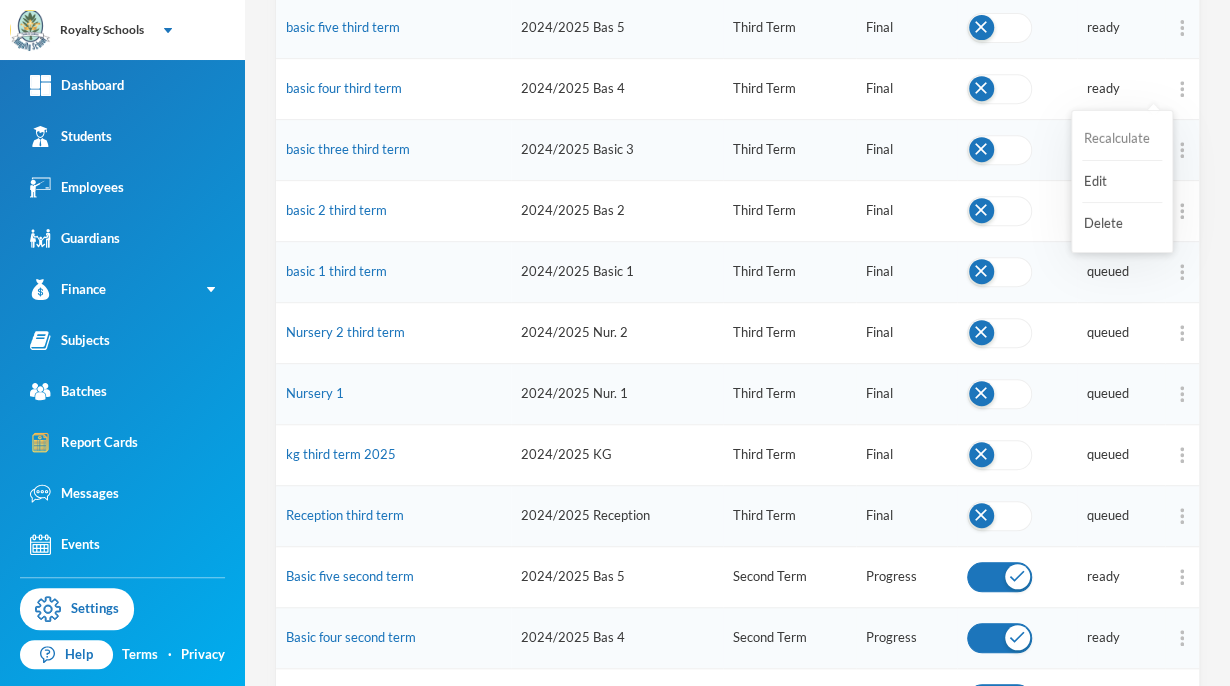 click on "Recalculate" at bounding box center (1122, 139) 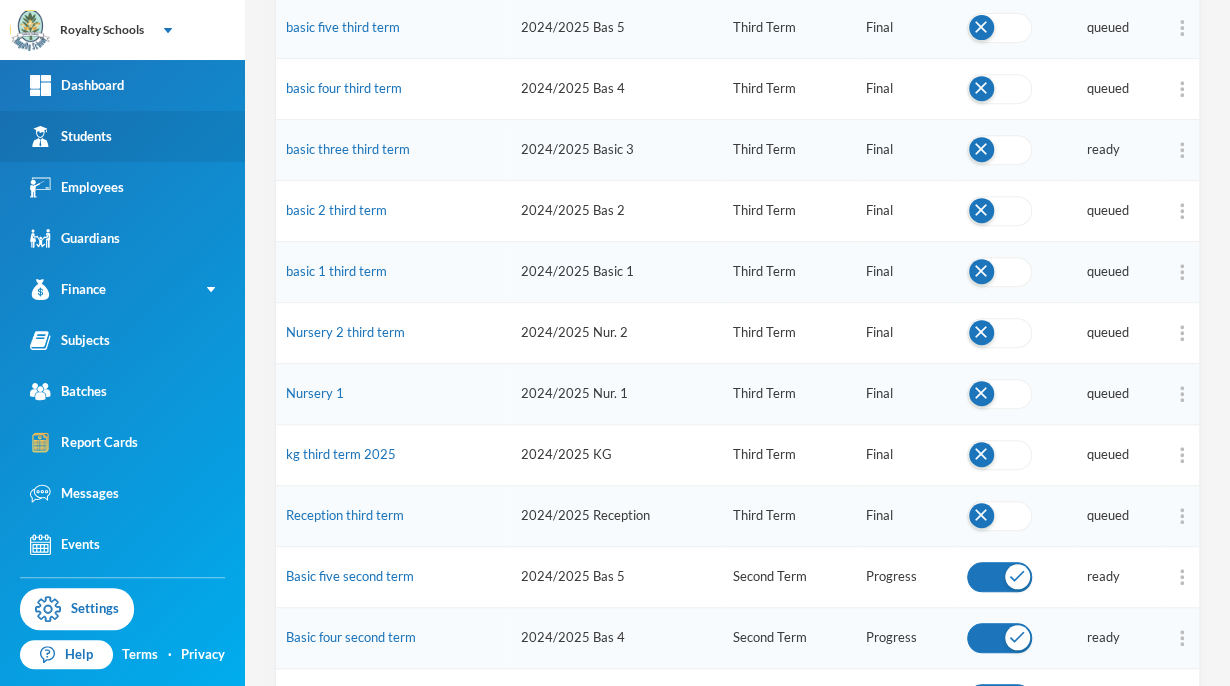 click on "Students" at bounding box center (122, 136) 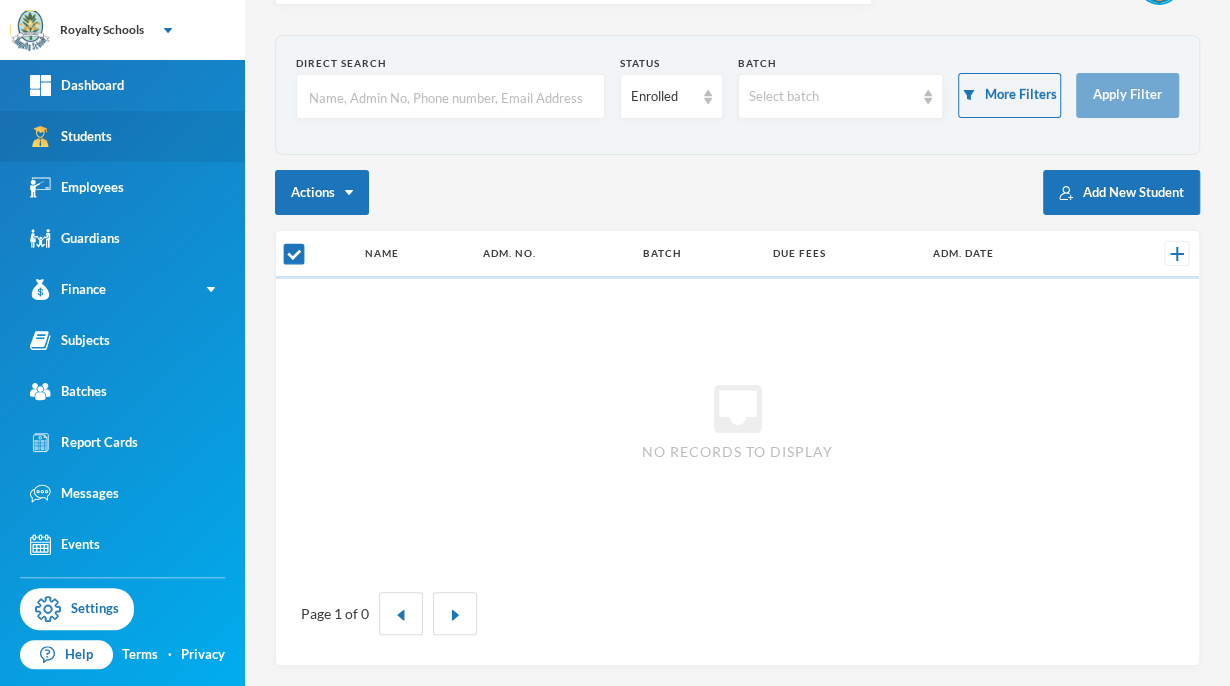 scroll, scrollTop: 59, scrollLeft: 0, axis: vertical 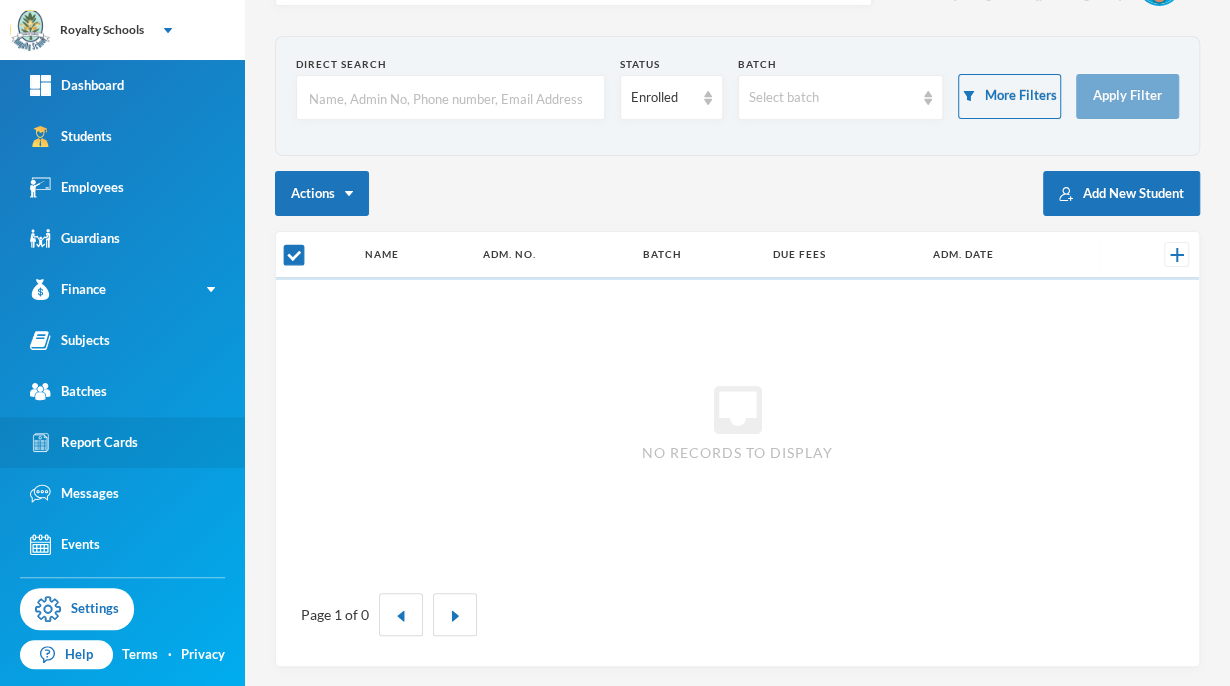 click on "Report Cards" at bounding box center [122, 442] 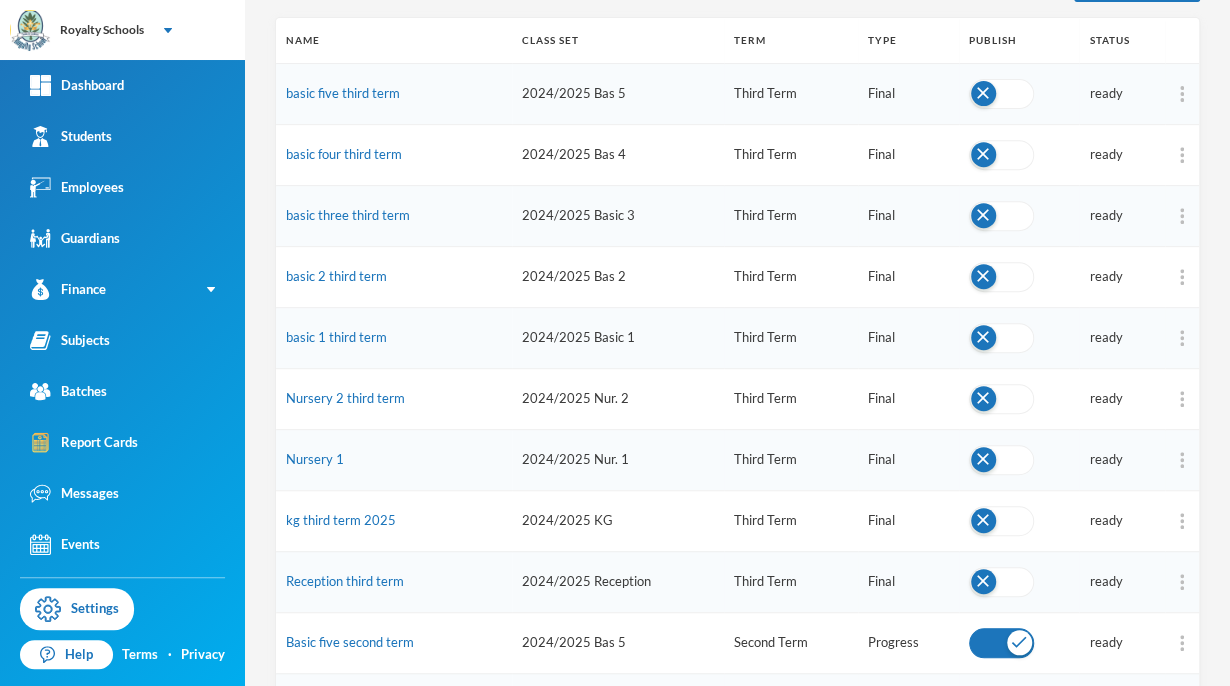 scroll, scrollTop: 276, scrollLeft: 0, axis: vertical 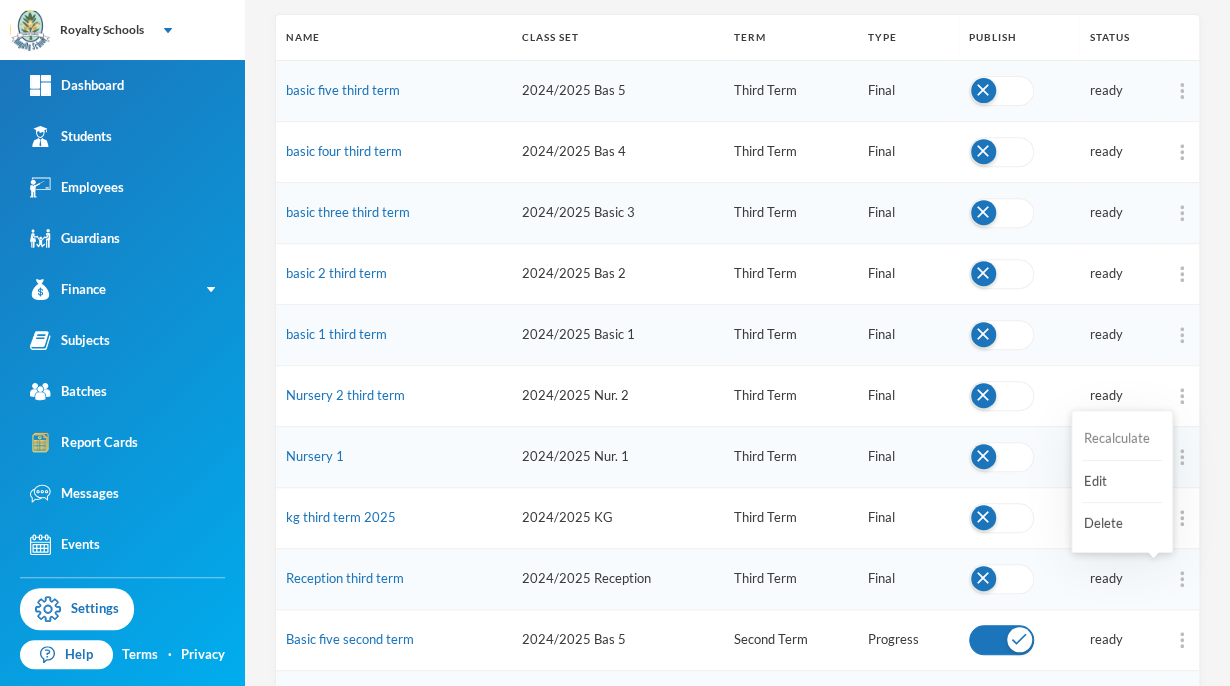 click on "Recalculate" at bounding box center (1122, 439) 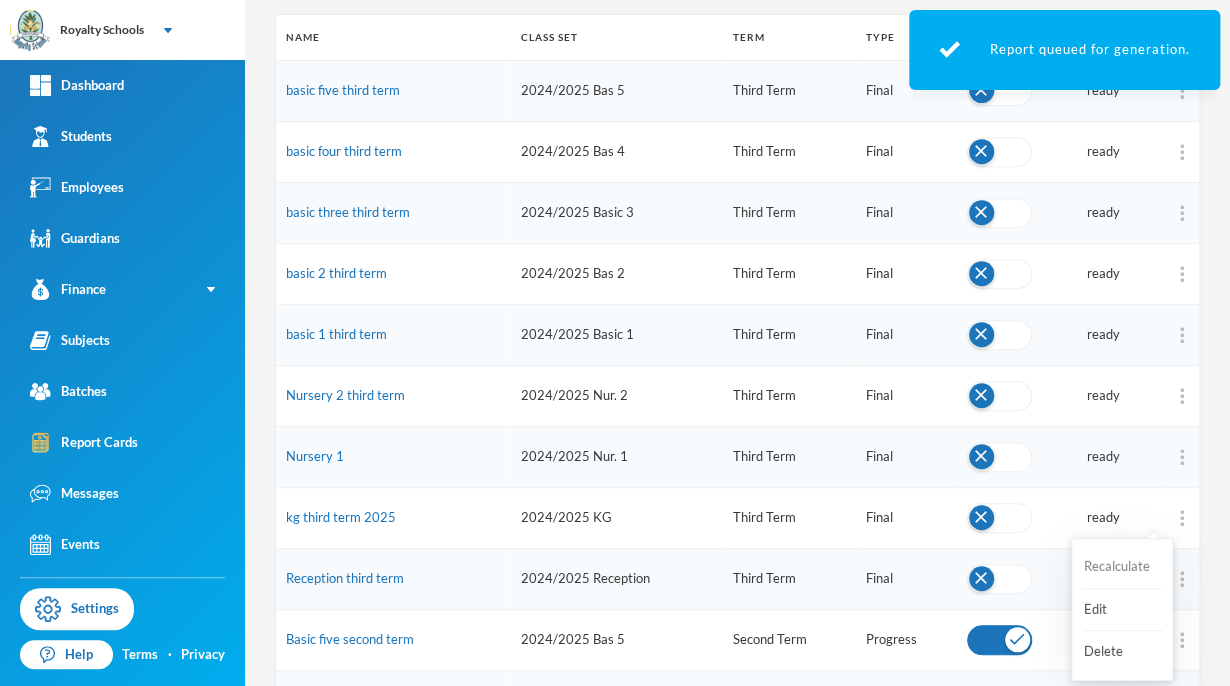 click on "Recalculate" at bounding box center [1122, 567] 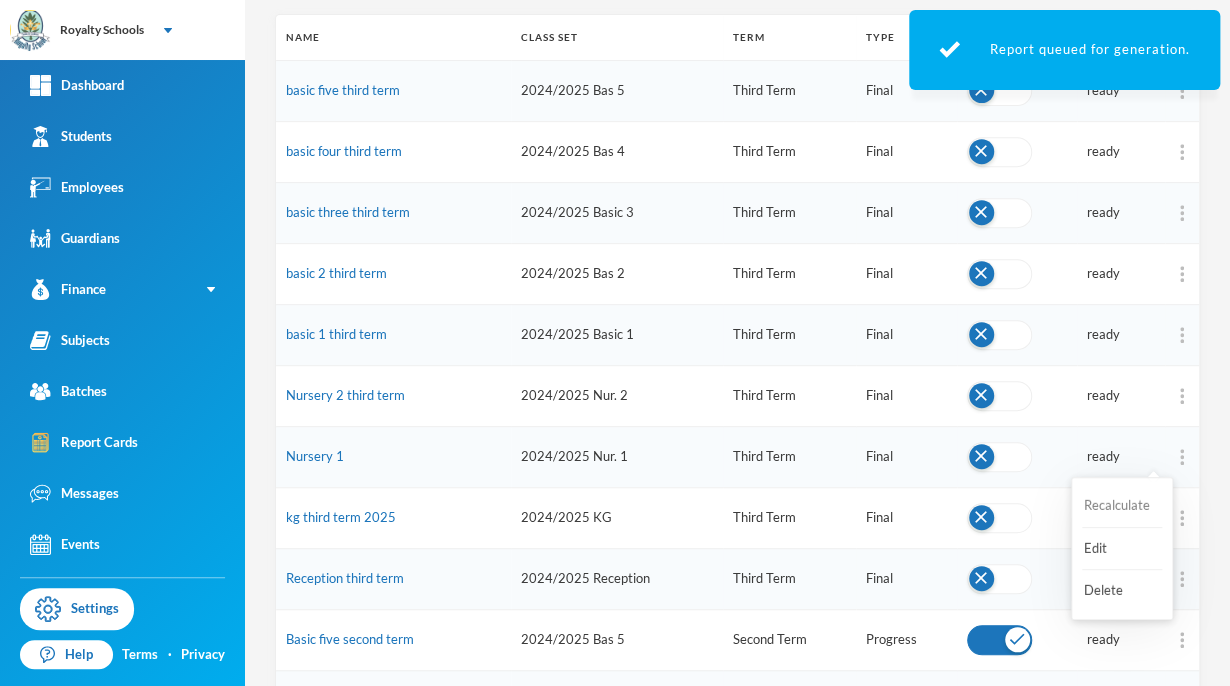click on "Recalculate" at bounding box center (1122, 506) 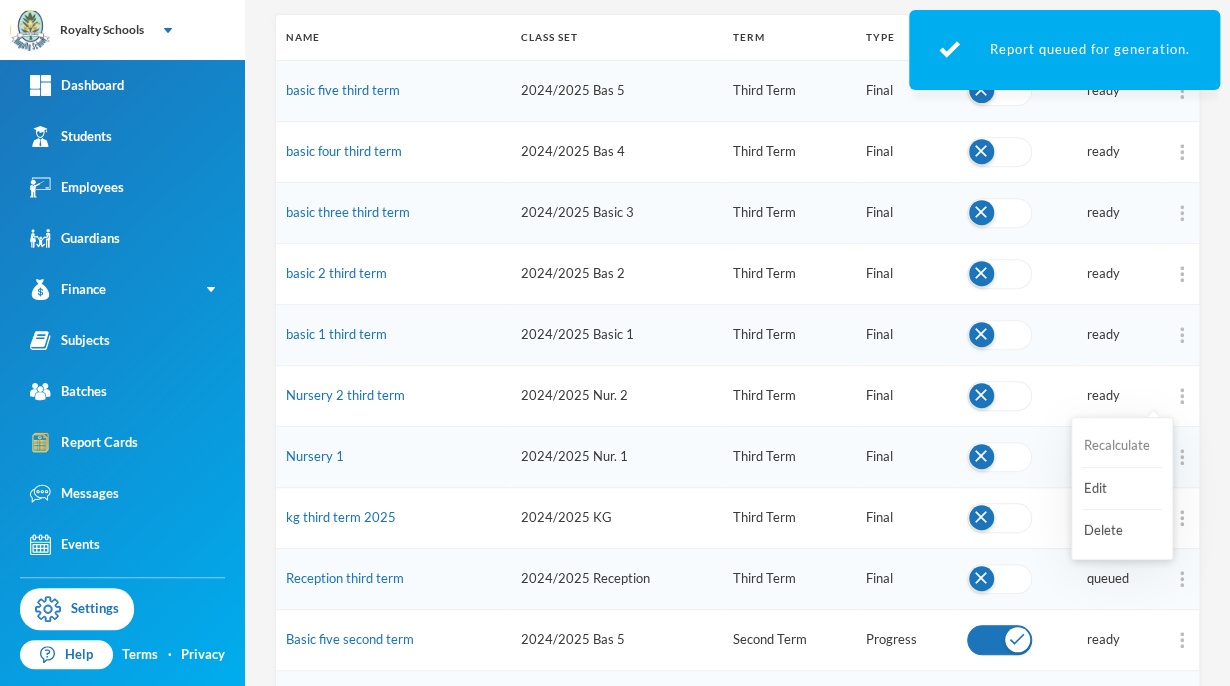 click on "Recalculate" at bounding box center (1122, 446) 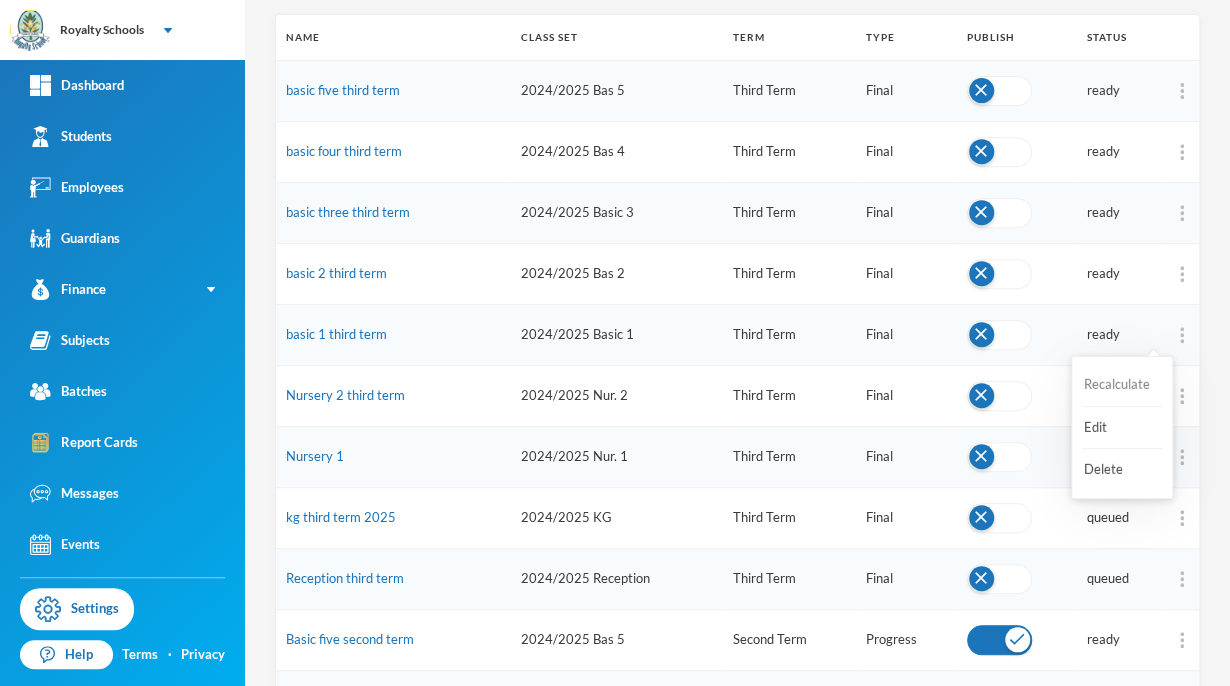 click on "Recalculate" at bounding box center (1122, 385) 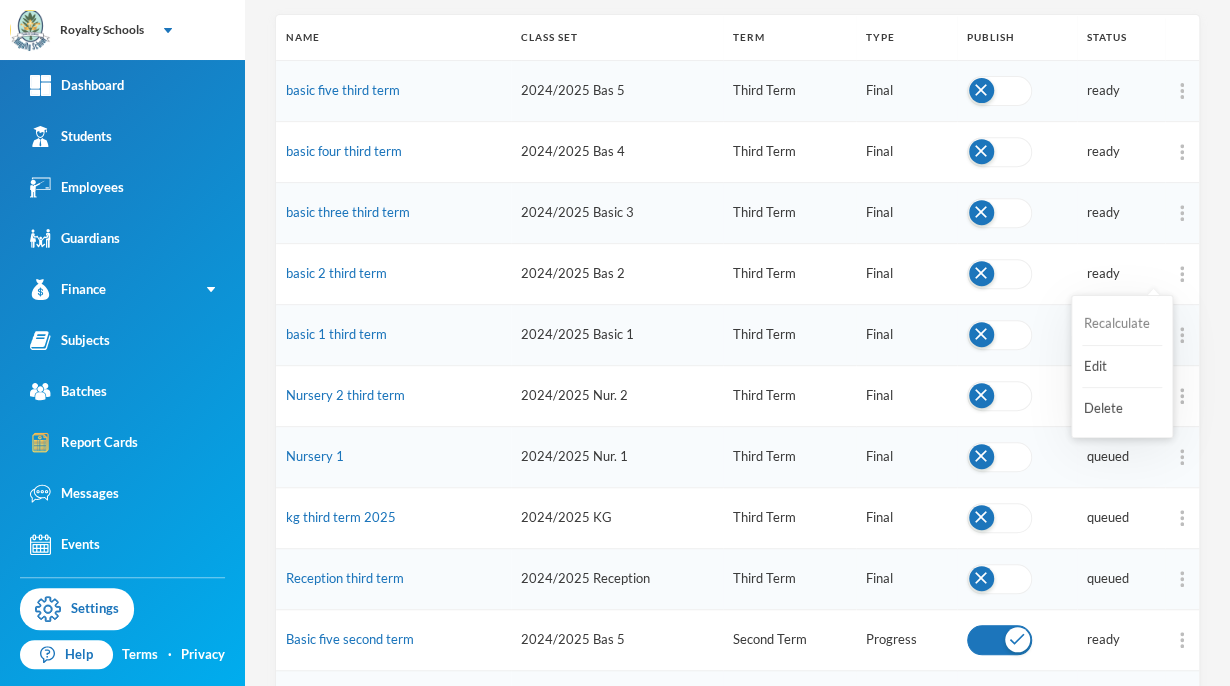 click on "Recalculate" at bounding box center [1122, 324] 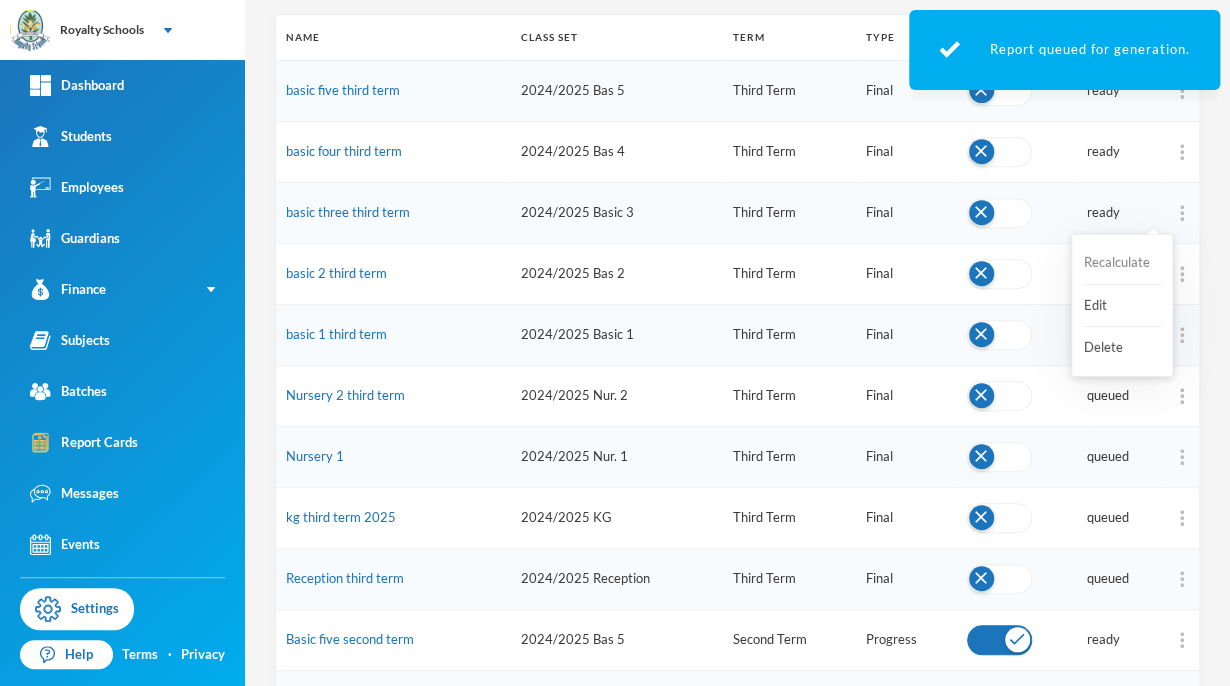 click on "Recalculate" at bounding box center [1122, 263] 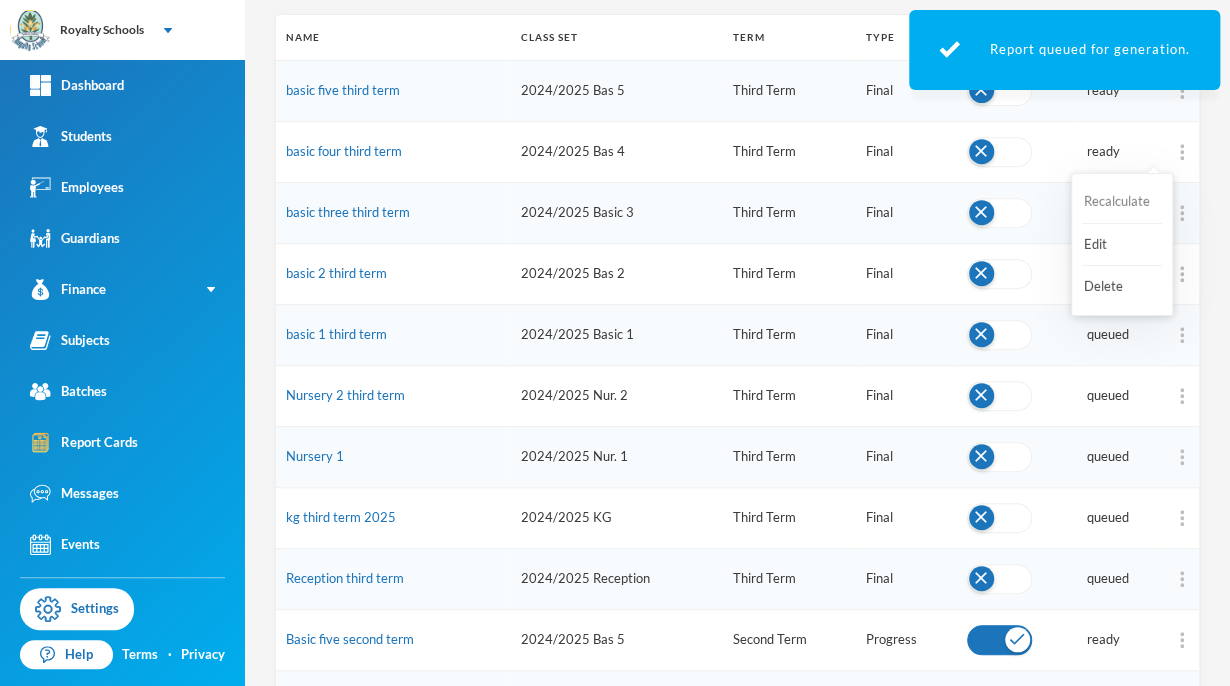 click on "Recalculate" at bounding box center [1122, 202] 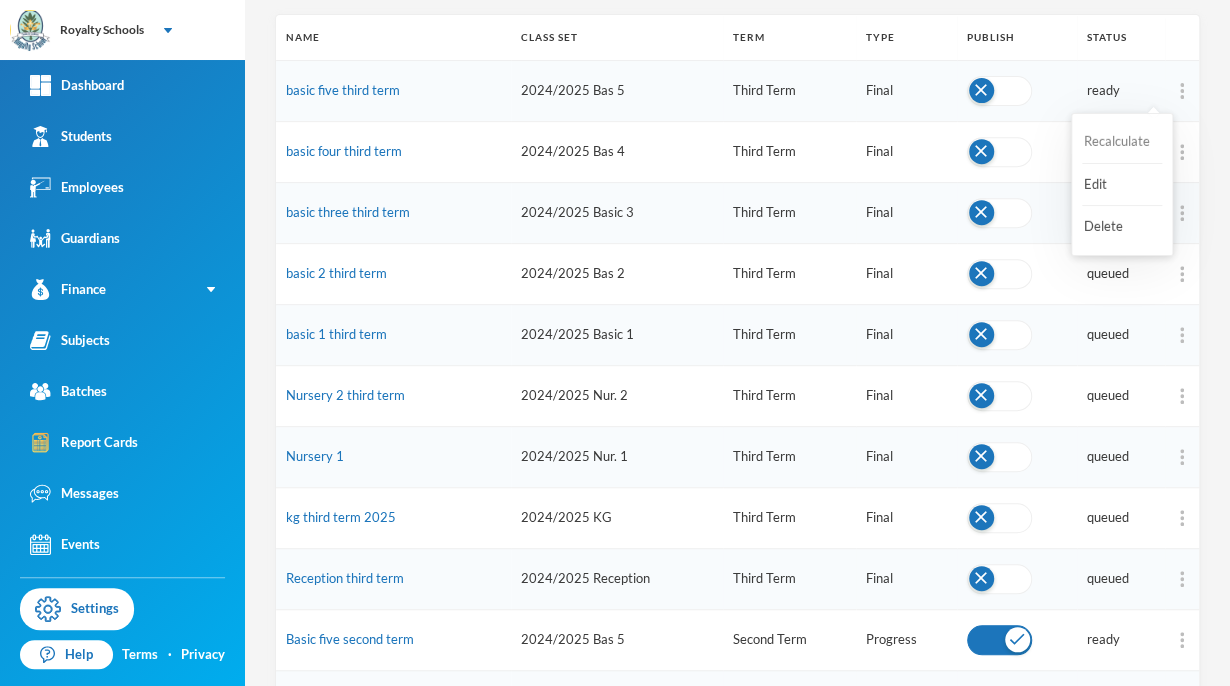 click on "Recalculate" at bounding box center (1122, 142) 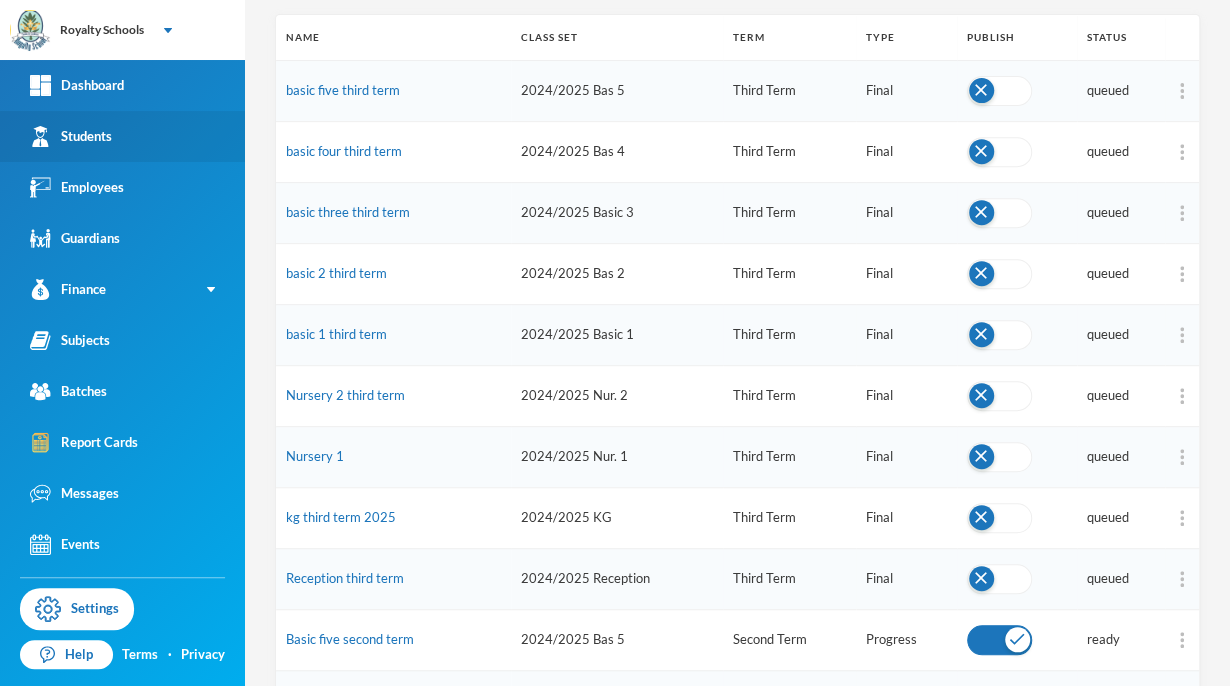click on "Students" at bounding box center (122, 136) 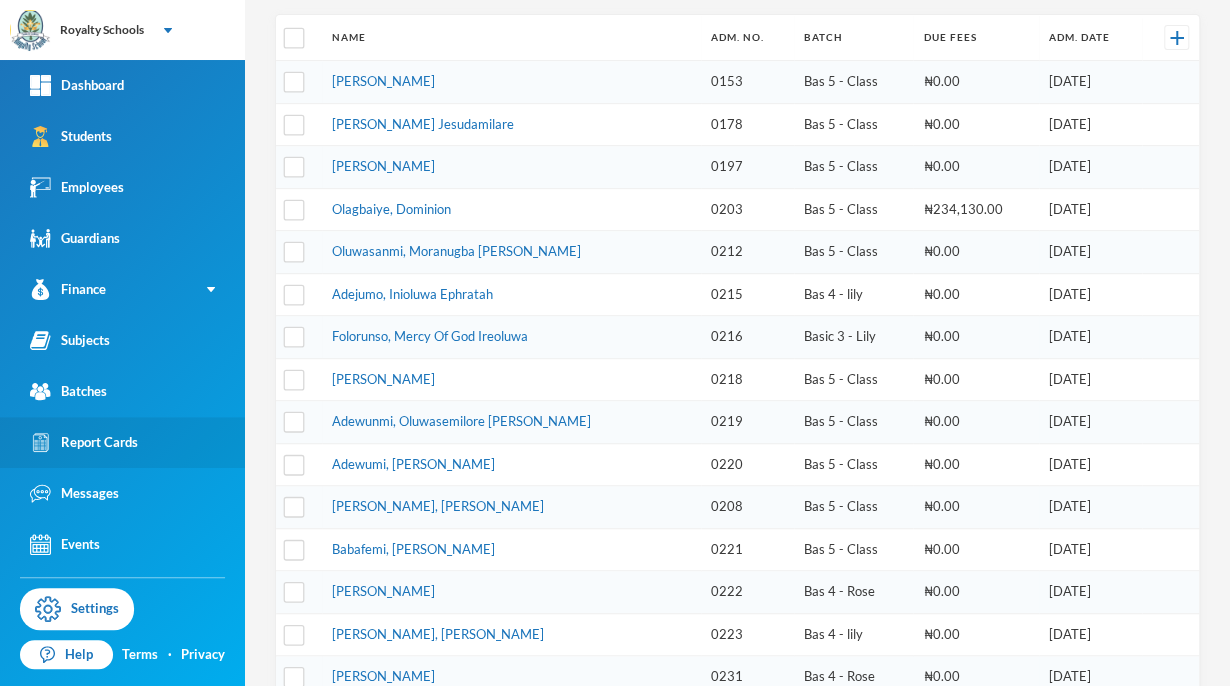 click on "Report Cards" at bounding box center [84, 442] 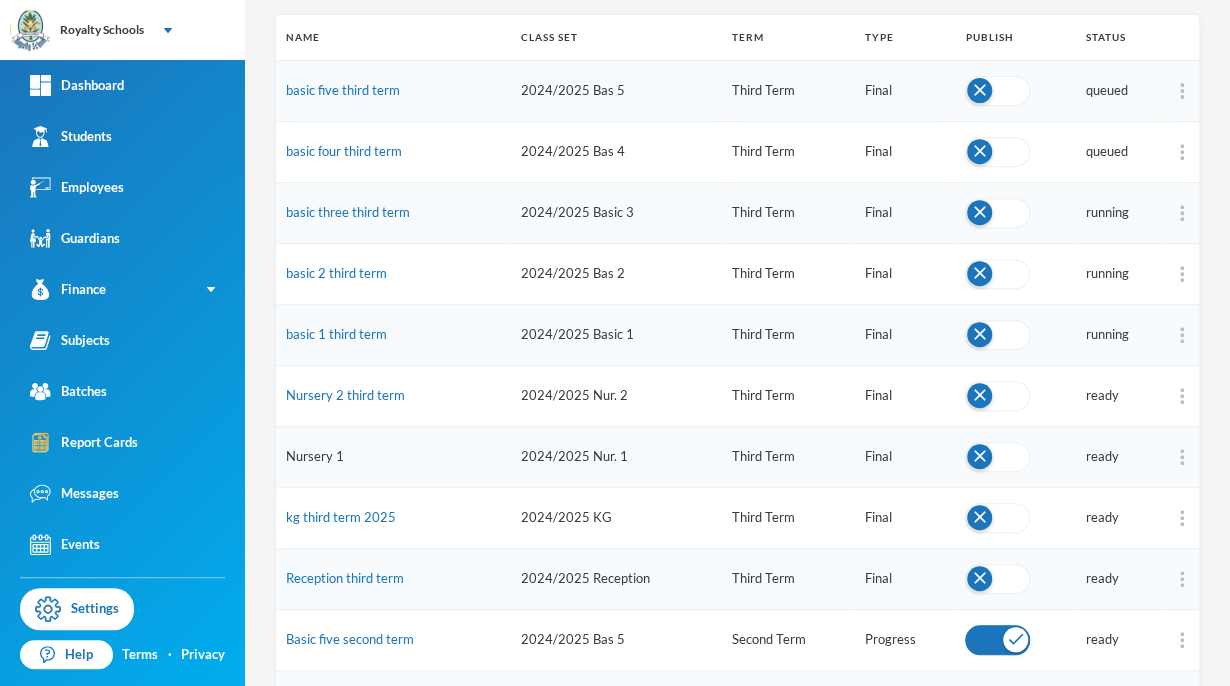 click on "Nursery 1" at bounding box center [315, 456] 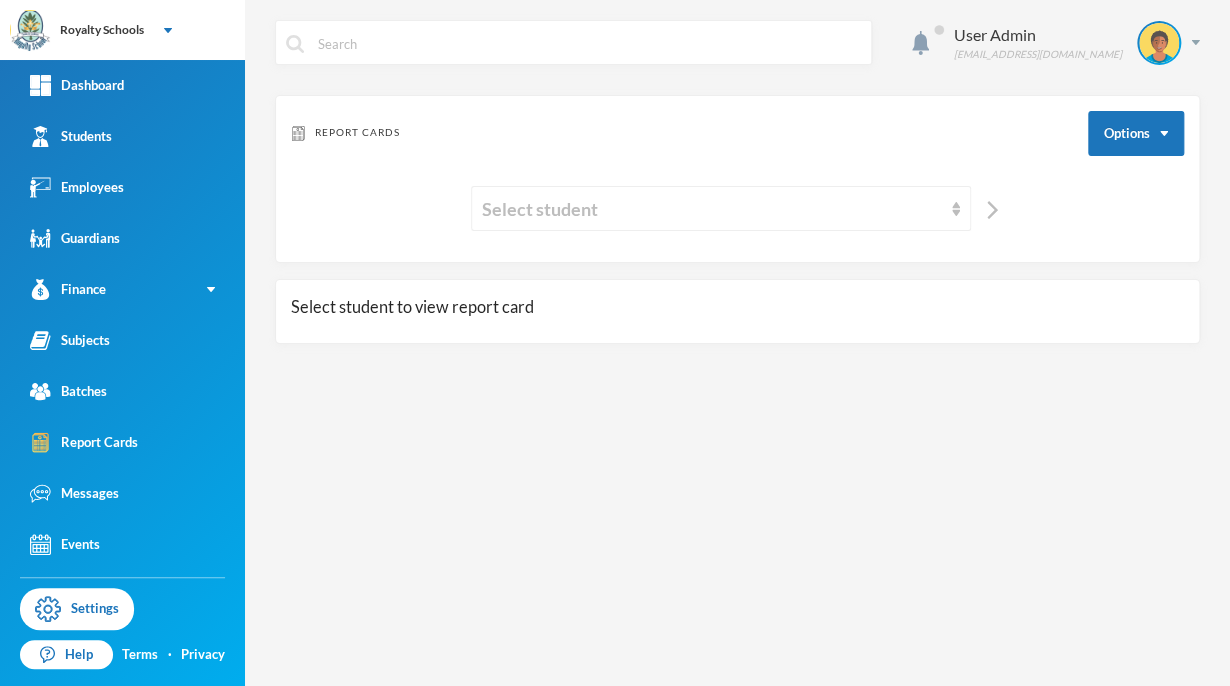 scroll, scrollTop: 0, scrollLeft: 0, axis: both 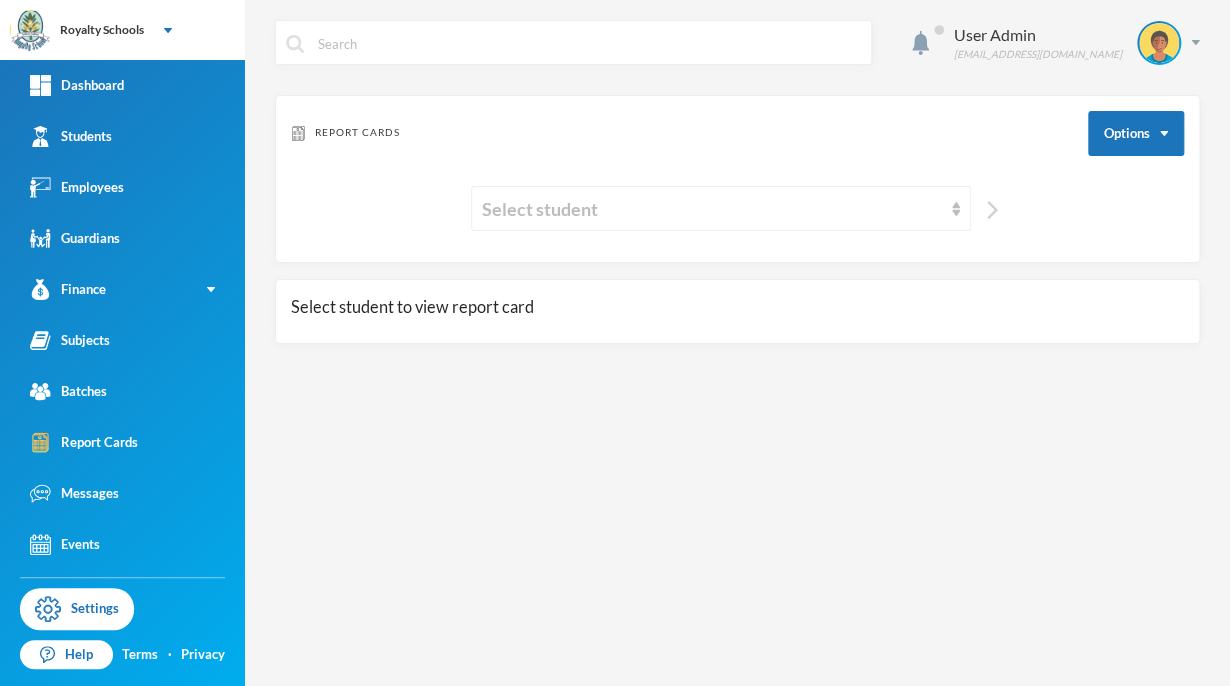 click at bounding box center [992, 210] 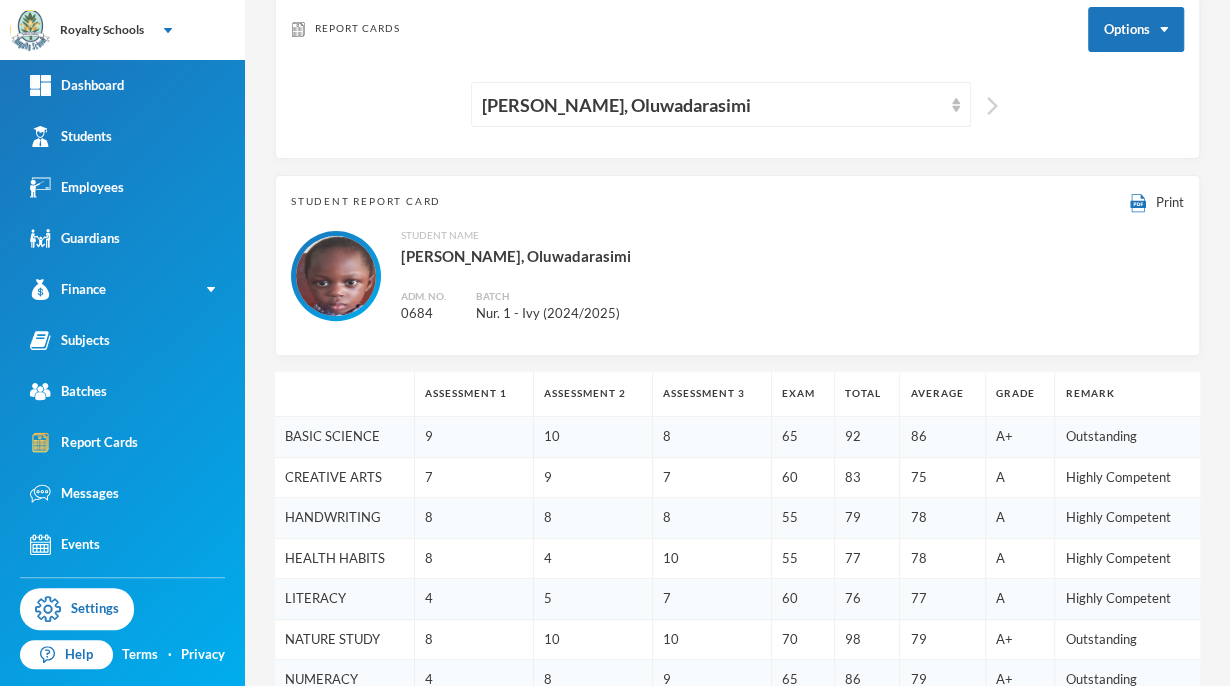 scroll, scrollTop: 0, scrollLeft: 0, axis: both 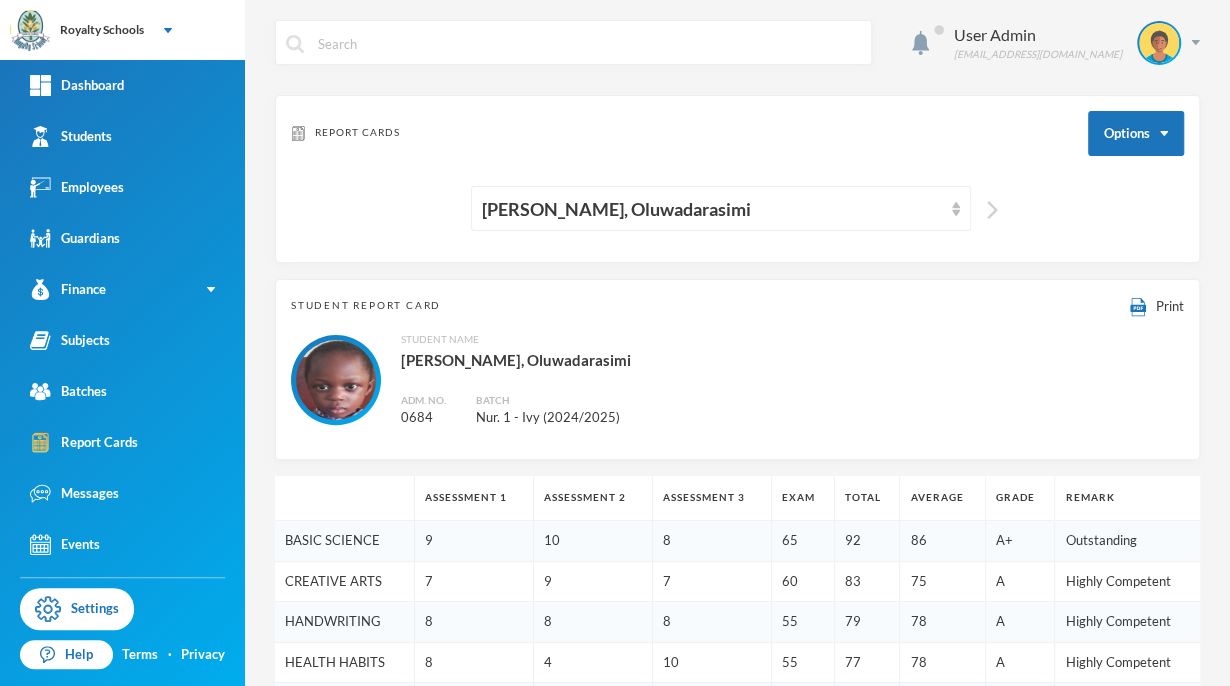 click at bounding box center [992, 210] 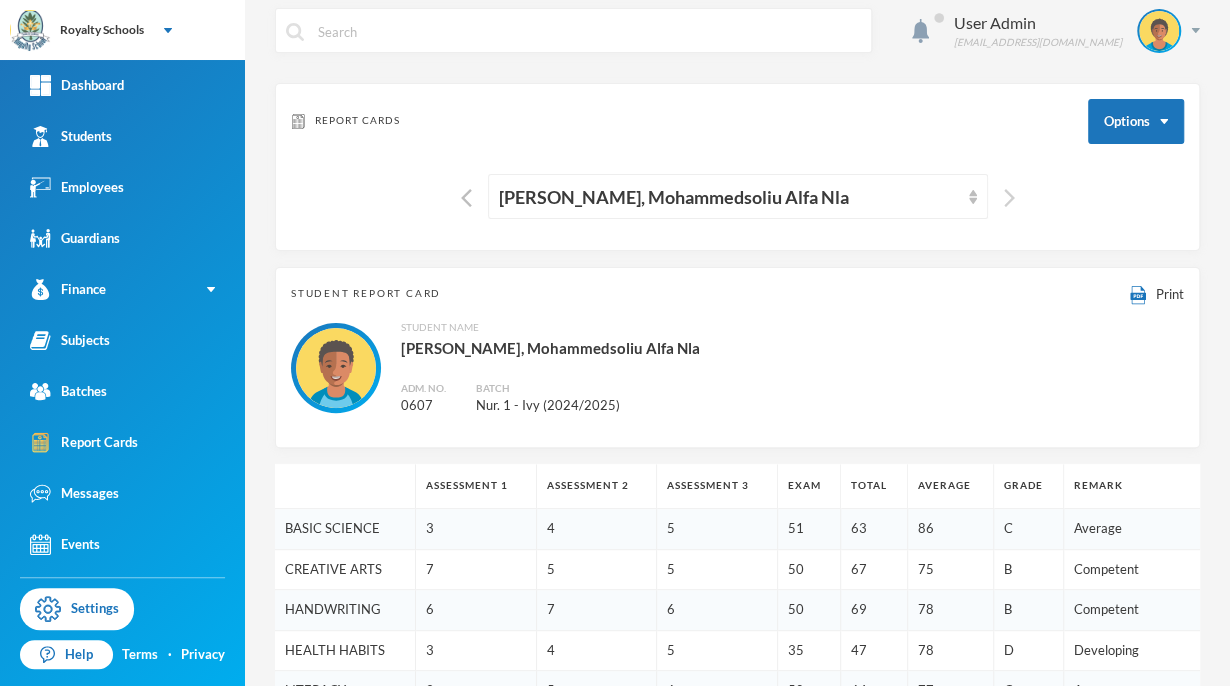 scroll, scrollTop: 0, scrollLeft: 0, axis: both 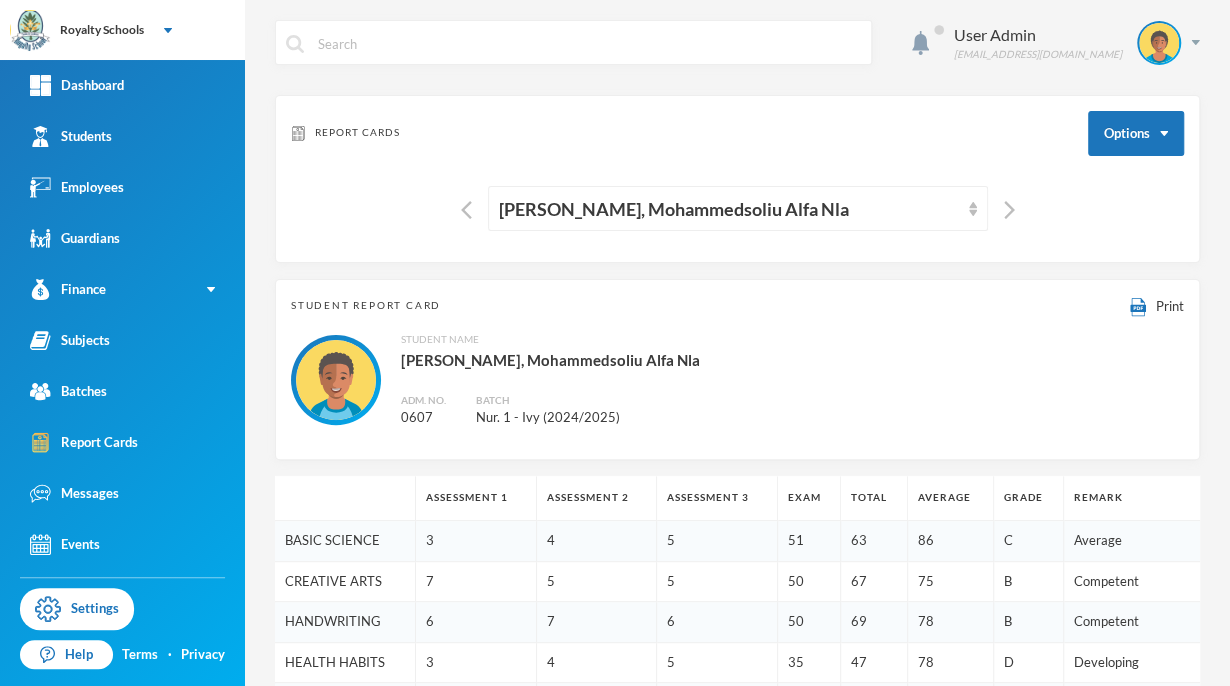 click on "[PERSON_NAME], Mohammedsoliu Alfa Nla" at bounding box center (737, 208) 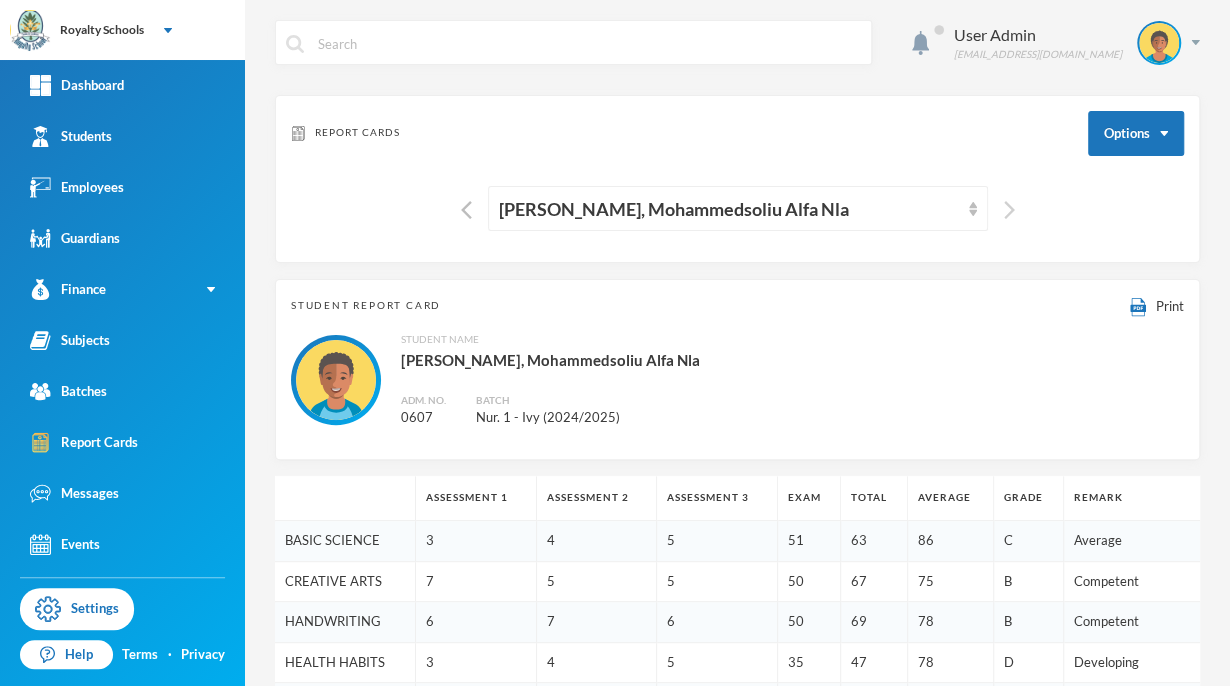 click at bounding box center (1009, 210) 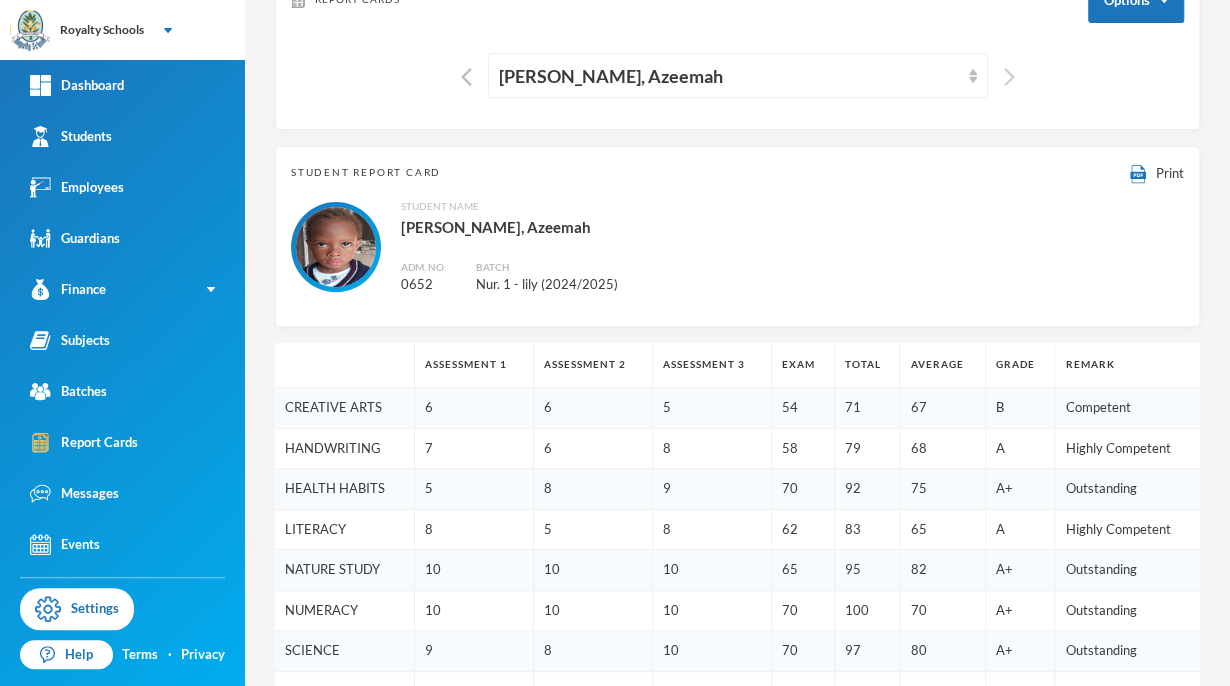 scroll, scrollTop: 0, scrollLeft: 0, axis: both 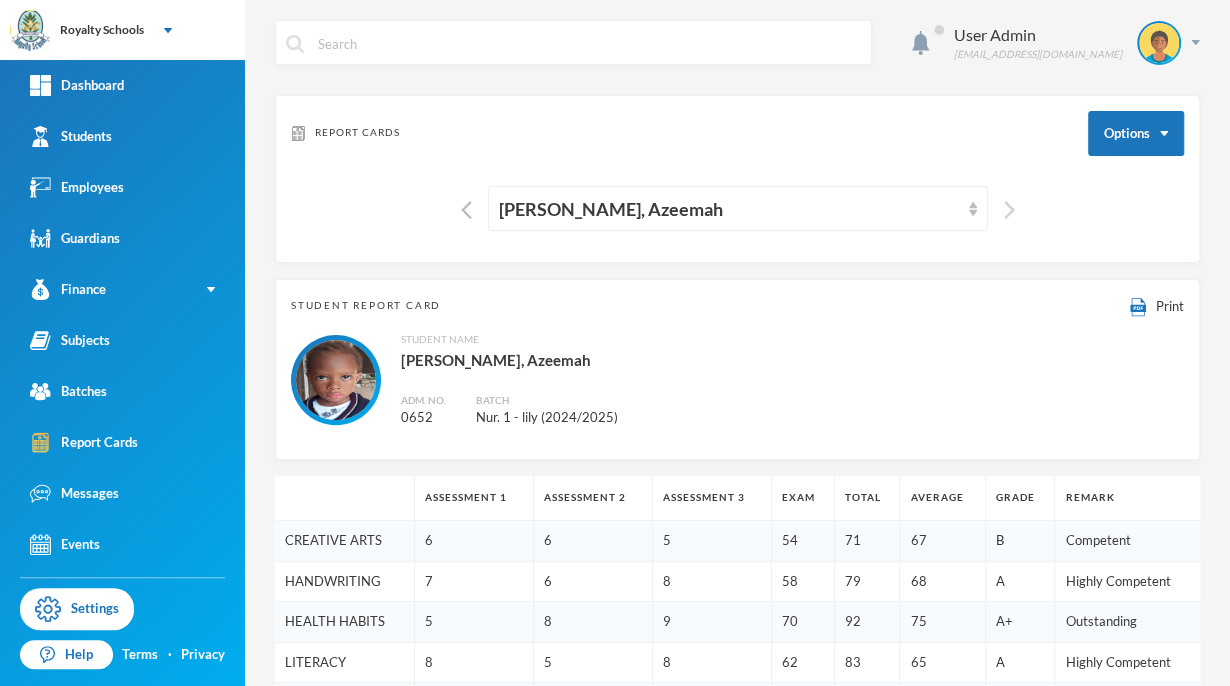 click at bounding box center (1009, 210) 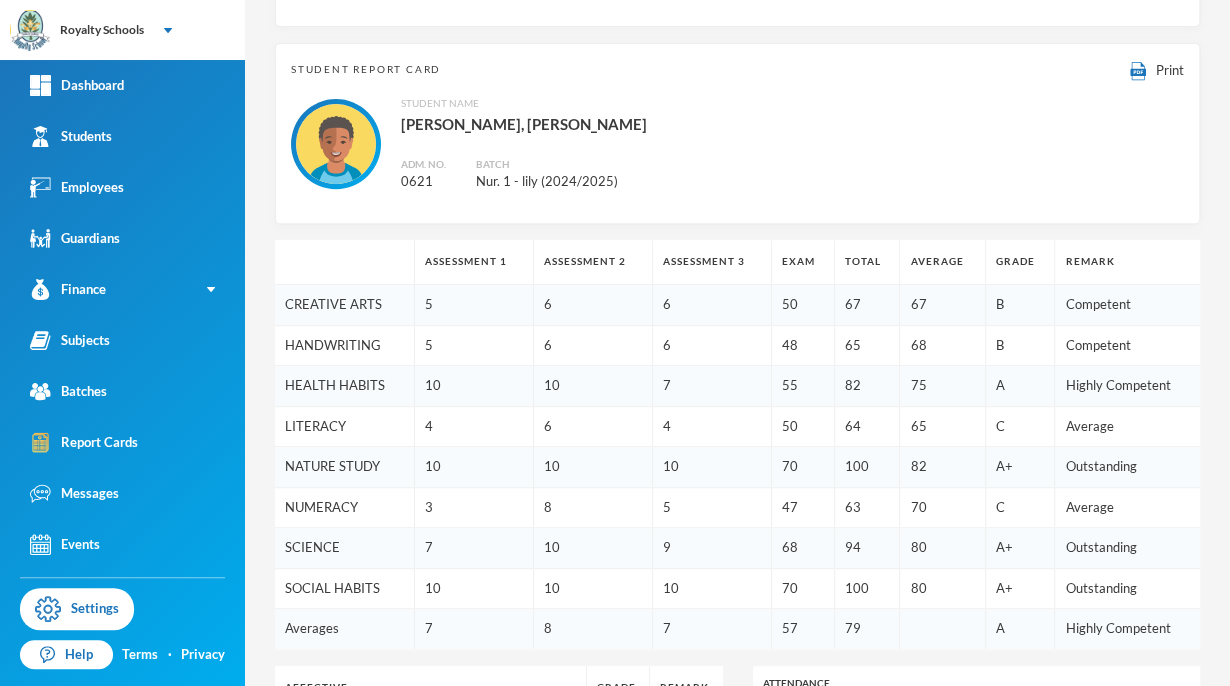 scroll, scrollTop: 0, scrollLeft: 0, axis: both 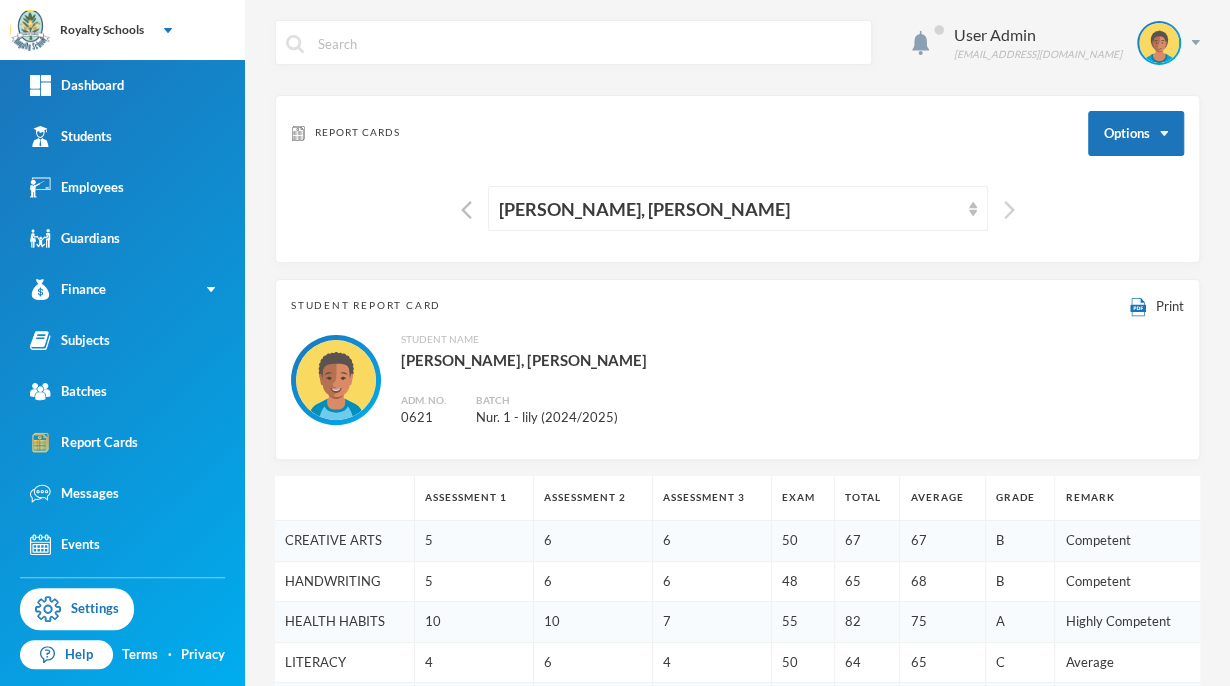 click at bounding box center [1009, 210] 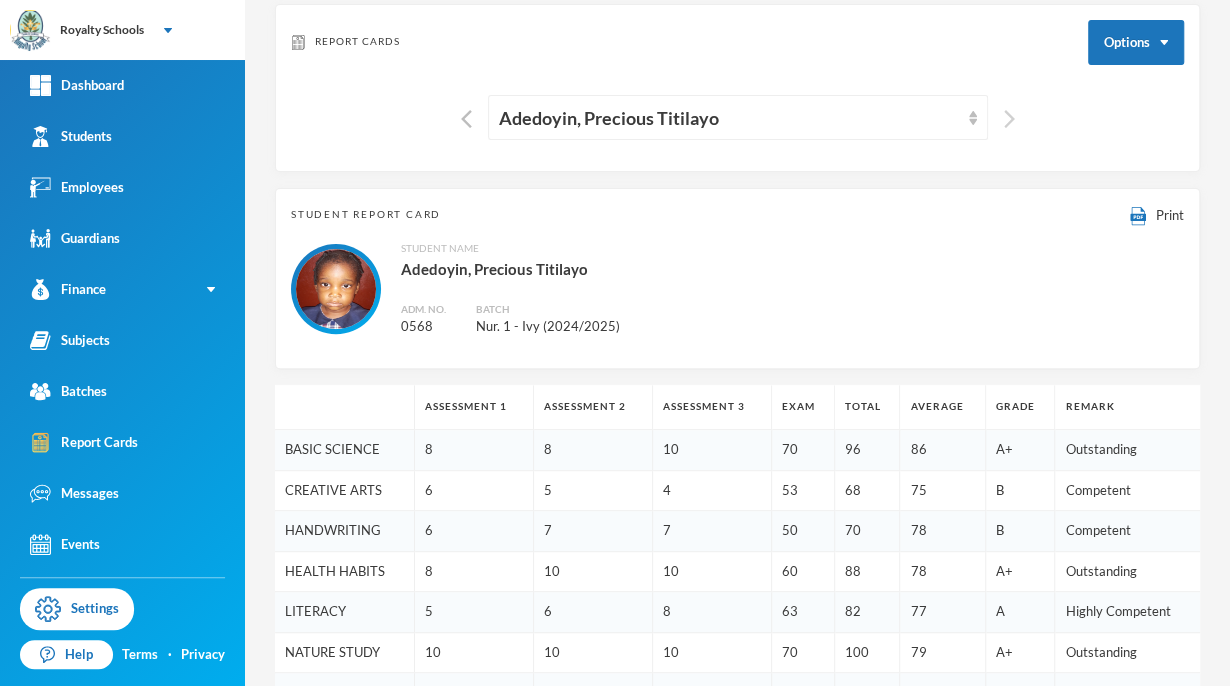 scroll, scrollTop: 0, scrollLeft: 0, axis: both 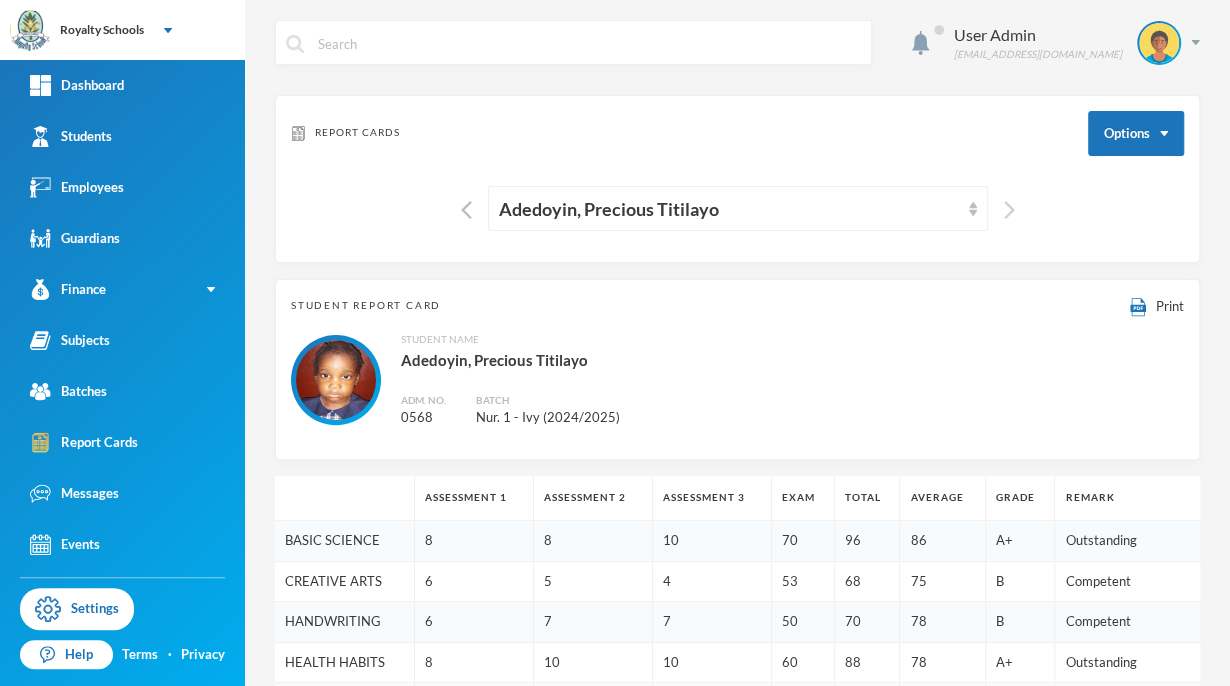 click at bounding box center [1009, 210] 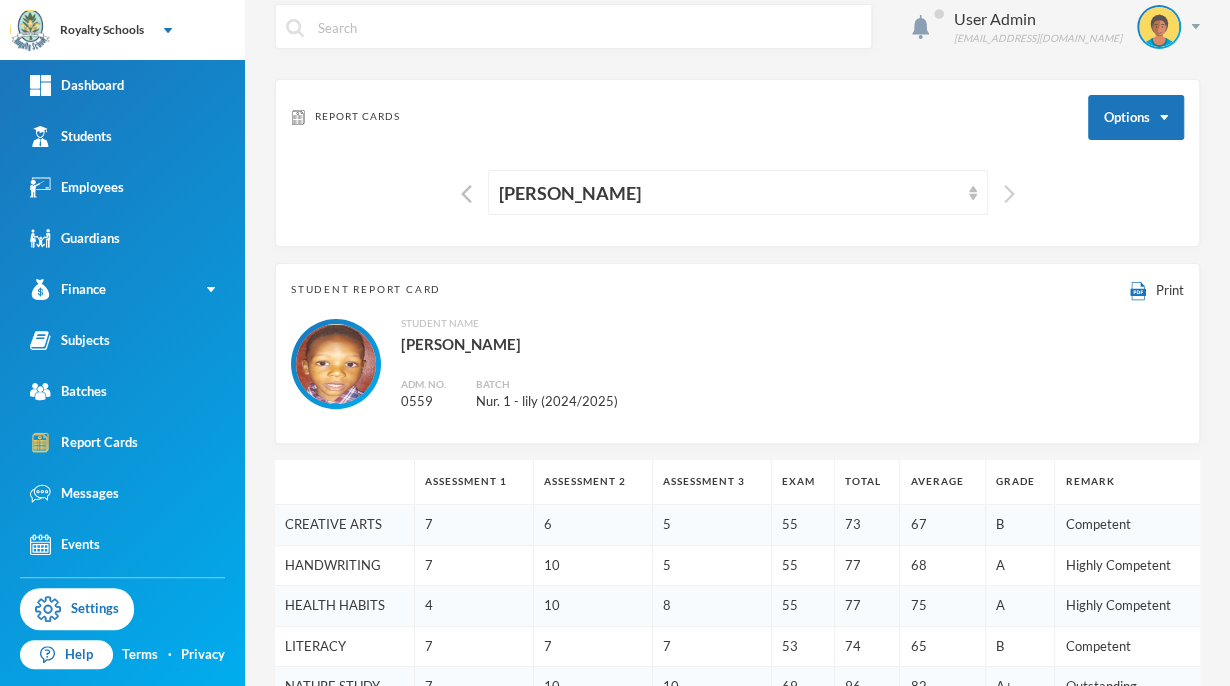 scroll, scrollTop: 0, scrollLeft: 0, axis: both 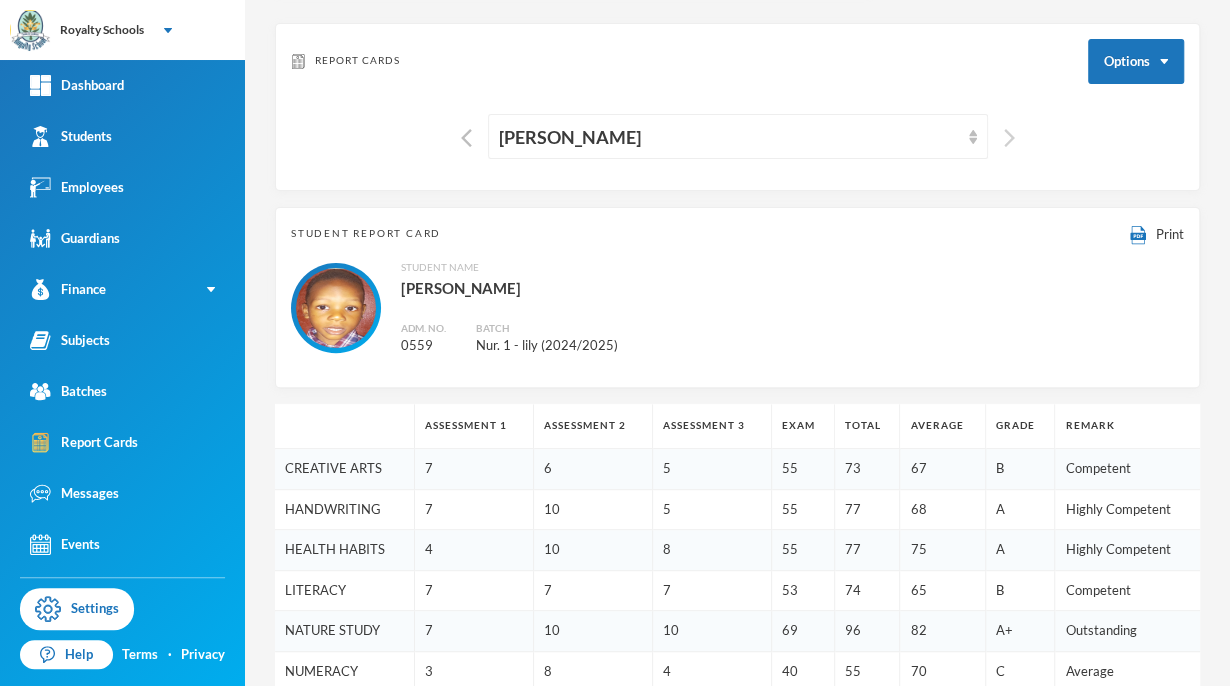 type 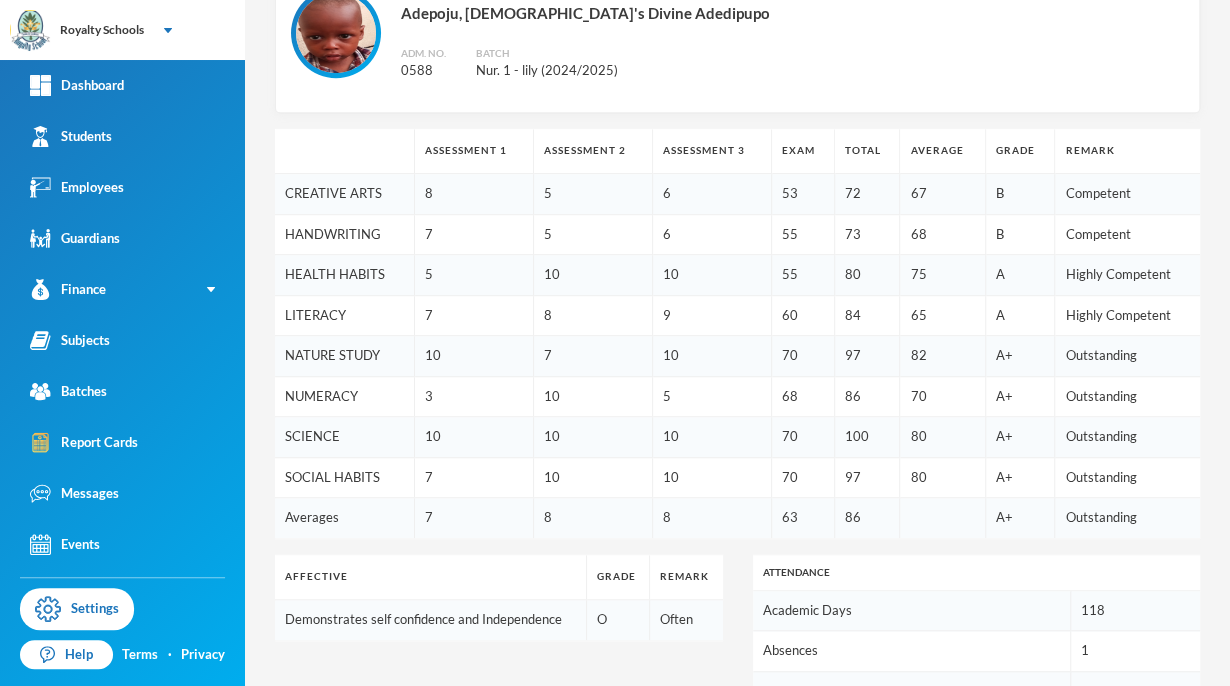 scroll, scrollTop: 0, scrollLeft: 0, axis: both 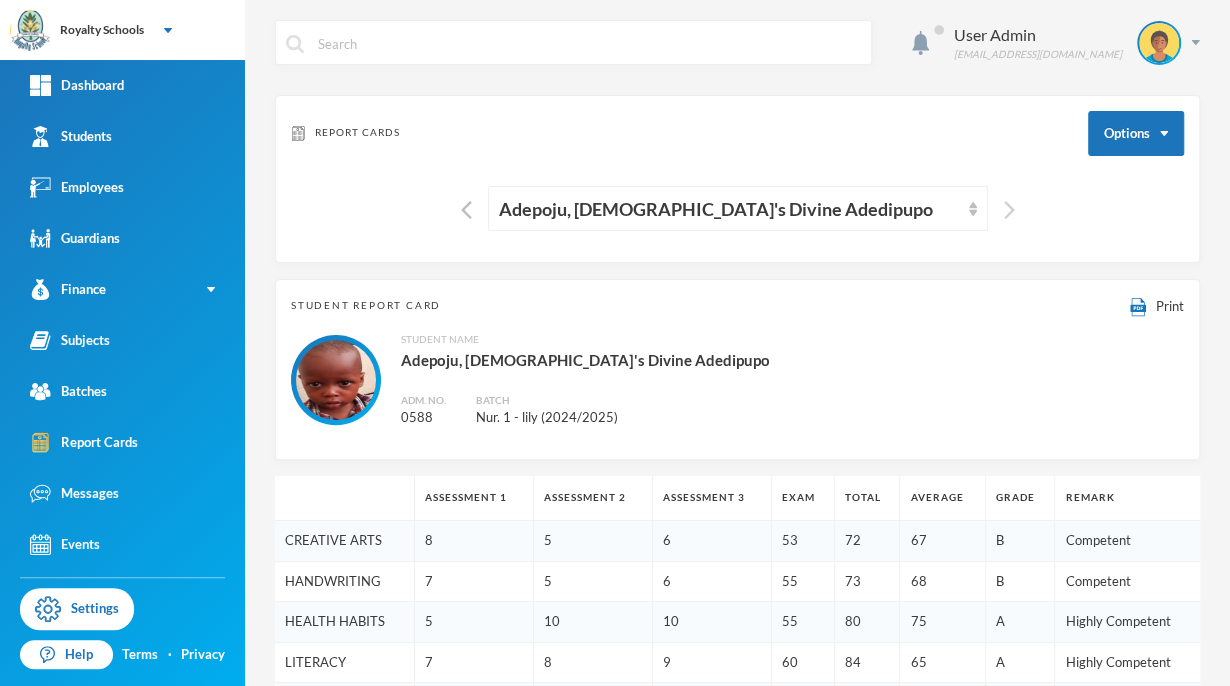 click at bounding box center [1009, 210] 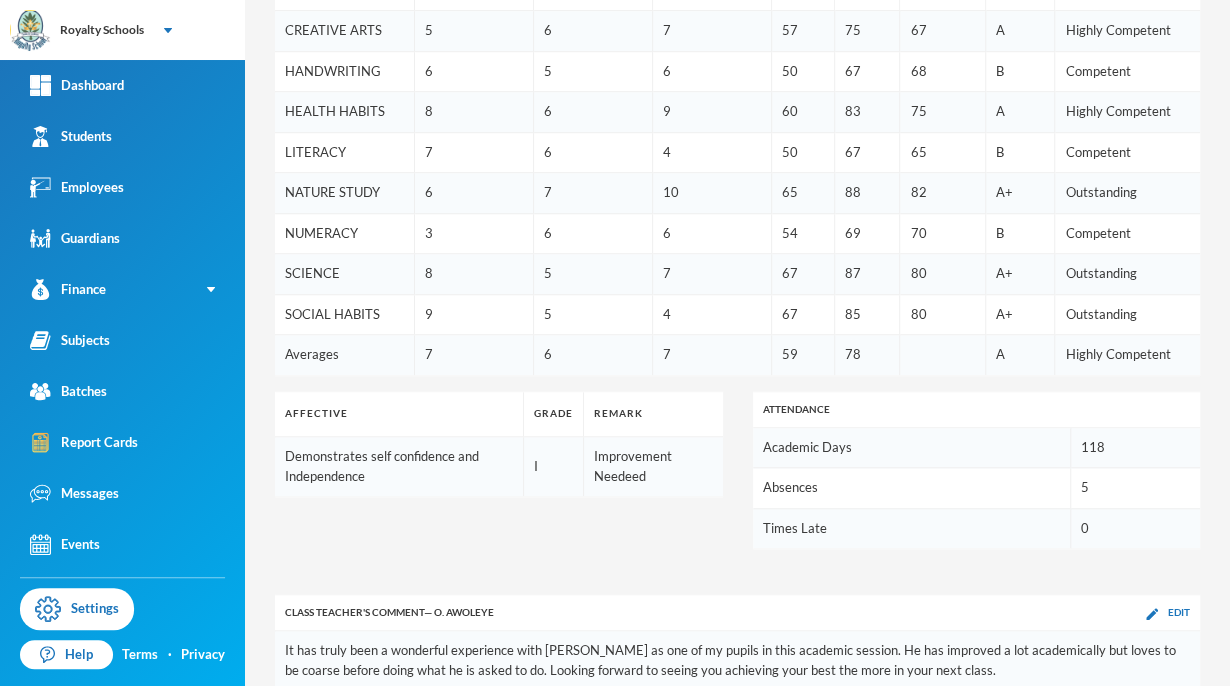 scroll, scrollTop: 0, scrollLeft: 0, axis: both 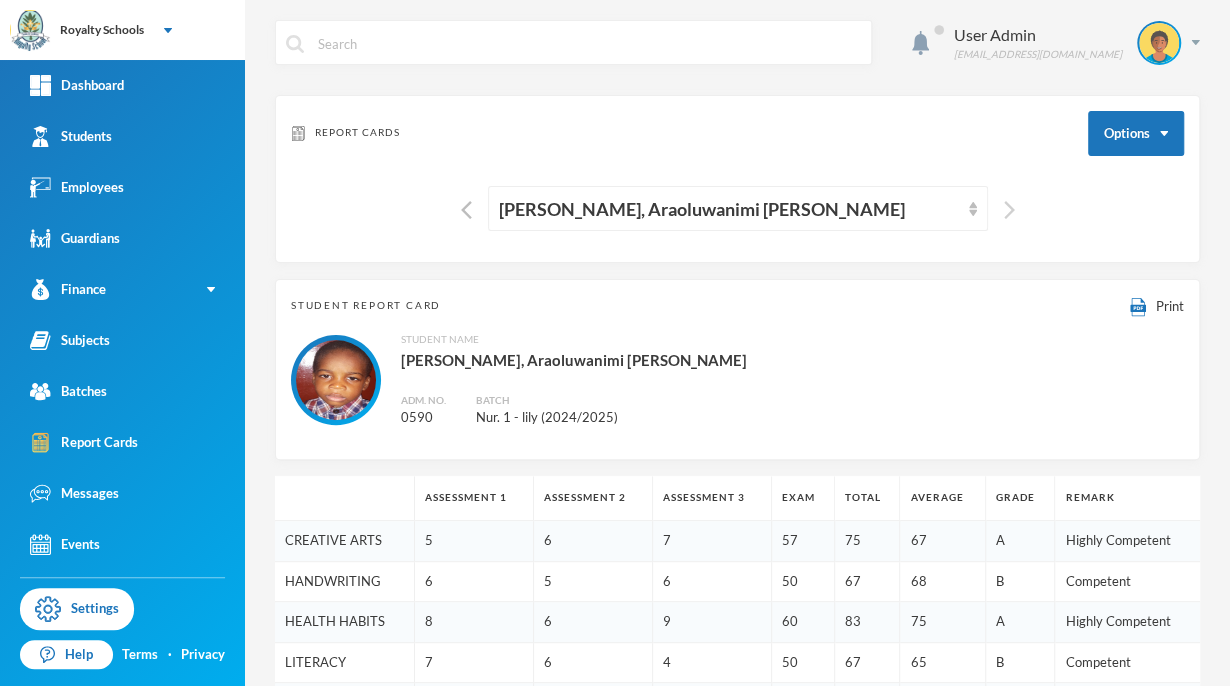 click at bounding box center [1009, 210] 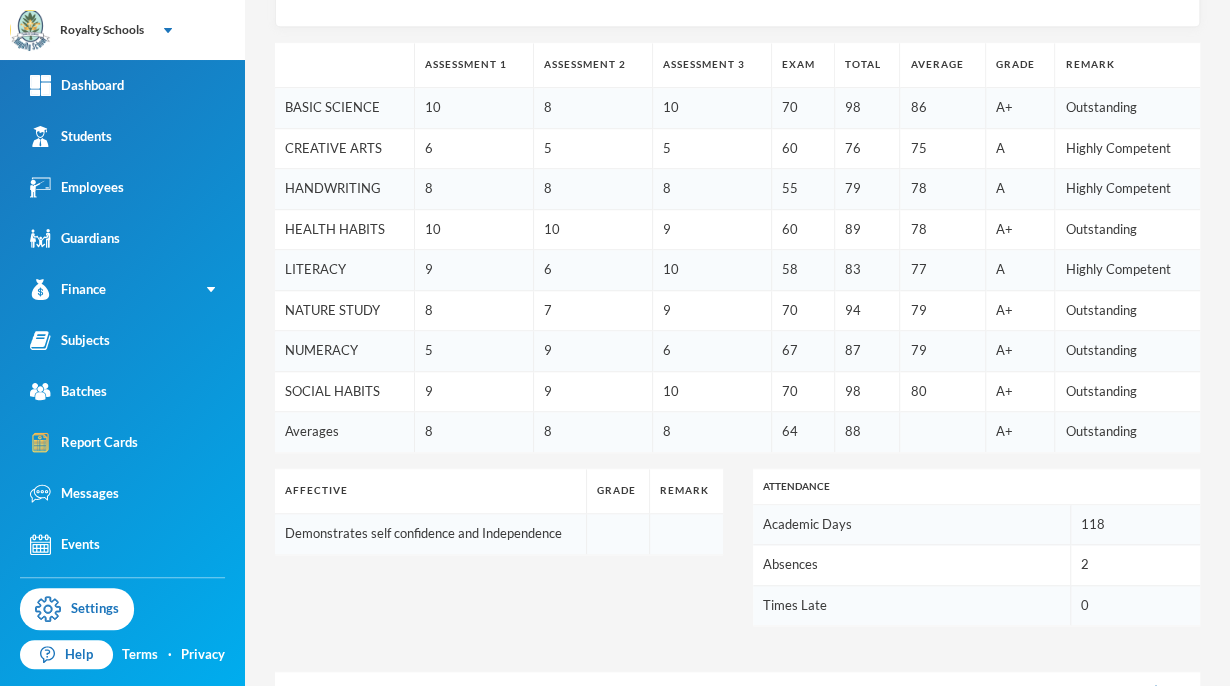 scroll, scrollTop: 0, scrollLeft: 0, axis: both 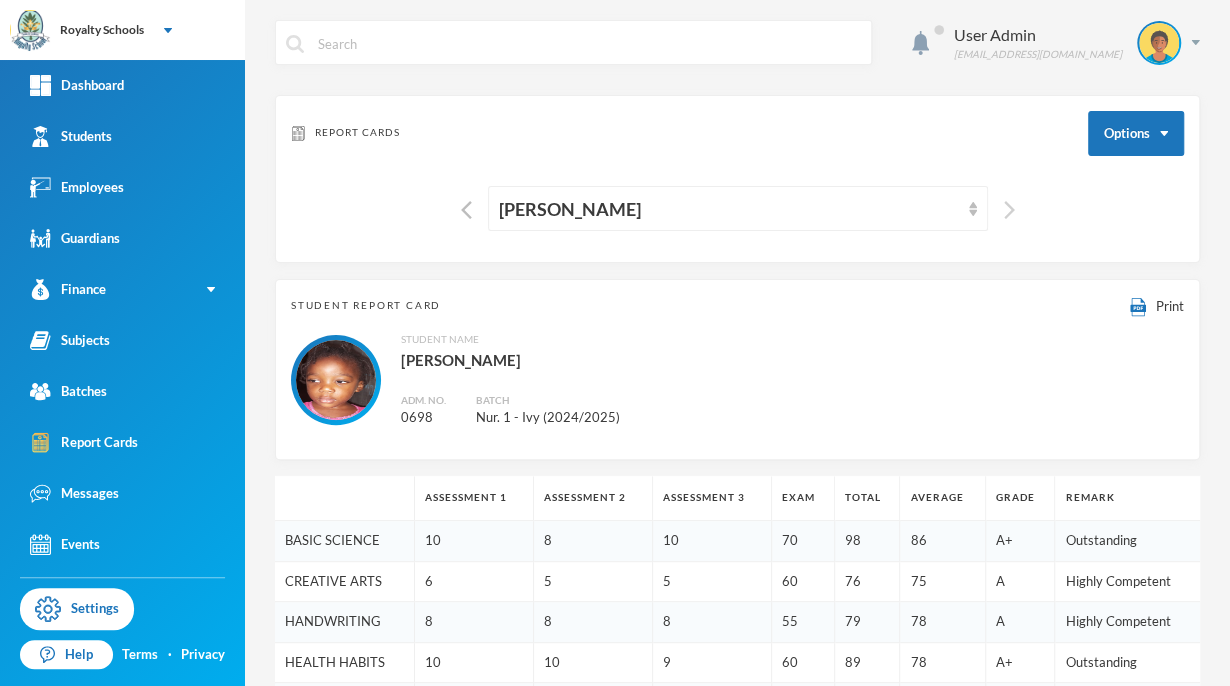 click at bounding box center [1009, 210] 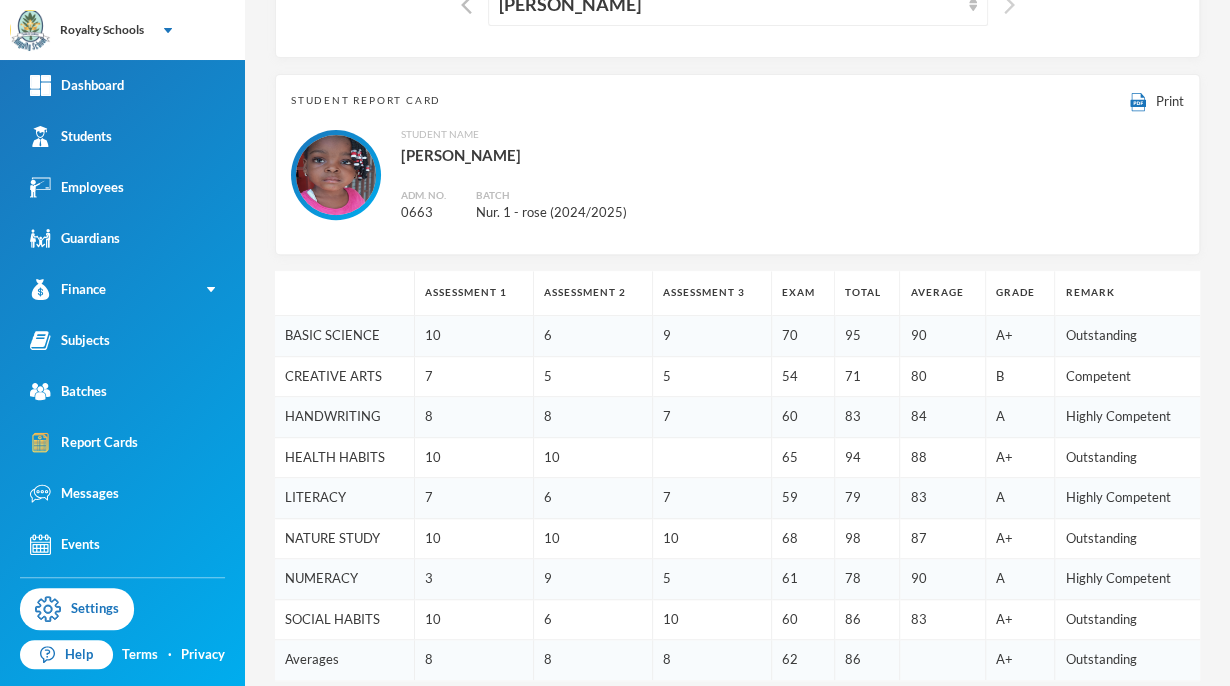 scroll, scrollTop: 0, scrollLeft: 0, axis: both 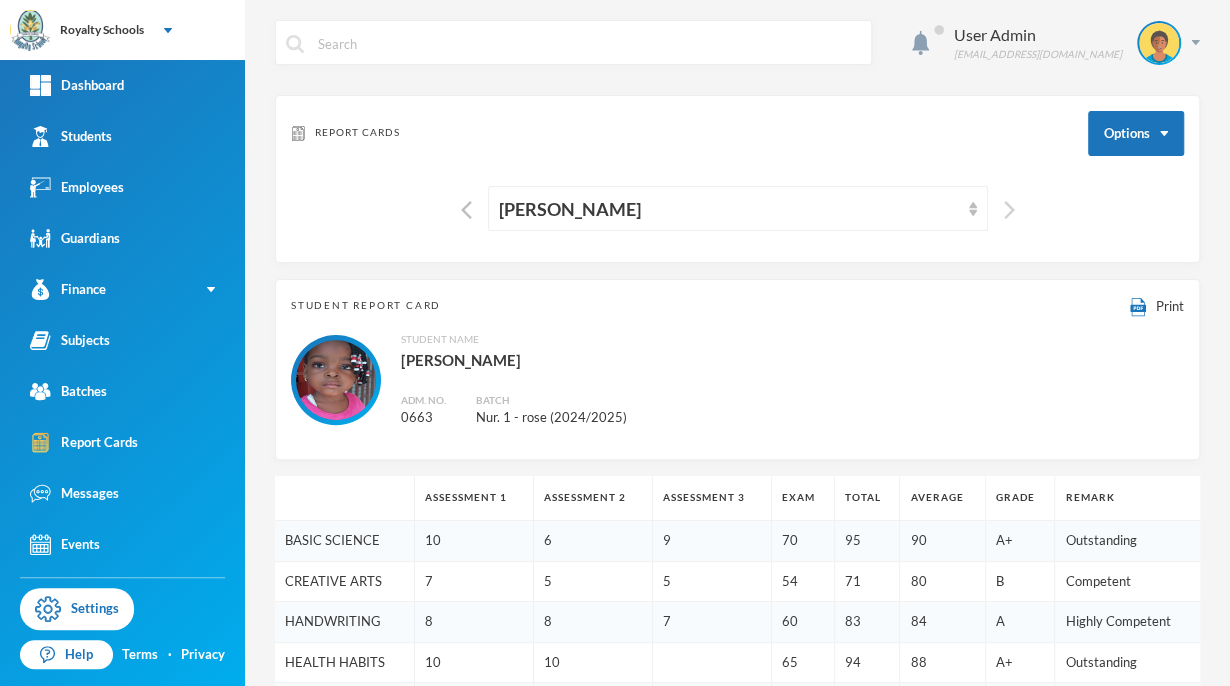 click at bounding box center [1009, 210] 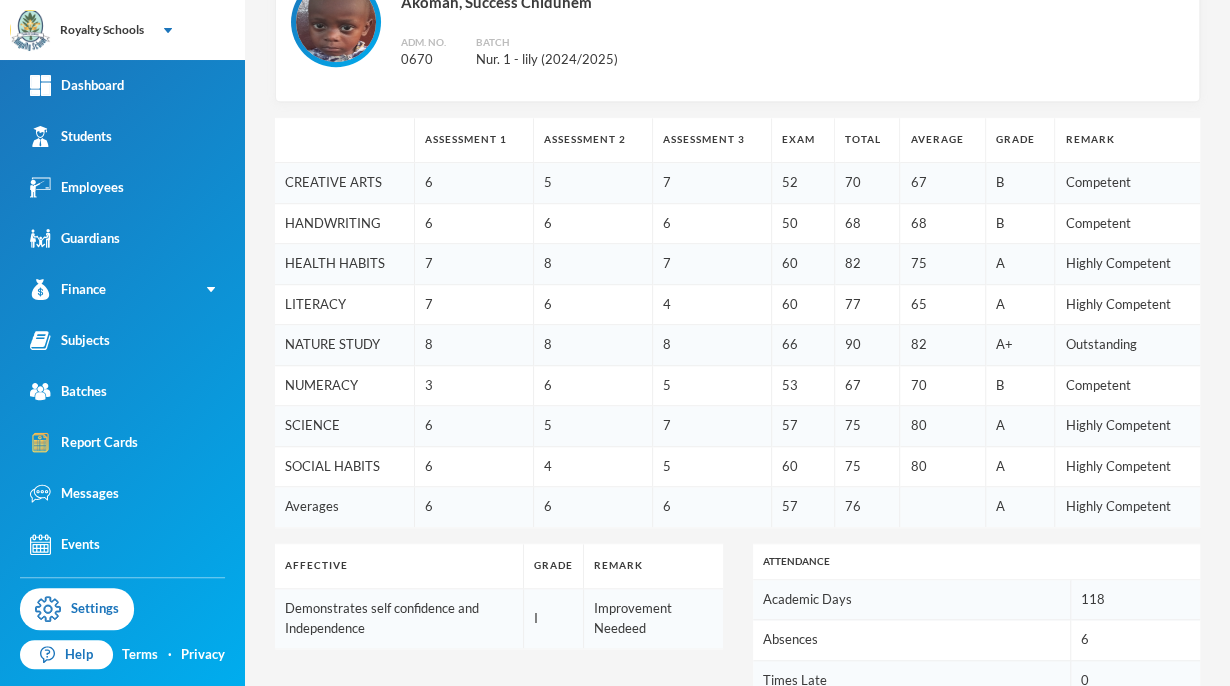 scroll, scrollTop: 0, scrollLeft: 0, axis: both 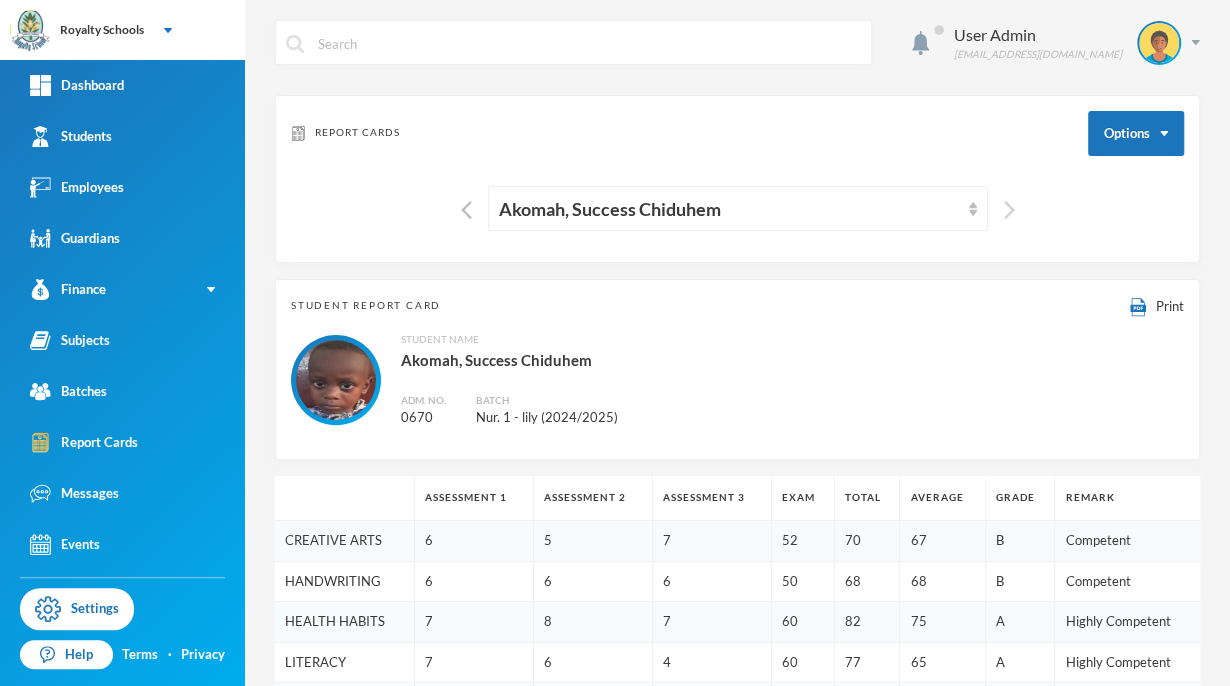 click at bounding box center (1009, 210) 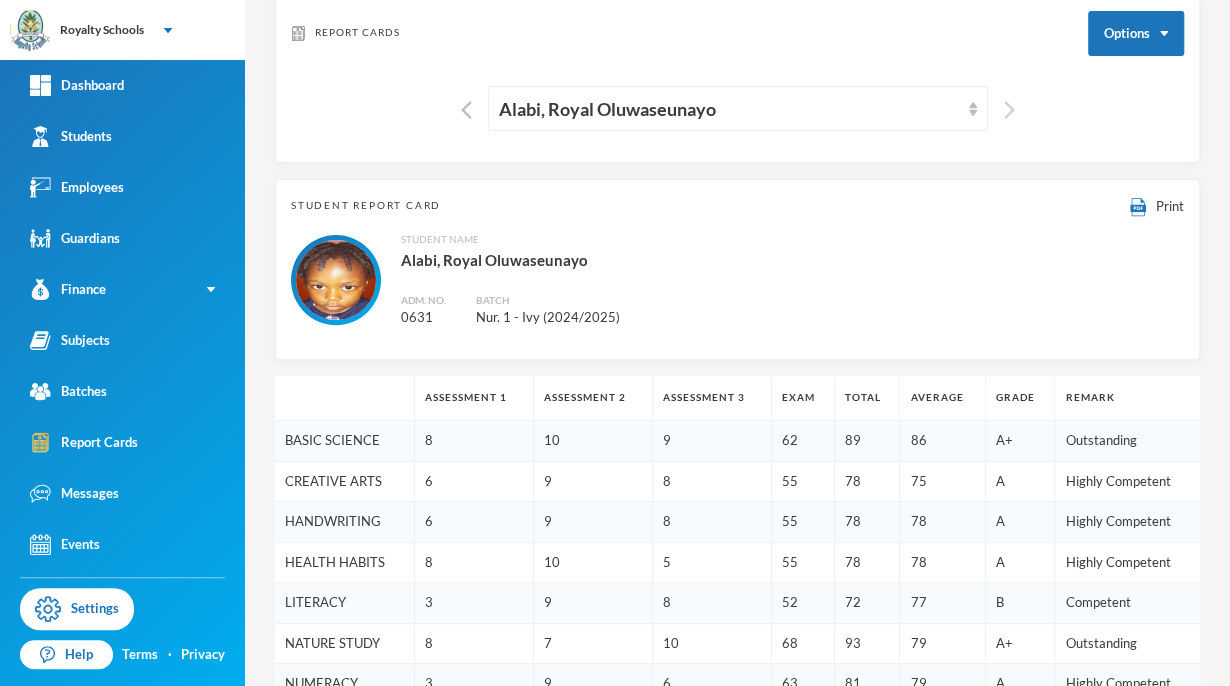 scroll, scrollTop: 0, scrollLeft: 0, axis: both 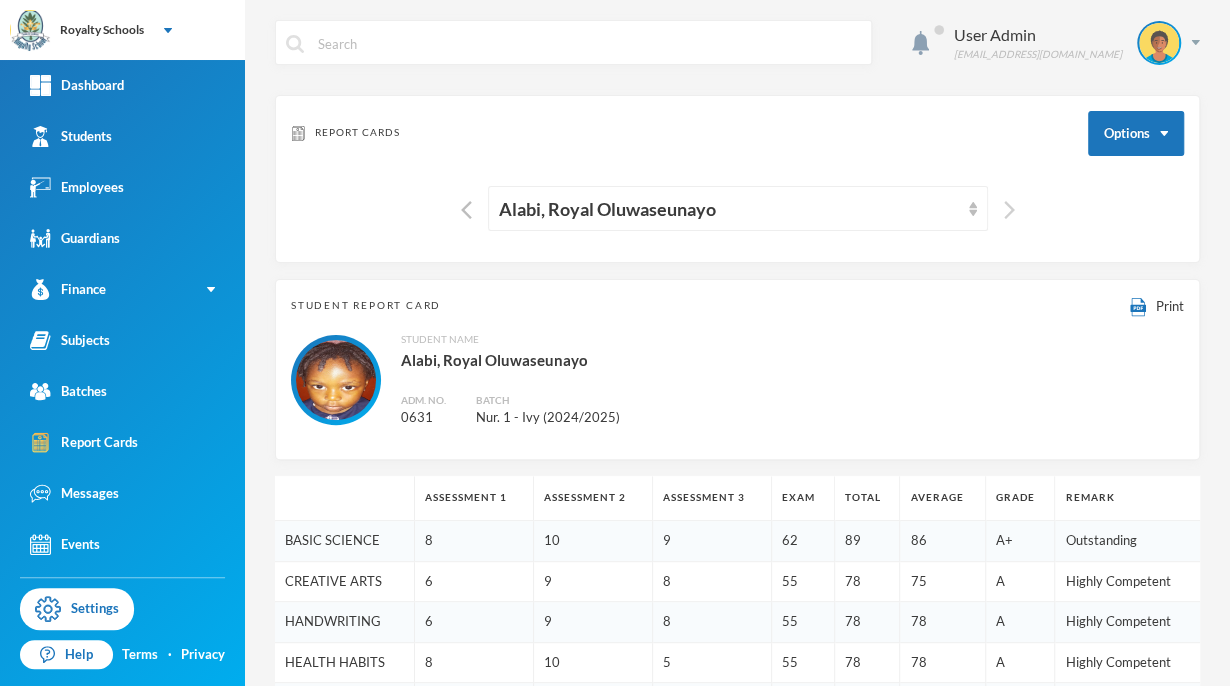 click at bounding box center [1009, 210] 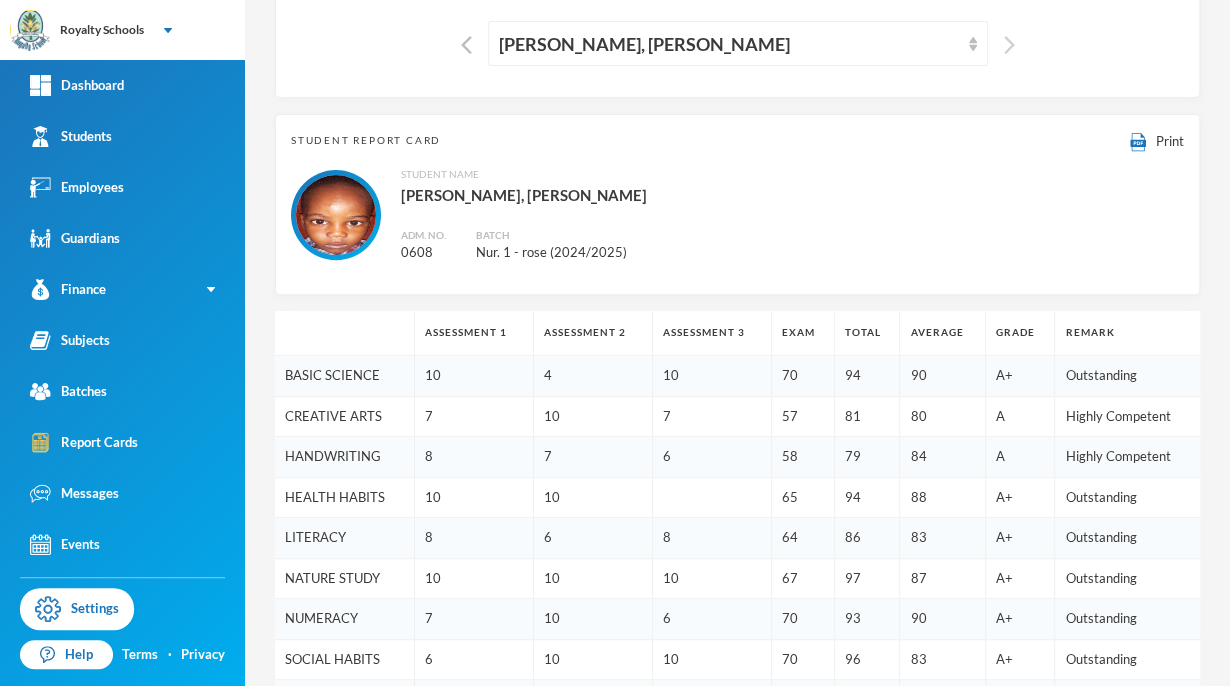 scroll, scrollTop: 158, scrollLeft: 0, axis: vertical 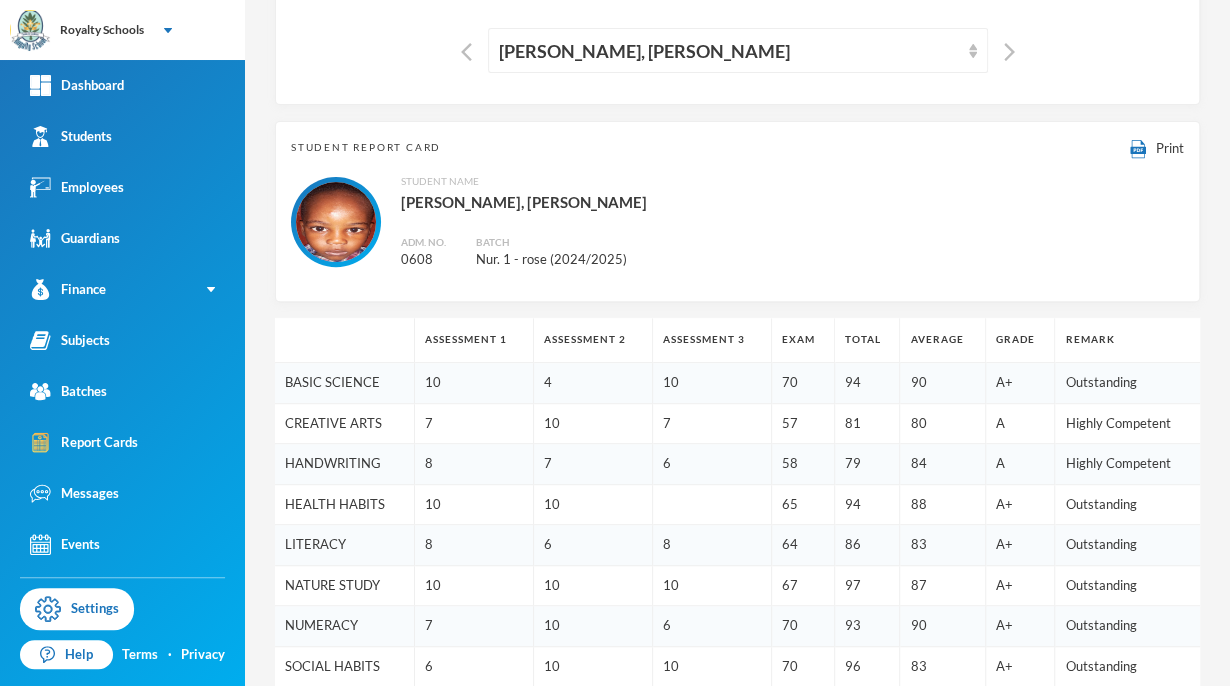click on "Outstanding" at bounding box center (1127, 666) 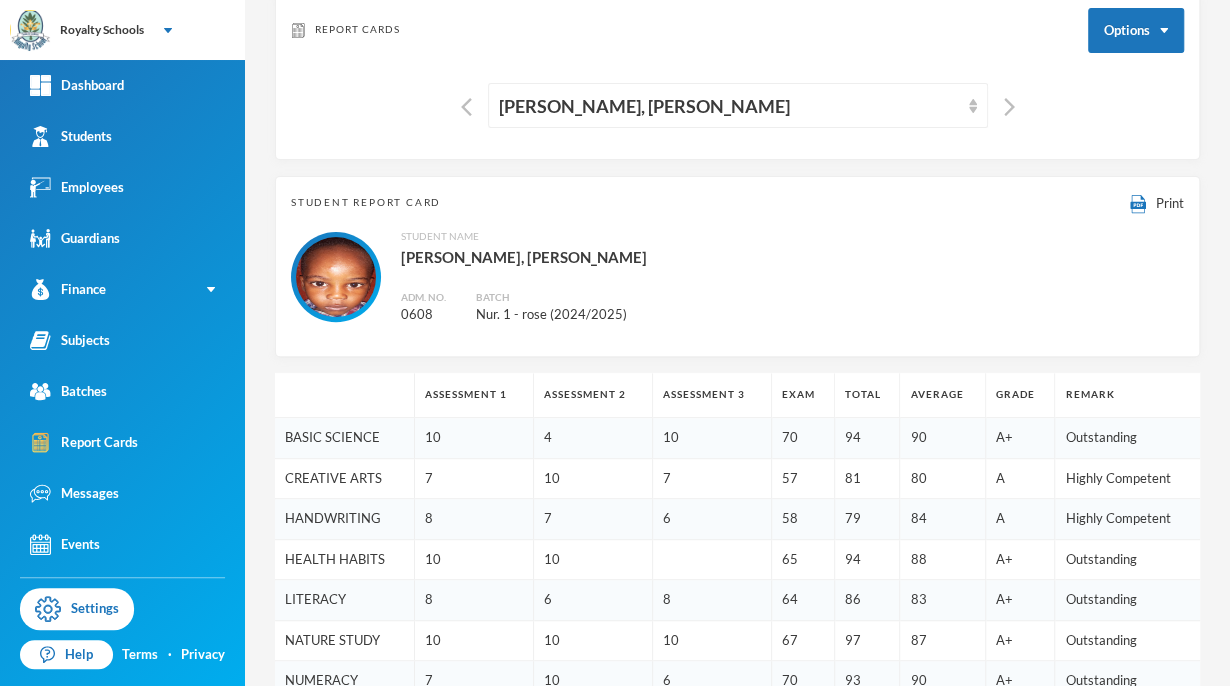 scroll, scrollTop: 73, scrollLeft: 0, axis: vertical 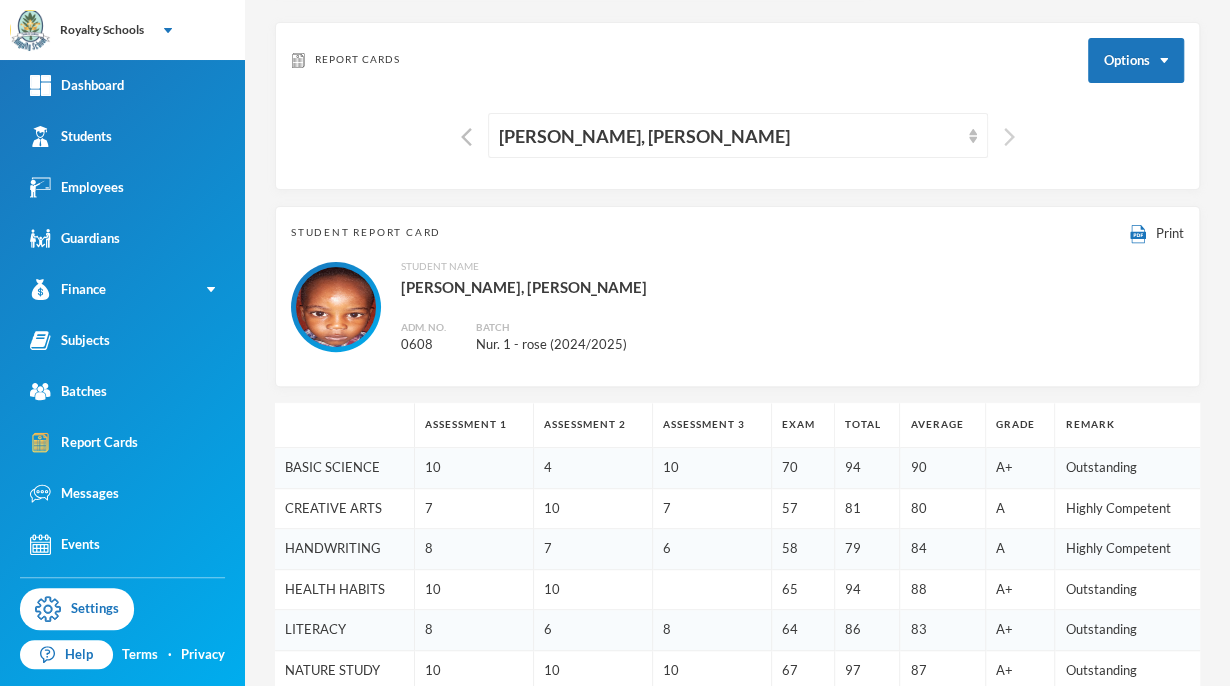 click at bounding box center (1009, 137) 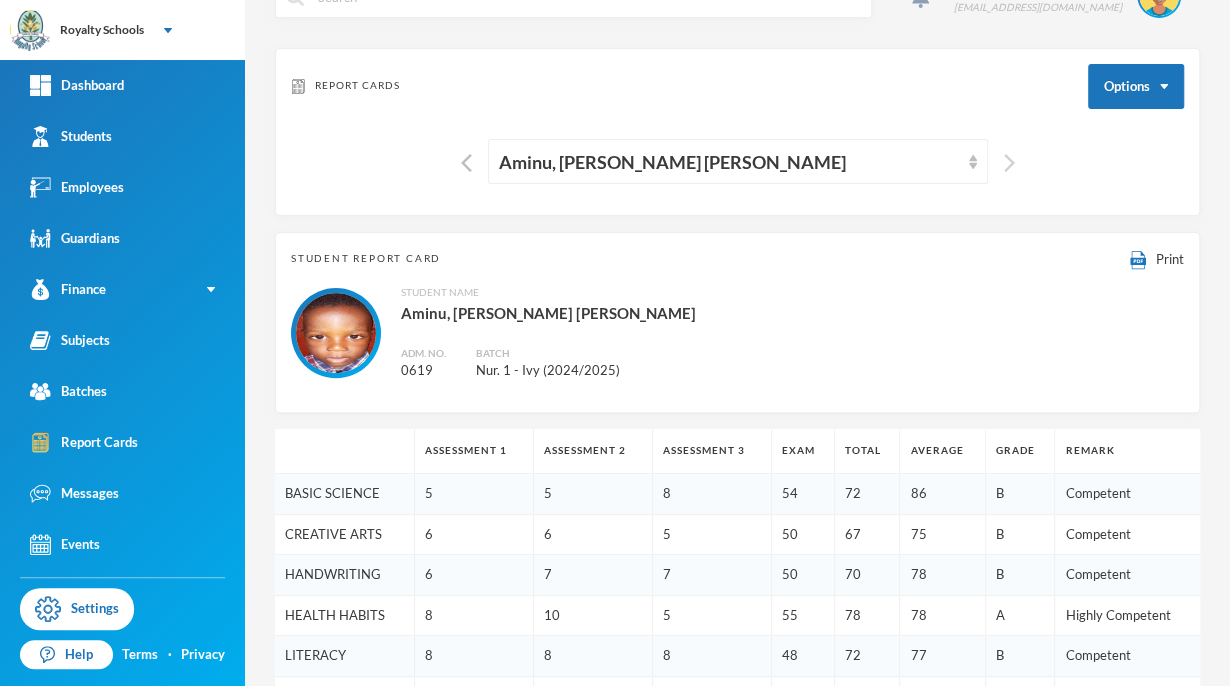 scroll, scrollTop: 33, scrollLeft: 0, axis: vertical 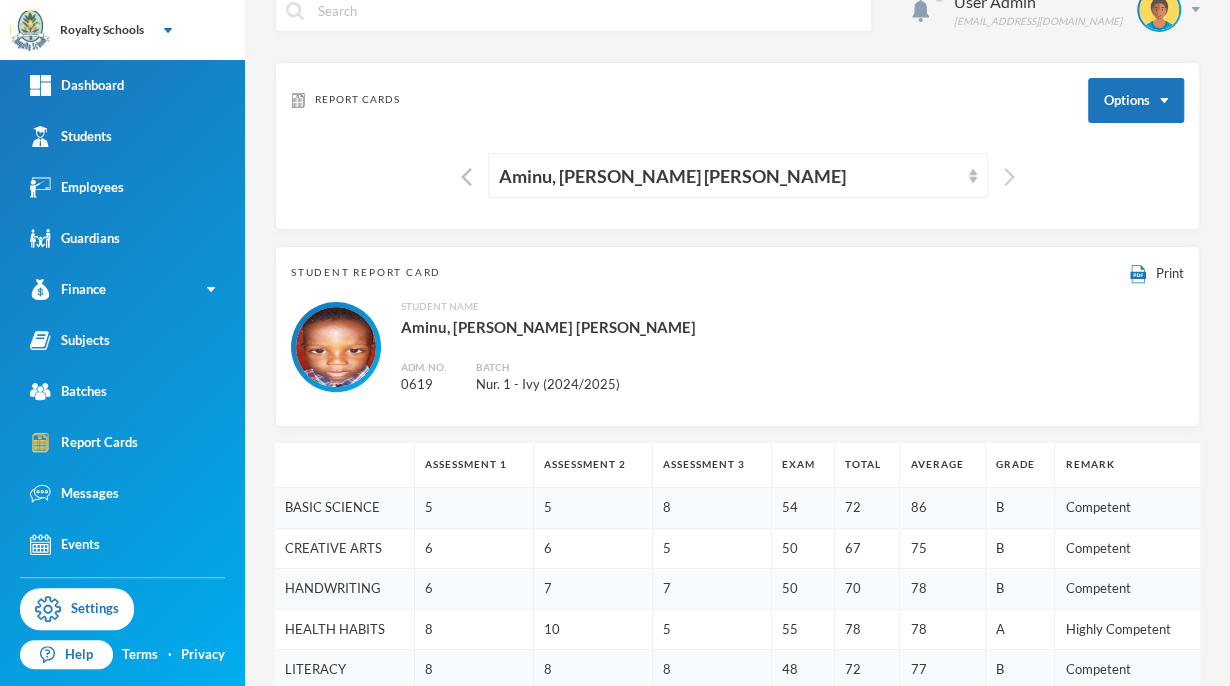click at bounding box center (1009, 177) 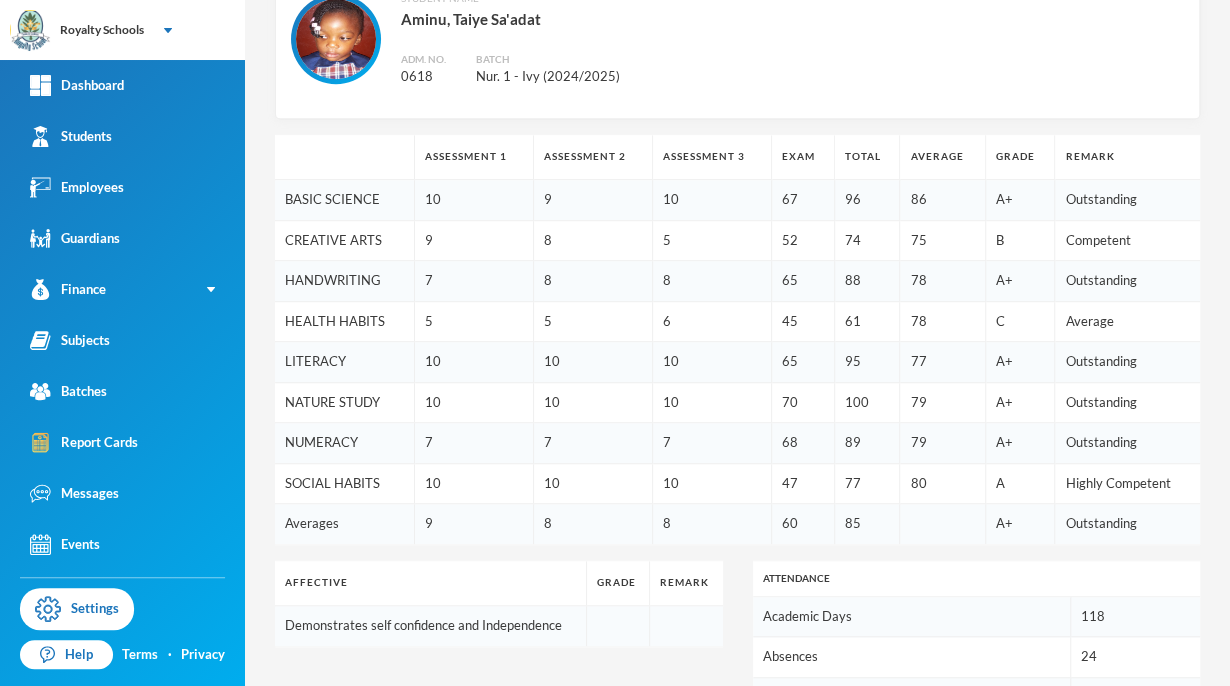 scroll, scrollTop: 0, scrollLeft: 0, axis: both 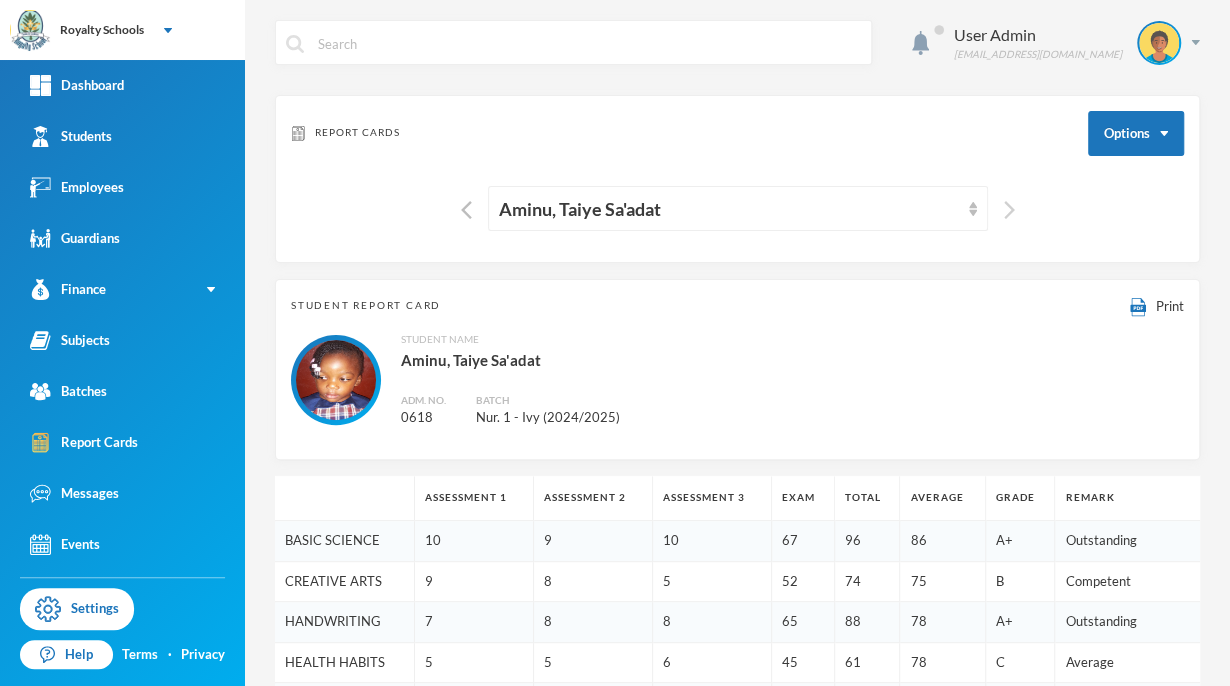 click at bounding box center [1009, 210] 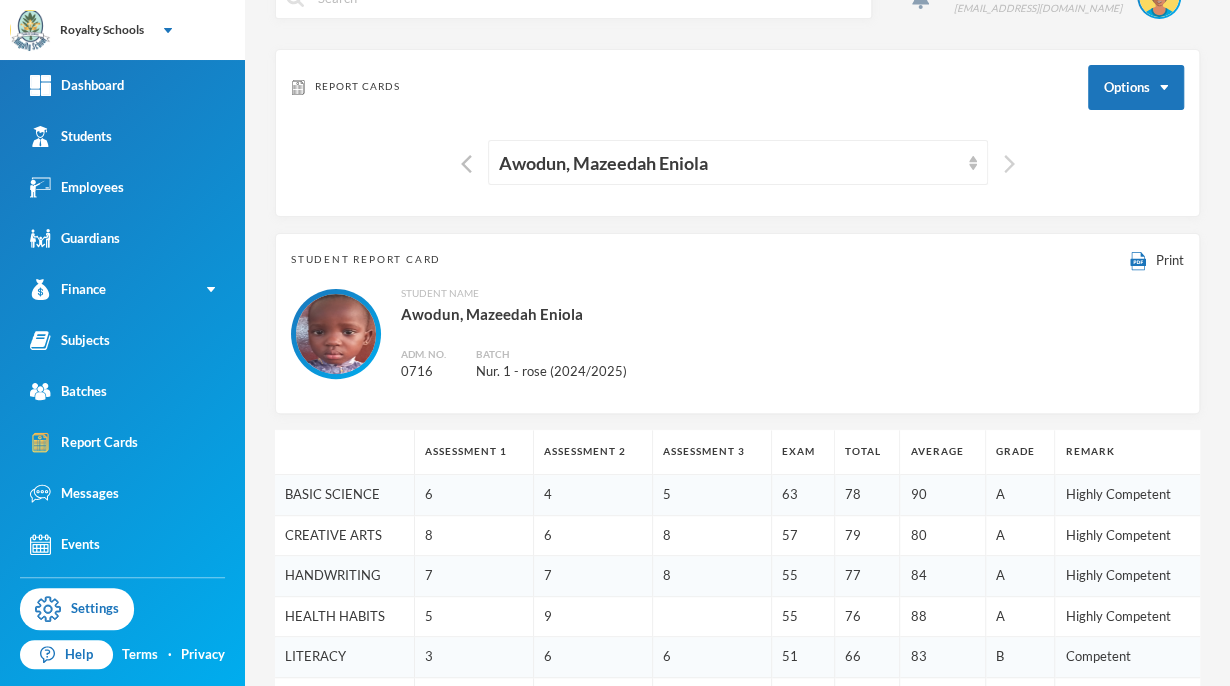 scroll, scrollTop: 0, scrollLeft: 0, axis: both 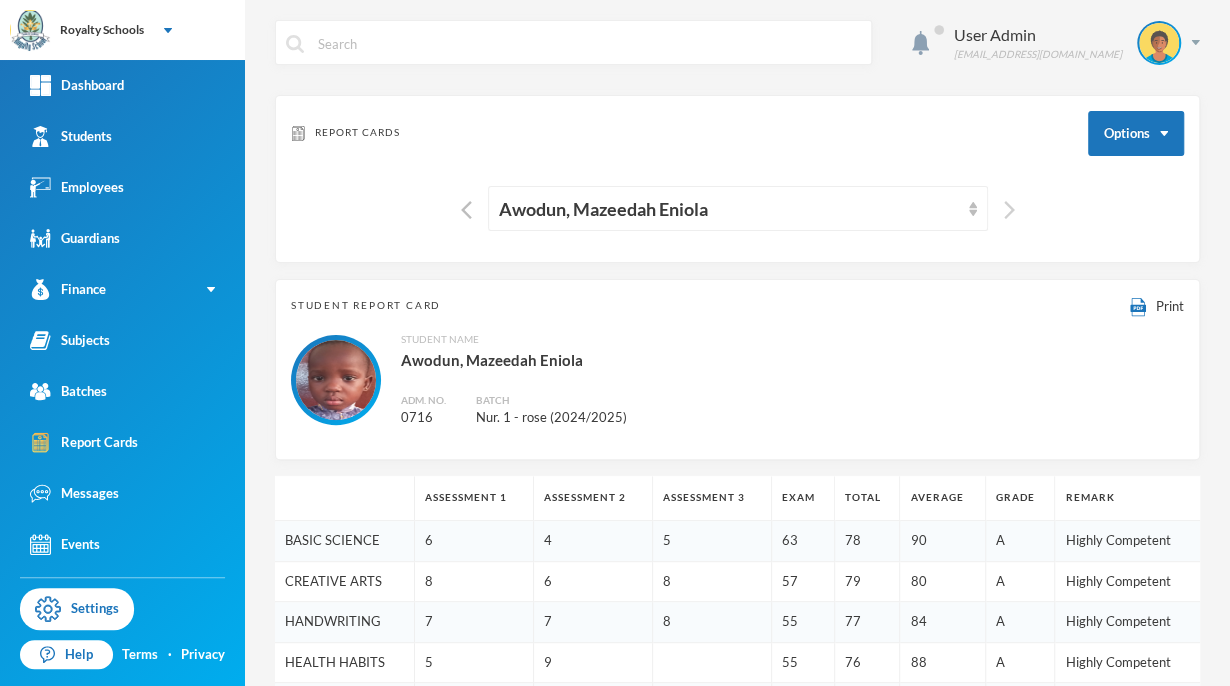 click at bounding box center [1009, 210] 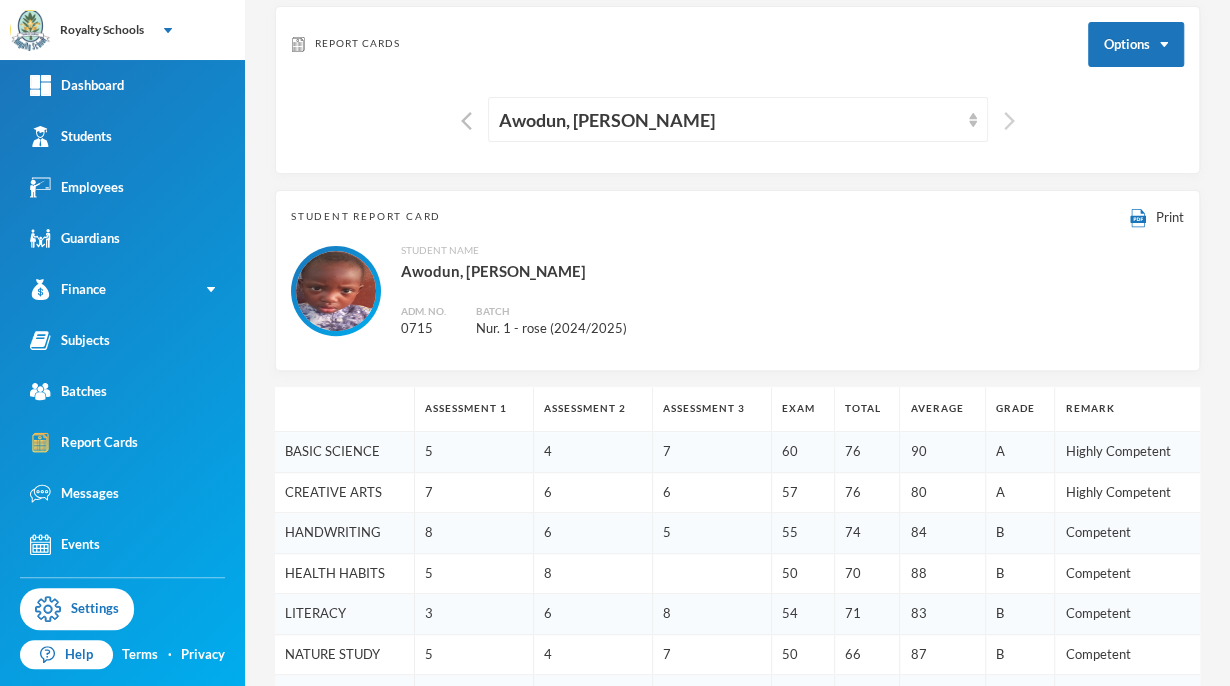 scroll, scrollTop: 91, scrollLeft: 0, axis: vertical 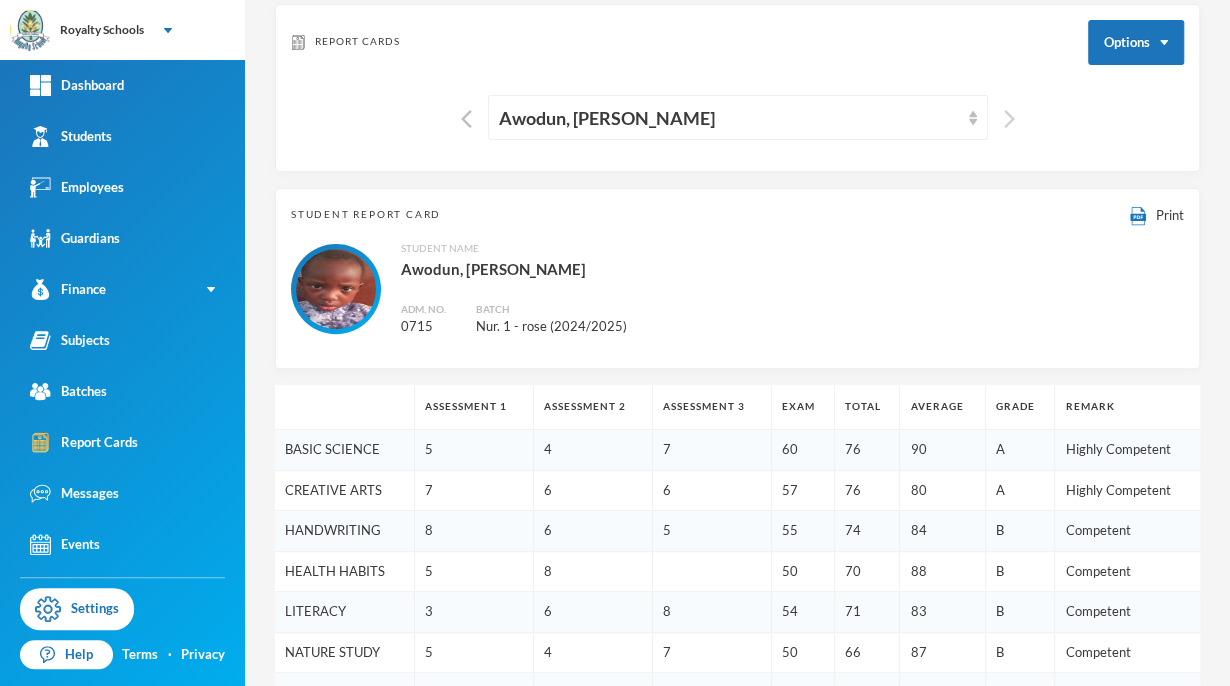 click at bounding box center [1009, 119] 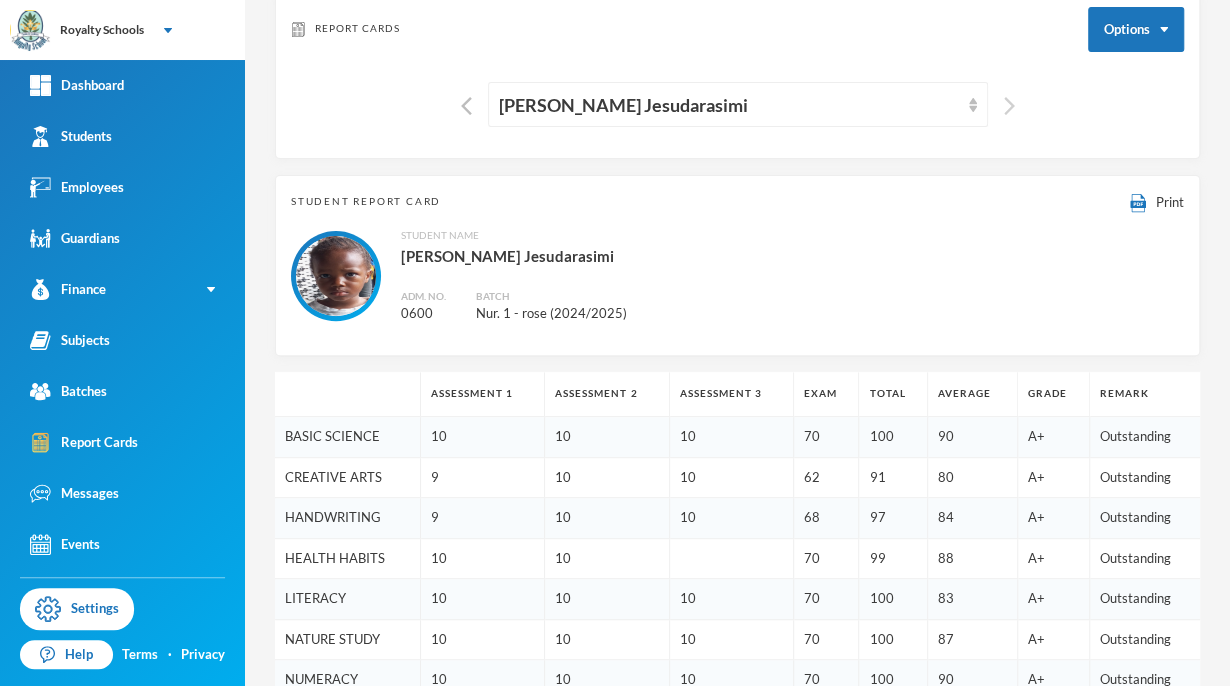 scroll, scrollTop: 0, scrollLeft: 0, axis: both 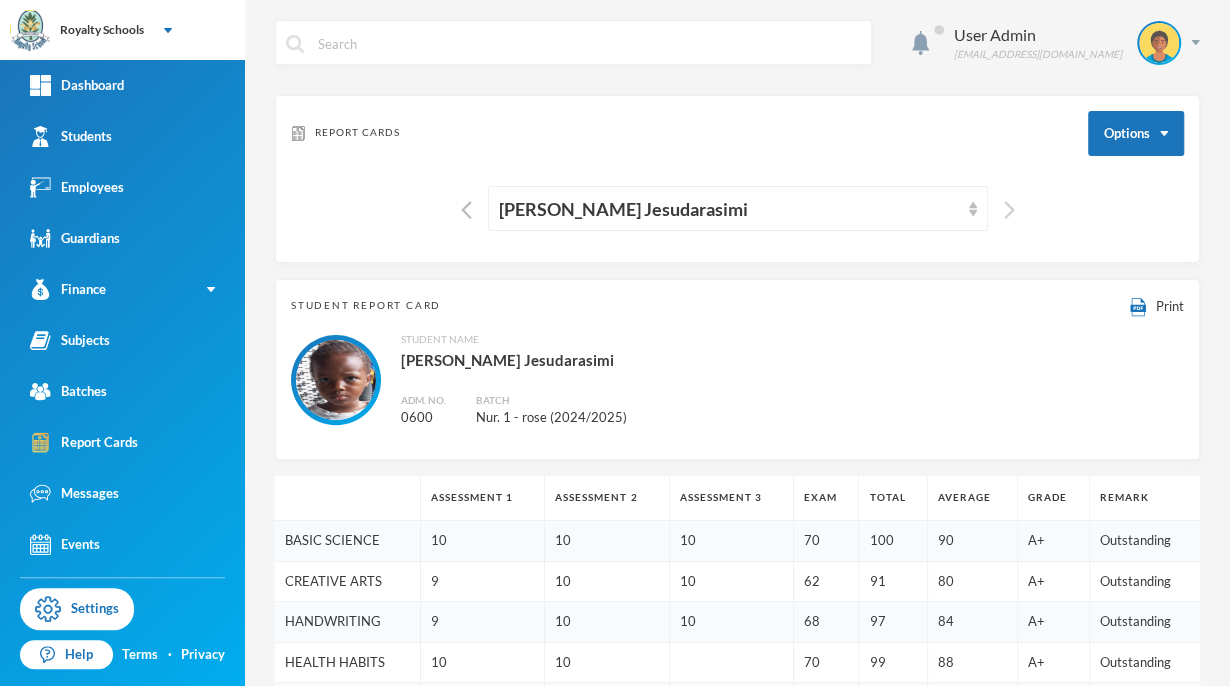 click at bounding box center [1009, 210] 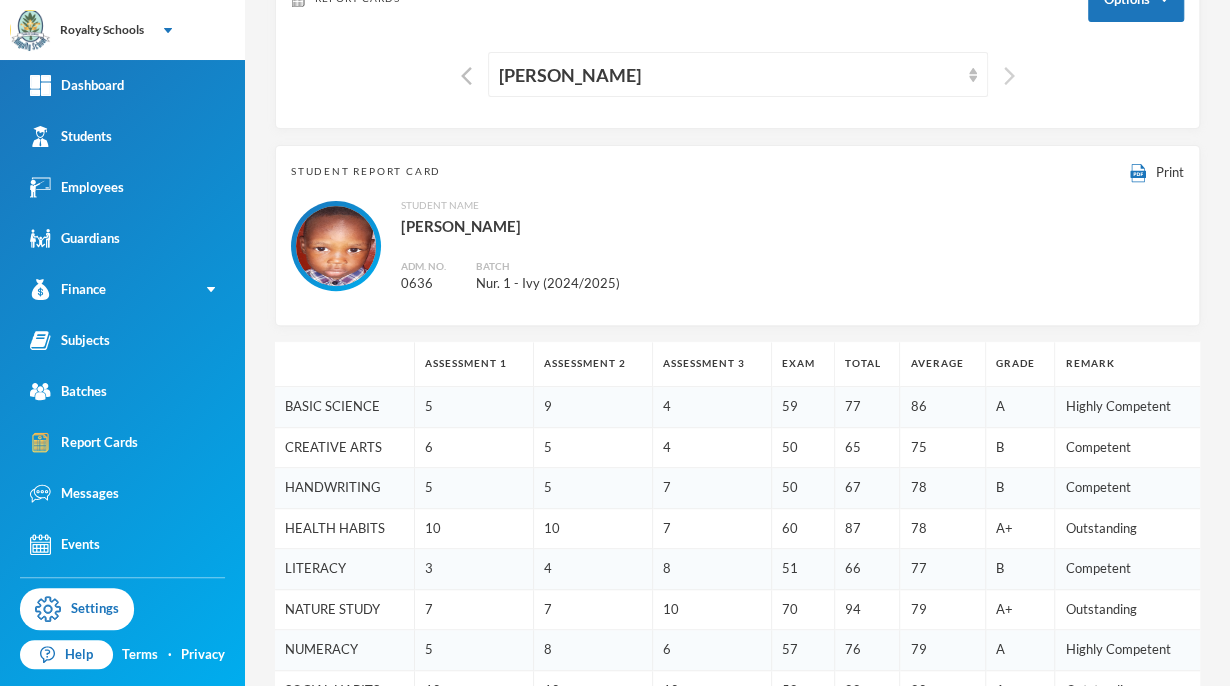 scroll, scrollTop: 0, scrollLeft: 0, axis: both 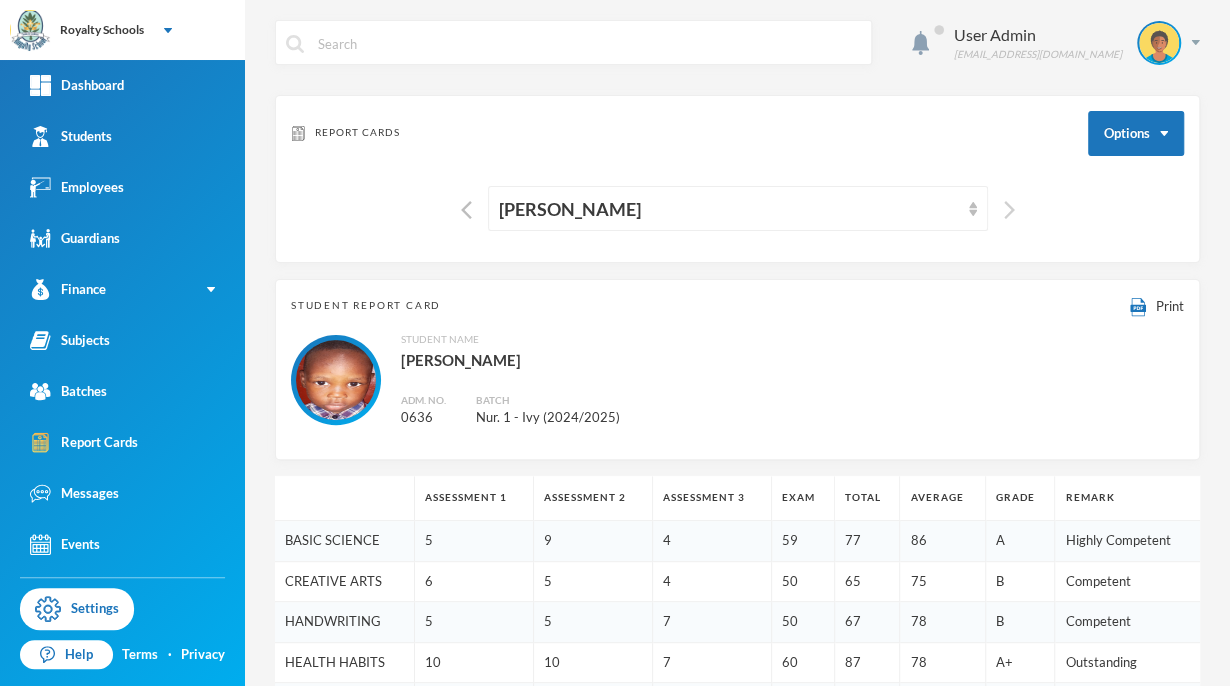 click at bounding box center (1009, 210) 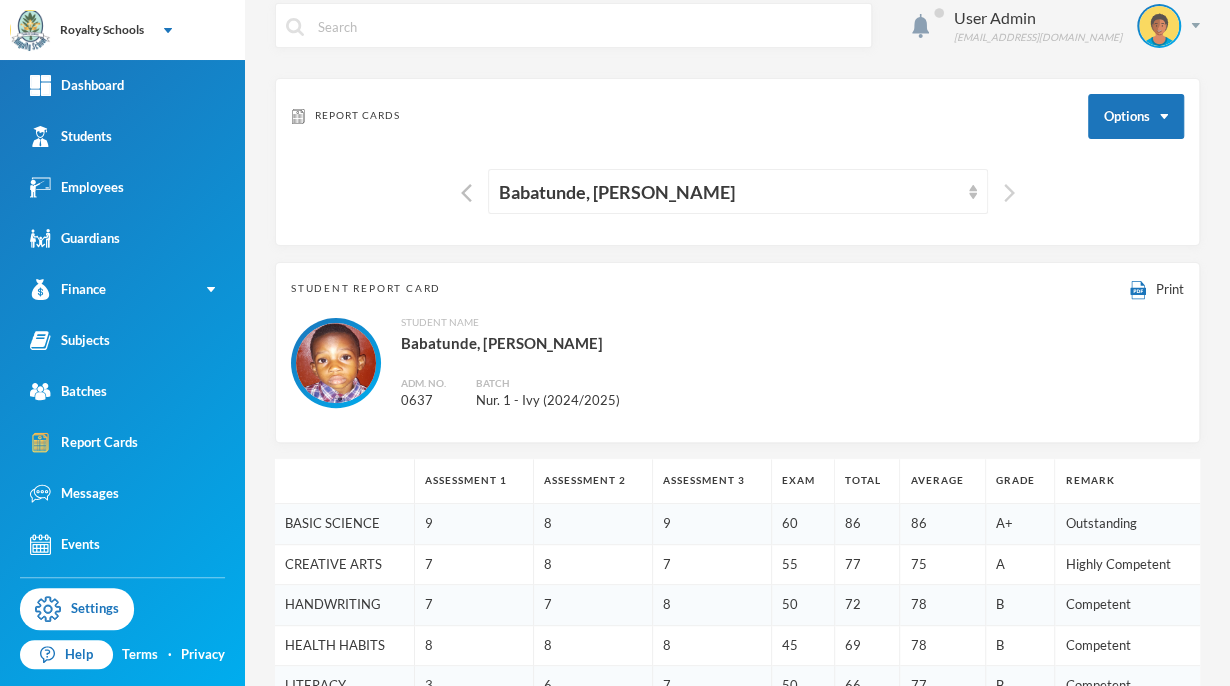scroll, scrollTop: 0, scrollLeft: 0, axis: both 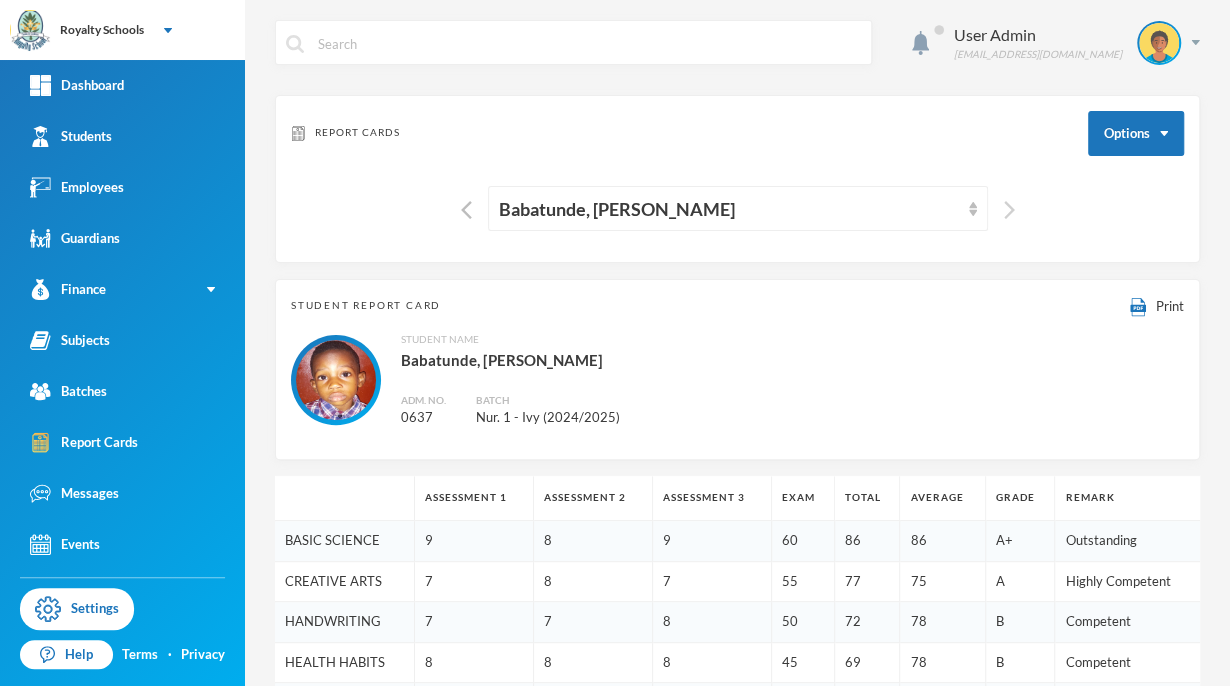 click at bounding box center [1009, 210] 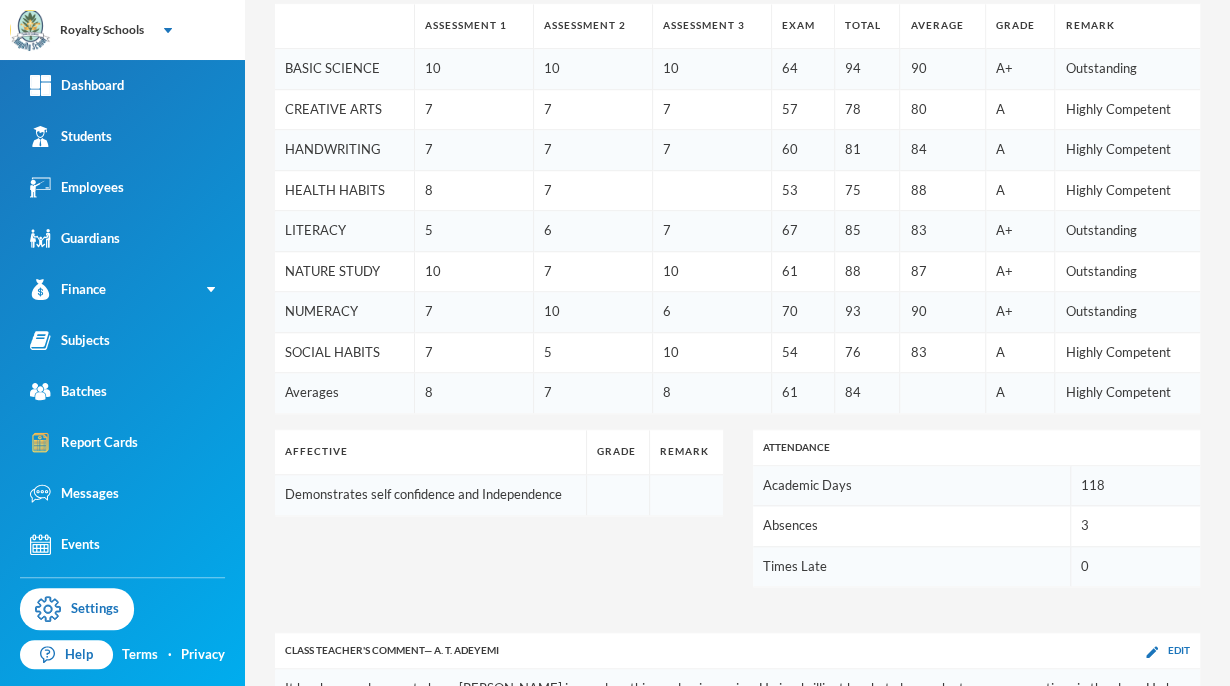 scroll, scrollTop: 0, scrollLeft: 0, axis: both 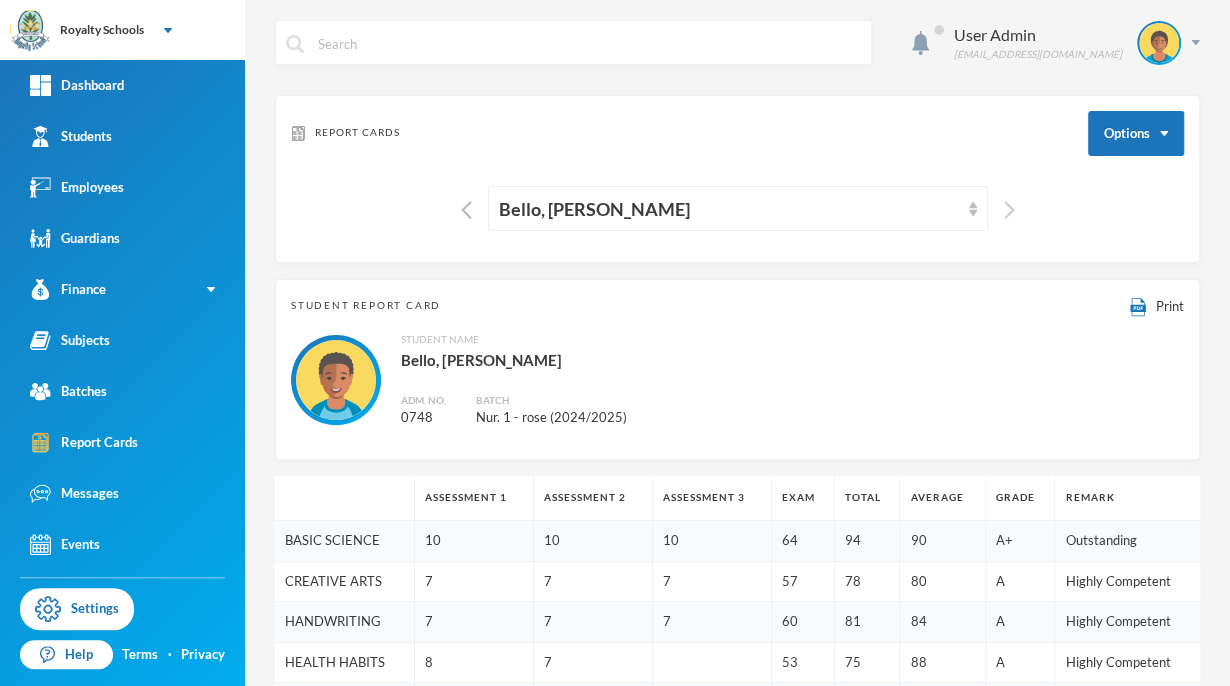 click at bounding box center (1009, 210) 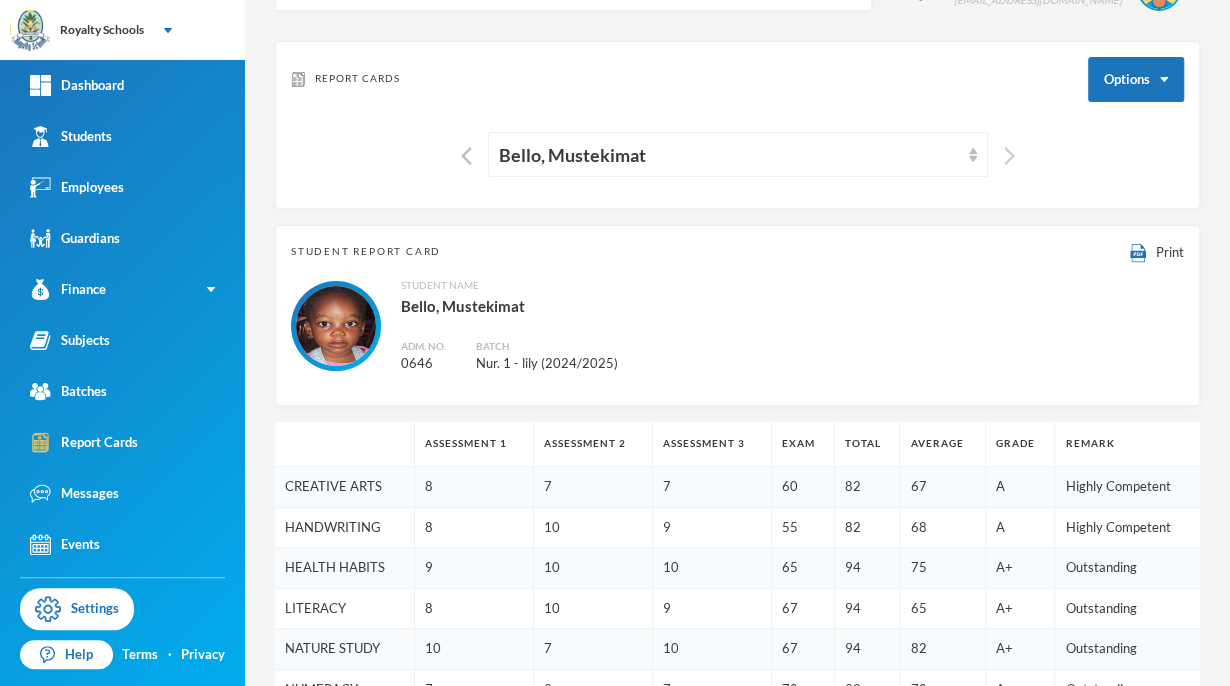 scroll, scrollTop: 0, scrollLeft: 0, axis: both 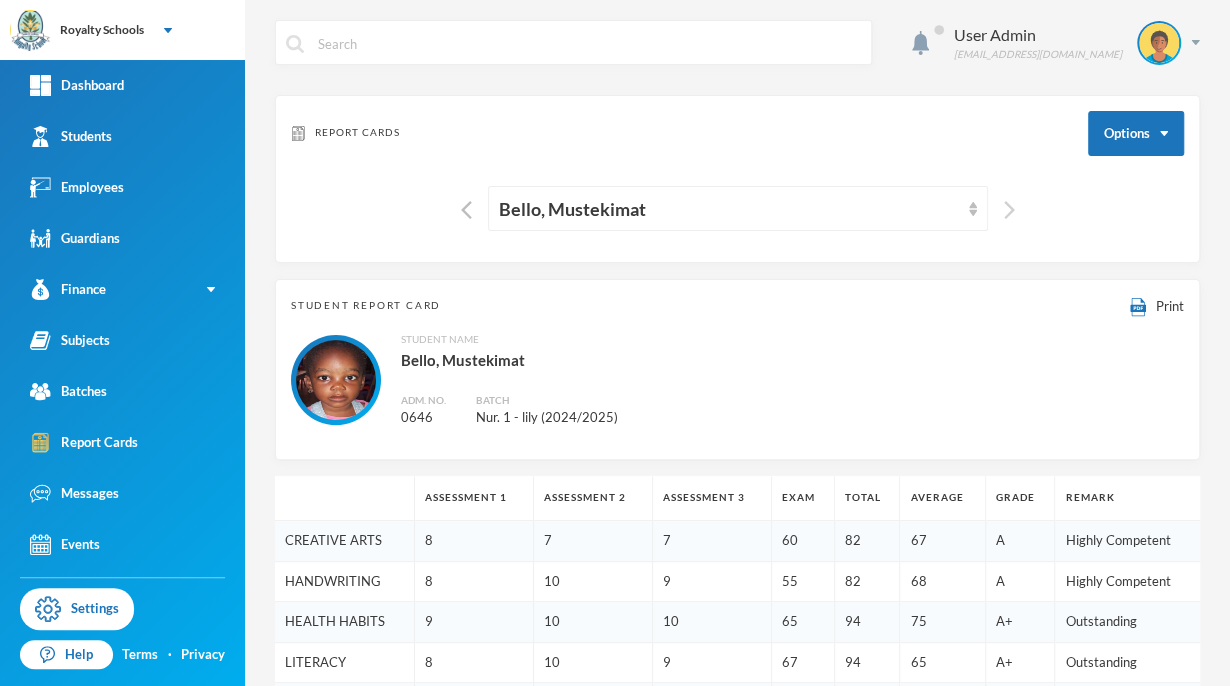 click at bounding box center [1009, 210] 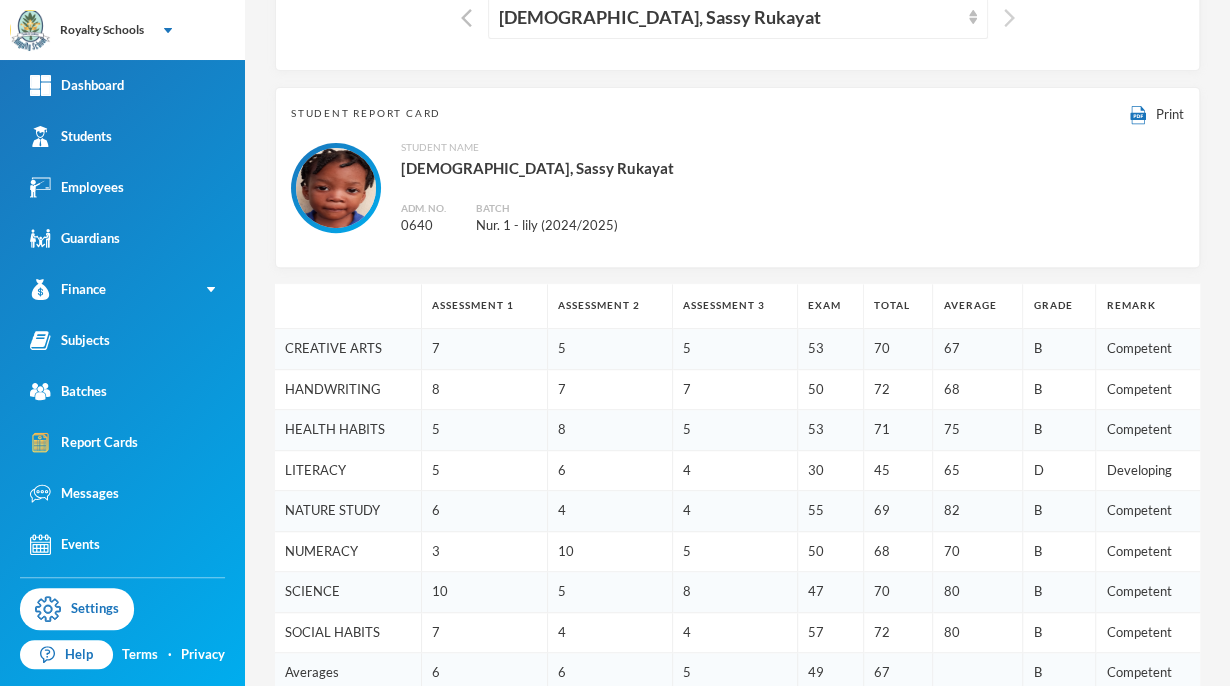 scroll, scrollTop: 0, scrollLeft: 0, axis: both 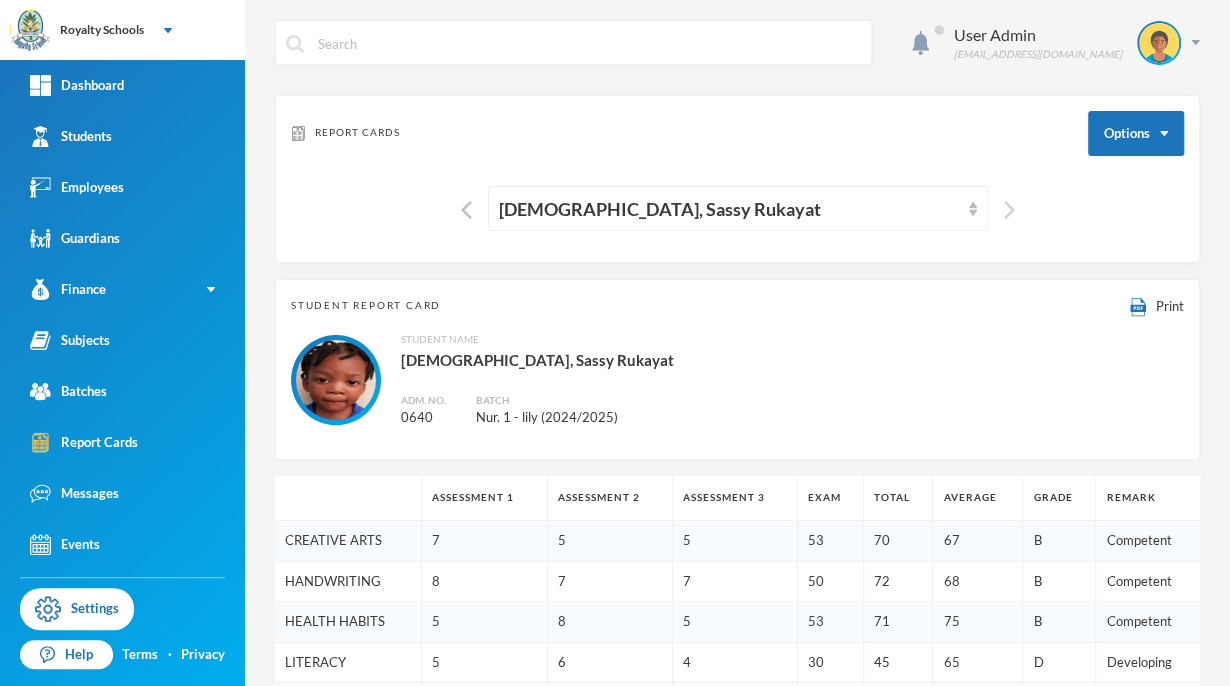 click at bounding box center [1009, 210] 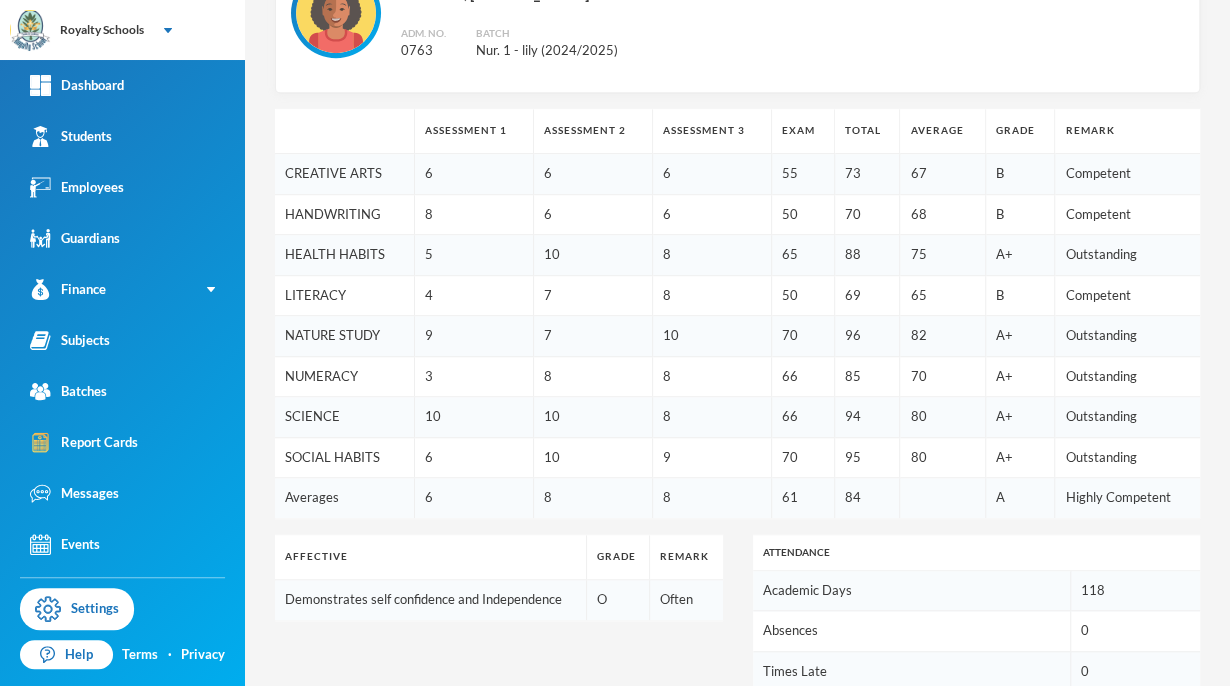 scroll, scrollTop: 0, scrollLeft: 0, axis: both 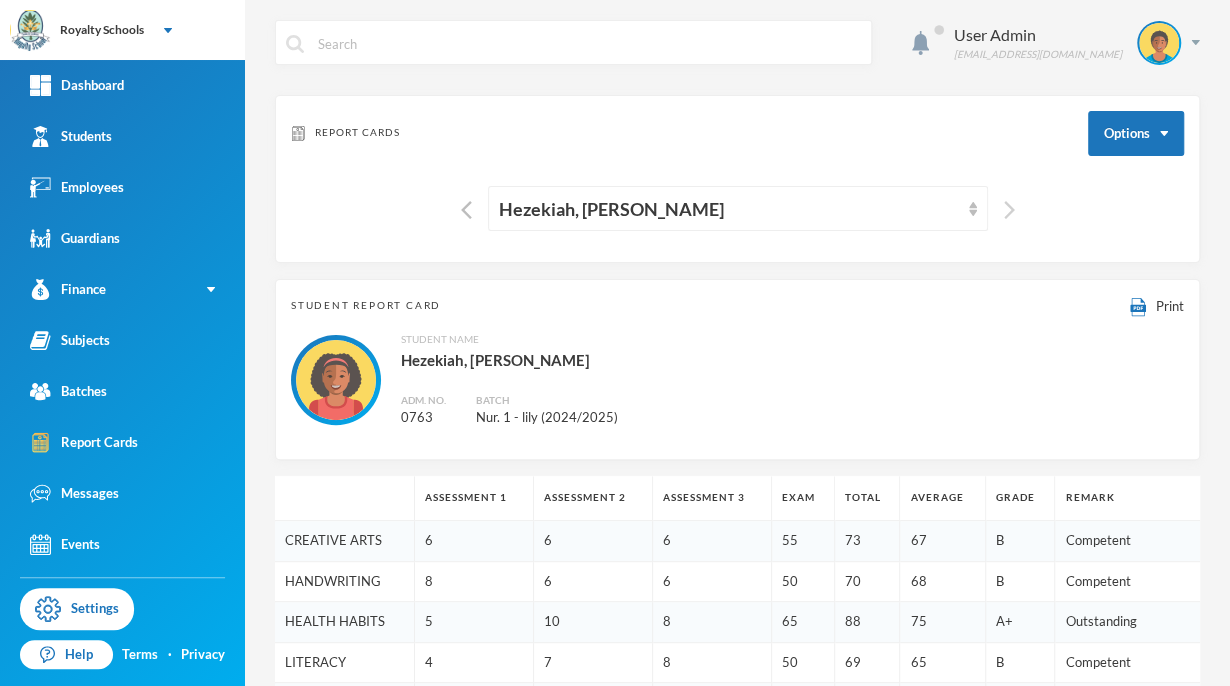 click at bounding box center (1009, 210) 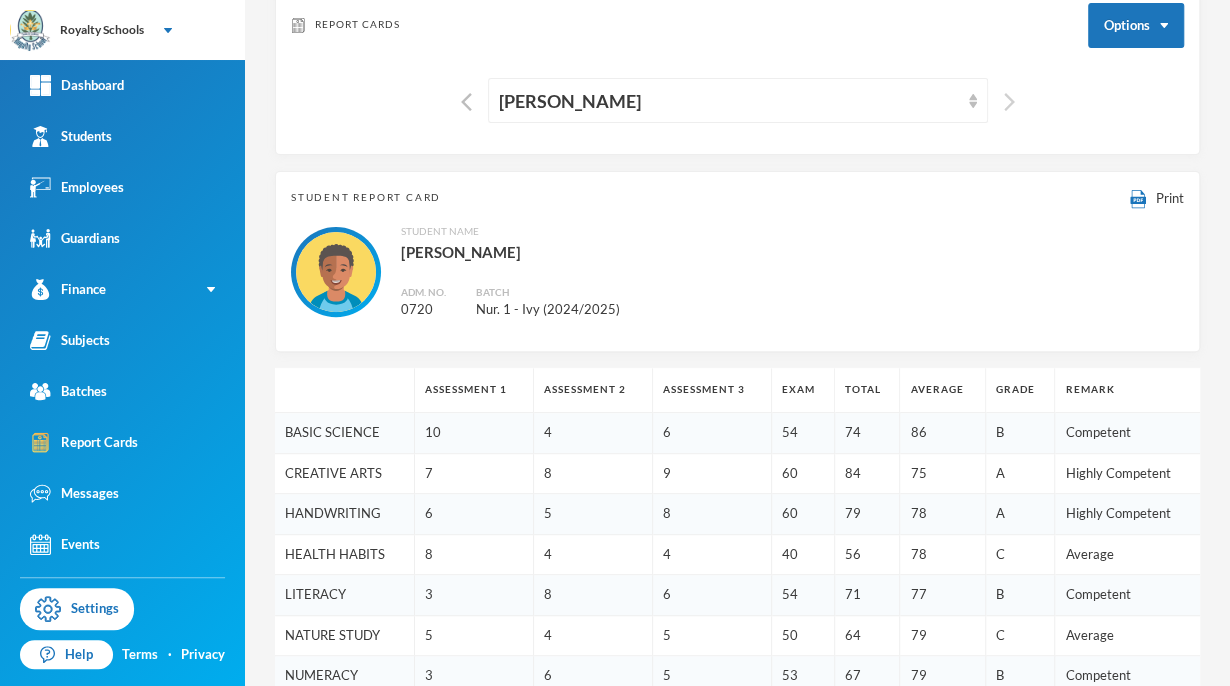 scroll, scrollTop: 0, scrollLeft: 0, axis: both 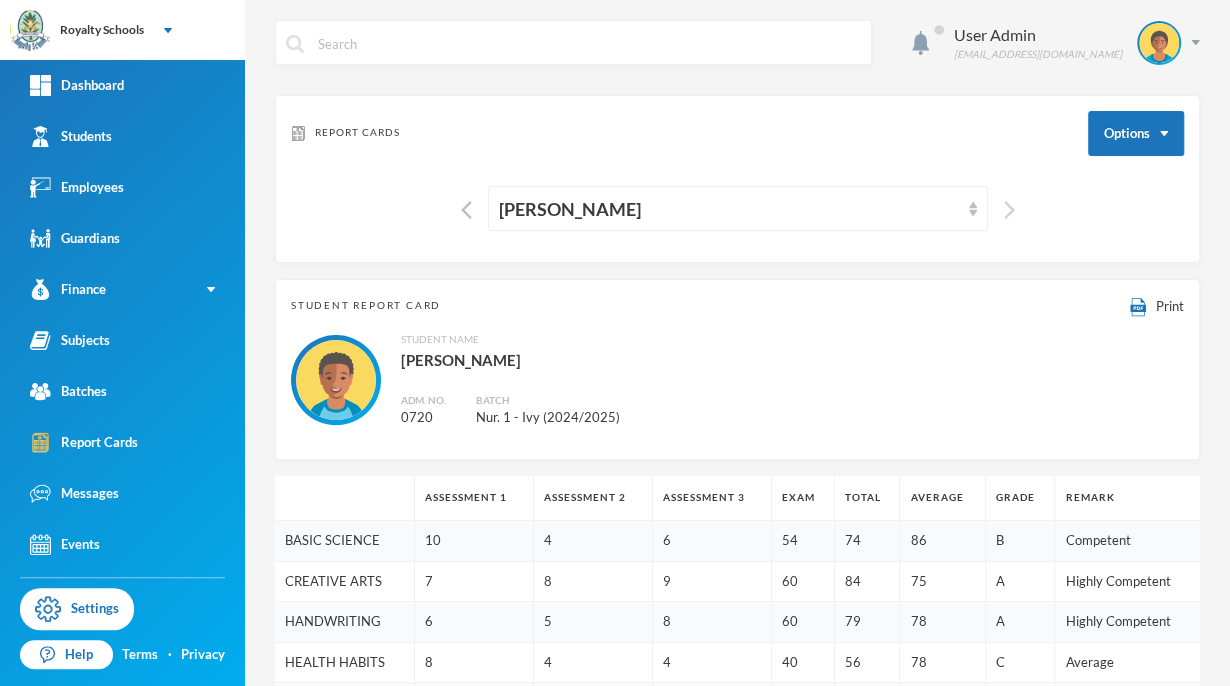 click at bounding box center [1009, 210] 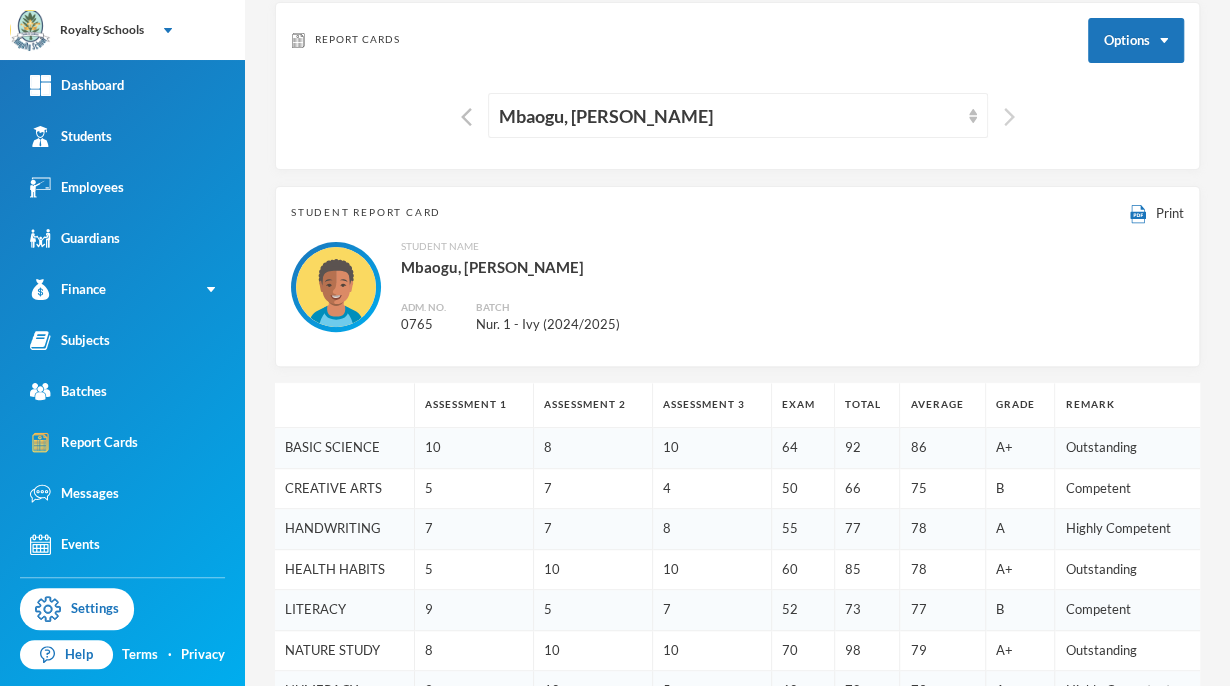 scroll, scrollTop: 0, scrollLeft: 0, axis: both 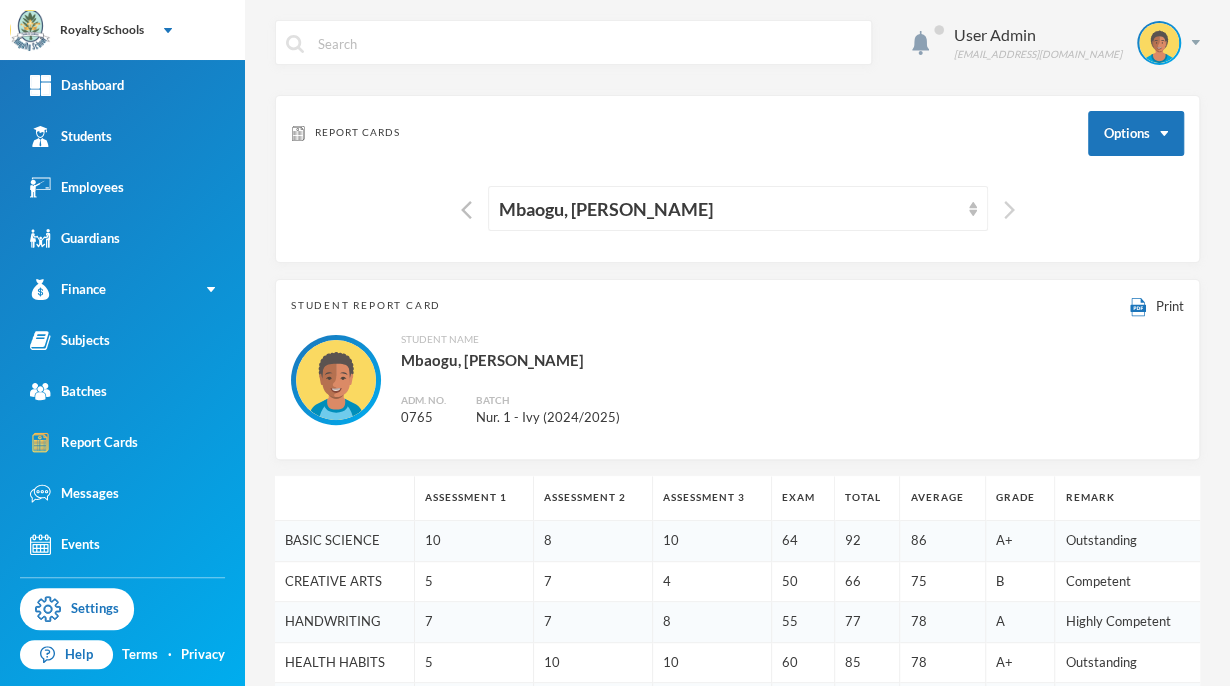 click at bounding box center [1009, 210] 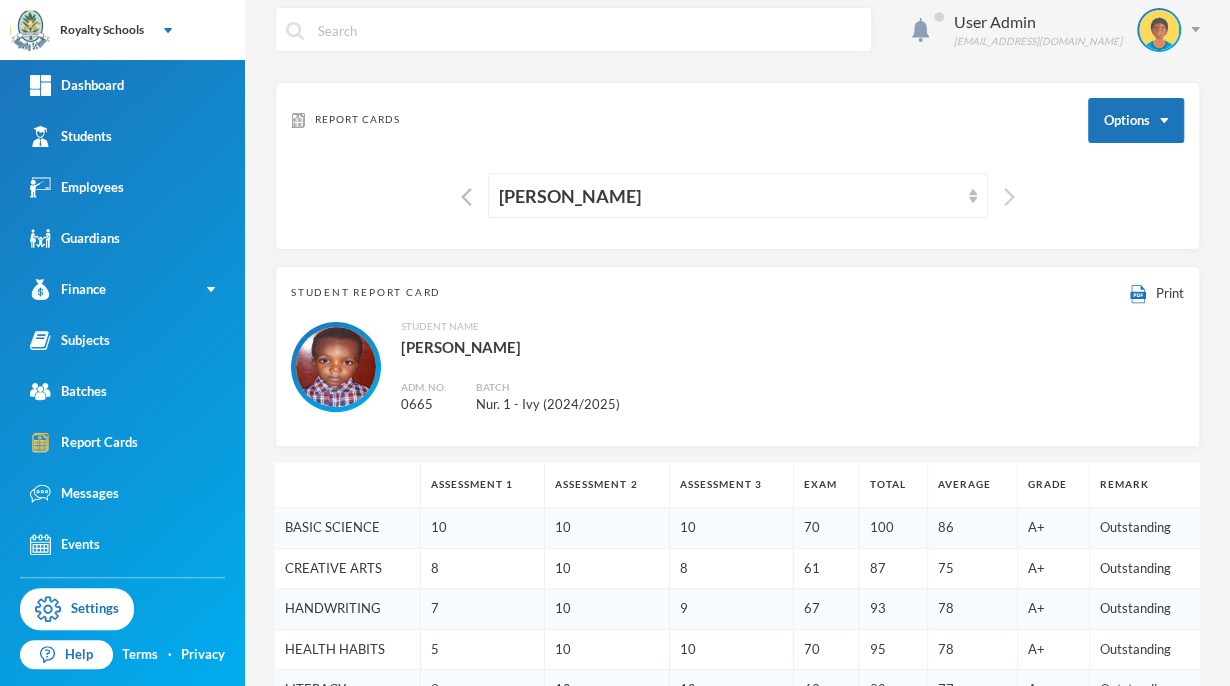 scroll, scrollTop: 0, scrollLeft: 0, axis: both 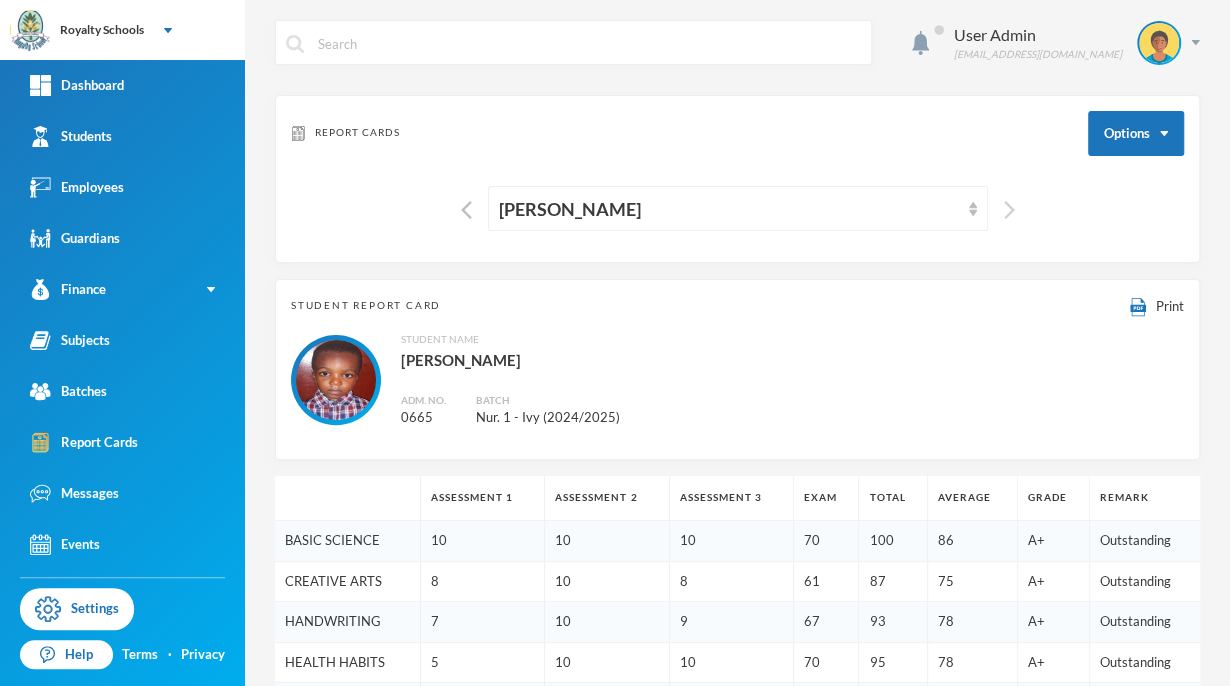 click at bounding box center (1009, 210) 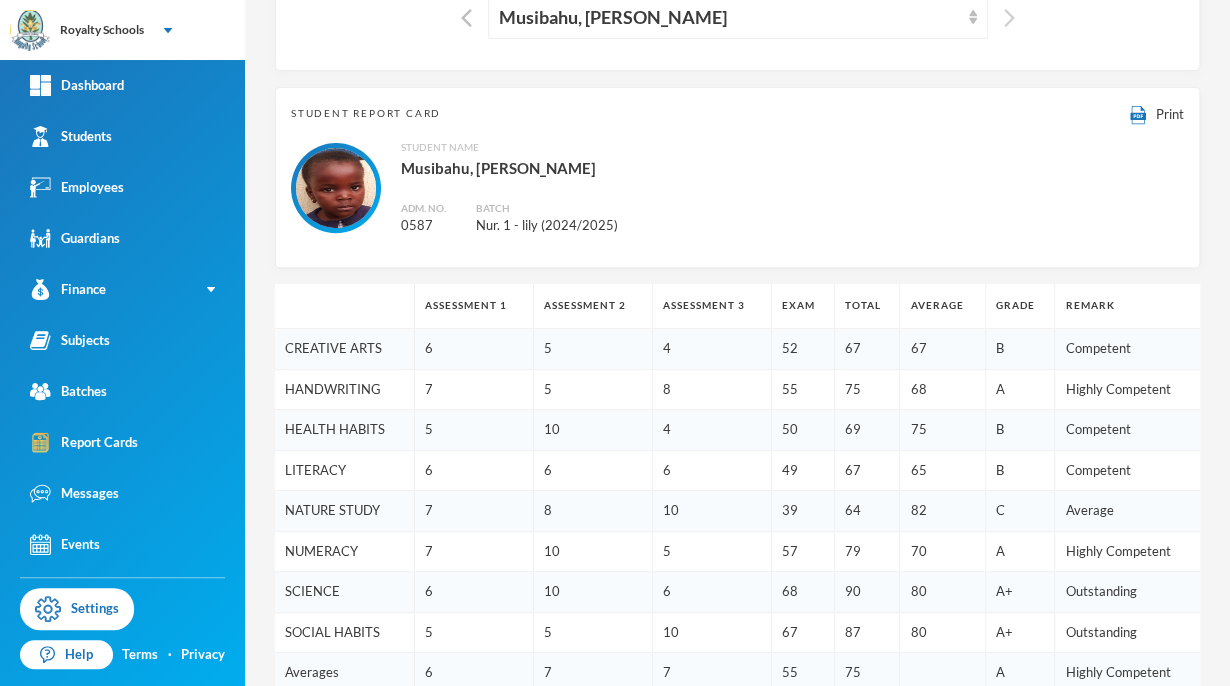 scroll, scrollTop: 0, scrollLeft: 0, axis: both 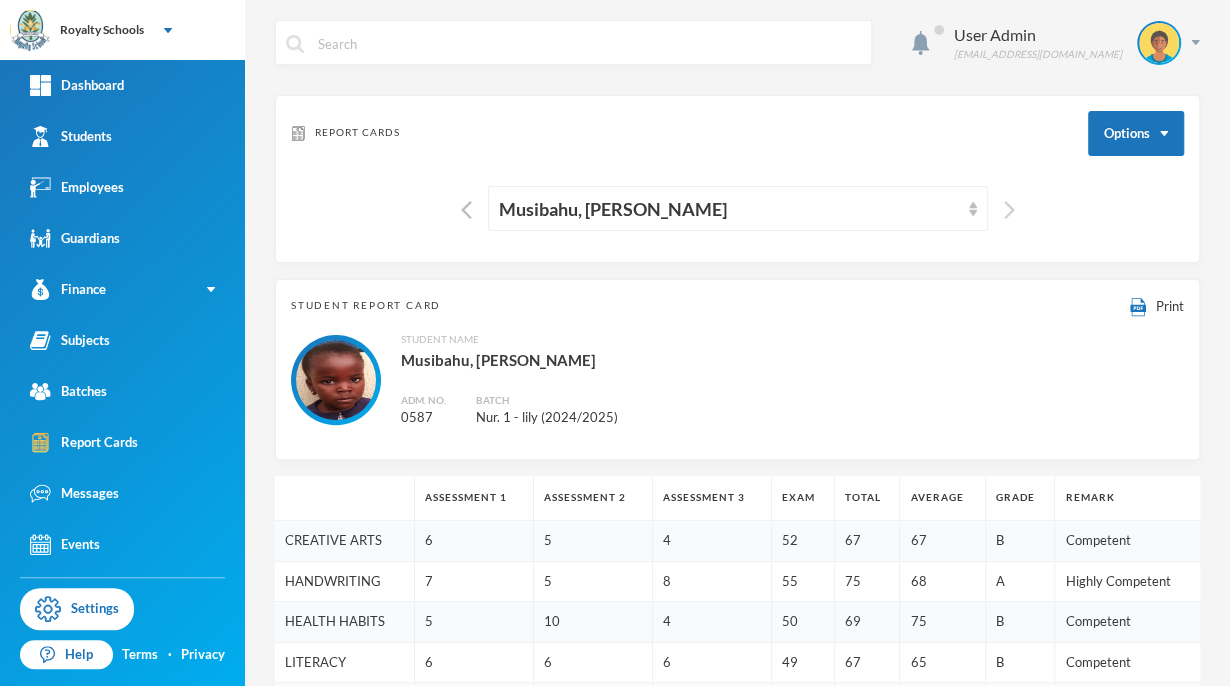 click at bounding box center [1009, 210] 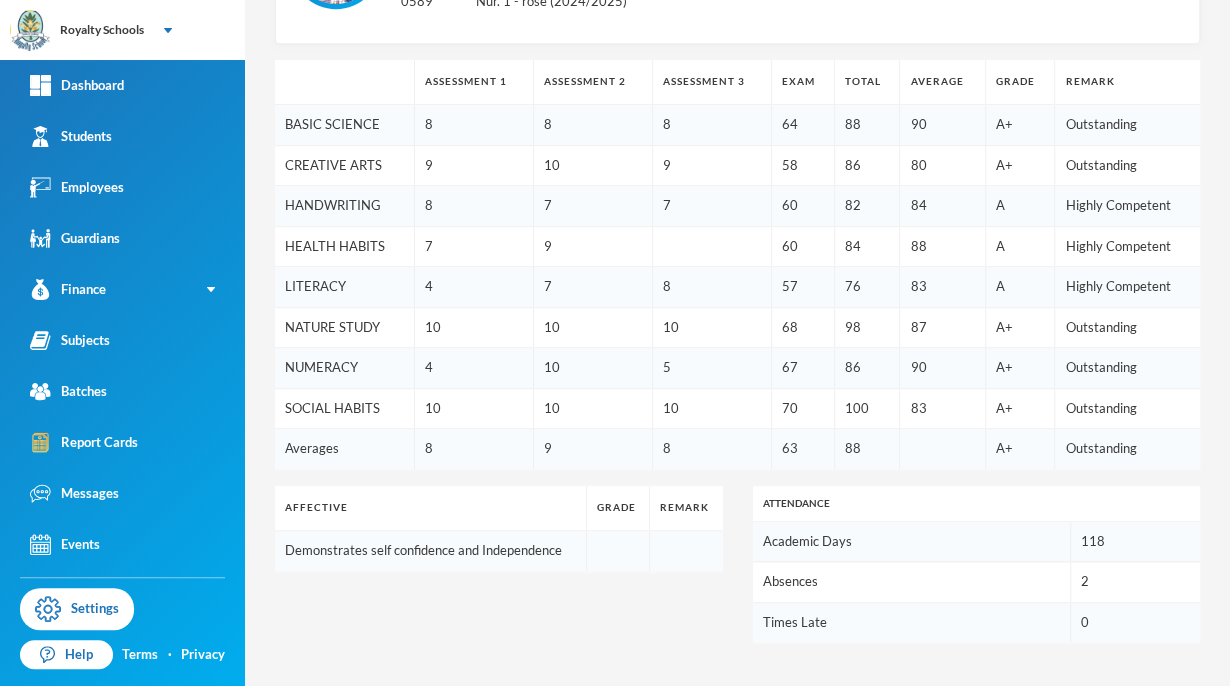 scroll, scrollTop: 0, scrollLeft: 0, axis: both 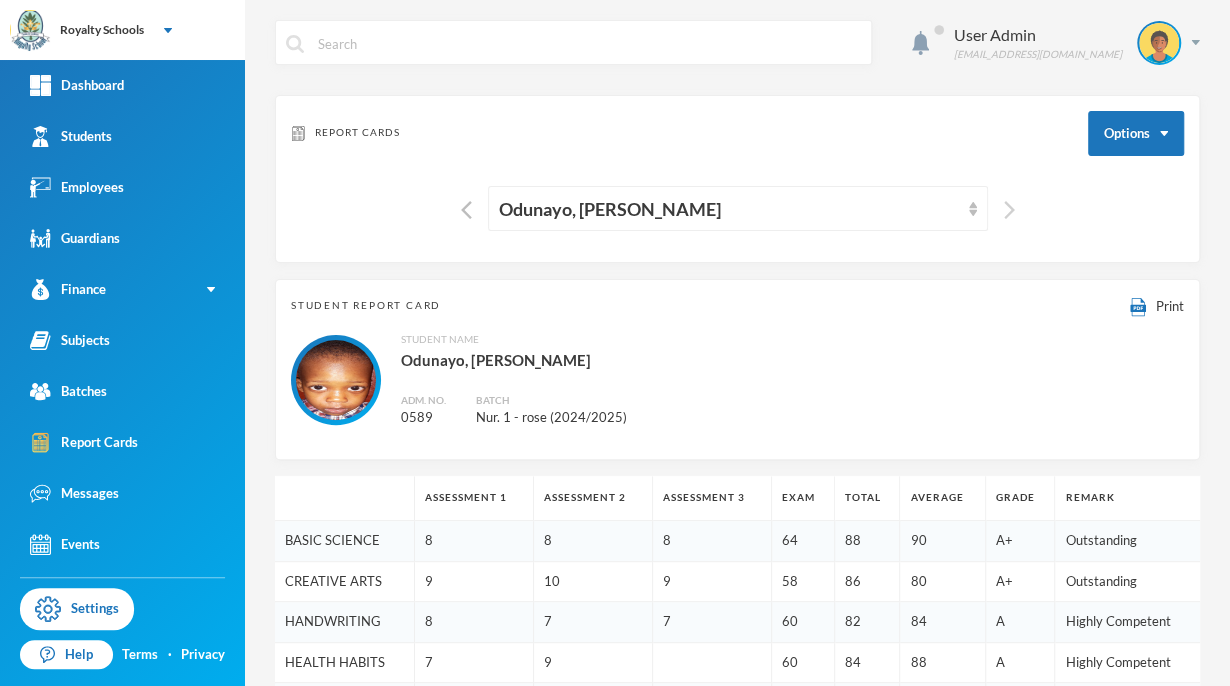 click at bounding box center (1009, 210) 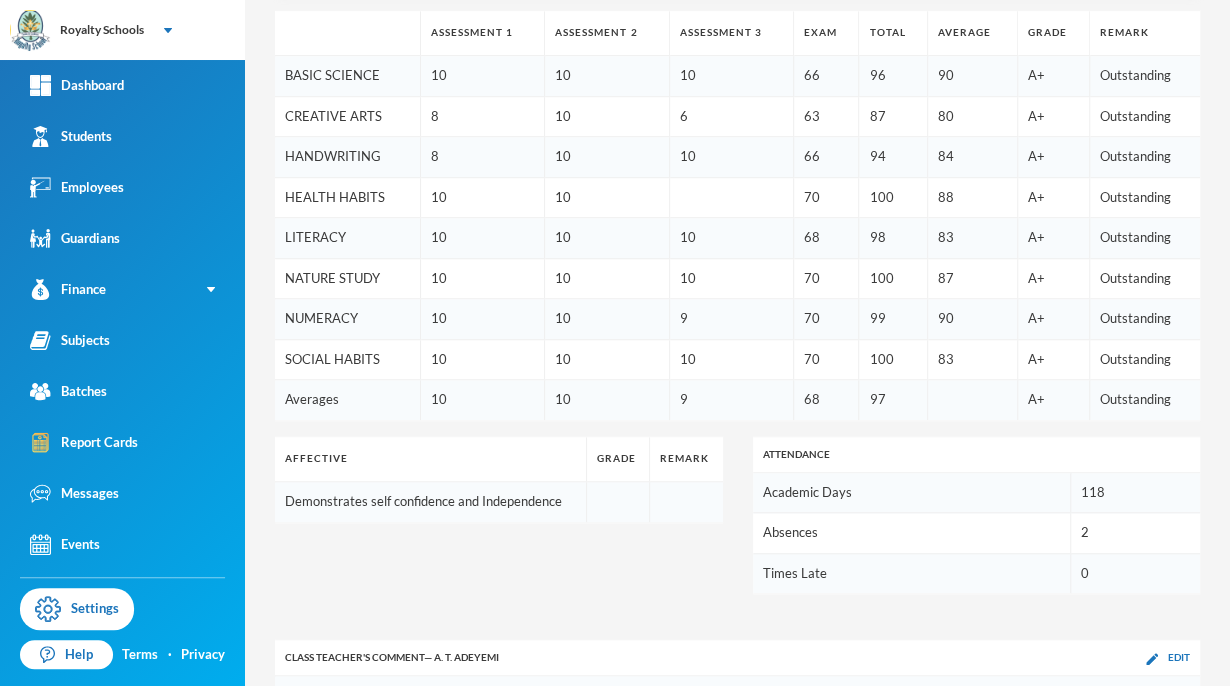 scroll, scrollTop: 0, scrollLeft: 0, axis: both 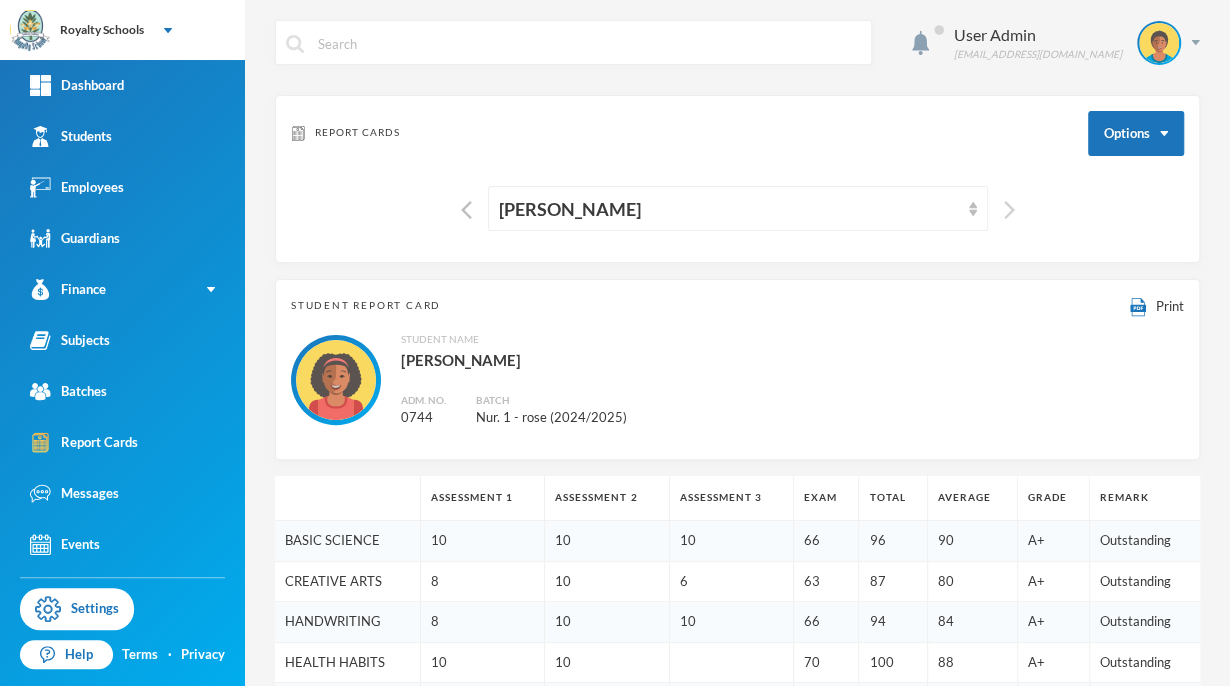 click at bounding box center (1009, 210) 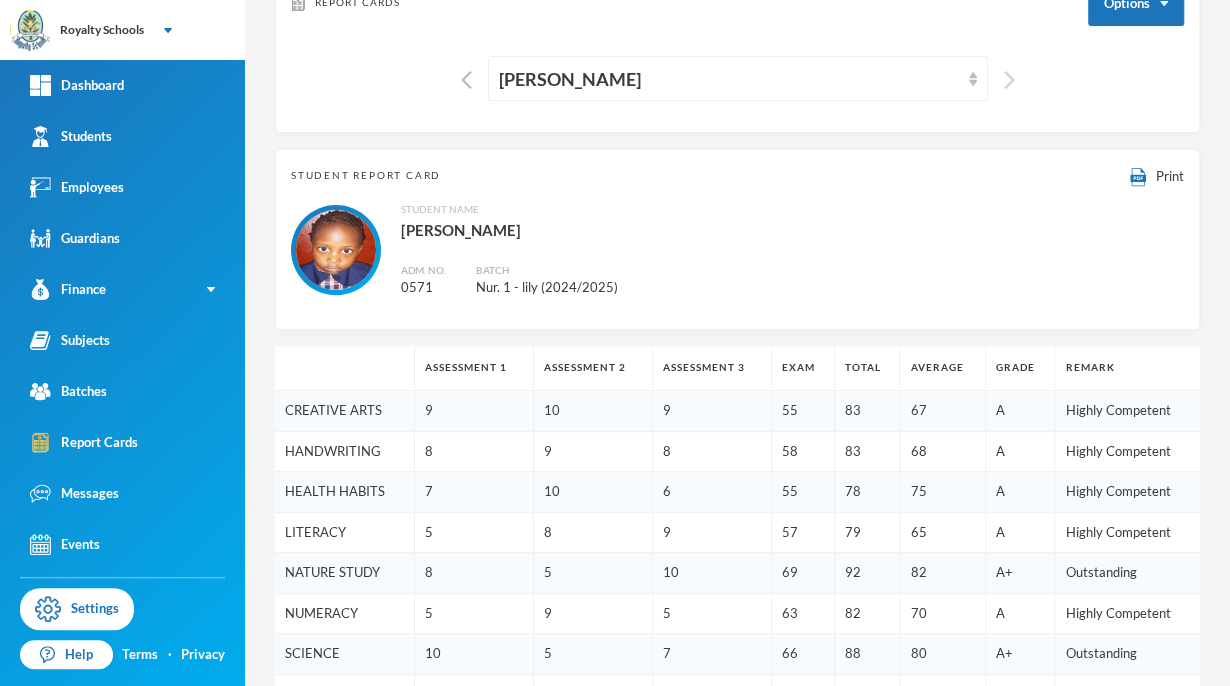 scroll, scrollTop: 0, scrollLeft: 0, axis: both 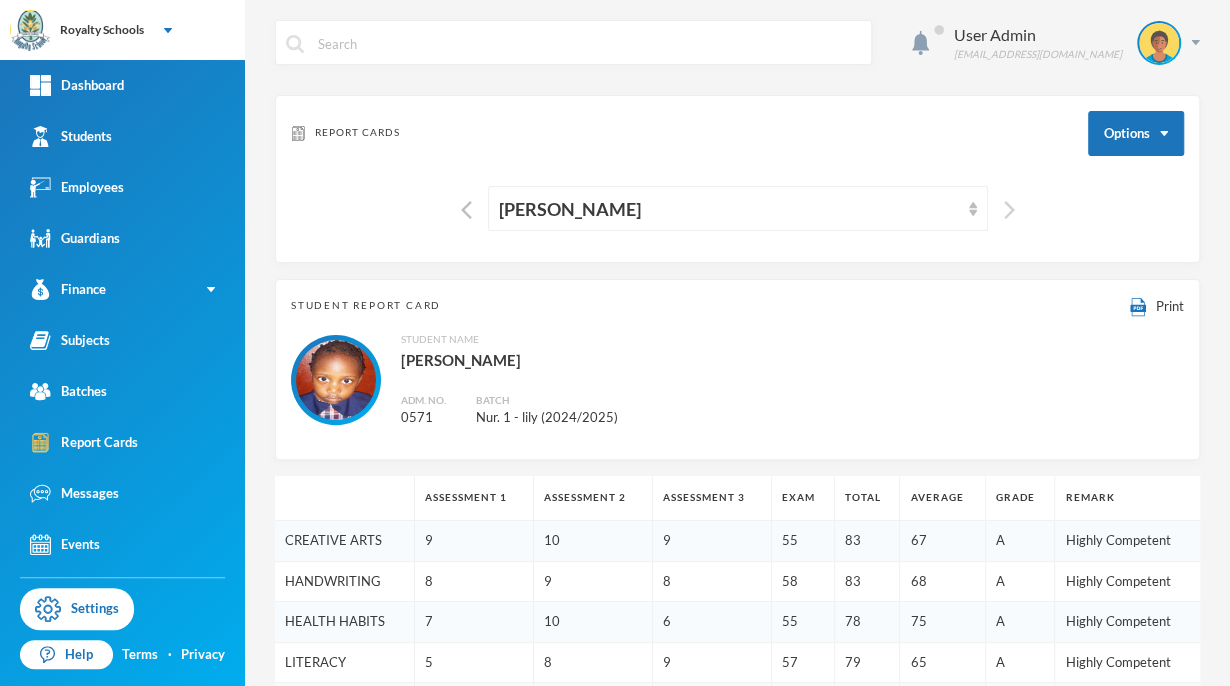 click at bounding box center (1009, 210) 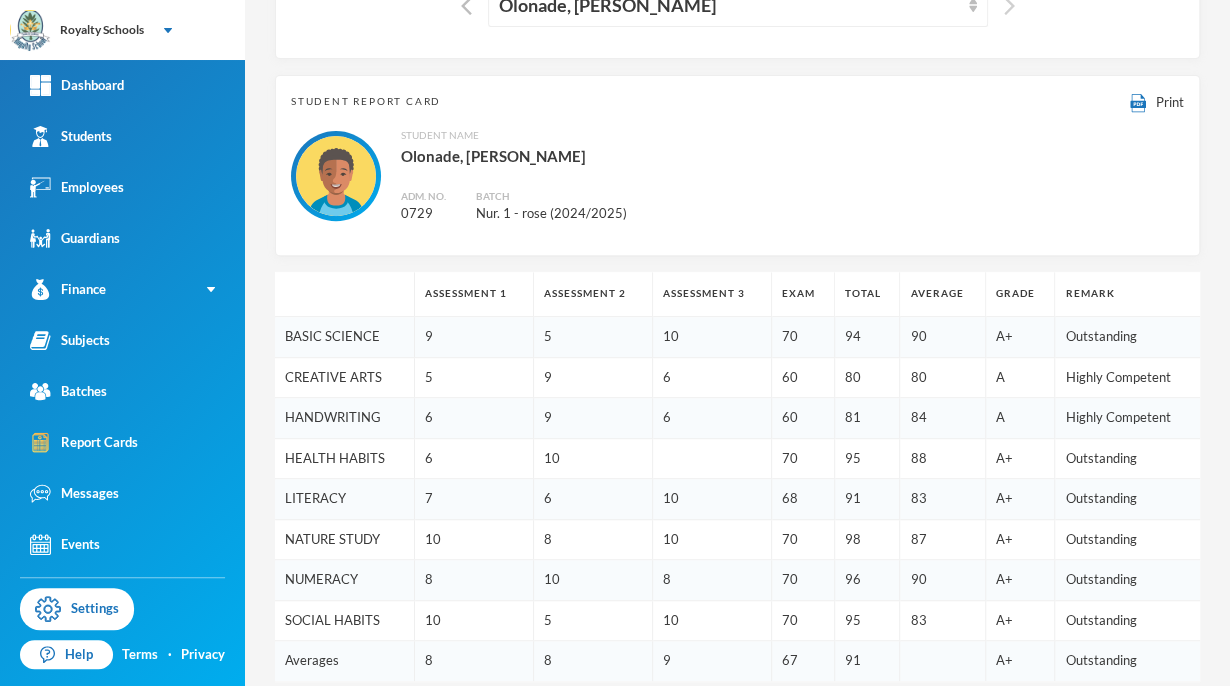 scroll, scrollTop: 0, scrollLeft: 0, axis: both 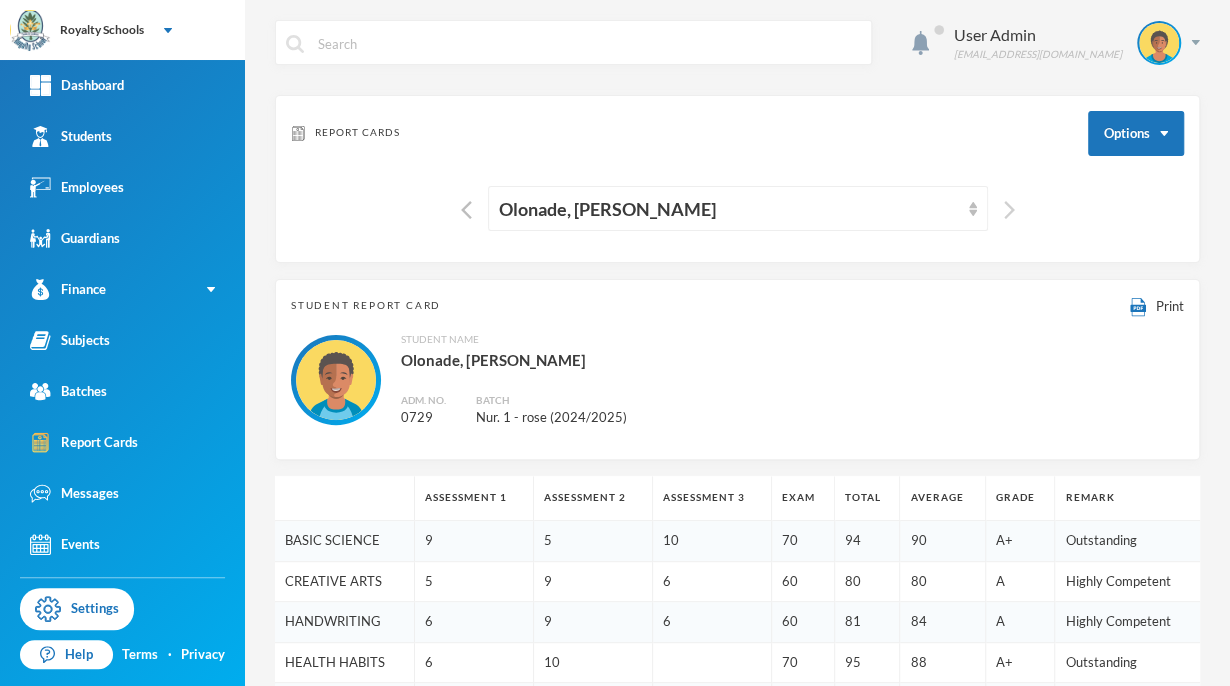 click at bounding box center (1009, 210) 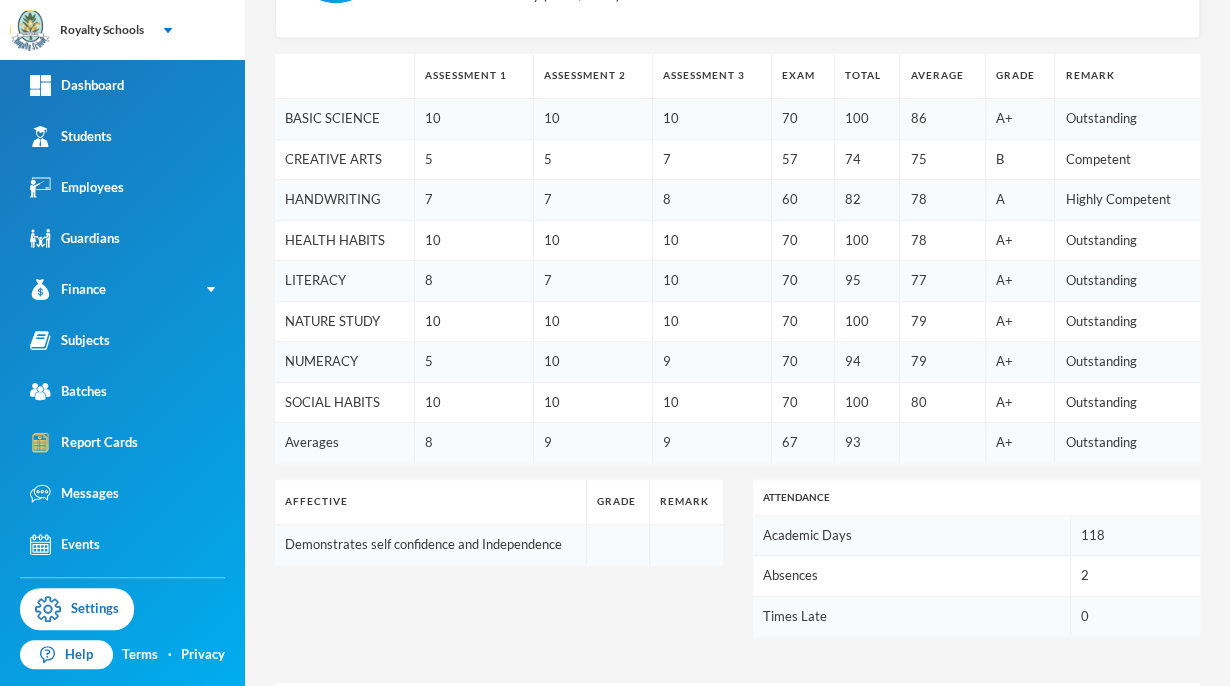 scroll, scrollTop: 423, scrollLeft: 0, axis: vertical 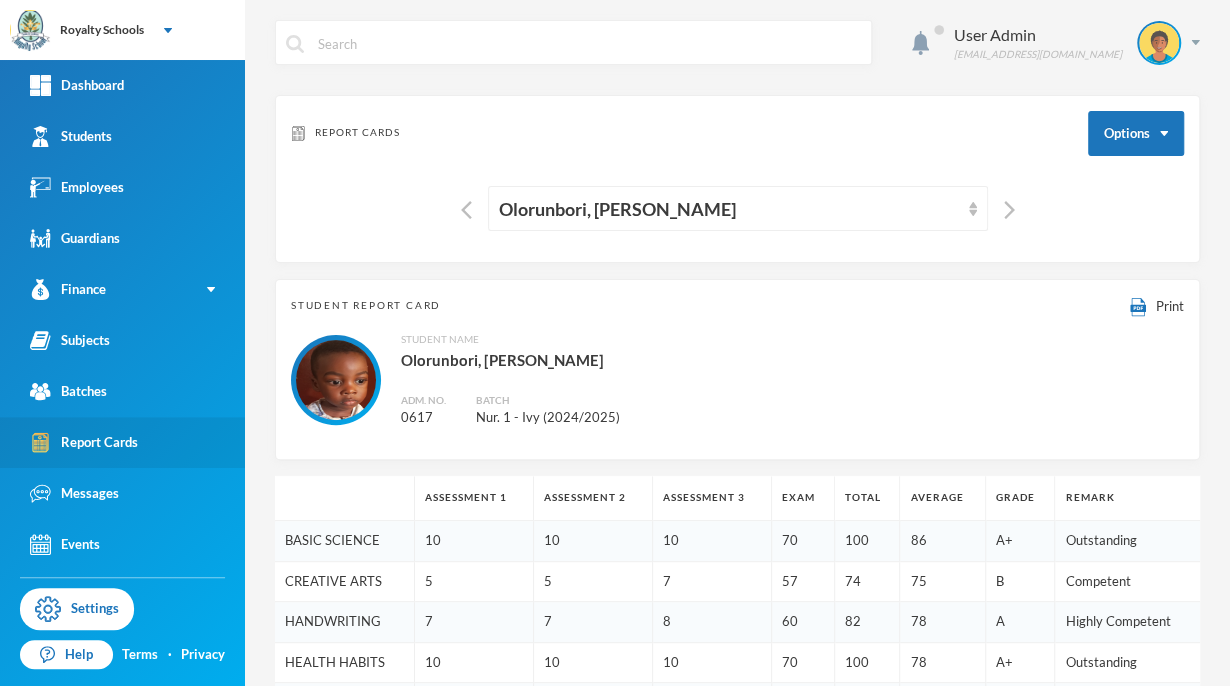 click on "Report Cards" at bounding box center [84, 442] 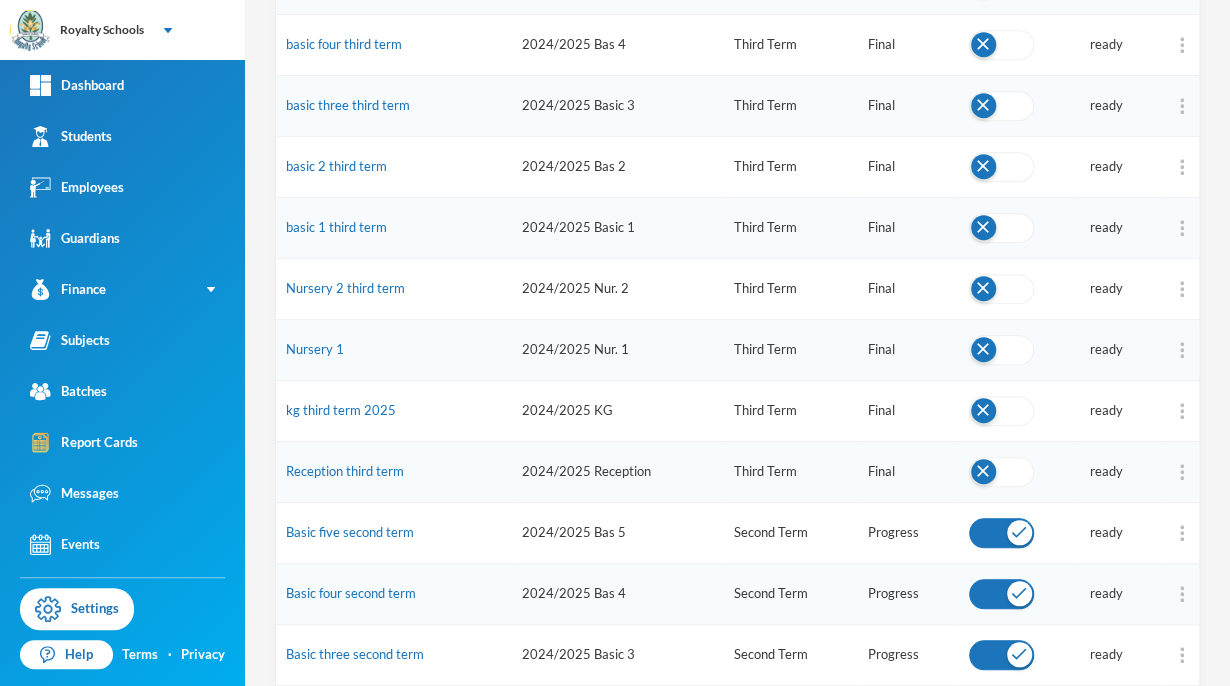 scroll, scrollTop: 392, scrollLeft: 0, axis: vertical 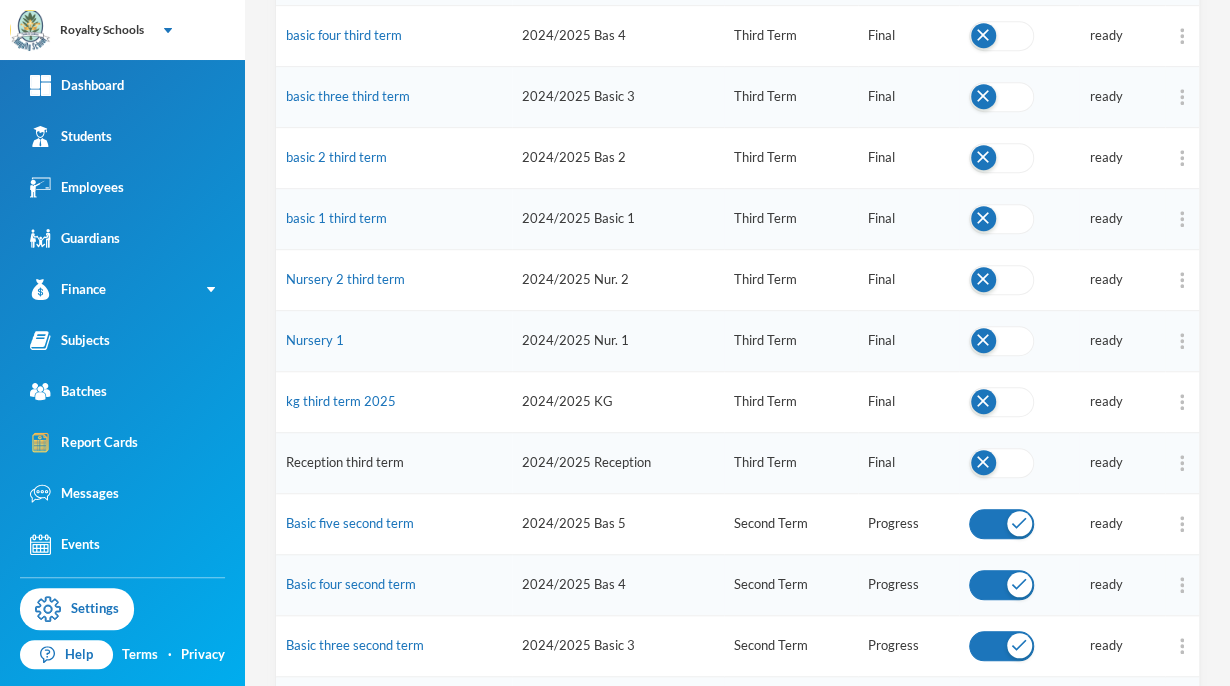 click on "Reception third term" at bounding box center [345, 462] 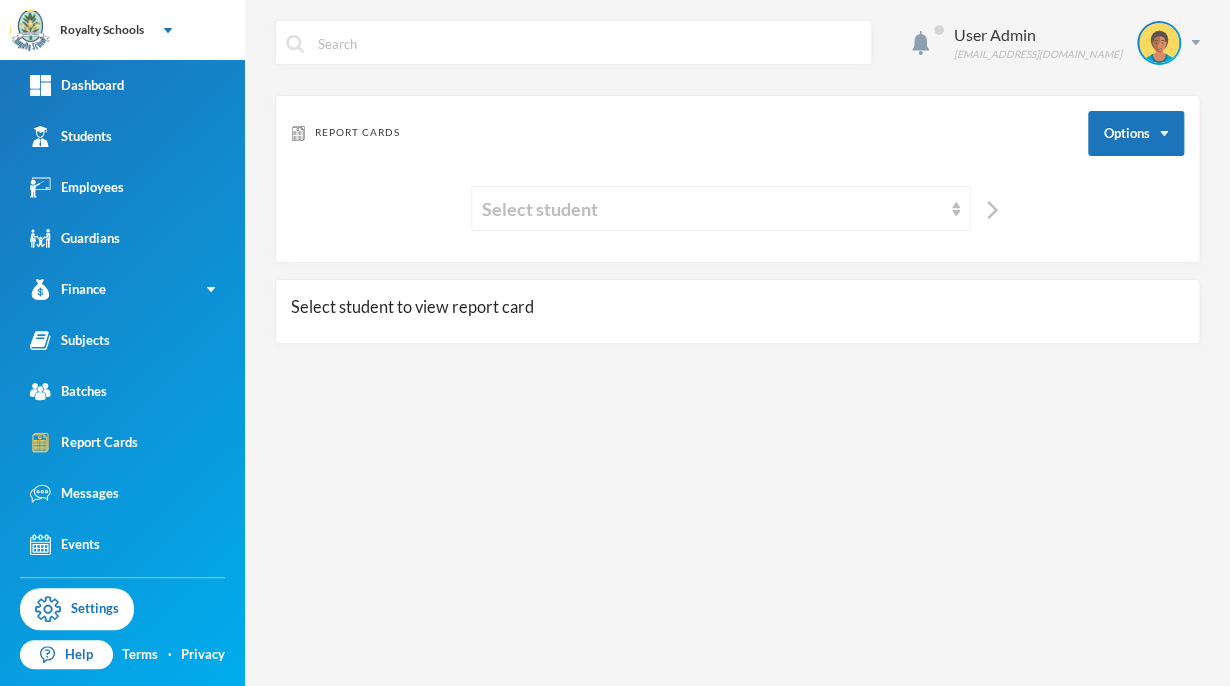 scroll, scrollTop: 0, scrollLeft: 0, axis: both 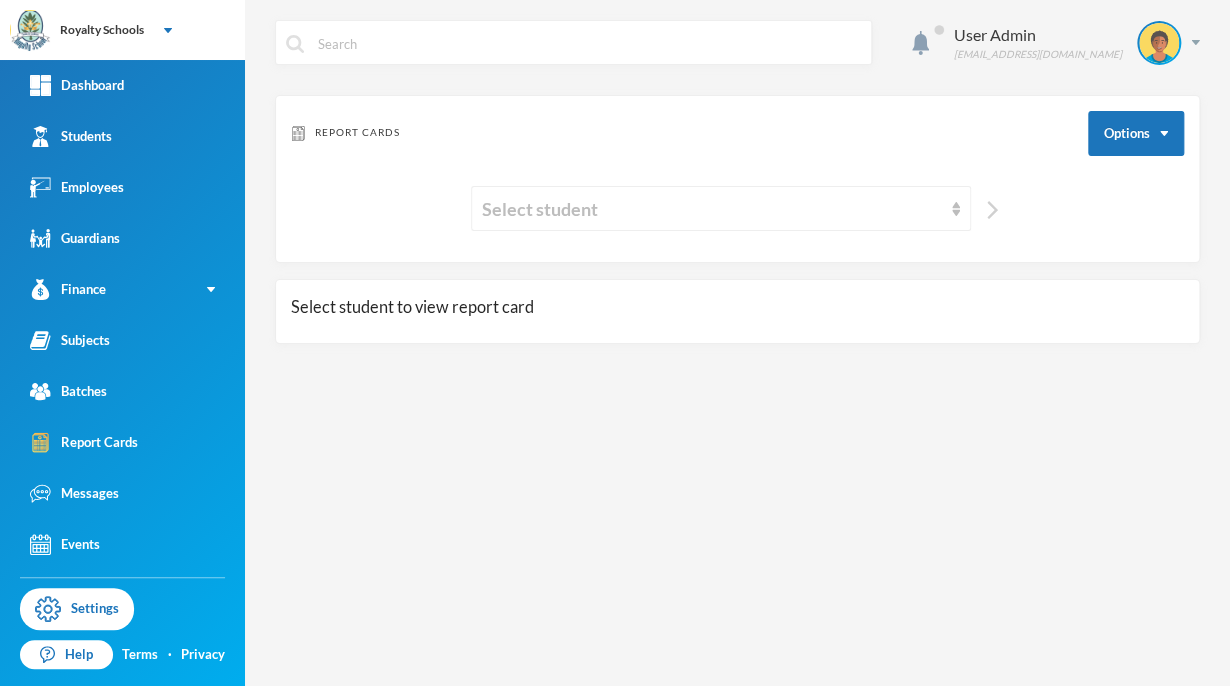 click at bounding box center (992, 210) 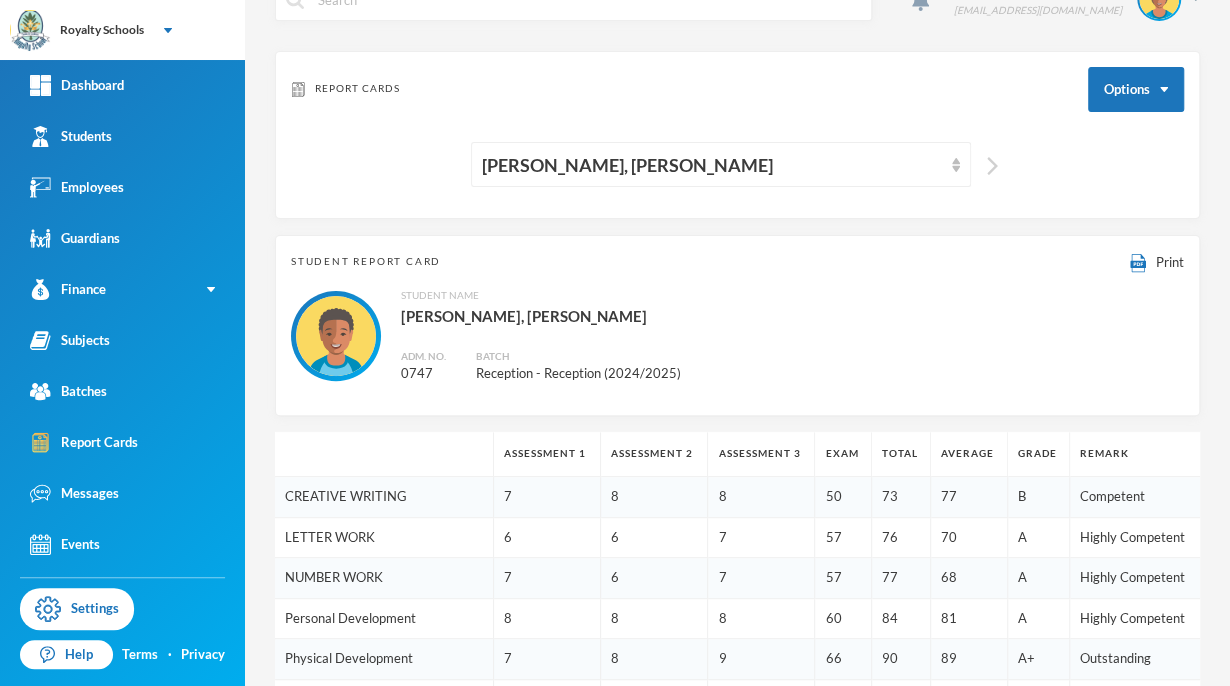 scroll, scrollTop: 0, scrollLeft: 0, axis: both 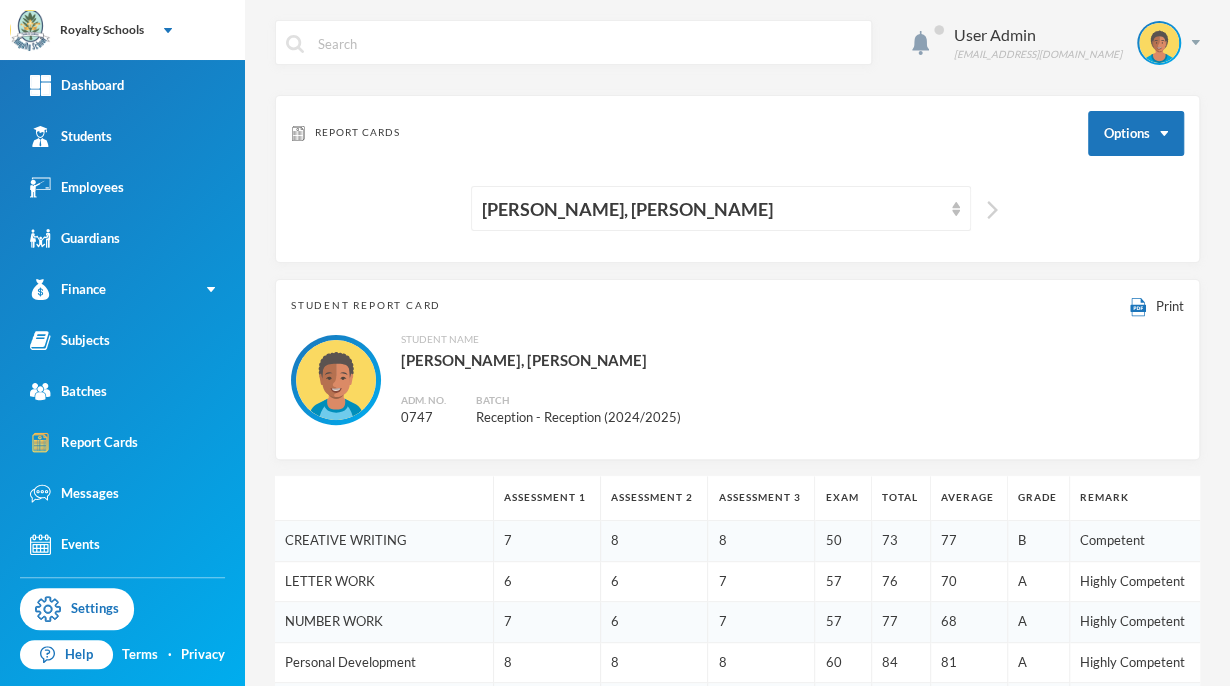 click at bounding box center [992, 210] 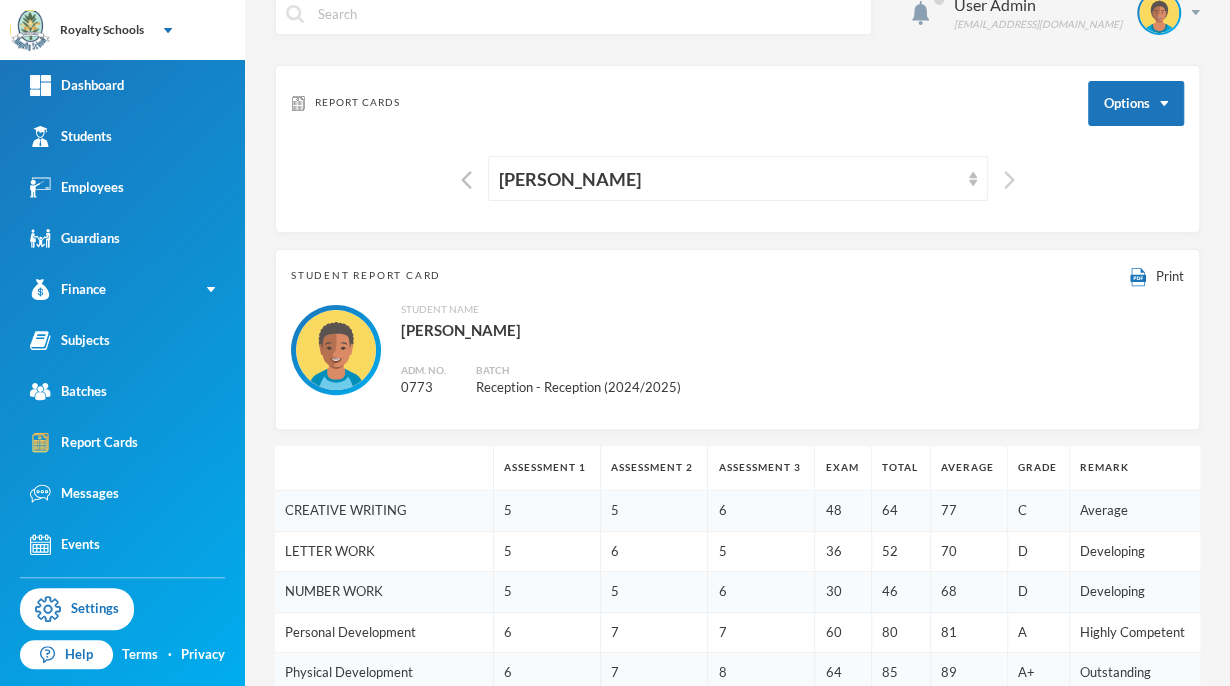 scroll, scrollTop: 0, scrollLeft: 0, axis: both 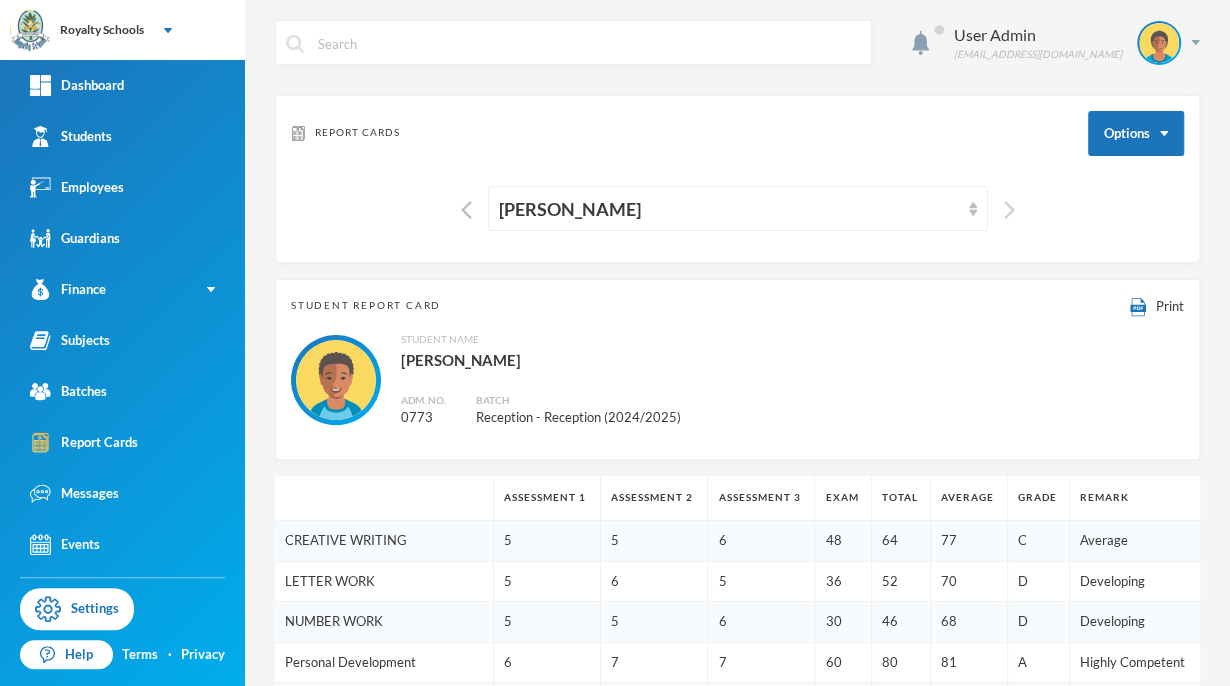 type 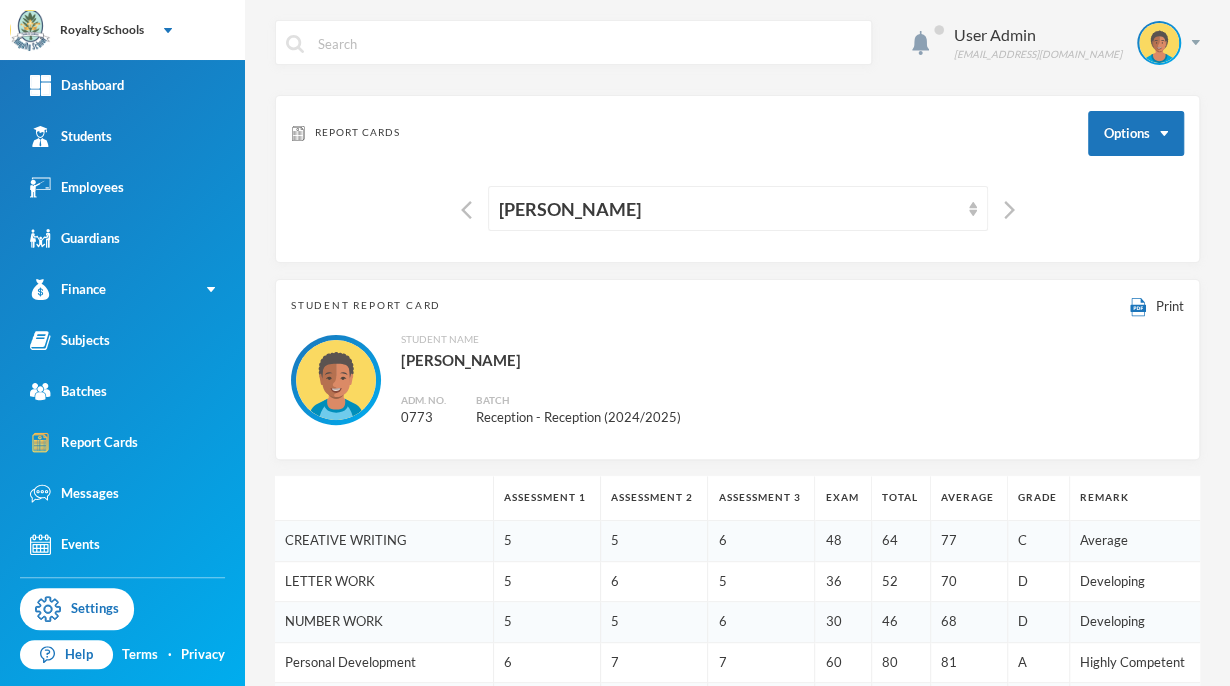 click at bounding box center [1004, 208] 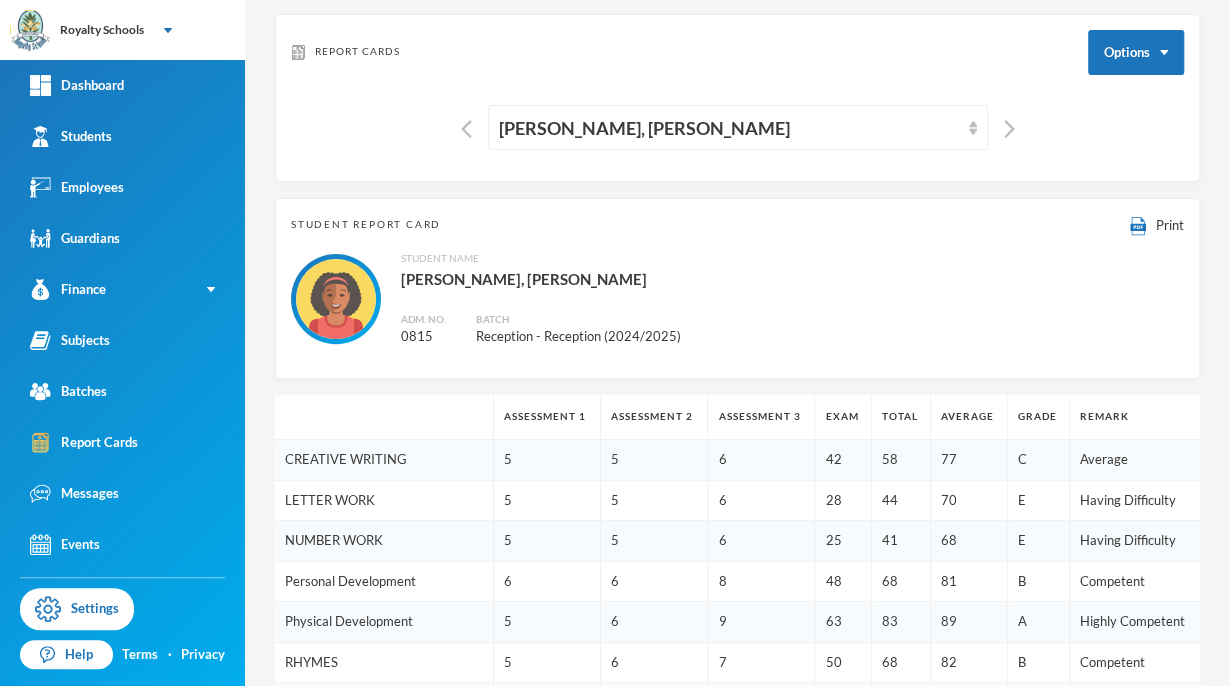 scroll, scrollTop: 0, scrollLeft: 0, axis: both 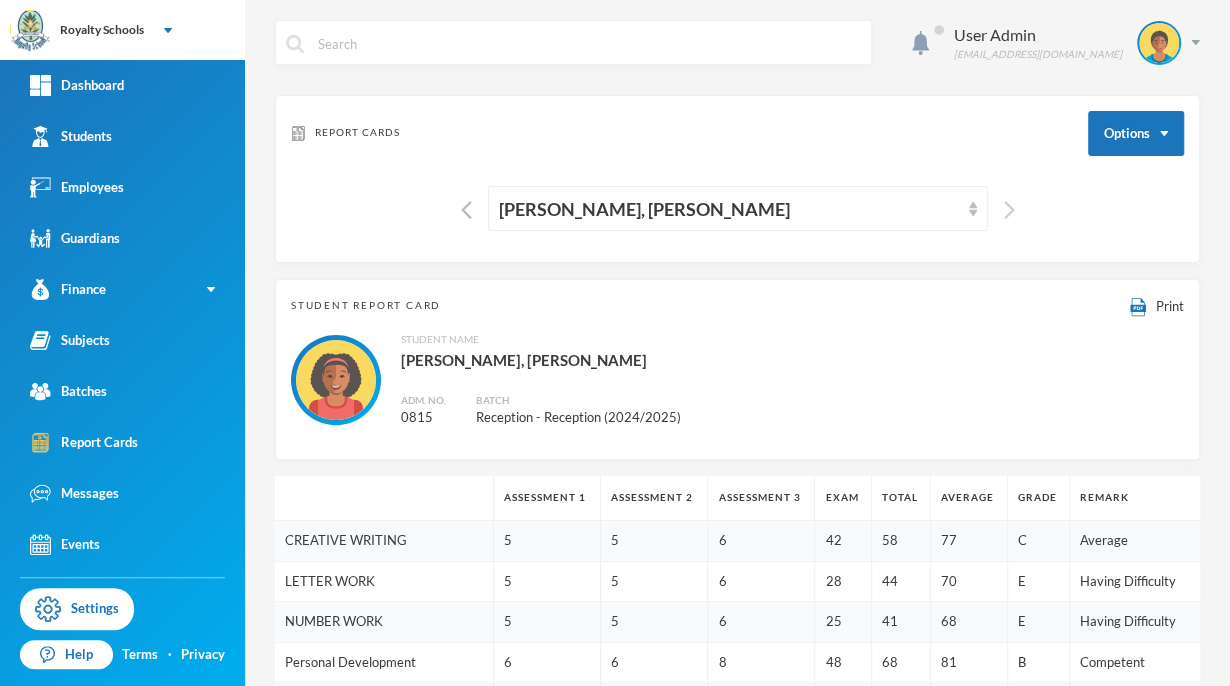 click at bounding box center [1009, 210] 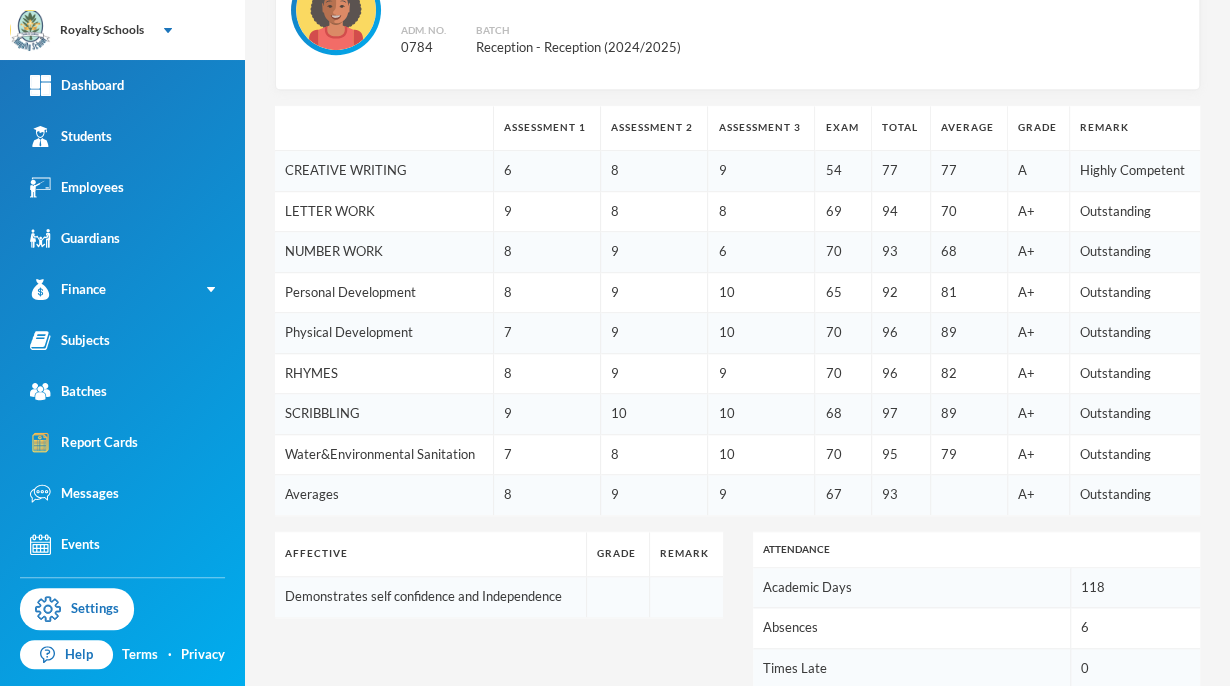 scroll, scrollTop: 0, scrollLeft: 0, axis: both 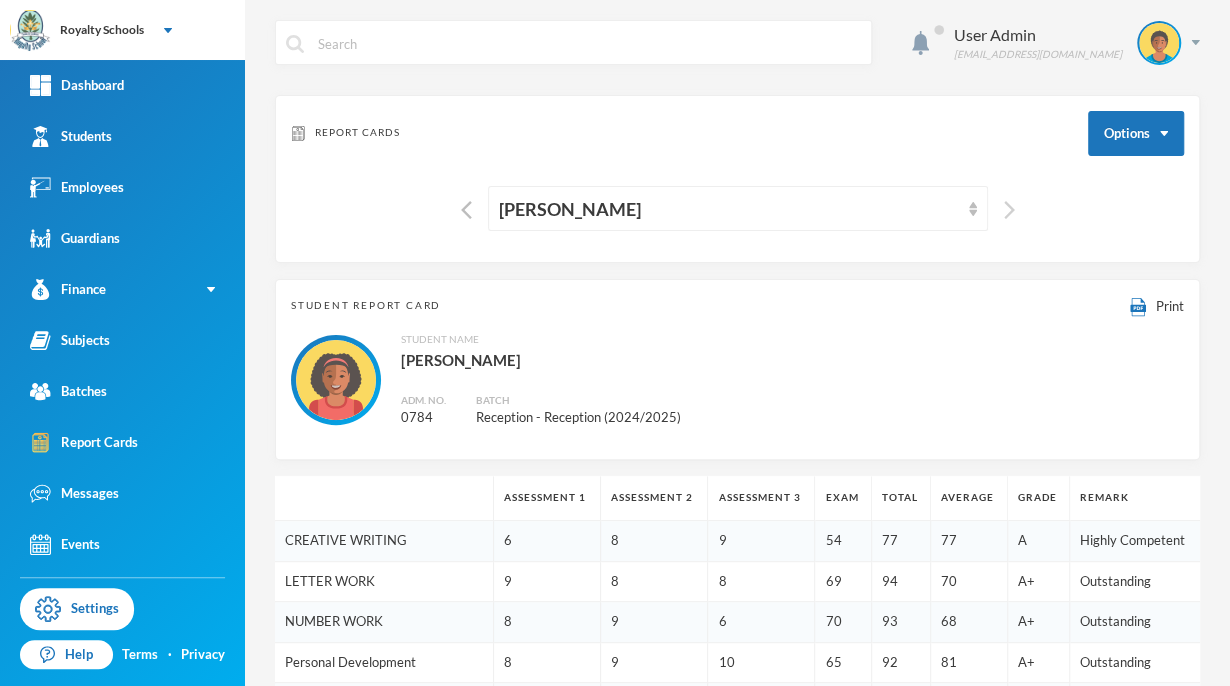 click at bounding box center [1009, 210] 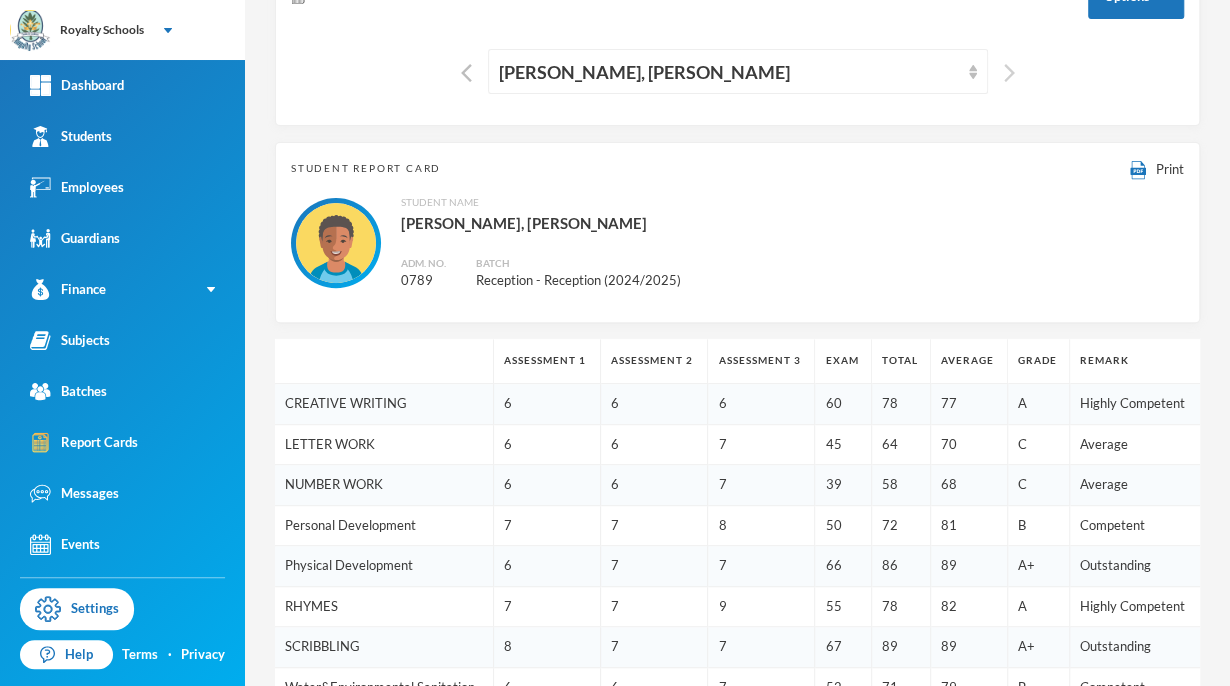 scroll, scrollTop: 0, scrollLeft: 0, axis: both 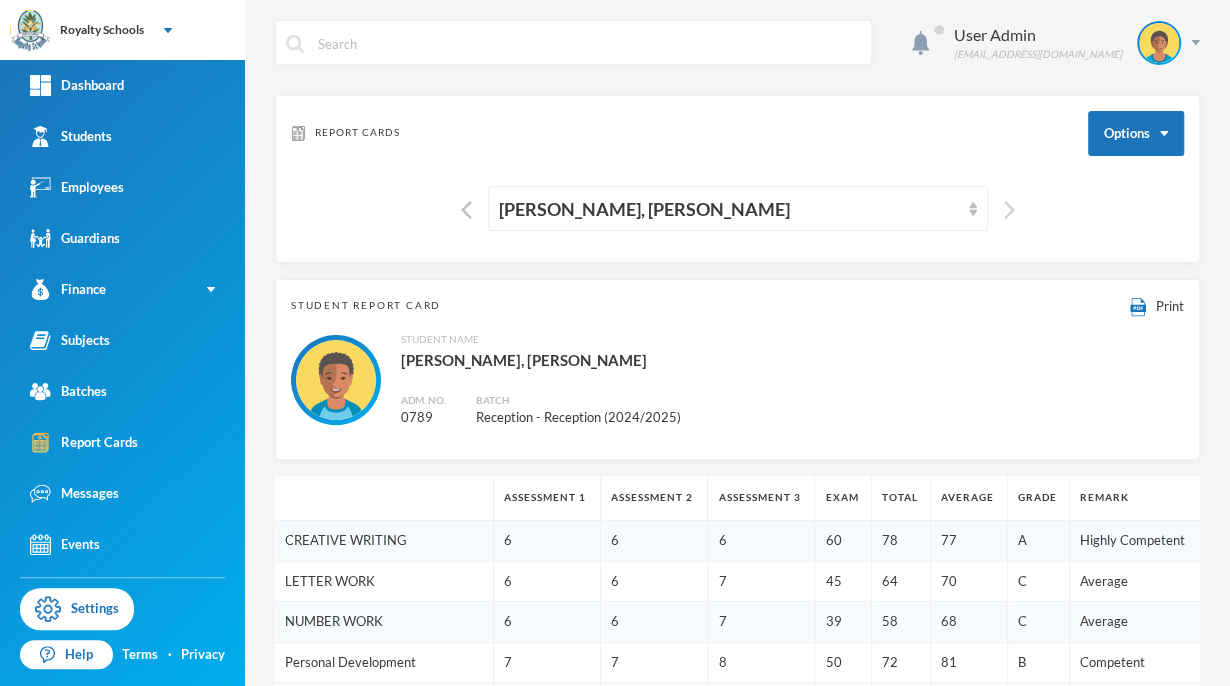 click at bounding box center [1009, 210] 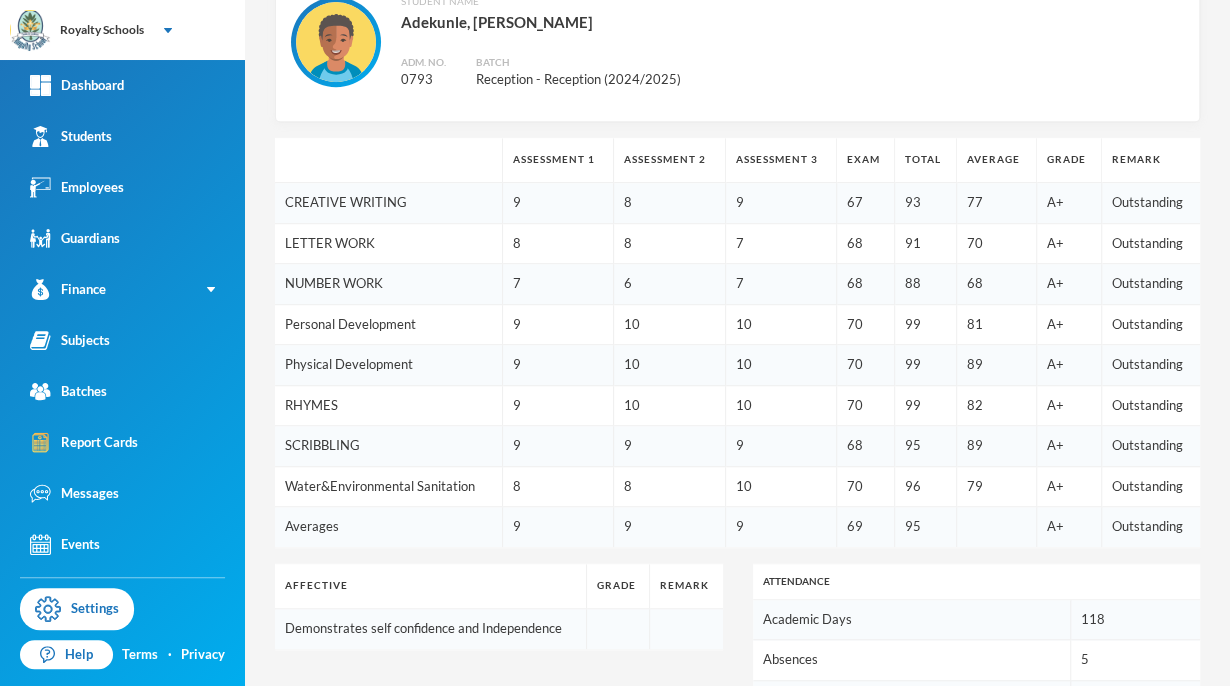 scroll, scrollTop: 0, scrollLeft: 0, axis: both 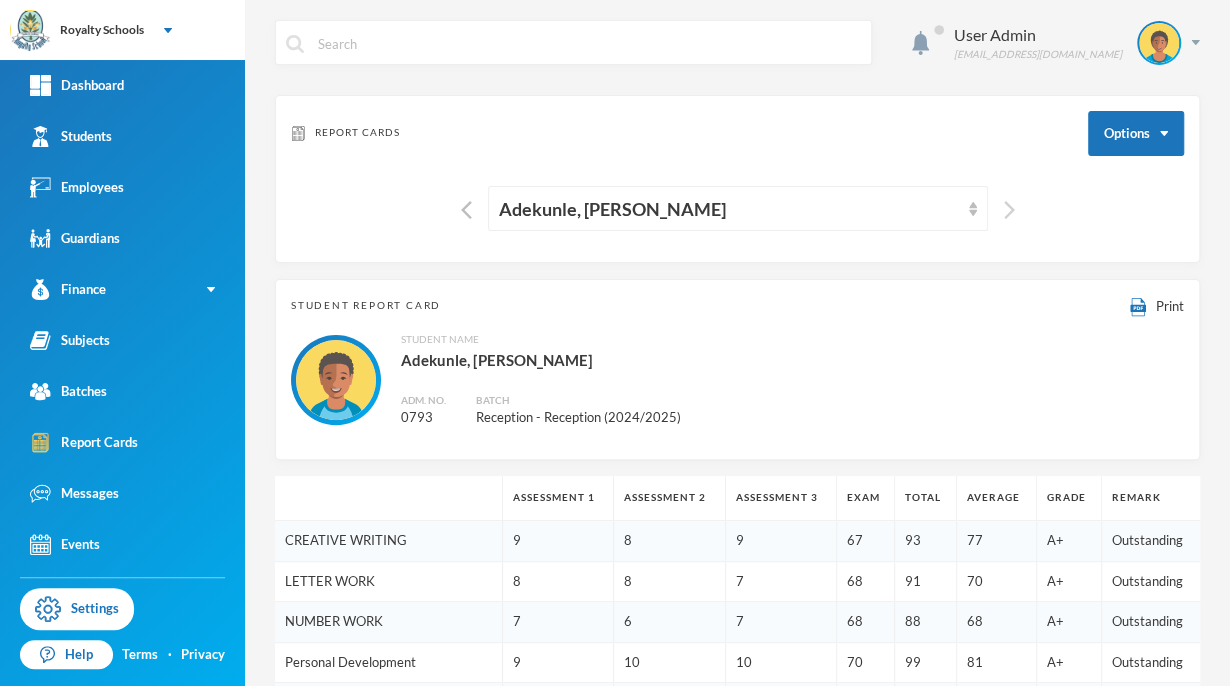 click at bounding box center (1009, 210) 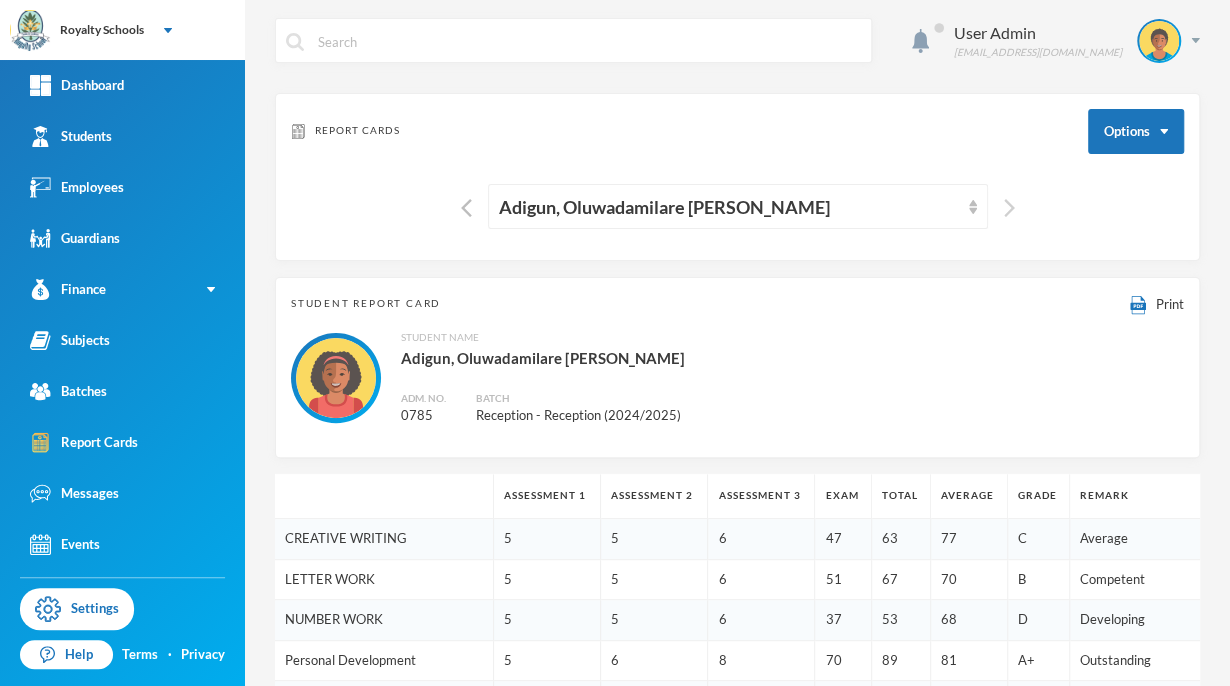 scroll, scrollTop: 0, scrollLeft: 0, axis: both 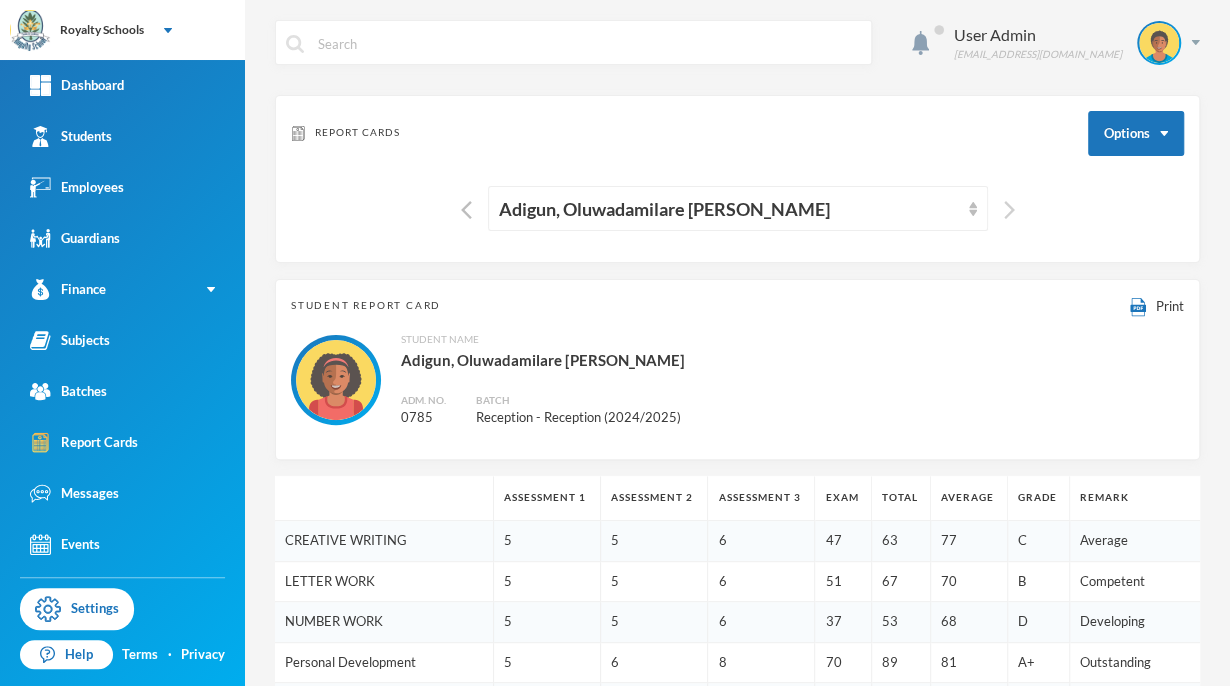 click at bounding box center (1009, 210) 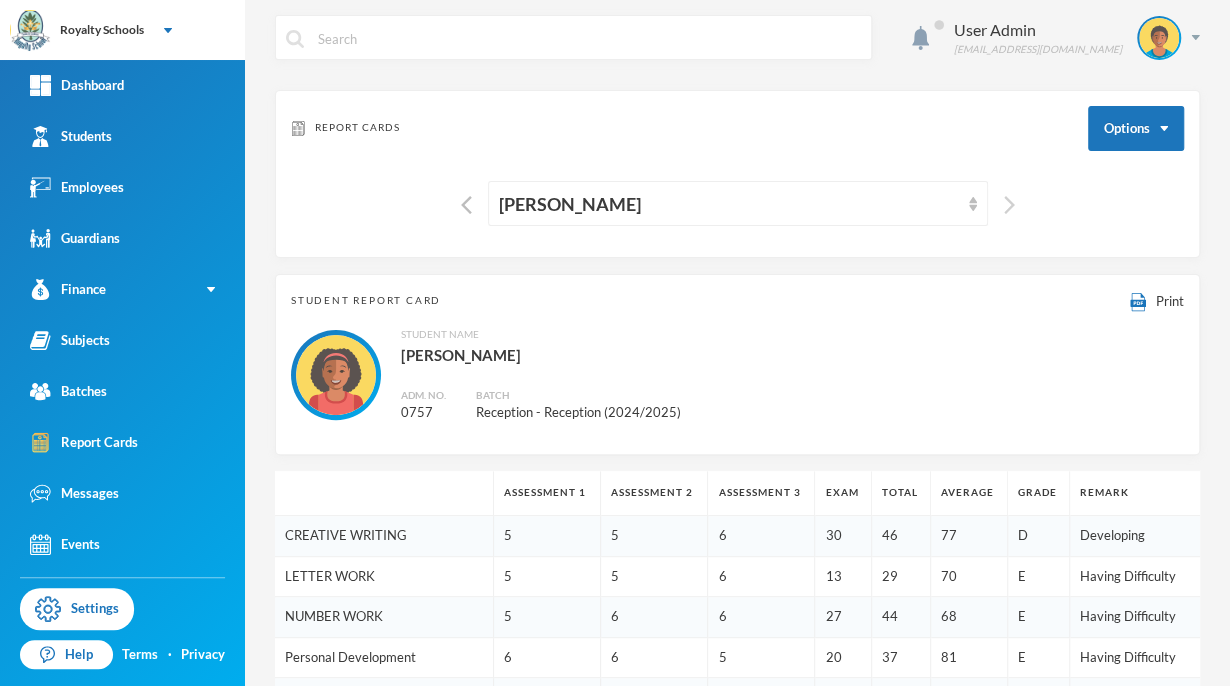 scroll, scrollTop: 0, scrollLeft: 0, axis: both 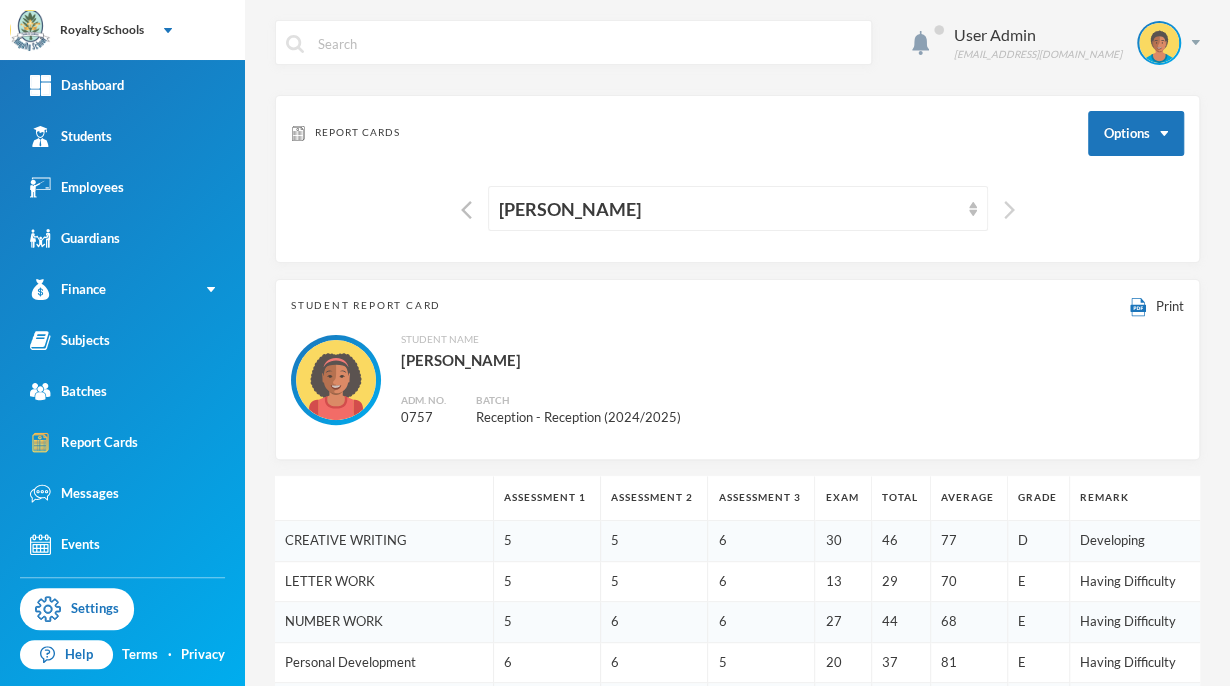 click at bounding box center (1009, 210) 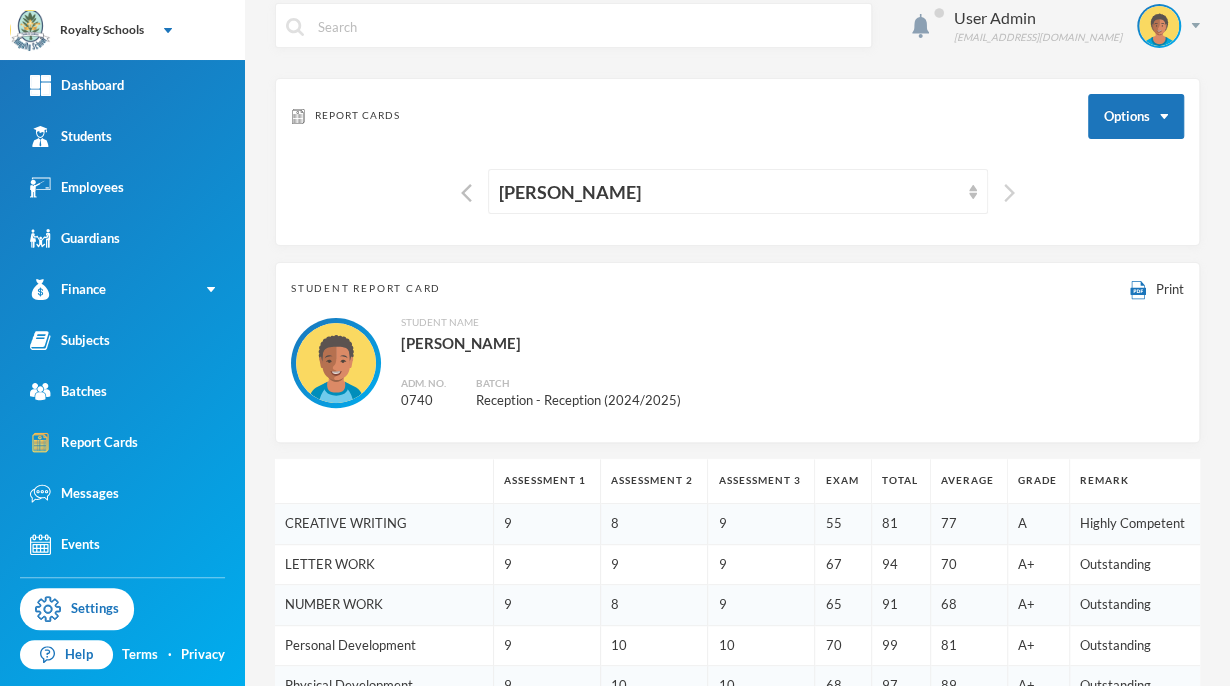 scroll, scrollTop: 0, scrollLeft: 0, axis: both 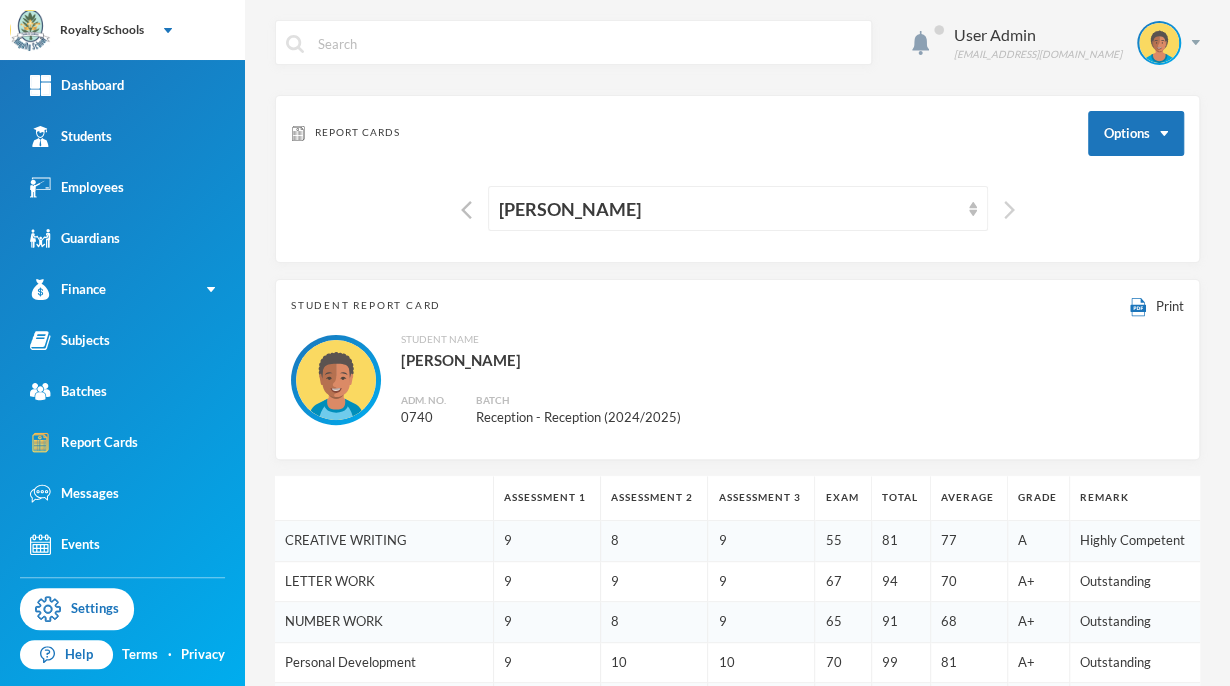 click at bounding box center (1009, 210) 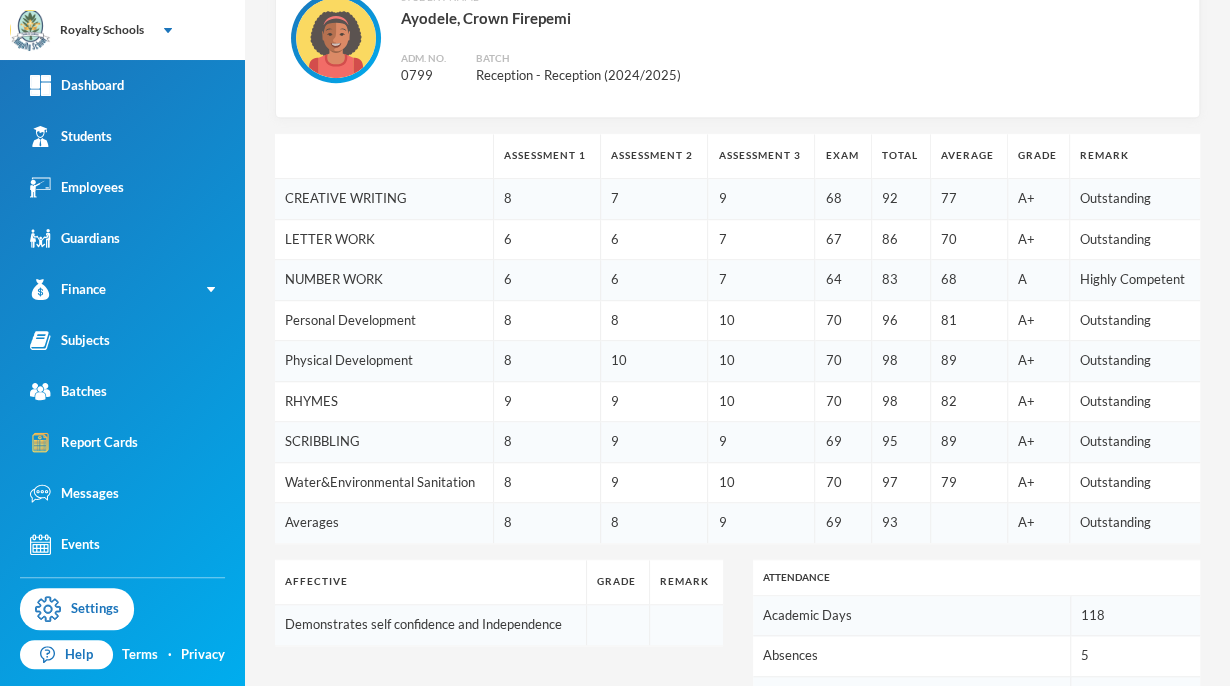 scroll, scrollTop: 0, scrollLeft: 0, axis: both 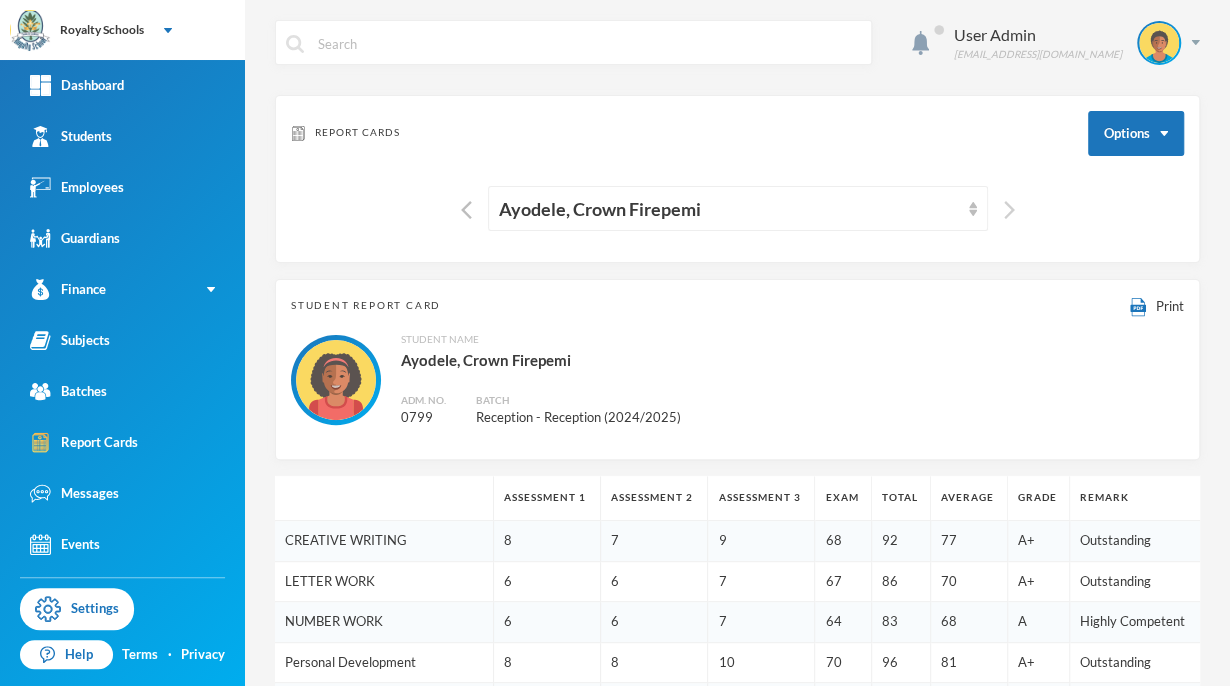 click at bounding box center (1009, 210) 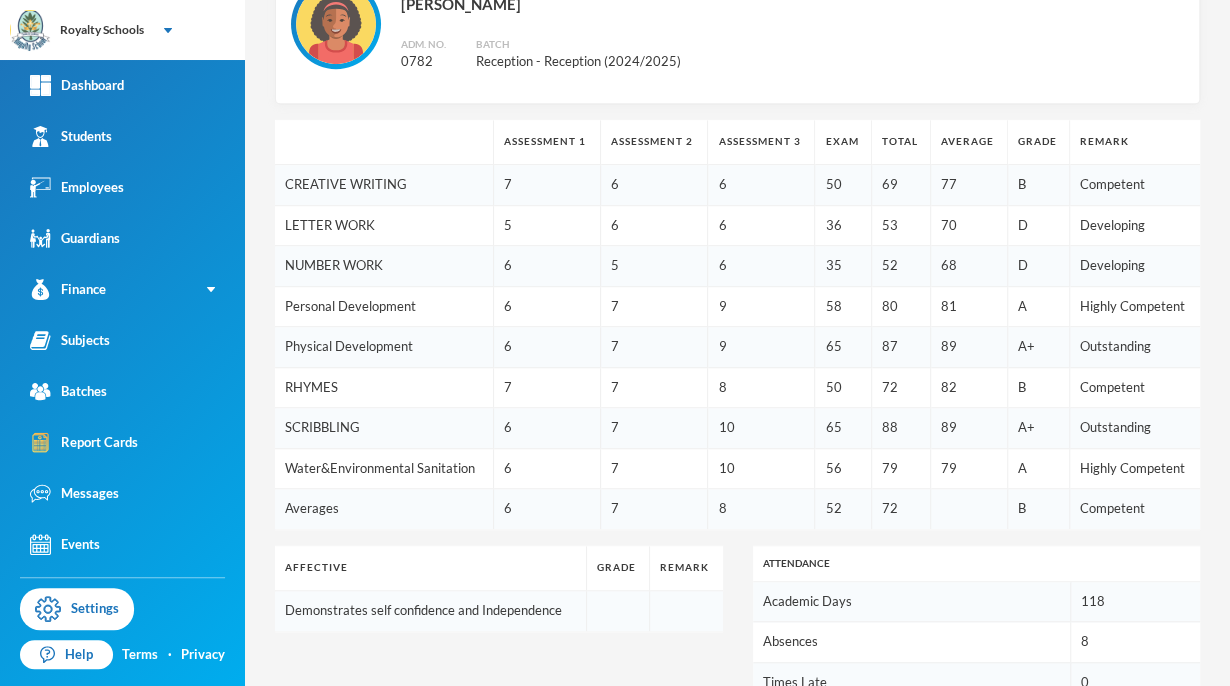scroll, scrollTop: 0, scrollLeft: 0, axis: both 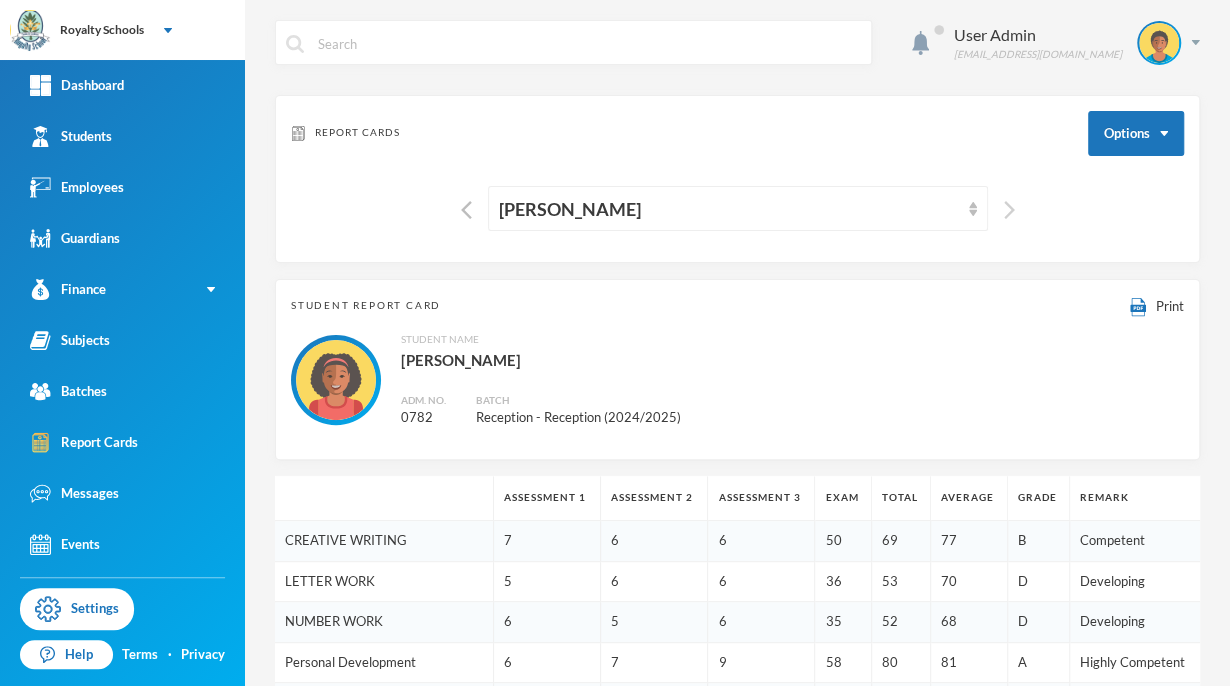 click at bounding box center (1009, 210) 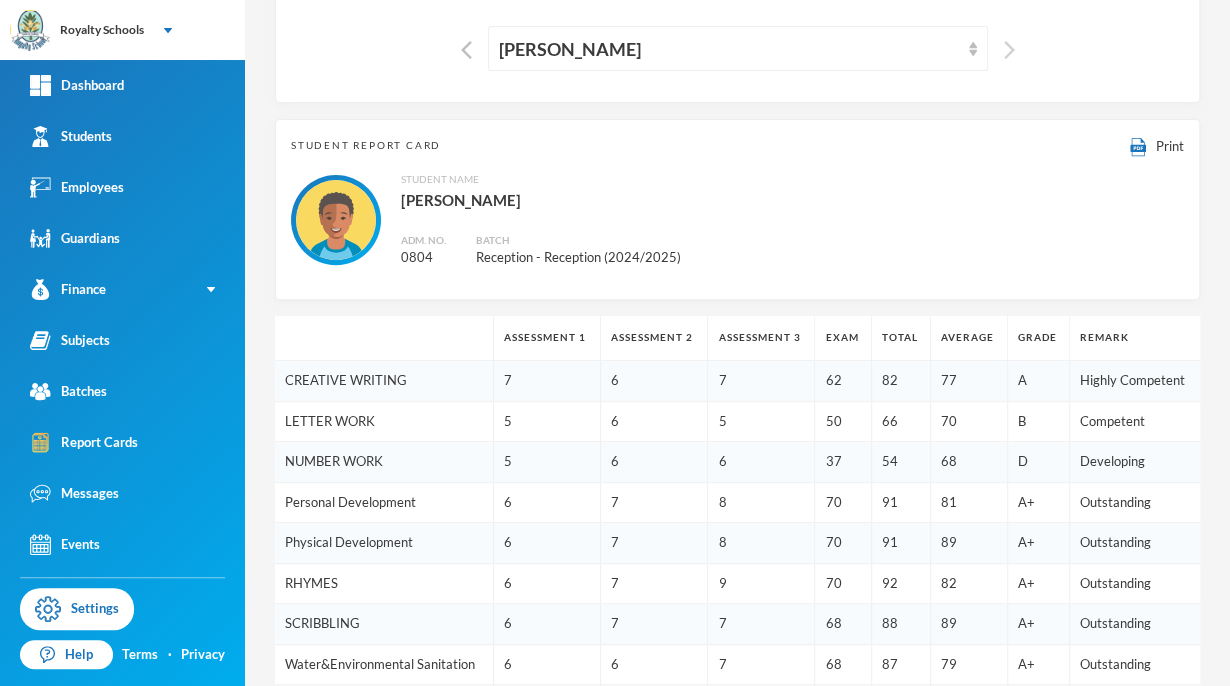 scroll, scrollTop: 0, scrollLeft: 0, axis: both 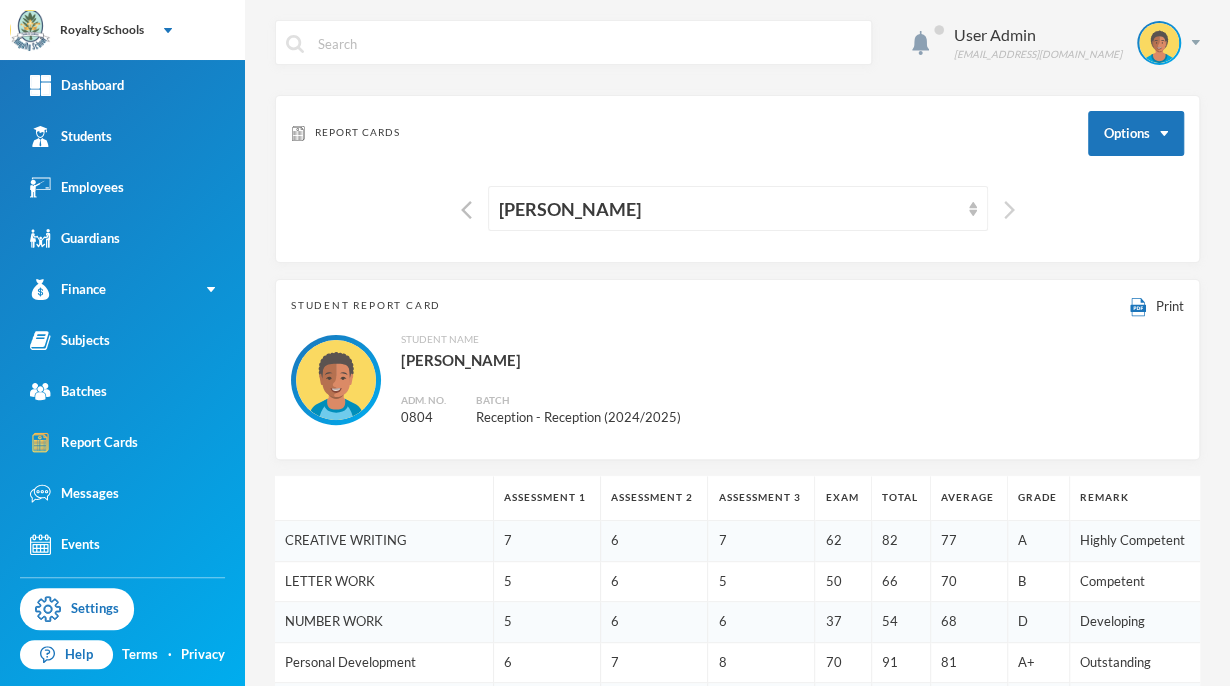click at bounding box center (1009, 210) 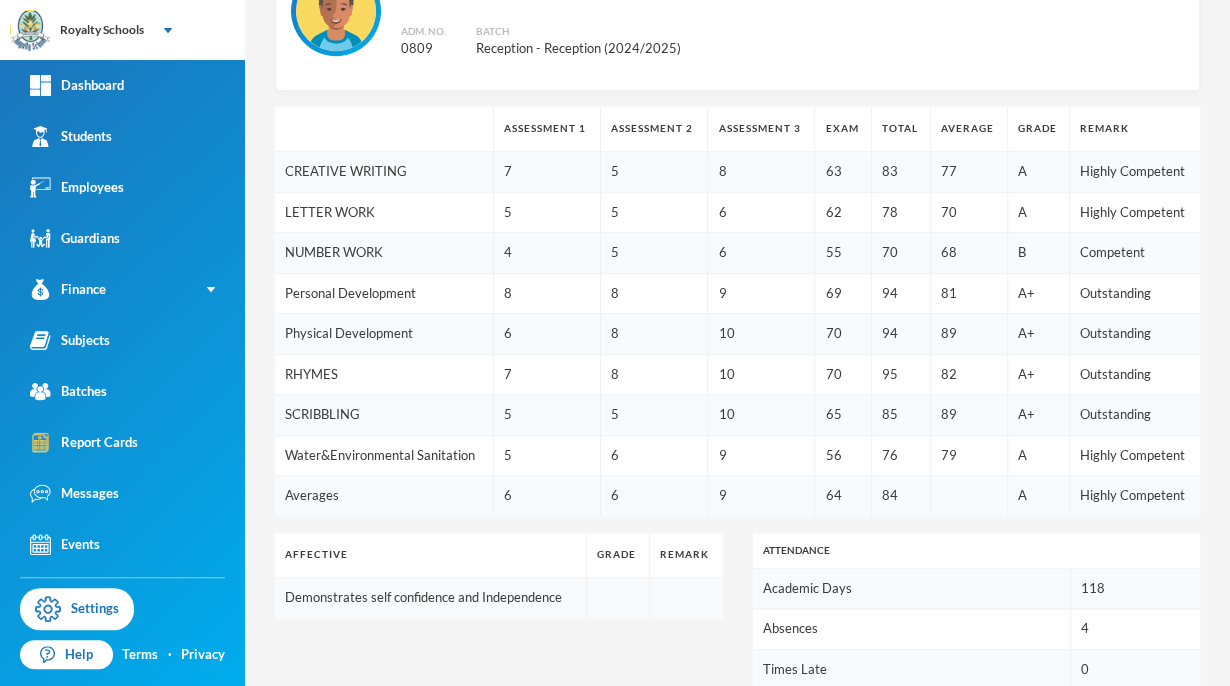 scroll, scrollTop: 0, scrollLeft: 0, axis: both 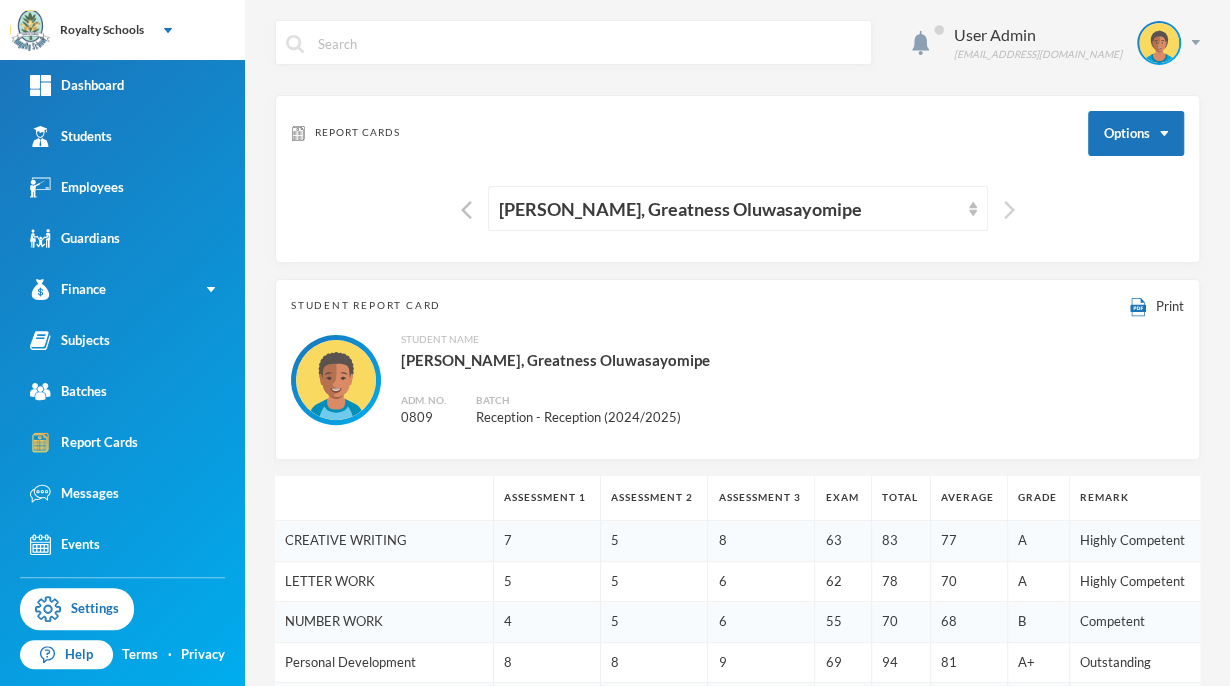 click at bounding box center (1009, 210) 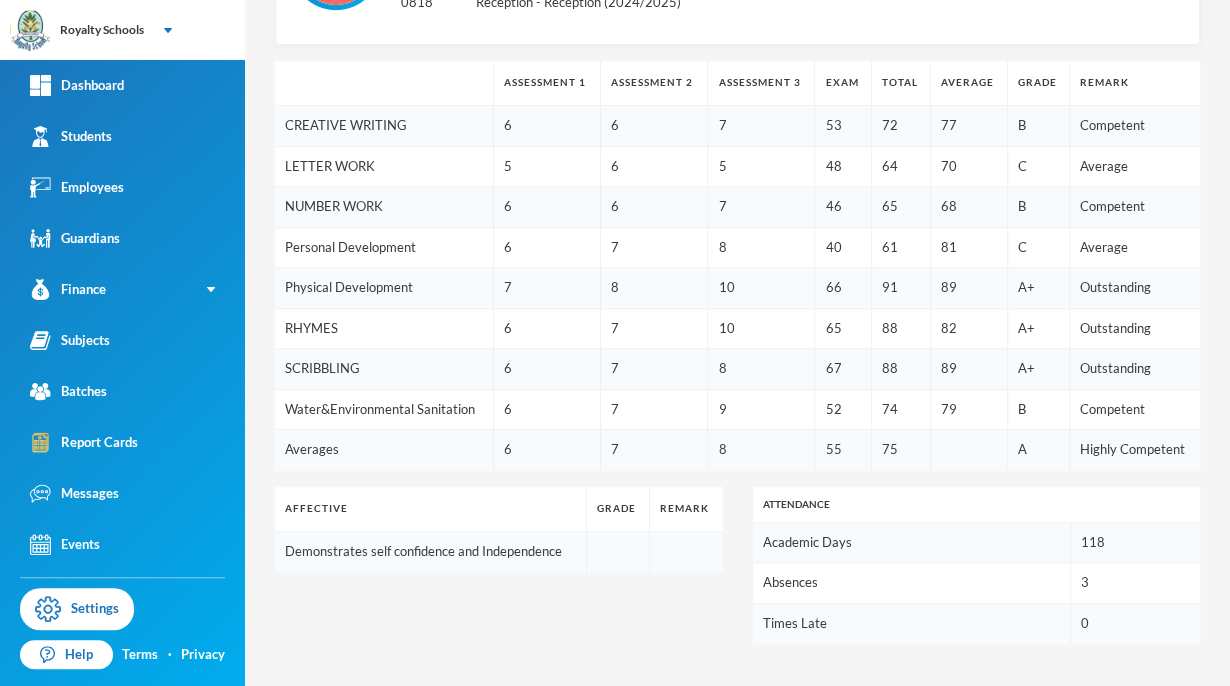 scroll, scrollTop: 0, scrollLeft: 0, axis: both 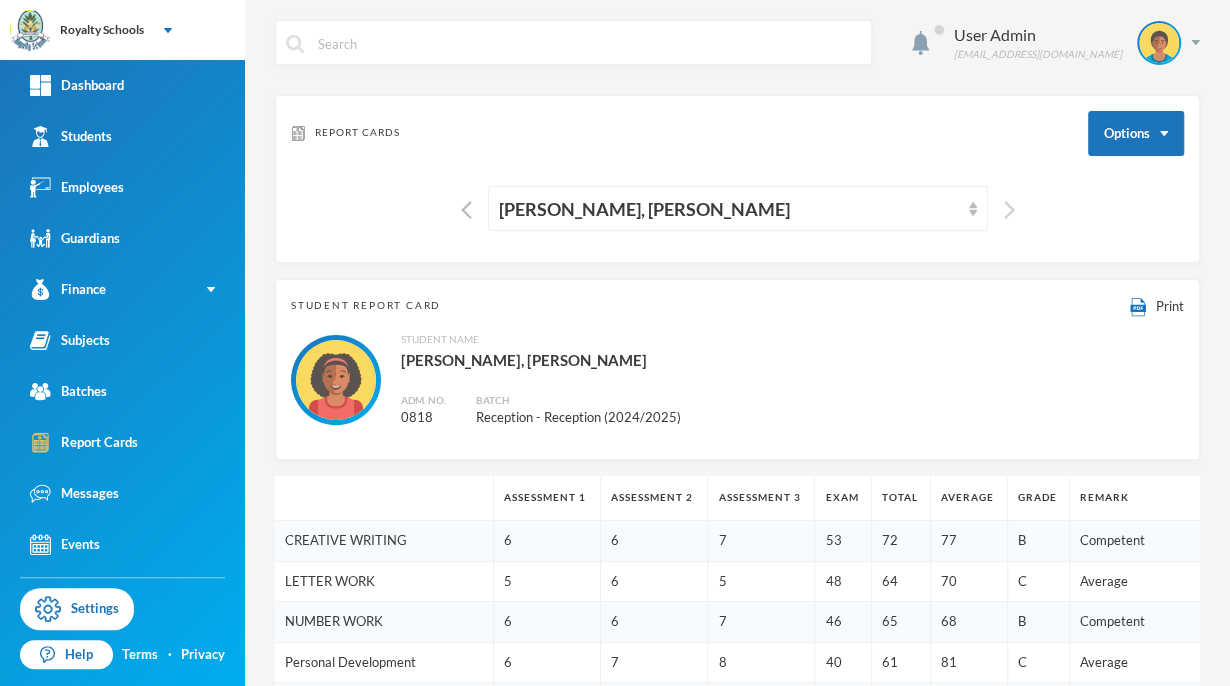 click at bounding box center [1009, 210] 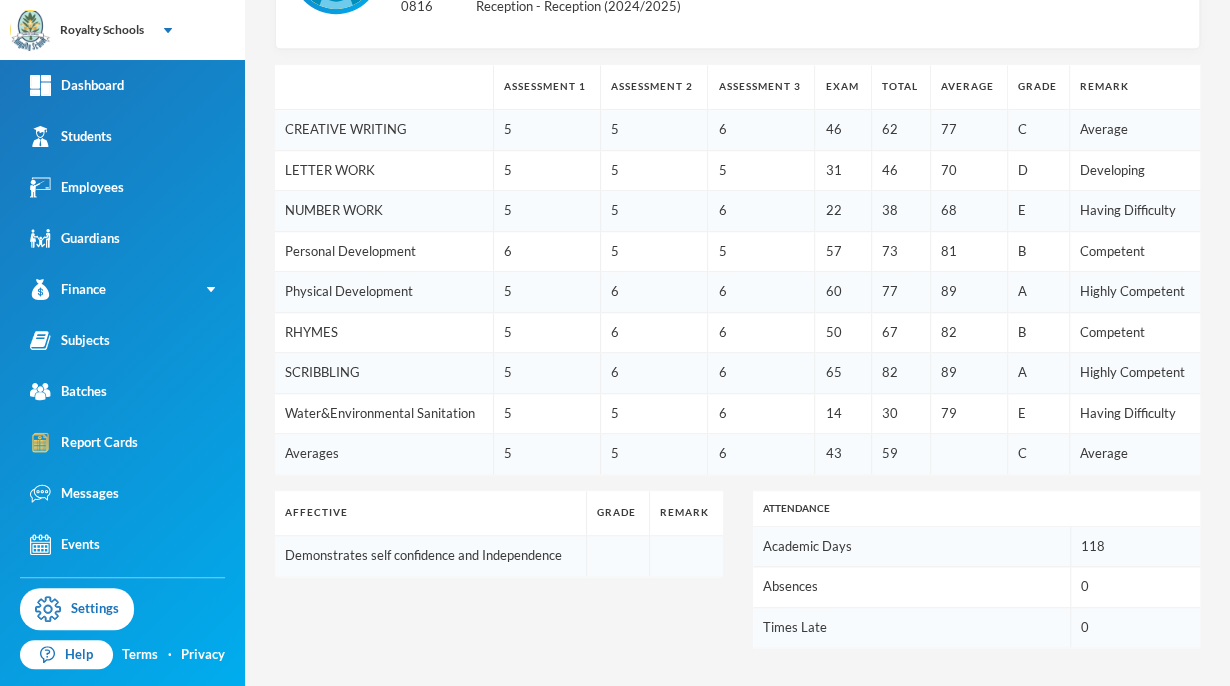 scroll 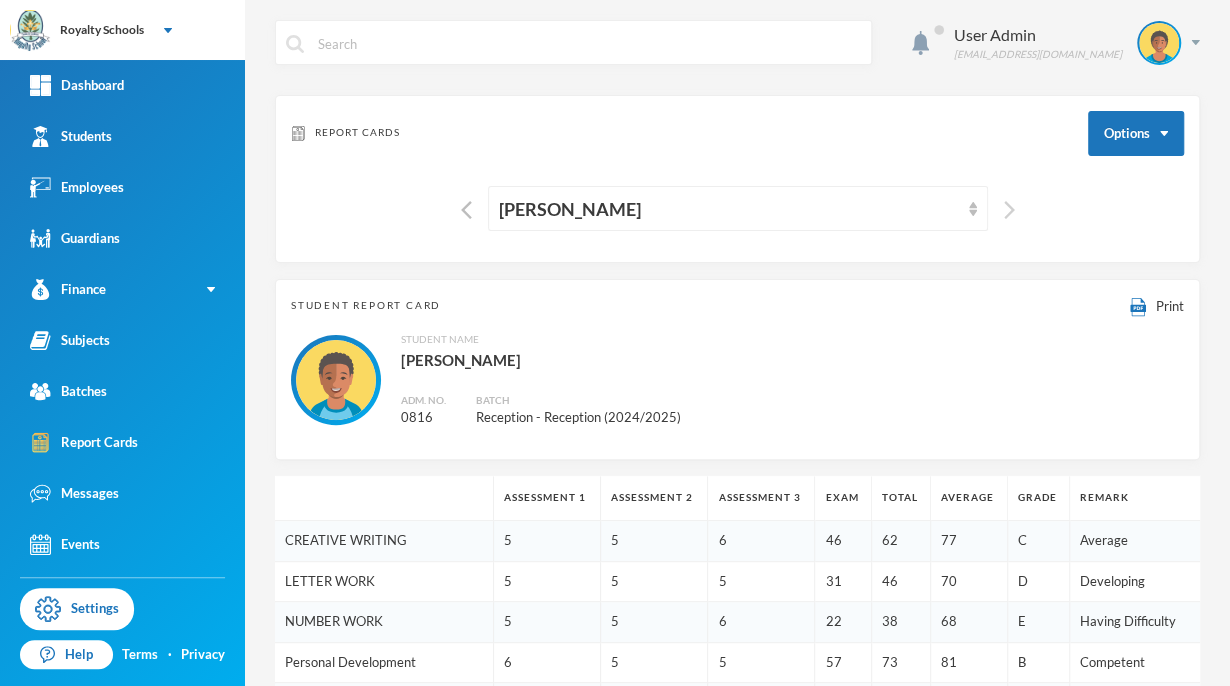click at bounding box center (1009, 210) 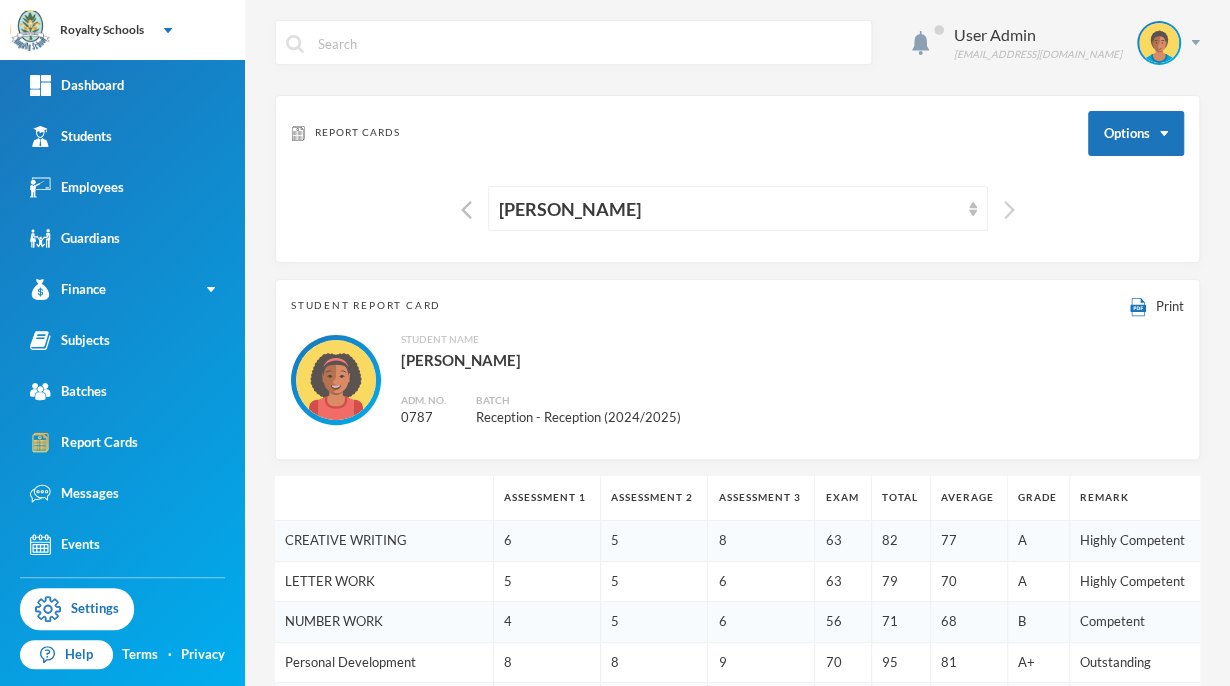 click at bounding box center (1009, 210) 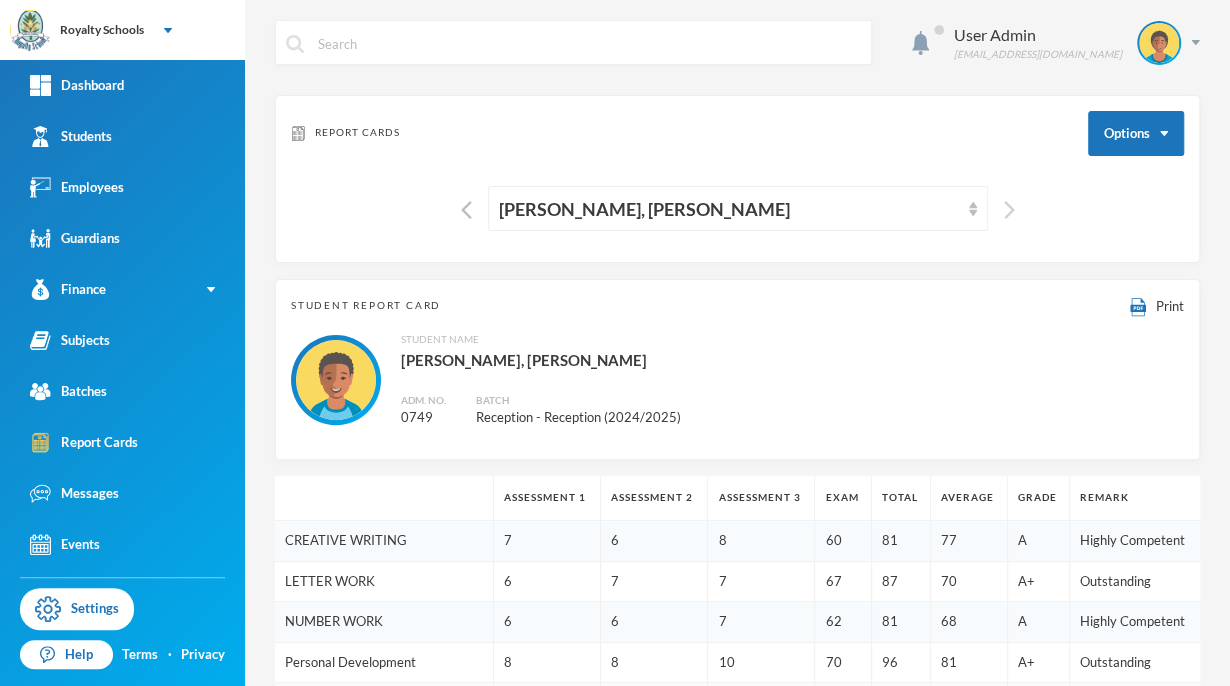 click at bounding box center (1009, 210) 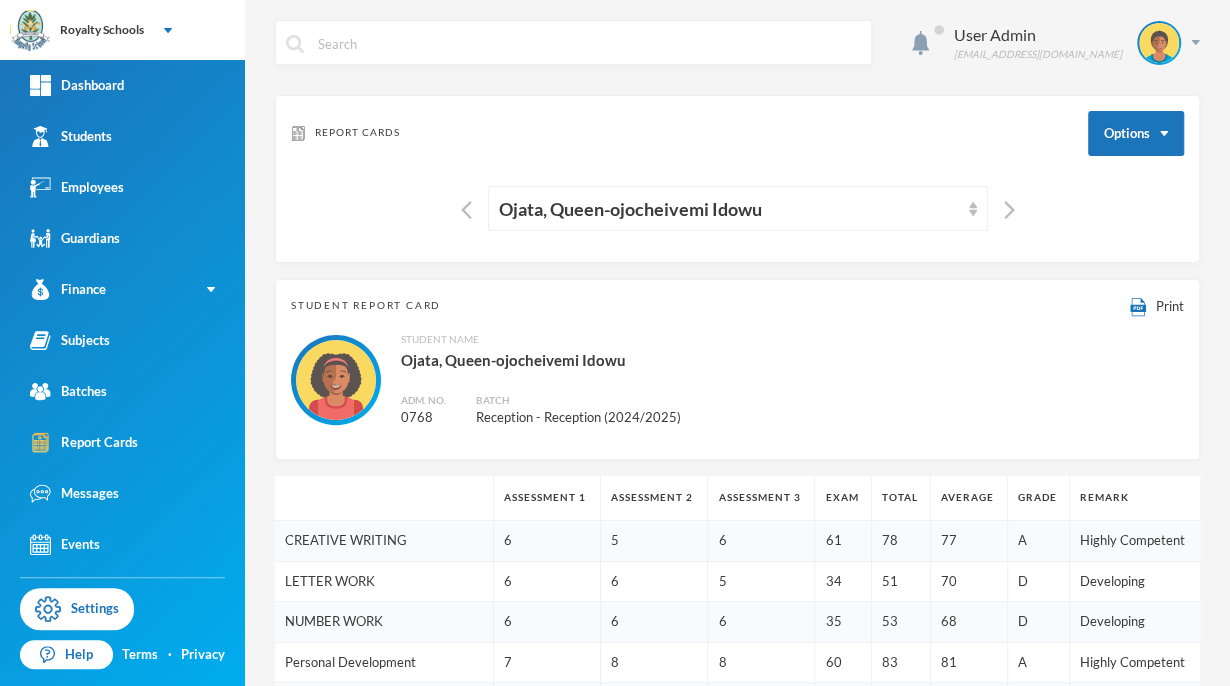click on "Report Cards Options Ojata, Queen-ojocheivemi Idowu" at bounding box center (737, 179) 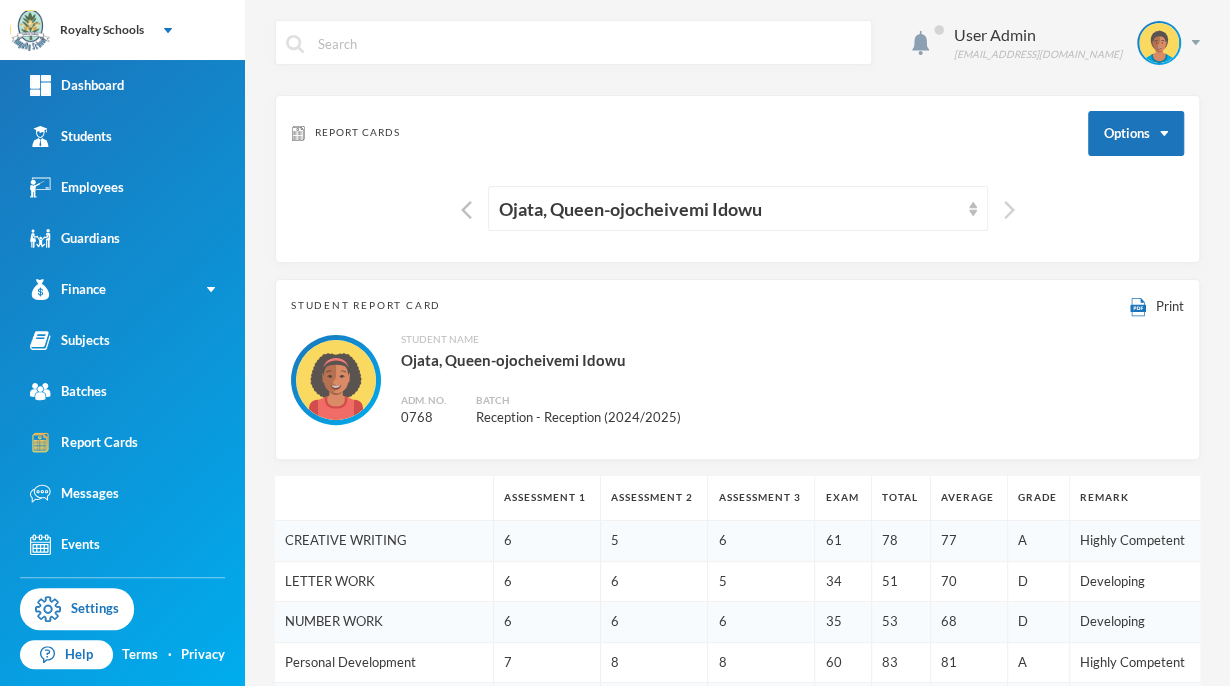 click at bounding box center (1009, 210) 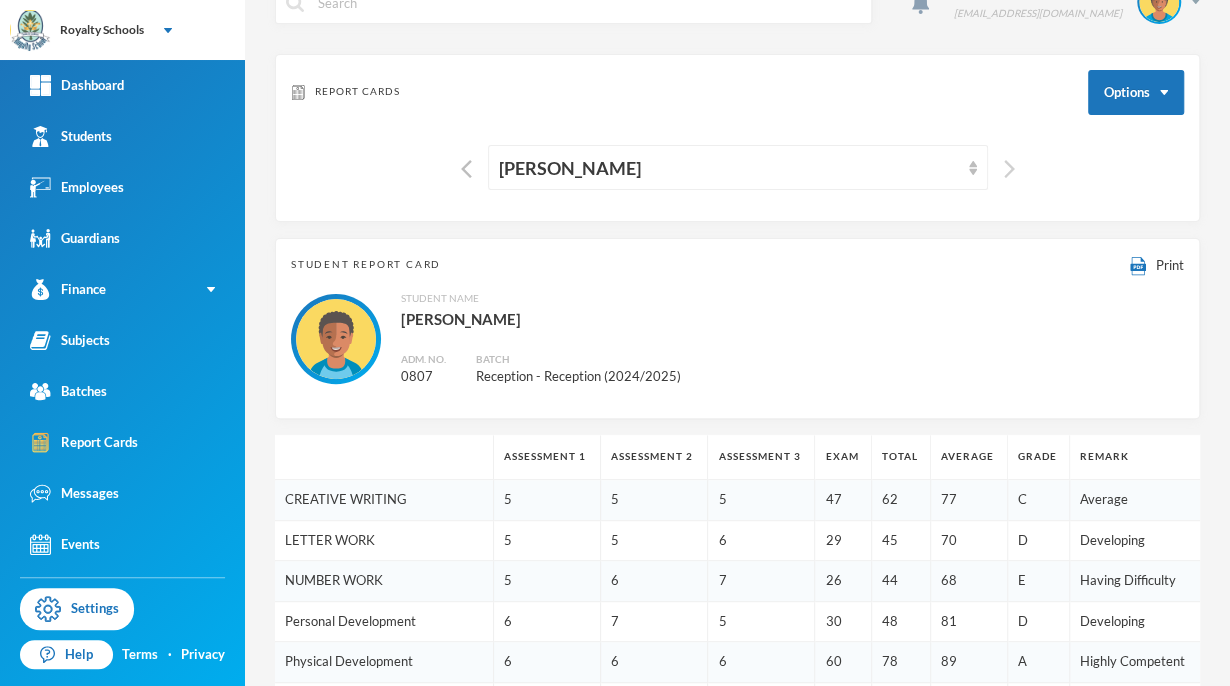 click at bounding box center [1009, 169] 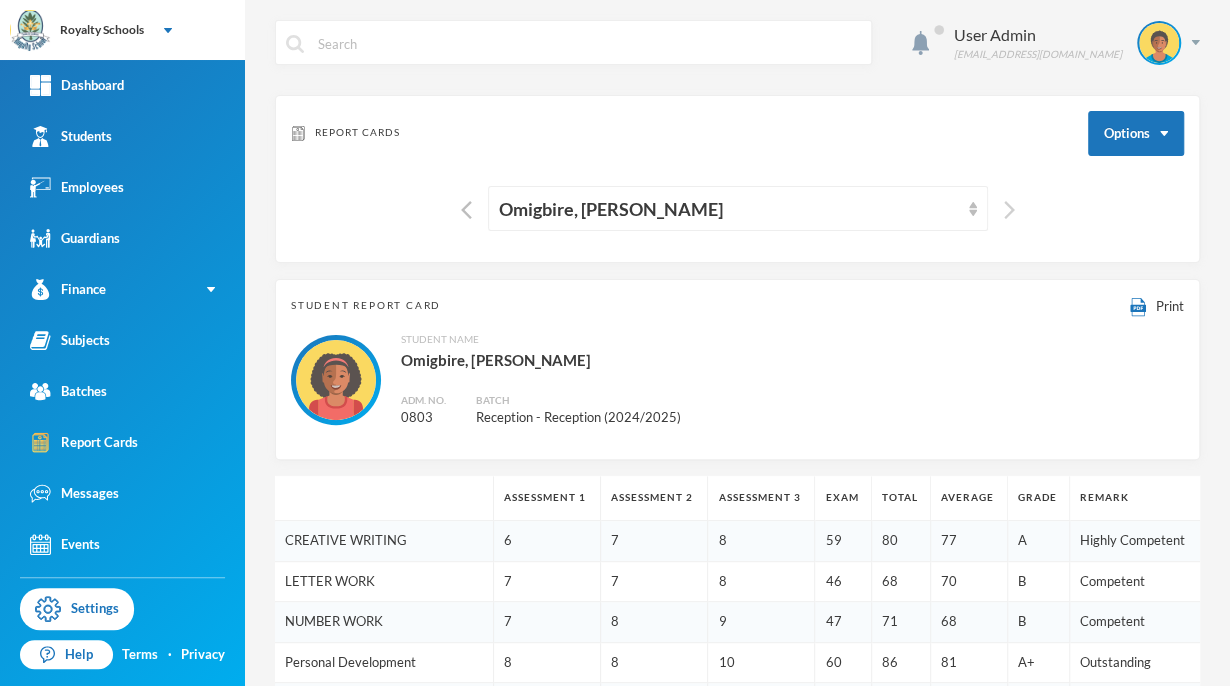 click at bounding box center [1009, 210] 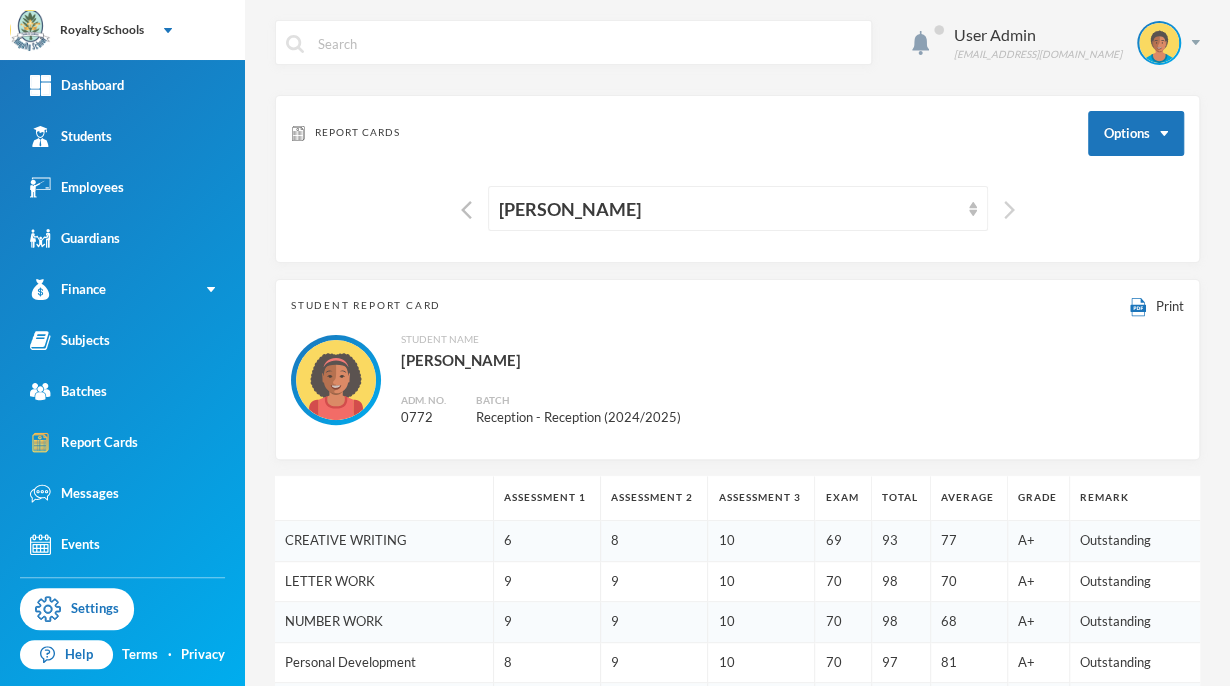 click at bounding box center (1009, 210) 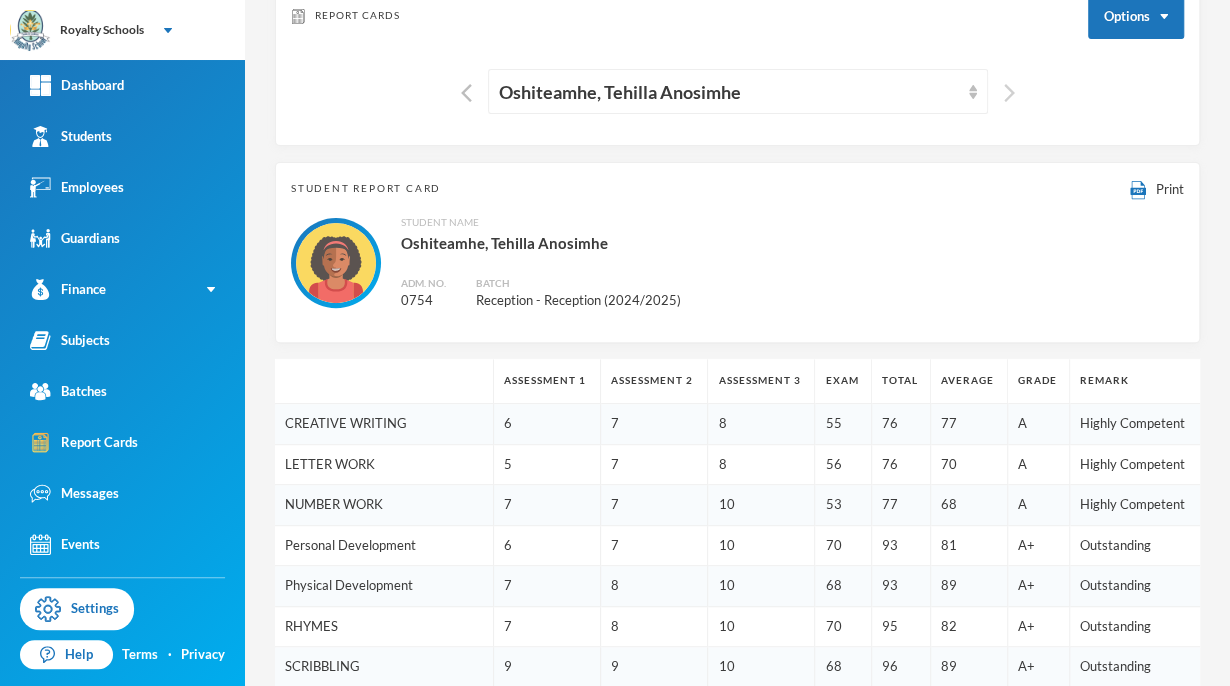 scroll, scrollTop: 0, scrollLeft: 0, axis: both 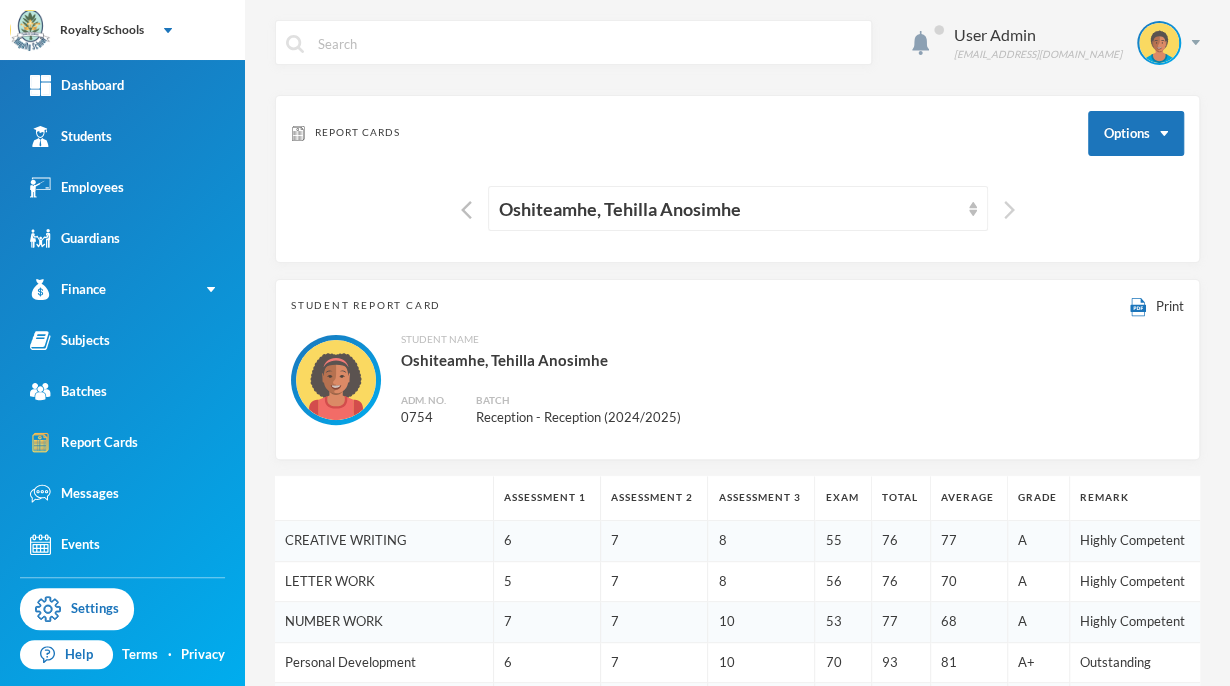 click at bounding box center (1009, 210) 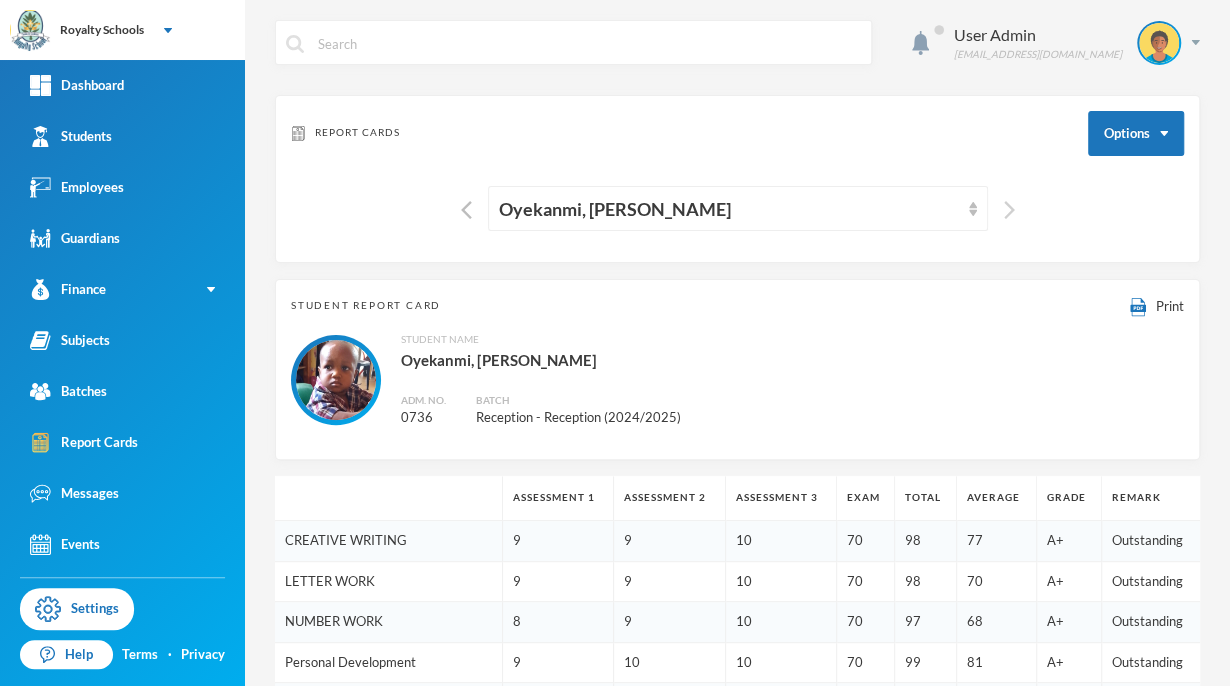 scroll, scrollTop: 0, scrollLeft: 0, axis: both 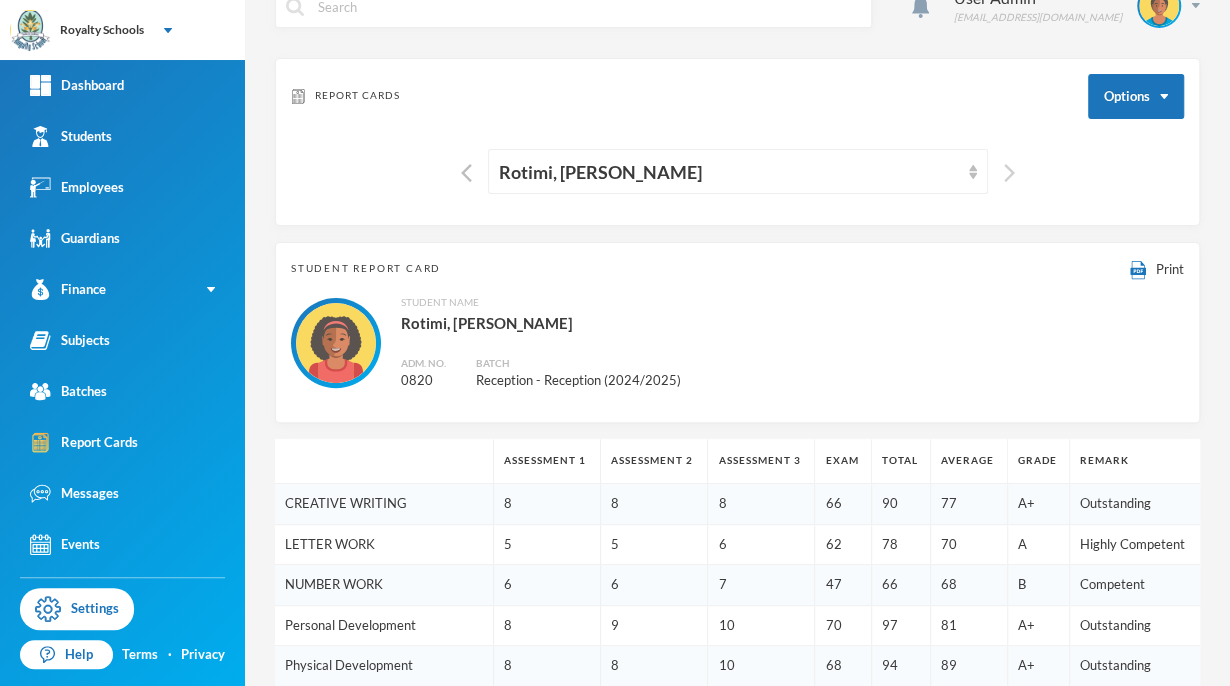 click at bounding box center (1009, 173) 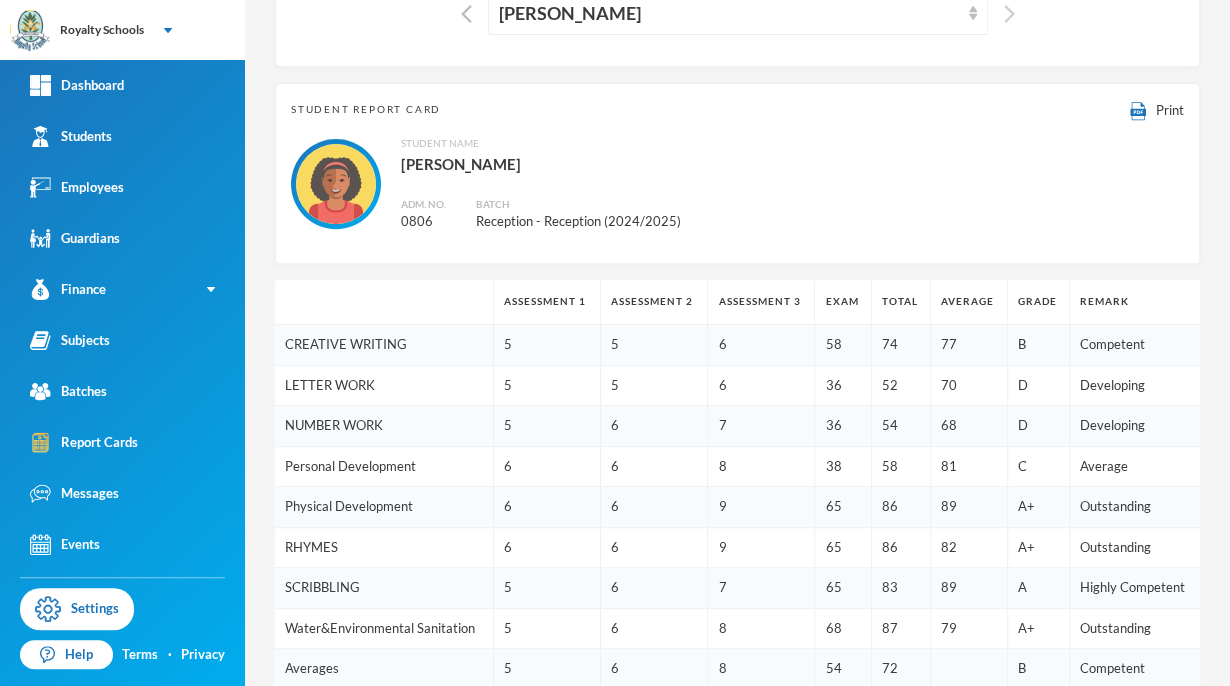 scroll, scrollTop: 0, scrollLeft: 0, axis: both 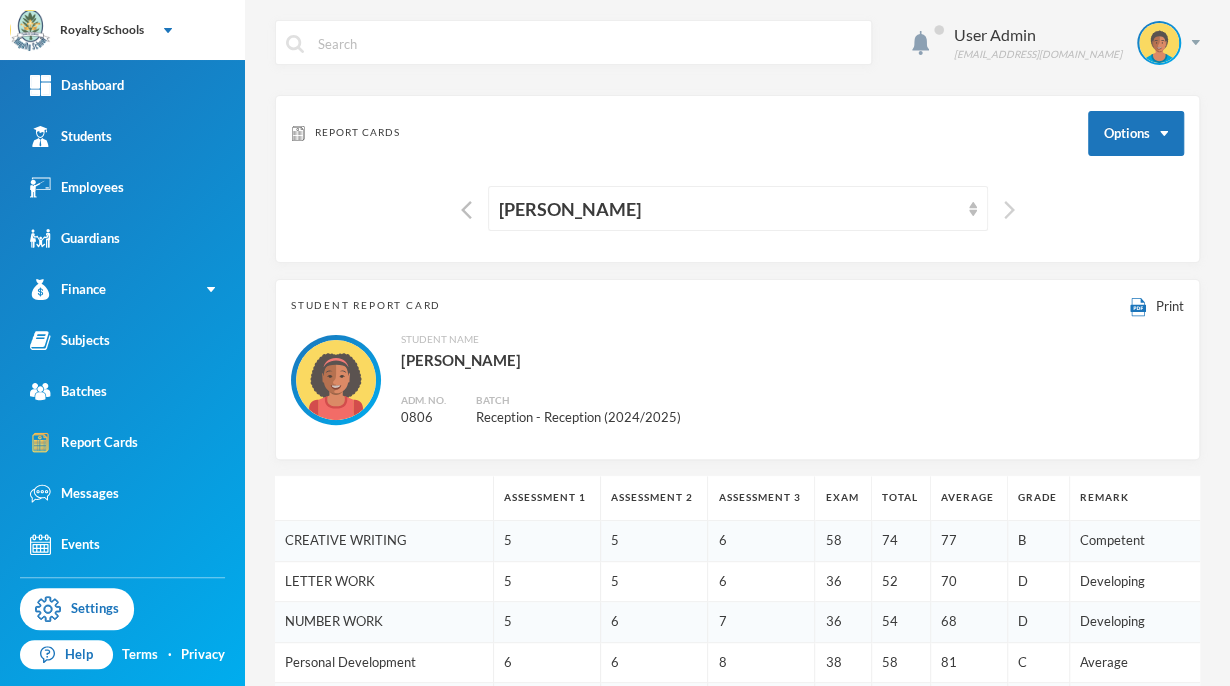 click at bounding box center [1009, 210] 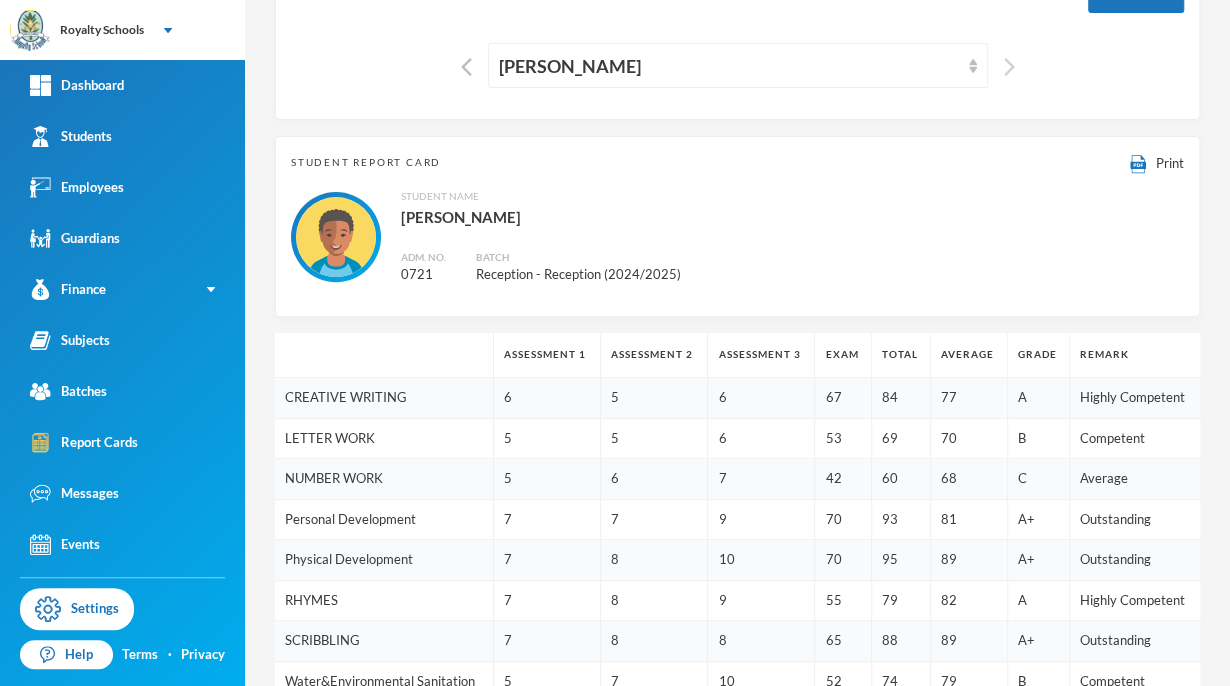 scroll, scrollTop: 0, scrollLeft: 0, axis: both 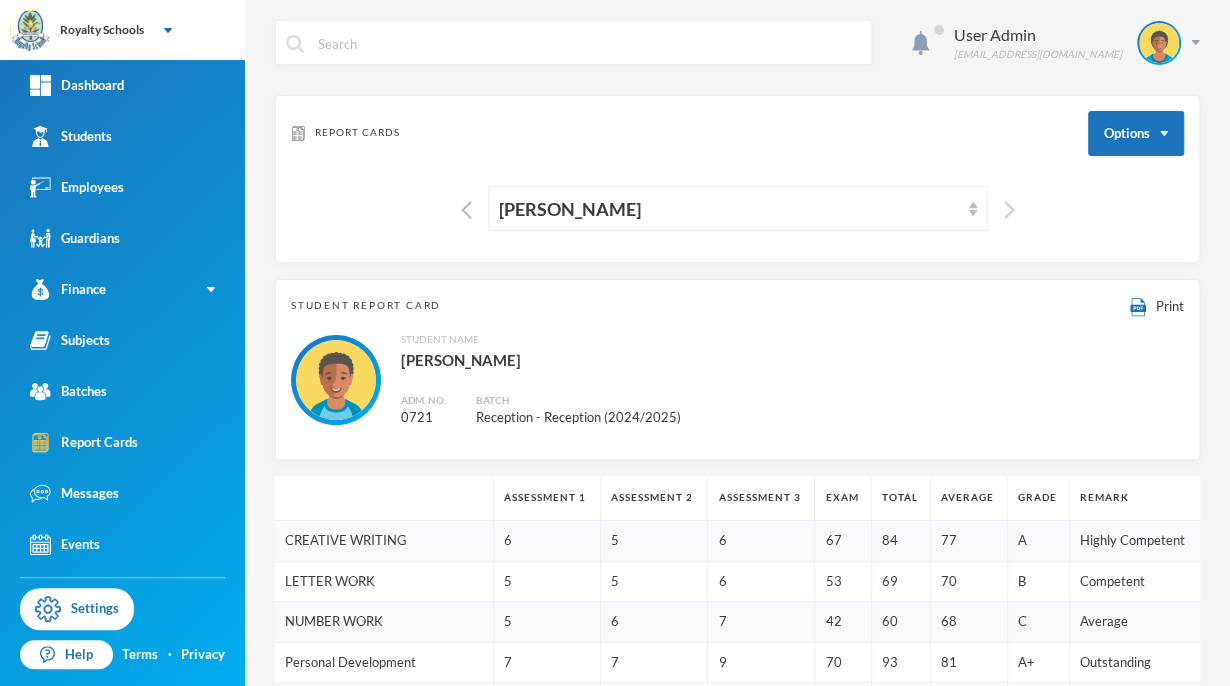 click at bounding box center [1009, 210] 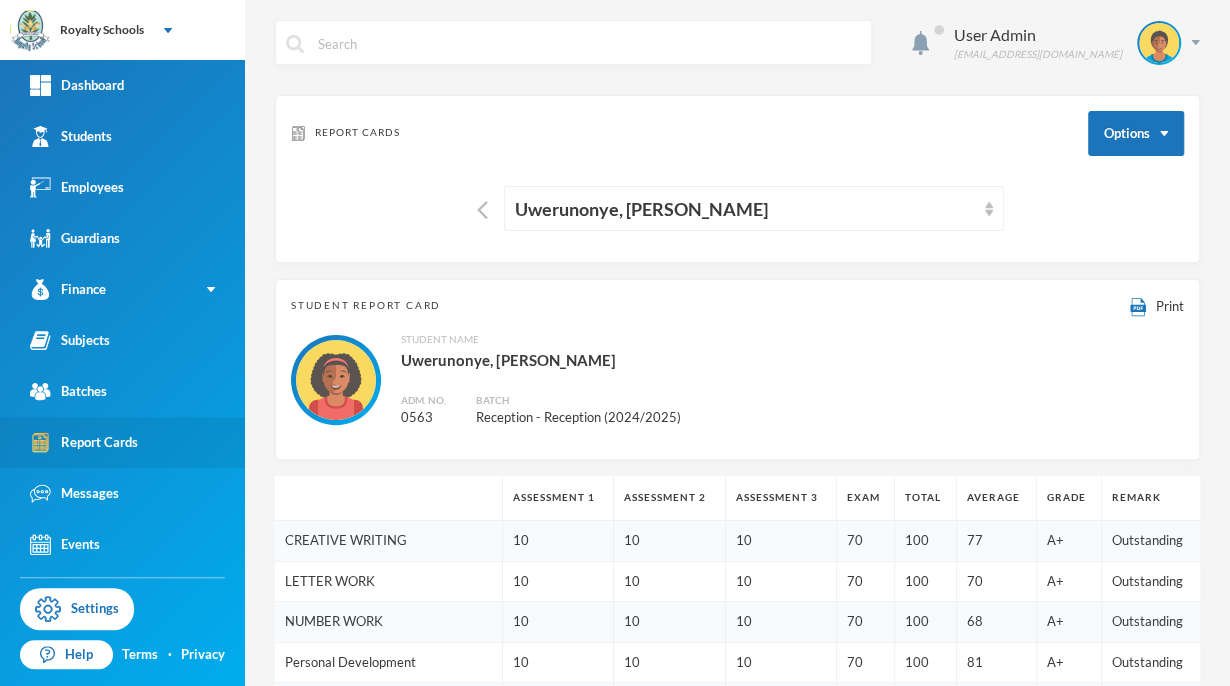 click on "Report Cards" at bounding box center [84, 442] 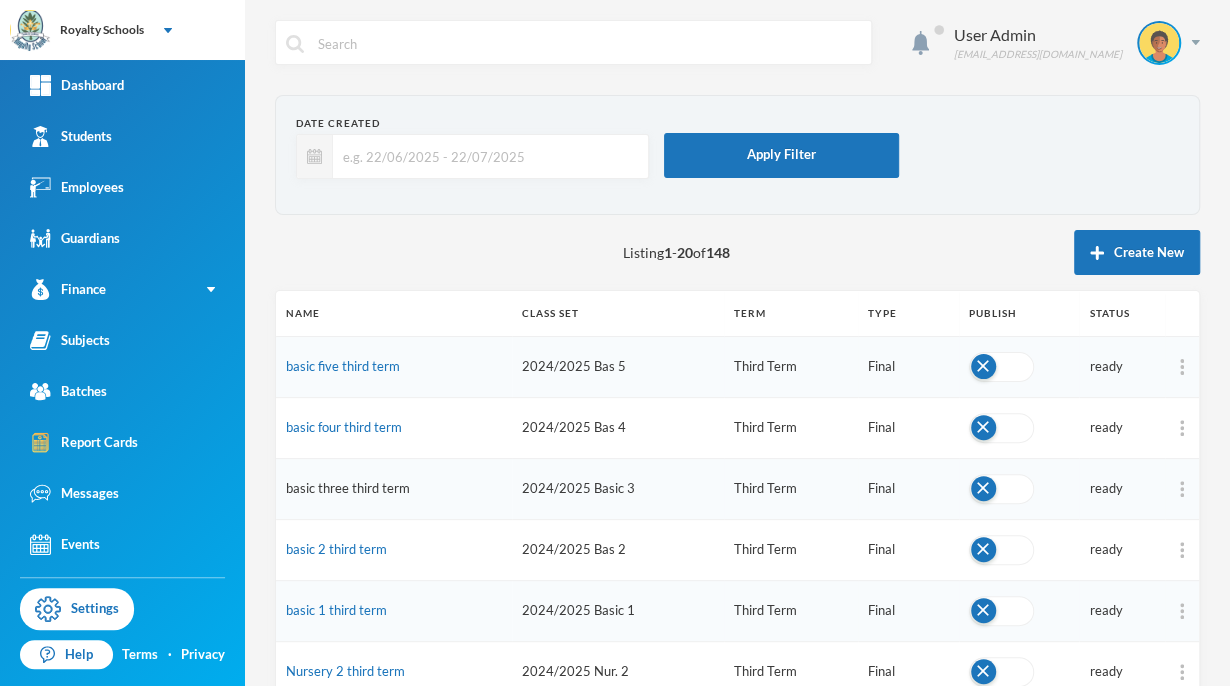 click on "basic three third term" at bounding box center [348, 488] 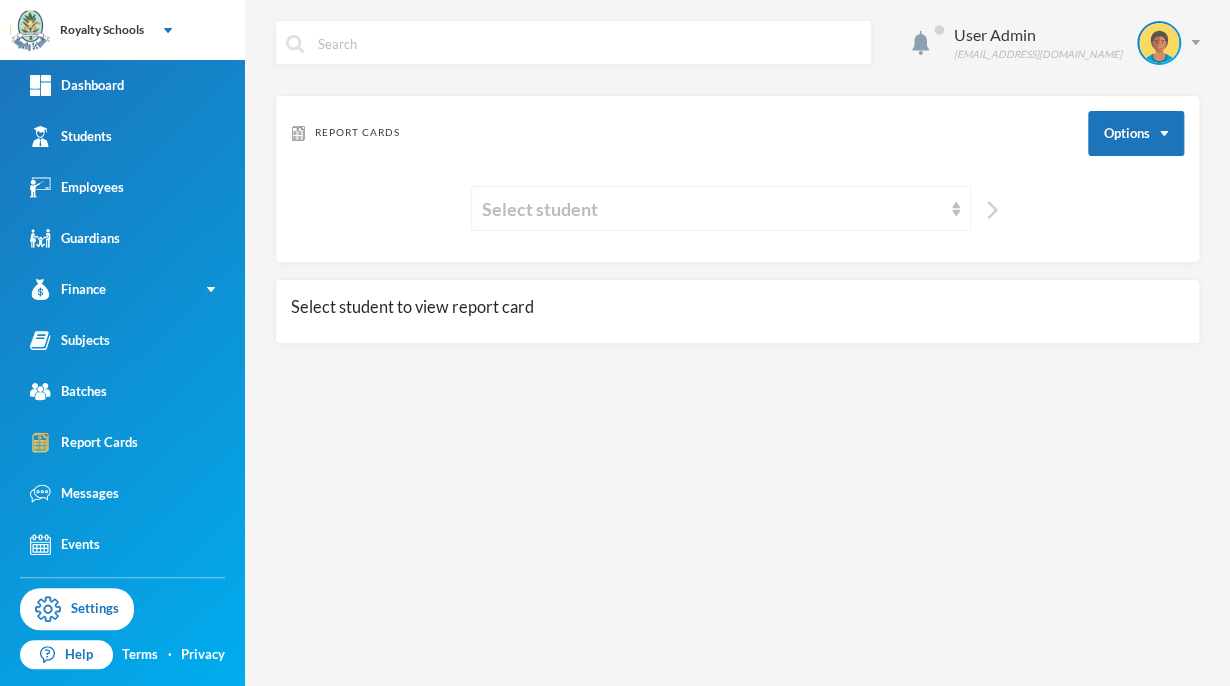 click at bounding box center (992, 210) 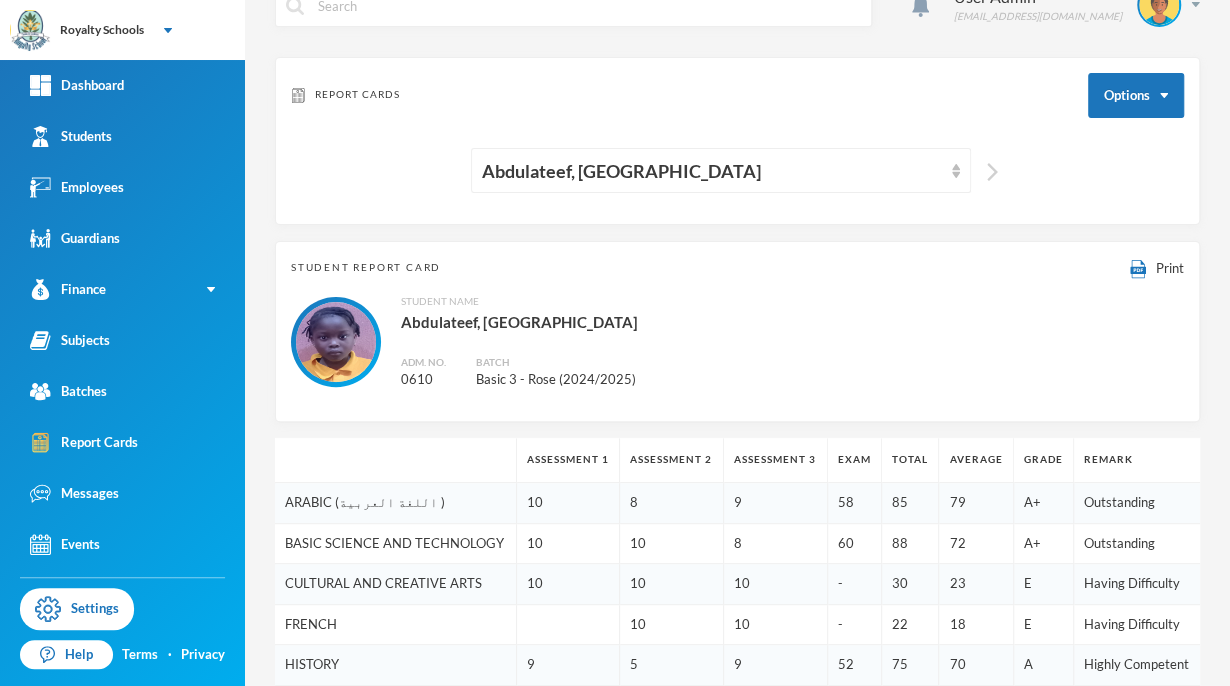 scroll, scrollTop: 34, scrollLeft: 0, axis: vertical 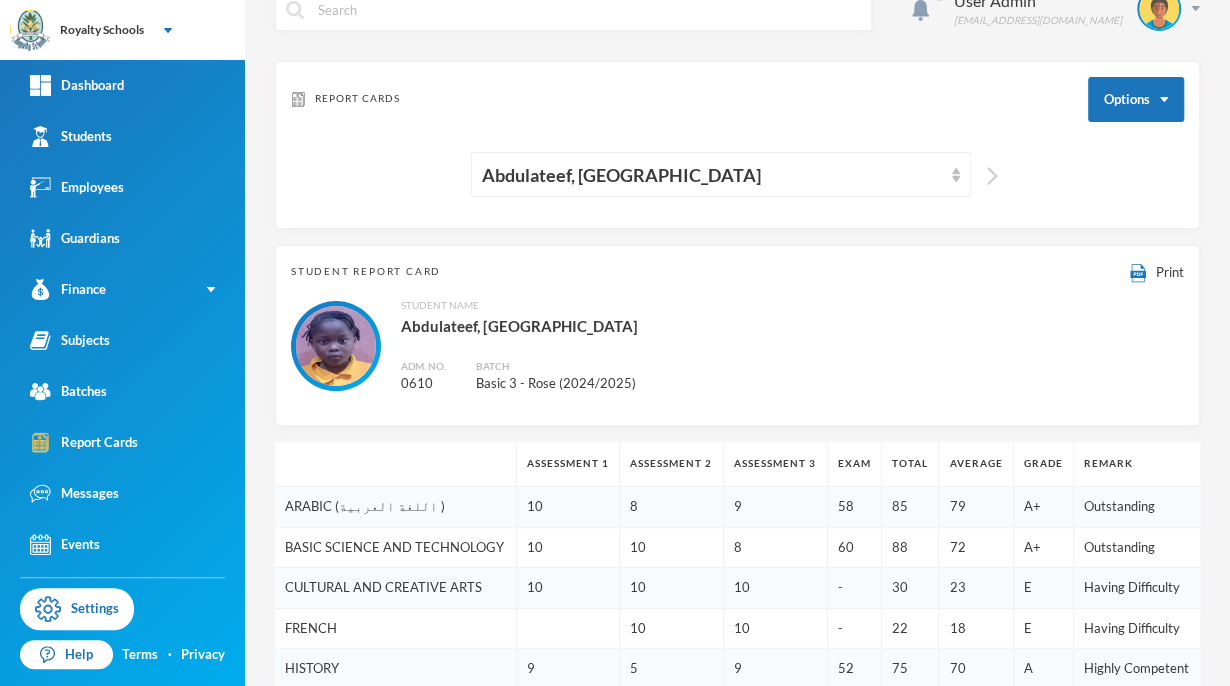 click at bounding box center [992, 176] 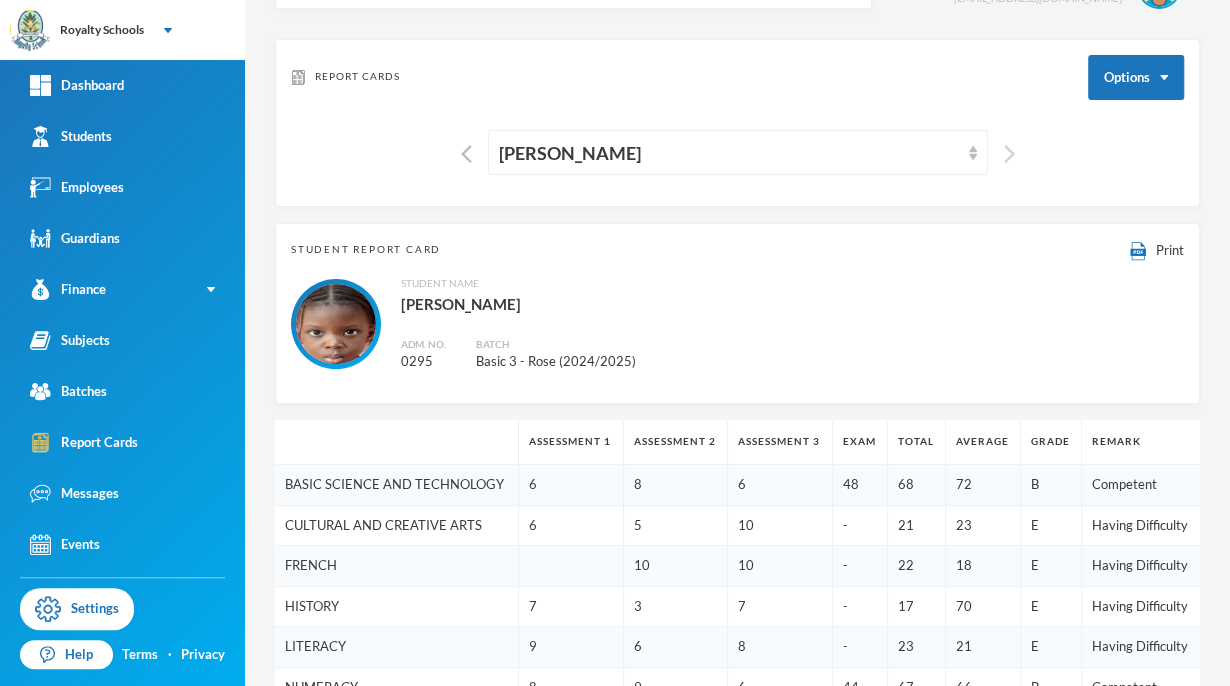 scroll, scrollTop: 0, scrollLeft: 0, axis: both 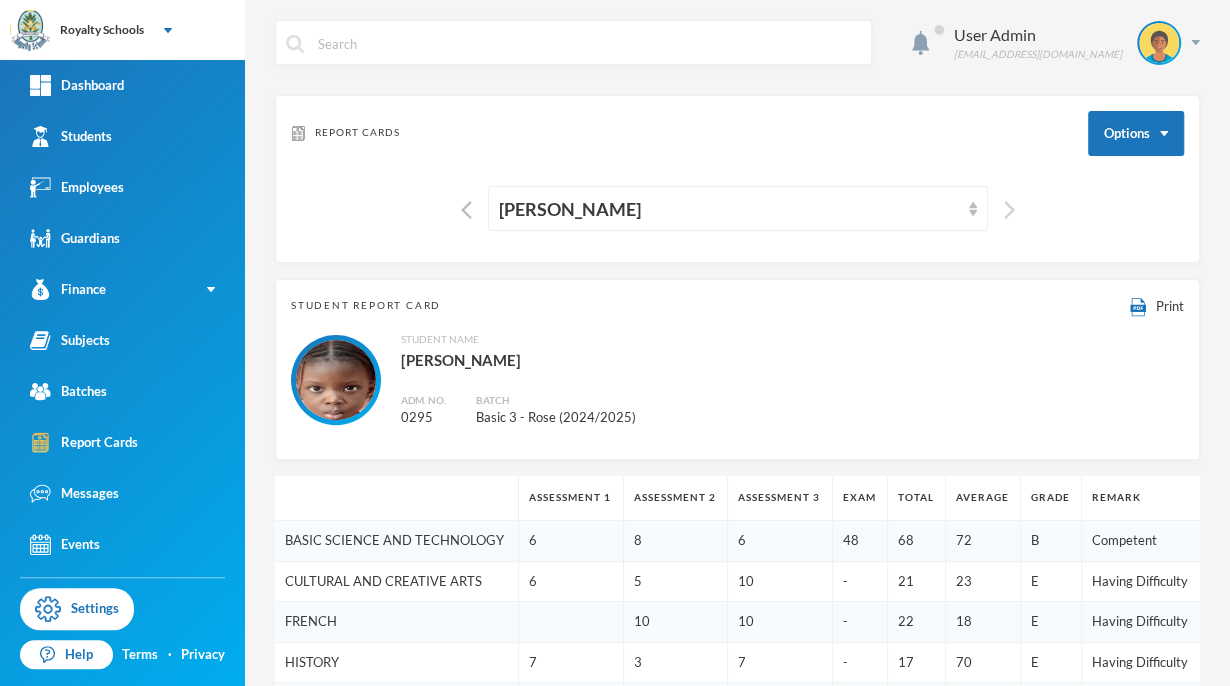click at bounding box center (1009, 210) 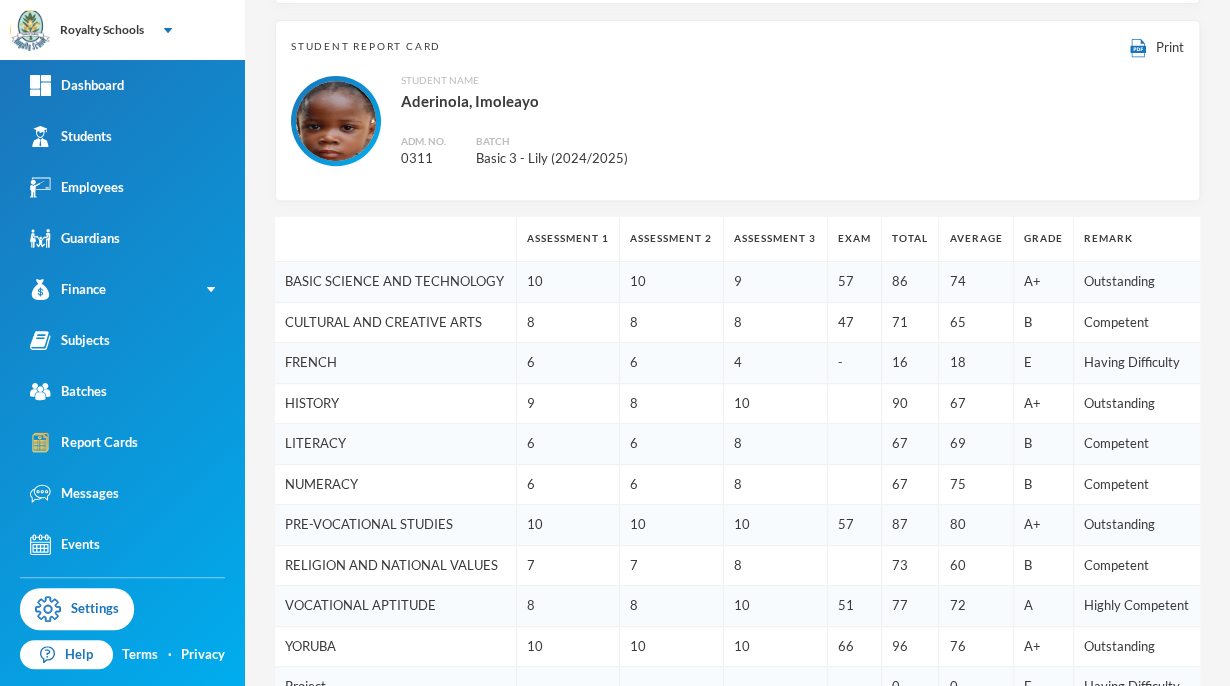 scroll, scrollTop: 262, scrollLeft: 0, axis: vertical 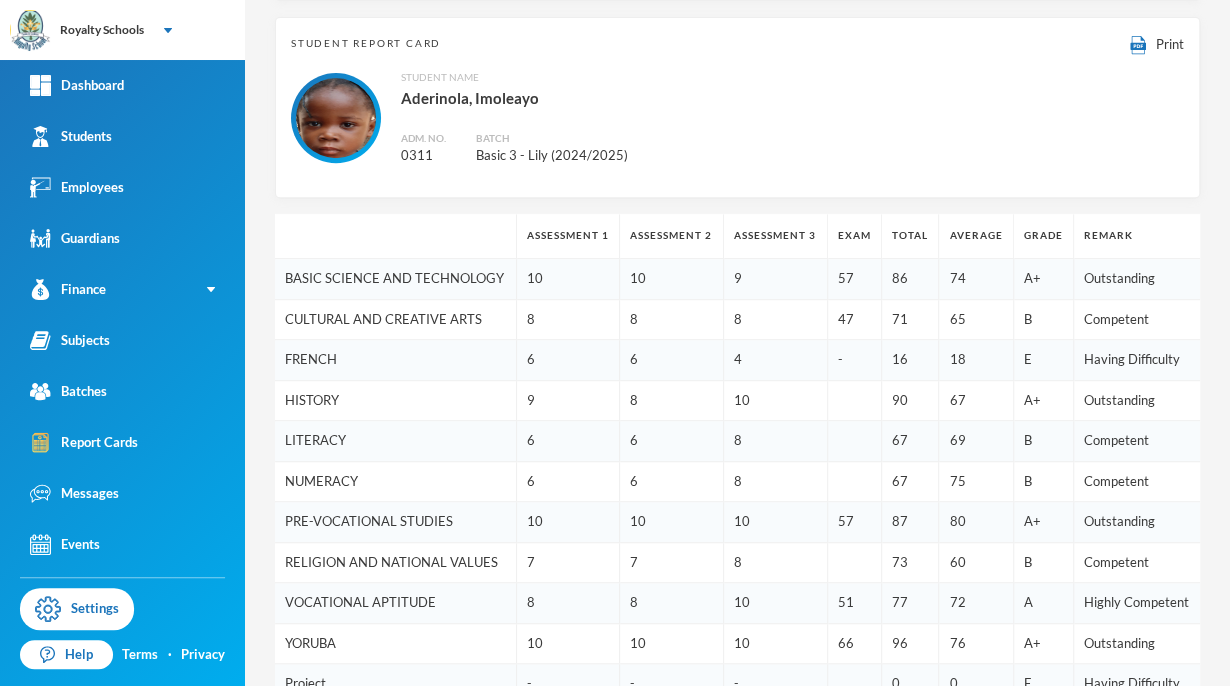 click on "Competent" at bounding box center (1137, 562) 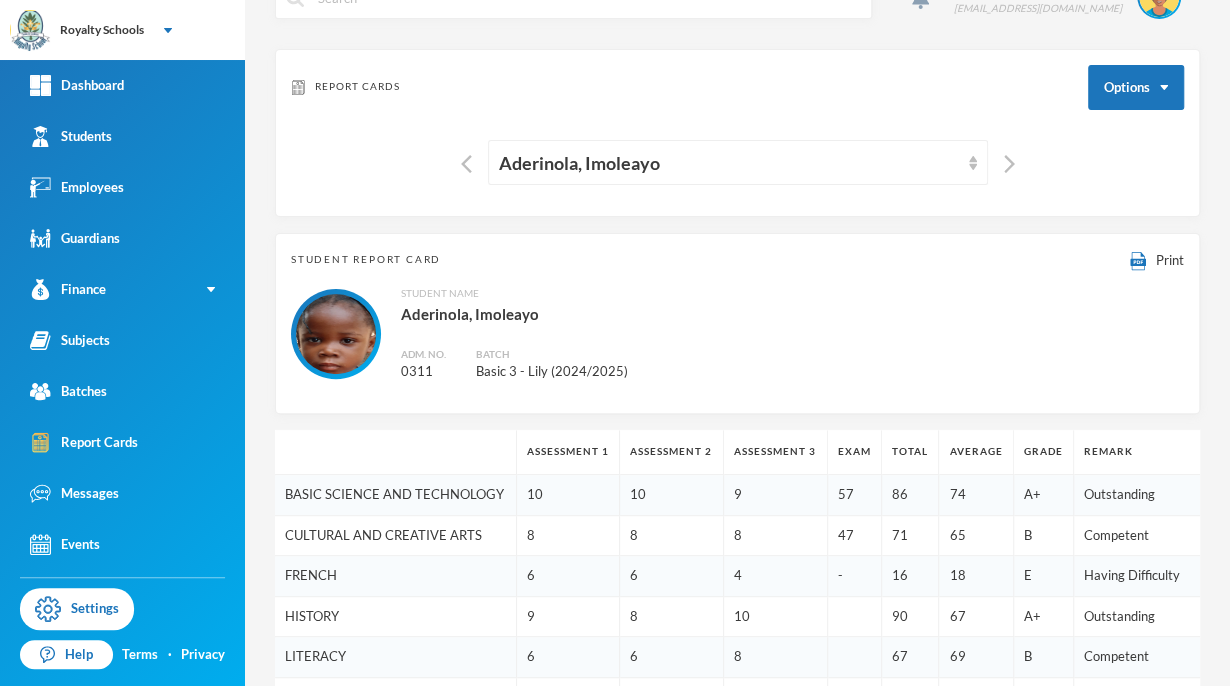 scroll, scrollTop: 0, scrollLeft: 0, axis: both 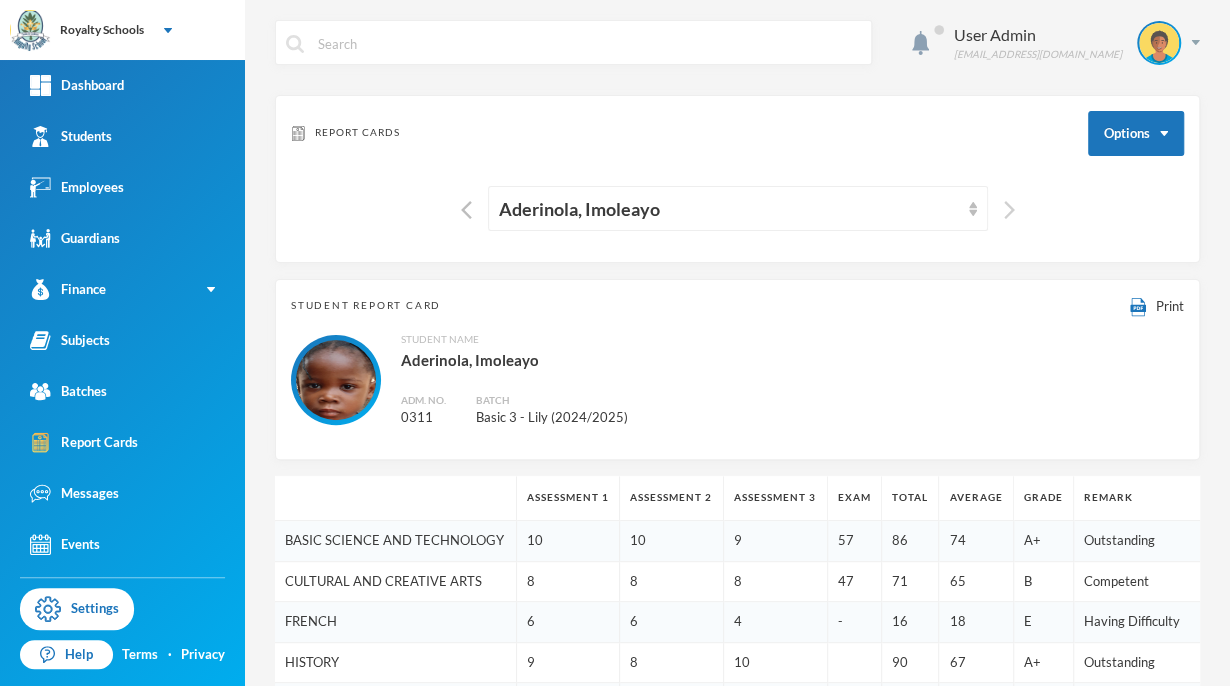 click at bounding box center (1009, 210) 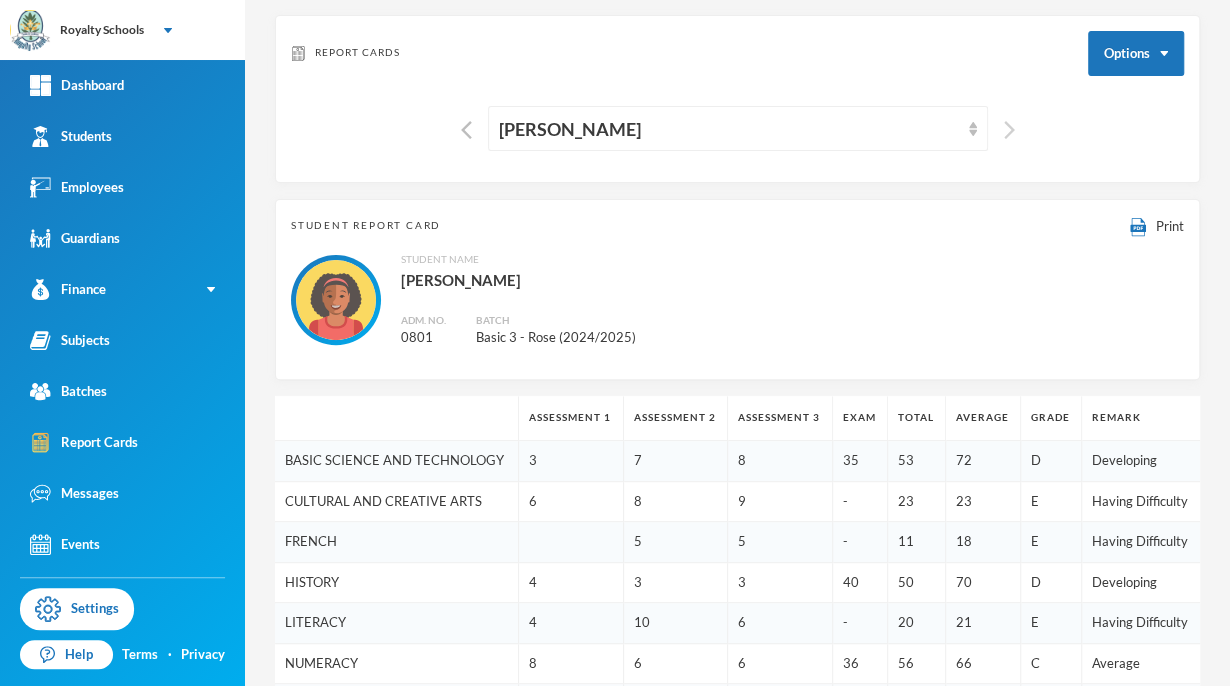 scroll, scrollTop: 79, scrollLeft: 0, axis: vertical 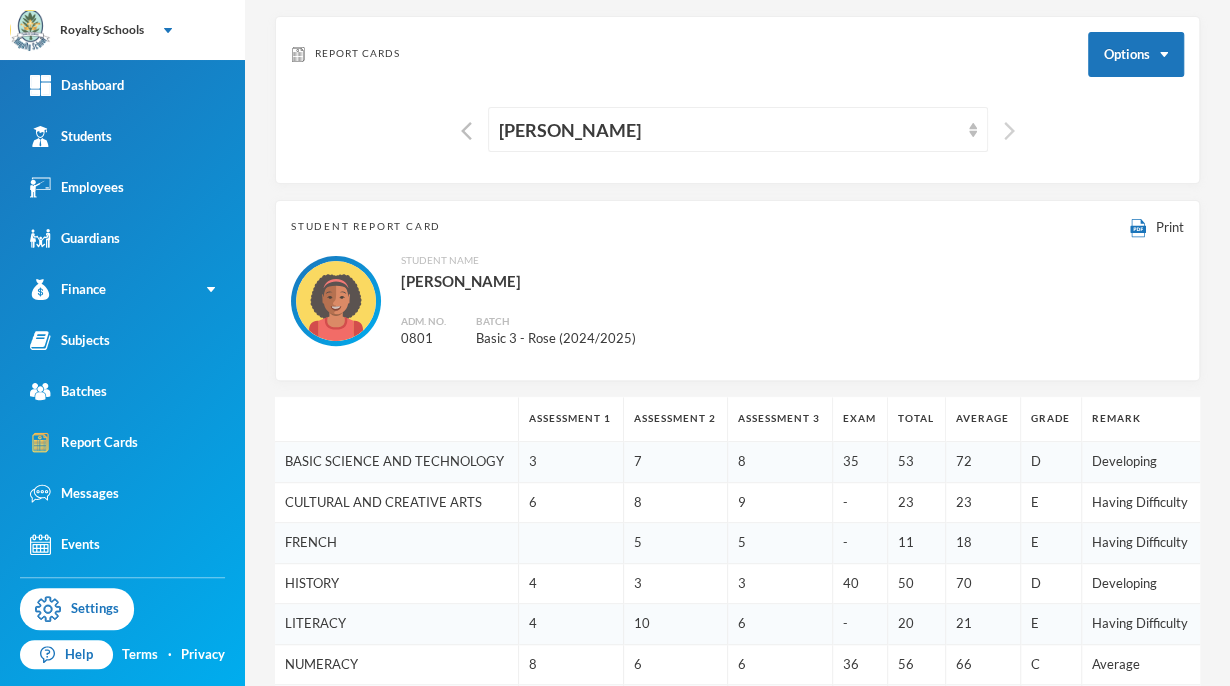 type 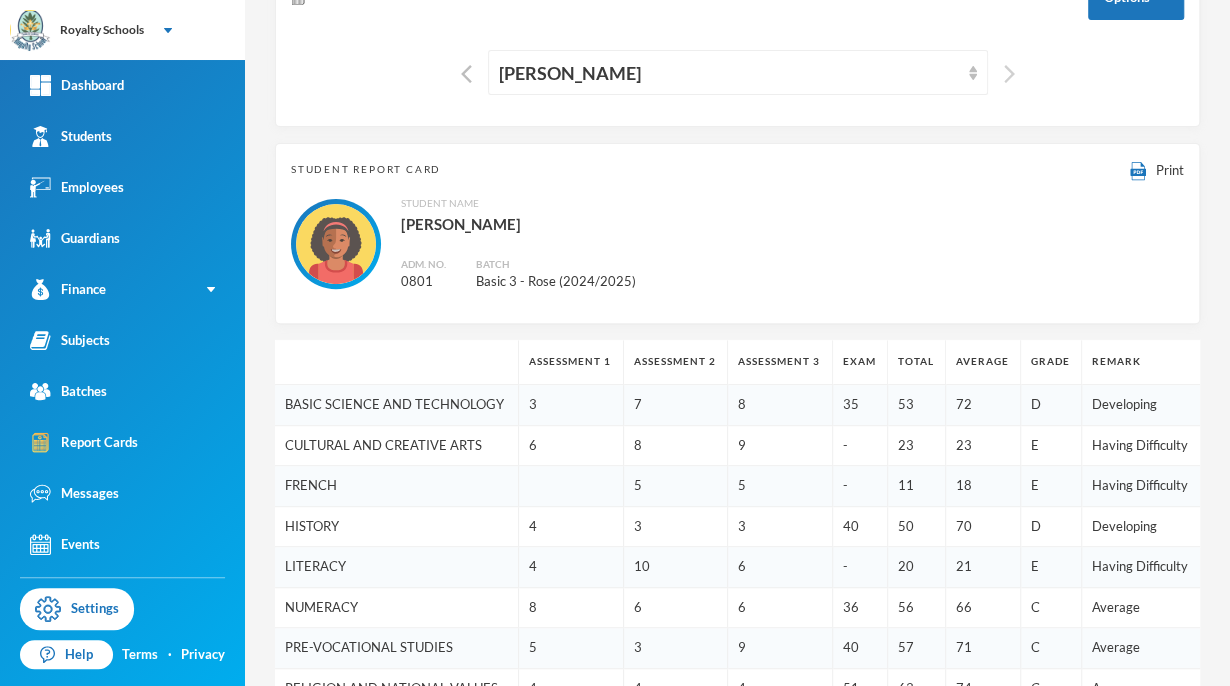 scroll, scrollTop: 0, scrollLeft: 0, axis: both 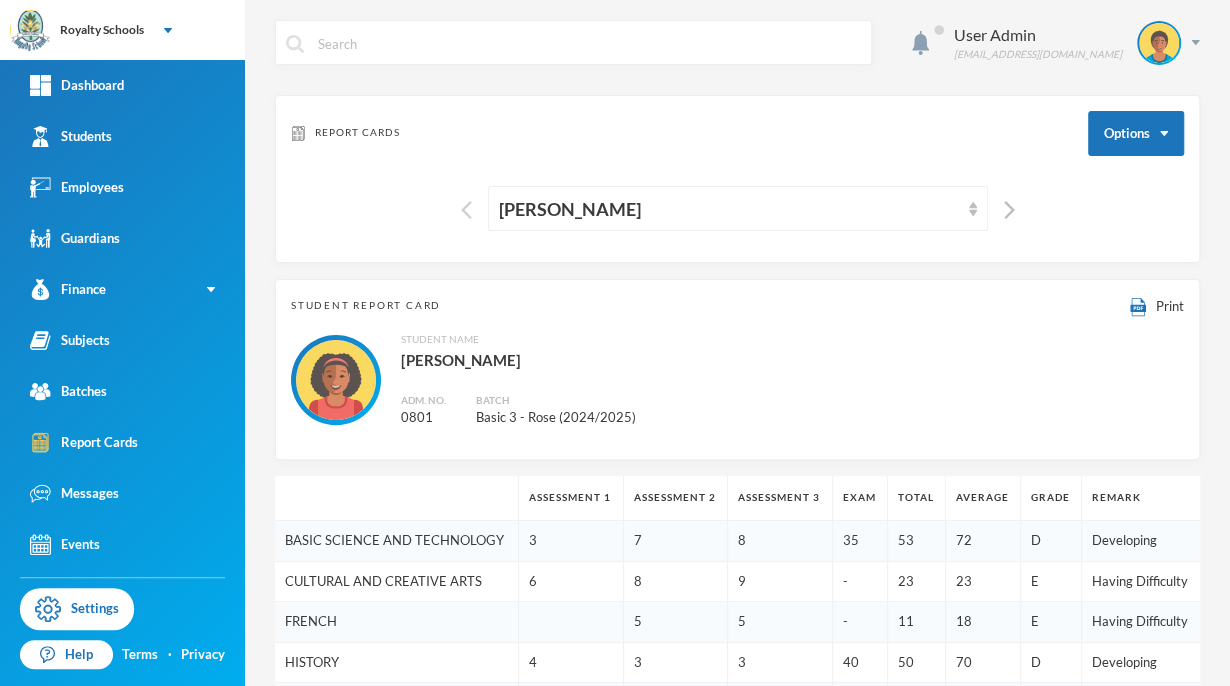 click at bounding box center (466, 210) 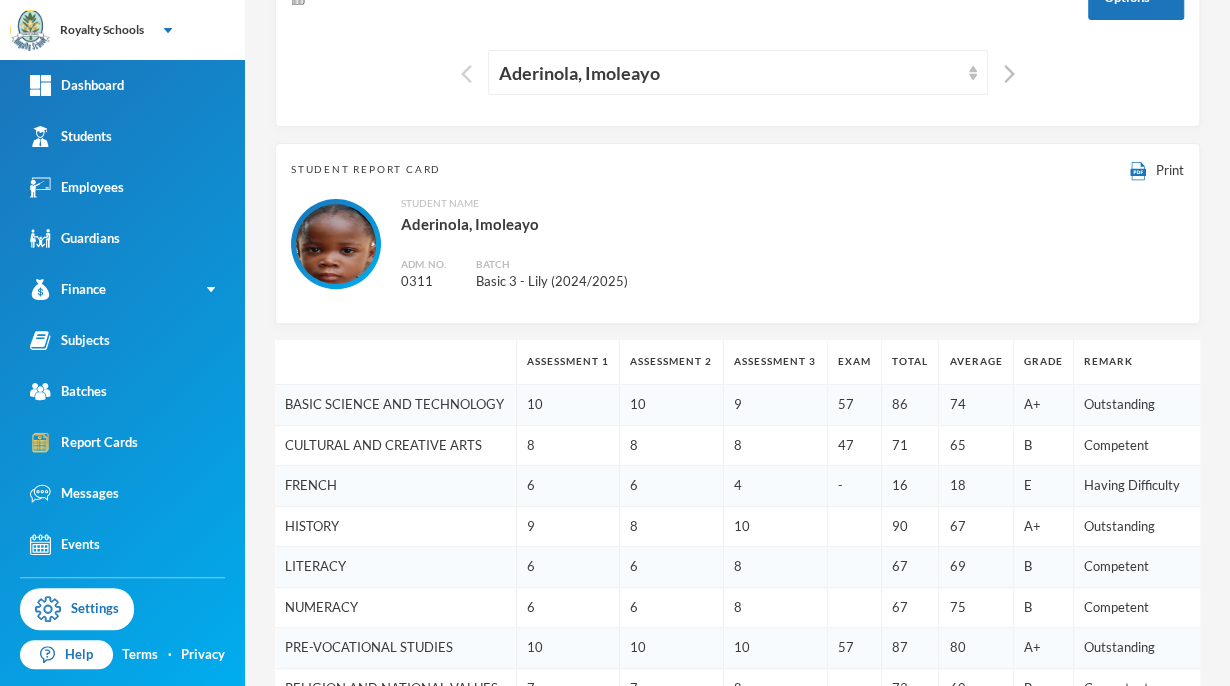 scroll, scrollTop: 0, scrollLeft: 0, axis: both 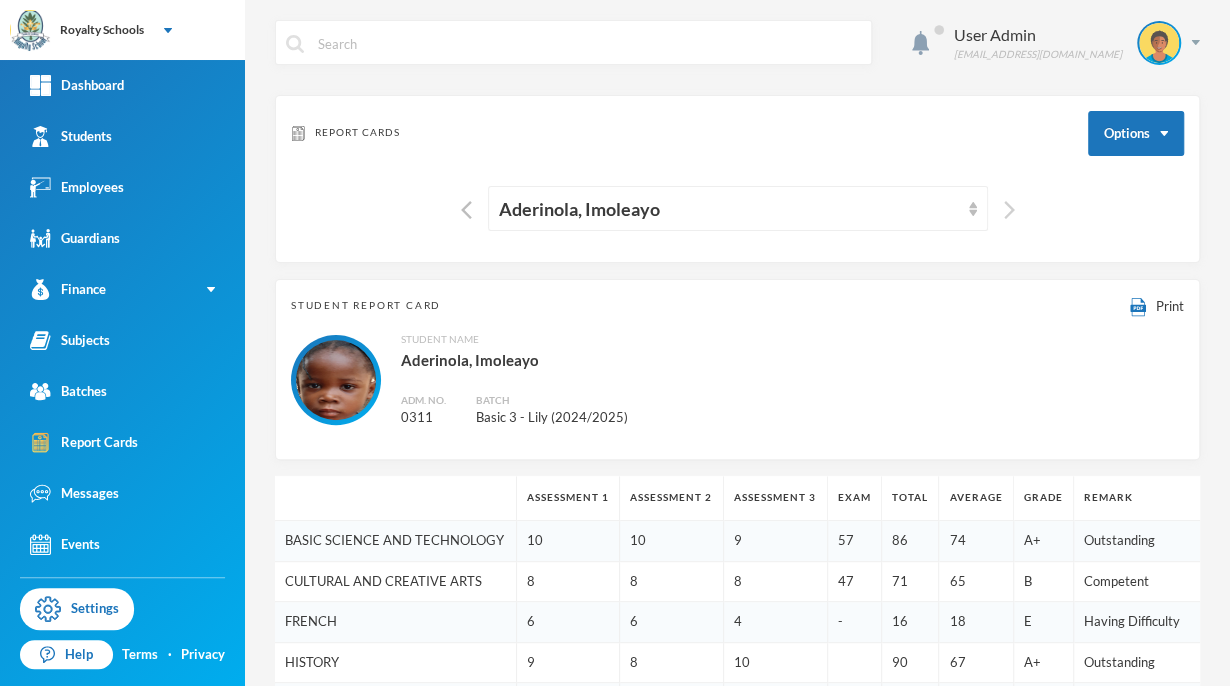 click at bounding box center (1009, 210) 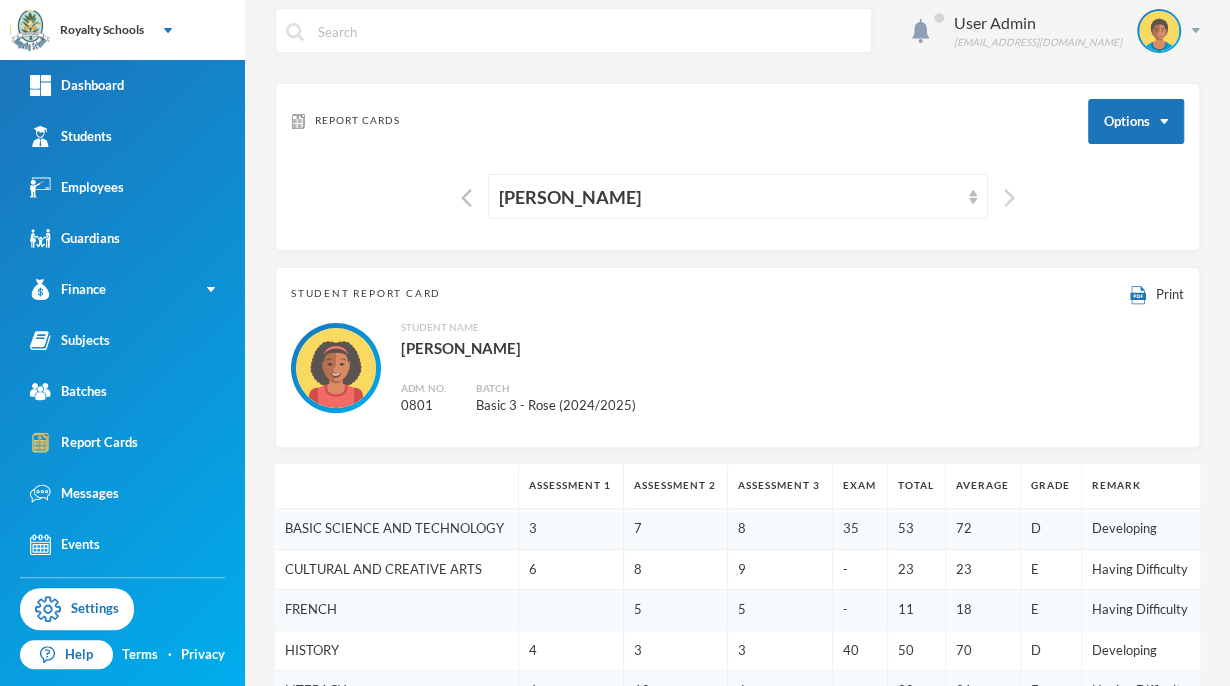 scroll, scrollTop: 0, scrollLeft: 0, axis: both 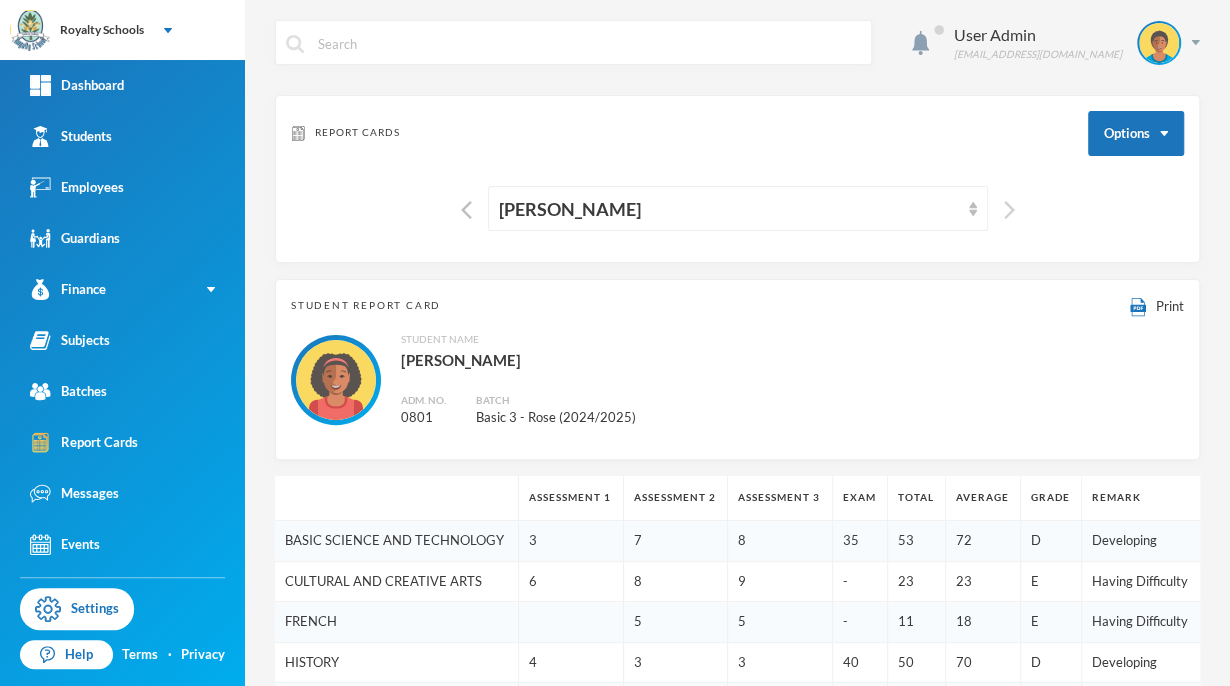 click at bounding box center [1009, 210] 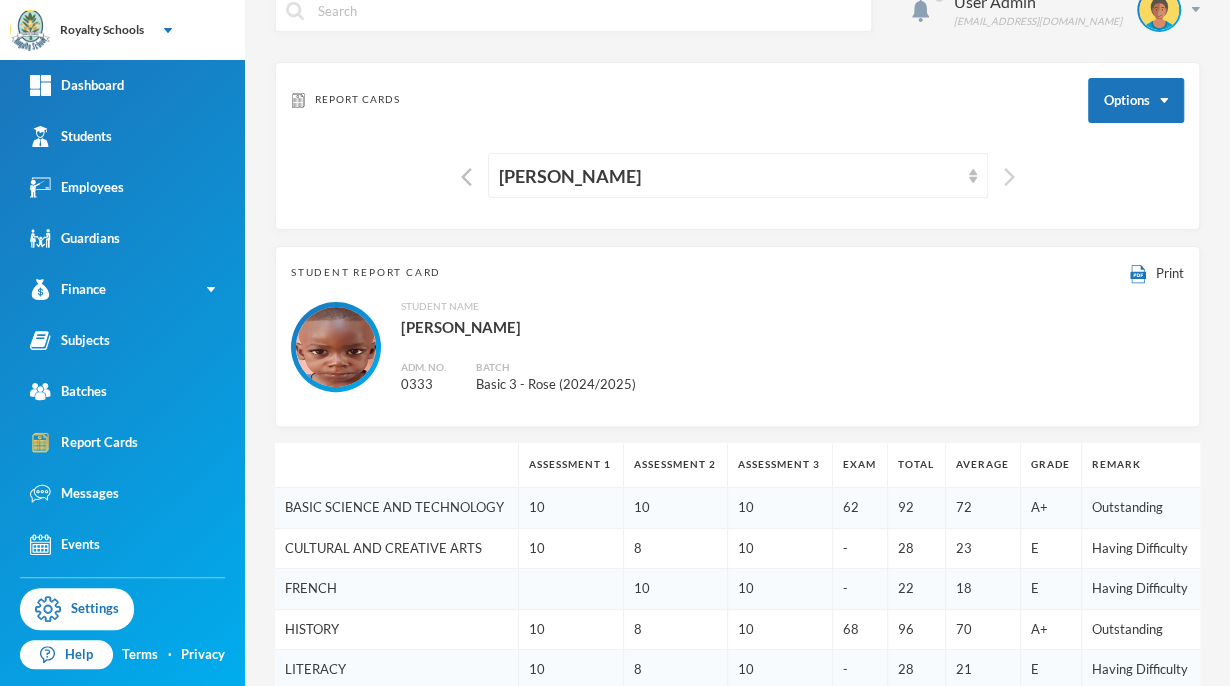 scroll, scrollTop: 0, scrollLeft: 0, axis: both 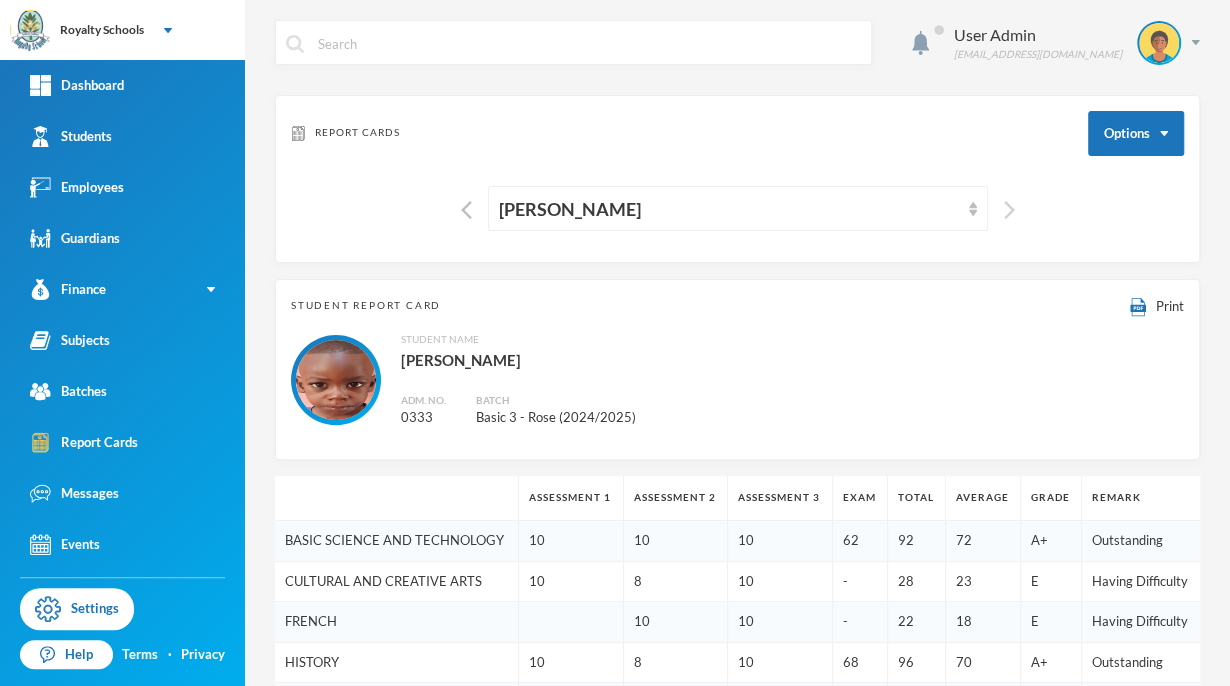 click at bounding box center (1009, 210) 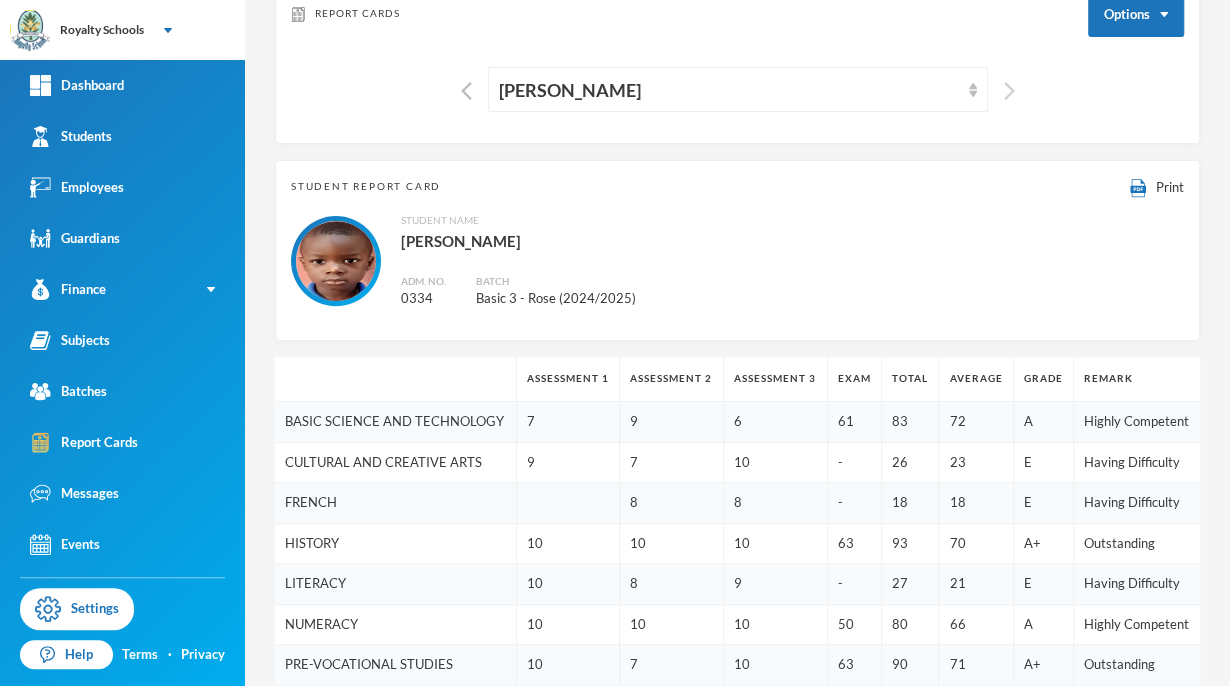 scroll, scrollTop: 122, scrollLeft: 0, axis: vertical 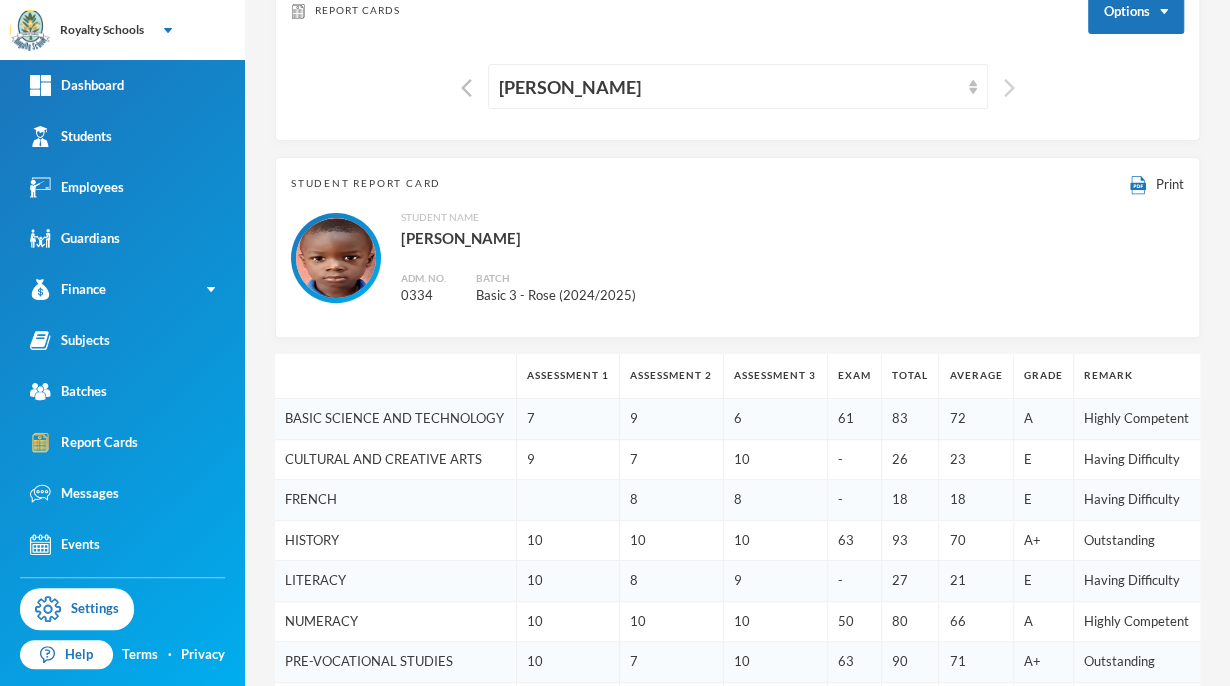 click at bounding box center (1009, 88) 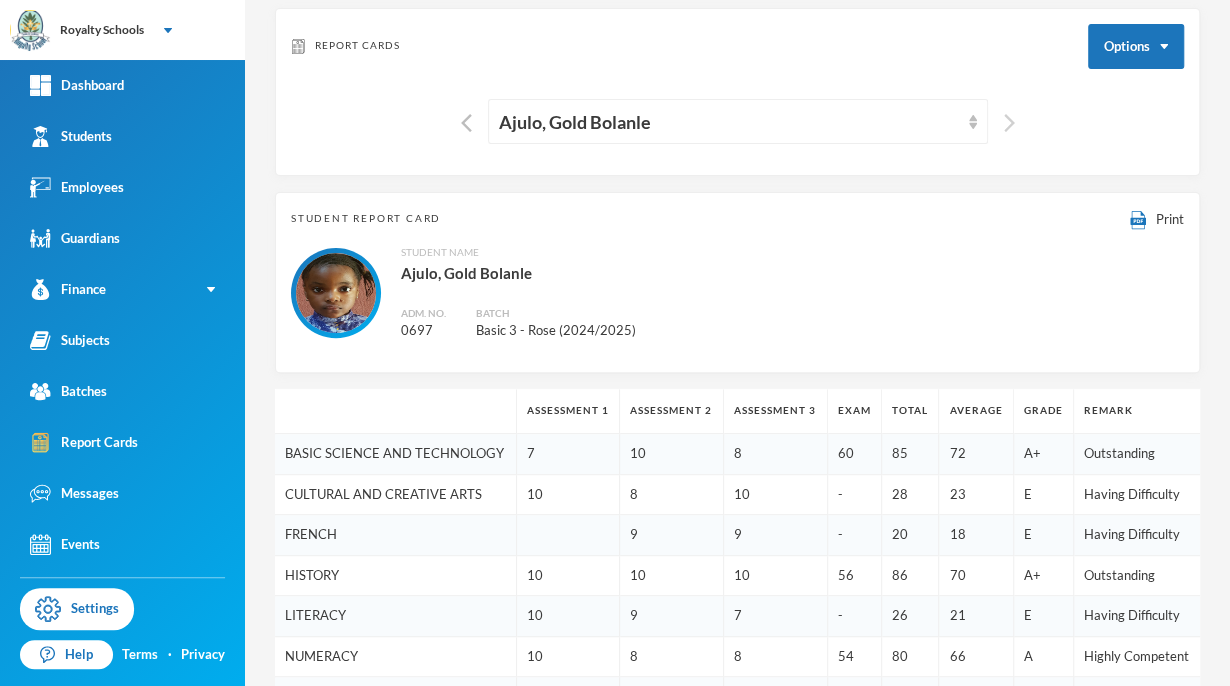 scroll, scrollTop: 0, scrollLeft: 0, axis: both 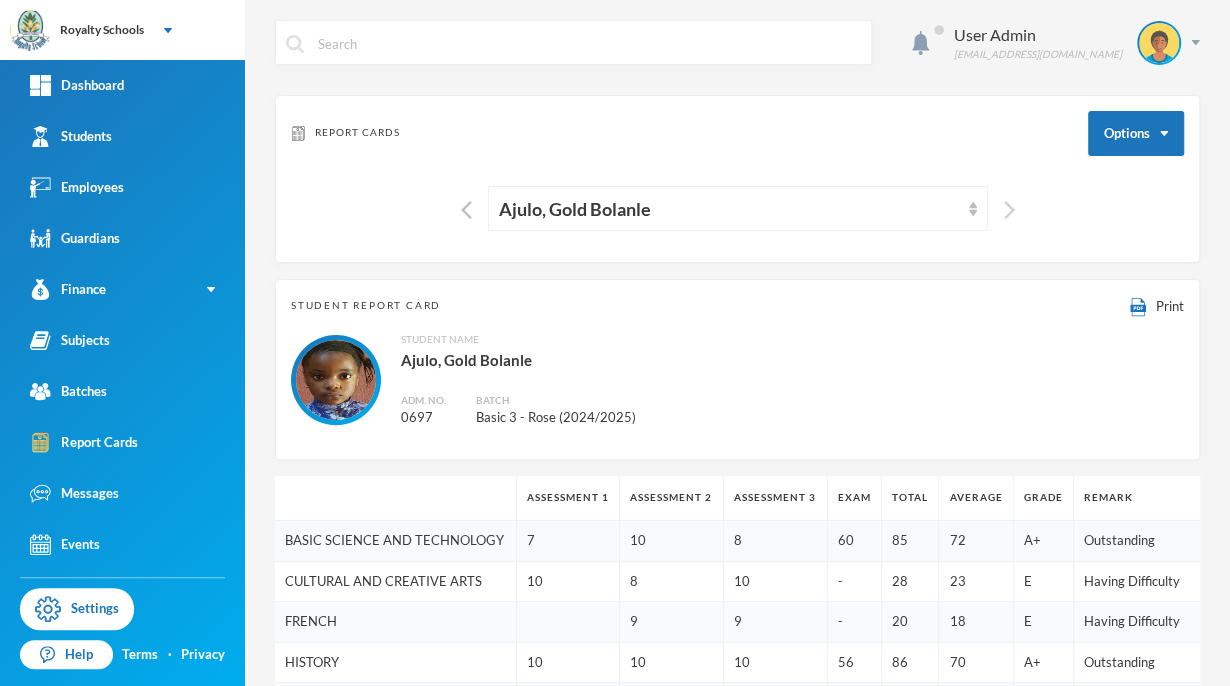click at bounding box center (1009, 210) 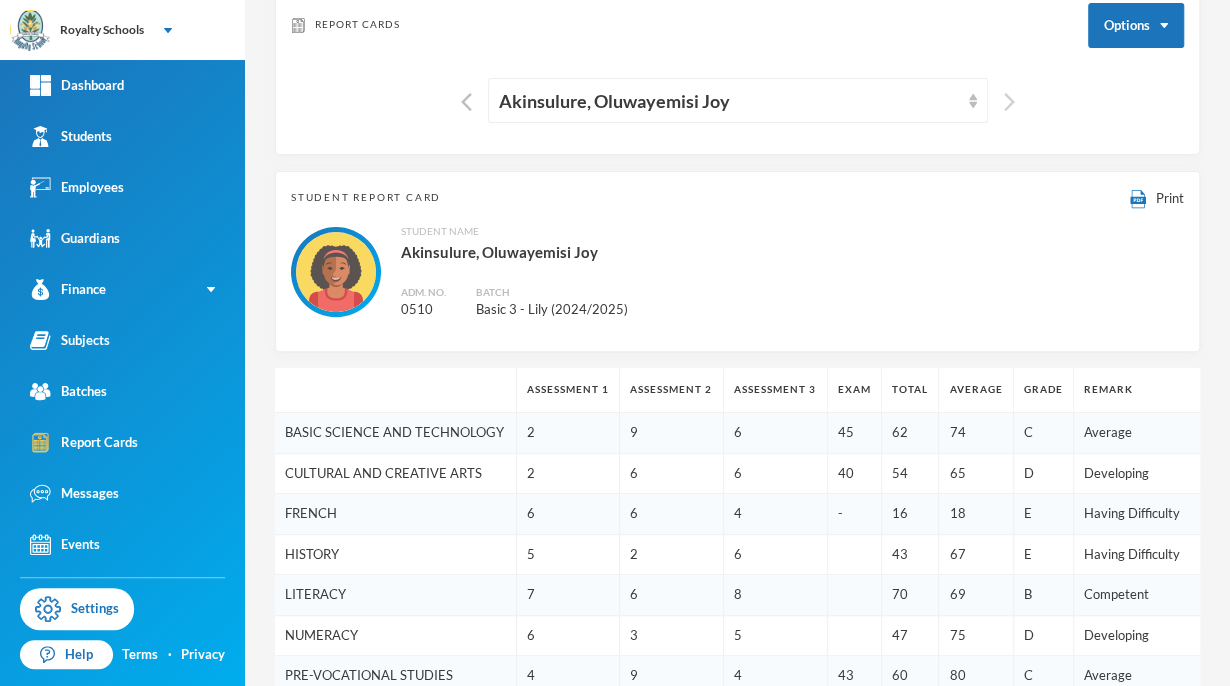 scroll, scrollTop: 0, scrollLeft: 0, axis: both 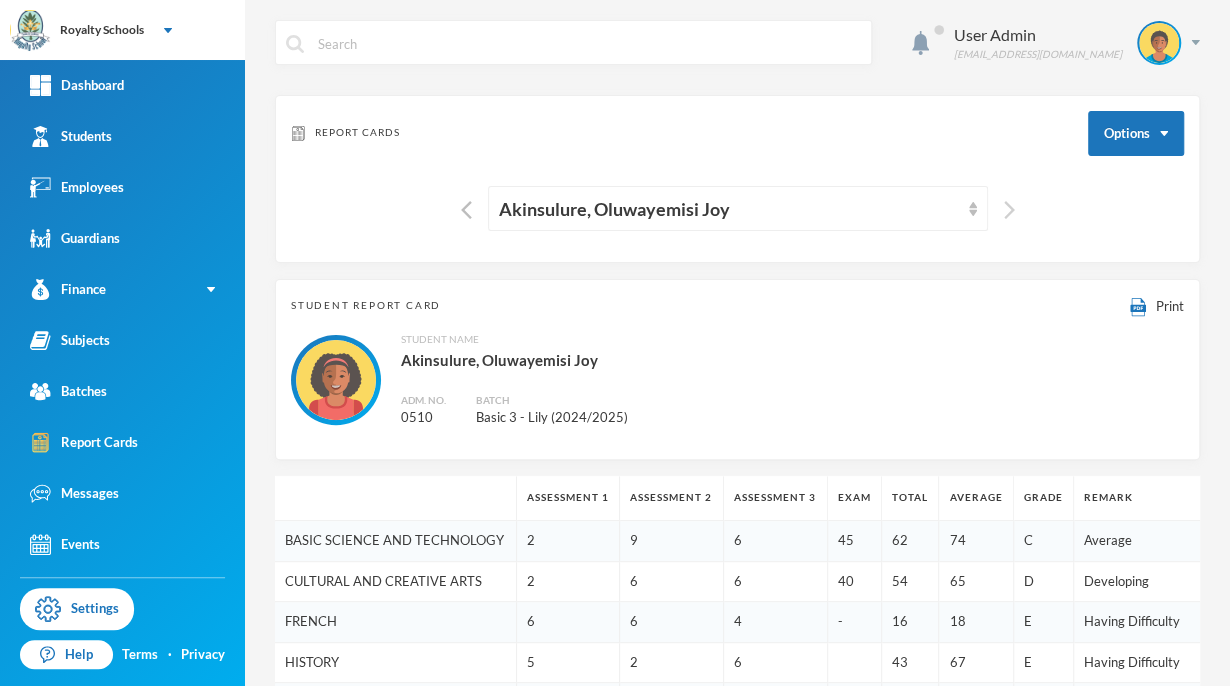 click at bounding box center [1009, 210] 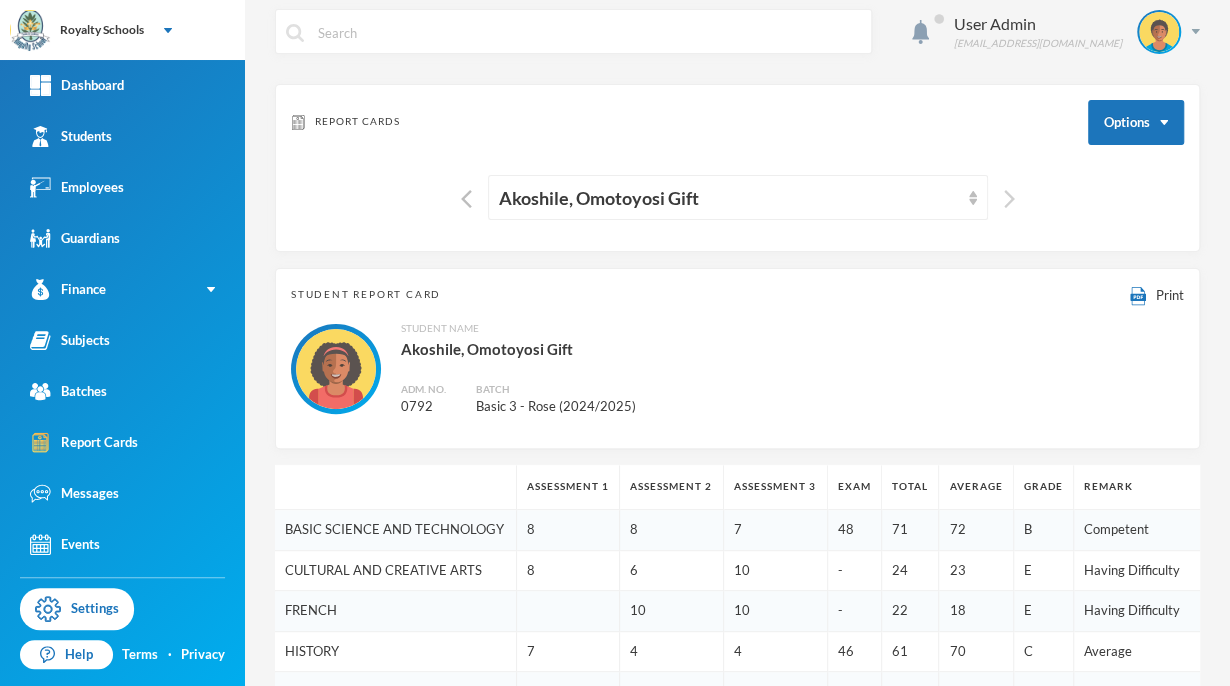 scroll, scrollTop: 0, scrollLeft: 0, axis: both 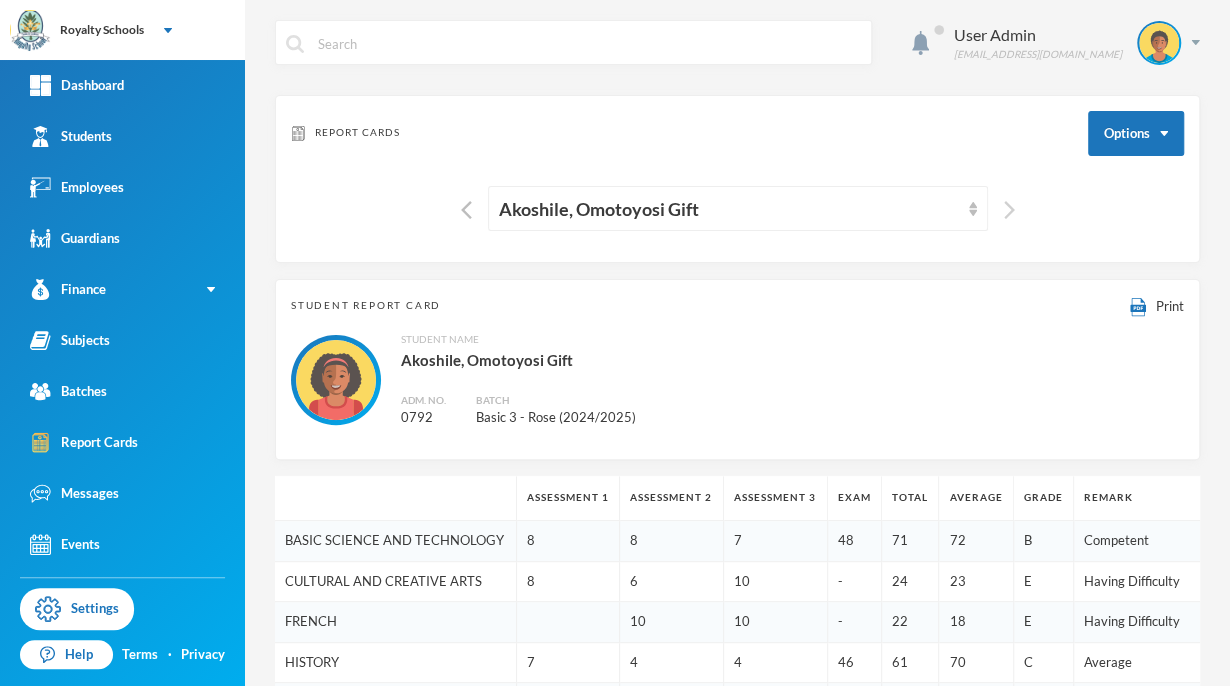 click at bounding box center [1009, 210] 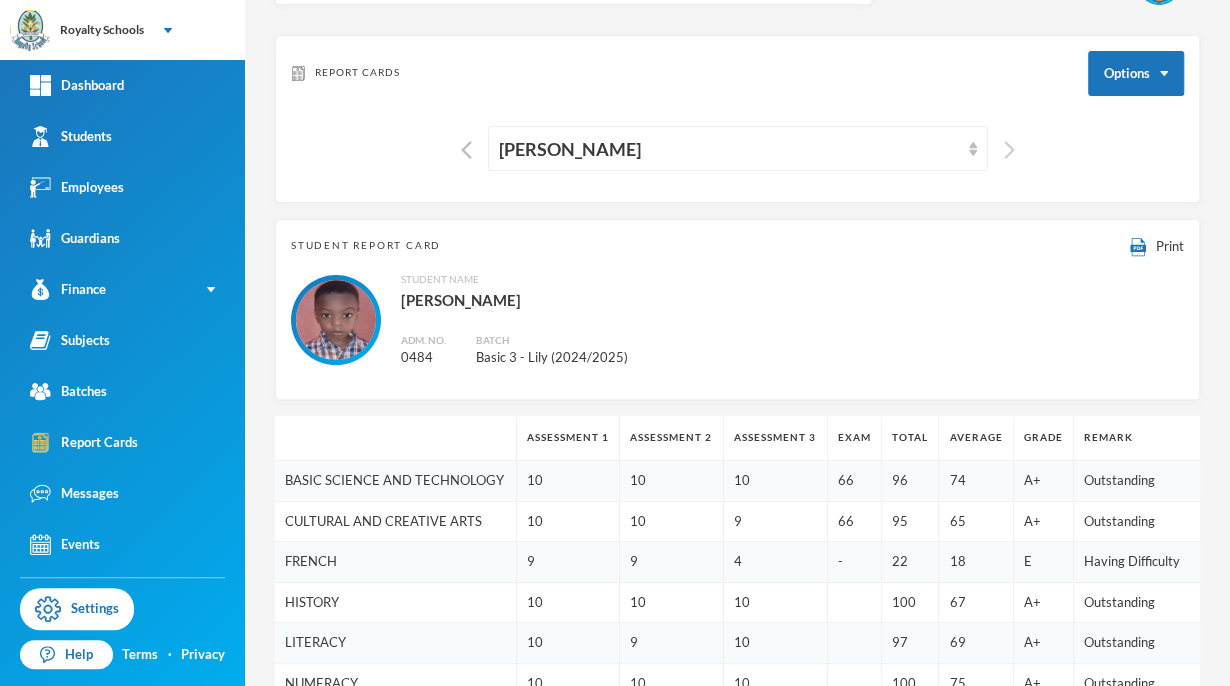 scroll, scrollTop: 0, scrollLeft: 0, axis: both 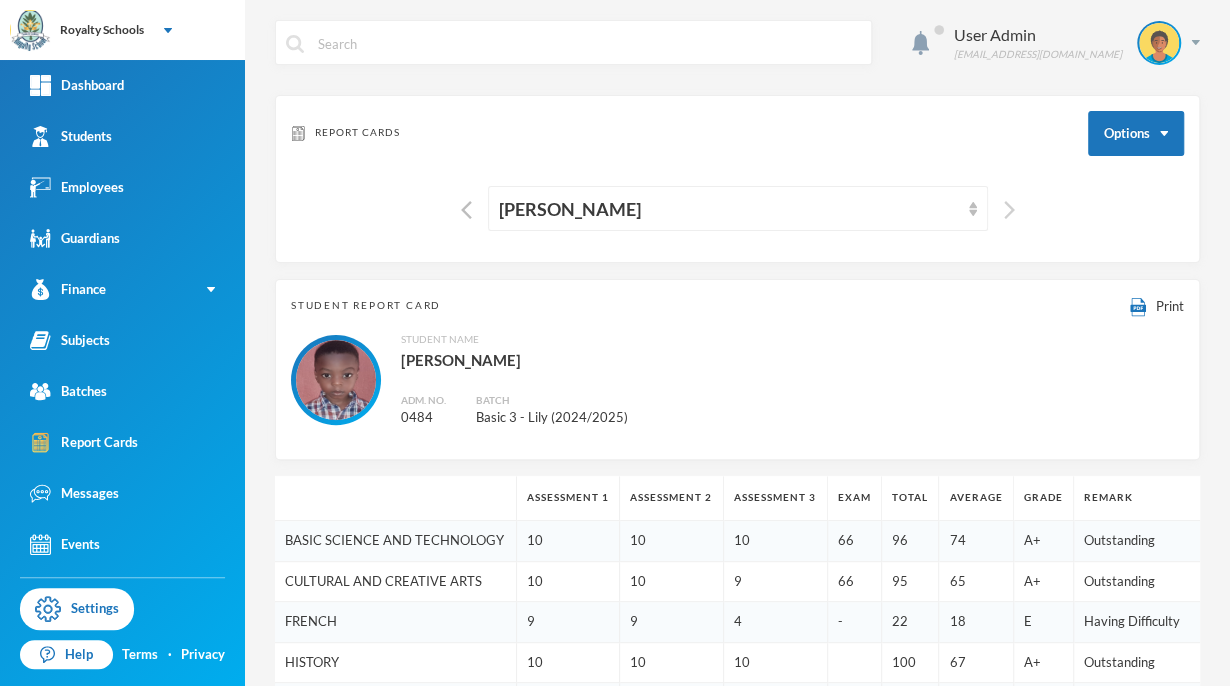 click at bounding box center [1009, 210] 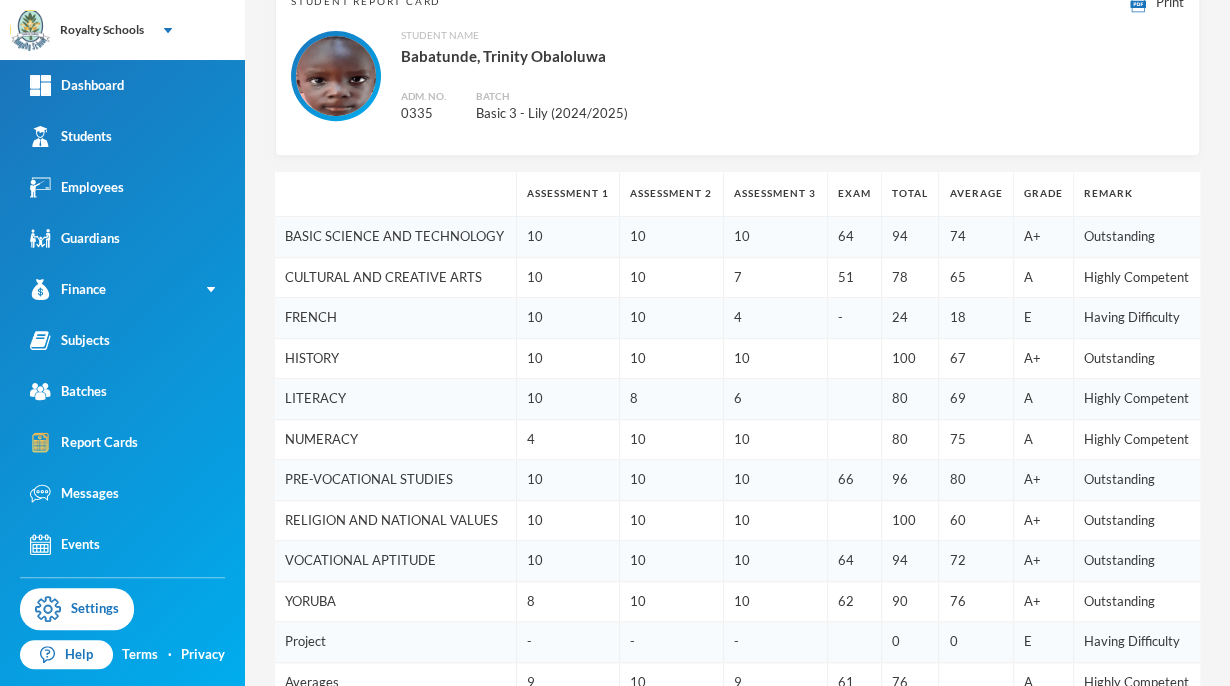 scroll, scrollTop: 0, scrollLeft: 0, axis: both 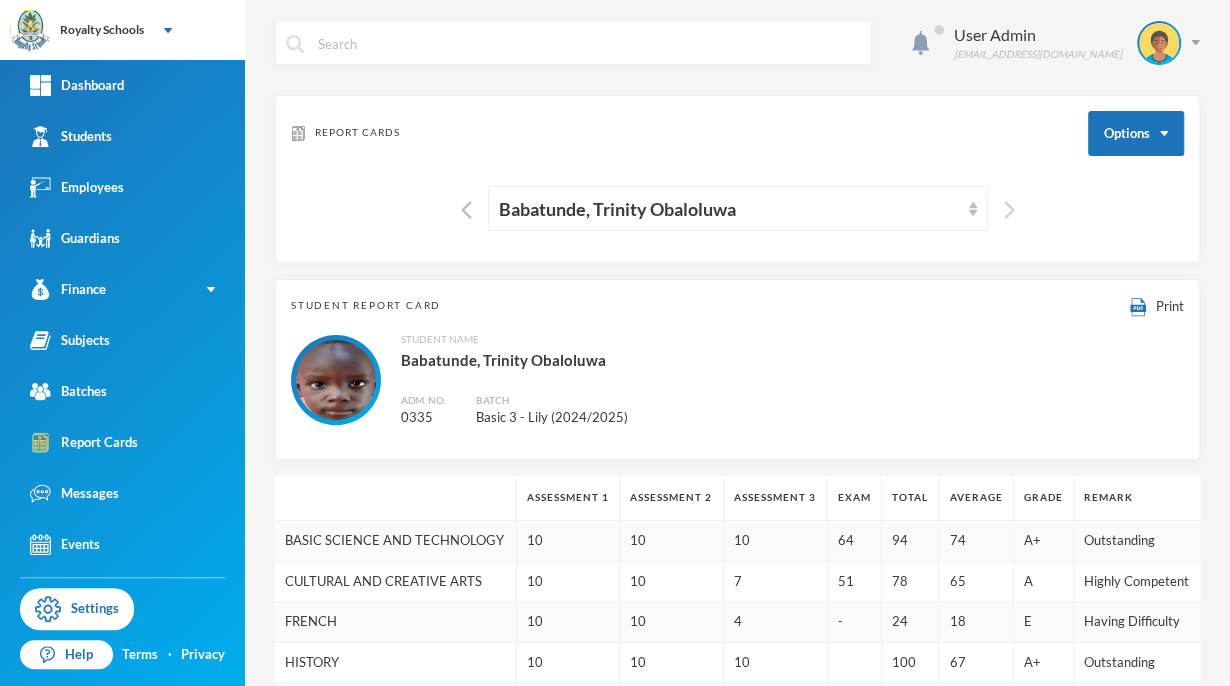 click at bounding box center (1009, 210) 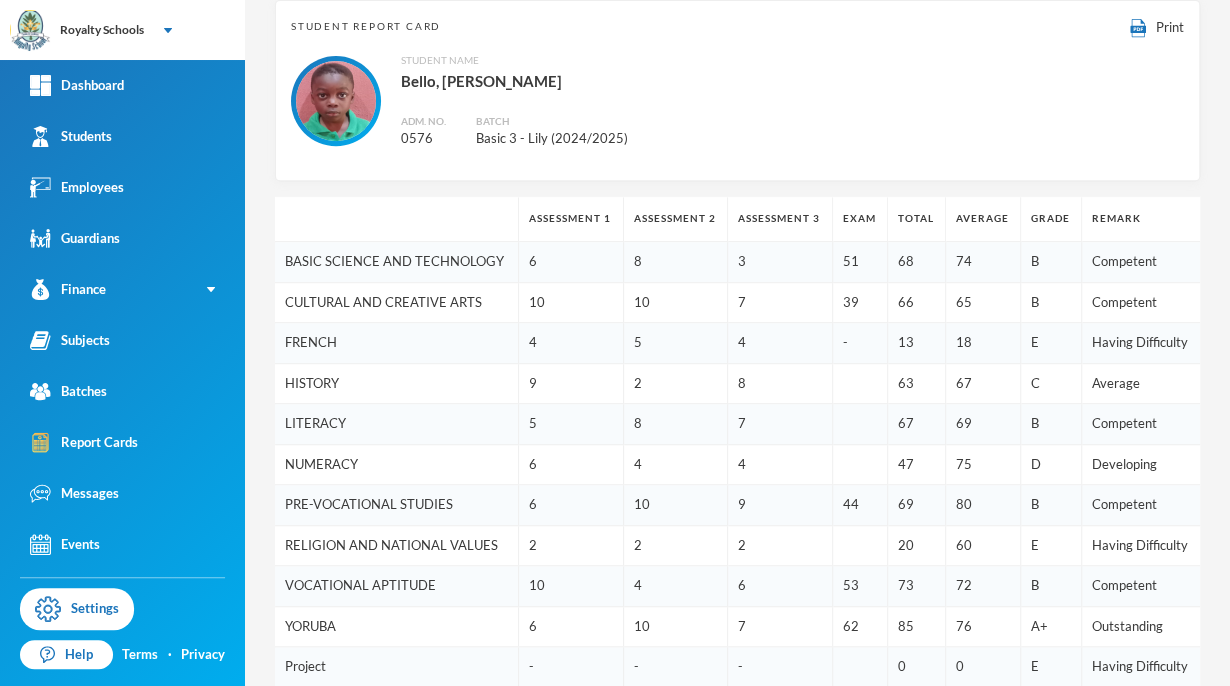 scroll, scrollTop: 270, scrollLeft: 0, axis: vertical 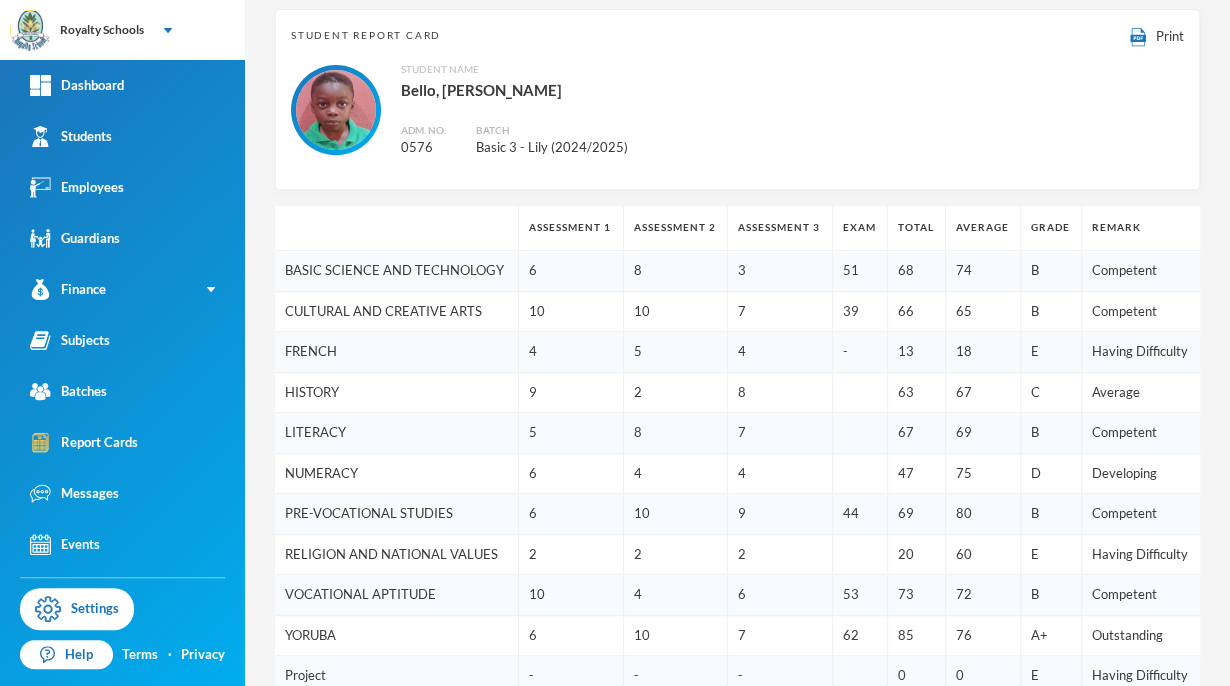 click on "D" at bounding box center (1051, 473) 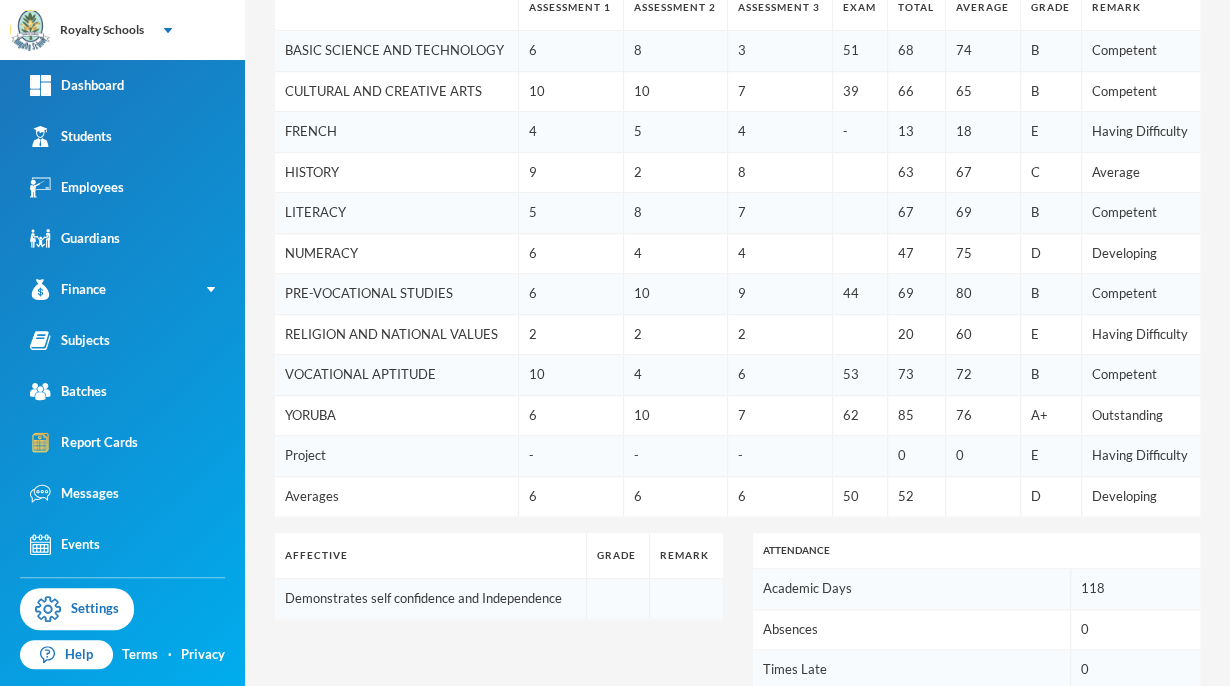 scroll, scrollTop: 0, scrollLeft: 0, axis: both 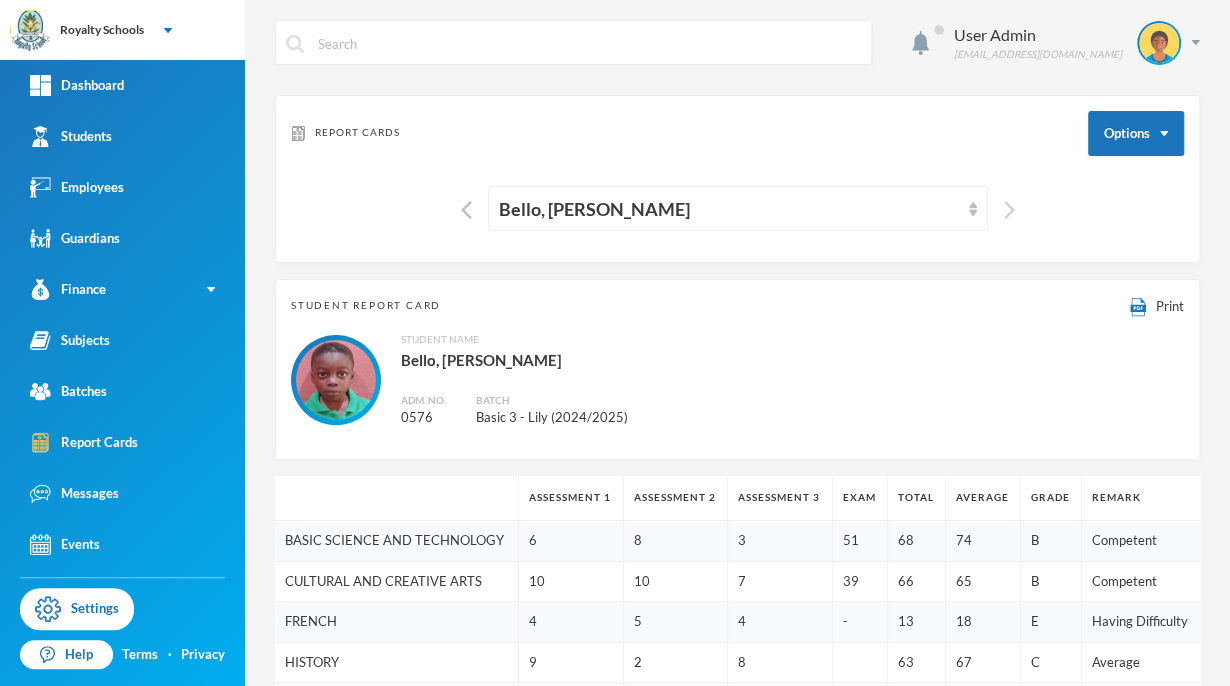 click at bounding box center (1009, 210) 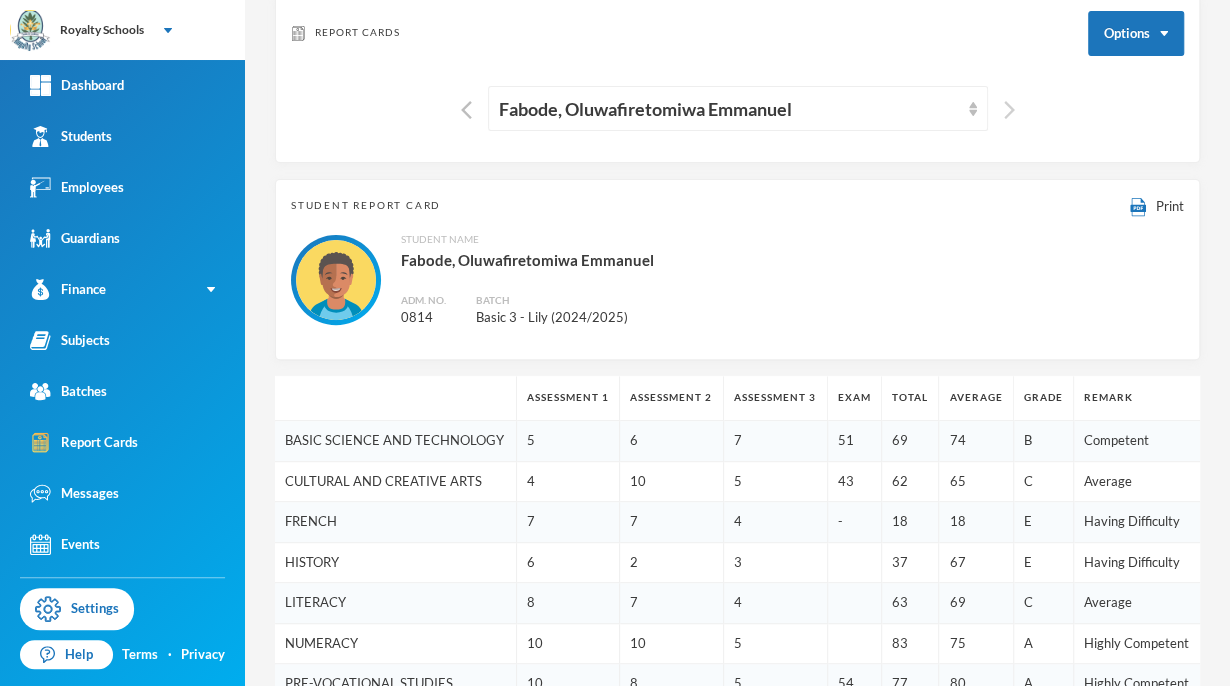 scroll, scrollTop: 0, scrollLeft: 0, axis: both 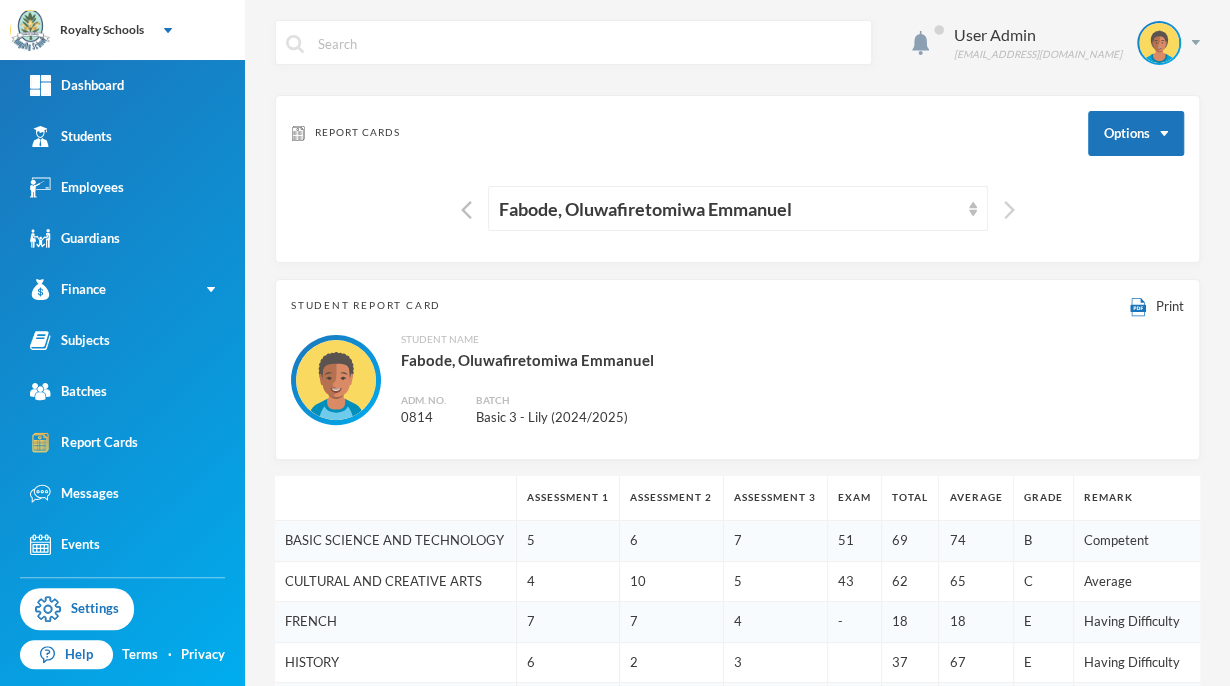 click at bounding box center (1009, 210) 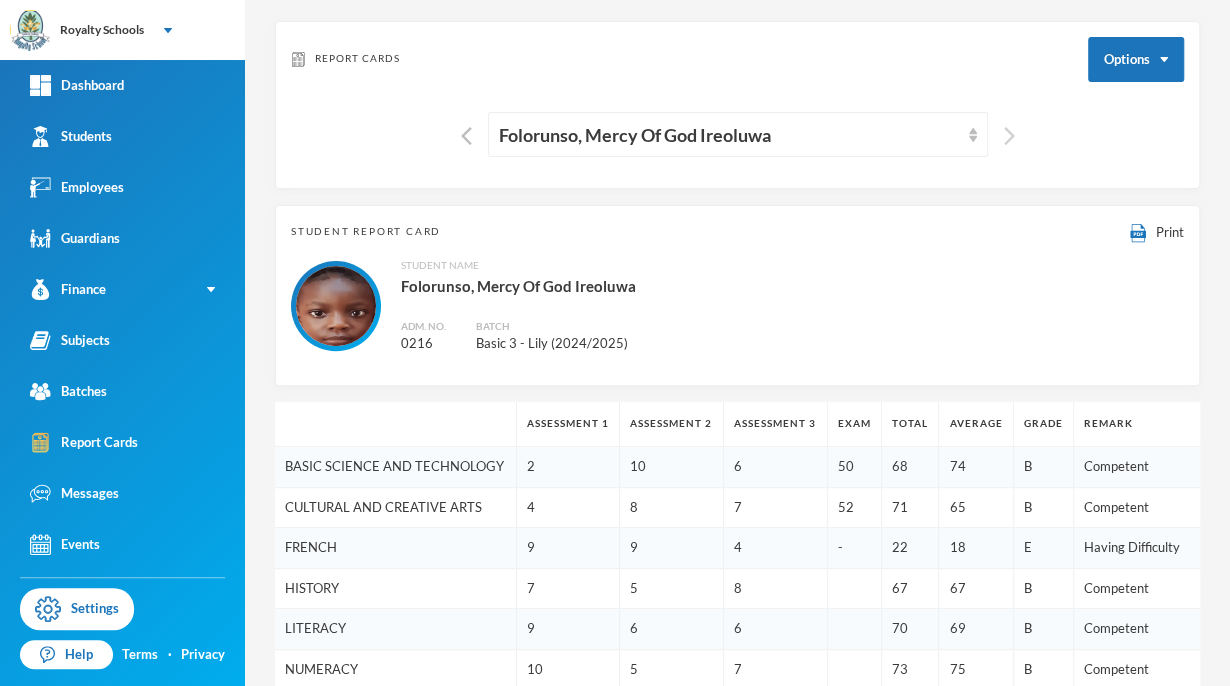 scroll, scrollTop: 0, scrollLeft: 0, axis: both 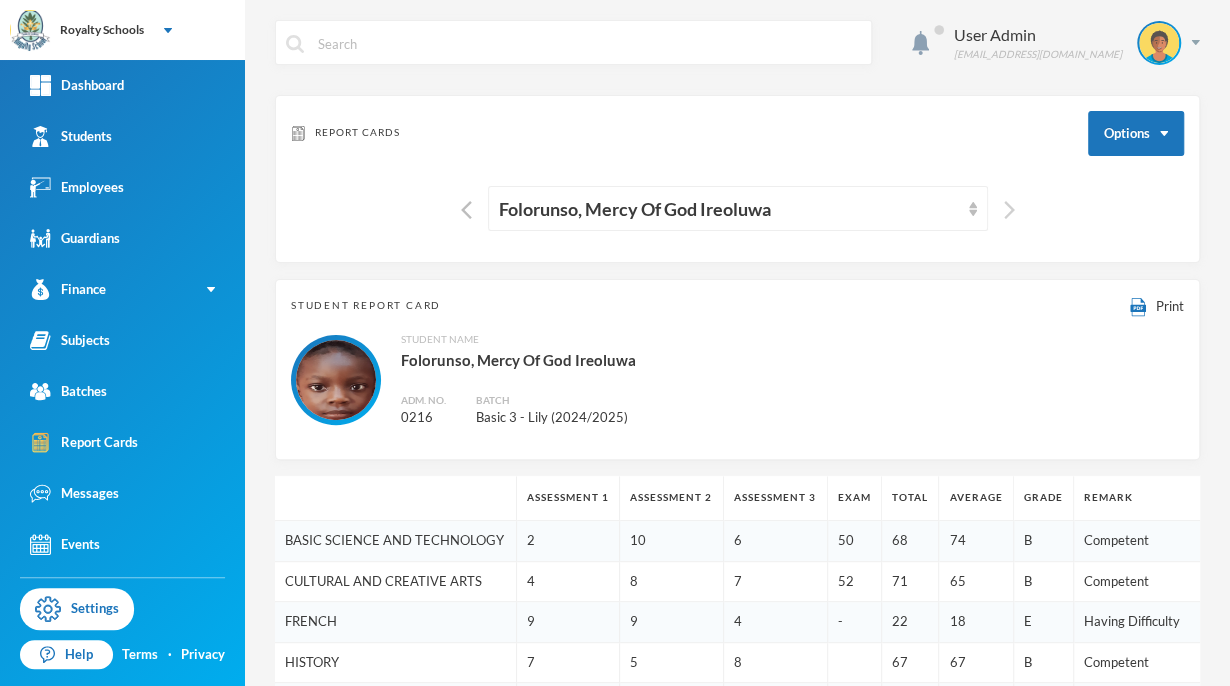 click at bounding box center (1009, 210) 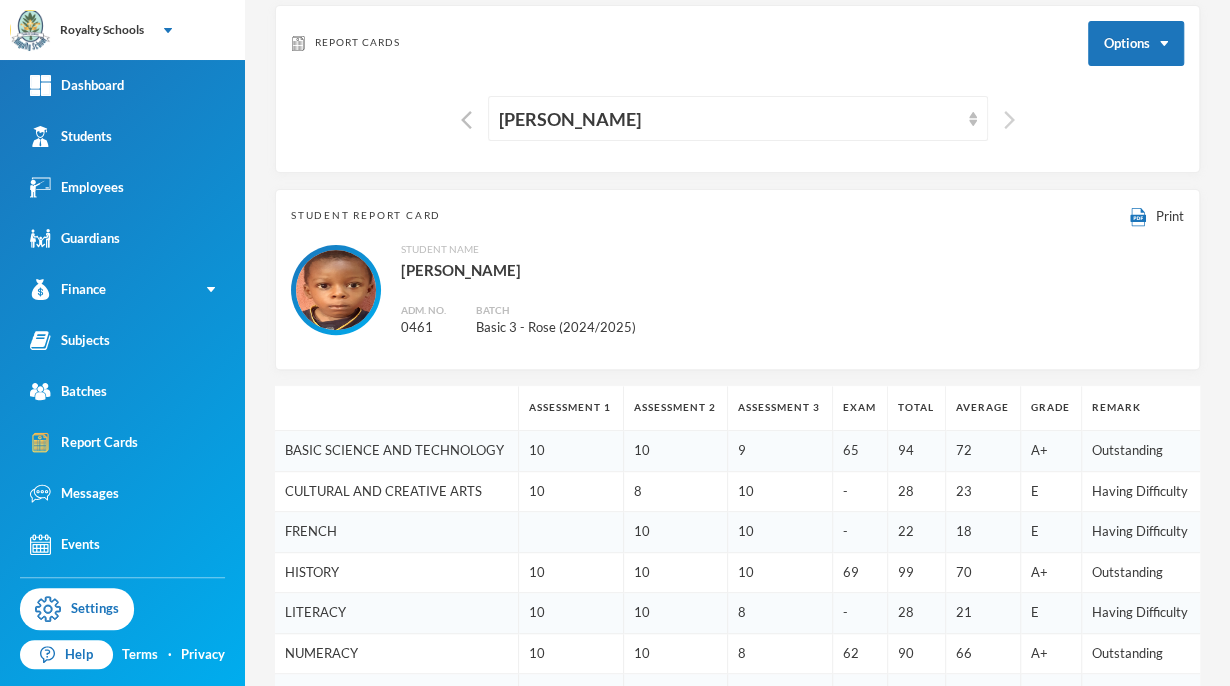scroll, scrollTop: 0, scrollLeft: 0, axis: both 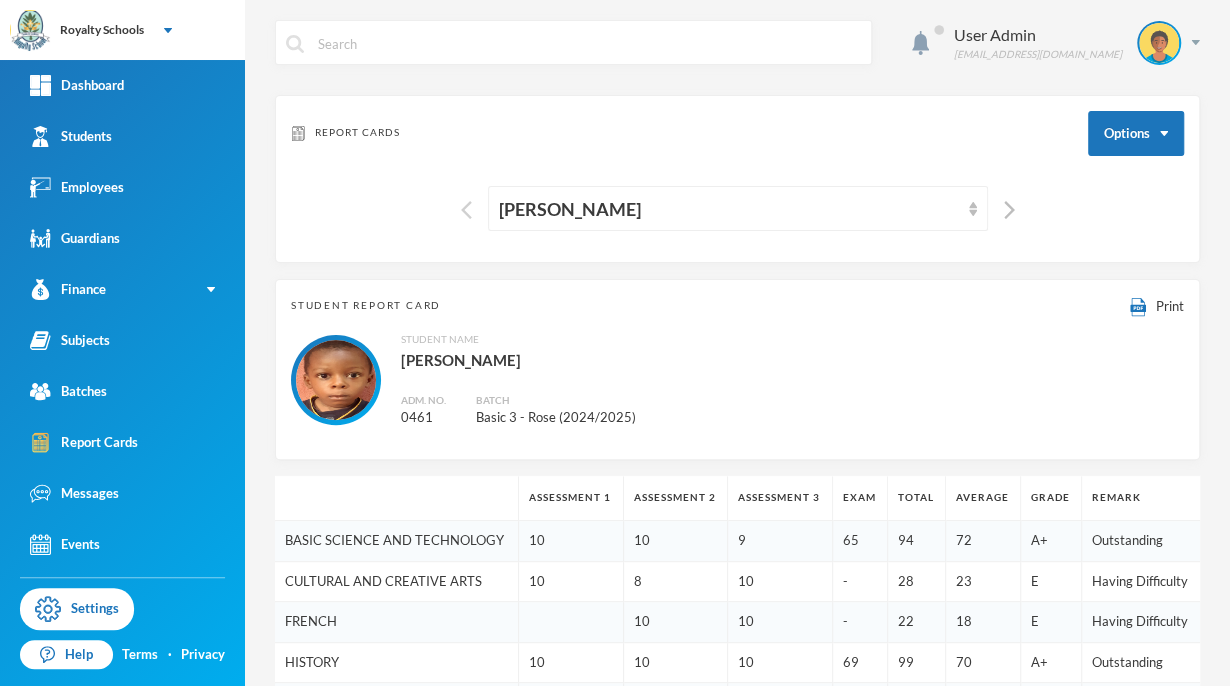 click at bounding box center [466, 210] 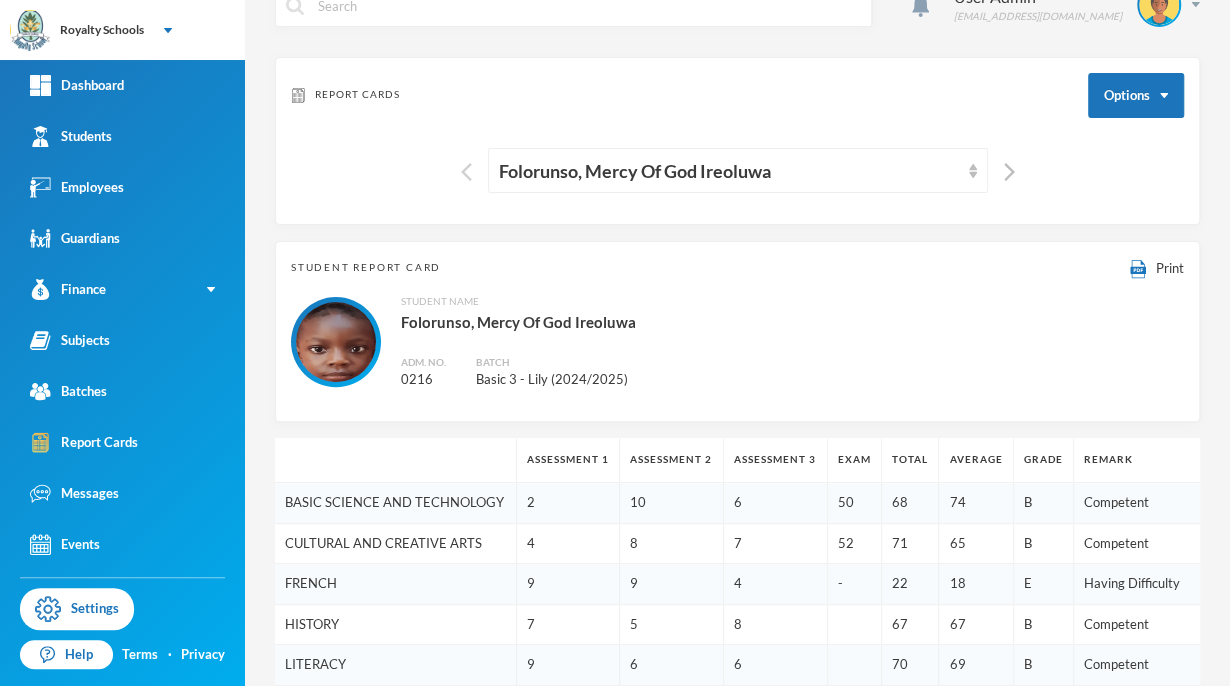 scroll, scrollTop: 0, scrollLeft: 0, axis: both 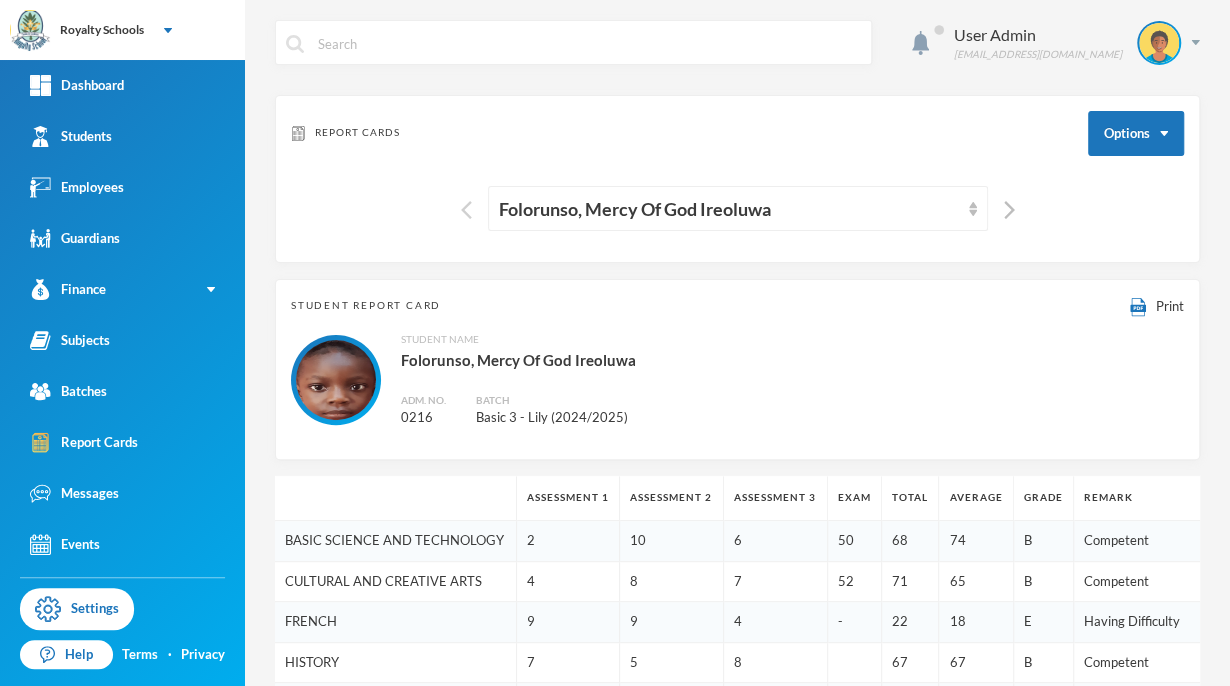type 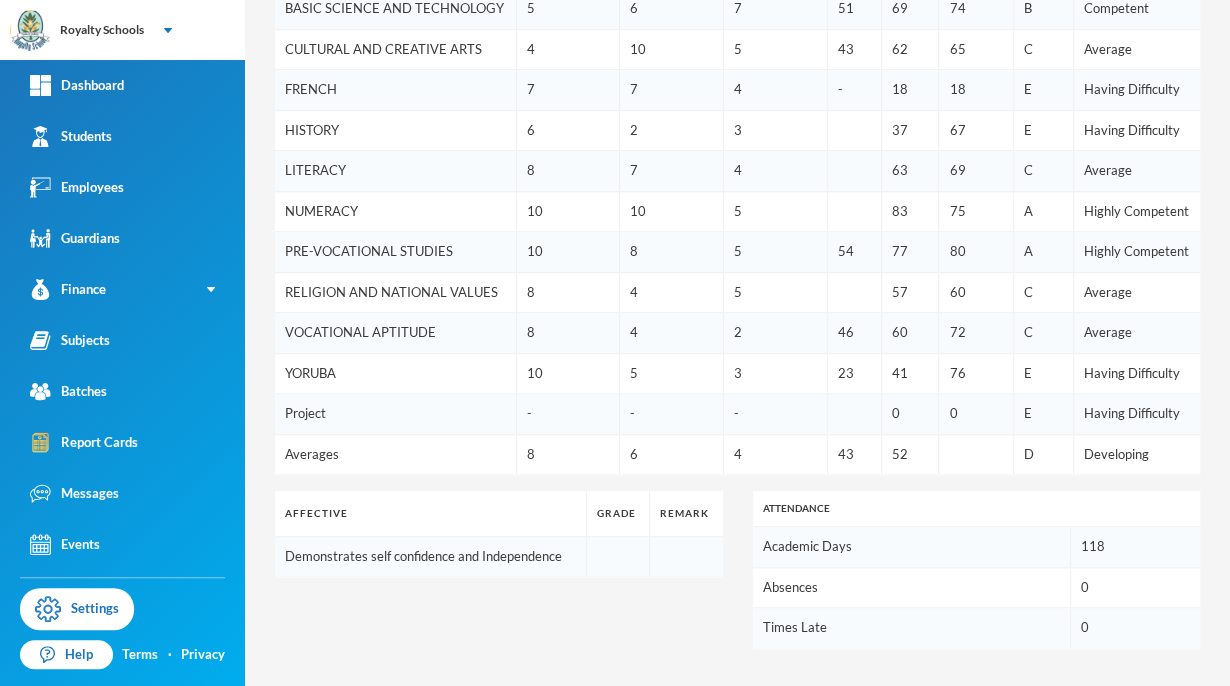 scroll, scrollTop: 534, scrollLeft: 0, axis: vertical 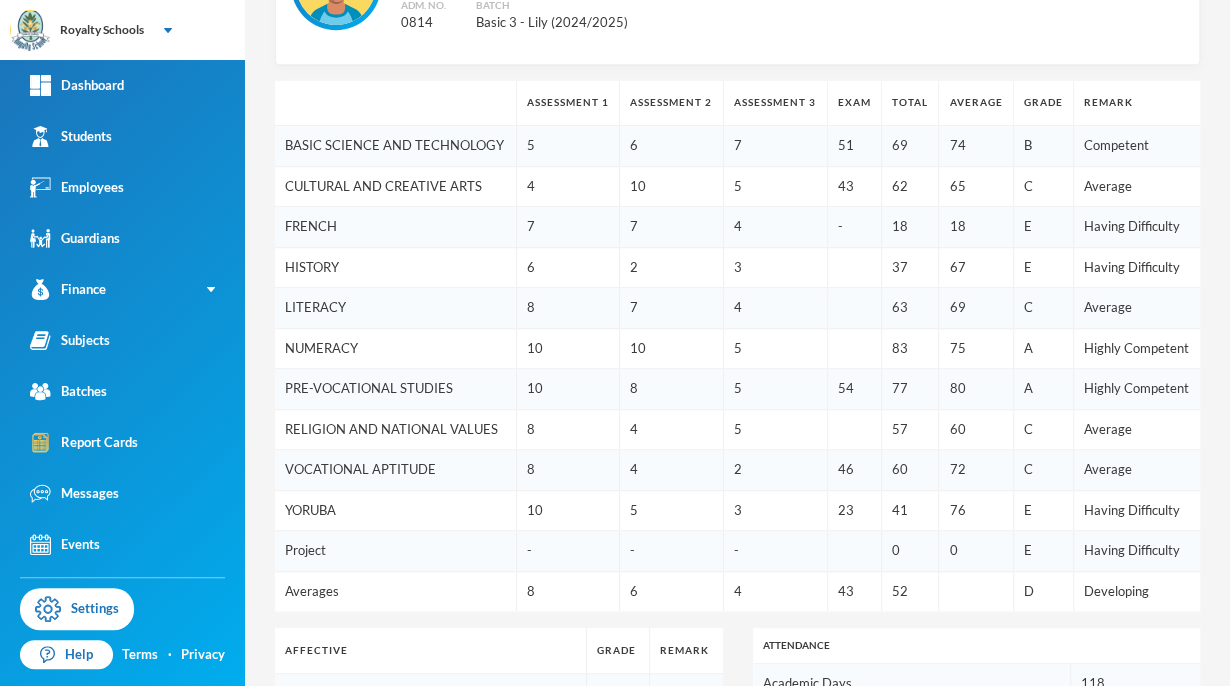 click on "54" at bounding box center [854, 389] 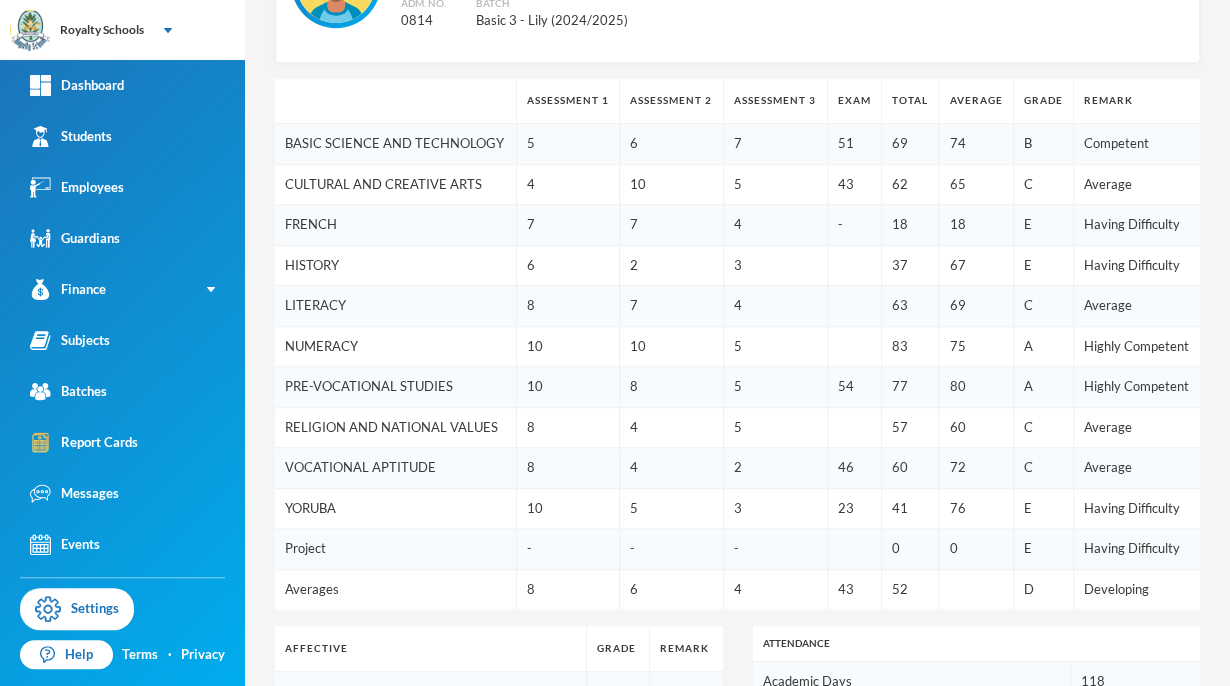 click at bounding box center [854, 346] 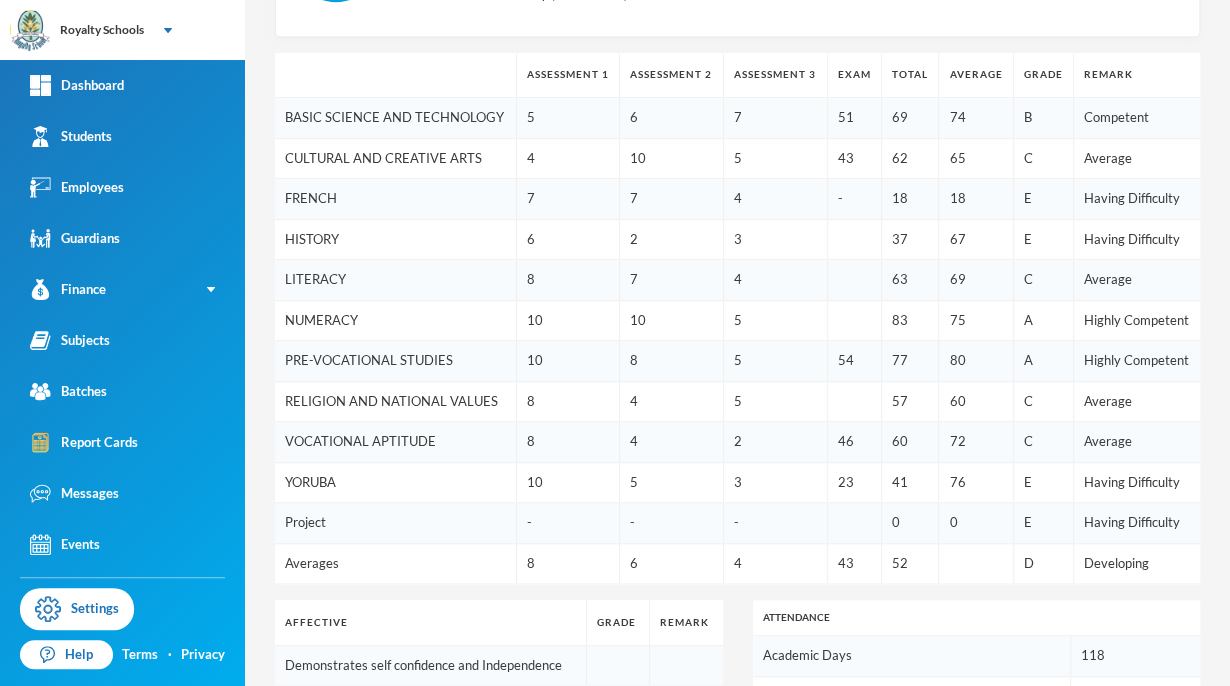 click on "5" at bounding box center (775, 361) 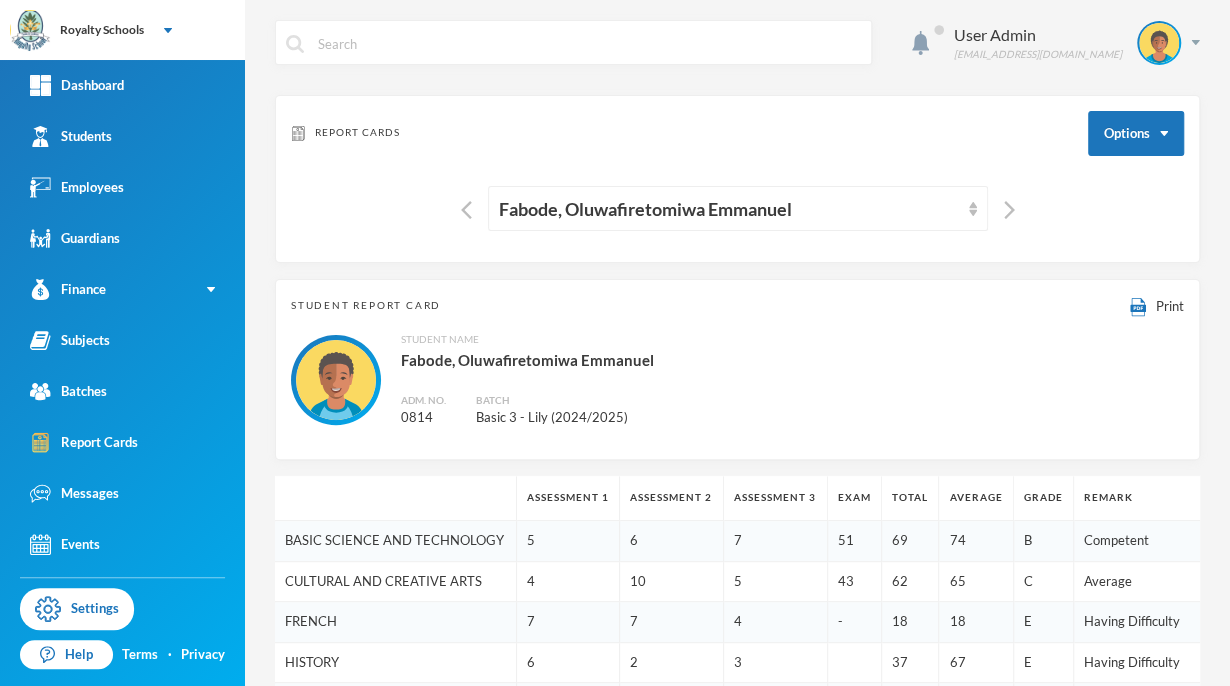 scroll, scrollTop: 2, scrollLeft: 0, axis: vertical 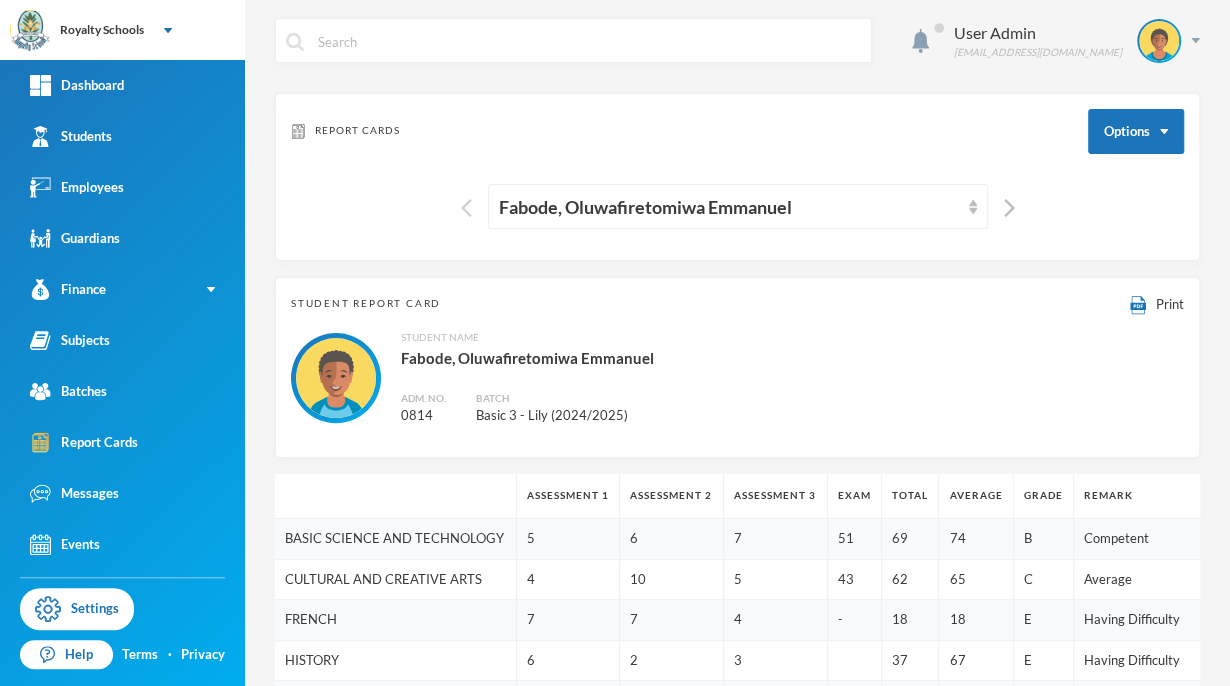 click at bounding box center (466, 208) 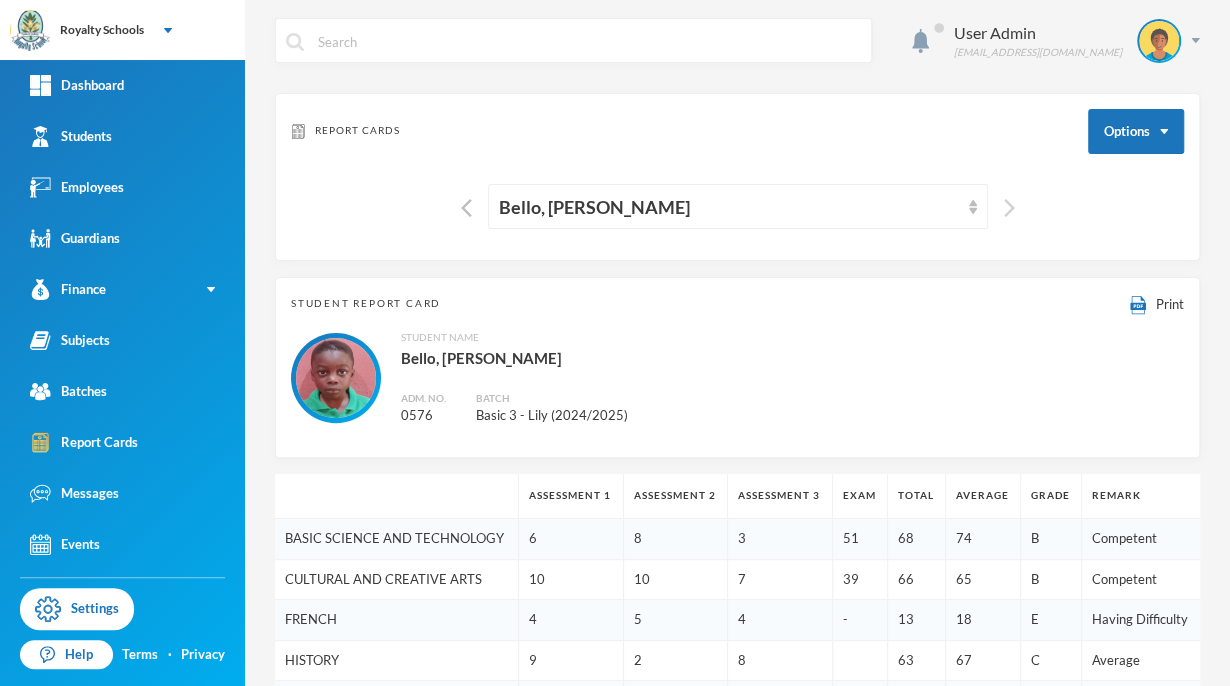 click at bounding box center [1009, 208] 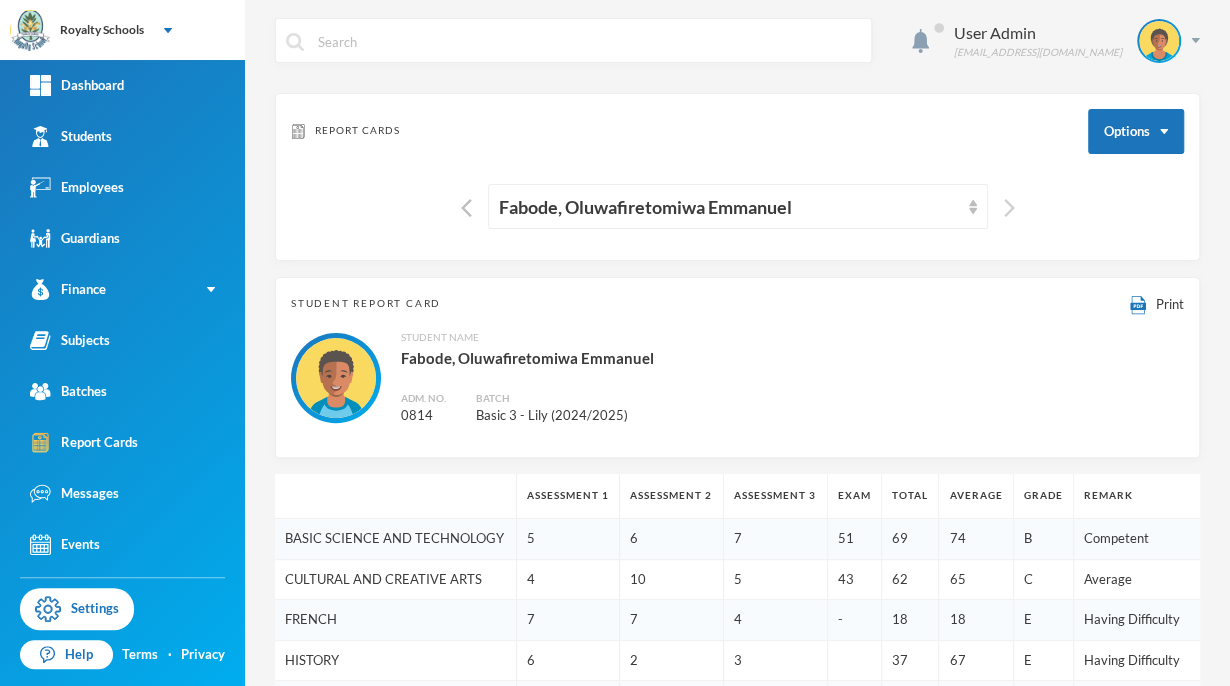 click at bounding box center (1009, 208) 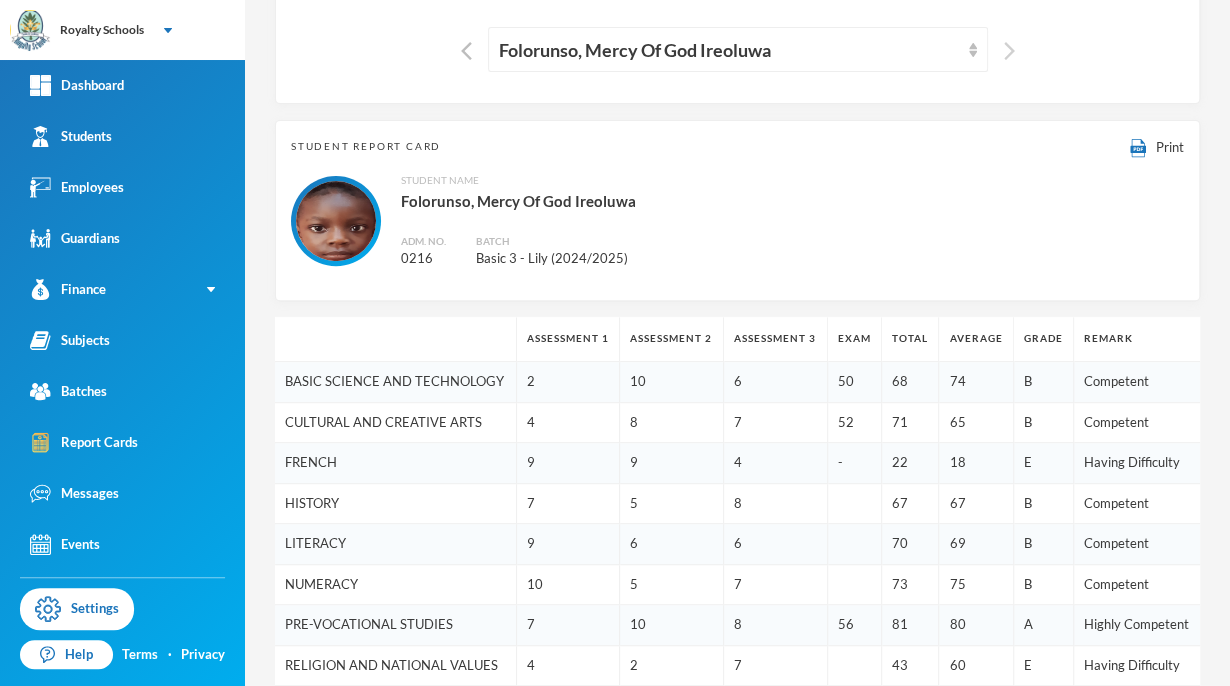 scroll, scrollTop: 158, scrollLeft: 0, axis: vertical 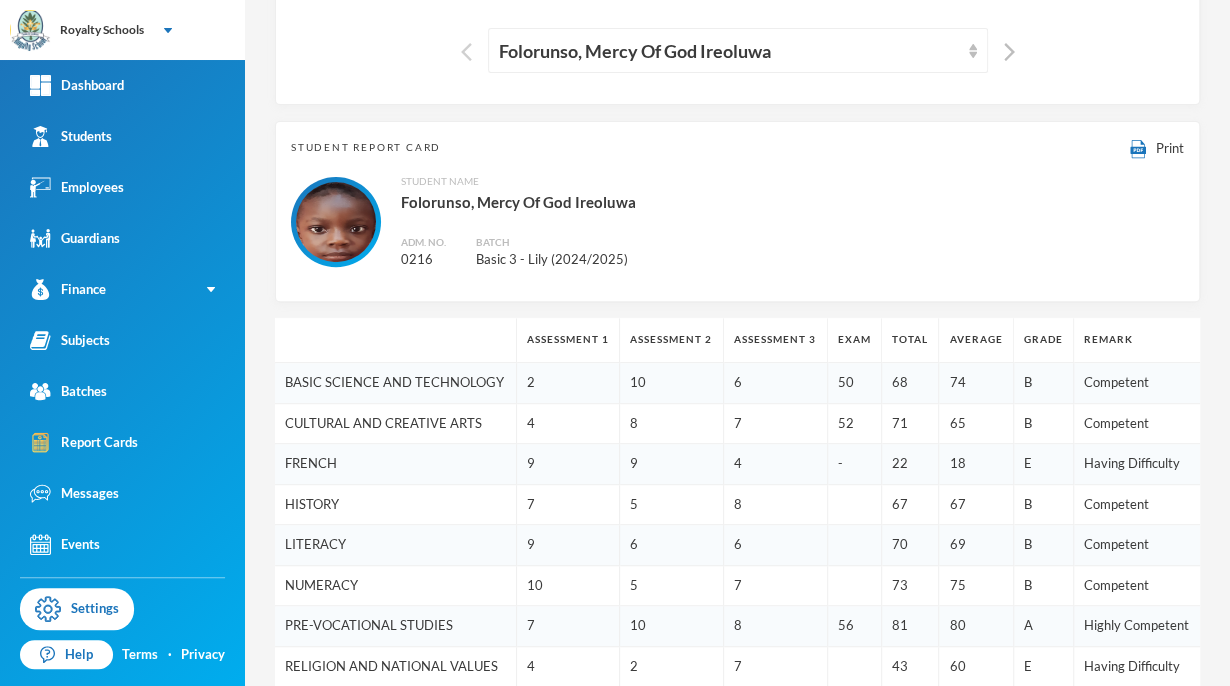click at bounding box center (466, 52) 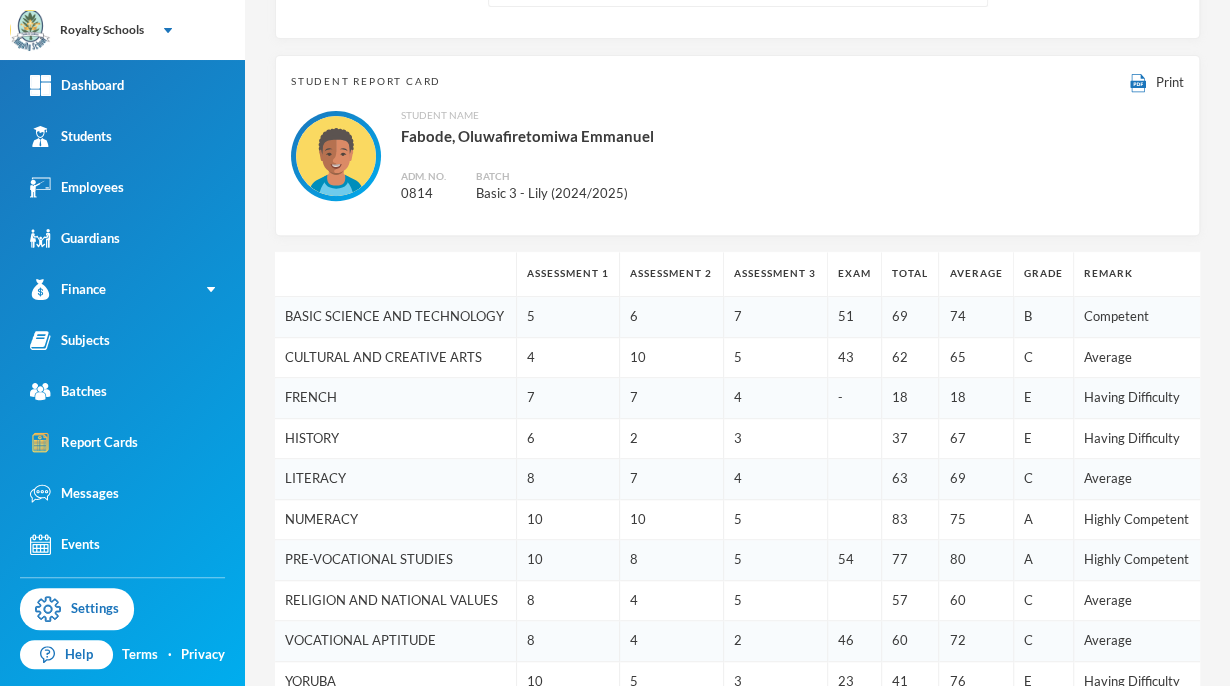scroll, scrollTop: 224, scrollLeft: 0, axis: vertical 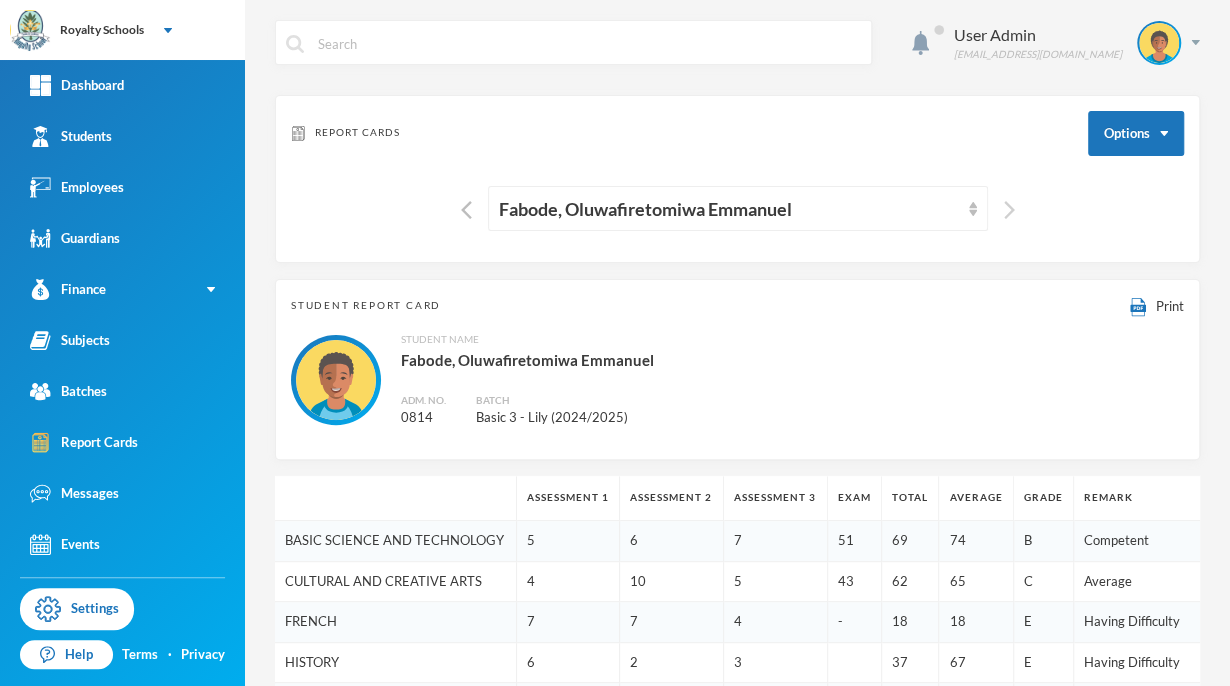 click at bounding box center (1009, 210) 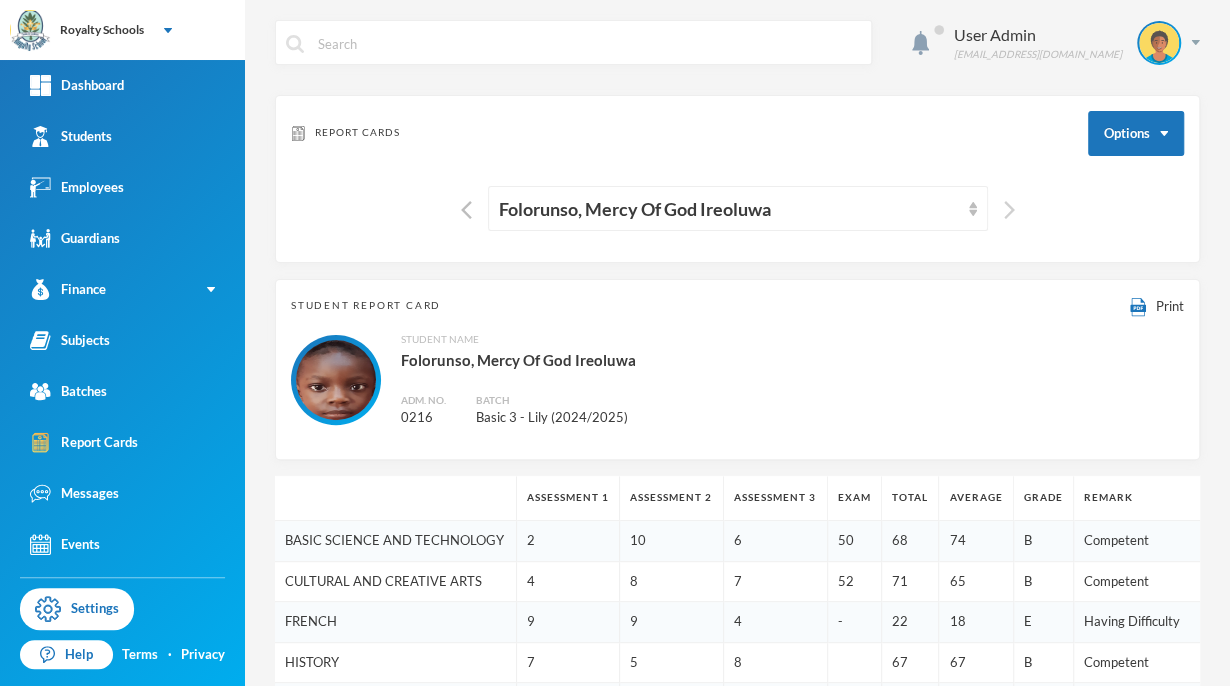 scroll, scrollTop: 30, scrollLeft: 0, axis: vertical 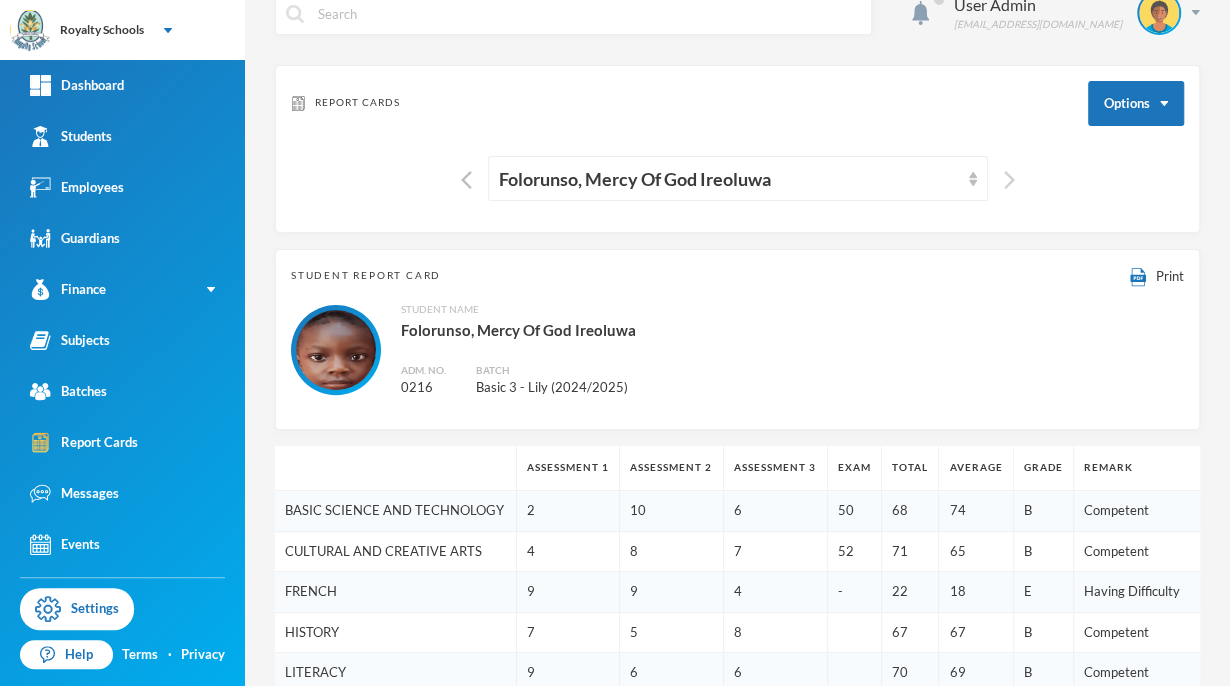 click at bounding box center (1009, 180) 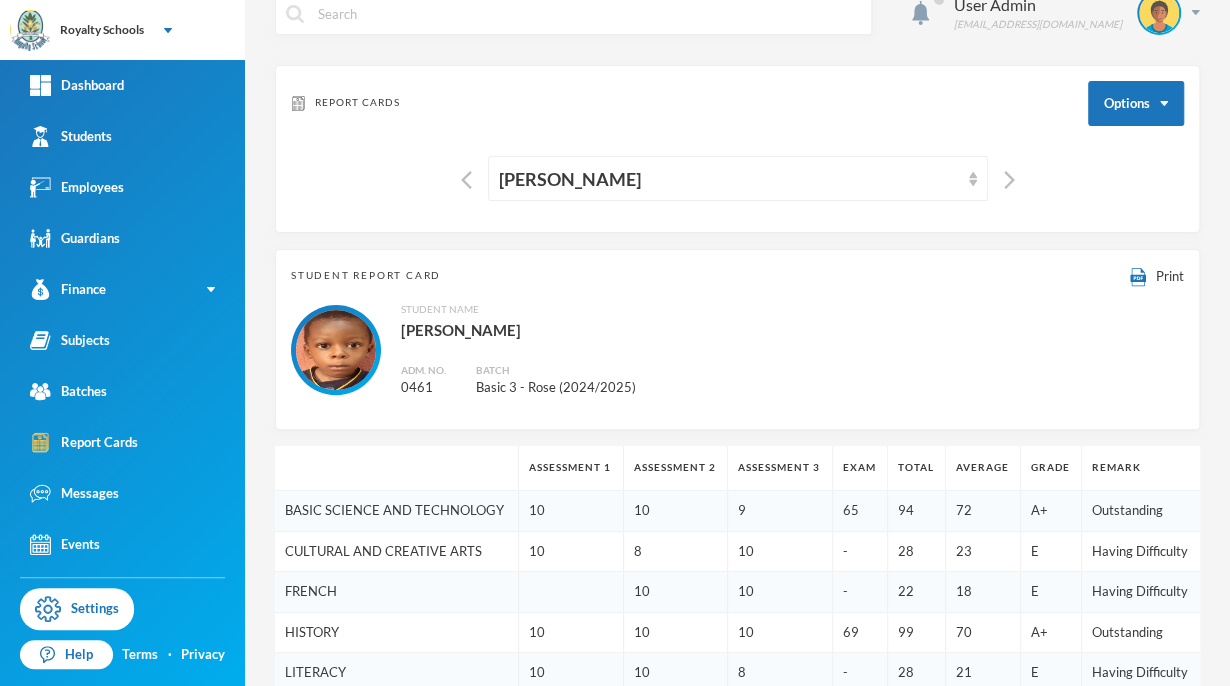 click on "Student Name [PERSON_NAME]. No. 0461 Batch Basic 3 - Rose (2024/2025)" at bounding box center [737, 350] 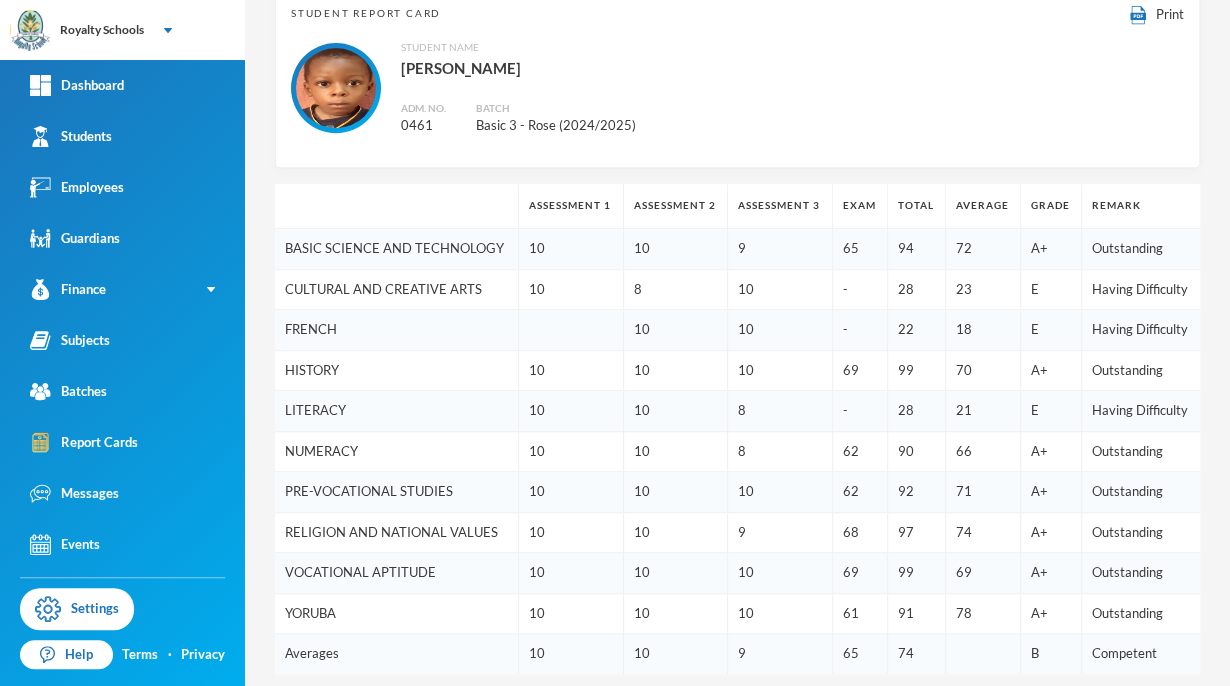 scroll, scrollTop: 293, scrollLeft: 0, axis: vertical 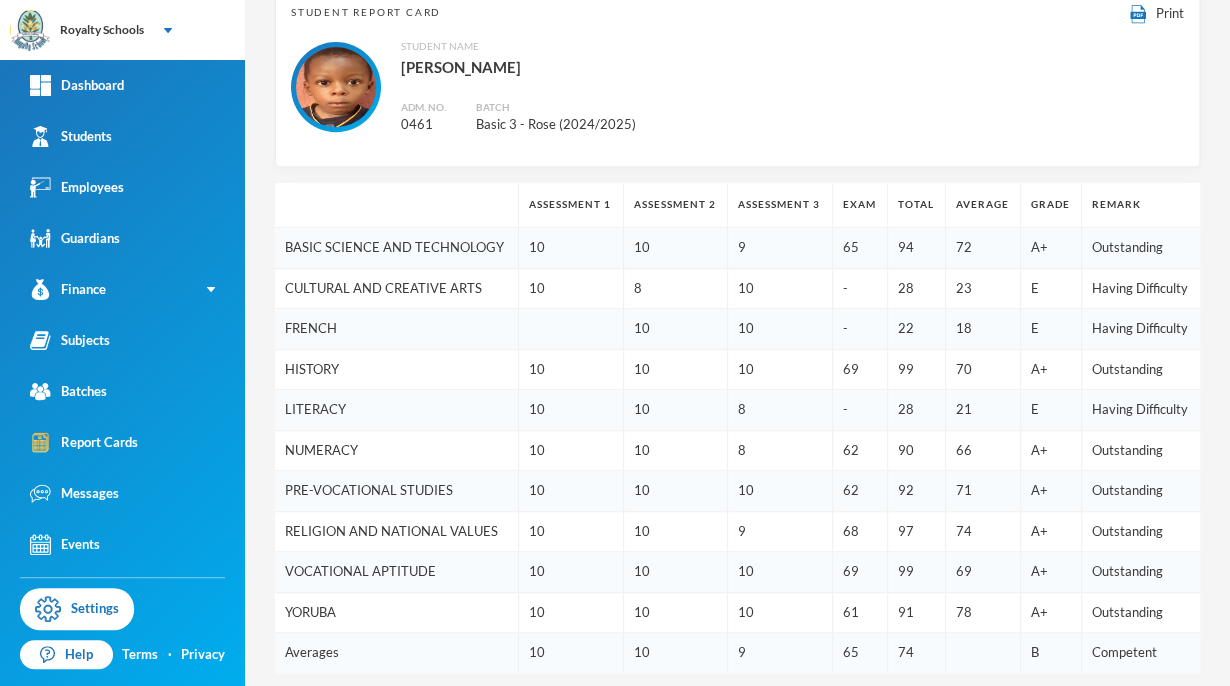 click on "8" at bounding box center [780, 410] 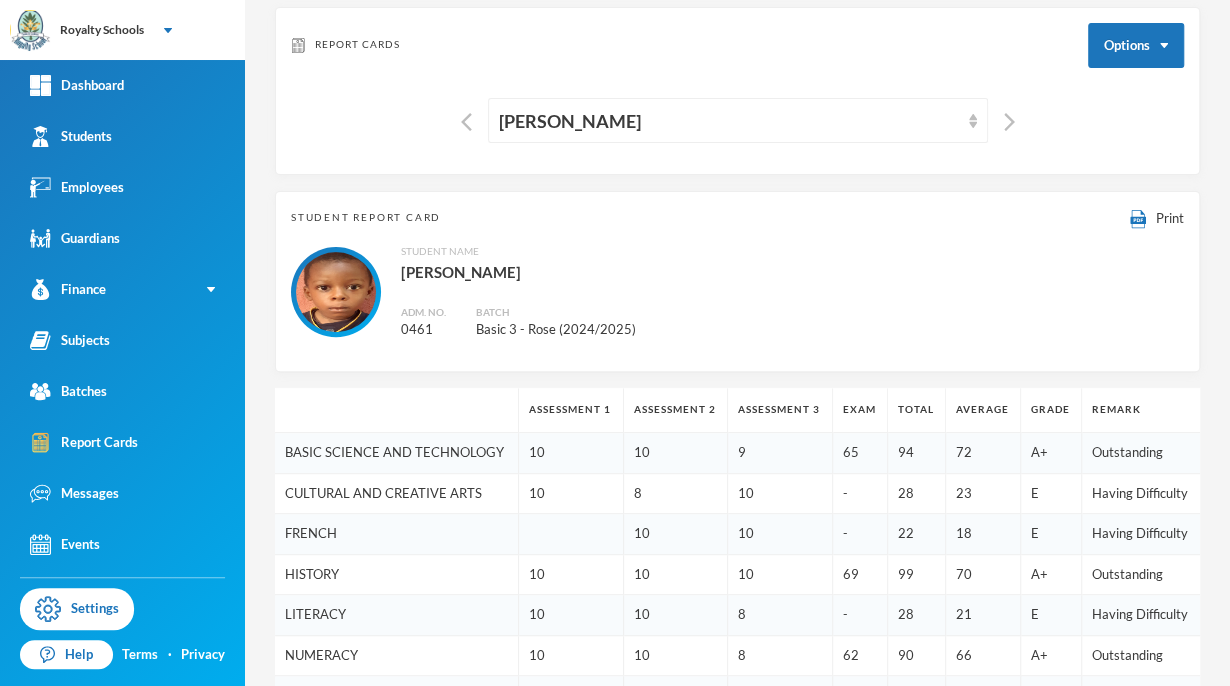 scroll, scrollTop: 51, scrollLeft: 0, axis: vertical 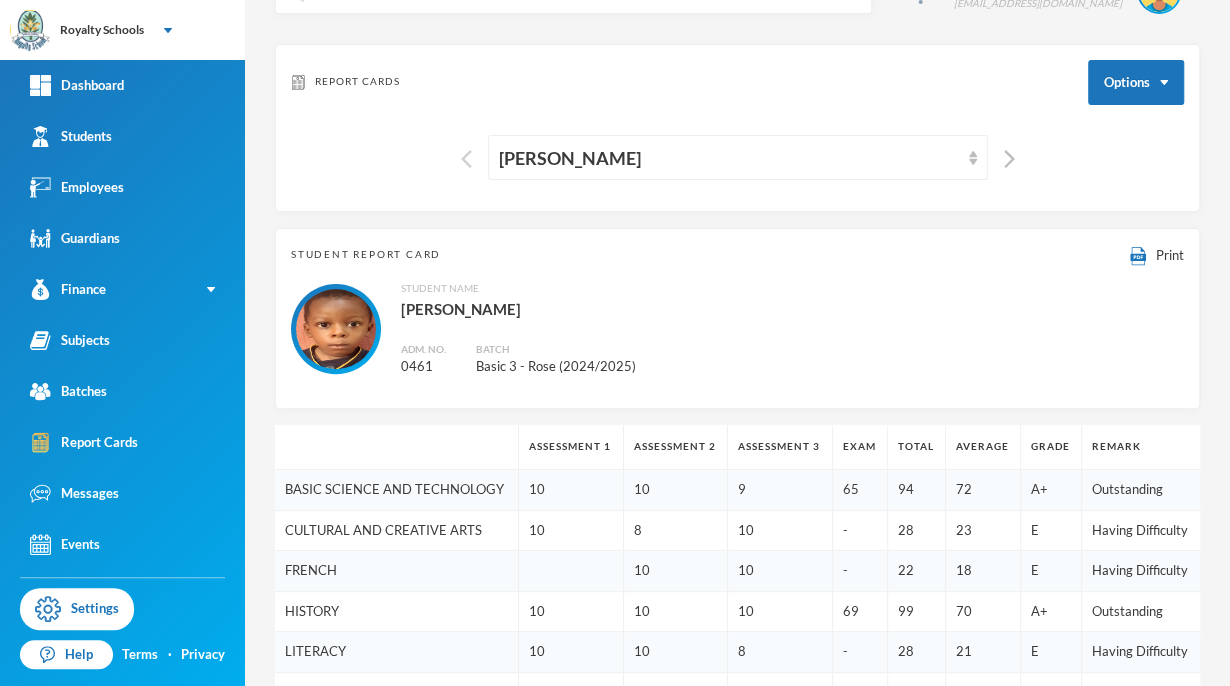 click at bounding box center [466, 159] 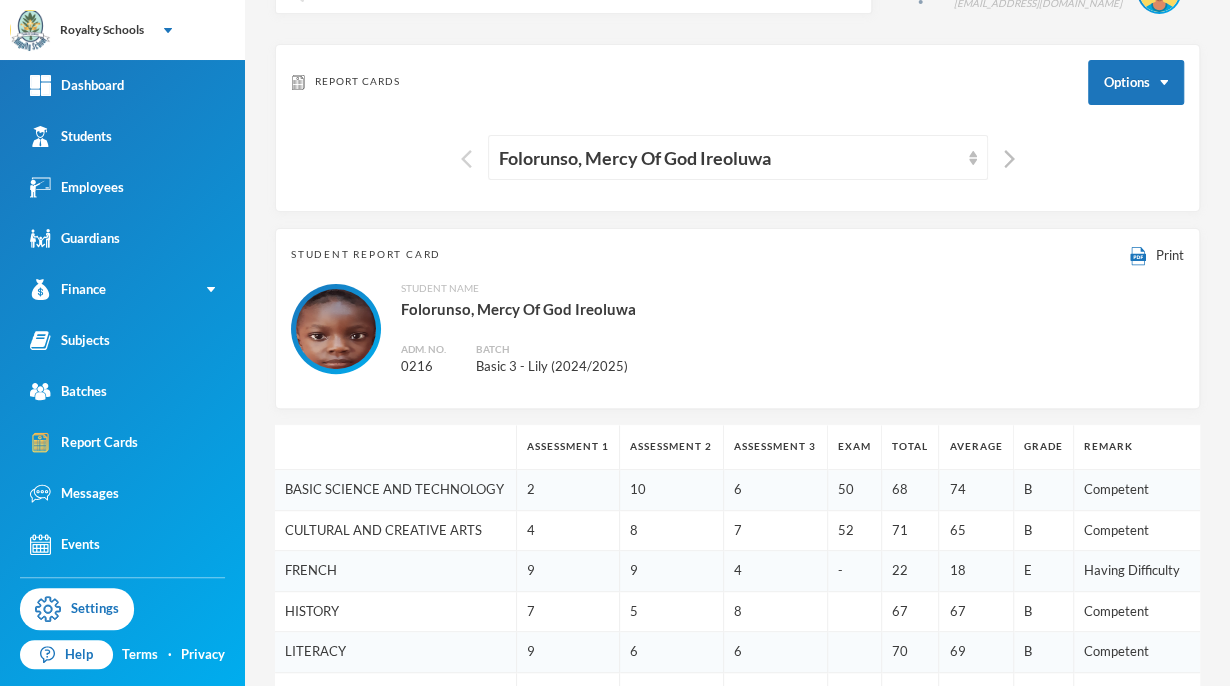 scroll, scrollTop: 52, scrollLeft: 0, axis: vertical 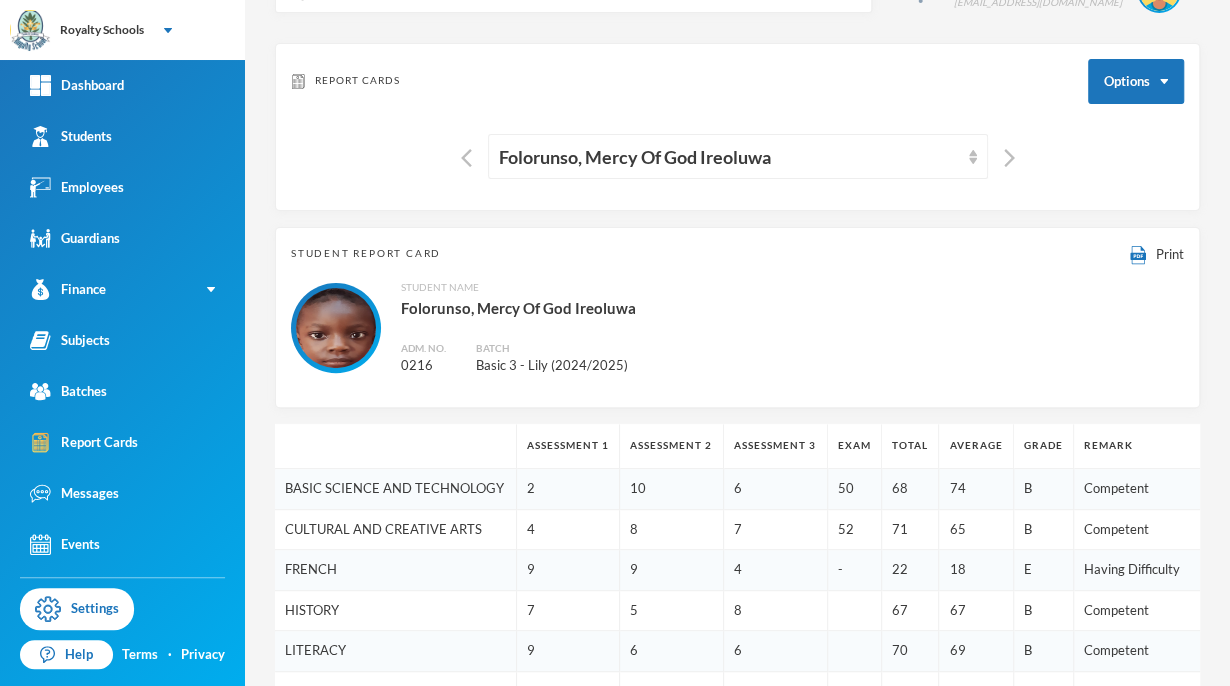 click on "Student Name [PERSON_NAME], Mercy Of God Ireoluwa Adm. No. 0216 Batch Basic 3 - Lily (2024/2025)" at bounding box center (737, 328) 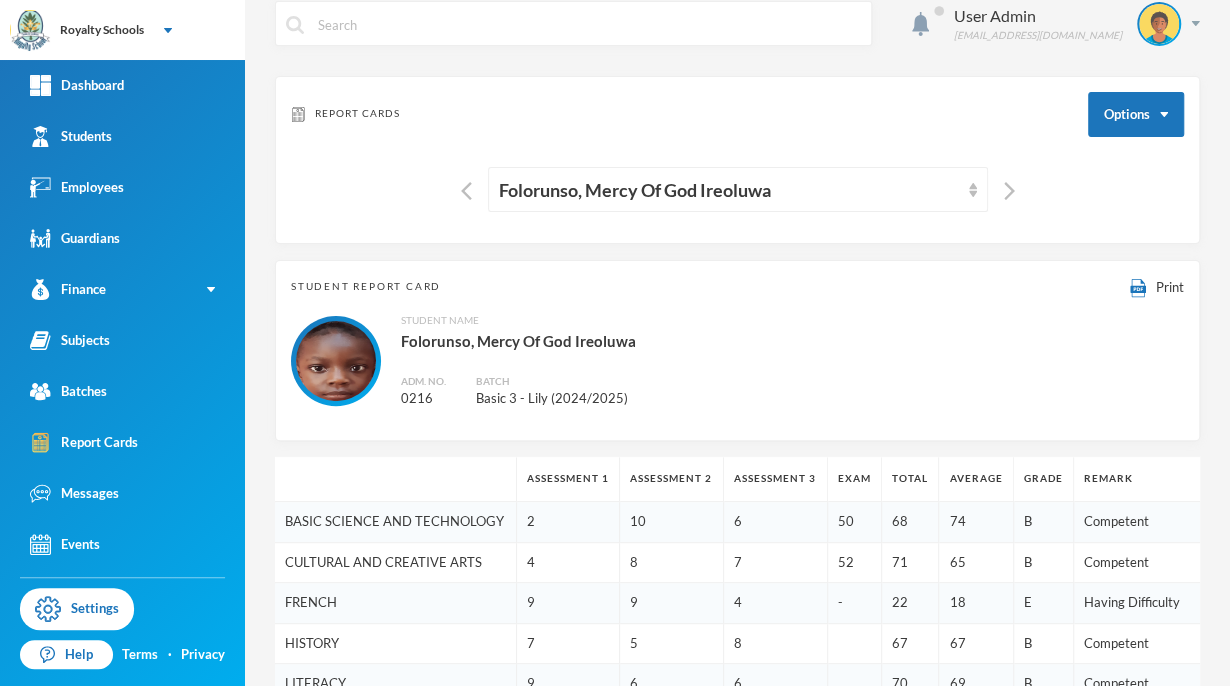 scroll, scrollTop: 0, scrollLeft: 0, axis: both 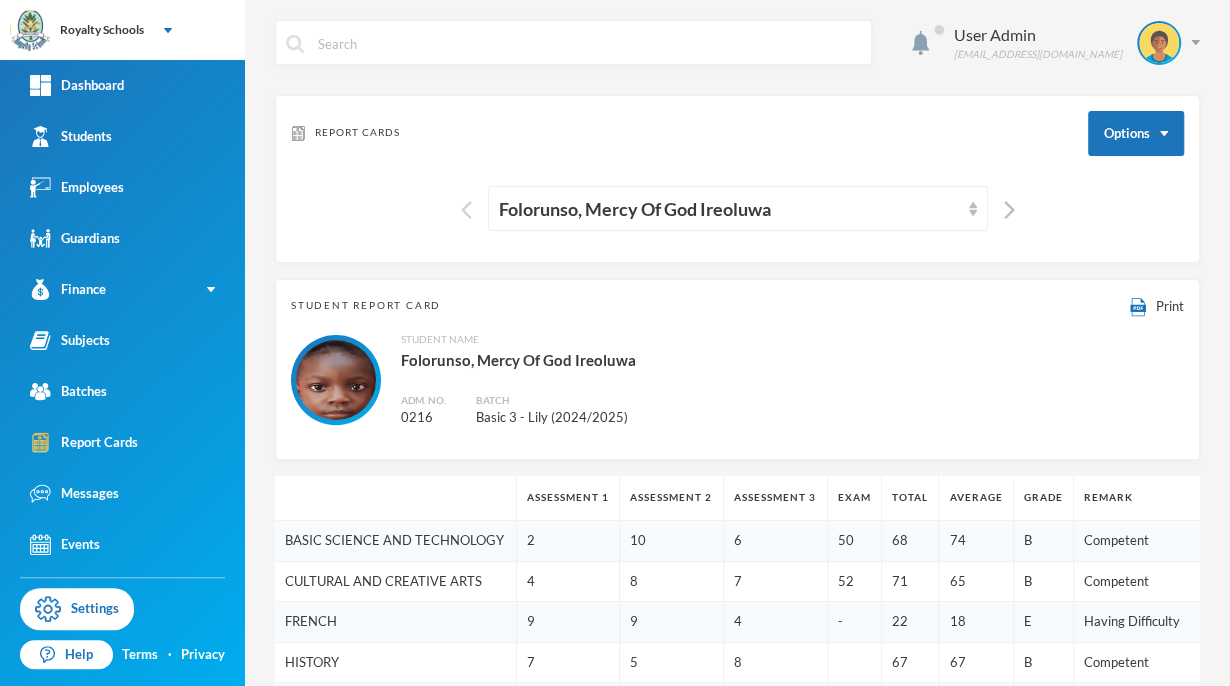 click at bounding box center [466, 210] 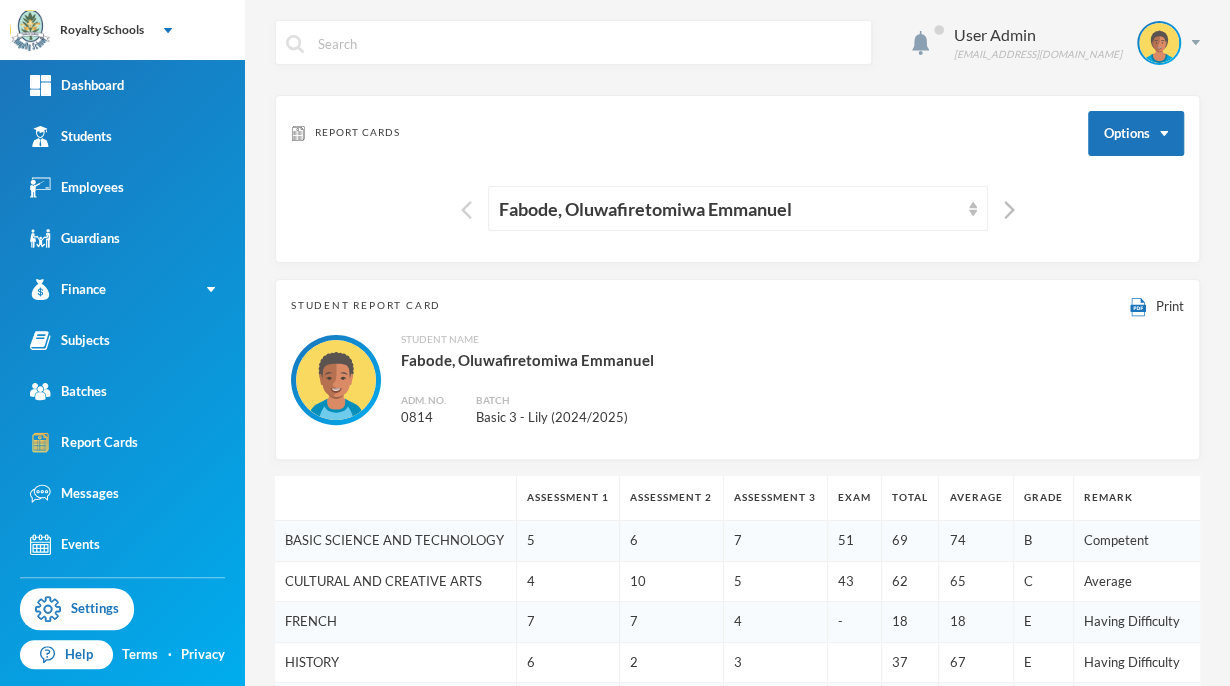 click at bounding box center [466, 210] 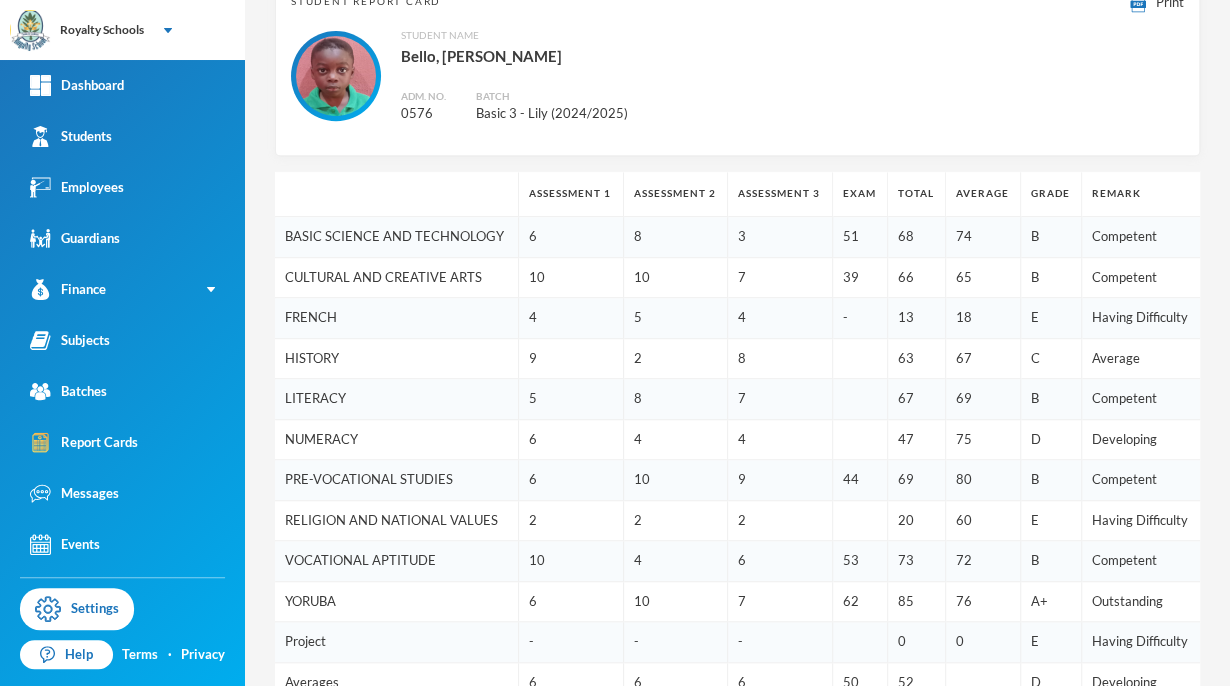 scroll, scrollTop: 319, scrollLeft: 0, axis: vertical 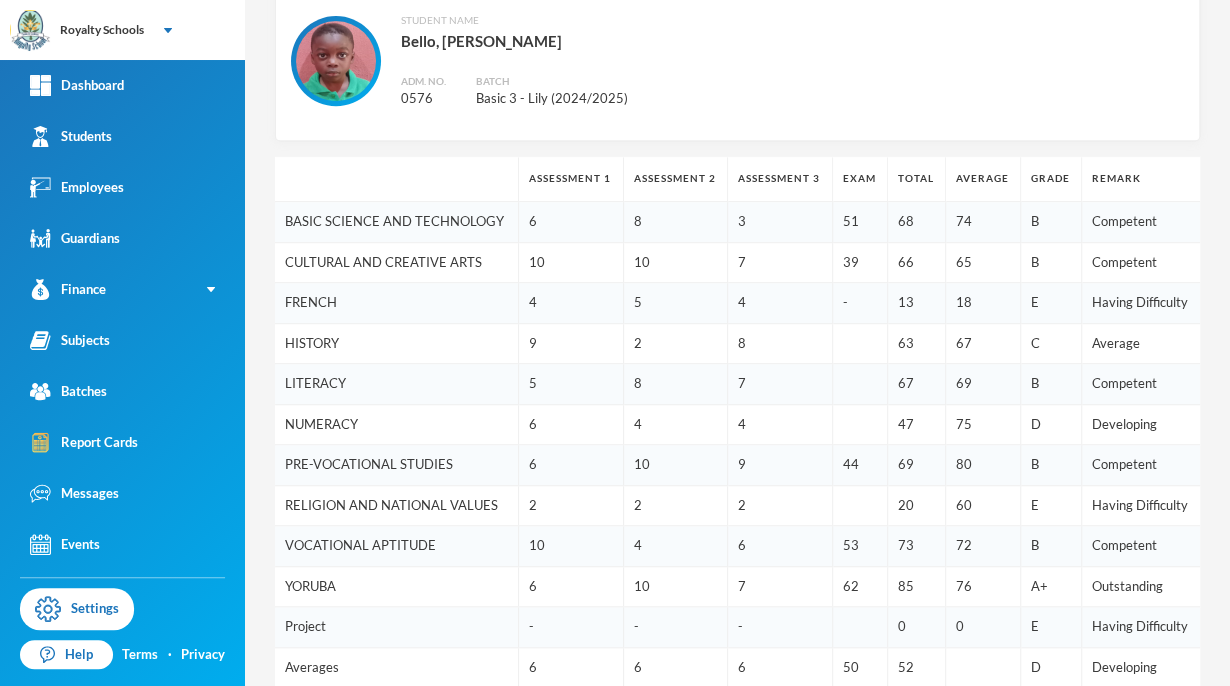 click on "3" at bounding box center (780, 222) 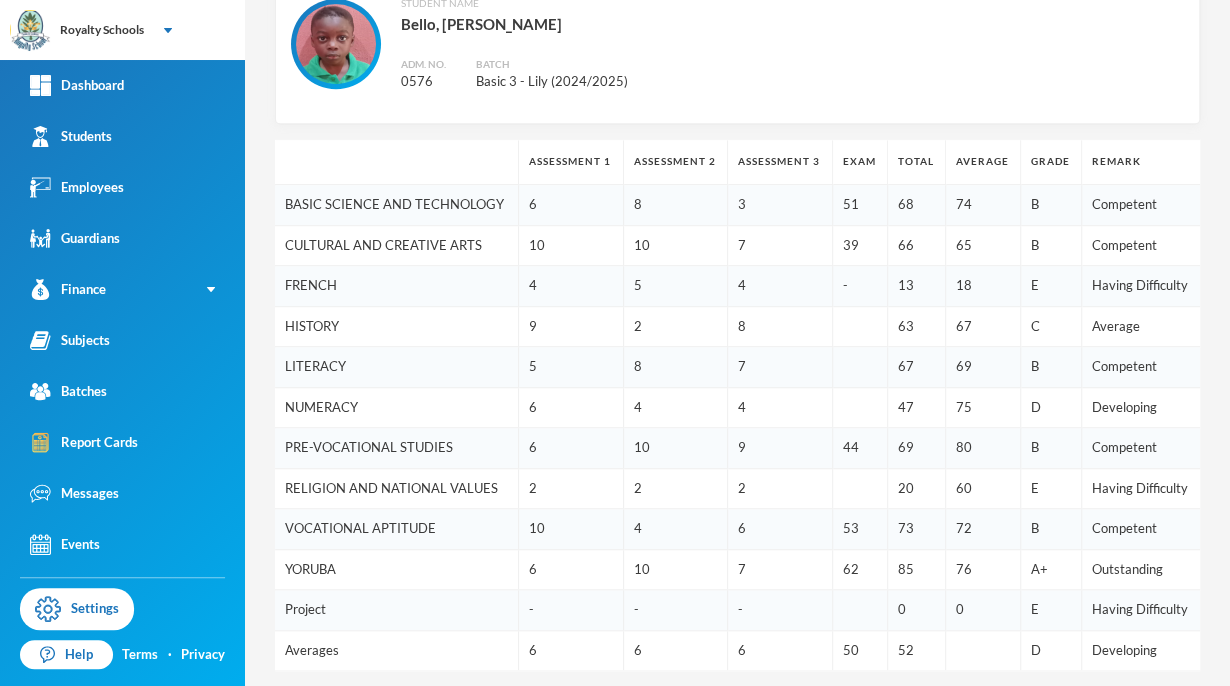 scroll, scrollTop: 335, scrollLeft: 0, axis: vertical 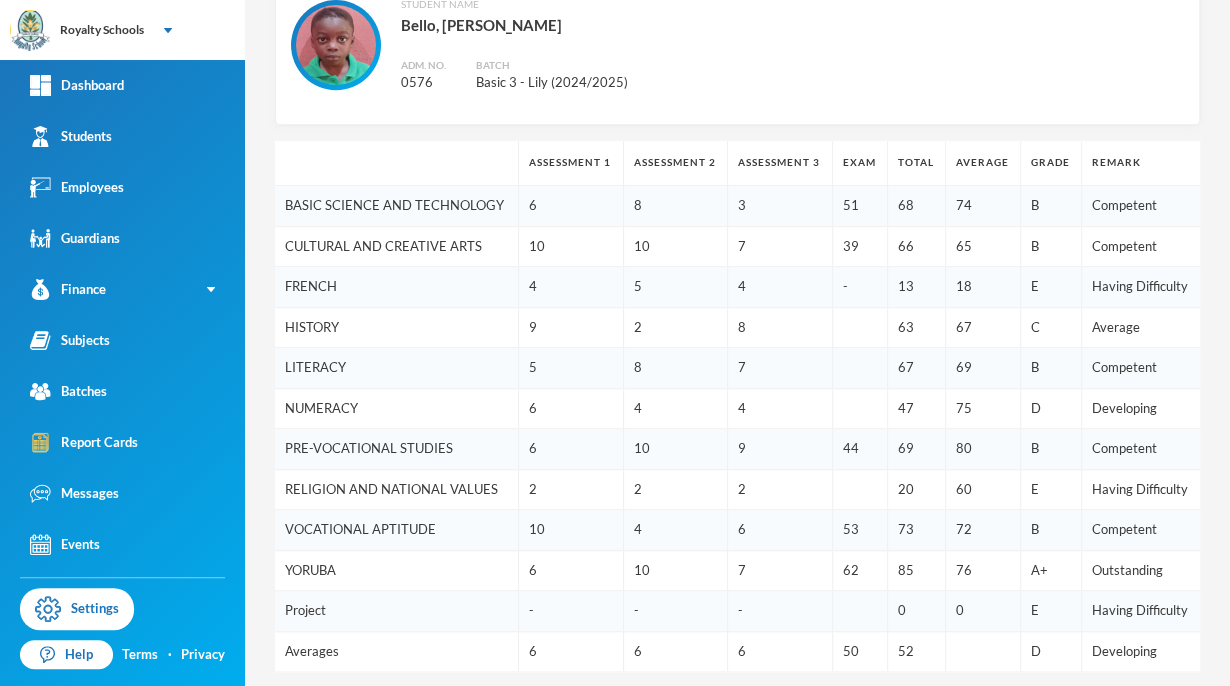 click on "7" at bounding box center [780, 368] 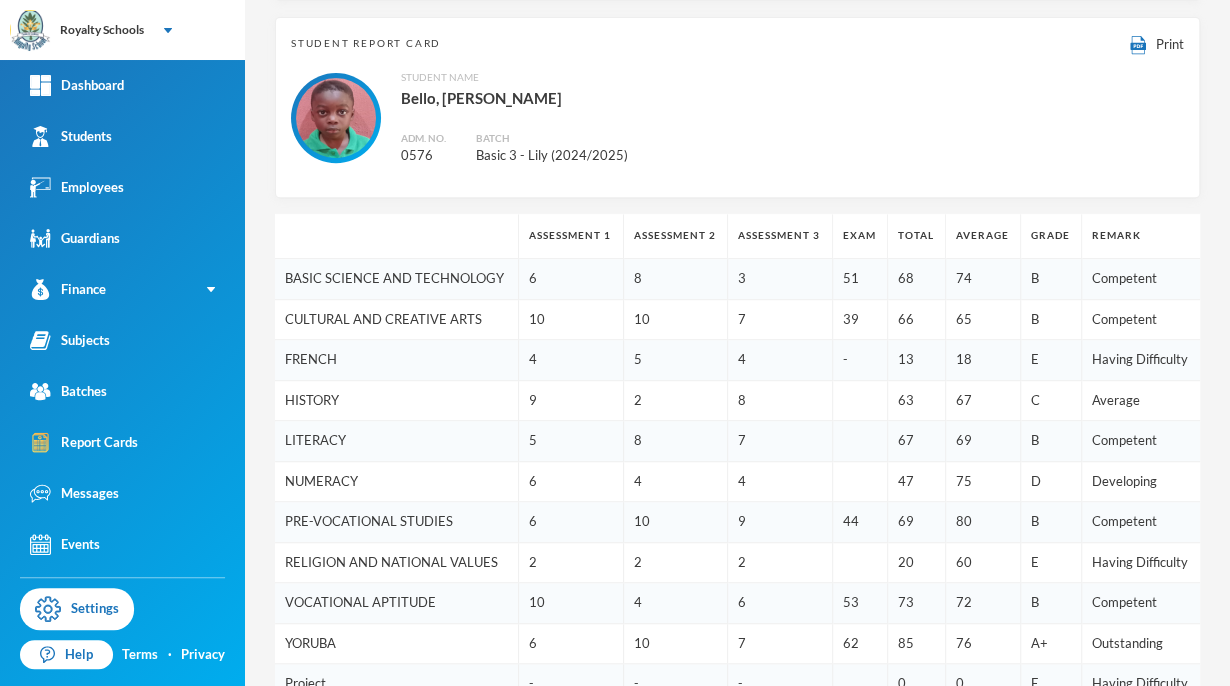 scroll, scrollTop: 0, scrollLeft: 0, axis: both 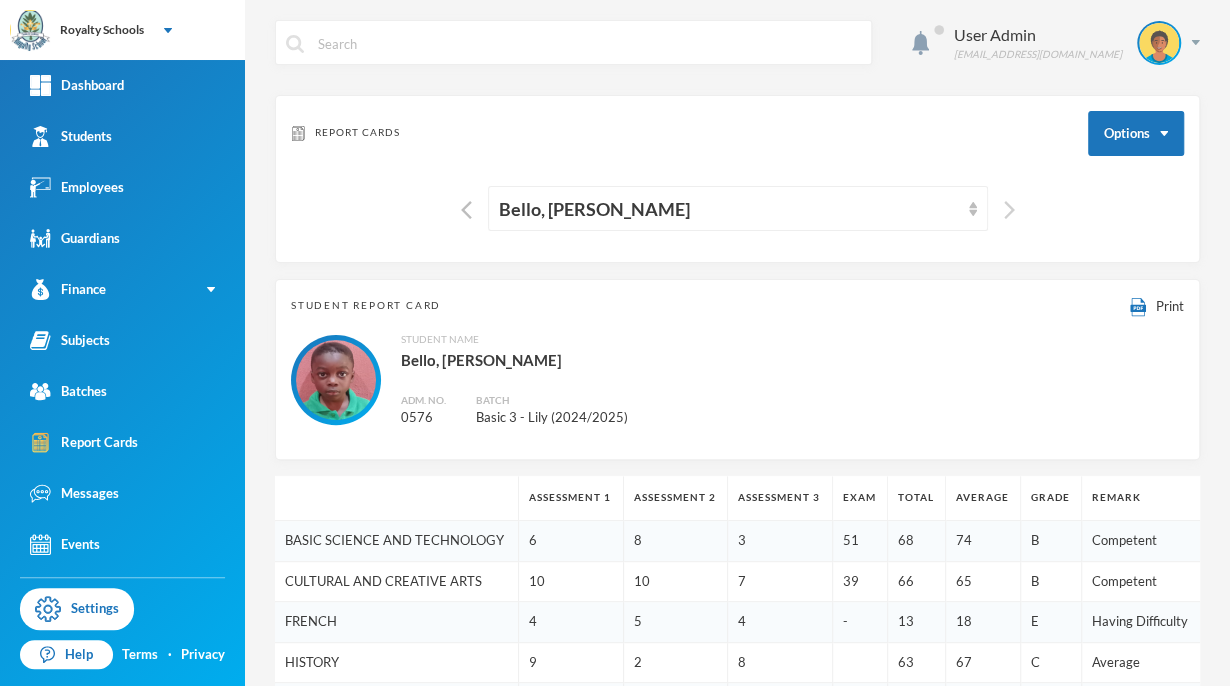 click at bounding box center (1009, 210) 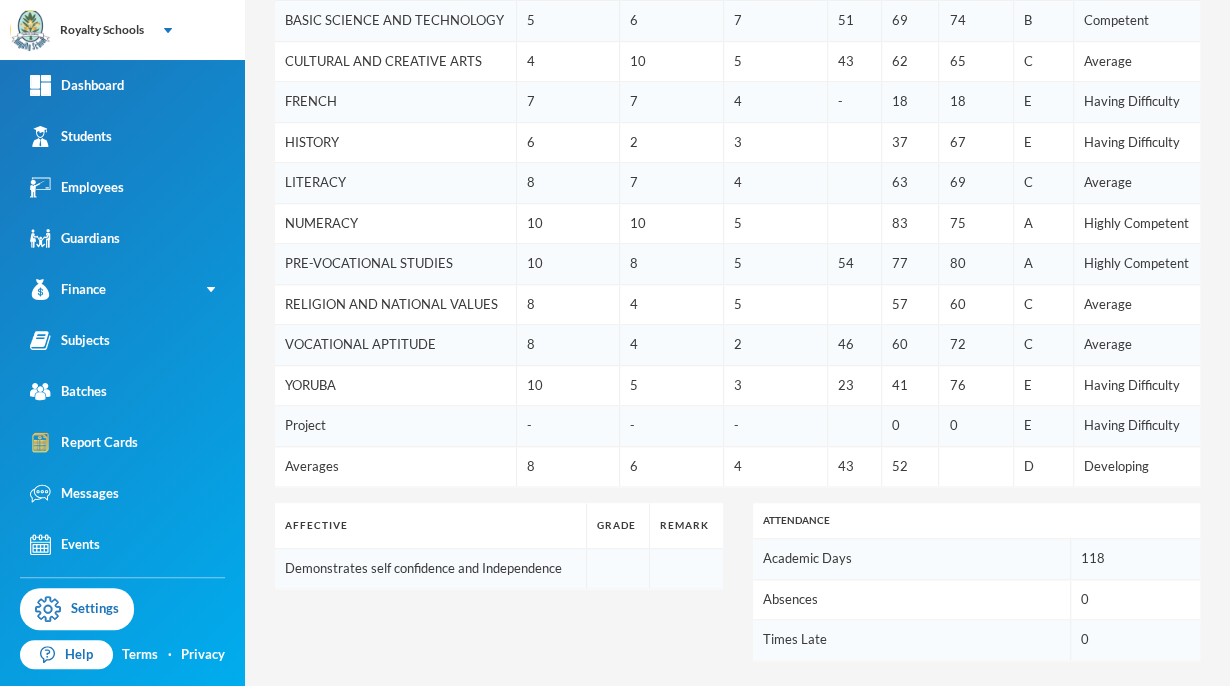 scroll, scrollTop: 0, scrollLeft: 0, axis: both 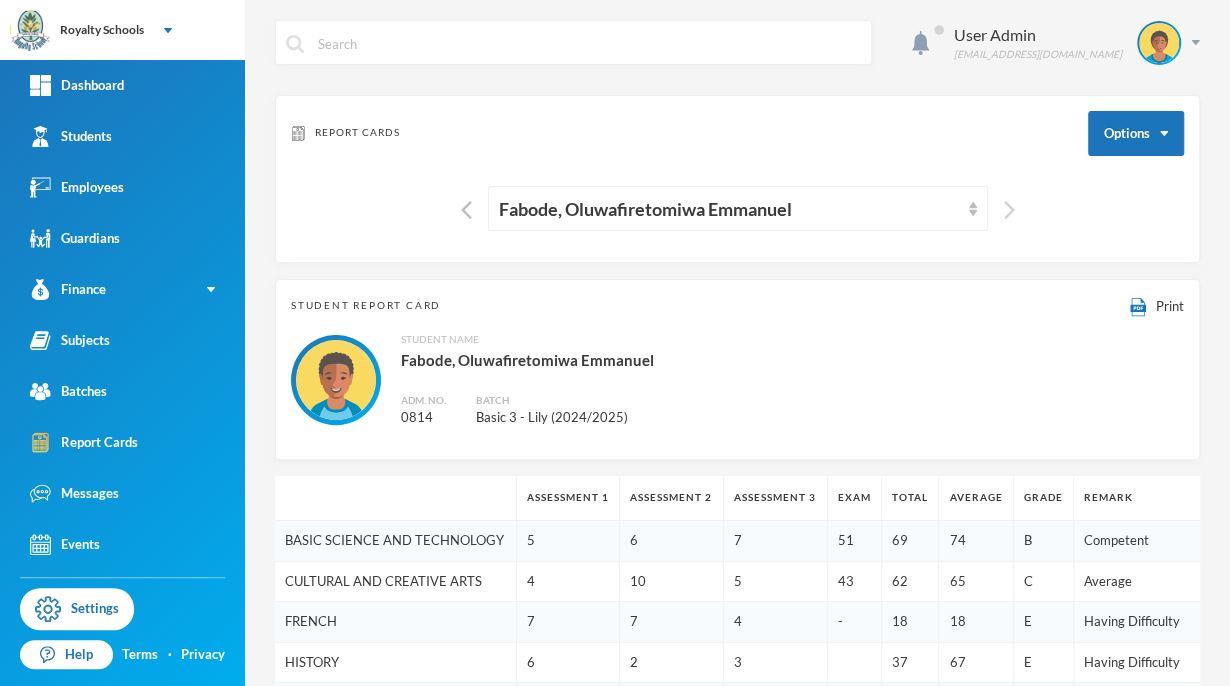 click at bounding box center (1009, 210) 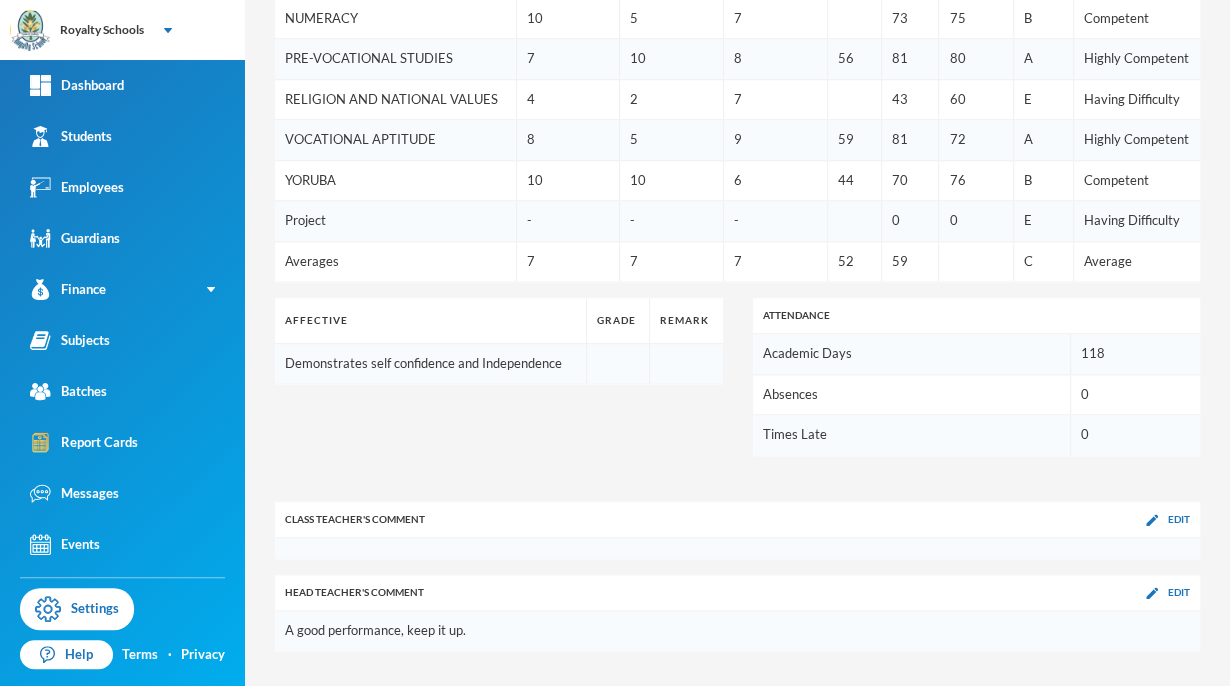 scroll, scrollTop: 460, scrollLeft: 0, axis: vertical 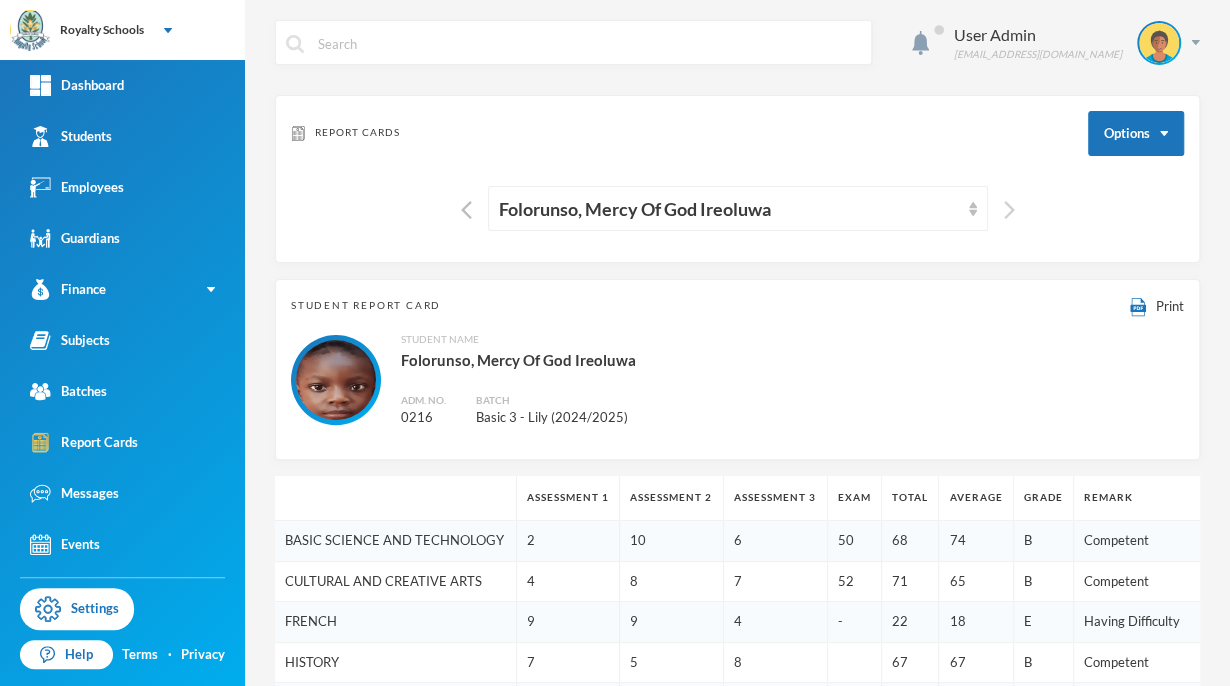 click at bounding box center (1009, 210) 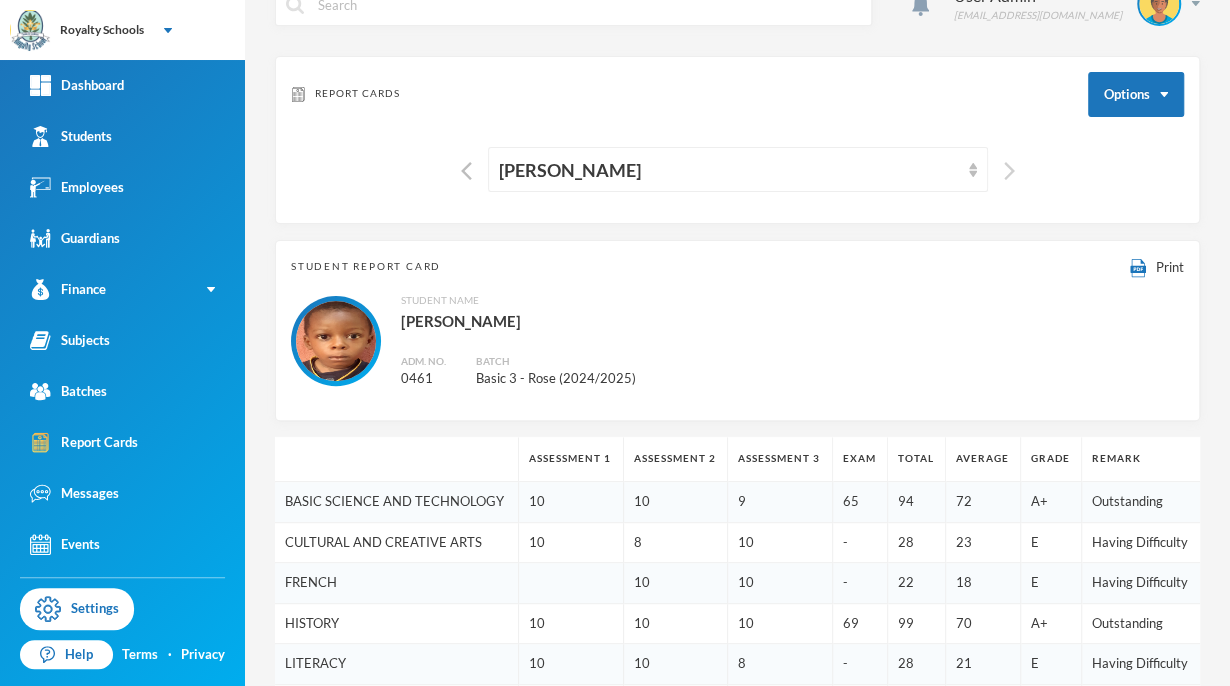 scroll, scrollTop: 0, scrollLeft: 0, axis: both 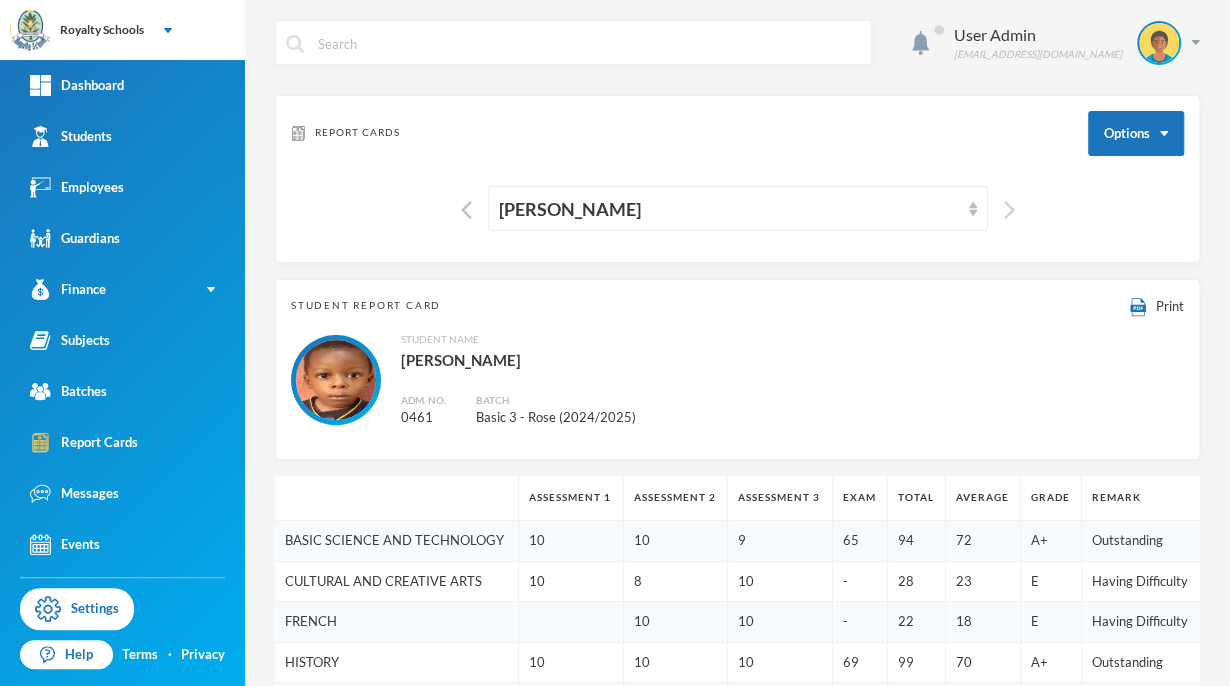 click at bounding box center (1009, 210) 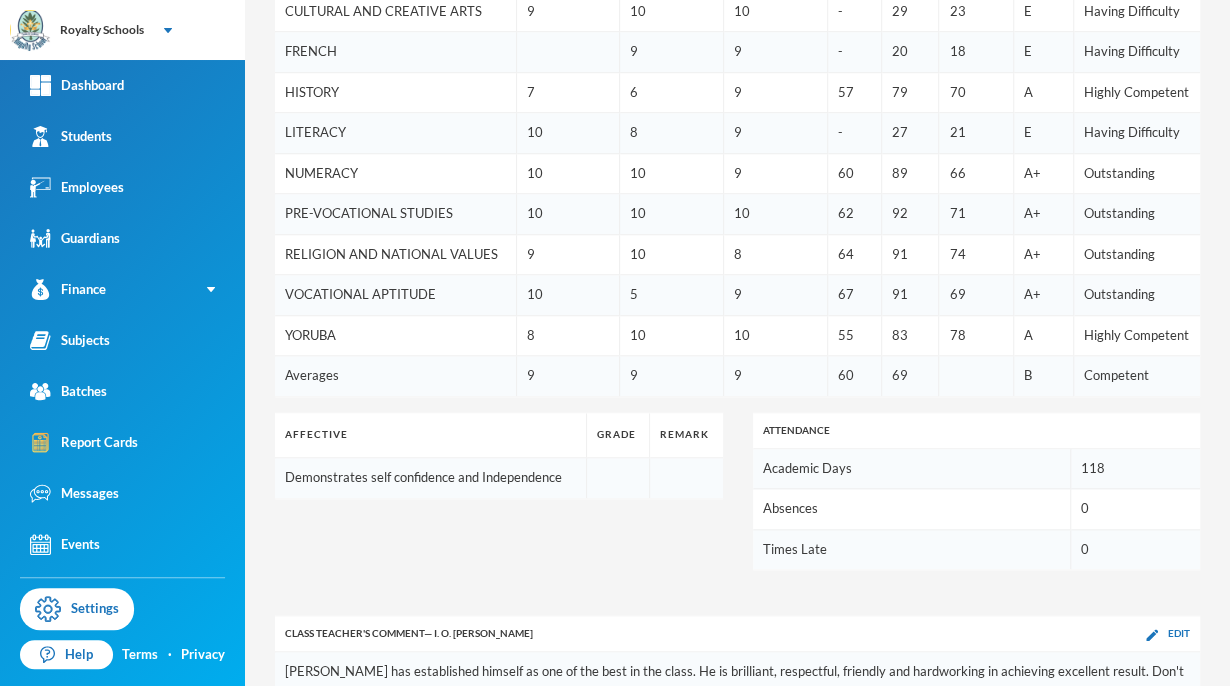 scroll, scrollTop: 0, scrollLeft: 0, axis: both 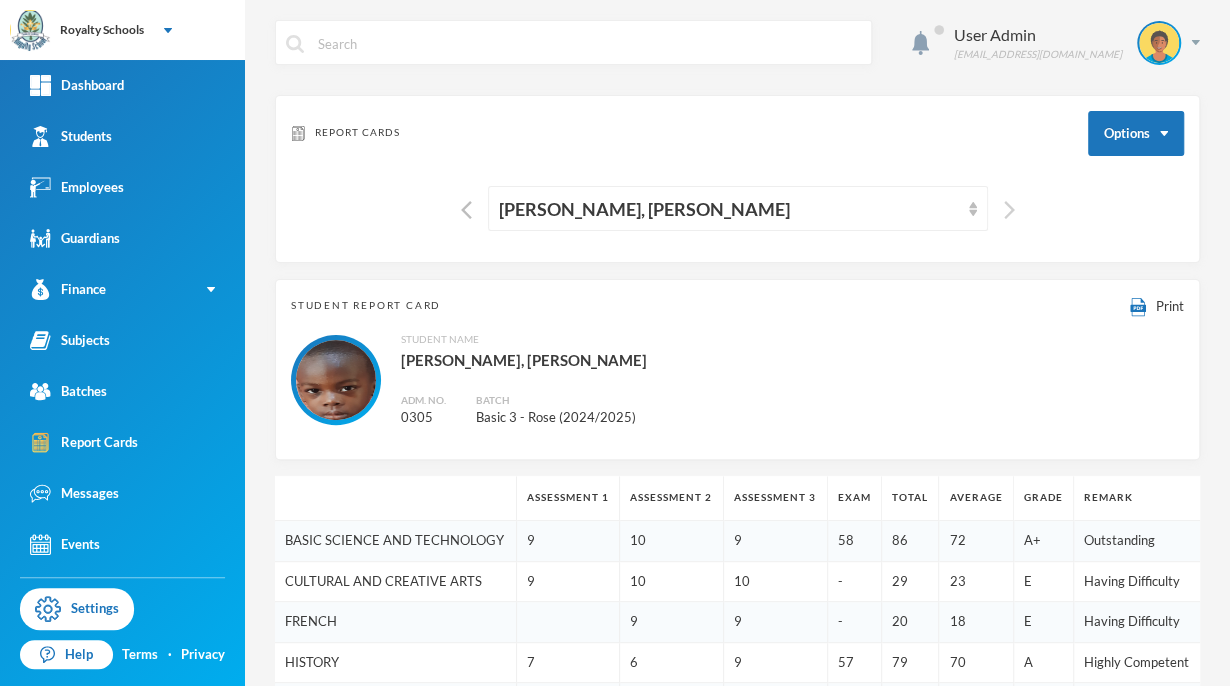 click at bounding box center [1009, 210] 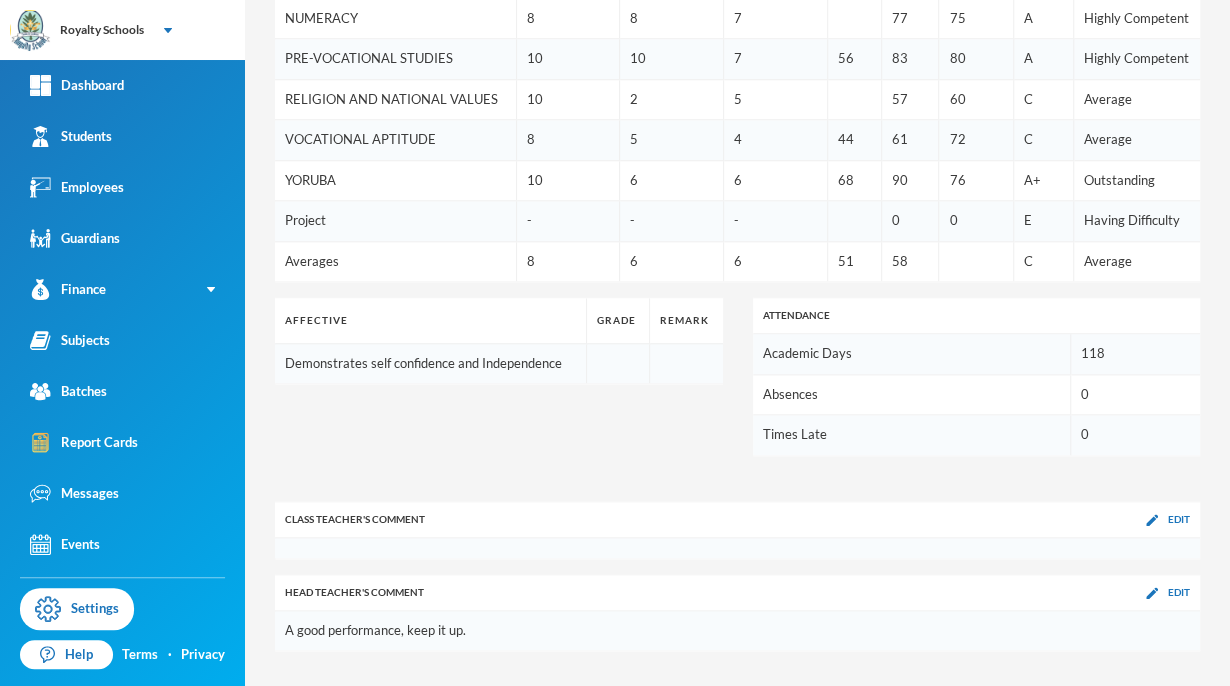 scroll, scrollTop: 777, scrollLeft: 0, axis: vertical 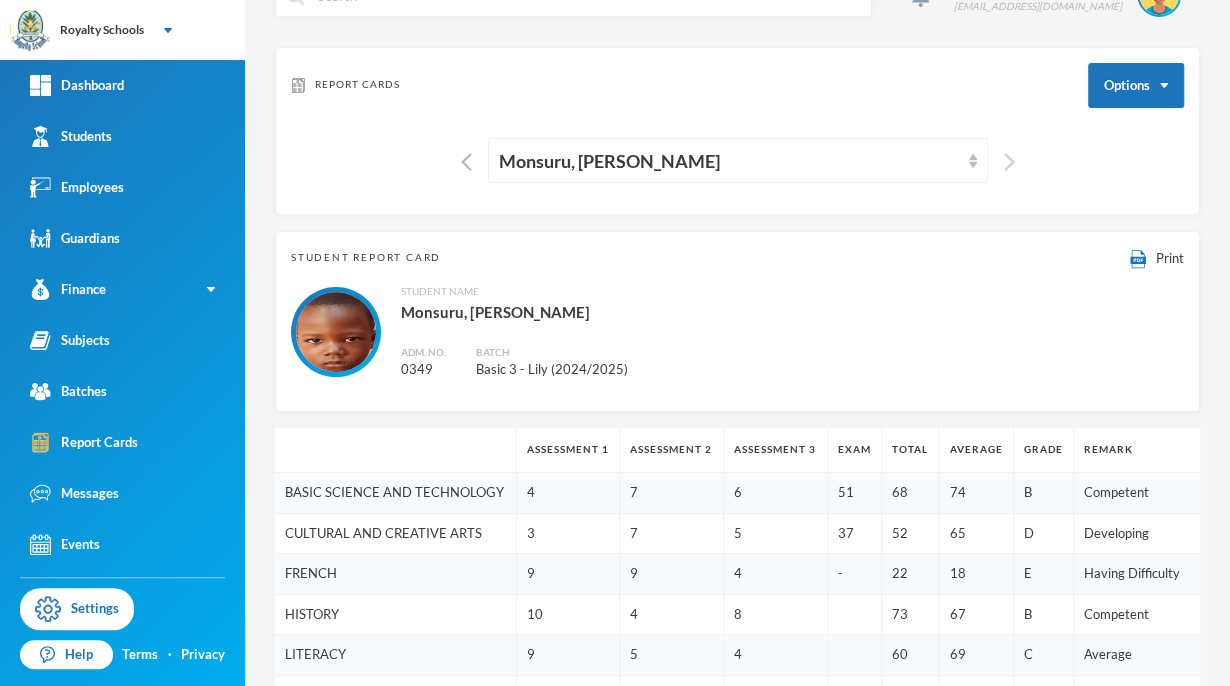 click at bounding box center [1009, 162] 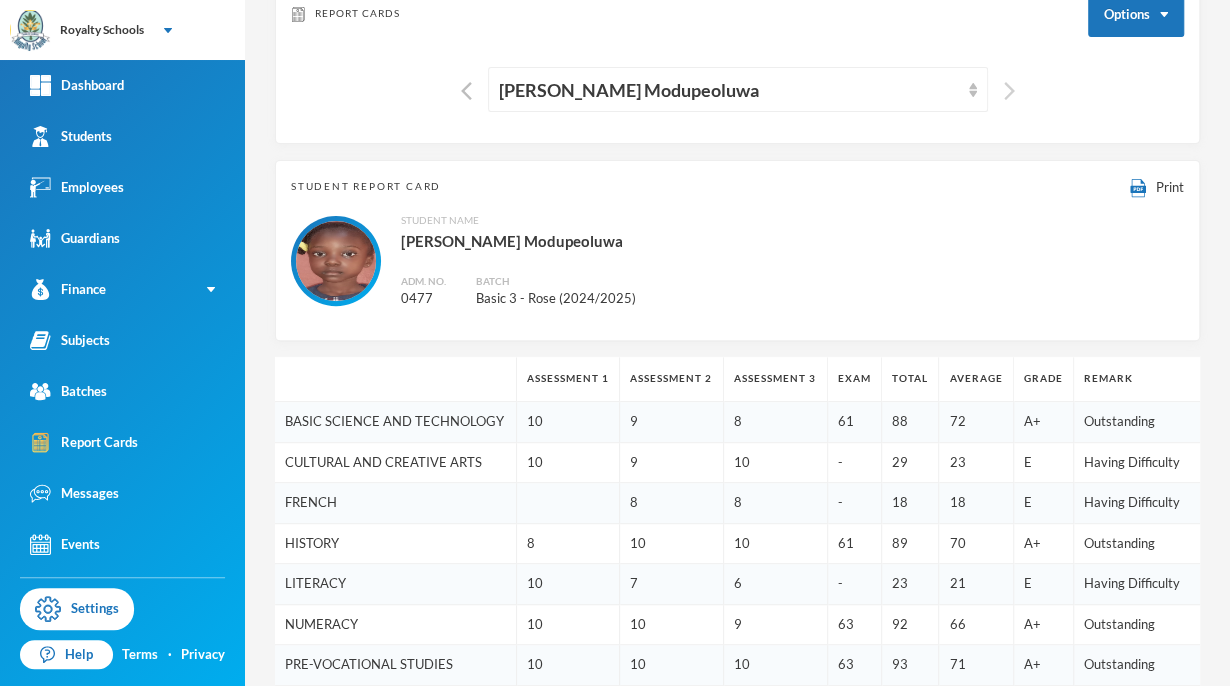 scroll, scrollTop: 0, scrollLeft: 0, axis: both 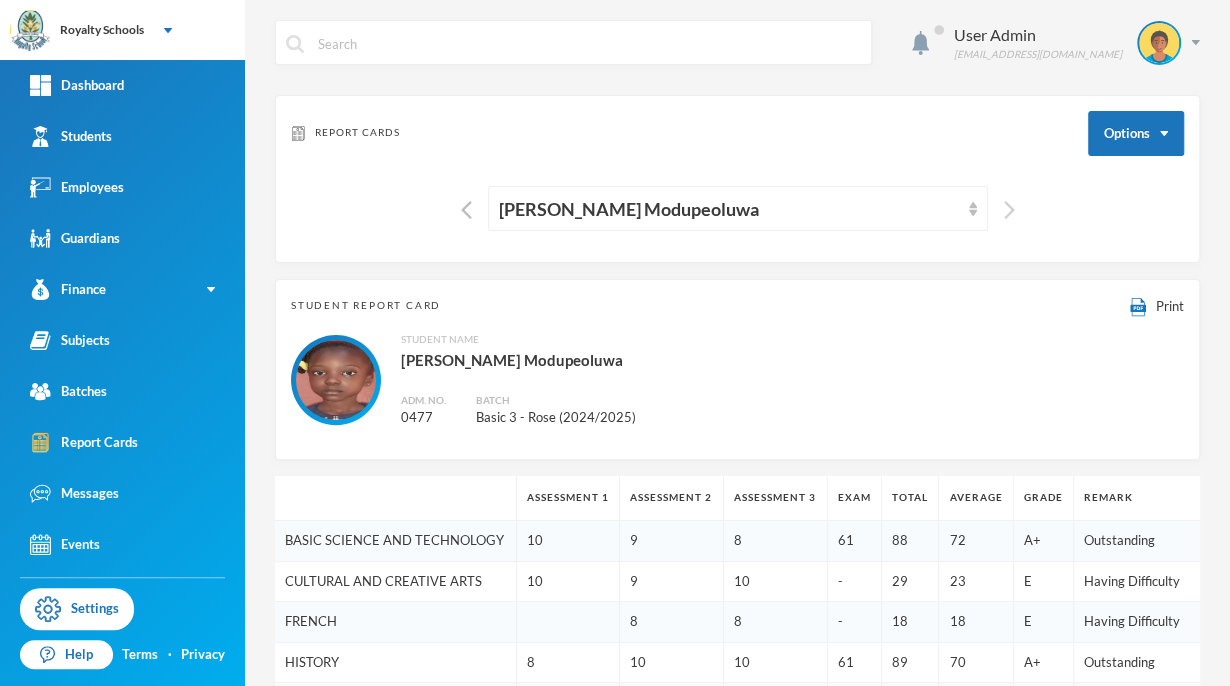 click at bounding box center [1009, 210] 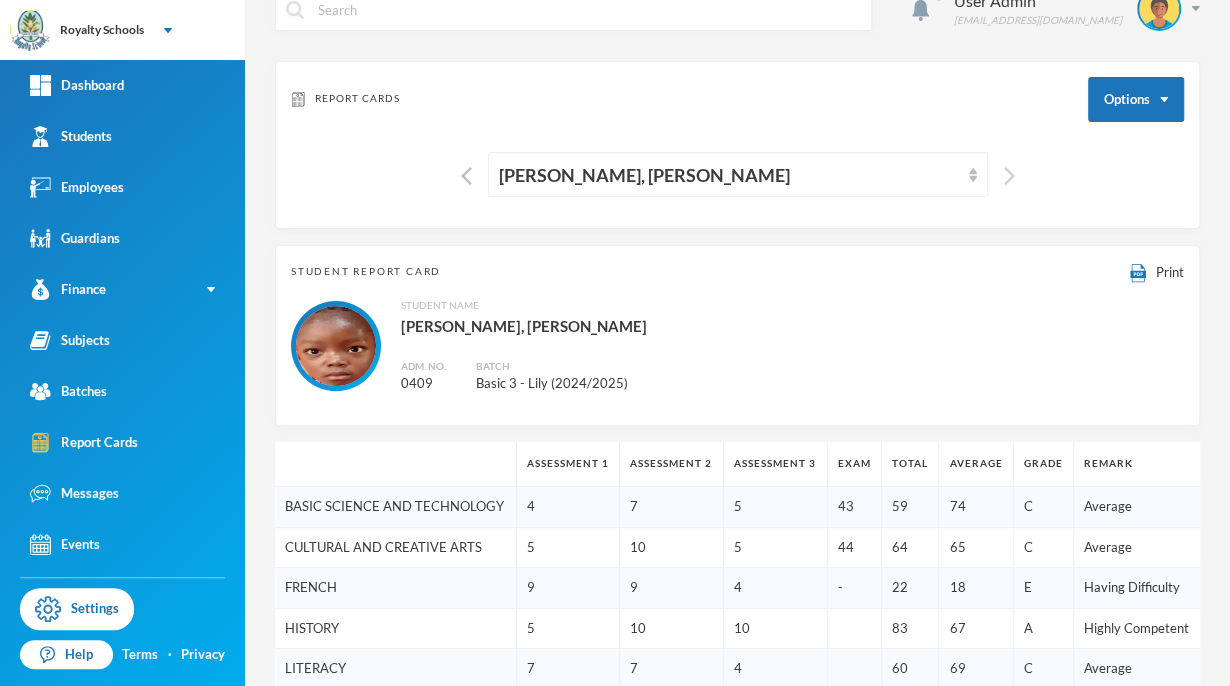 scroll, scrollTop: 52, scrollLeft: 0, axis: vertical 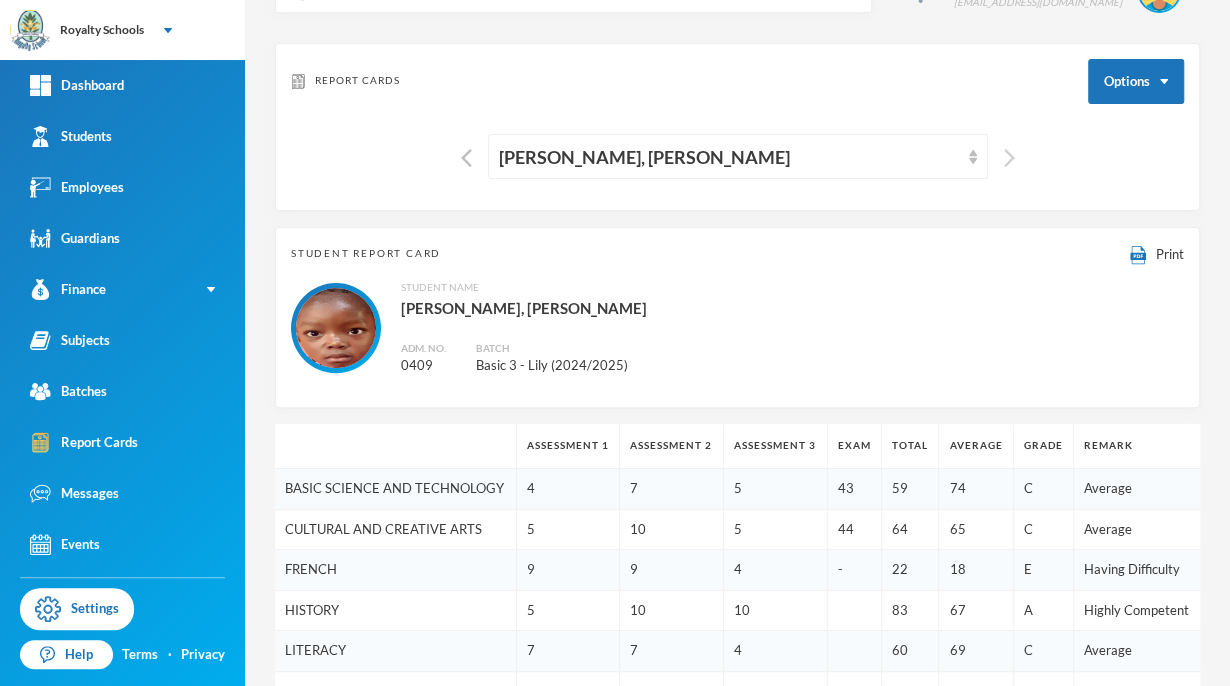 click at bounding box center [1009, 158] 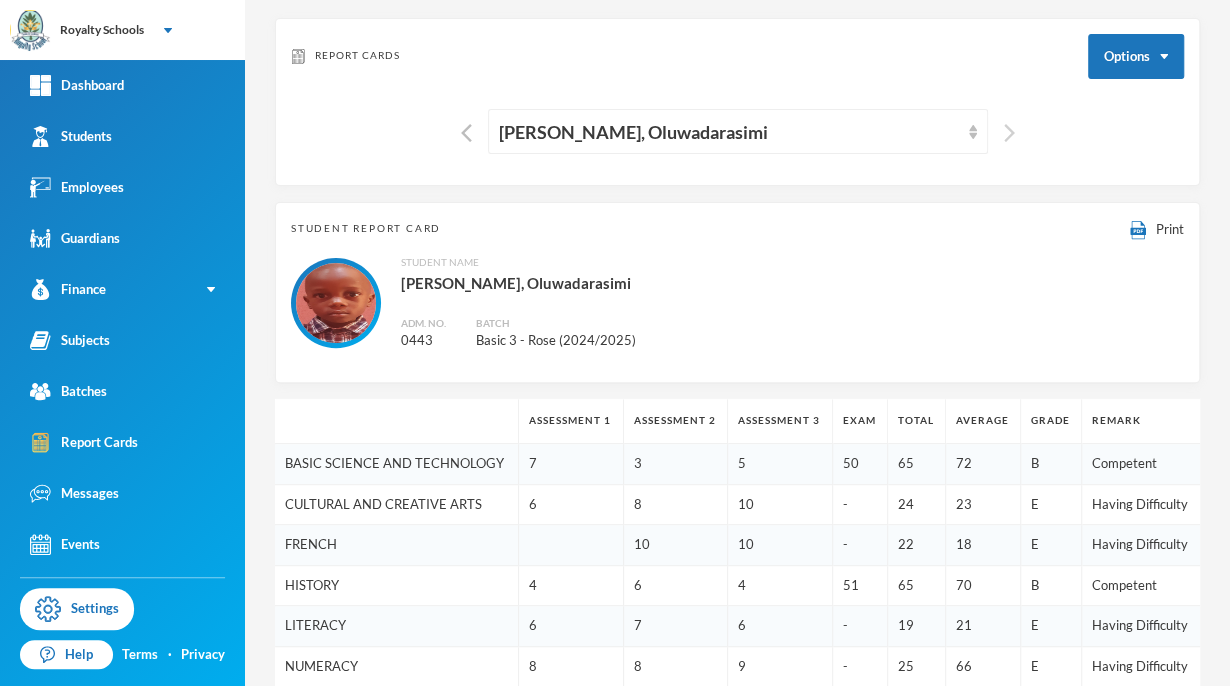 scroll, scrollTop: 64, scrollLeft: 0, axis: vertical 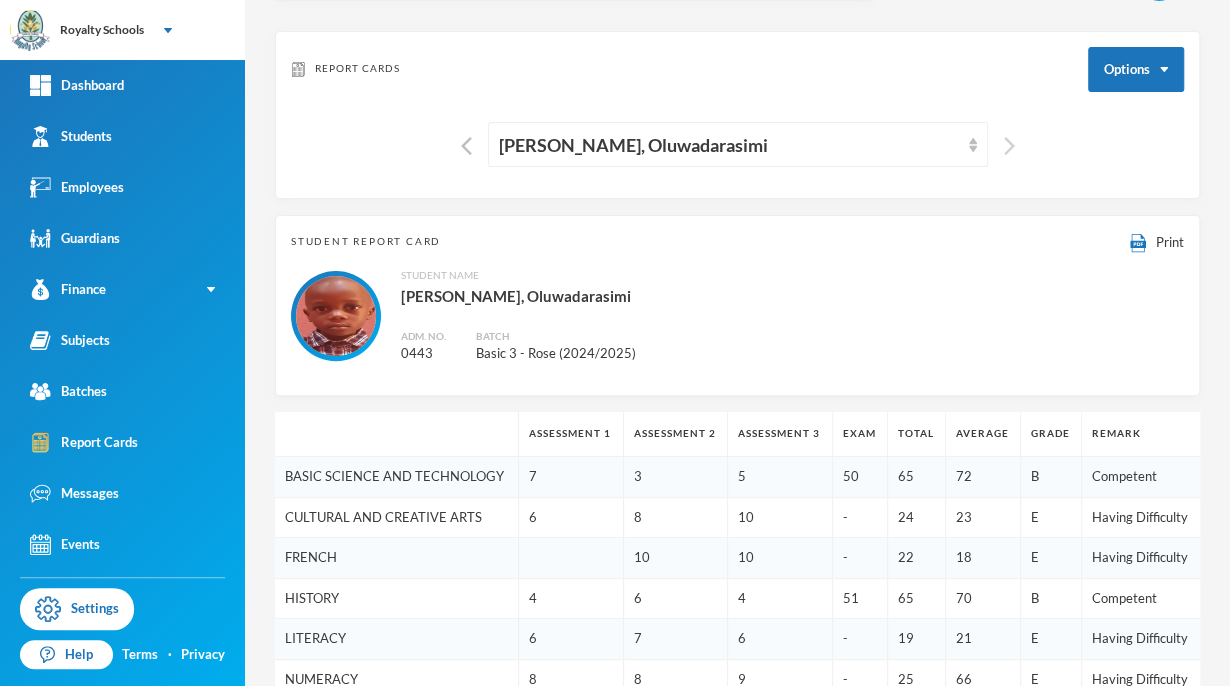 click at bounding box center [1009, 146] 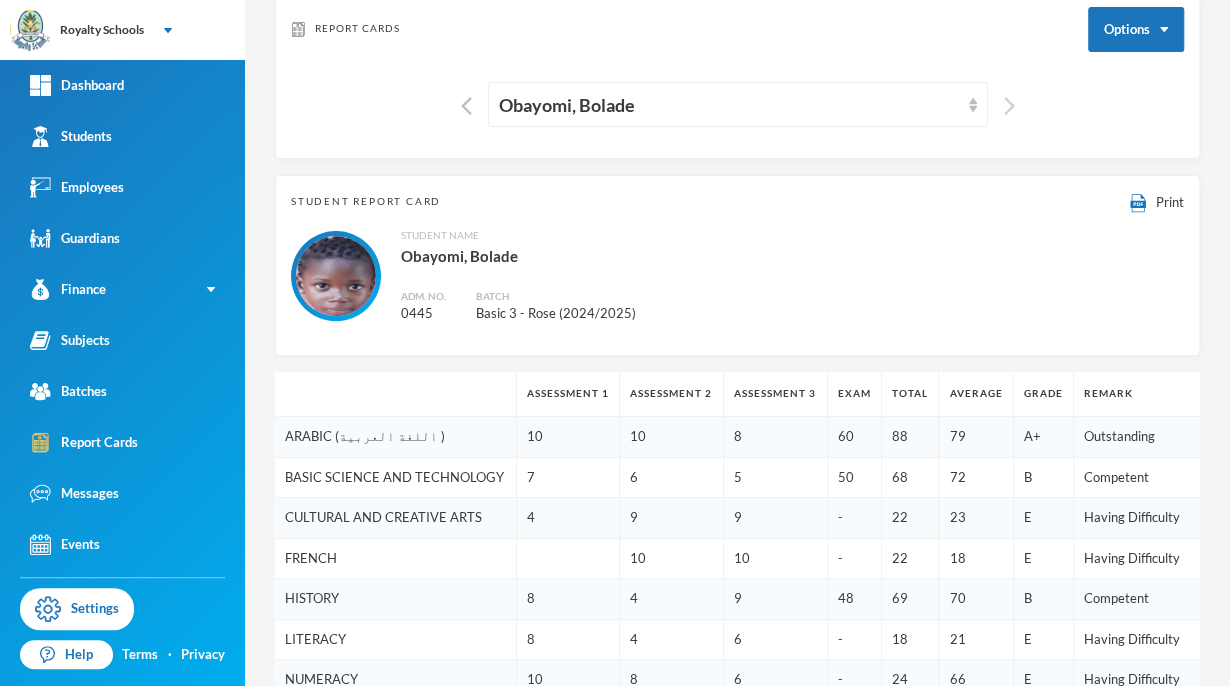 scroll, scrollTop: 0, scrollLeft: 0, axis: both 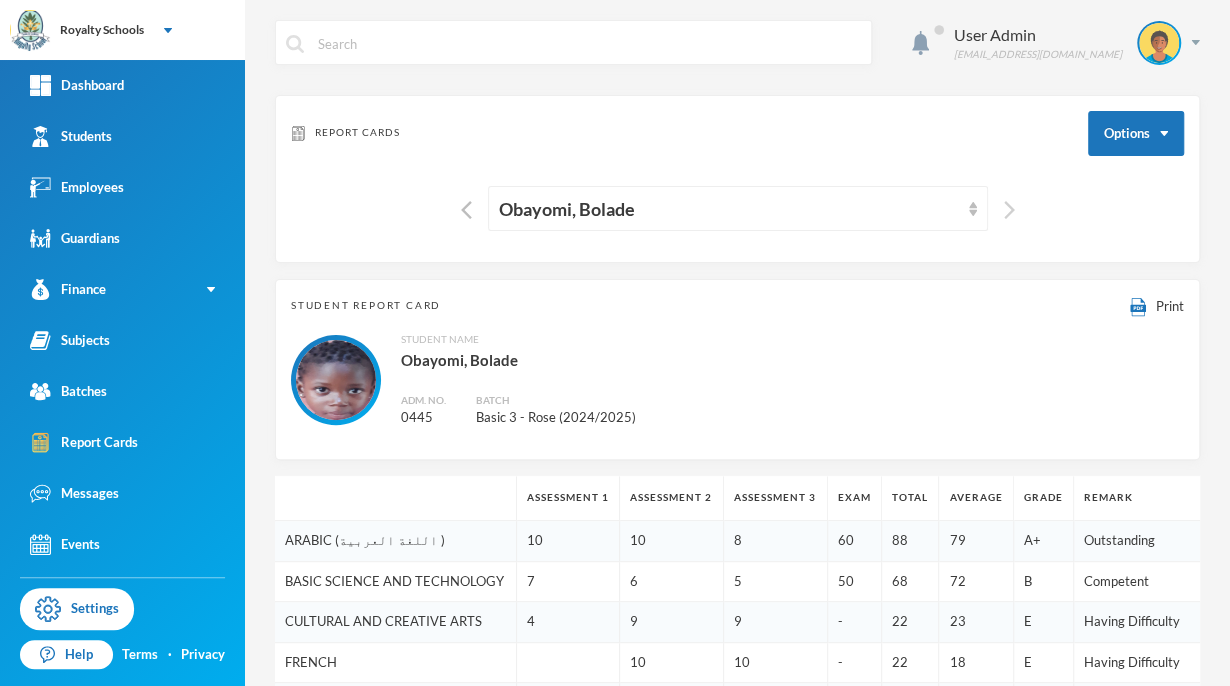 click at bounding box center (1009, 210) 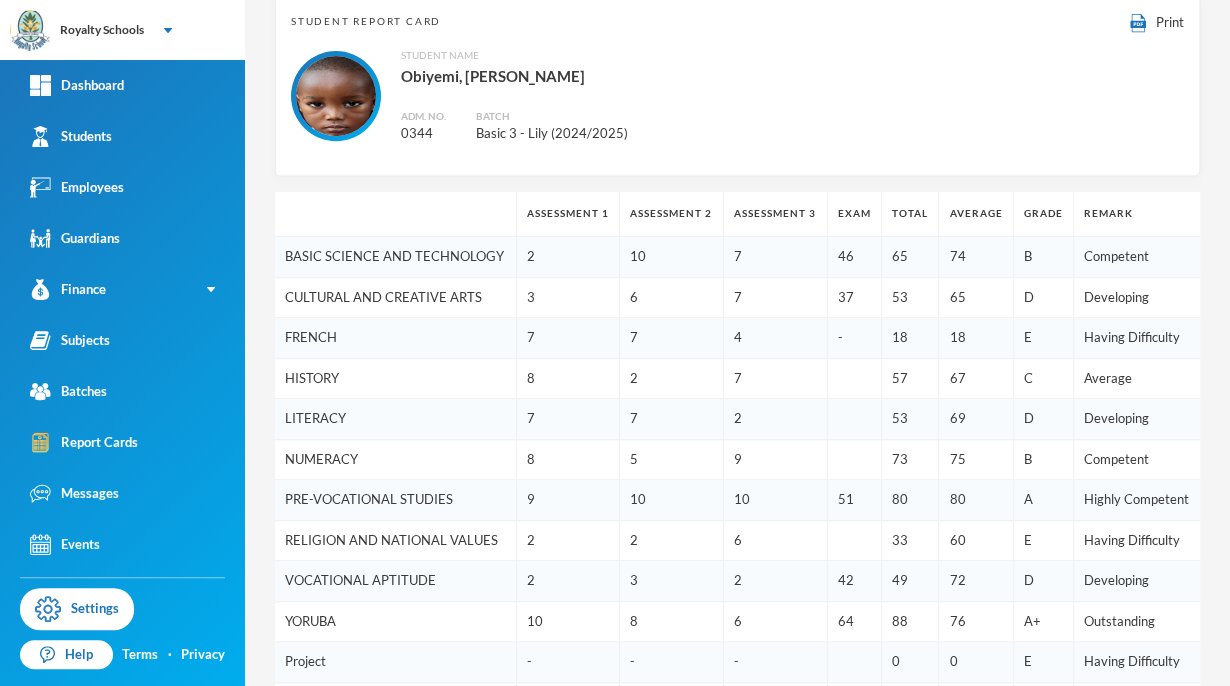 scroll, scrollTop: 0, scrollLeft: 0, axis: both 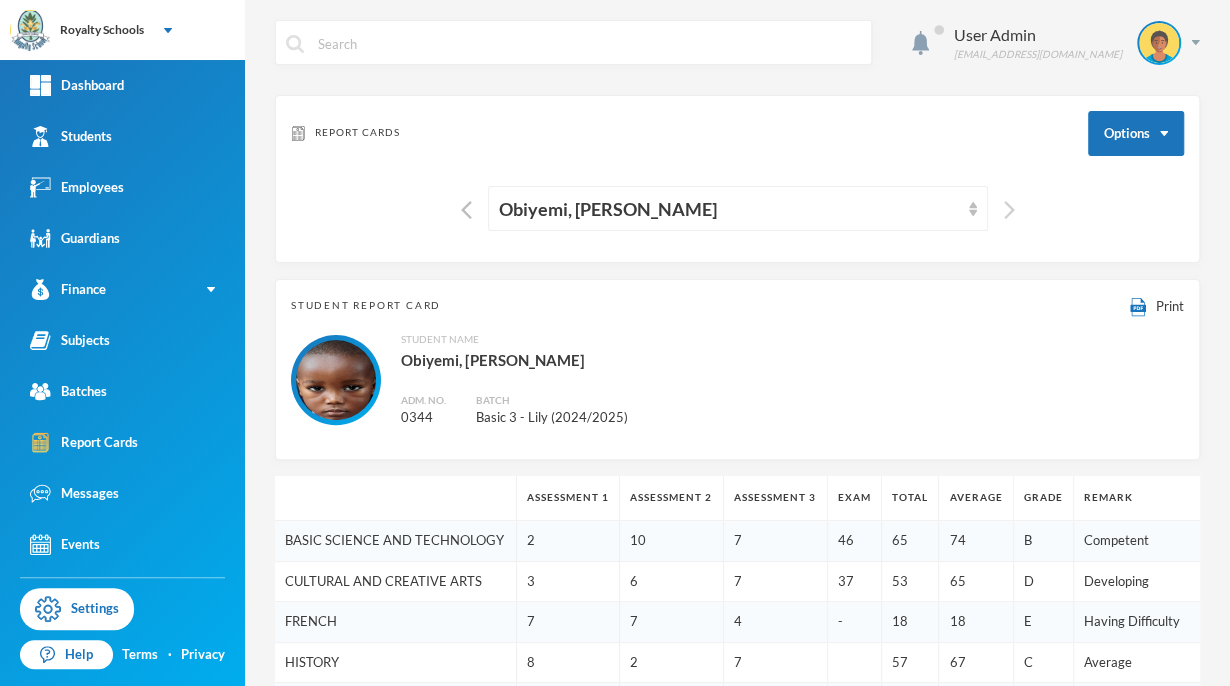 click at bounding box center [1009, 210] 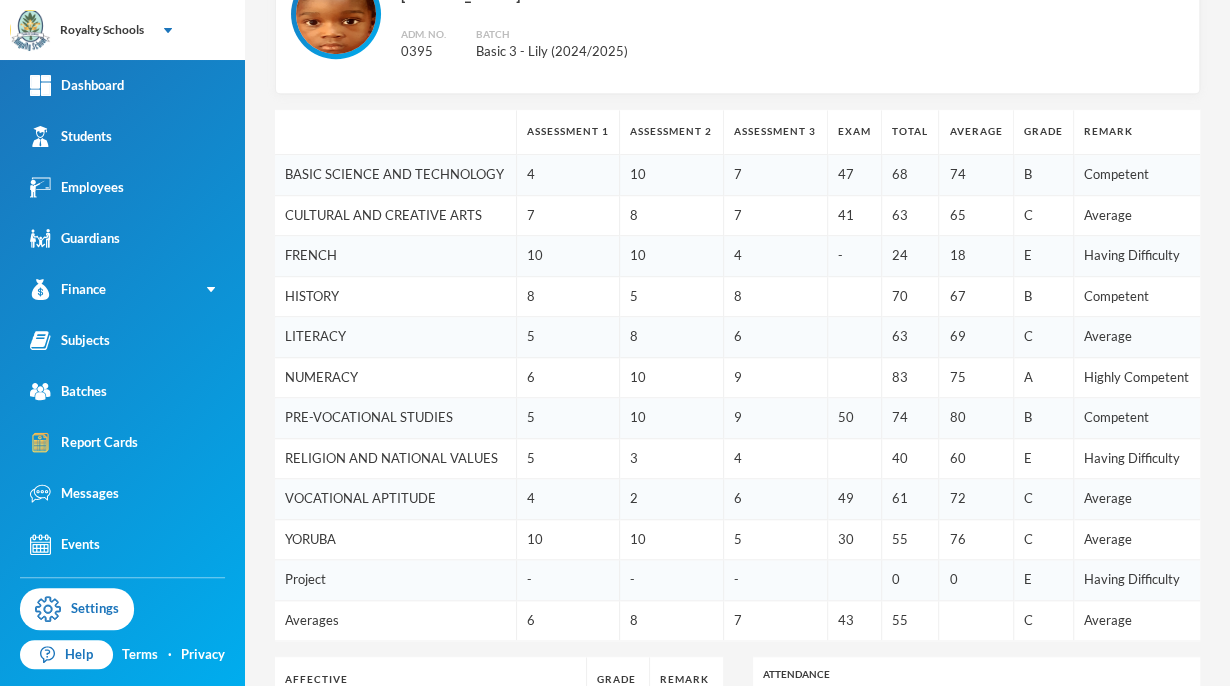 scroll, scrollTop: 0, scrollLeft: 0, axis: both 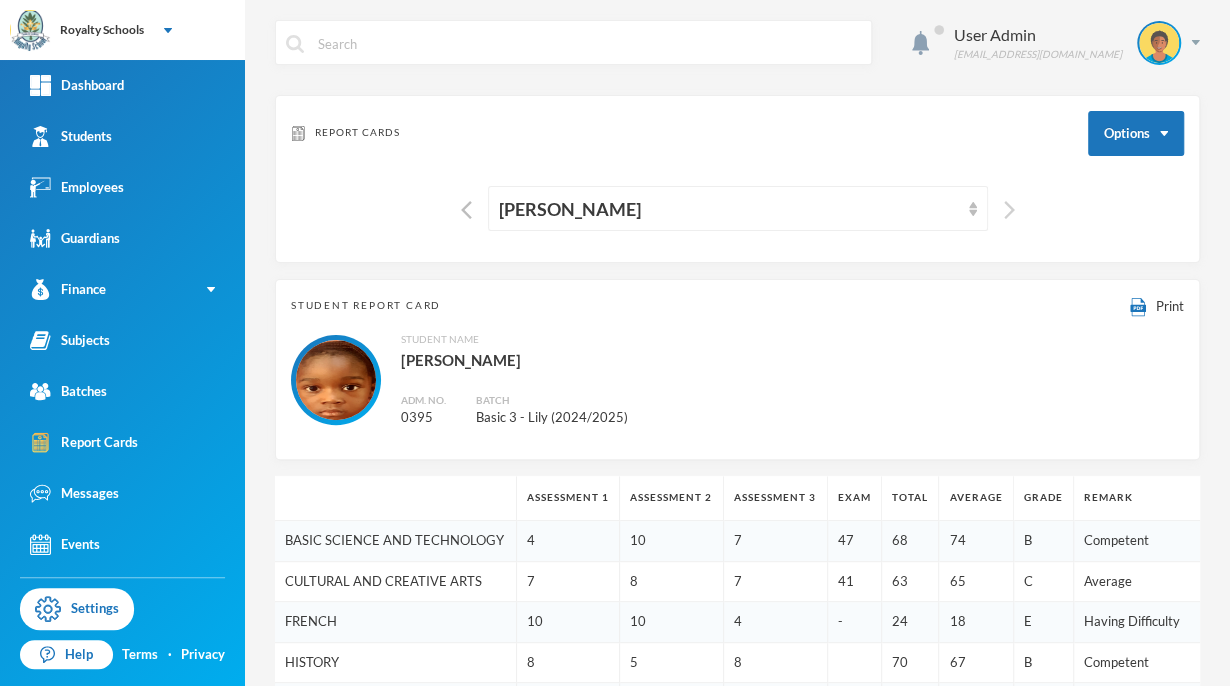 click at bounding box center [1009, 210] 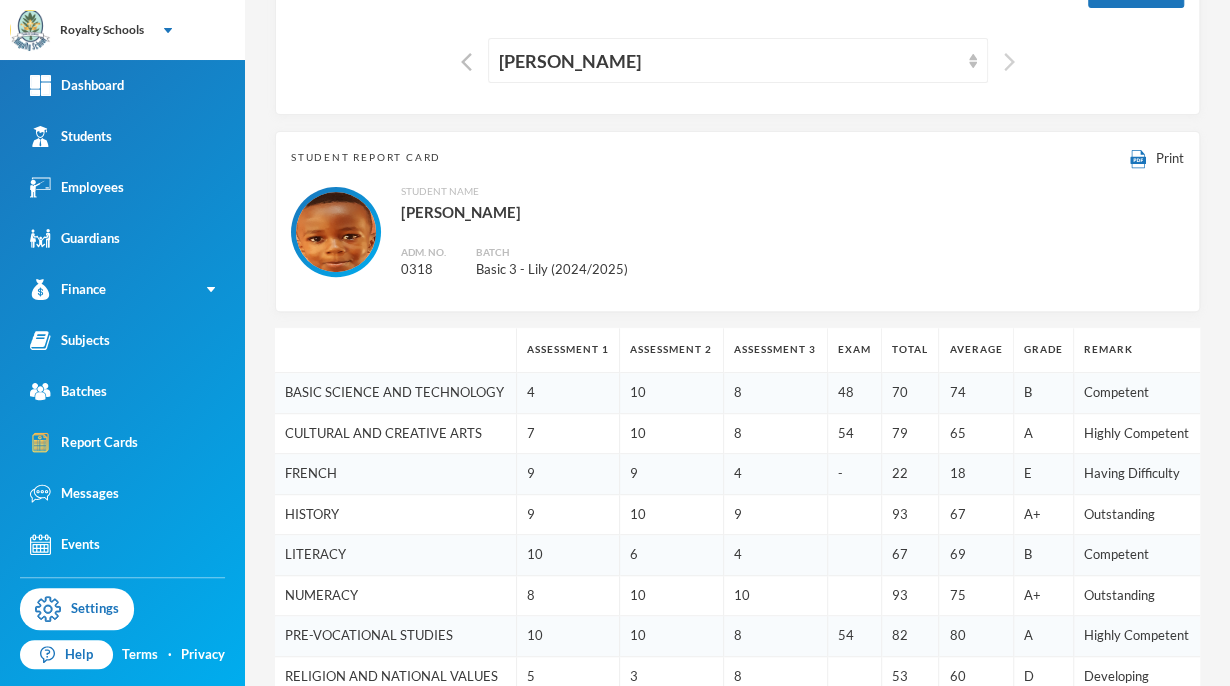 scroll, scrollTop: 0, scrollLeft: 0, axis: both 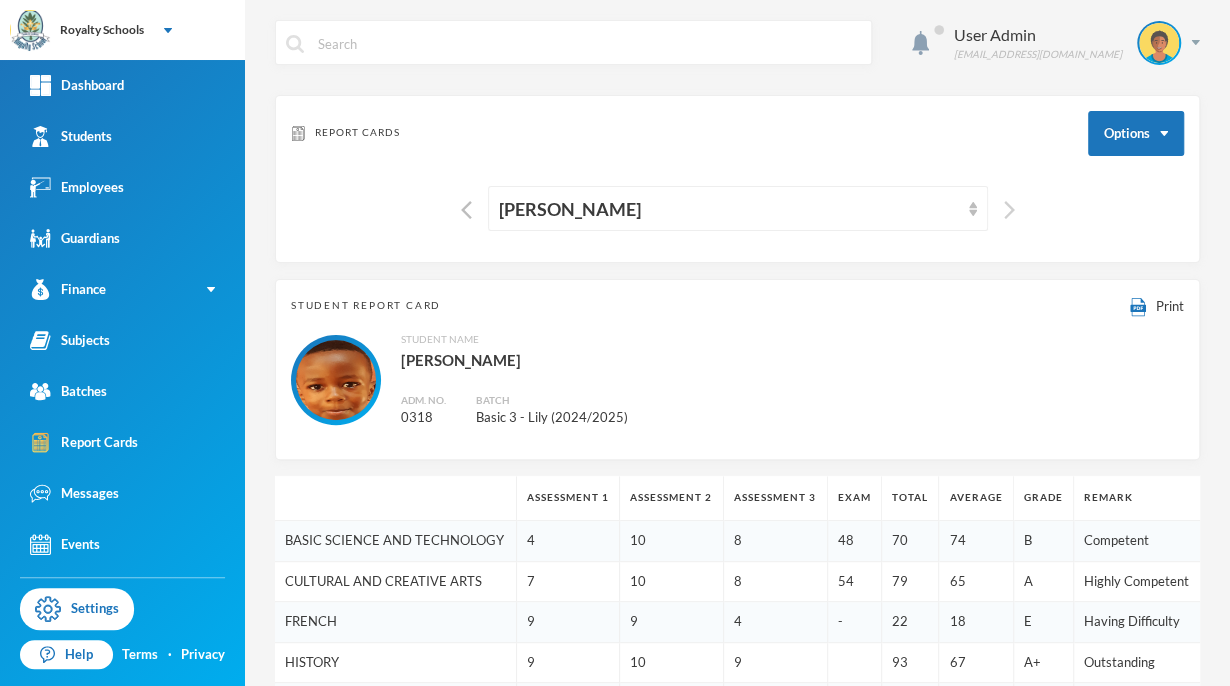 click at bounding box center (1009, 210) 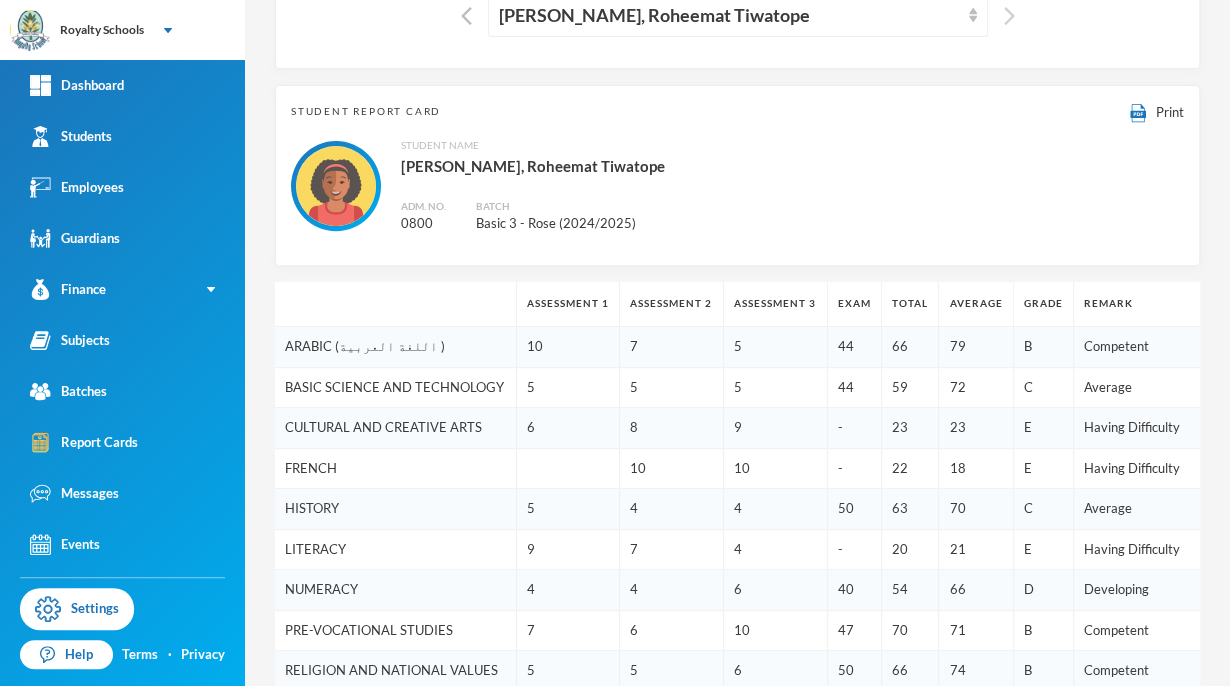 scroll, scrollTop: 0, scrollLeft: 0, axis: both 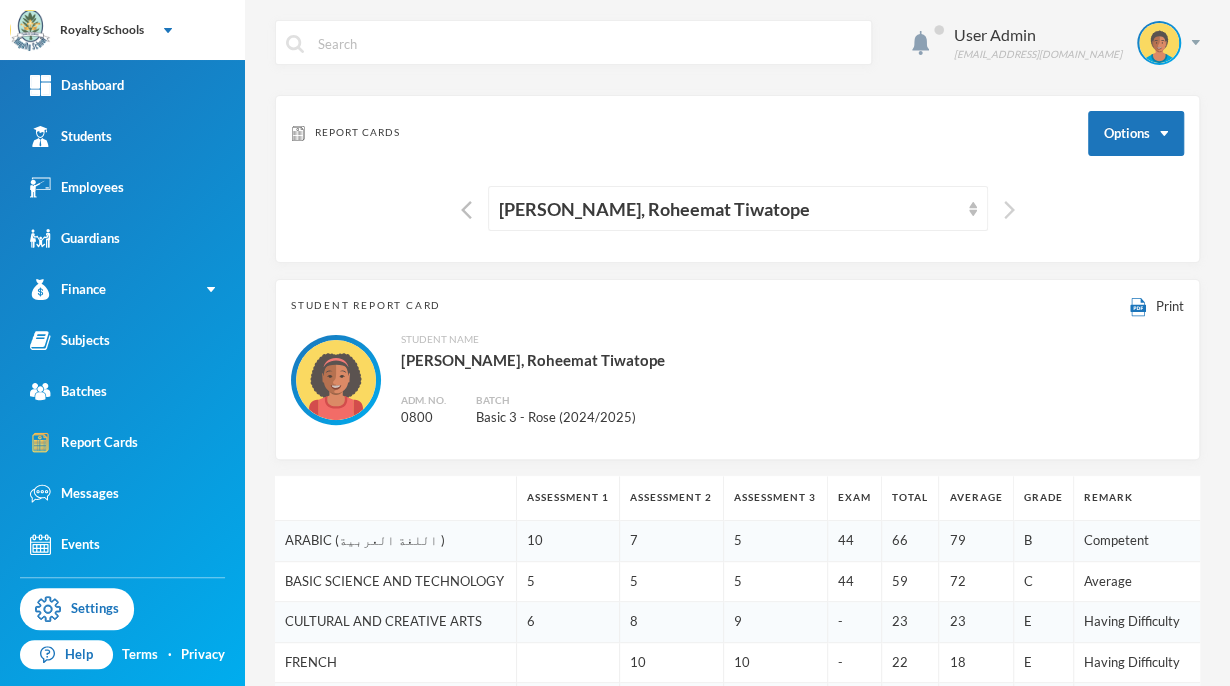 click at bounding box center [1009, 210] 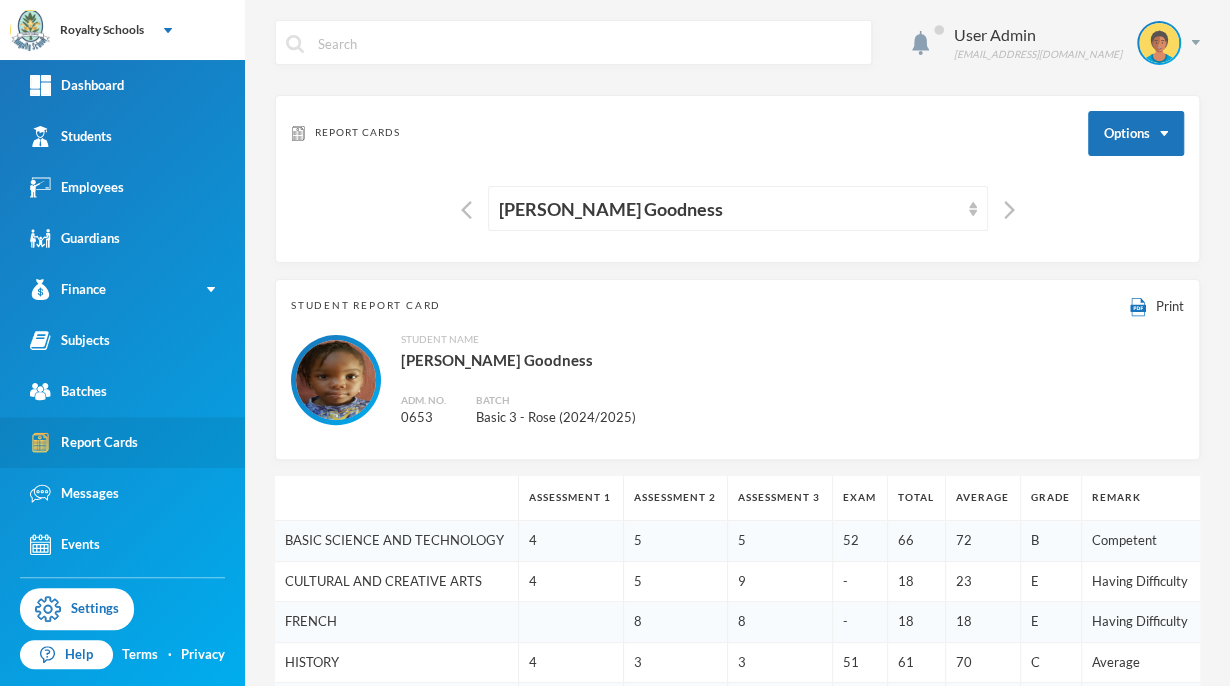 click on "Report Cards" at bounding box center [84, 442] 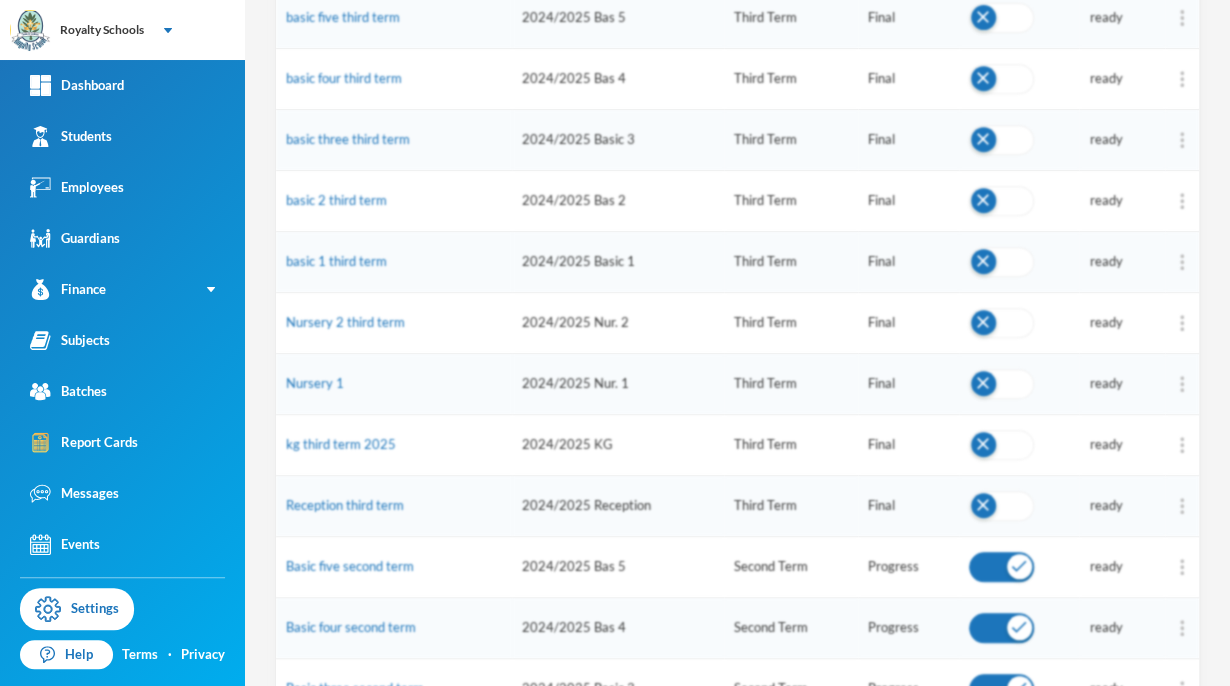 scroll, scrollTop: 370, scrollLeft: 0, axis: vertical 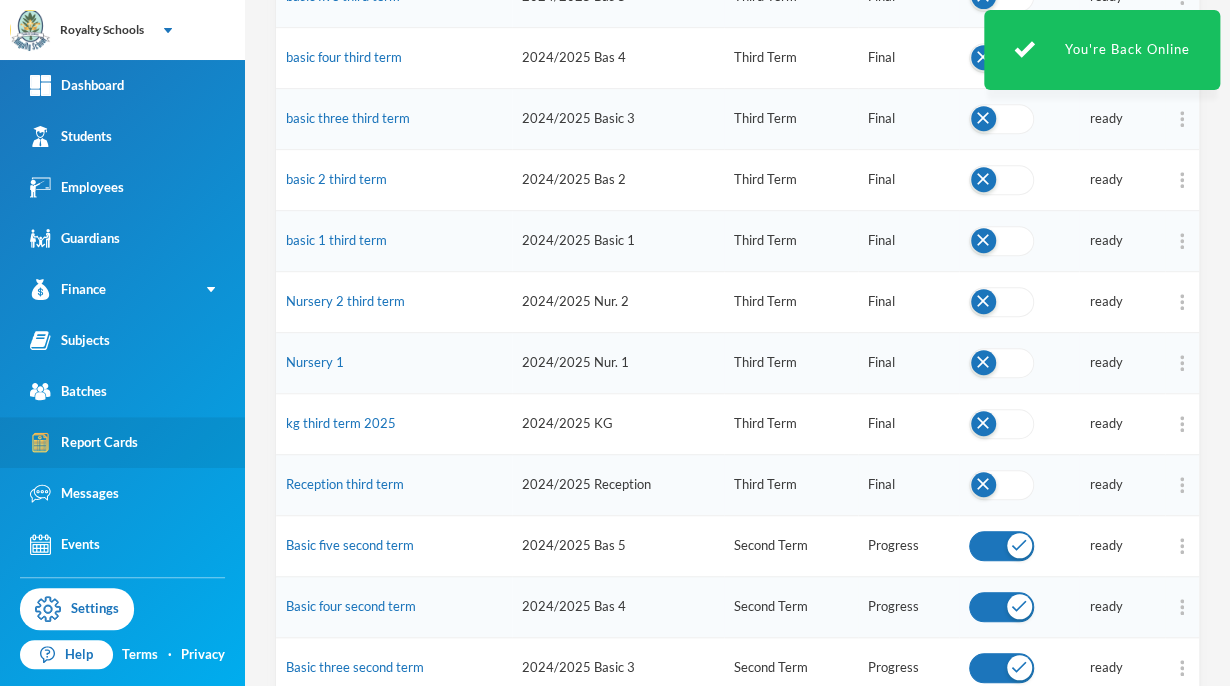 click on "Report Cards" at bounding box center (84, 442) 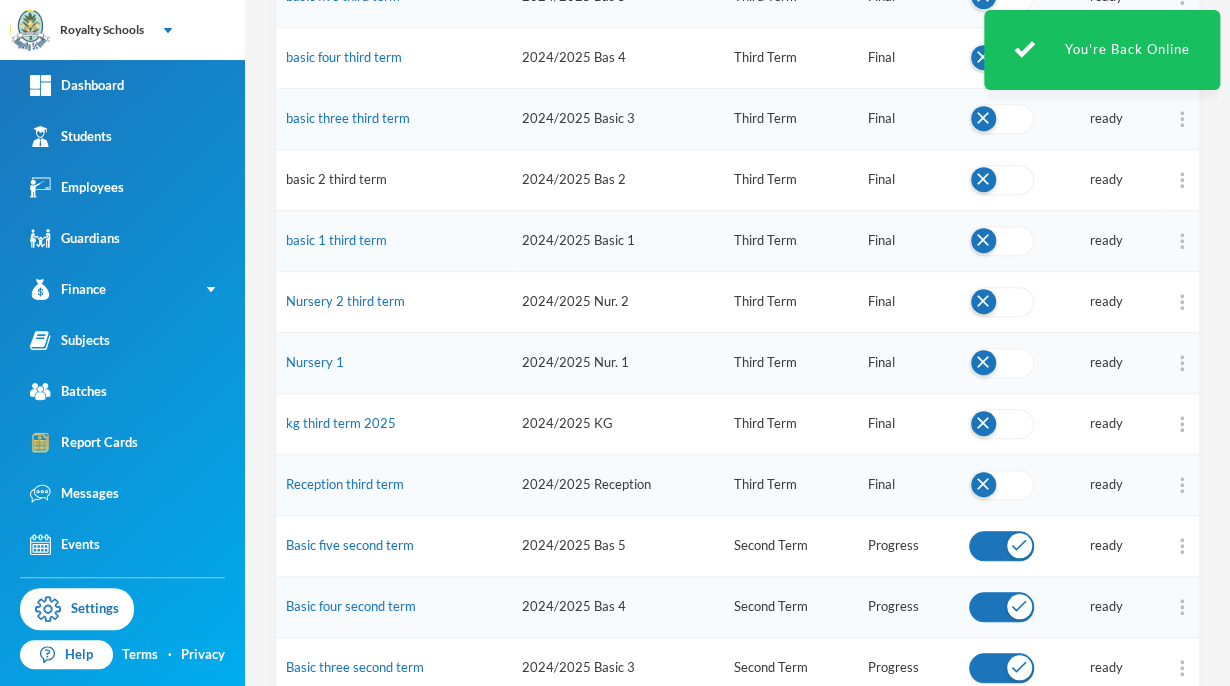 click on "basic 2 third term" at bounding box center [336, 179] 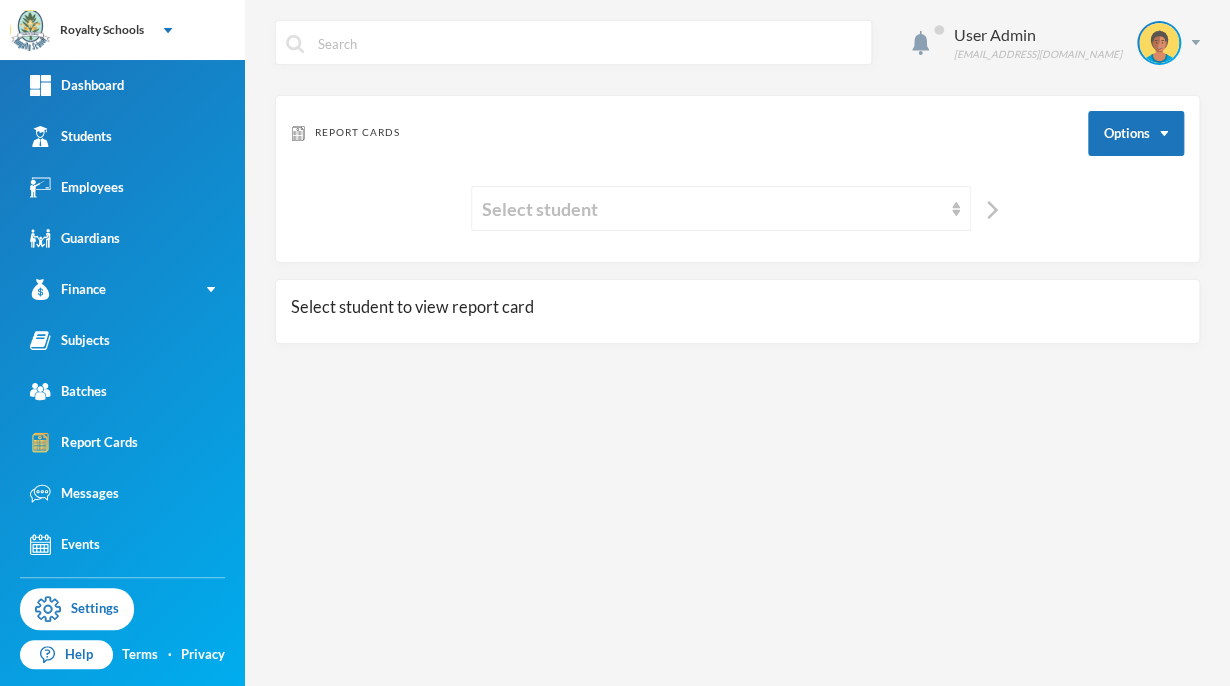 scroll, scrollTop: 0, scrollLeft: 0, axis: both 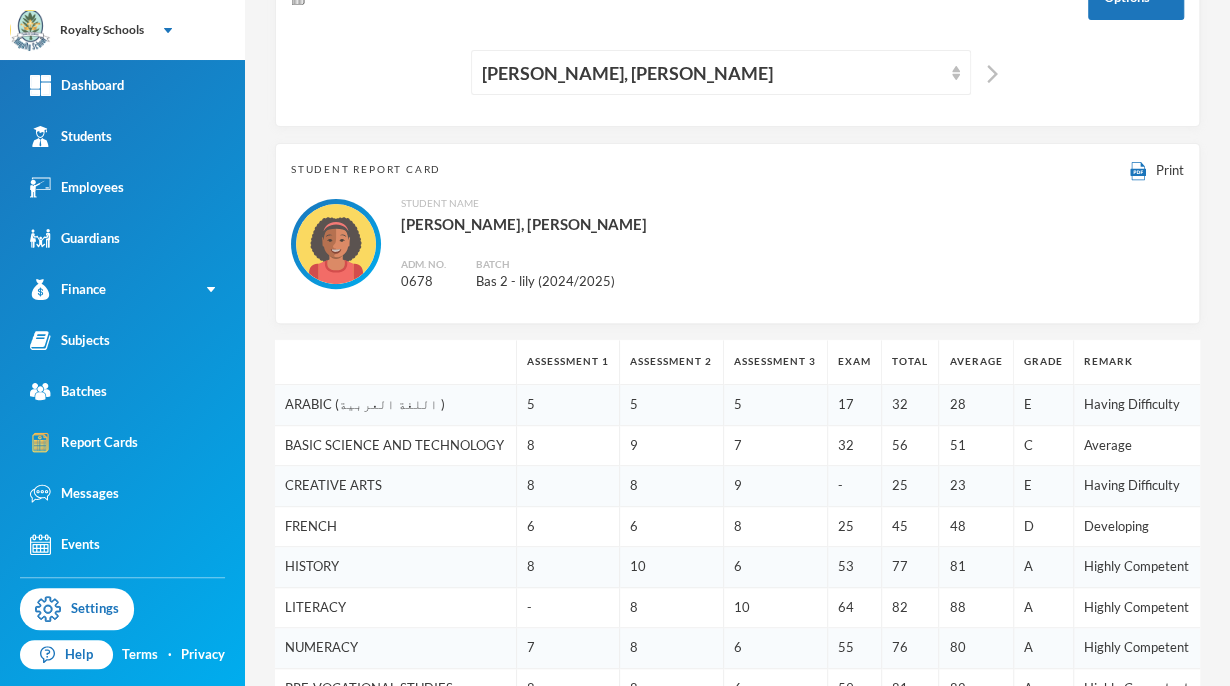 type 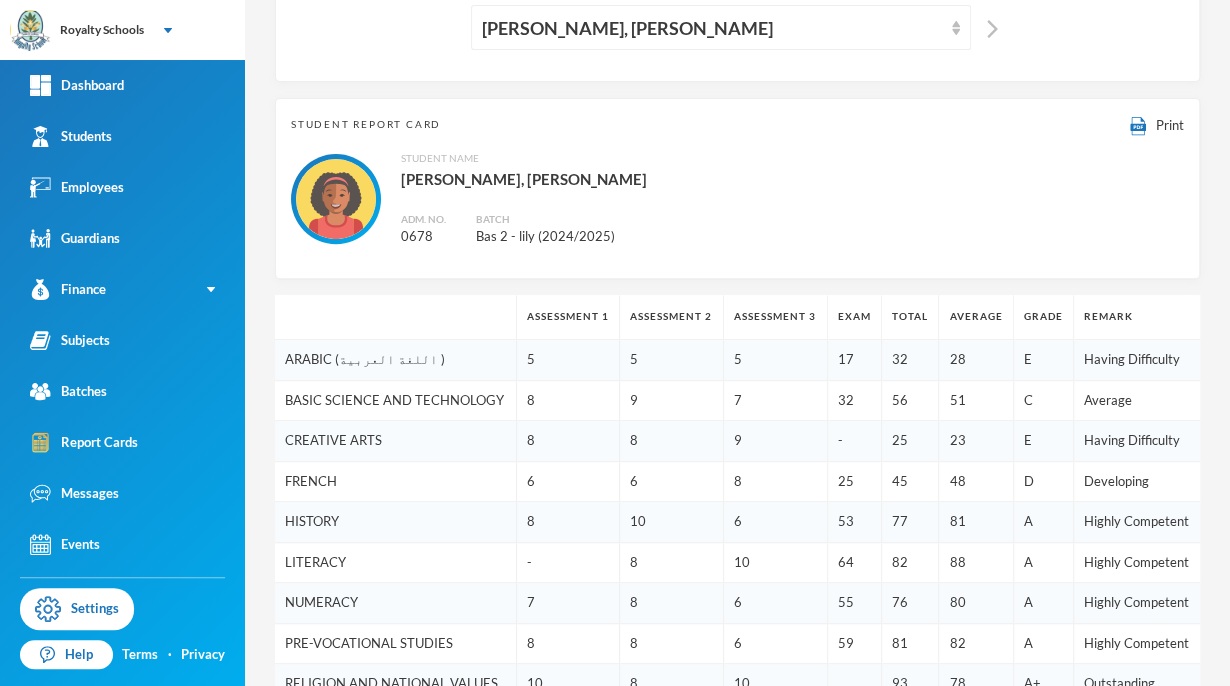 scroll, scrollTop: 0, scrollLeft: 0, axis: both 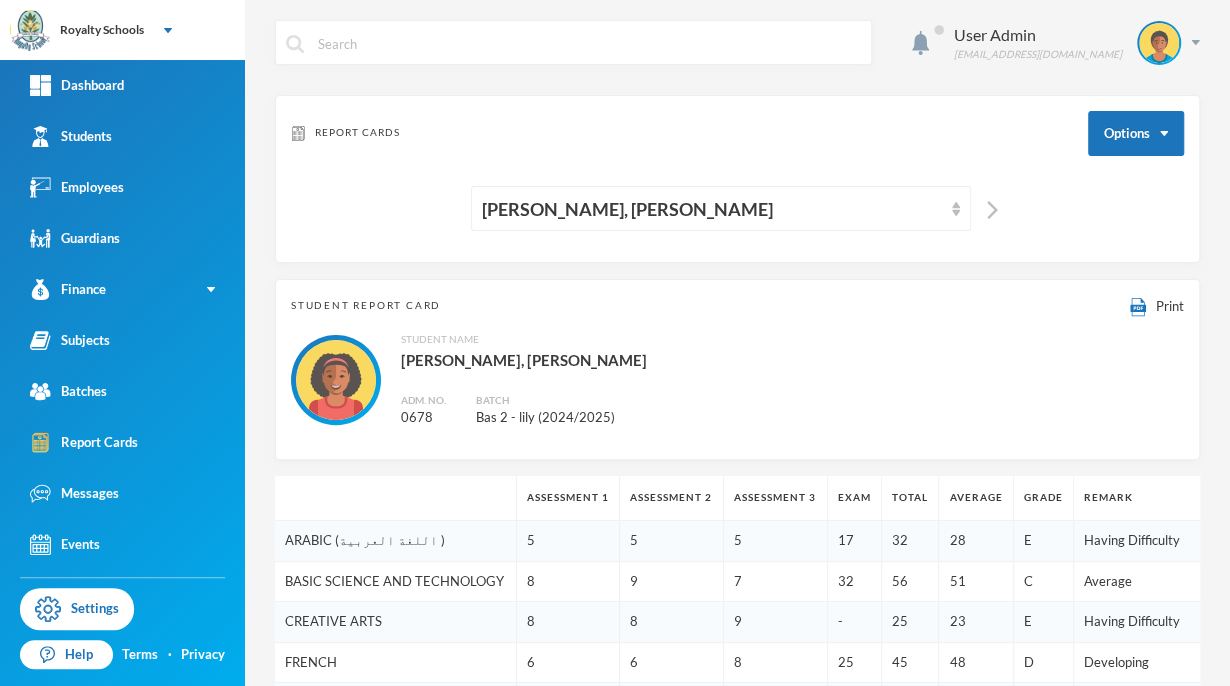 click at bounding box center [987, 208] 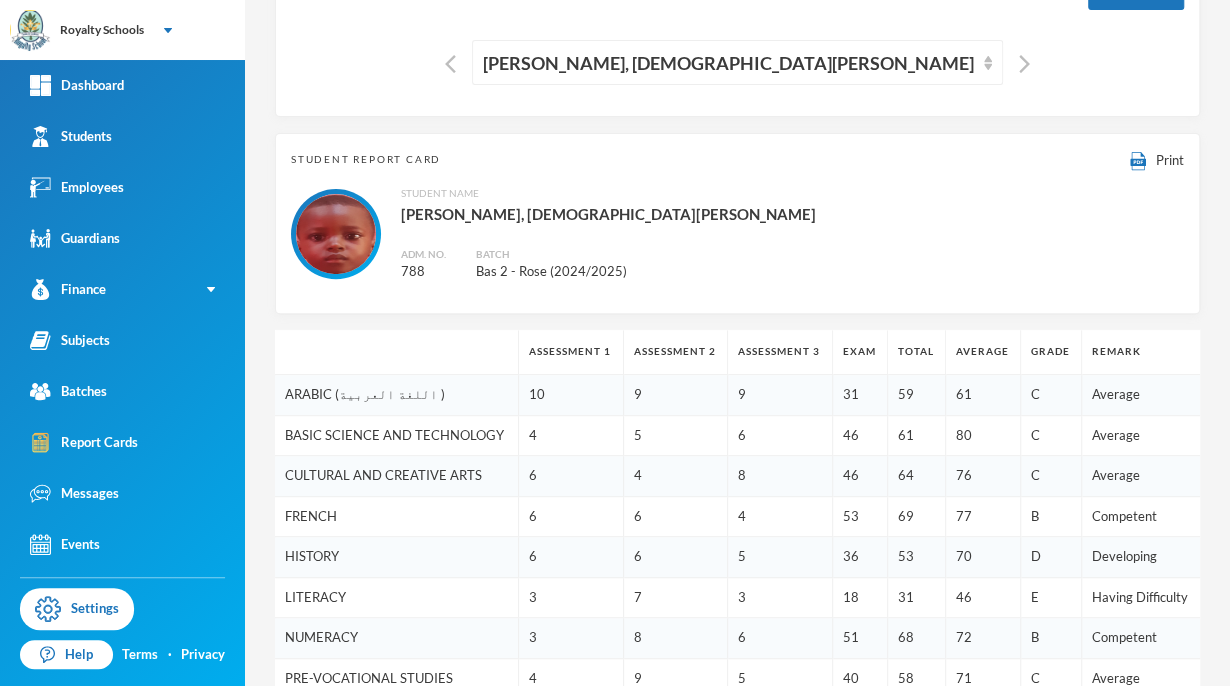 scroll, scrollTop: 0, scrollLeft: 0, axis: both 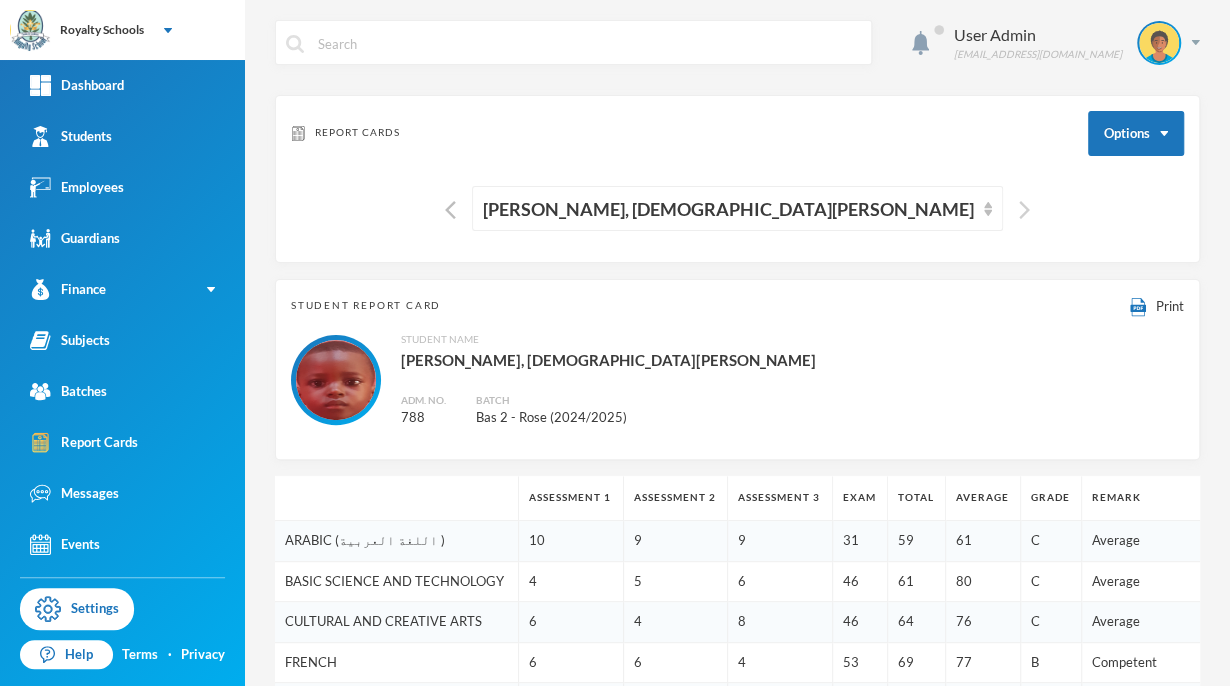 click at bounding box center (1024, 210) 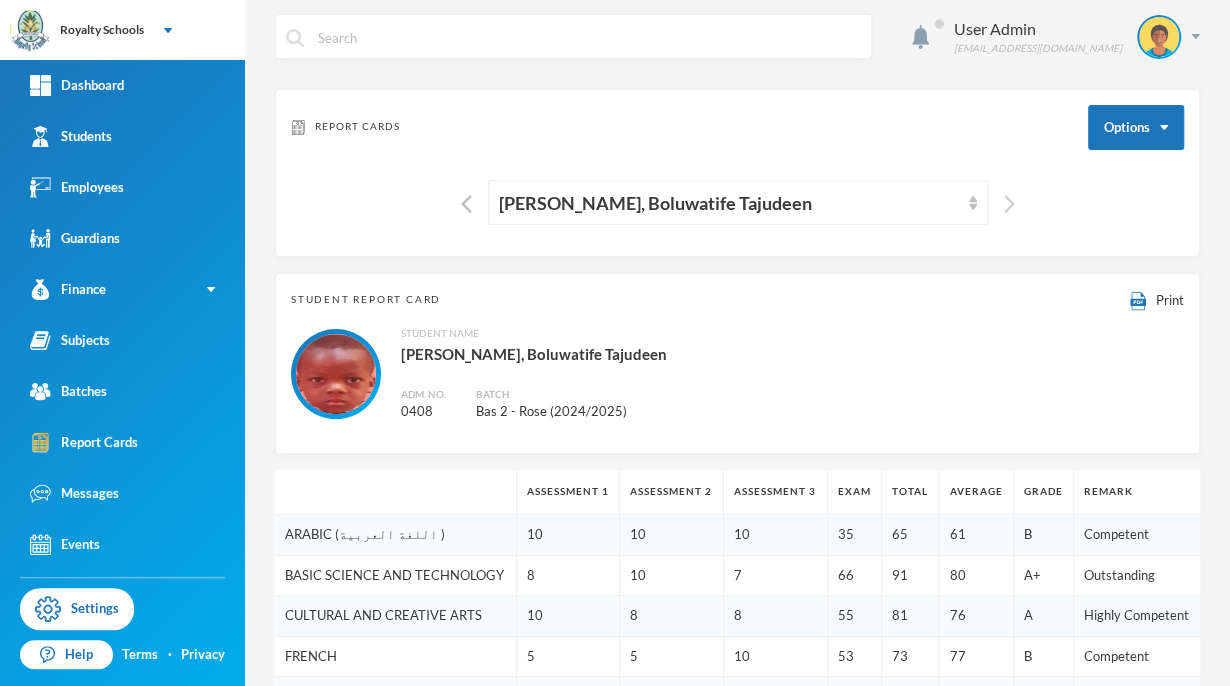 scroll, scrollTop: 0, scrollLeft: 0, axis: both 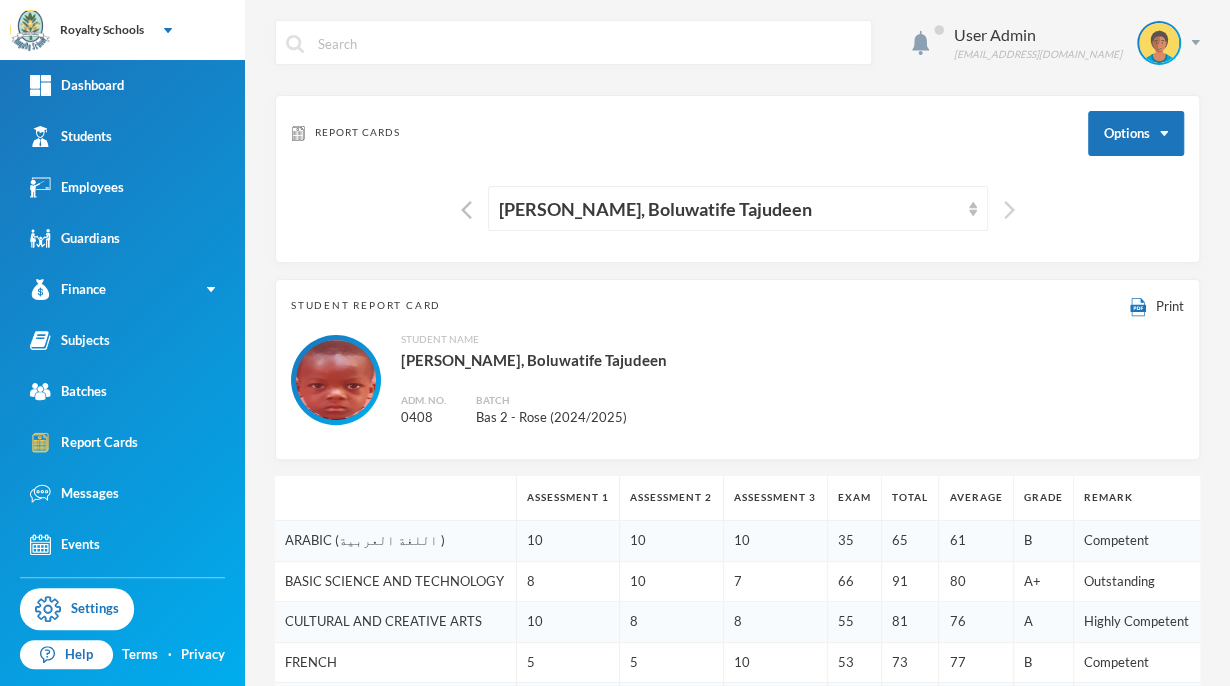 click at bounding box center (1009, 210) 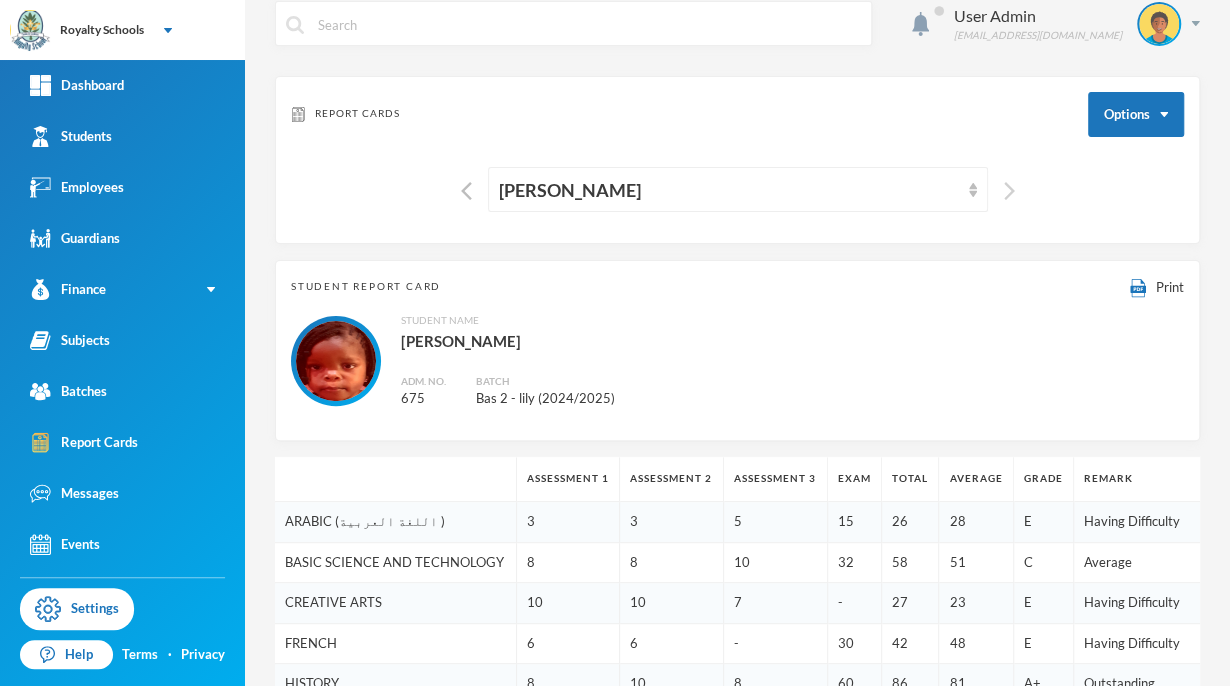 scroll, scrollTop: 0, scrollLeft: 0, axis: both 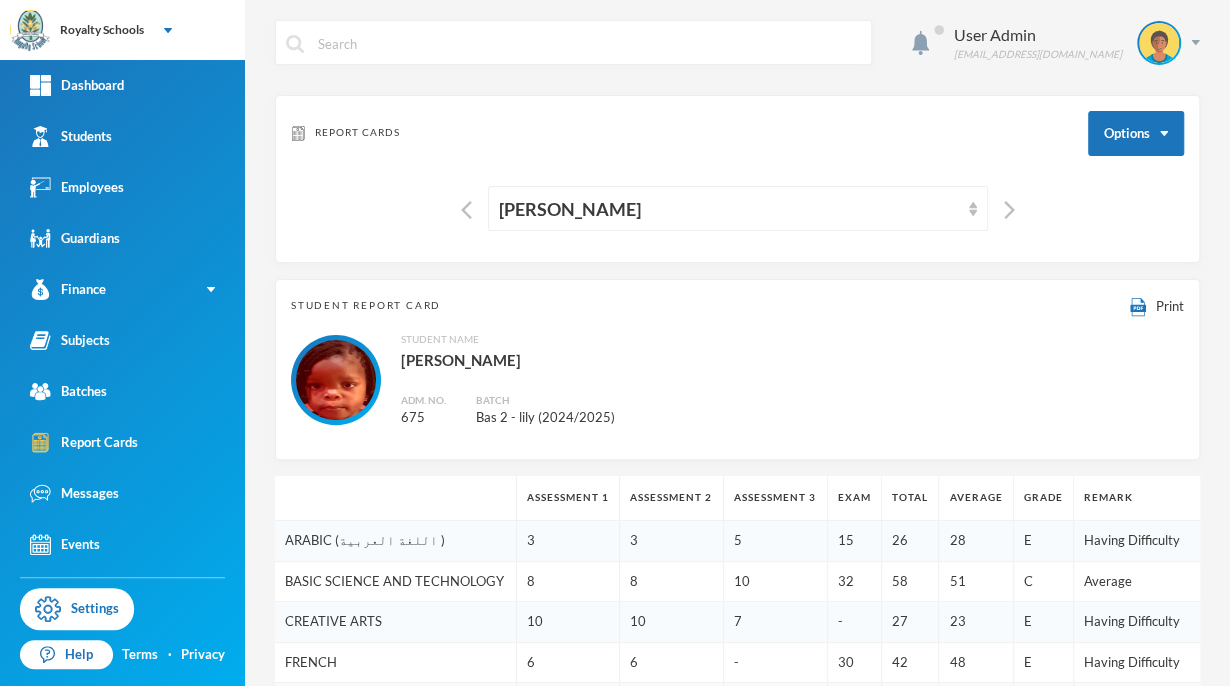 click at bounding box center [1004, 208] 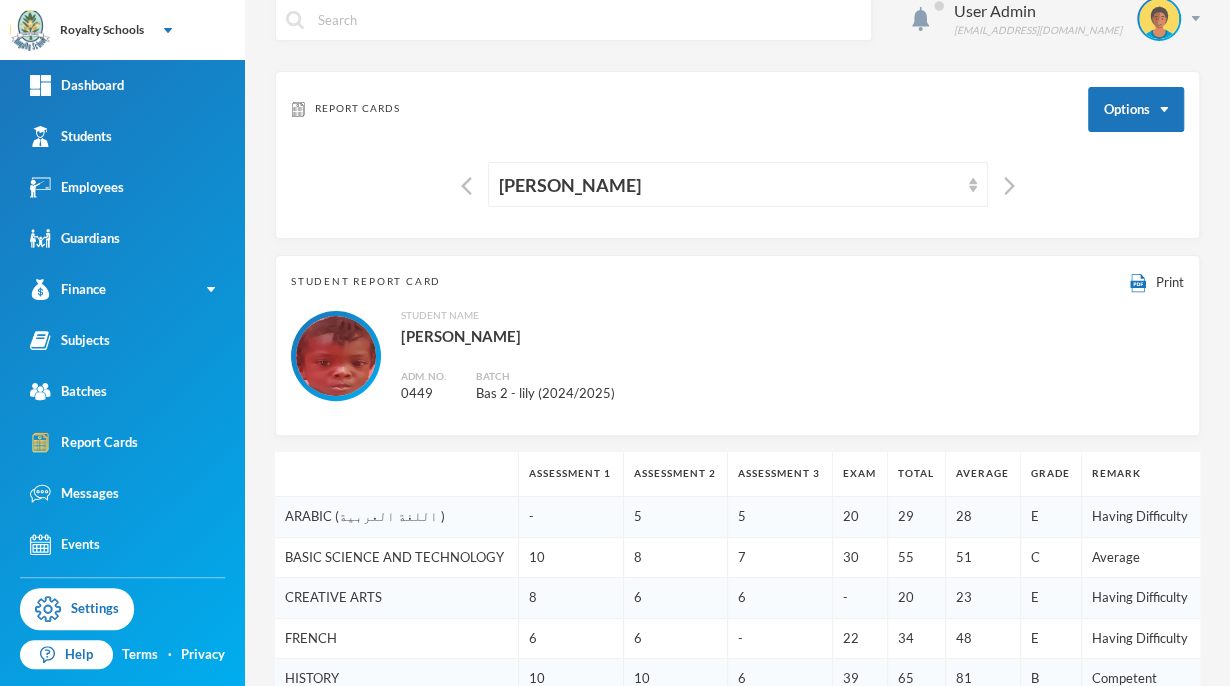 scroll, scrollTop: 0, scrollLeft: 0, axis: both 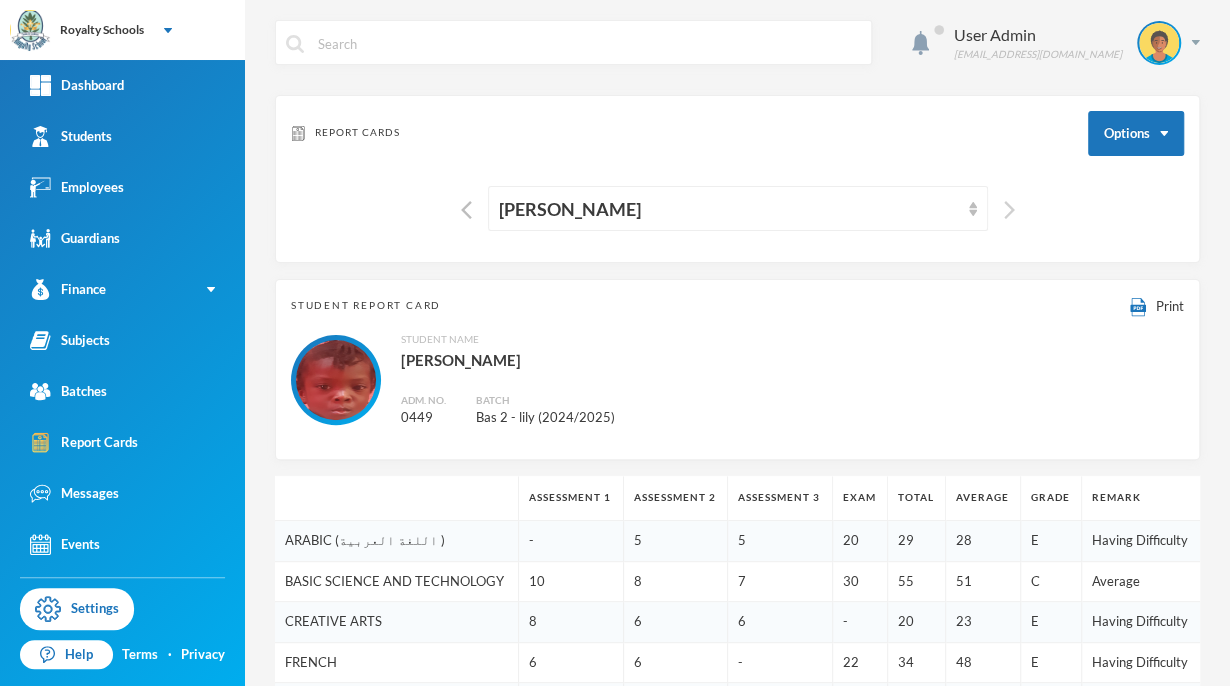 click at bounding box center [1009, 210] 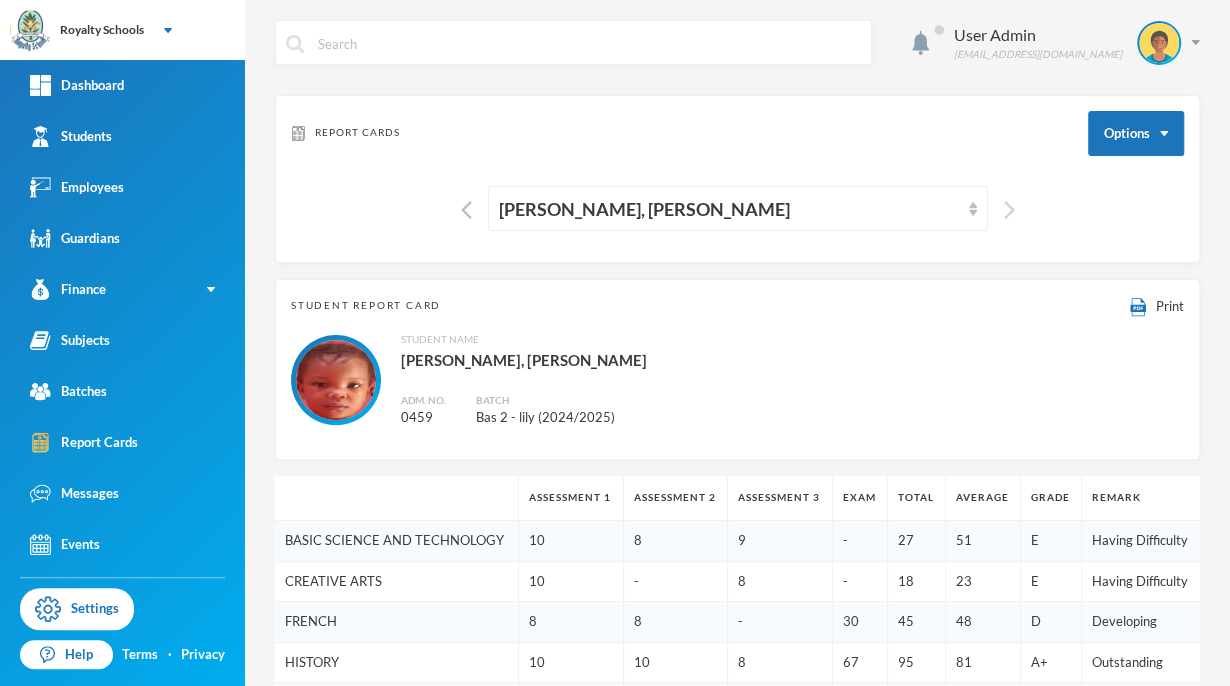 click at bounding box center [1009, 210] 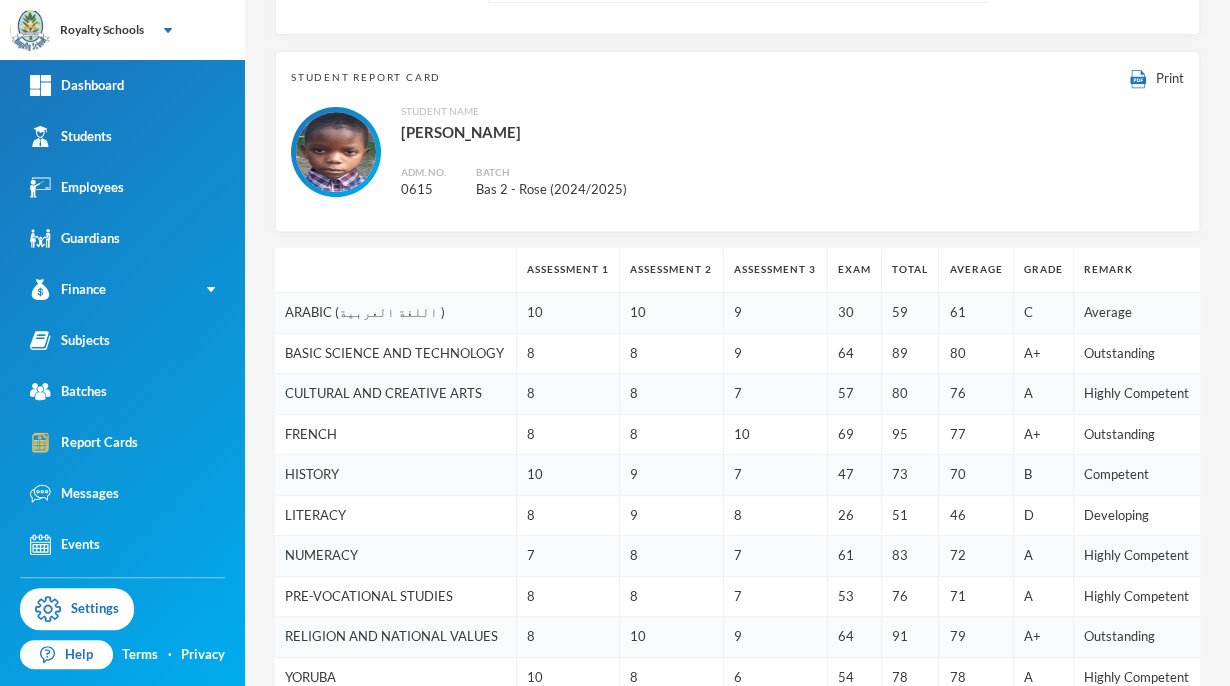 scroll, scrollTop: 0, scrollLeft: 0, axis: both 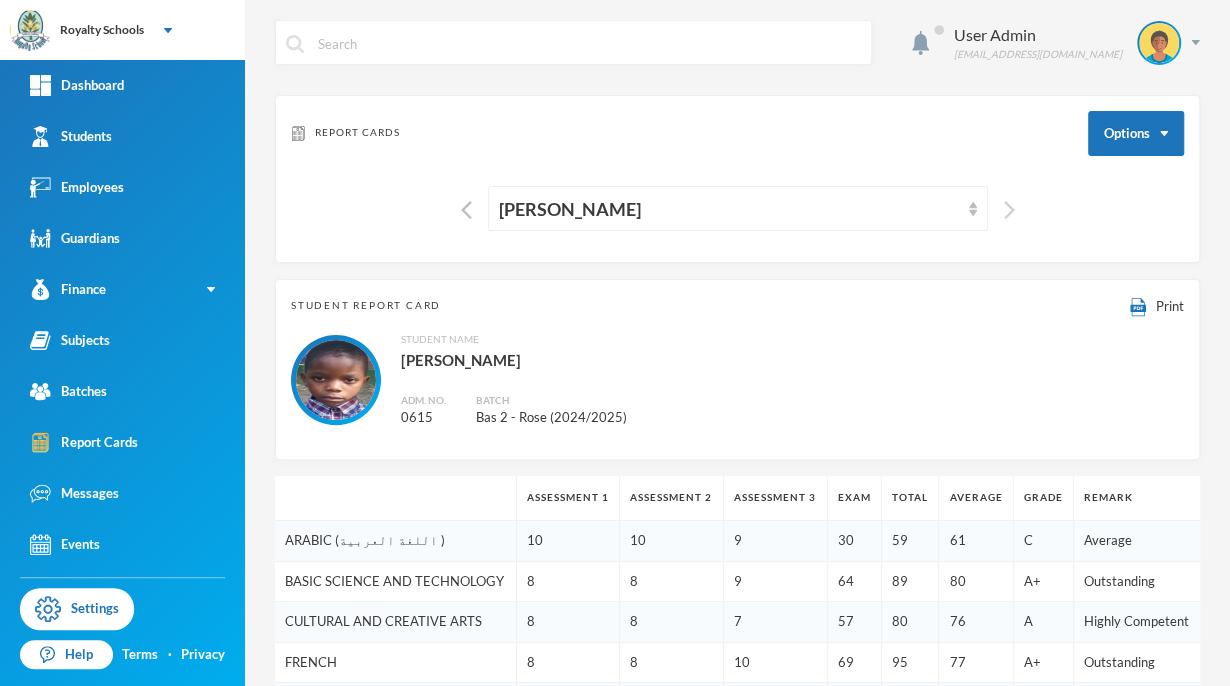 click at bounding box center [1009, 210] 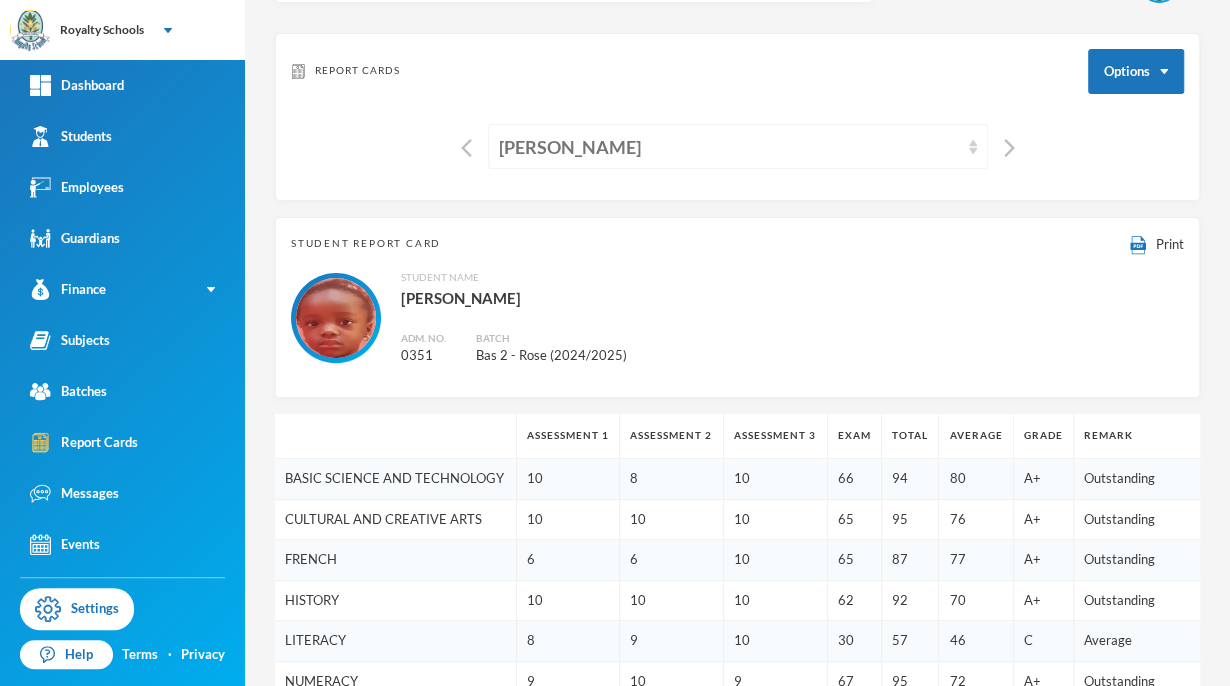 scroll, scrollTop: 0, scrollLeft: 0, axis: both 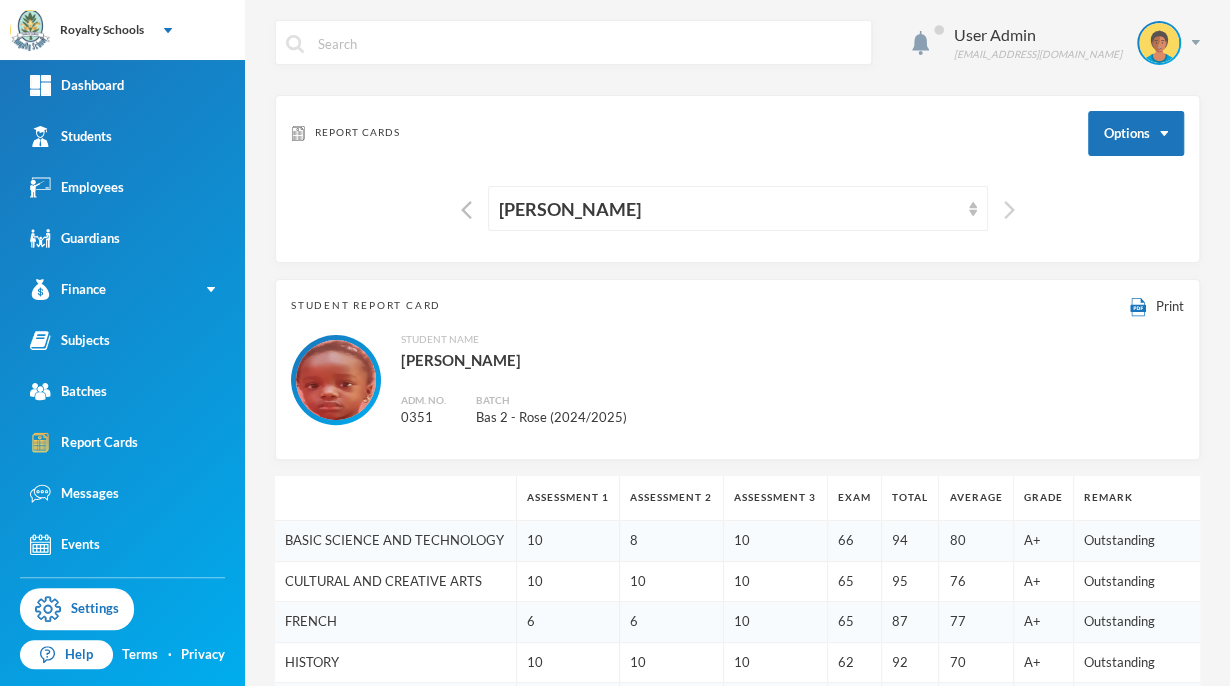 click at bounding box center (1009, 210) 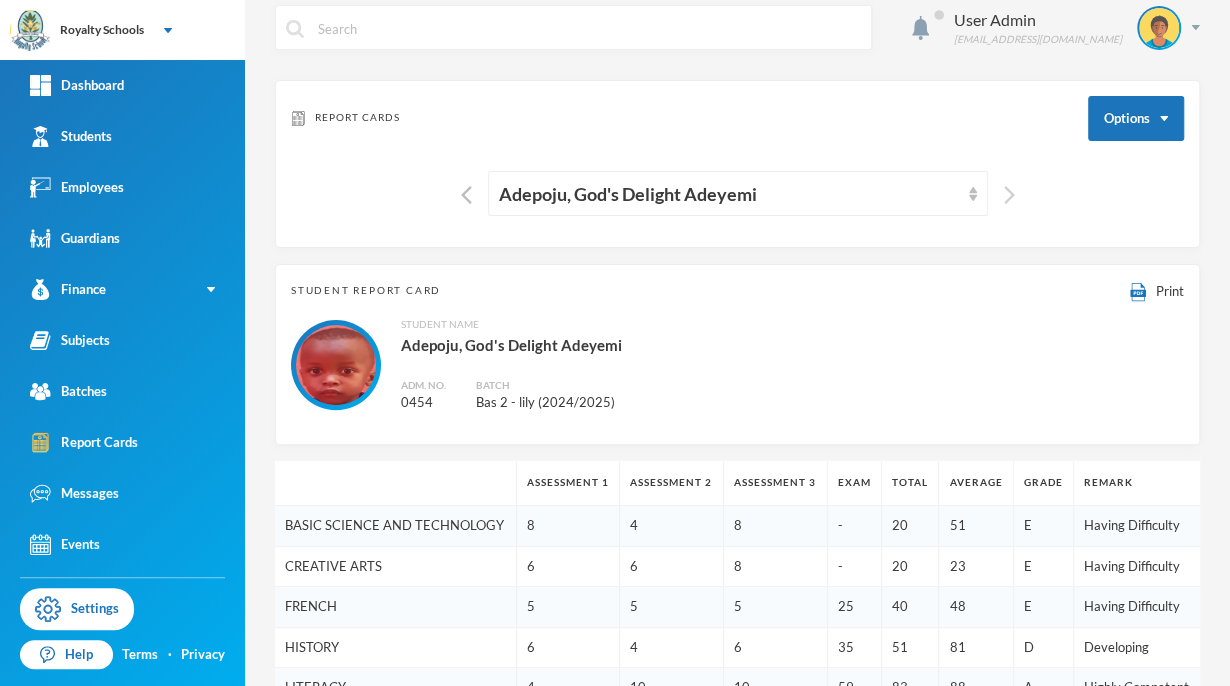scroll, scrollTop: 0, scrollLeft: 0, axis: both 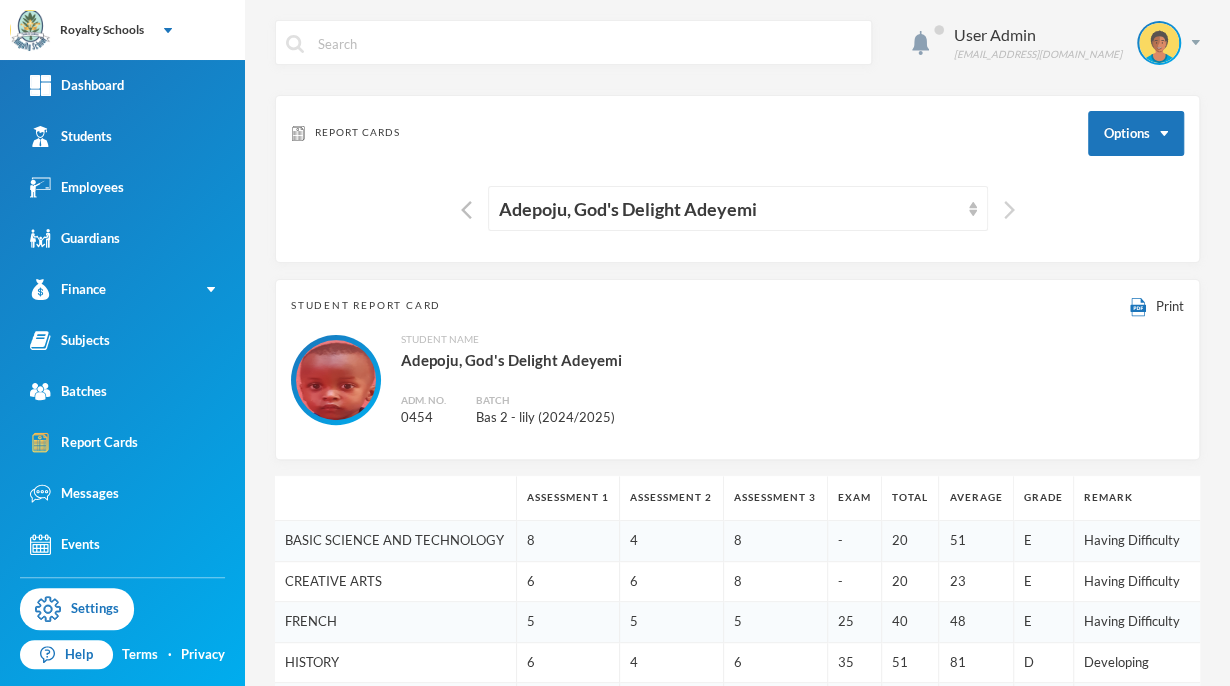 click at bounding box center (1009, 210) 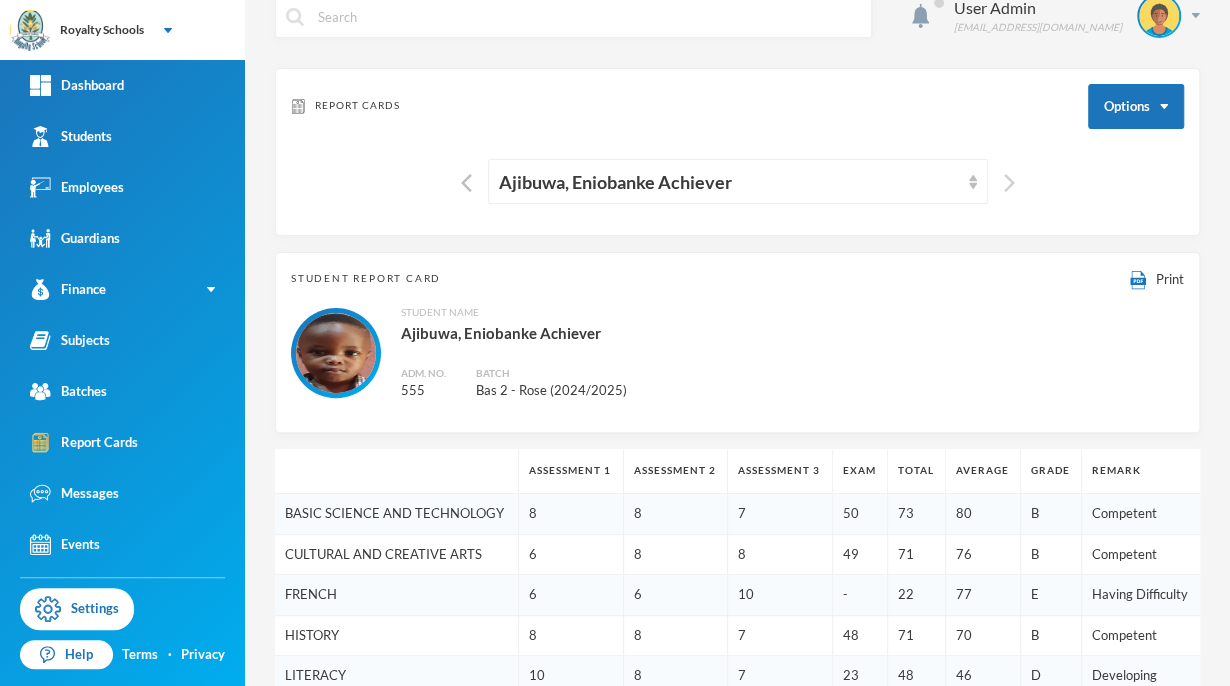 scroll, scrollTop: 17, scrollLeft: 0, axis: vertical 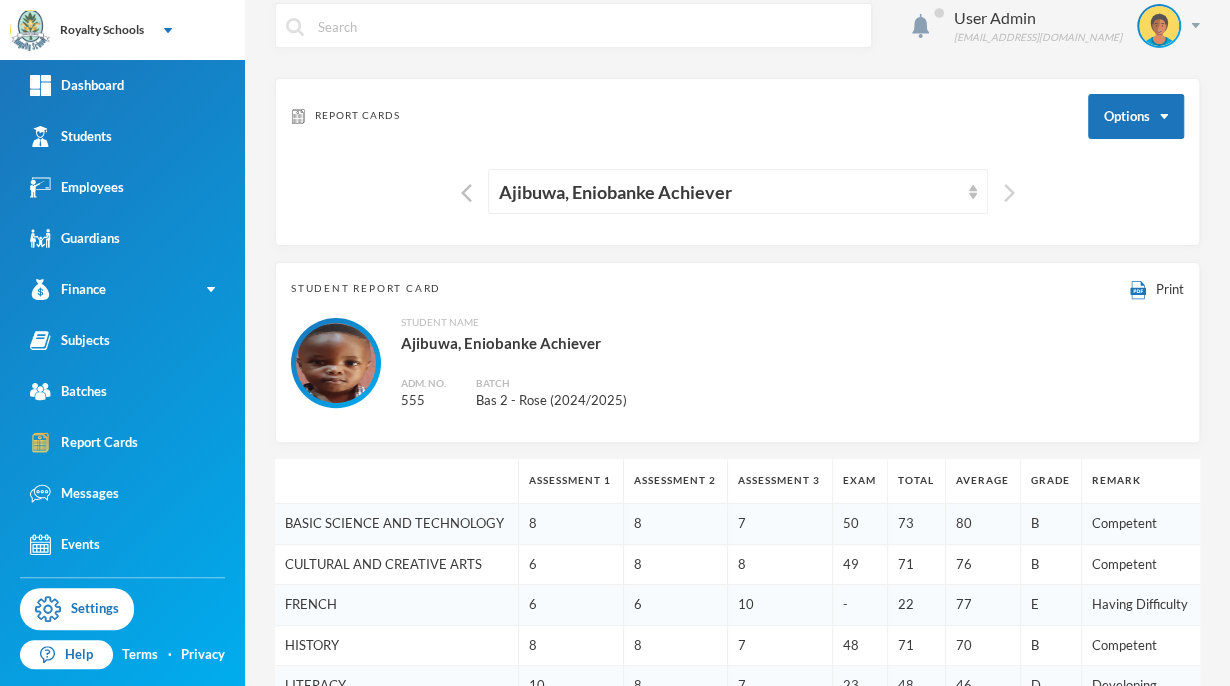 click at bounding box center [1009, 193] 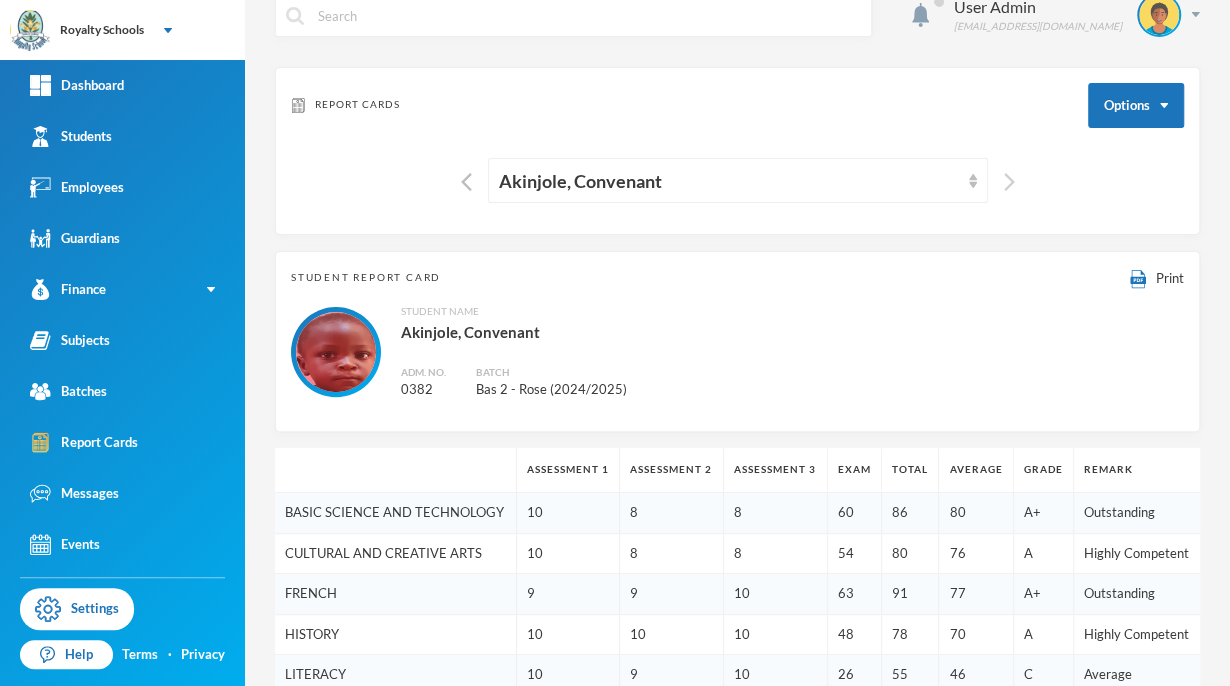 scroll, scrollTop: 0, scrollLeft: 0, axis: both 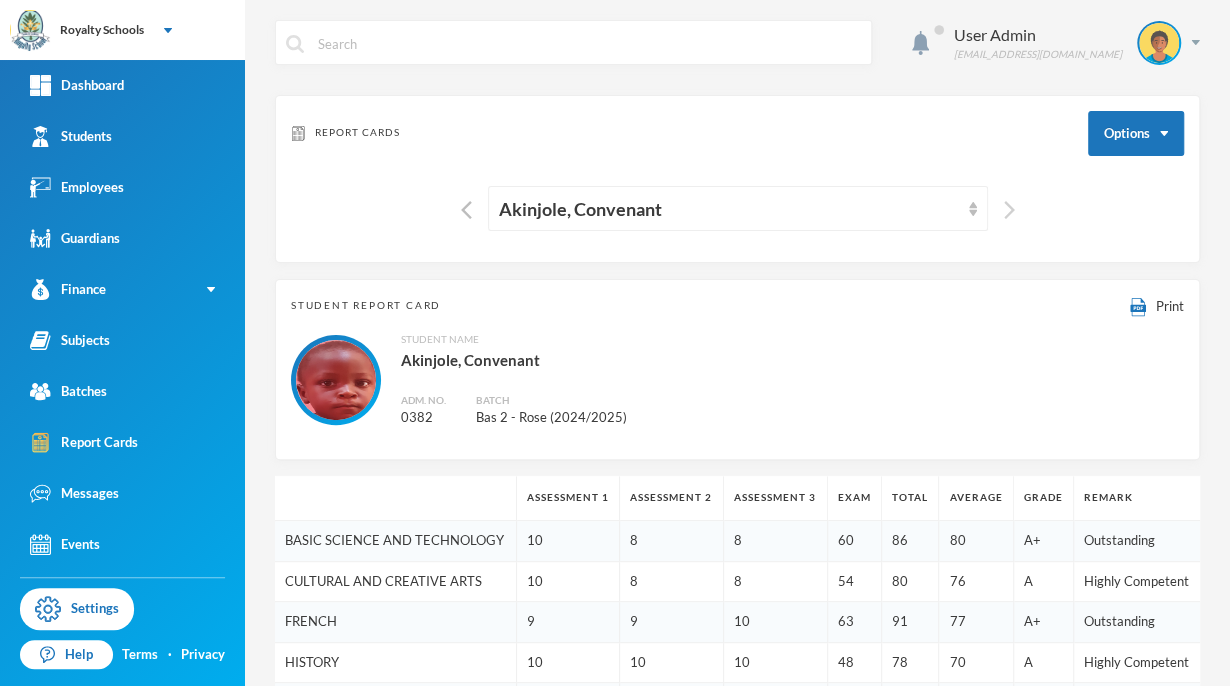 click at bounding box center [1009, 210] 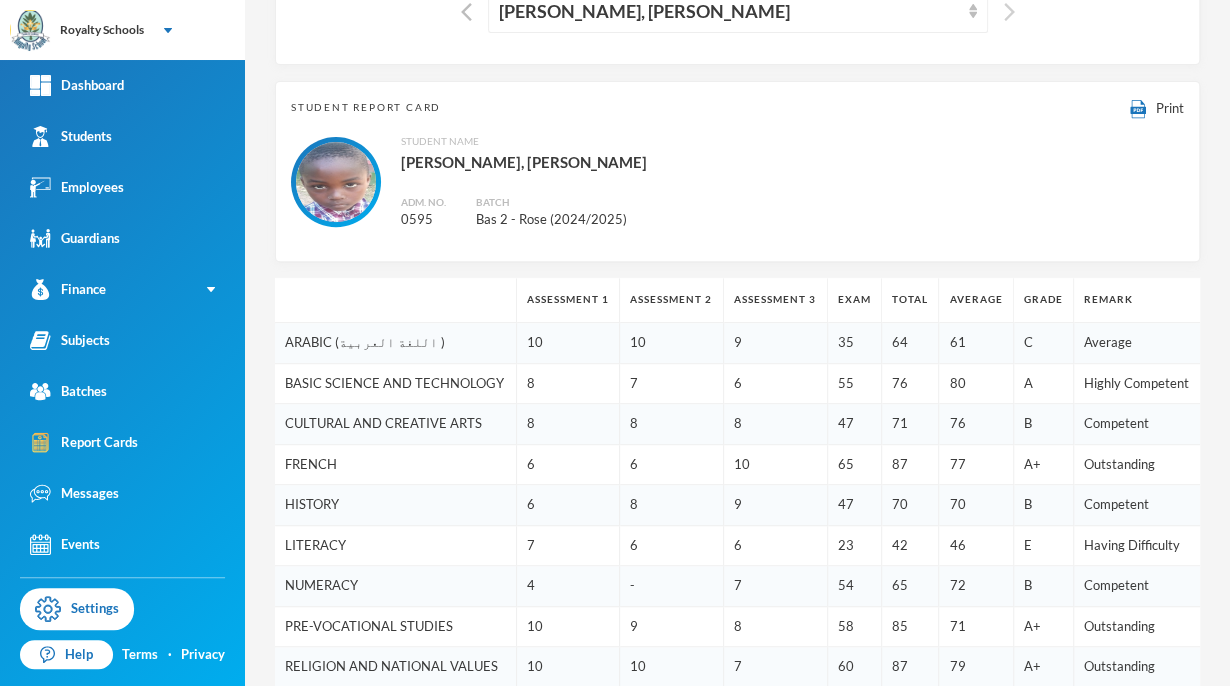 scroll, scrollTop: 0, scrollLeft: 0, axis: both 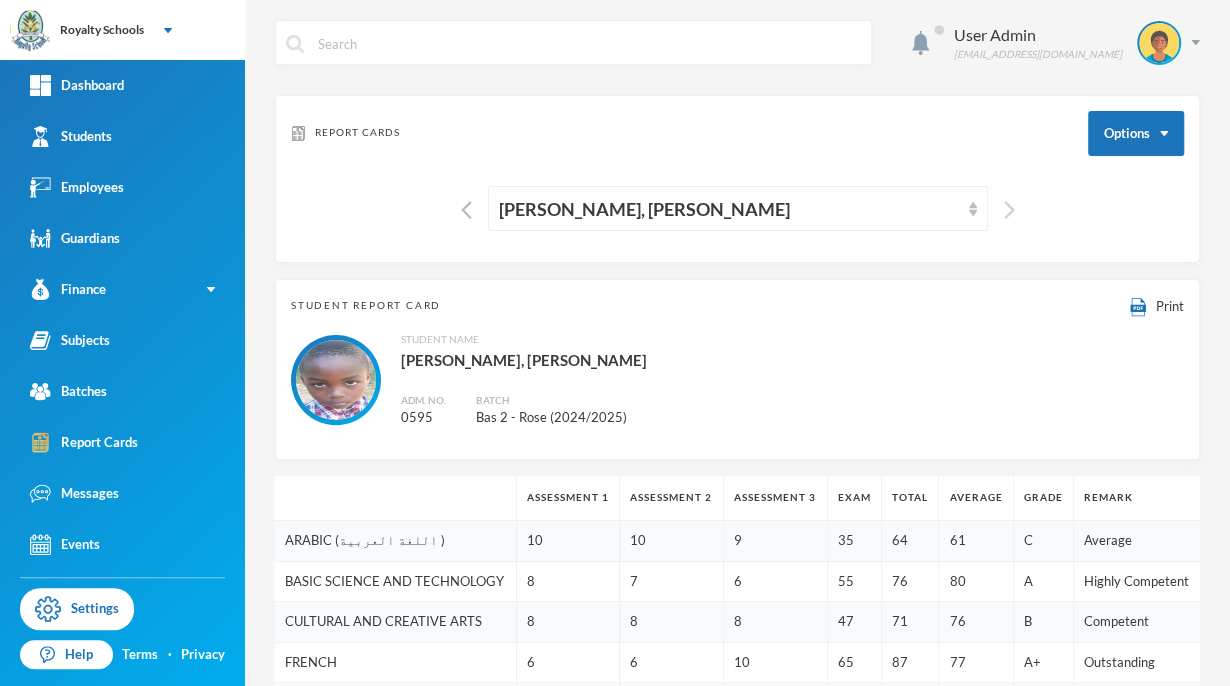 click at bounding box center (1009, 210) 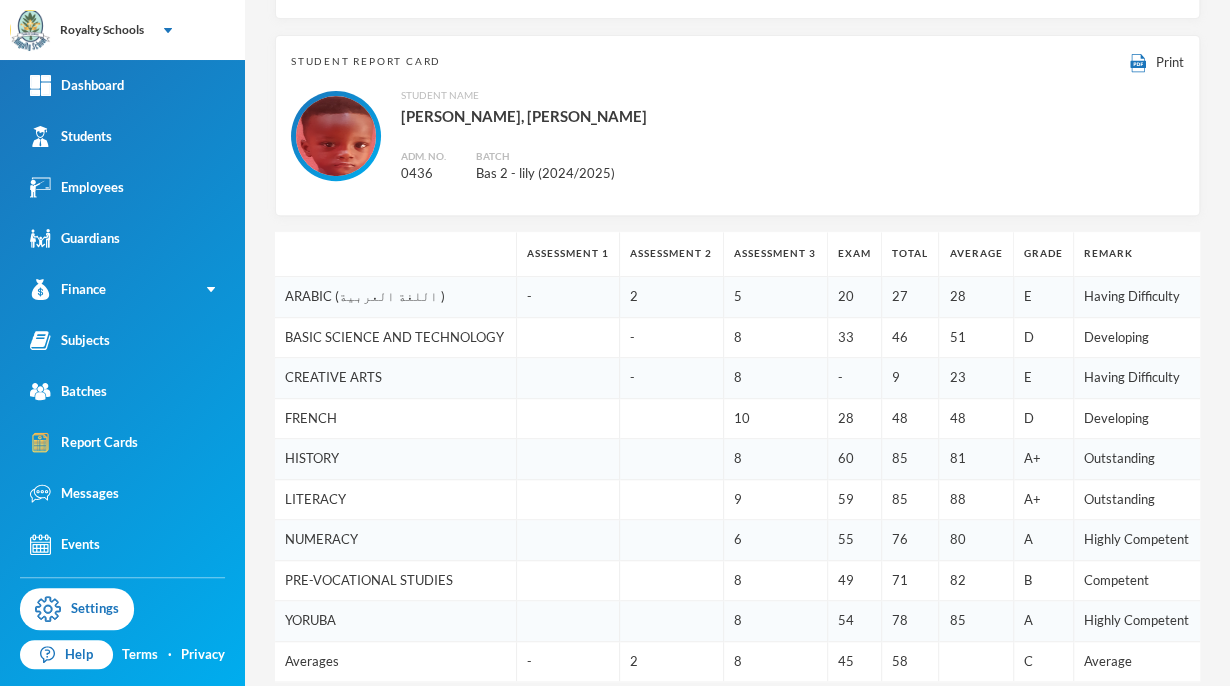 scroll, scrollTop: 0, scrollLeft: 0, axis: both 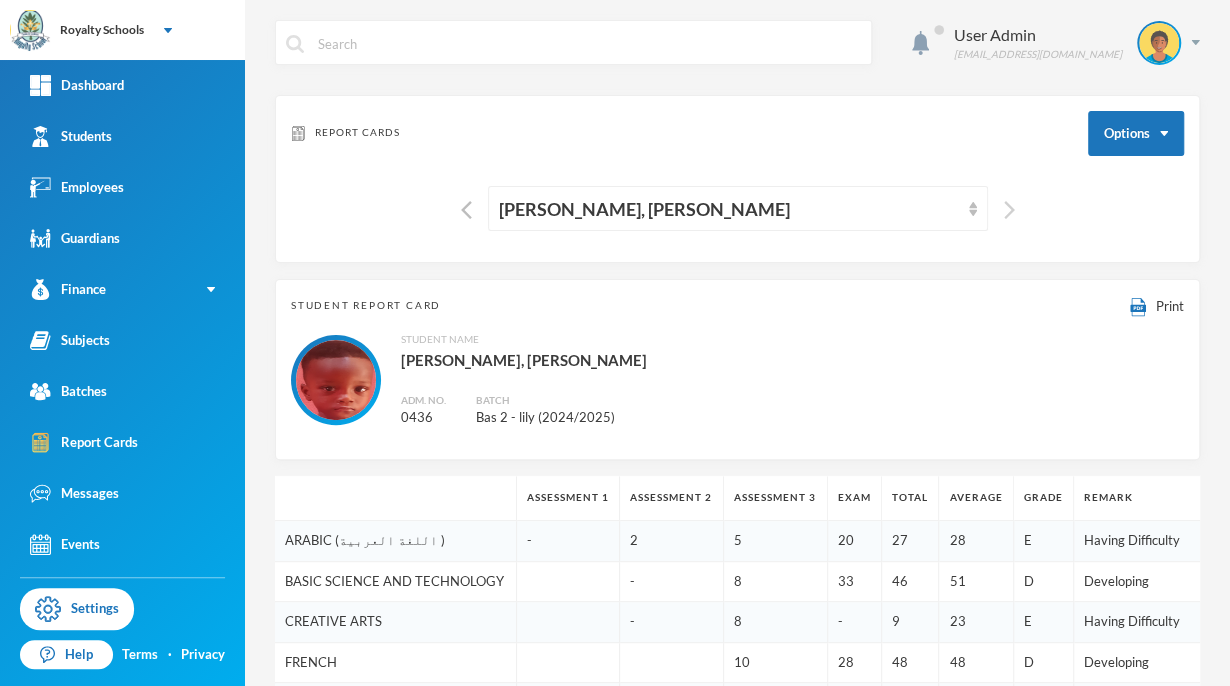click at bounding box center (1009, 210) 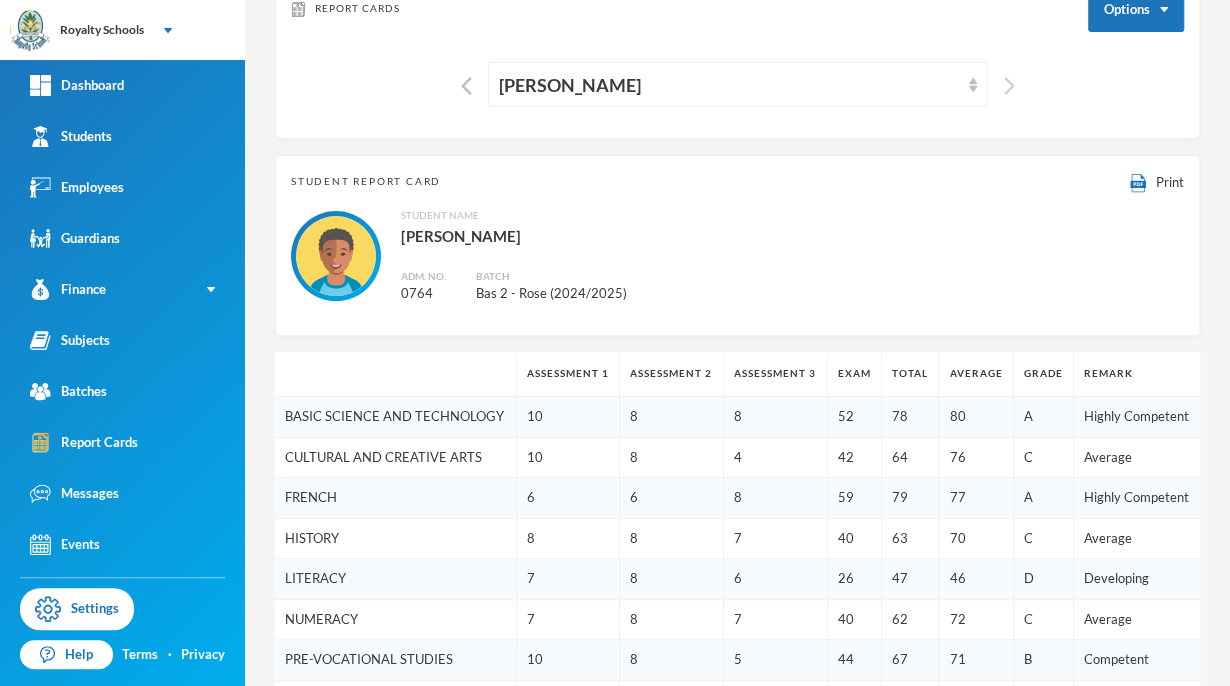 scroll, scrollTop: 0, scrollLeft: 0, axis: both 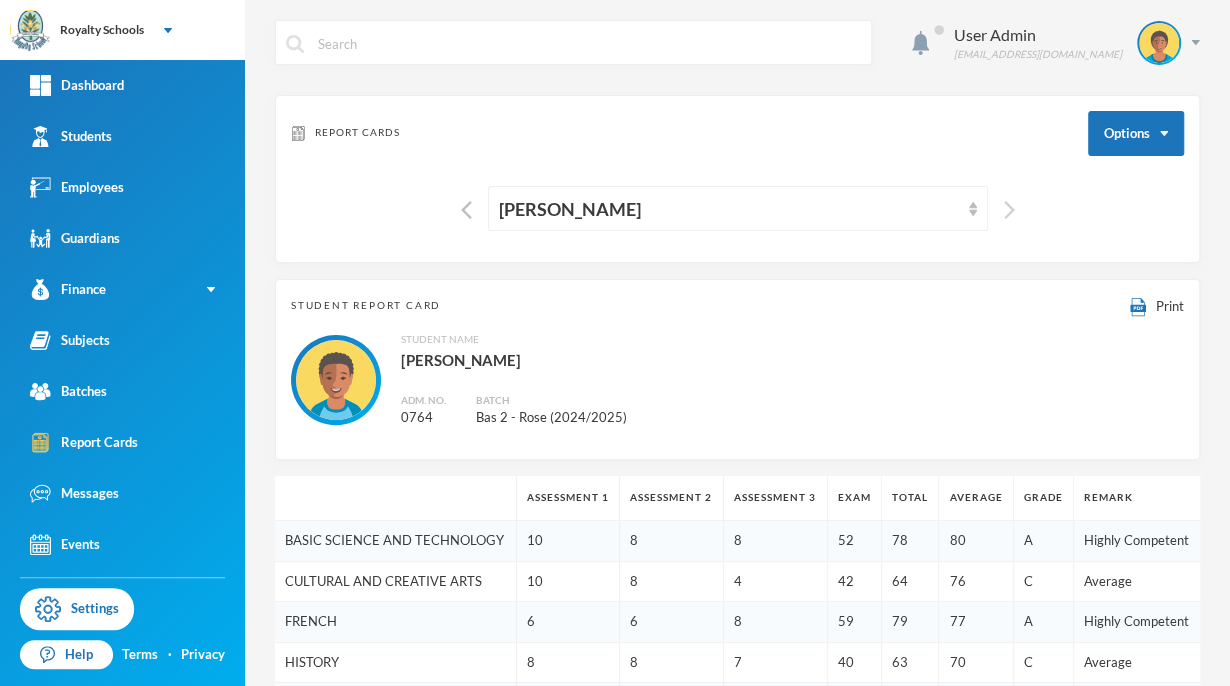 click at bounding box center [1009, 210] 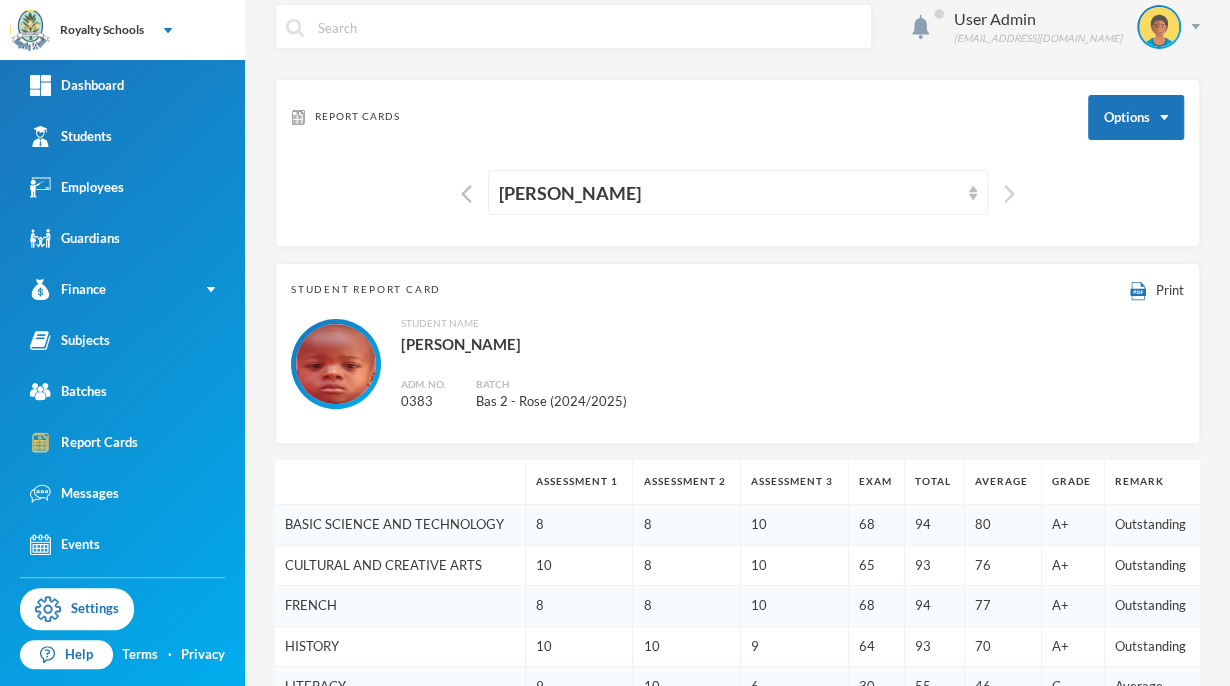 scroll, scrollTop: 0, scrollLeft: 0, axis: both 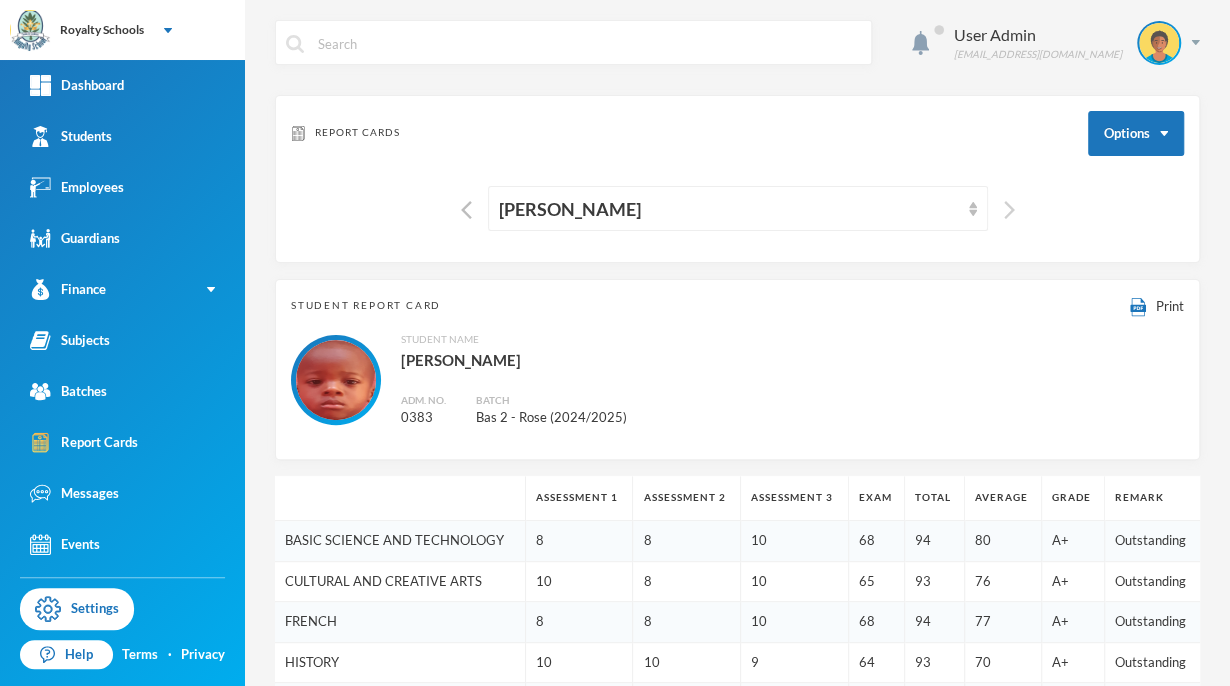 click at bounding box center [1009, 210] 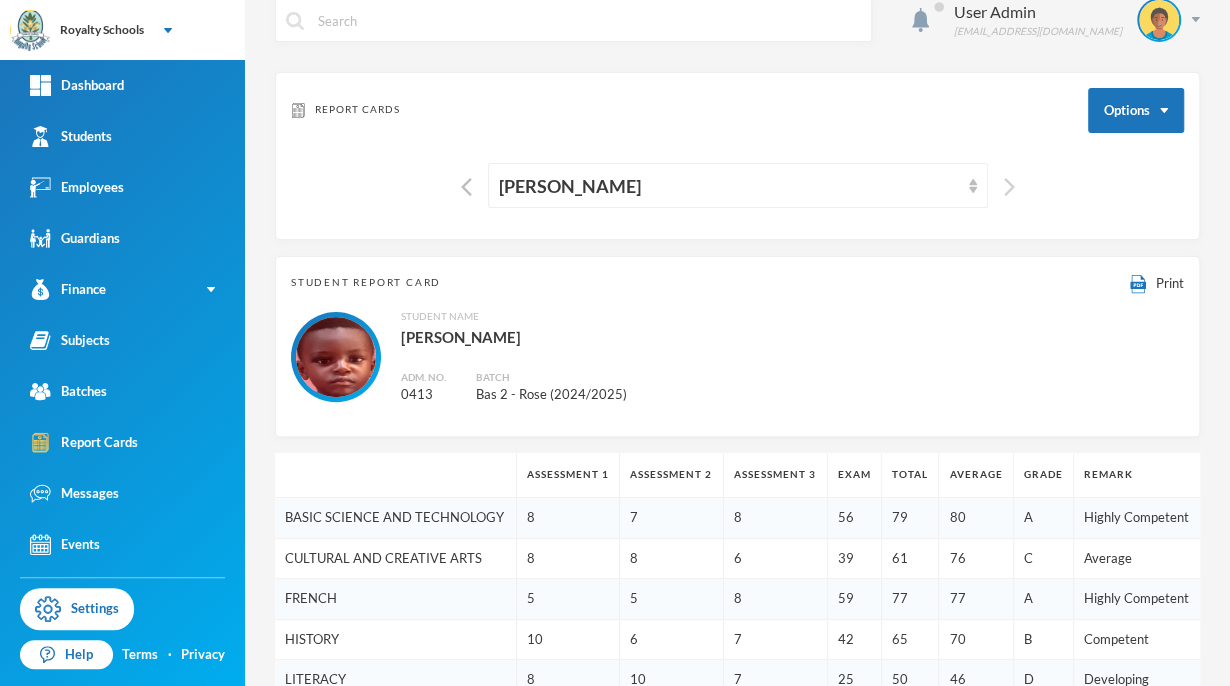 scroll, scrollTop: 0, scrollLeft: 0, axis: both 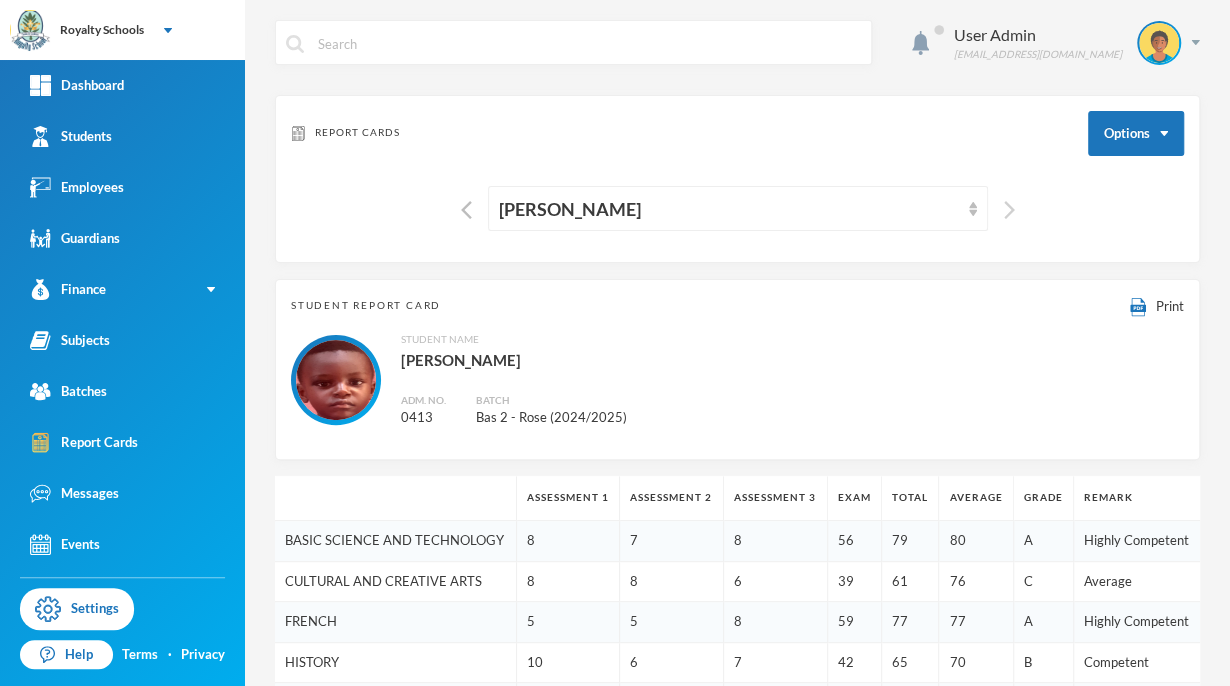 click at bounding box center (1009, 210) 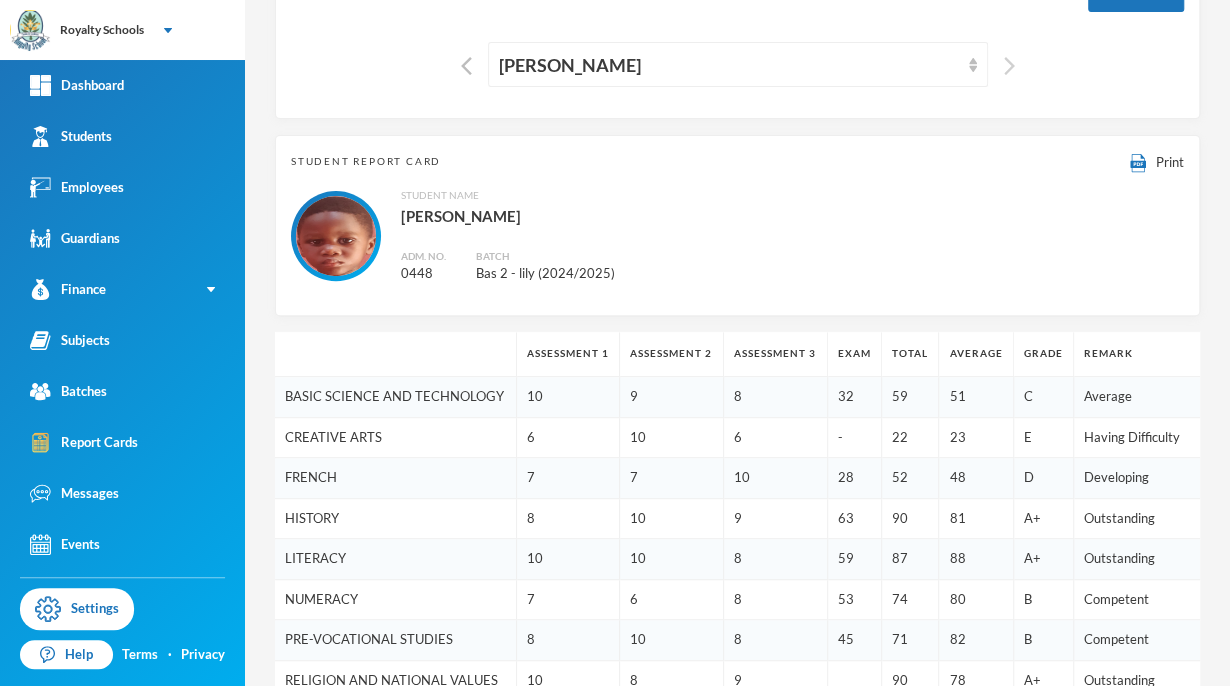 scroll, scrollTop: 0, scrollLeft: 0, axis: both 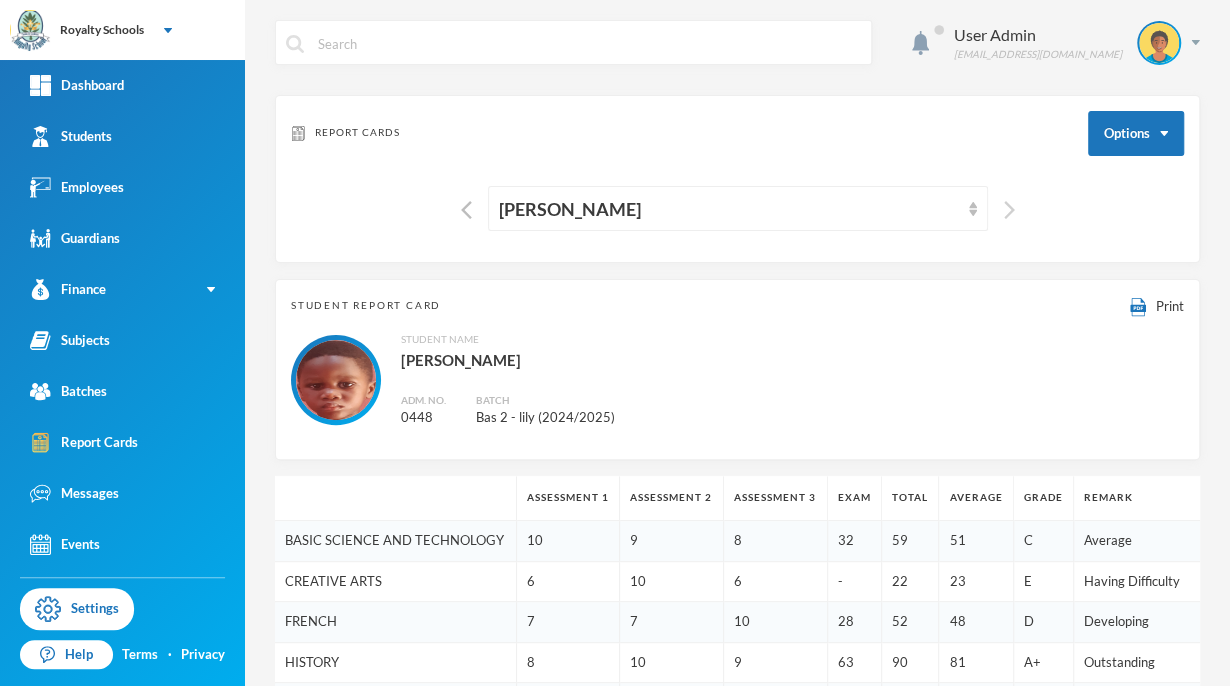 click at bounding box center (1009, 210) 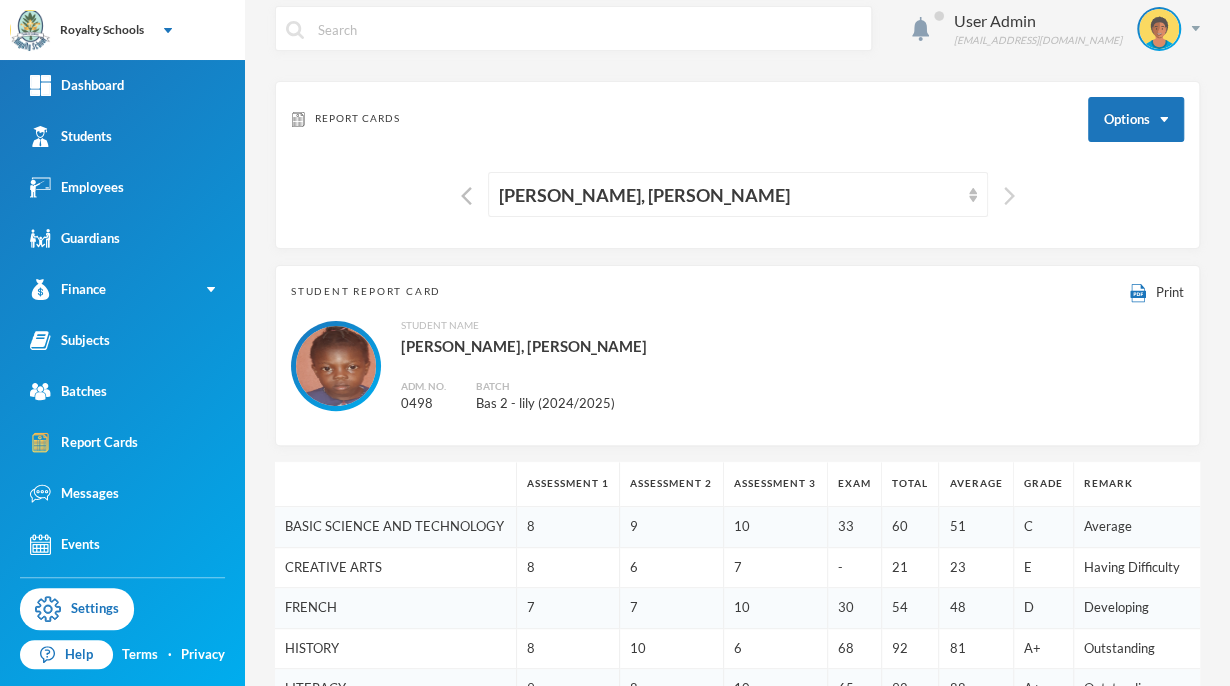 scroll, scrollTop: 5, scrollLeft: 0, axis: vertical 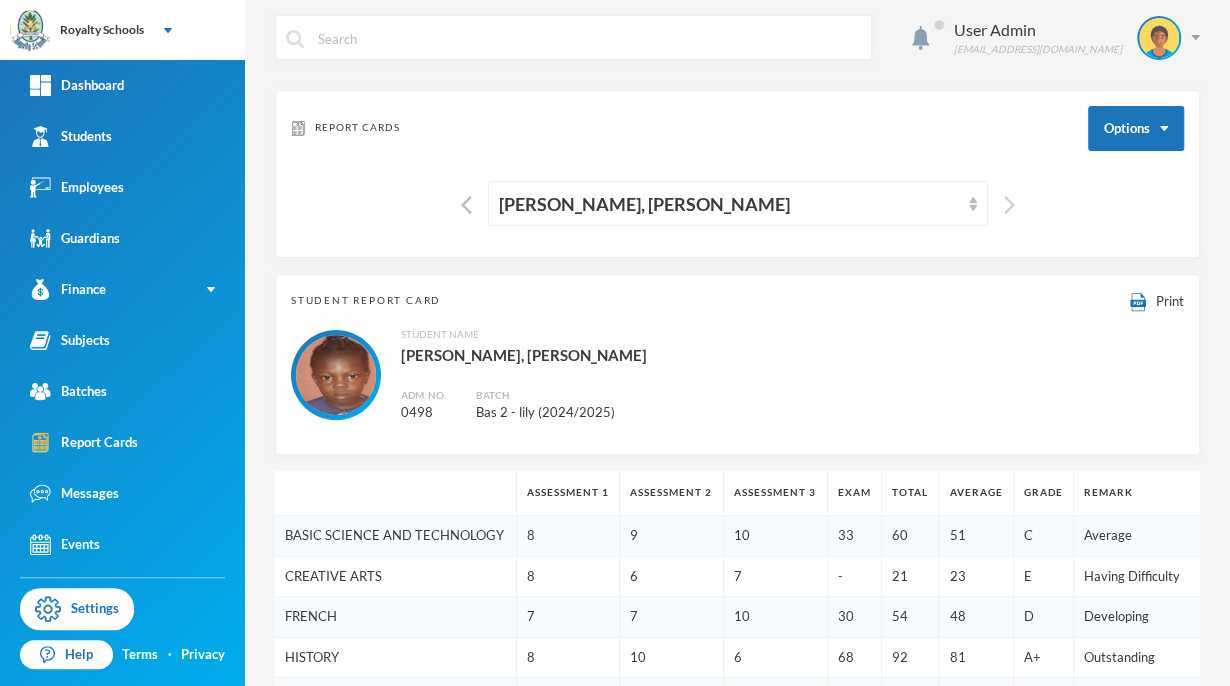 click at bounding box center (1009, 205) 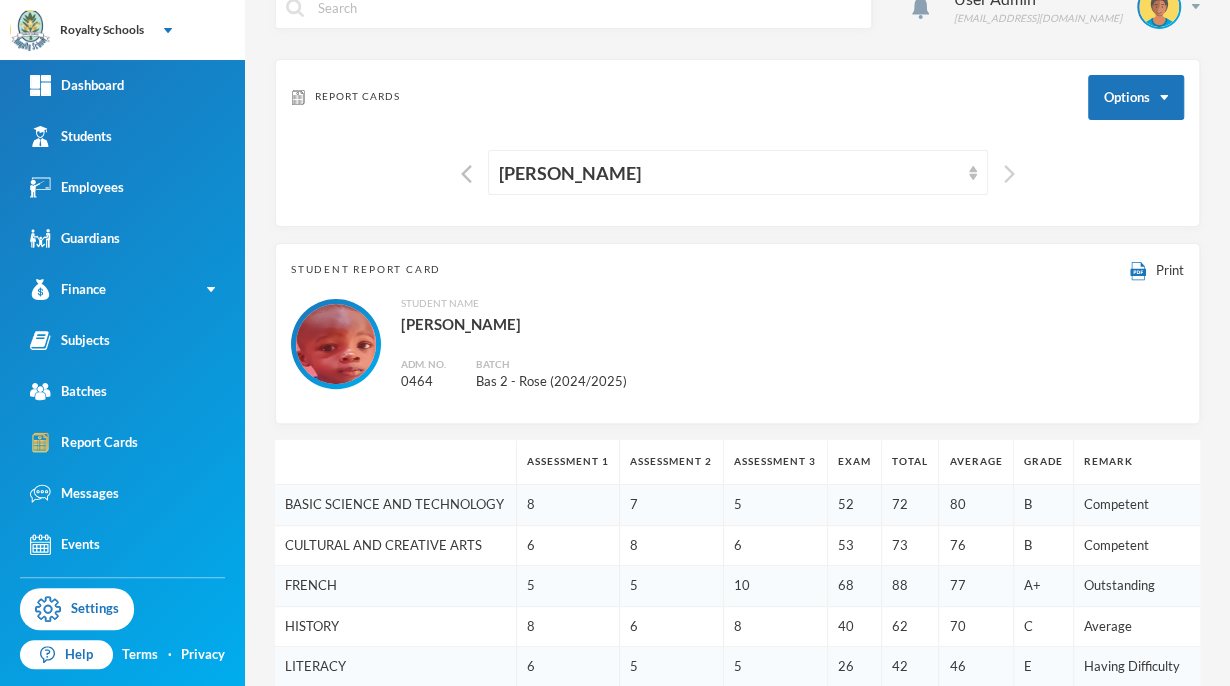 scroll, scrollTop: 0, scrollLeft: 0, axis: both 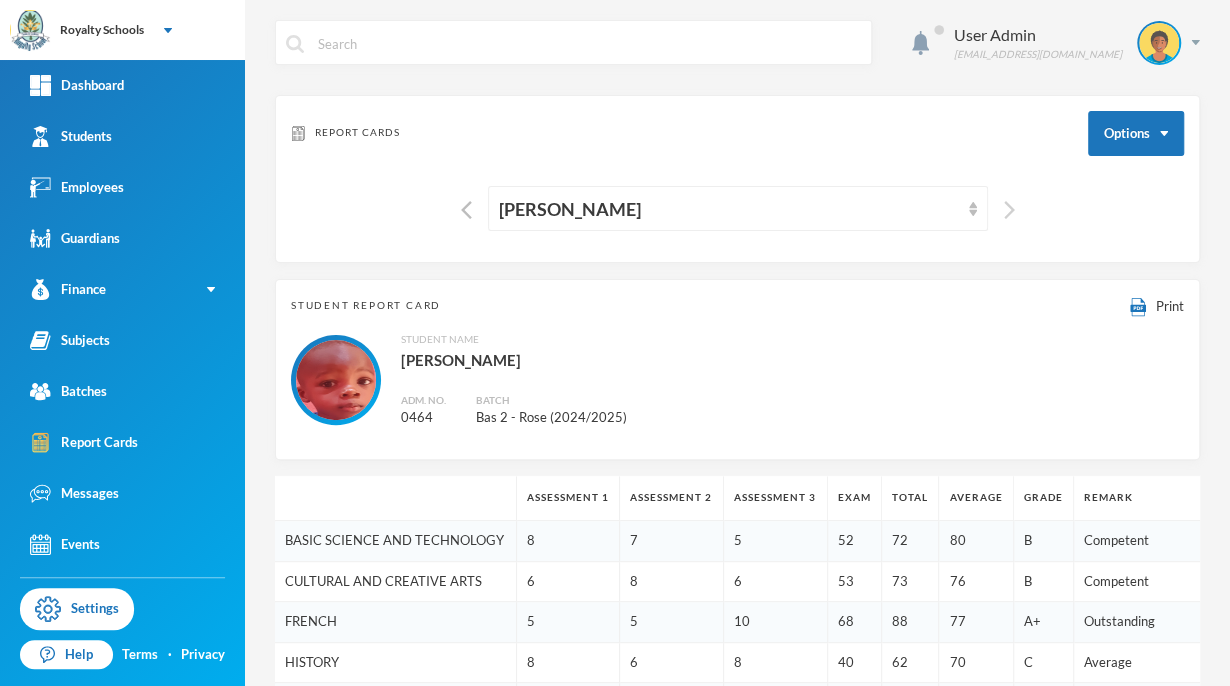 click at bounding box center [1009, 210] 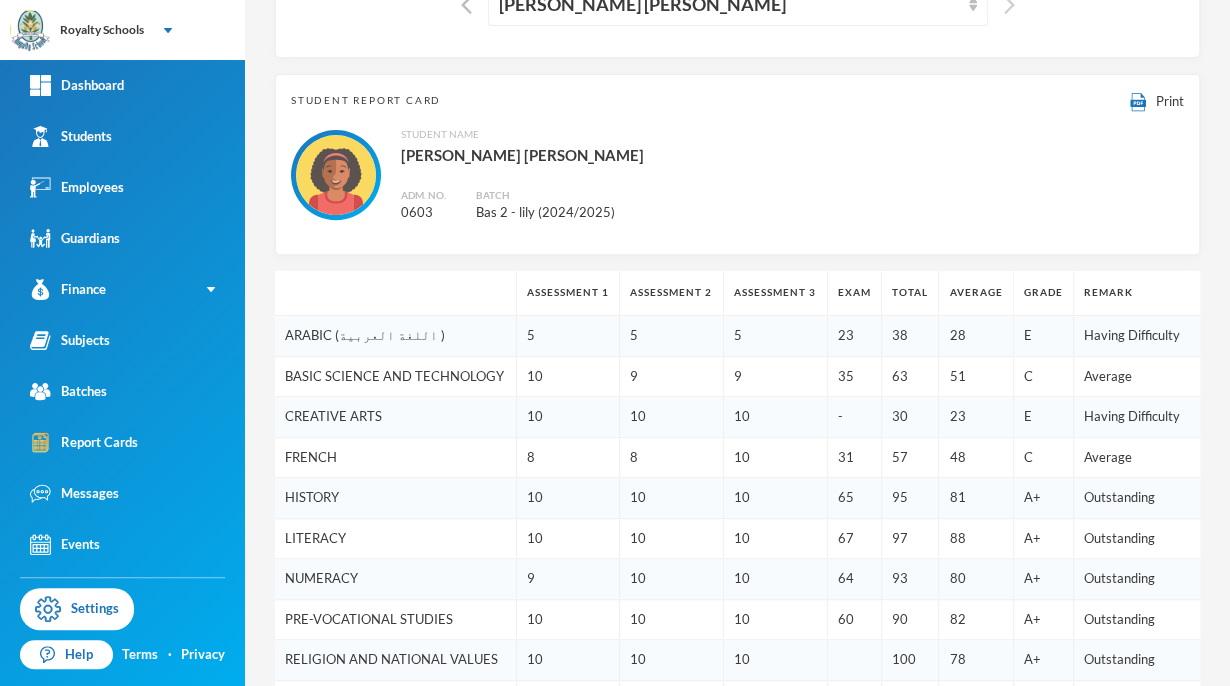 scroll, scrollTop: 0, scrollLeft: 0, axis: both 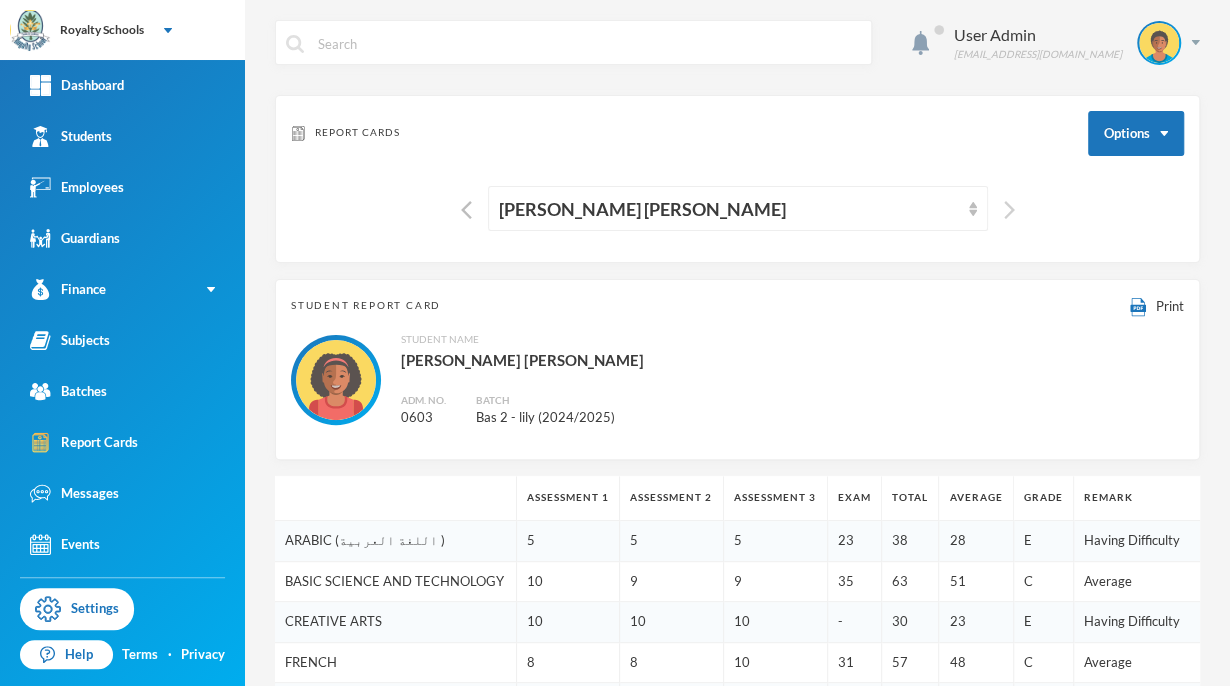 click at bounding box center (1009, 210) 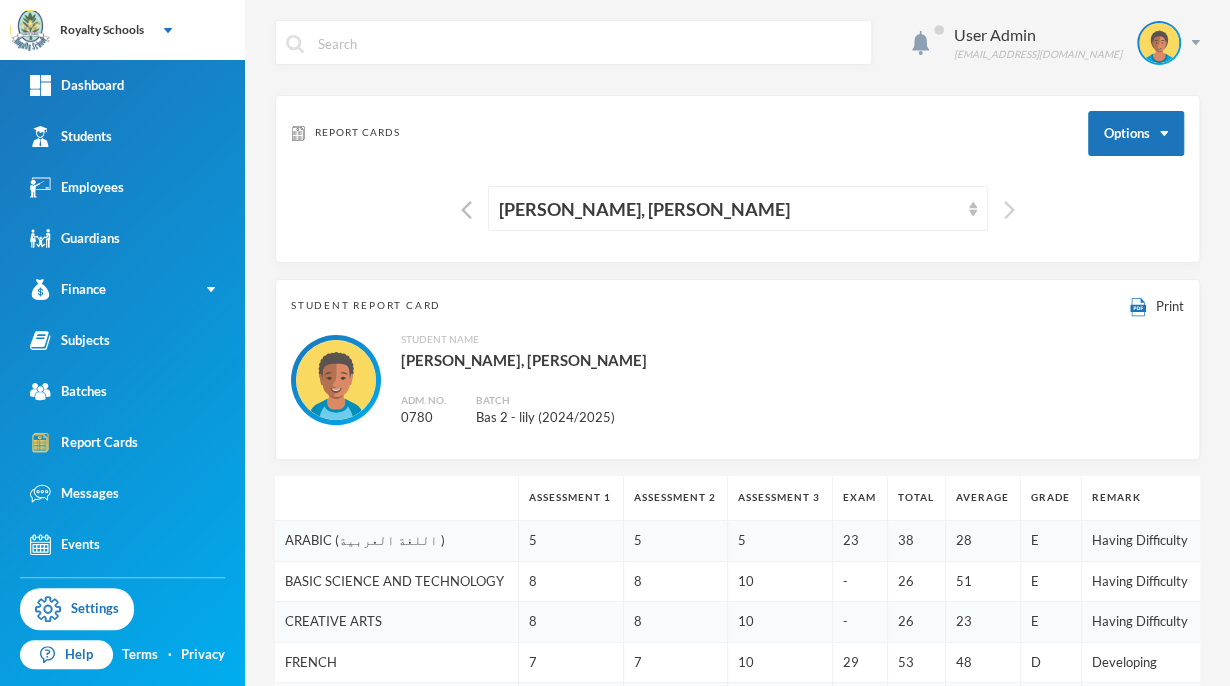 click at bounding box center (1009, 210) 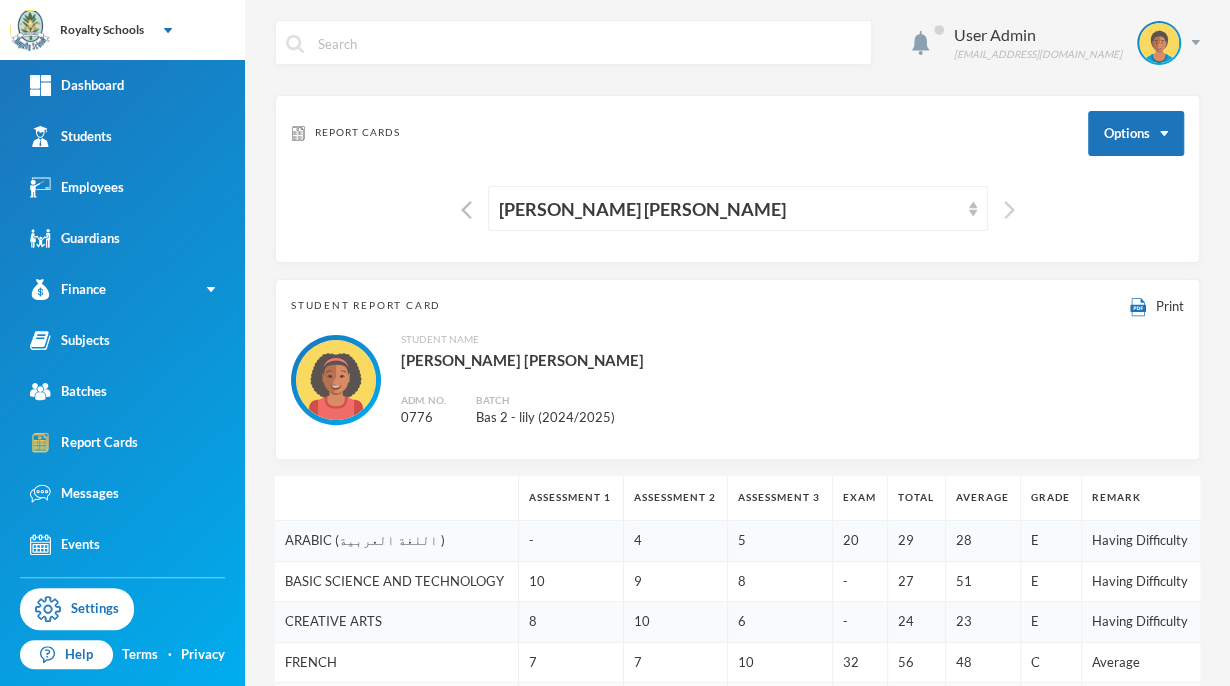 click at bounding box center [1009, 210] 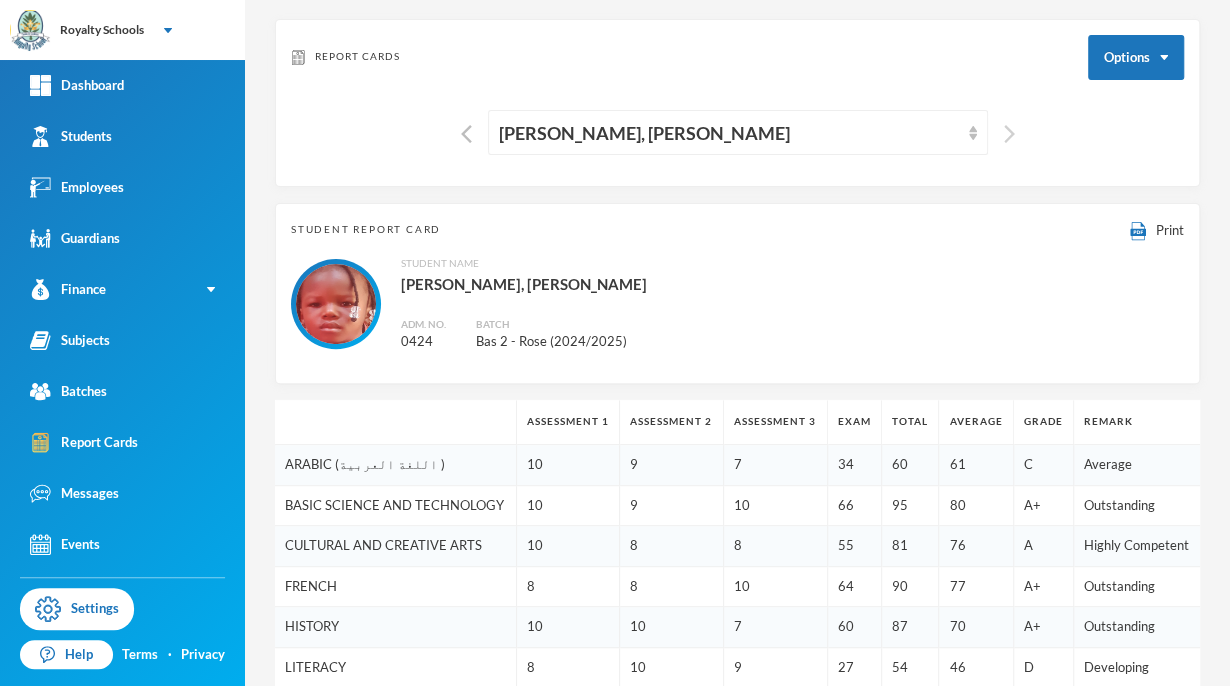 scroll, scrollTop: 0, scrollLeft: 0, axis: both 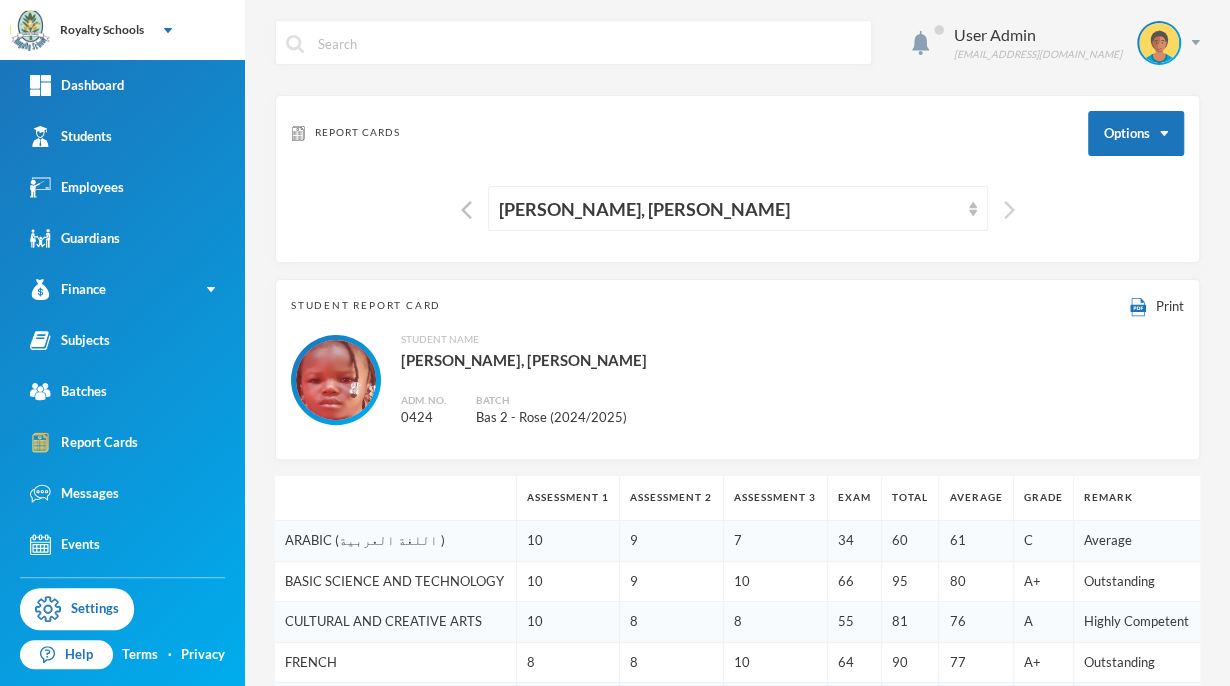click at bounding box center (1009, 210) 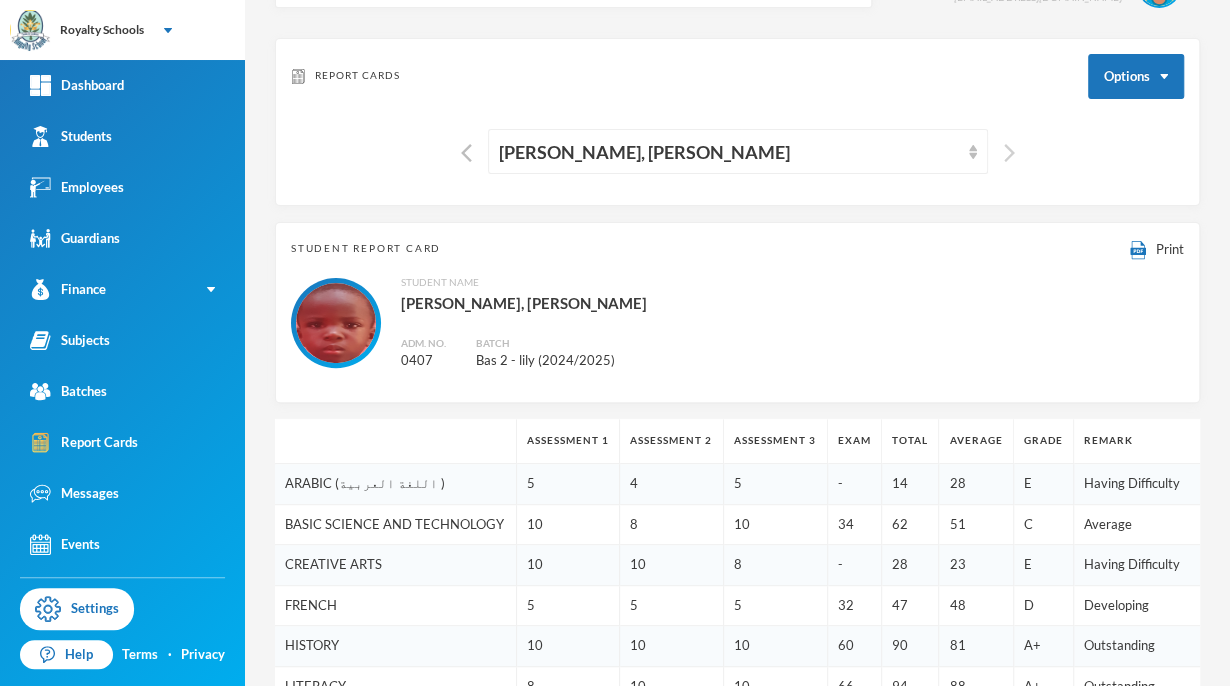 scroll, scrollTop: 0, scrollLeft: 0, axis: both 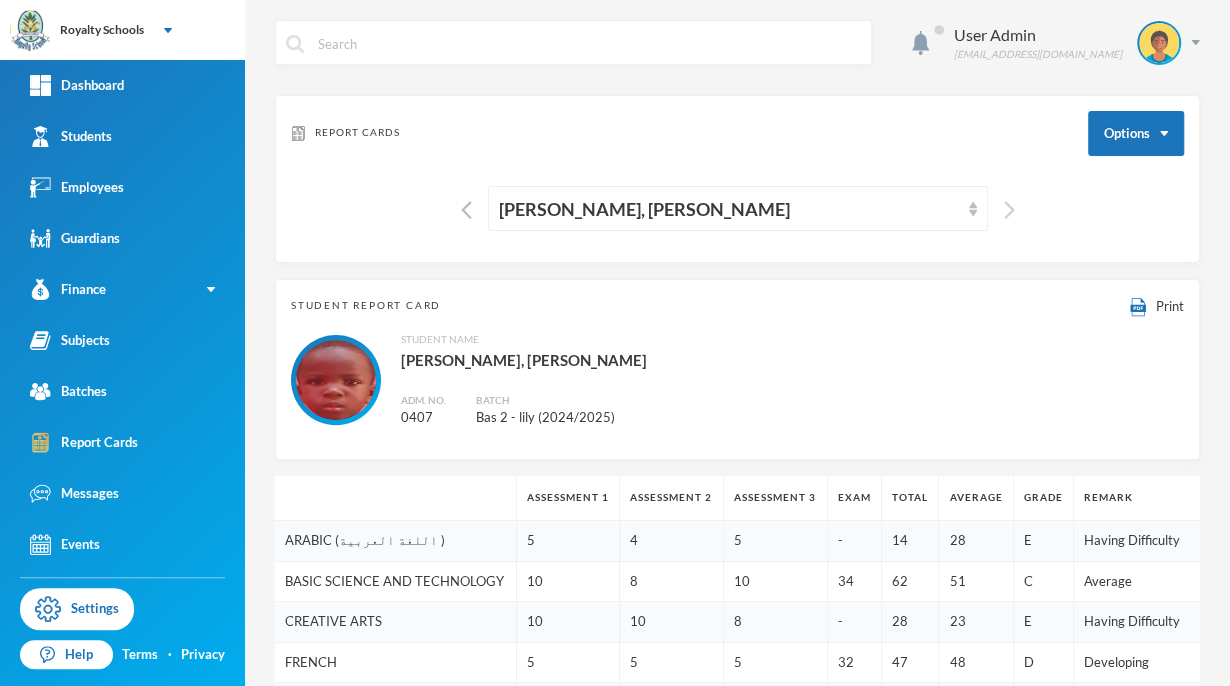 click at bounding box center (1009, 210) 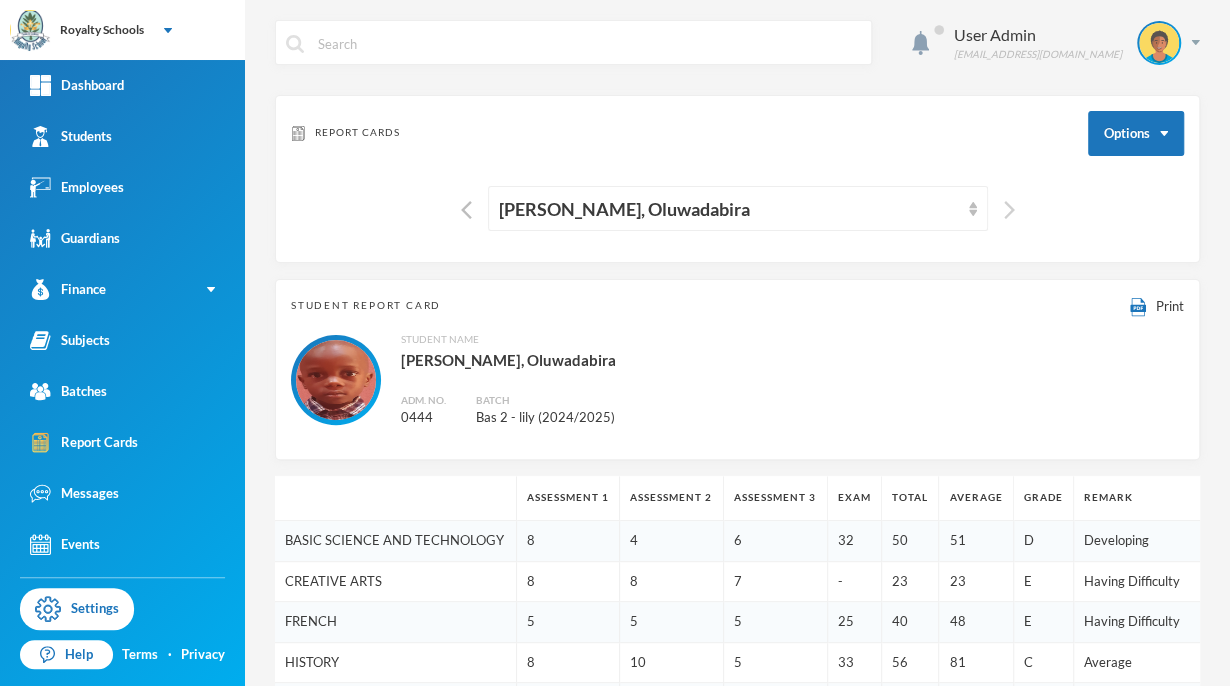 click at bounding box center [1009, 210] 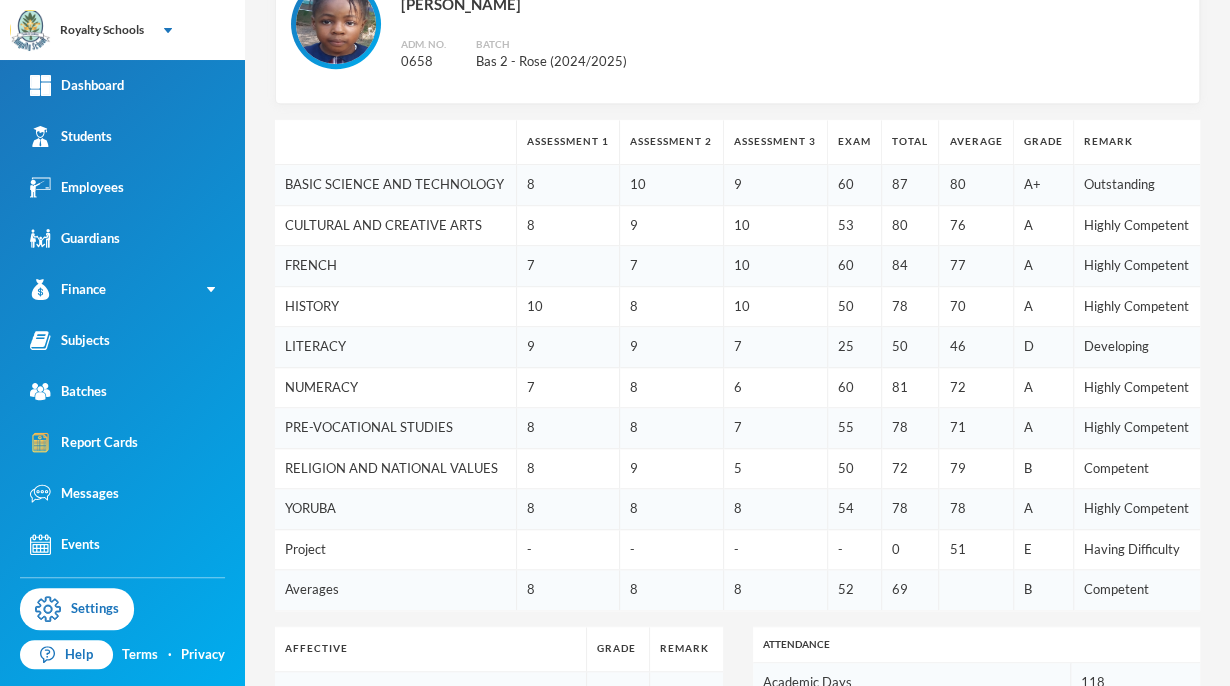 scroll, scrollTop: 0, scrollLeft: 0, axis: both 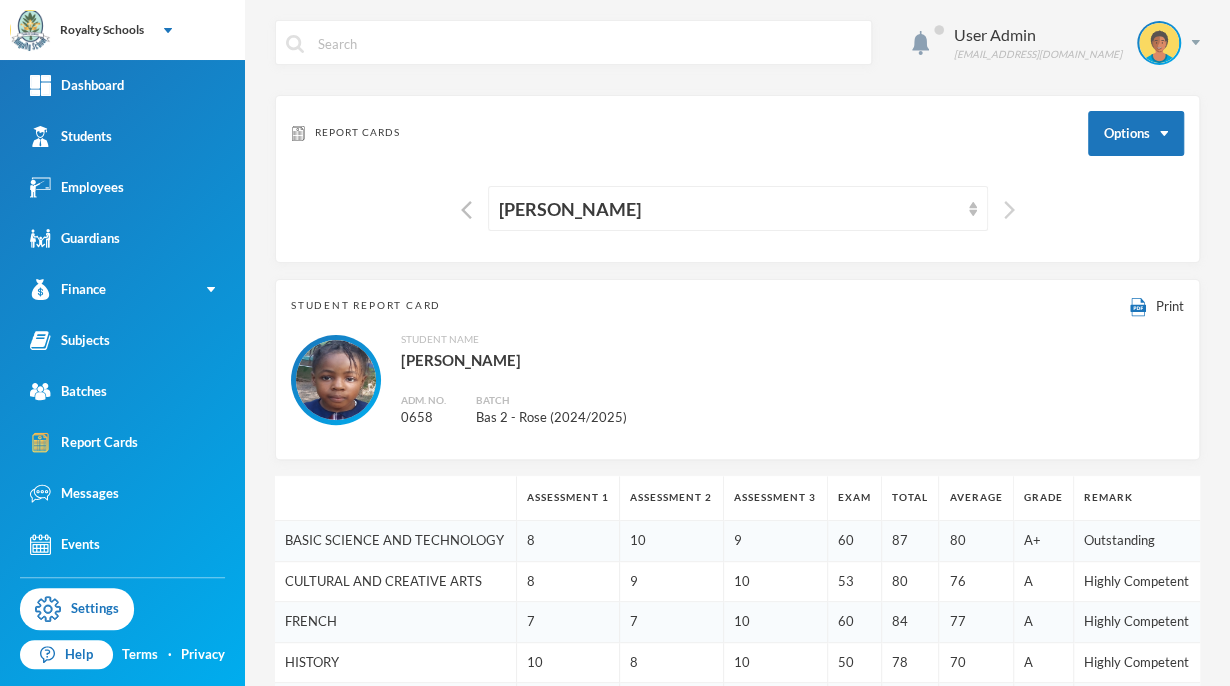 click at bounding box center [1009, 210] 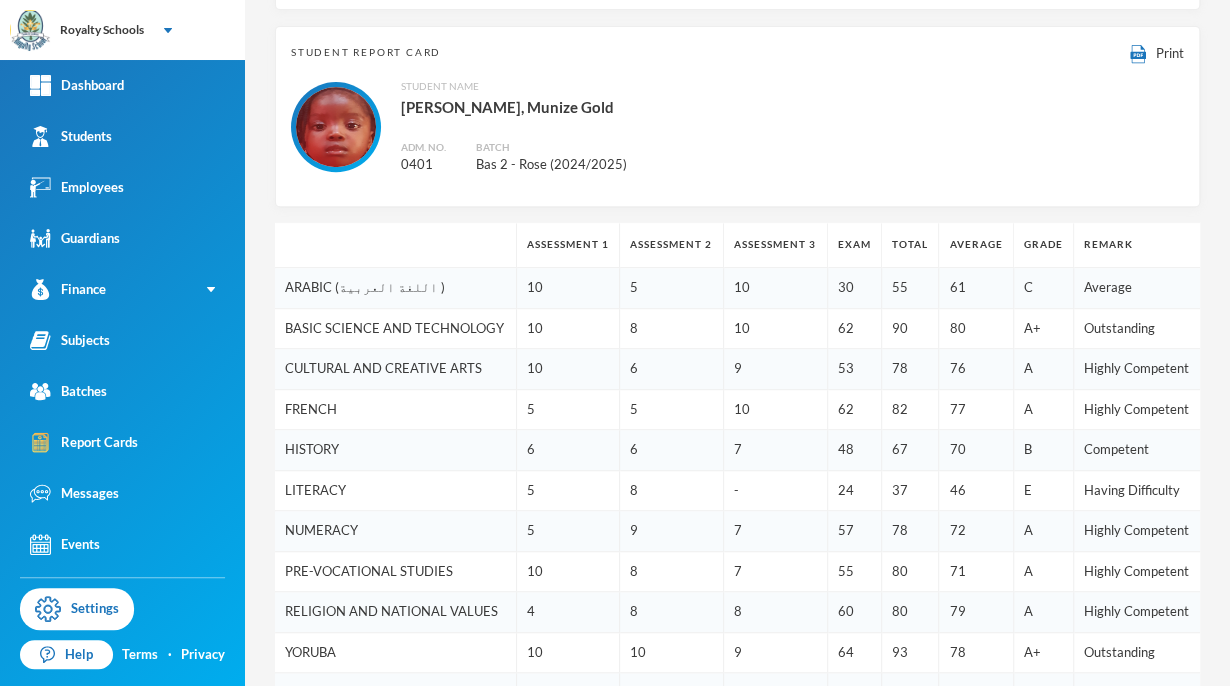 scroll, scrollTop: 0, scrollLeft: 0, axis: both 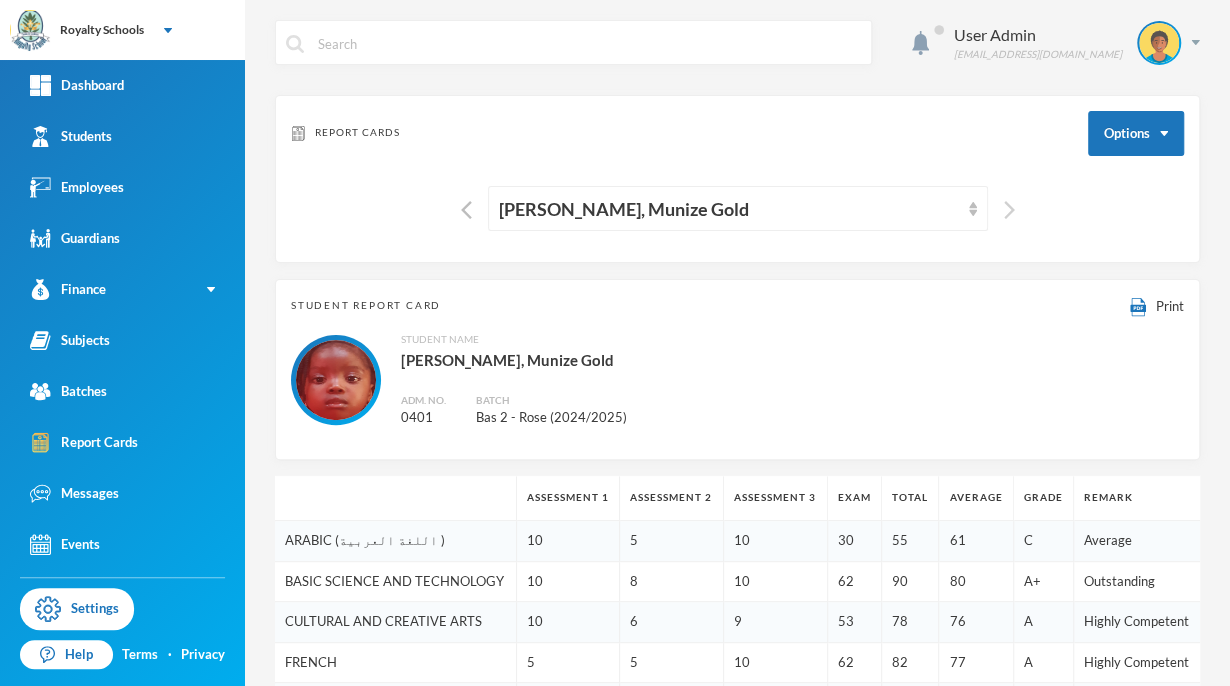 click at bounding box center (1009, 210) 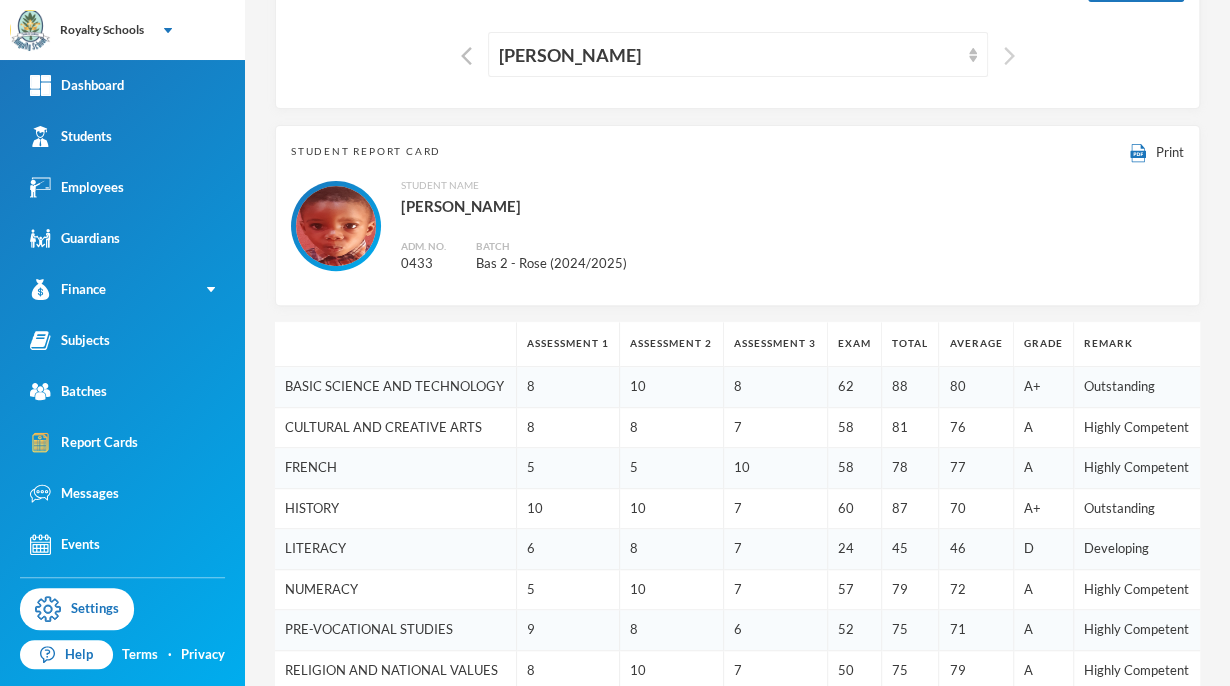 scroll, scrollTop: 0, scrollLeft: 0, axis: both 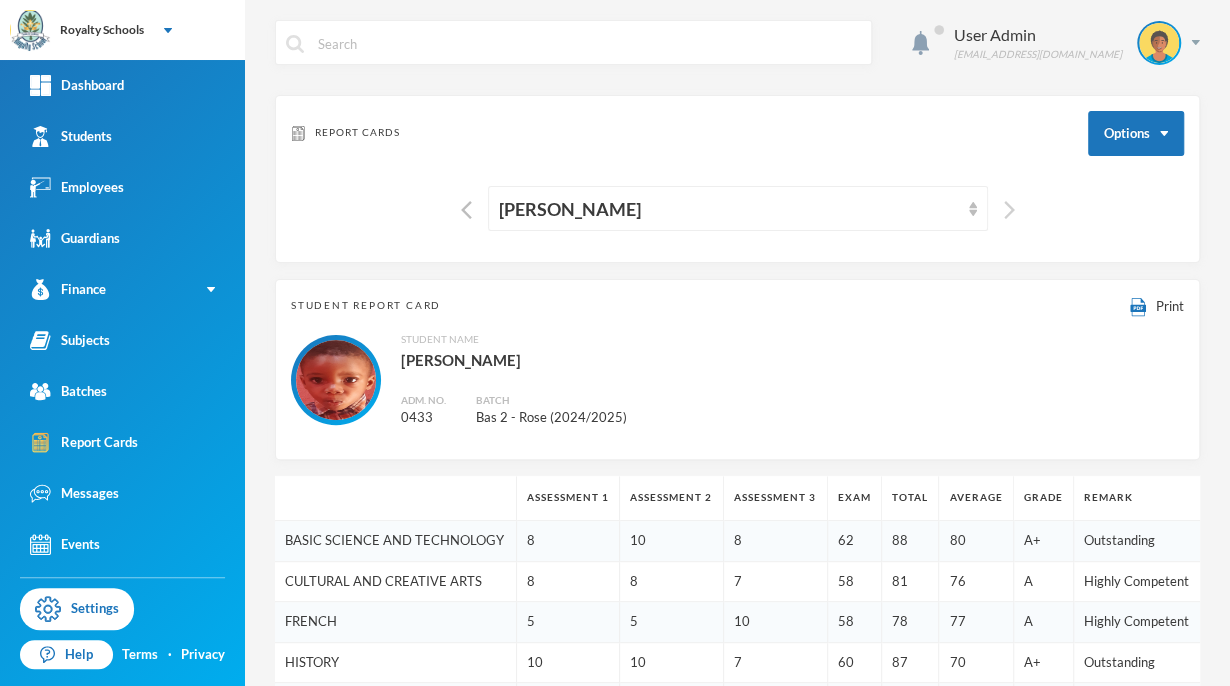 click at bounding box center (1009, 210) 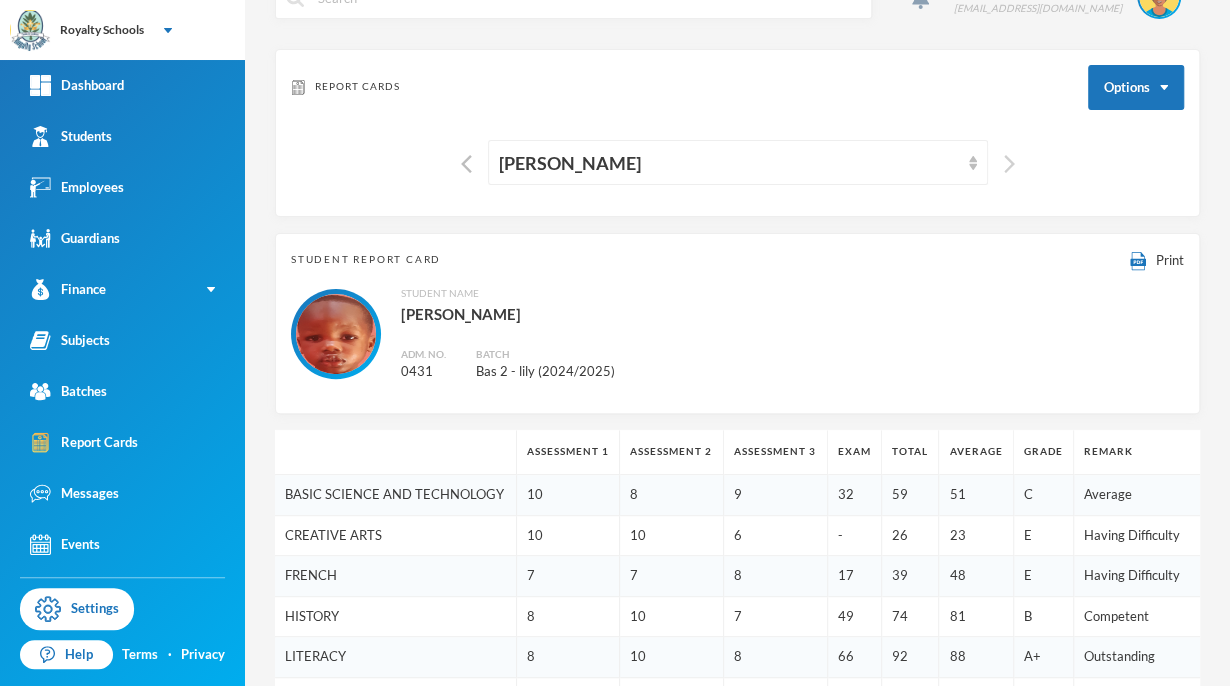 scroll, scrollTop: 0, scrollLeft: 0, axis: both 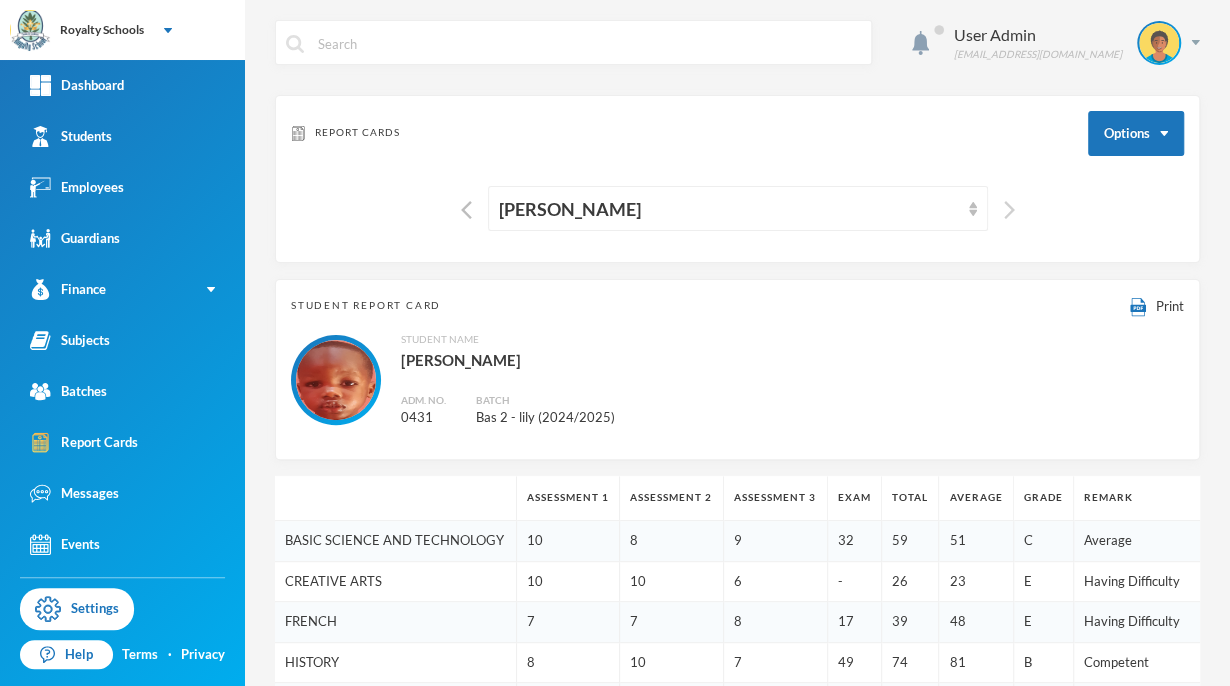 click at bounding box center [1009, 210] 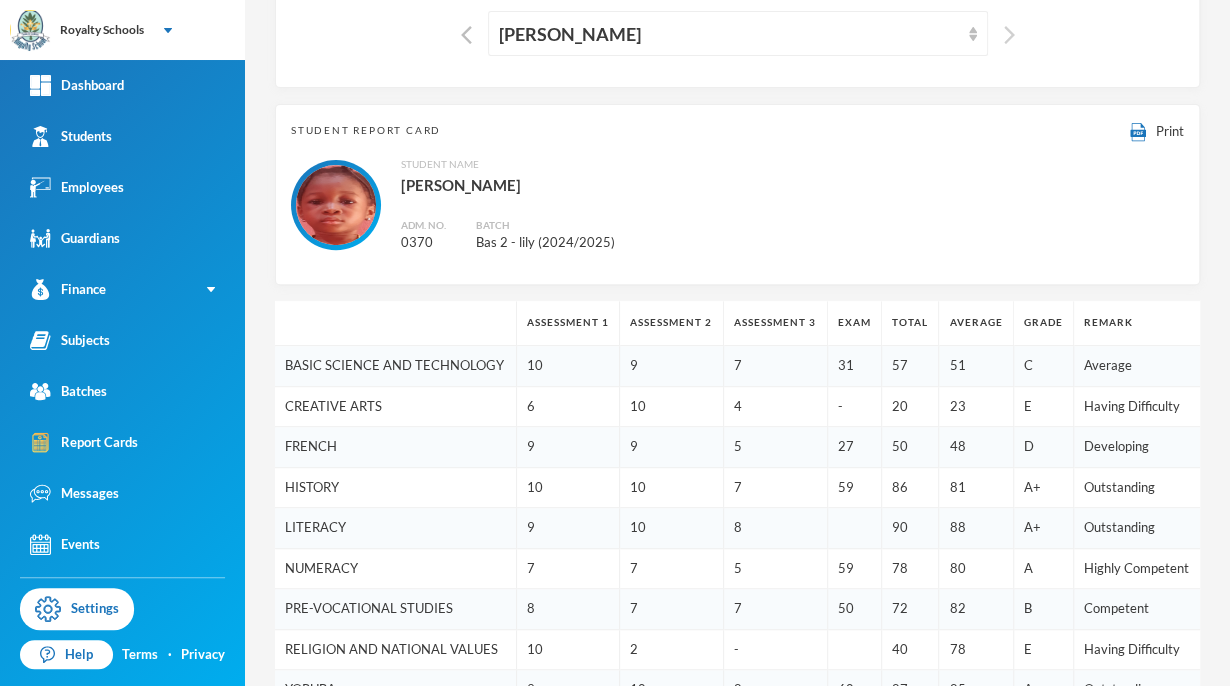 scroll, scrollTop: 0, scrollLeft: 0, axis: both 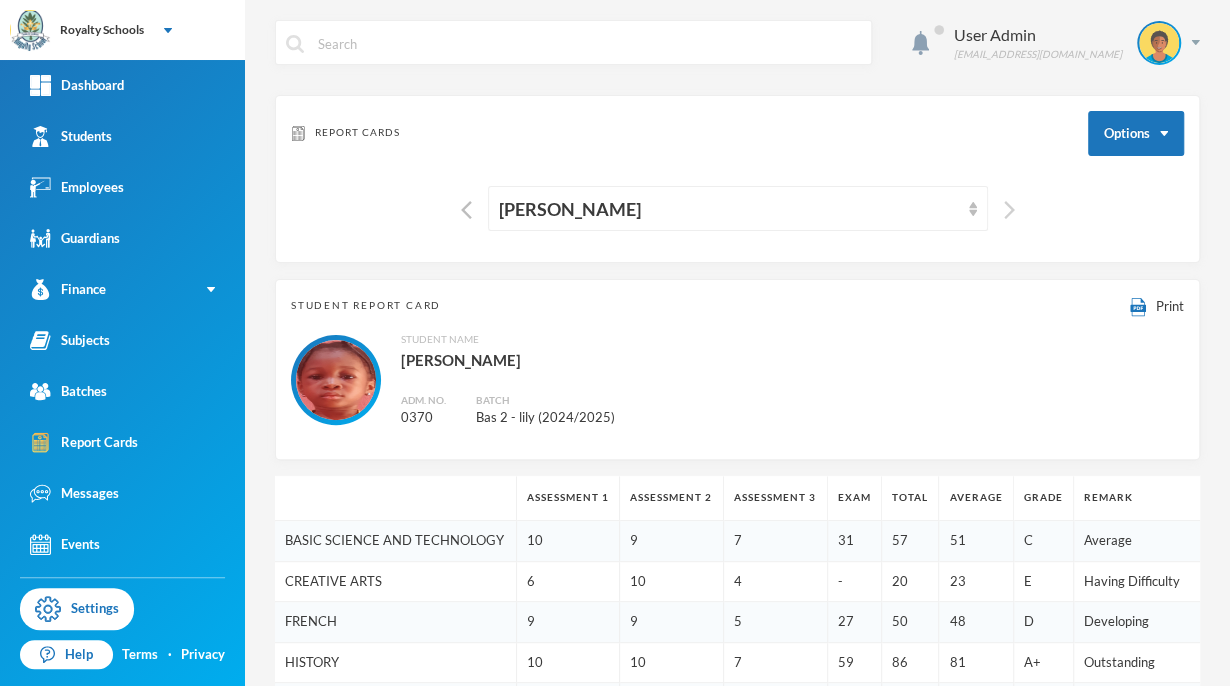 click at bounding box center [1009, 210] 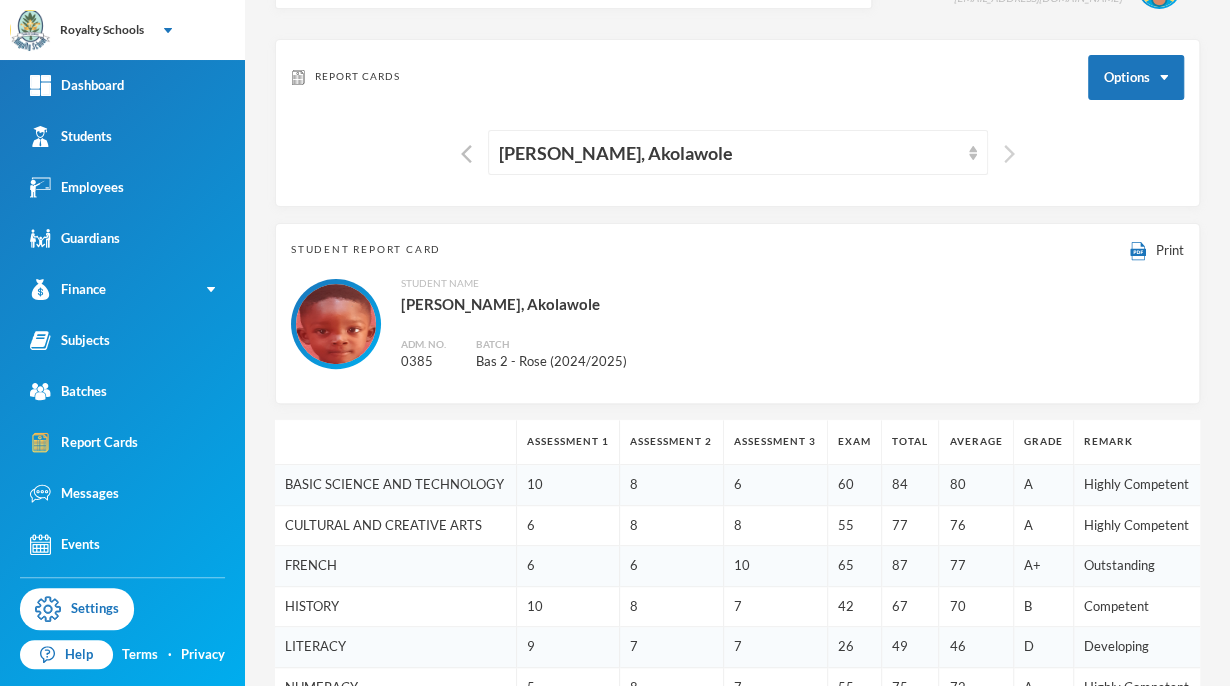 scroll, scrollTop: 0, scrollLeft: 0, axis: both 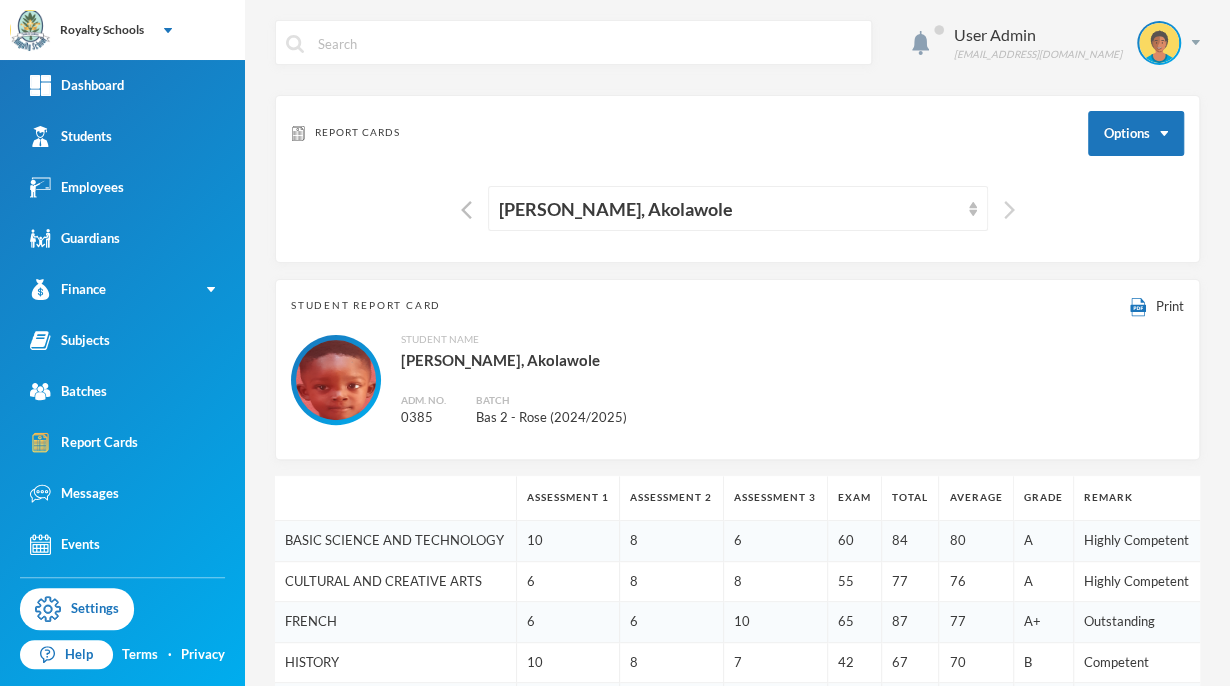 click at bounding box center [1009, 210] 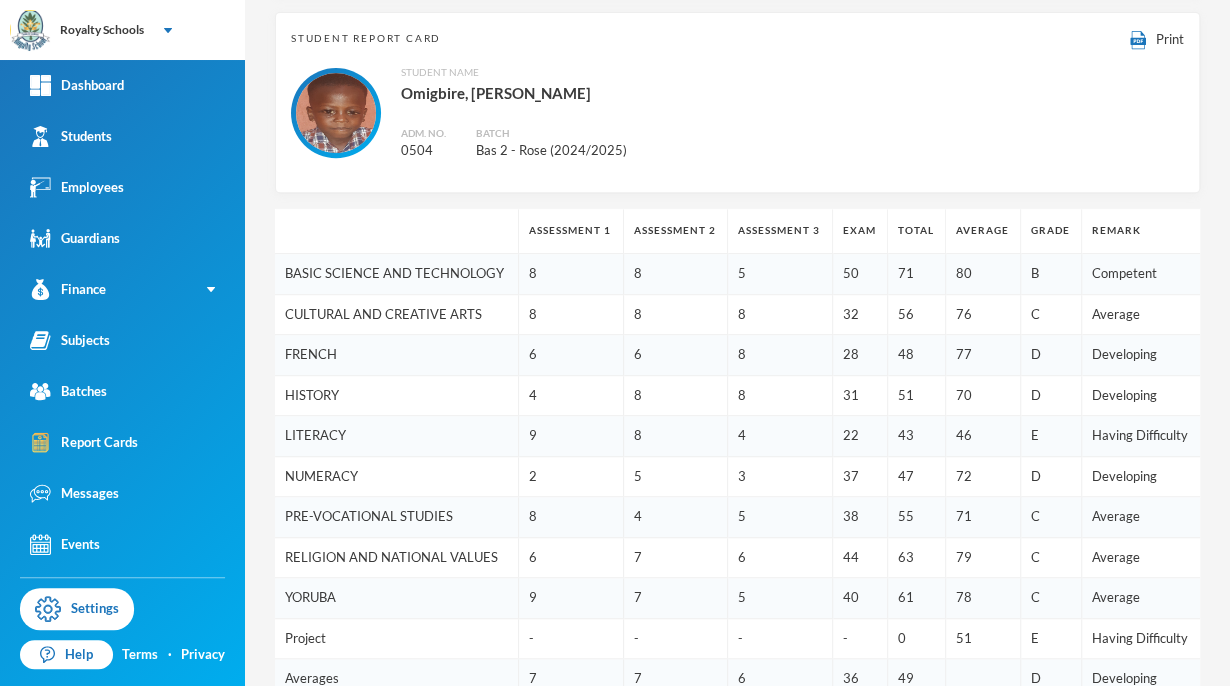 scroll, scrollTop: 0, scrollLeft: 0, axis: both 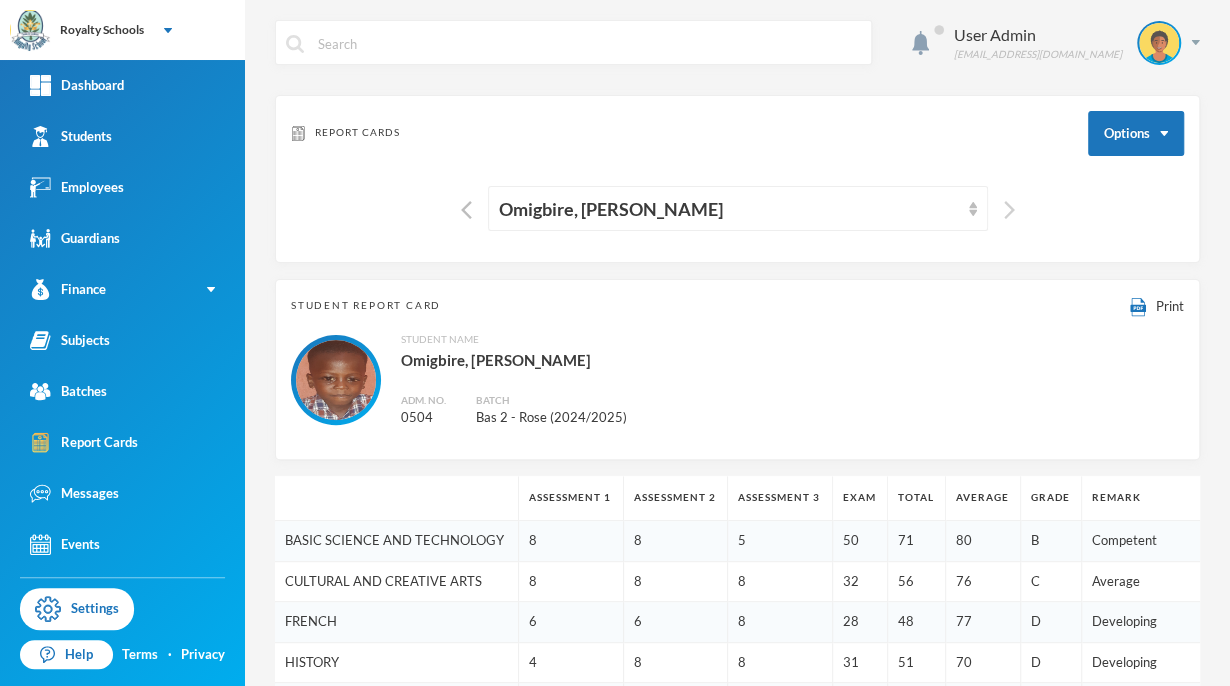click at bounding box center [1009, 210] 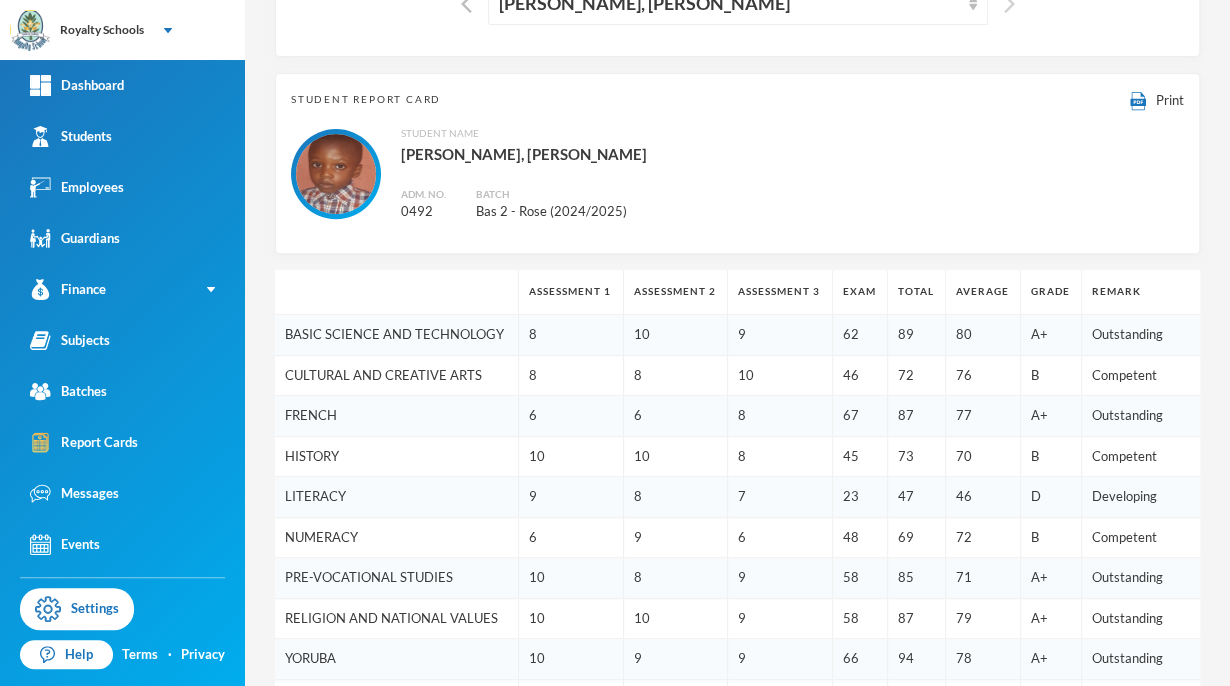 scroll, scrollTop: 0, scrollLeft: 0, axis: both 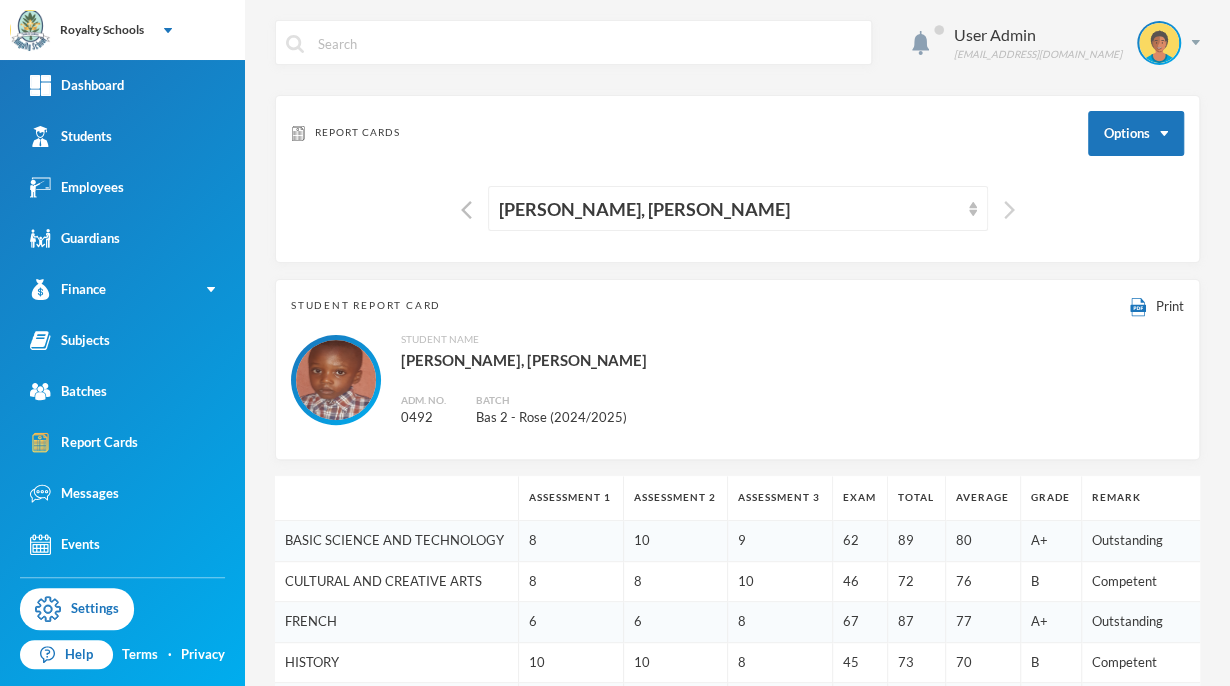 click at bounding box center (1009, 210) 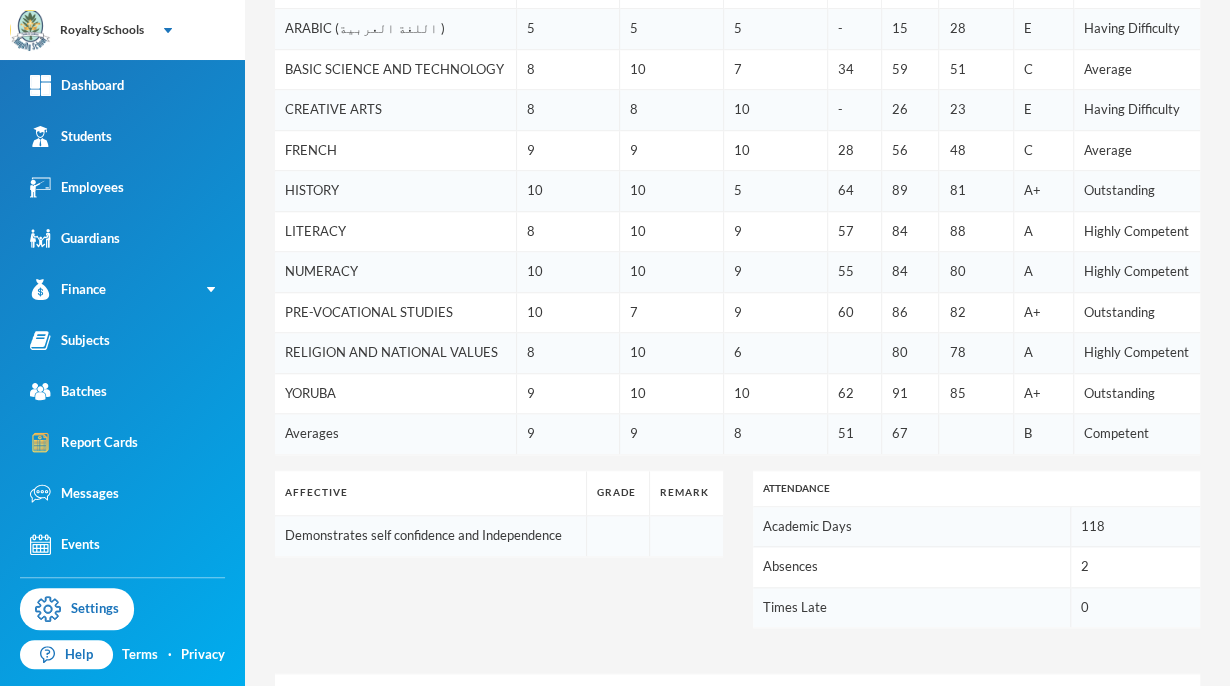 scroll, scrollTop: 514, scrollLeft: 0, axis: vertical 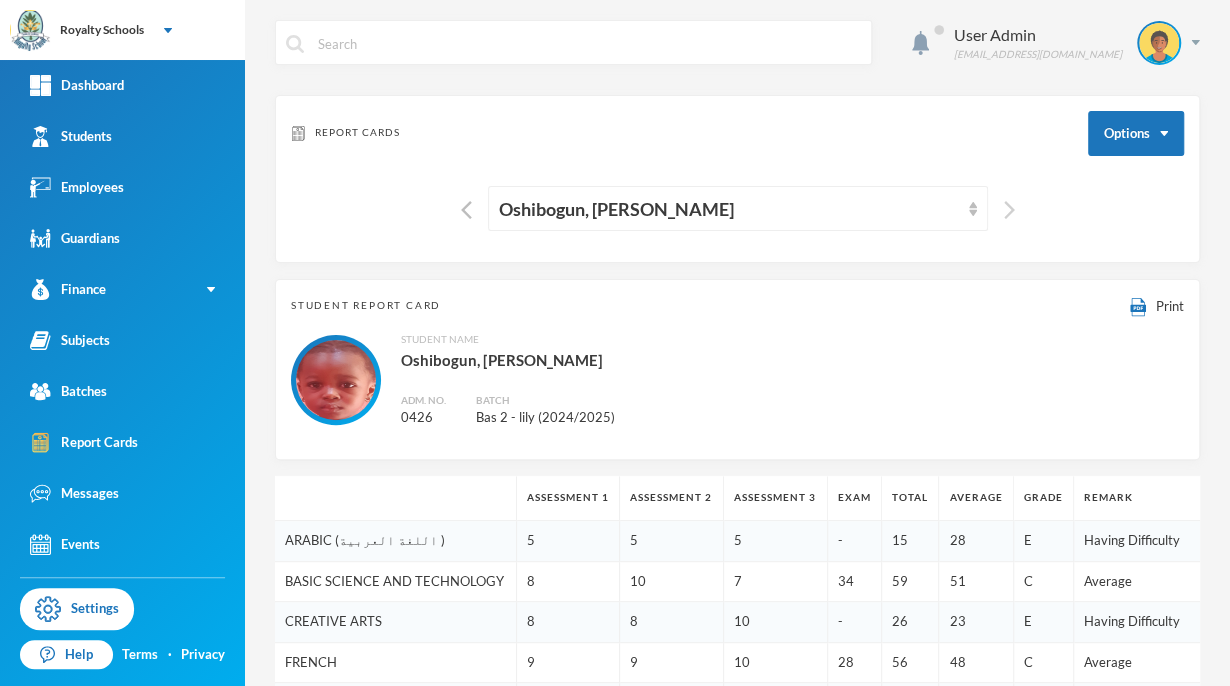 click at bounding box center (1009, 210) 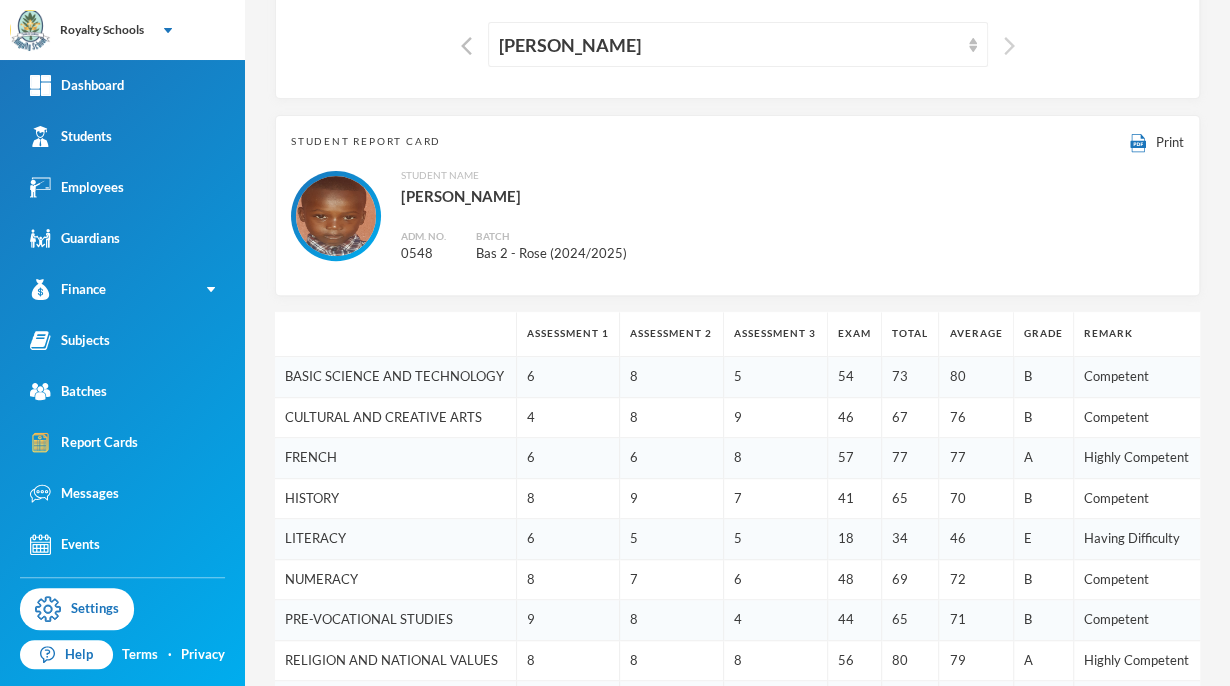 scroll, scrollTop: 0, scrollLeft: 0, axis: both 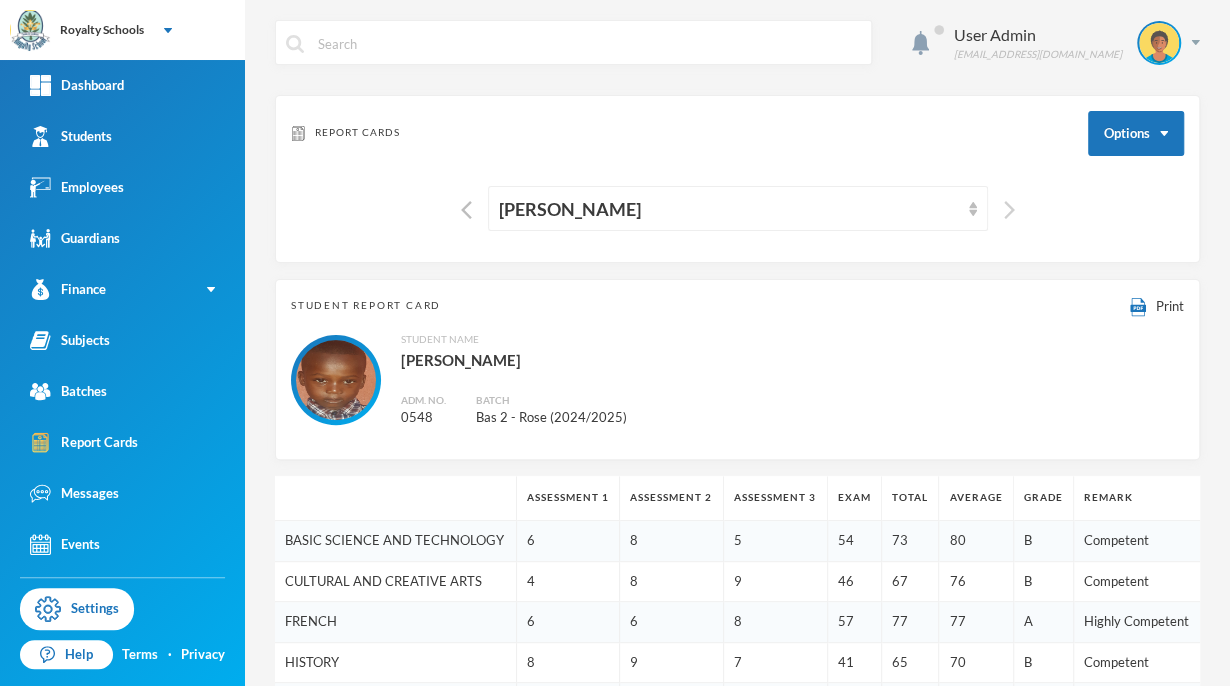 click at bounding box center [1009, 210] 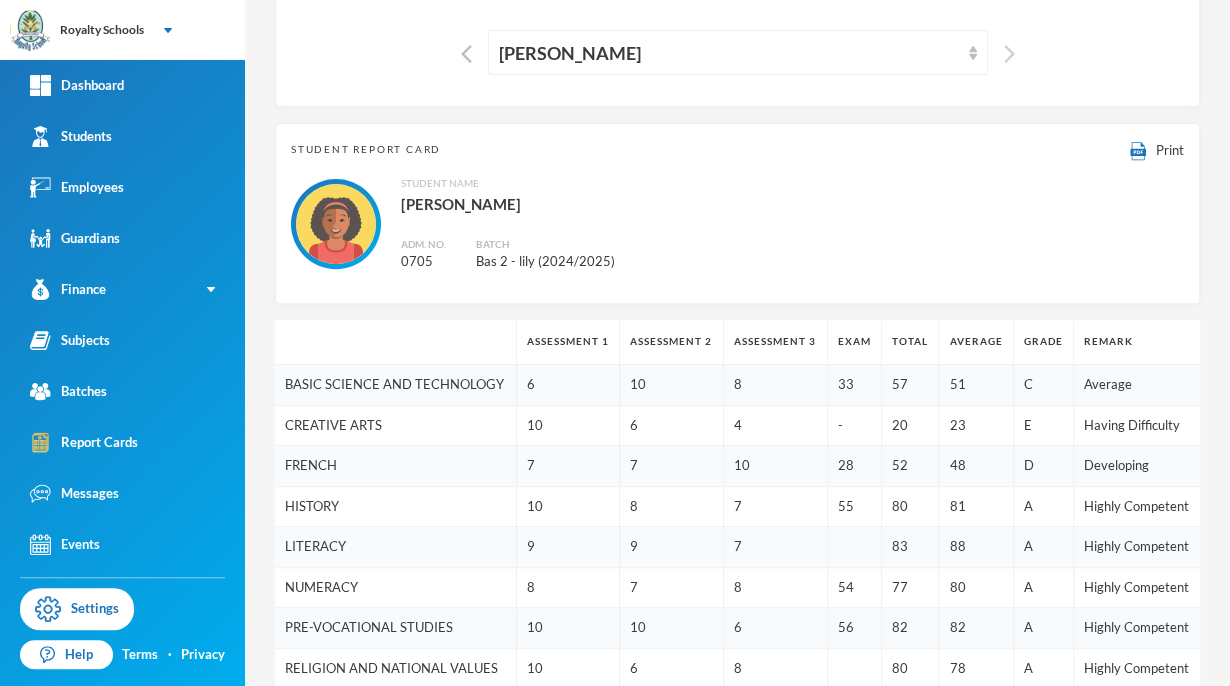 scroll, scrollTop: 0, scrollLeft: 0, axis: both 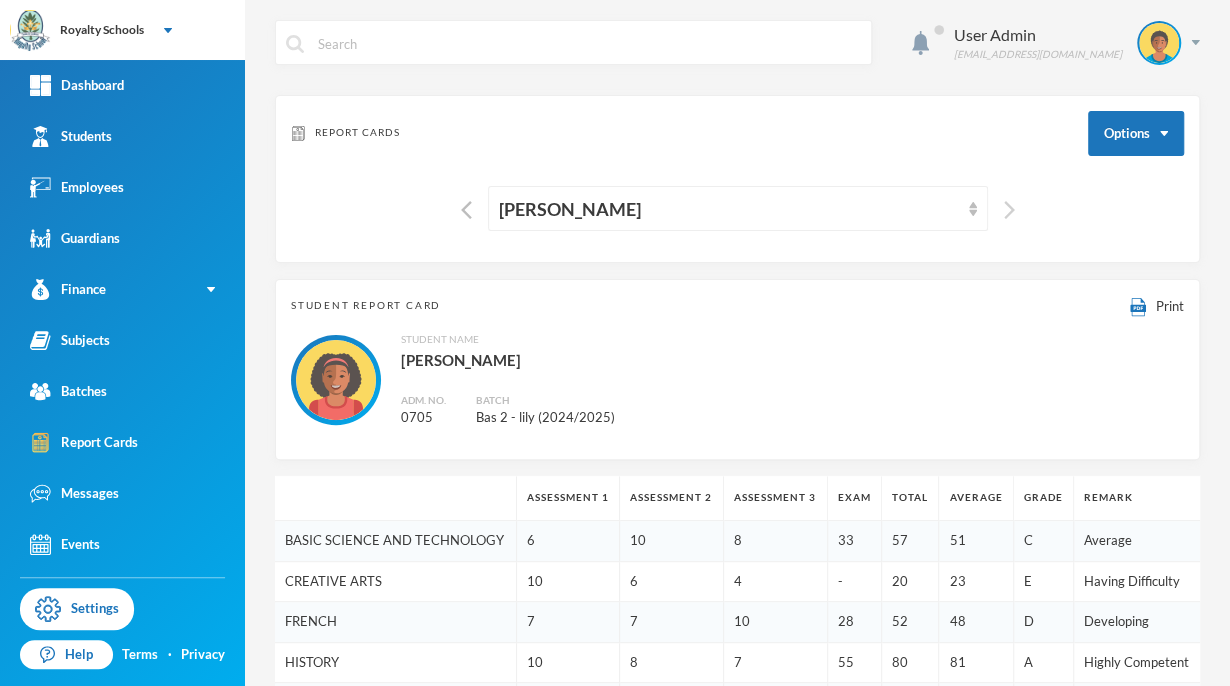 click at bounding box center [1009, 210] 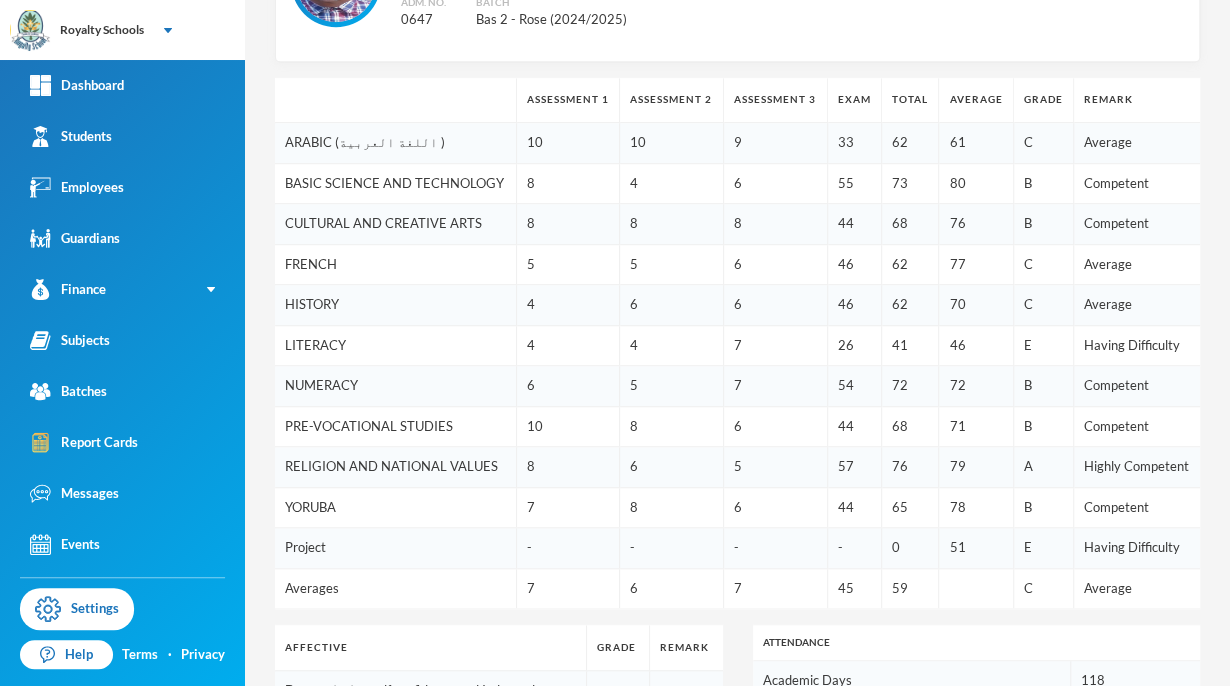 scroll, scrollTop: 404, scrollLeft: 0, axis: vertical 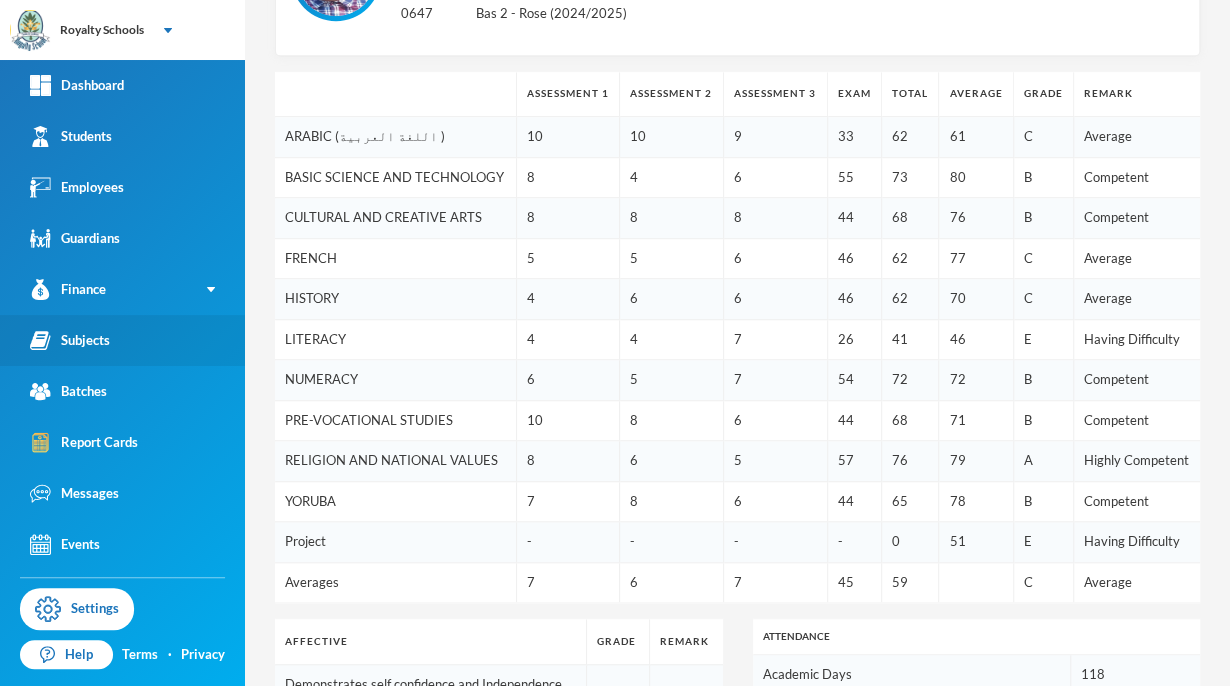 click on "Subjects" at bounding box center [70, 340] 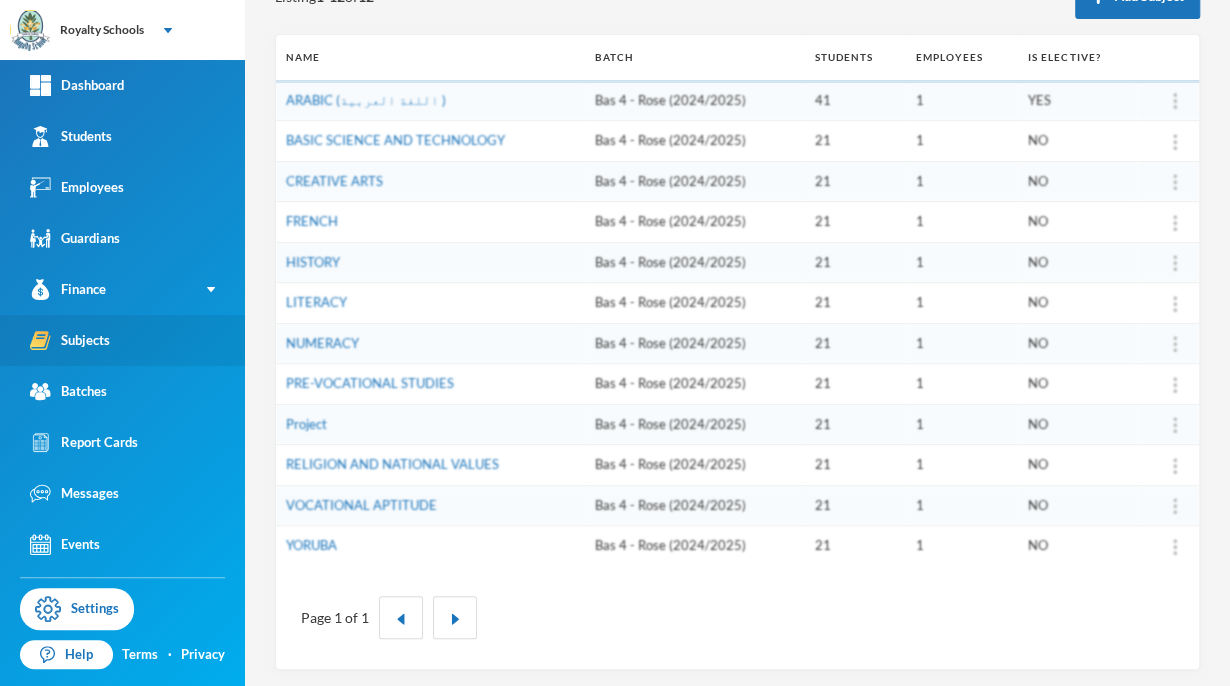 scroll, scrollTop: 0, scrollLeft: 0, axis: both 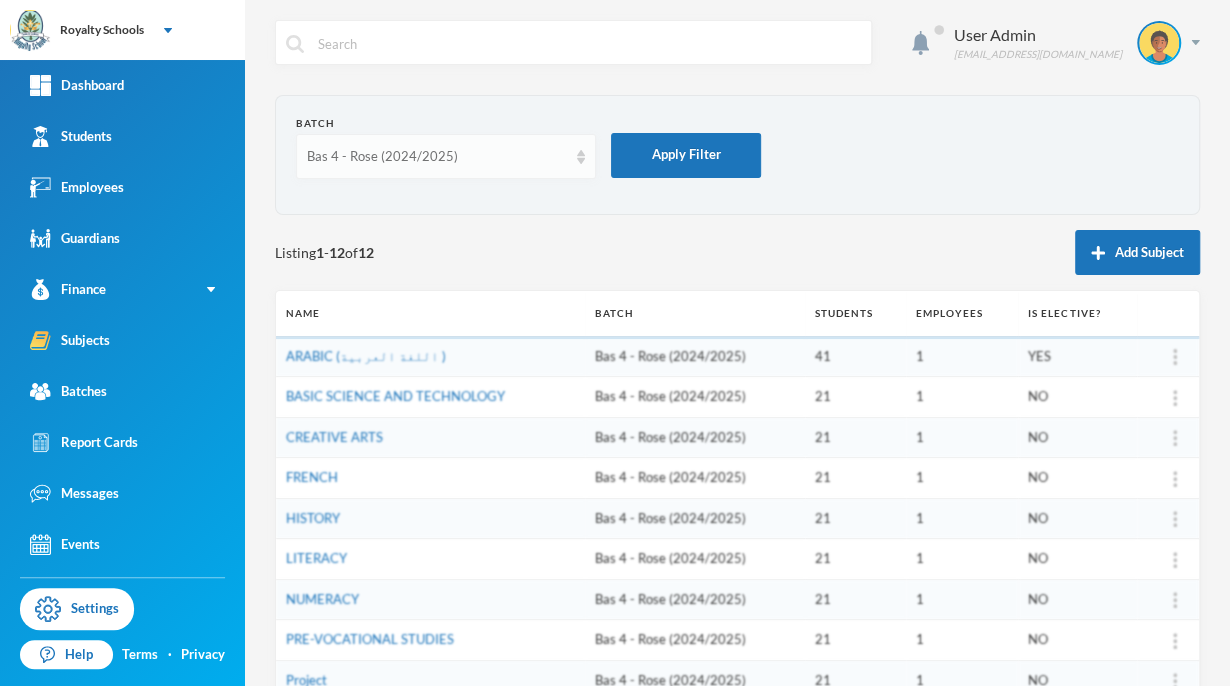 click on "Bas 4 - Rose (2024/2025)" at bounding box center [437, 157] 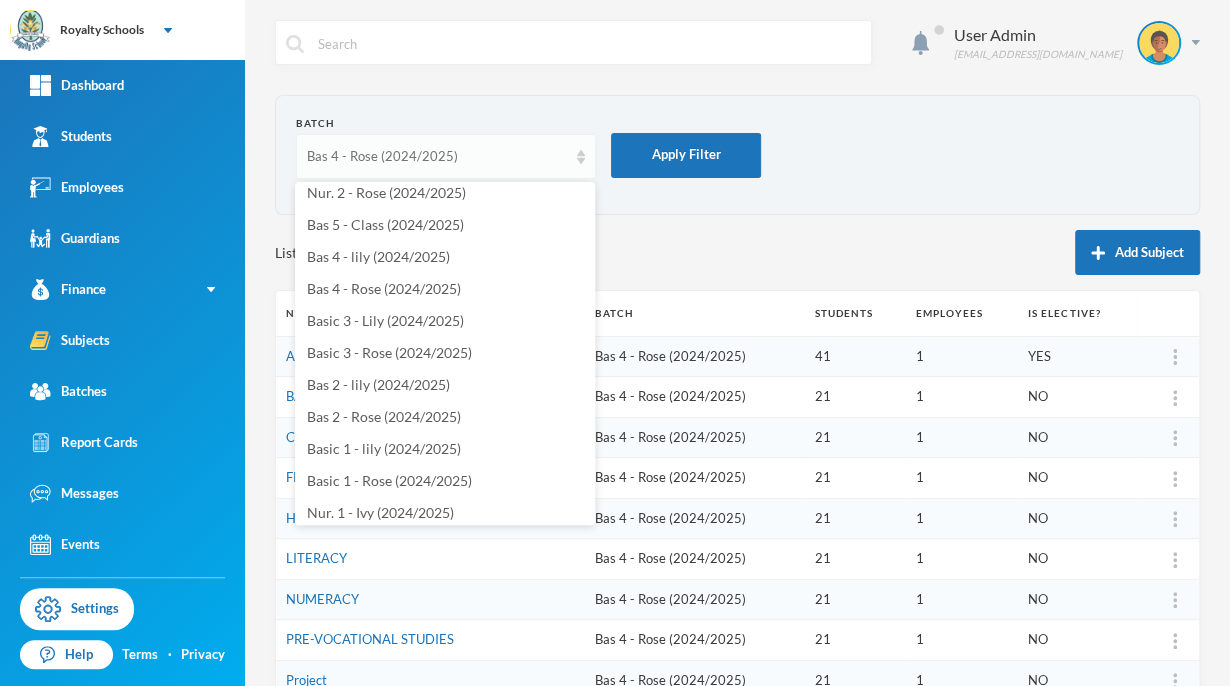 scroll, scrollTop: 115, scrollLeft: 0, axis: vertical 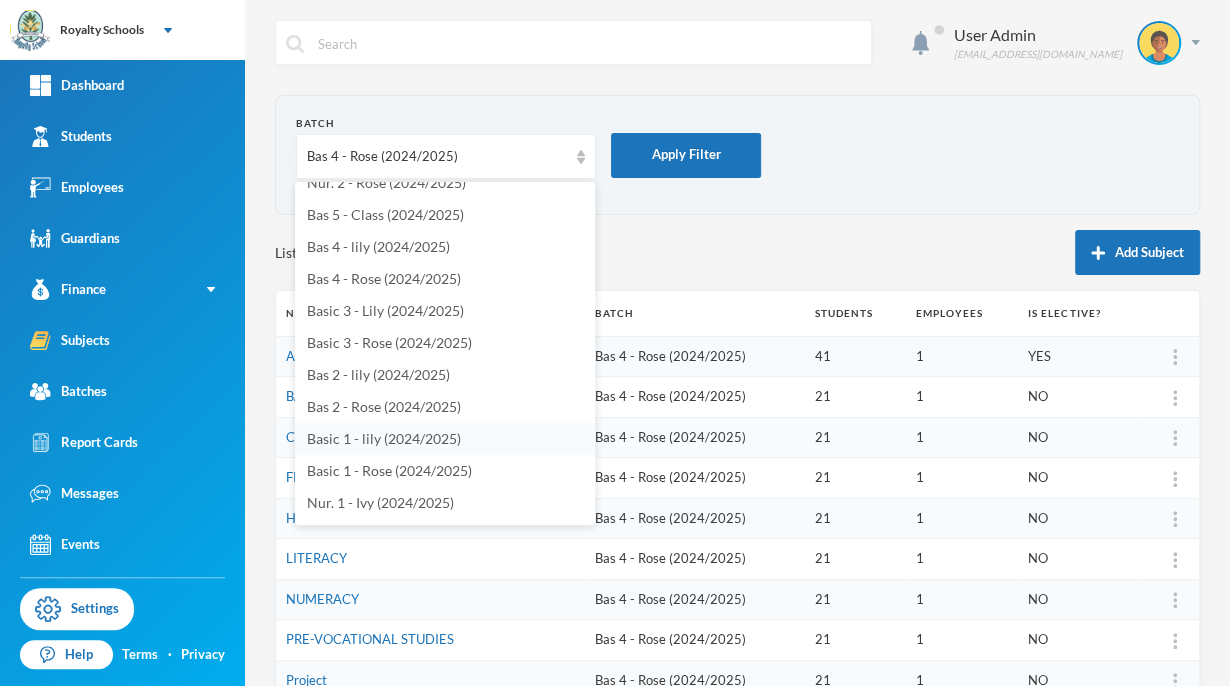 click on "Basic 1 - lily (2024/2025)" at bounding box center [384, 438] 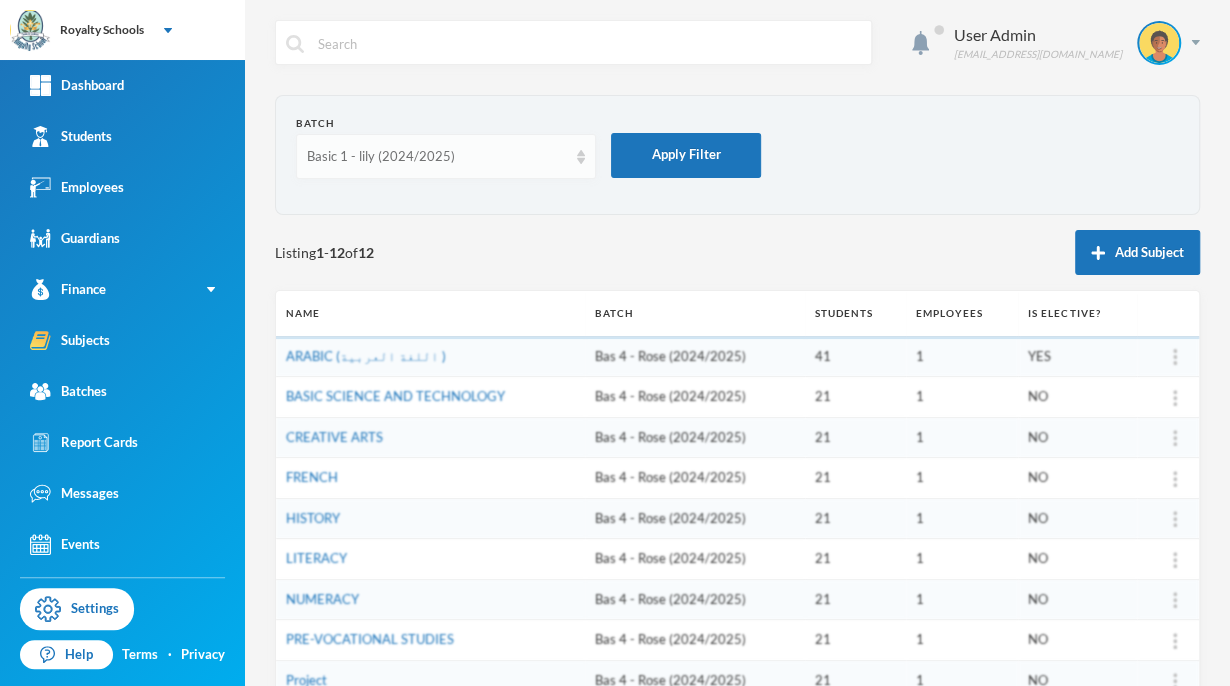 click on "Basic 1 - lily (2024/2025)" at bounding box center [446, 156] 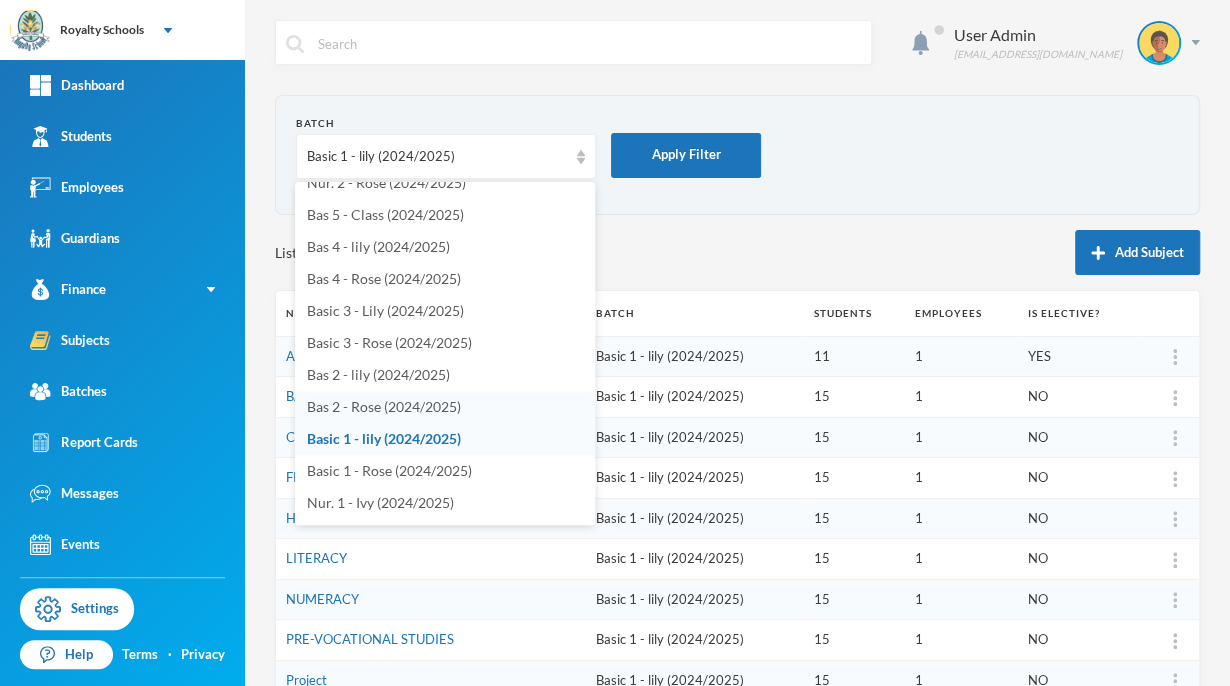 click on "Bas 2 - Rose (2024/2025)" at bounding box center [384, 406] 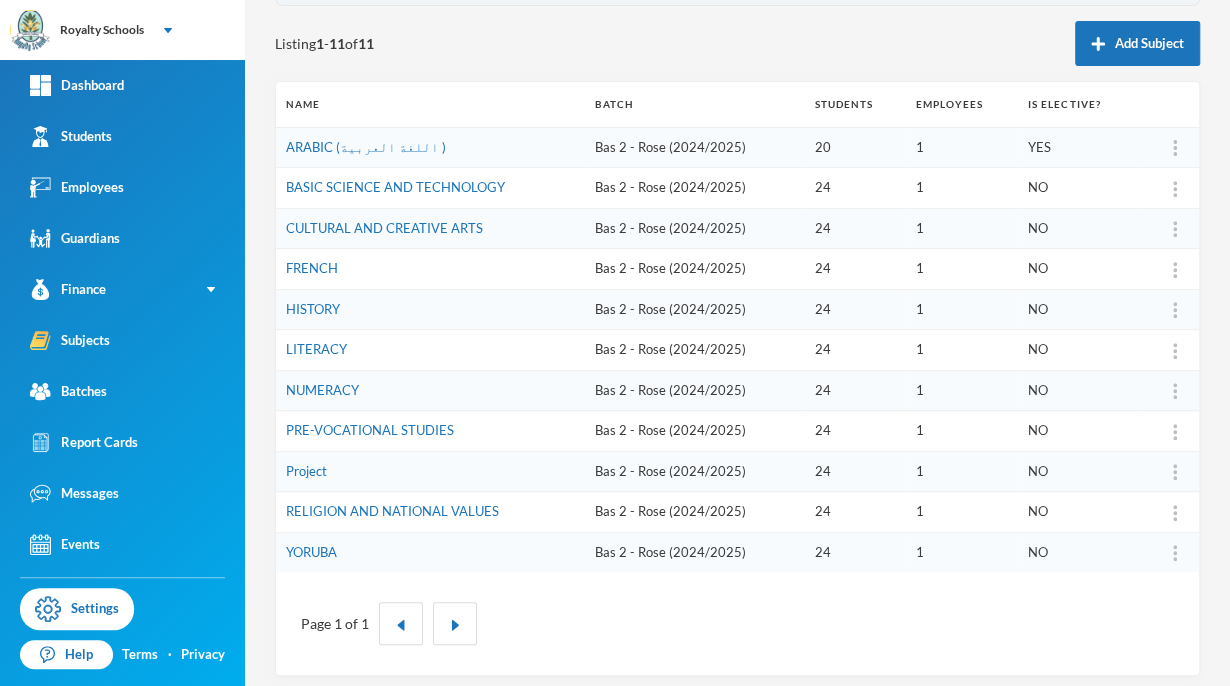 scroll, scrollTop: 216, scrollLeft: 0, axis: vertical 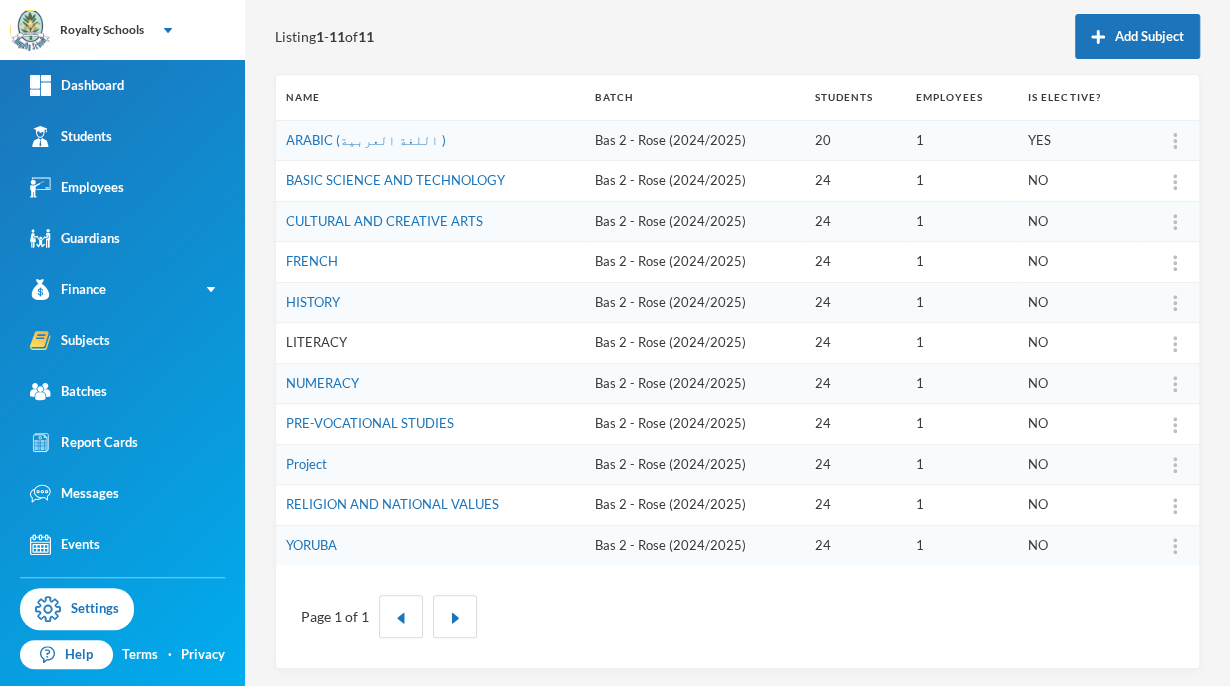 click on "LITERACY" at bounding box center (316, 342) 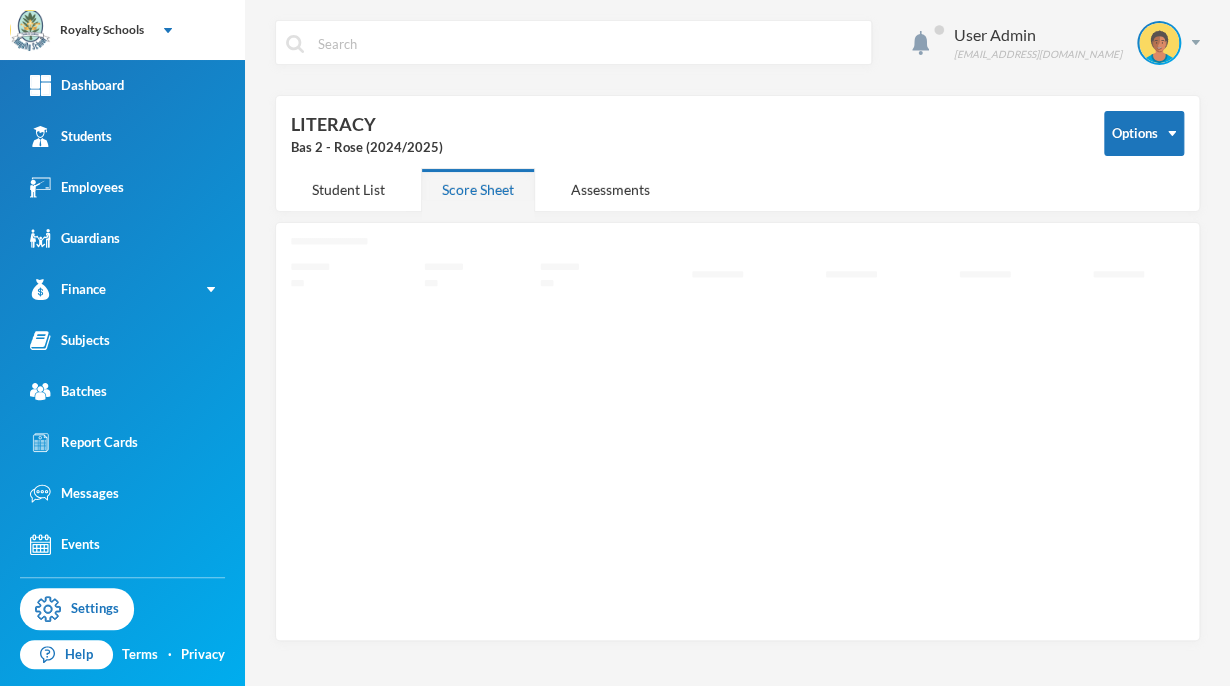 scroll, scrollTop: 0, scrollLeft: 0, axis: both 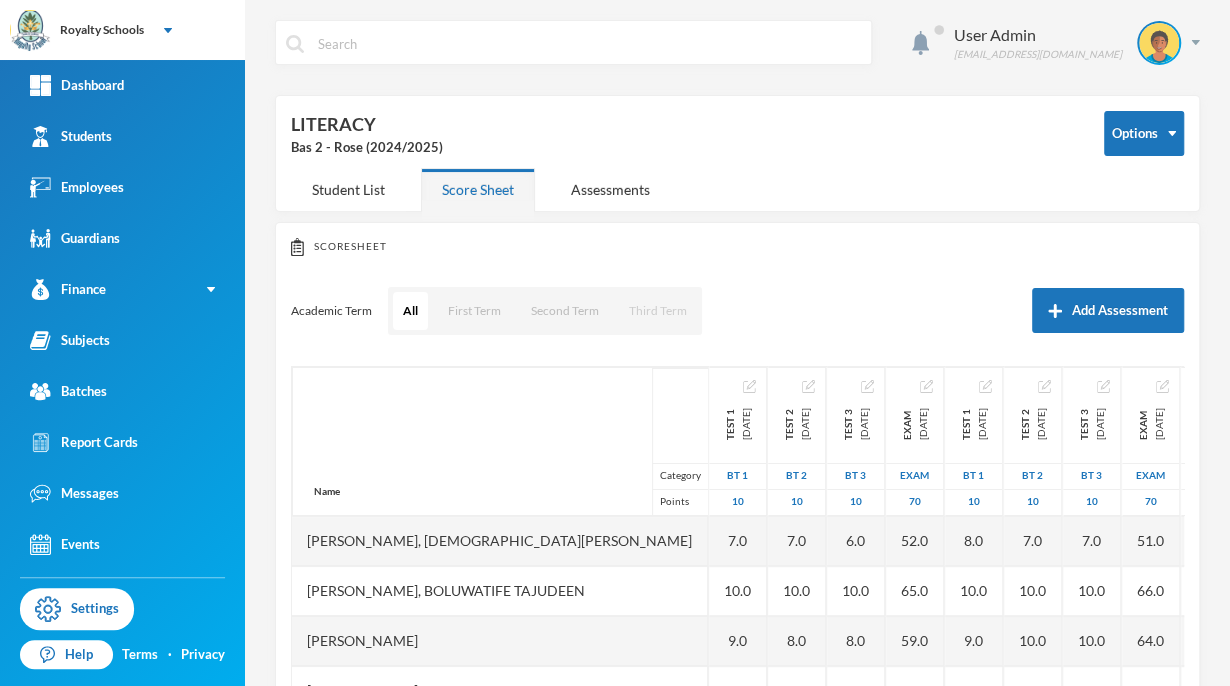click on "Third Term" at bounding box center [658, 311] 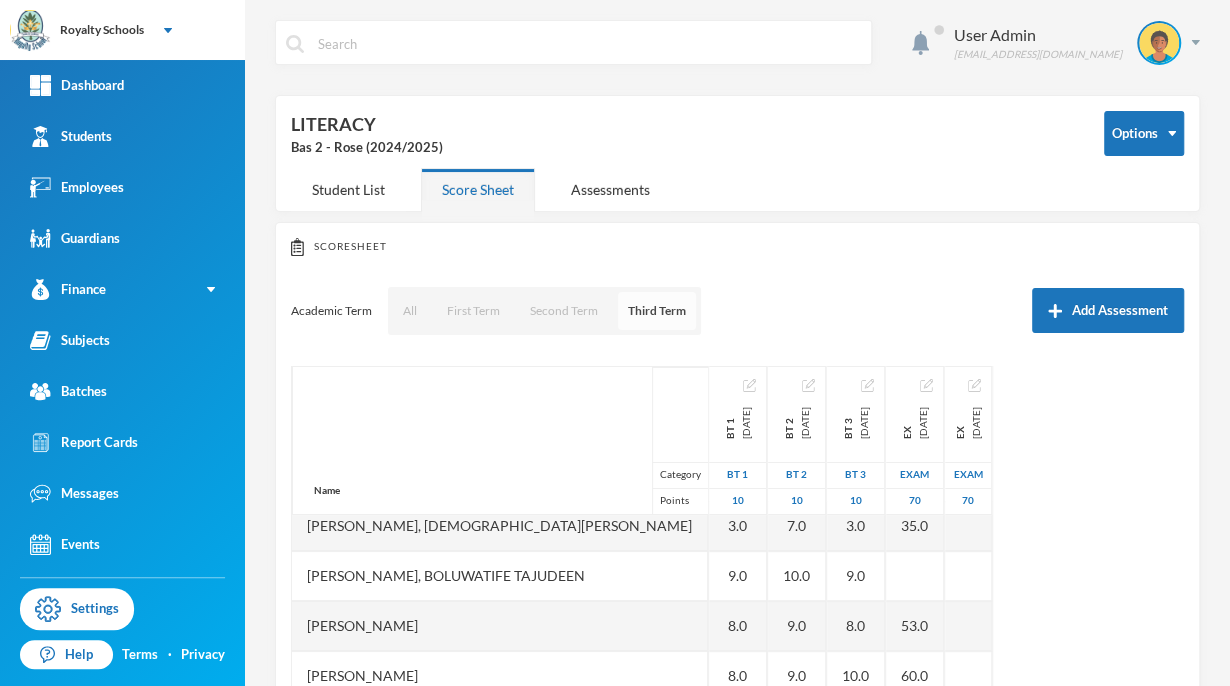 scroll, scrollTop: 0, scrollLeft: 0, axis: both 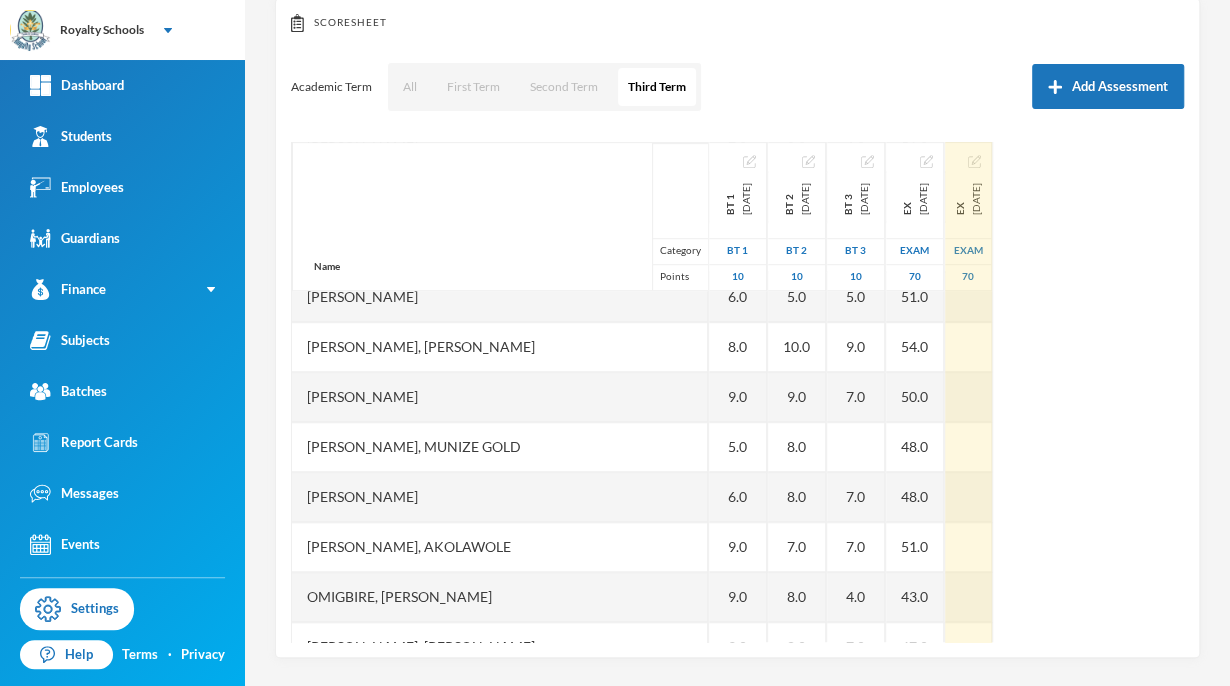 click on "Ex [DATE]" at bounding box center [968, 190] 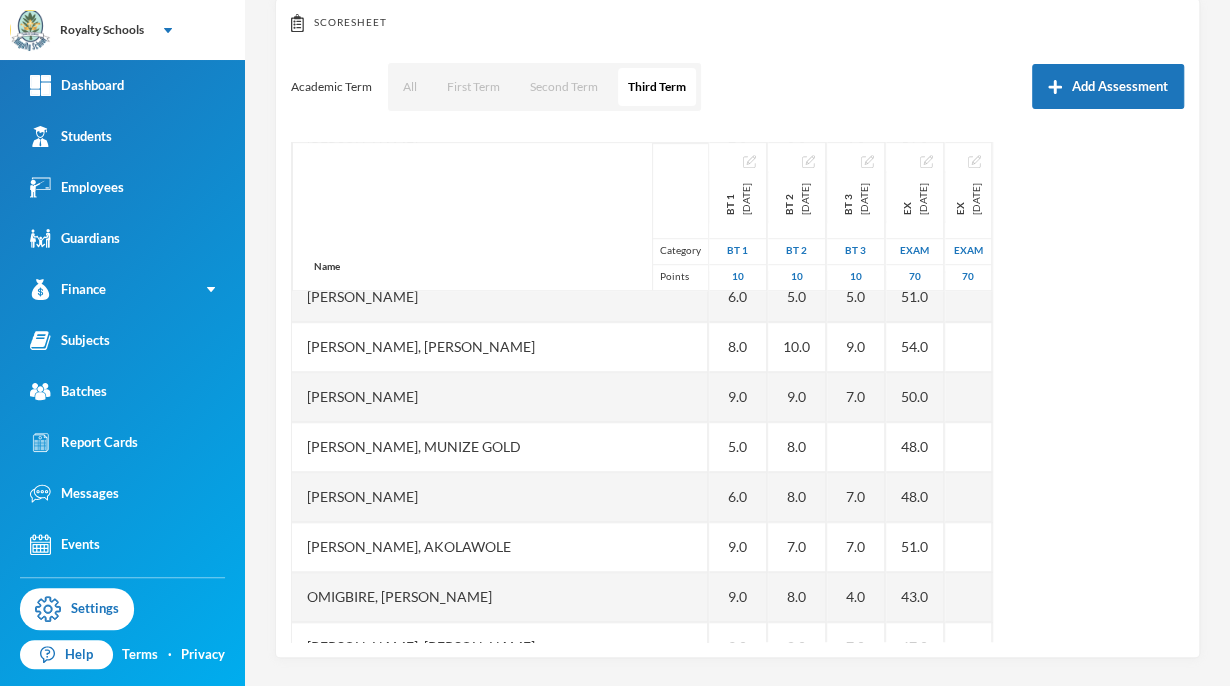 click on "Name   Category Points [PERSON_NAME], [PERSON_NAME], [PERSON_NAME], [PERSON_NAME] A [PERSON_NAME], [PERSON_NAME], [PERSON_NAME], [PERSON_NAME] [PERSON_NAME] [PERSON_NAME] Jesujomiloju [PERSON_NAME] Oluwadarasimi [PERSON_NAME] Erioluwape [PERSON_NAME], [PERSON_NAME] Nmasichukwu [PERSON_NAME], [PERSON_NAME], [PERSON_NAME], [PERSON_NAME], [PERSON_NAME], [PERSON_NAME] [PERSON_NAME], [PERSON_NAME], [PERSON_NAME] [PERSON_NAME], [PERSON_NAME], Kaitumi BT 1 [DATE] BT 1 10 3.0 9.0 8.0 8.0 10.0 10.0 7.0 7.0 9.0 8.0 6.0 8.0 9.0 5.0 6.0 9.0 9.0 9.0 6.0 4.0 8.0 10.0 8.0 10.0 BT 2 [DATE] BT 2 10 7.0 10.0 9.0 9.0 8.0 9.0 6.0 8.0 10.0 10.0 5.0 10.0 9.0 8.0 8.0 7.0 8.0 8.0 5.0 4.0 9.0 6.0 9.0 8.0 BT 3 [DATE] BT 3 10 3.0 9.0 8.0 10.0 7.0 10.0 6.0 6.0 6.0 7.0 5.0 9.0 7.0 7.0 7.0 4.0 7.0 5.0 7.0 5.0 3.0 10.0 10.0 Ex [DATE] exam 70 35.0 53.0 60.0 45.0 51.0 Ex" at bounding box center [737, 392] 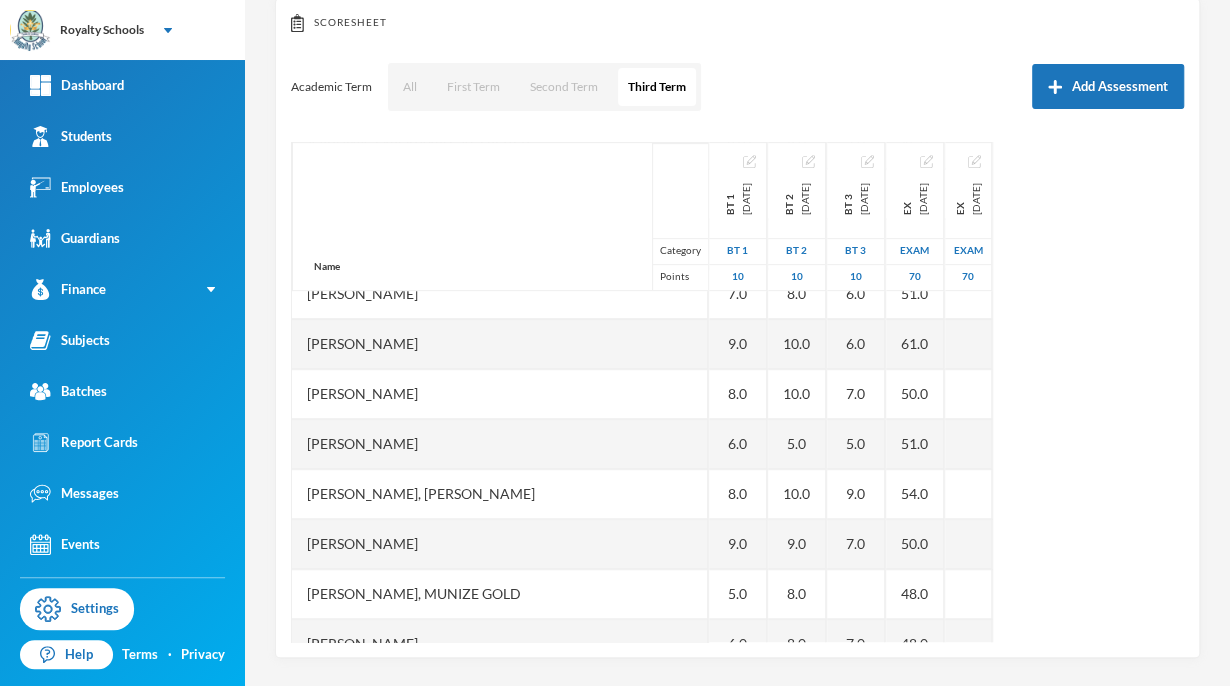scroll, scrollTop: 0, scrollLeft: 0, axis: both 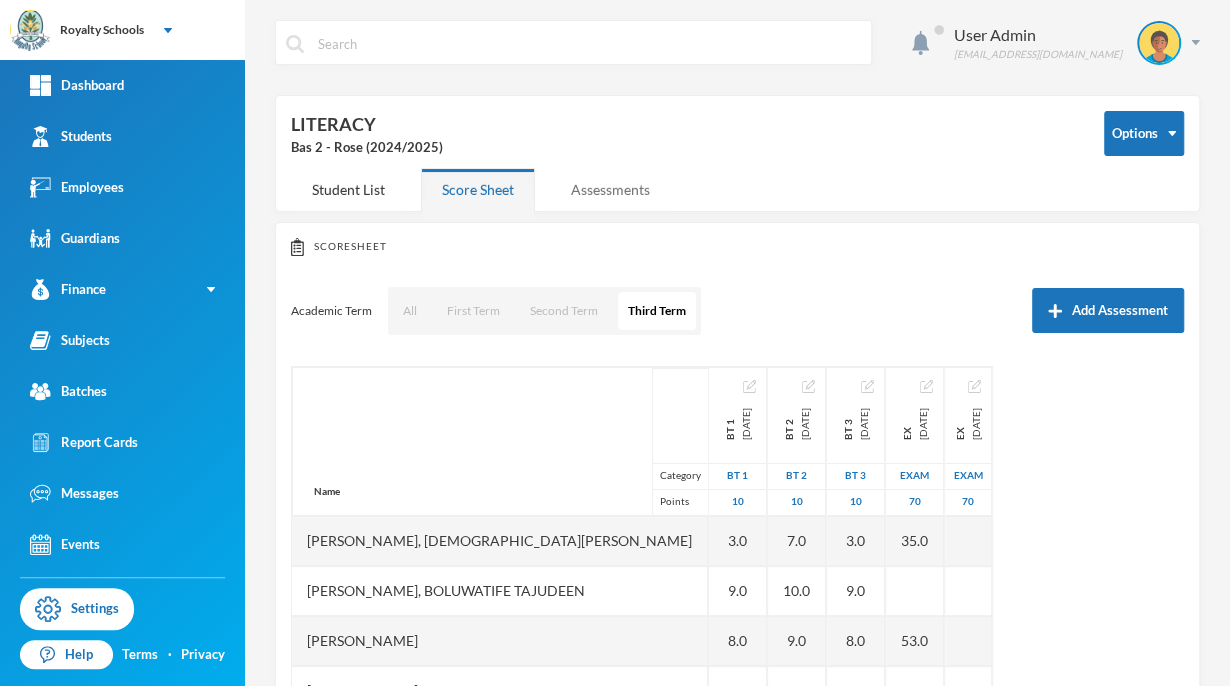 click on "Assessments" at bounding box center (610, 189) 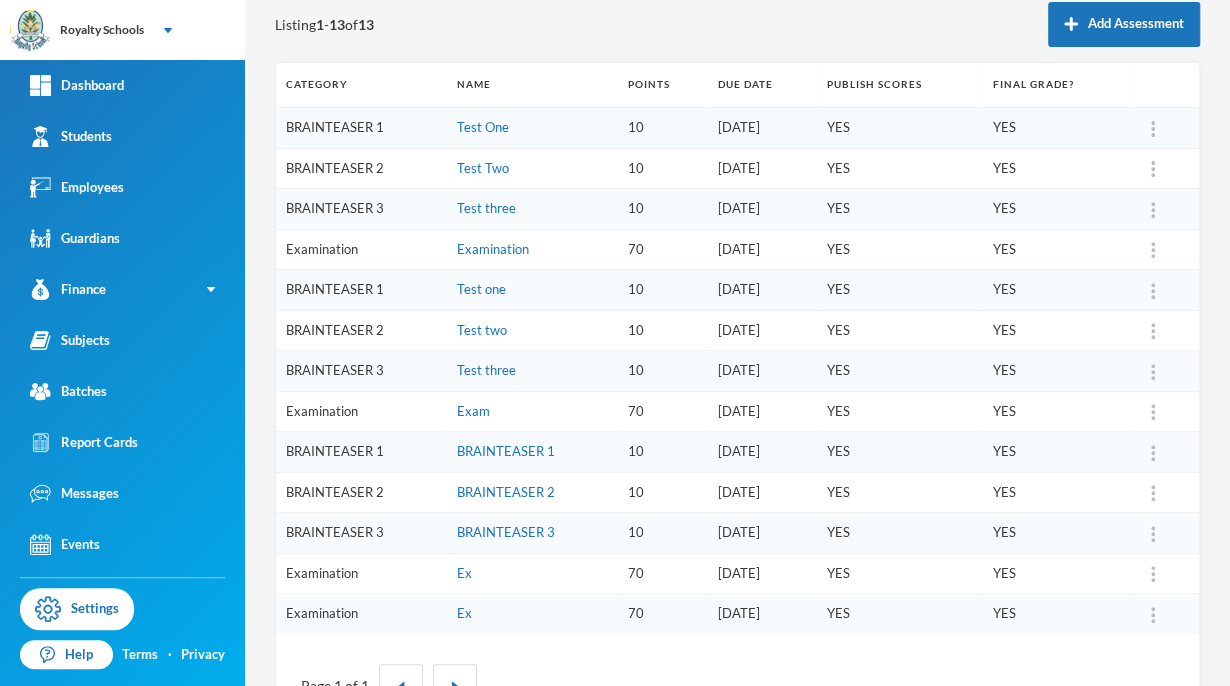 scroll, scrollTop: 288, scrollLeft: 0, axis: vertical 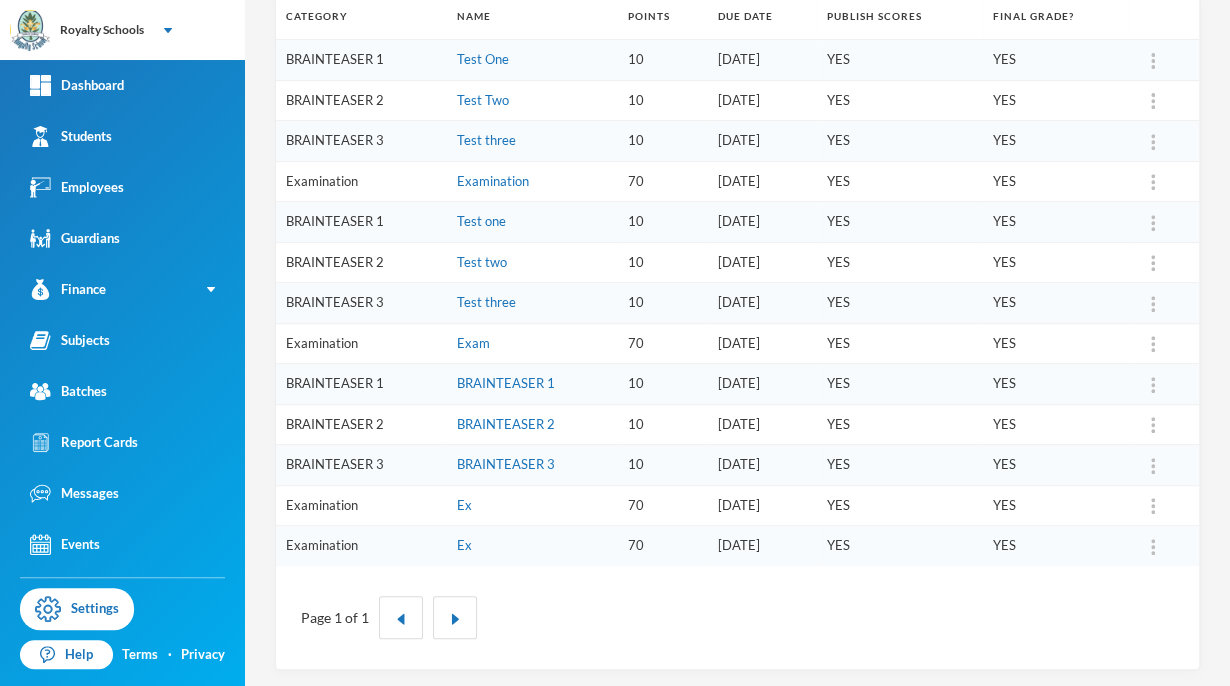 click at bounding box center [1153, 547] 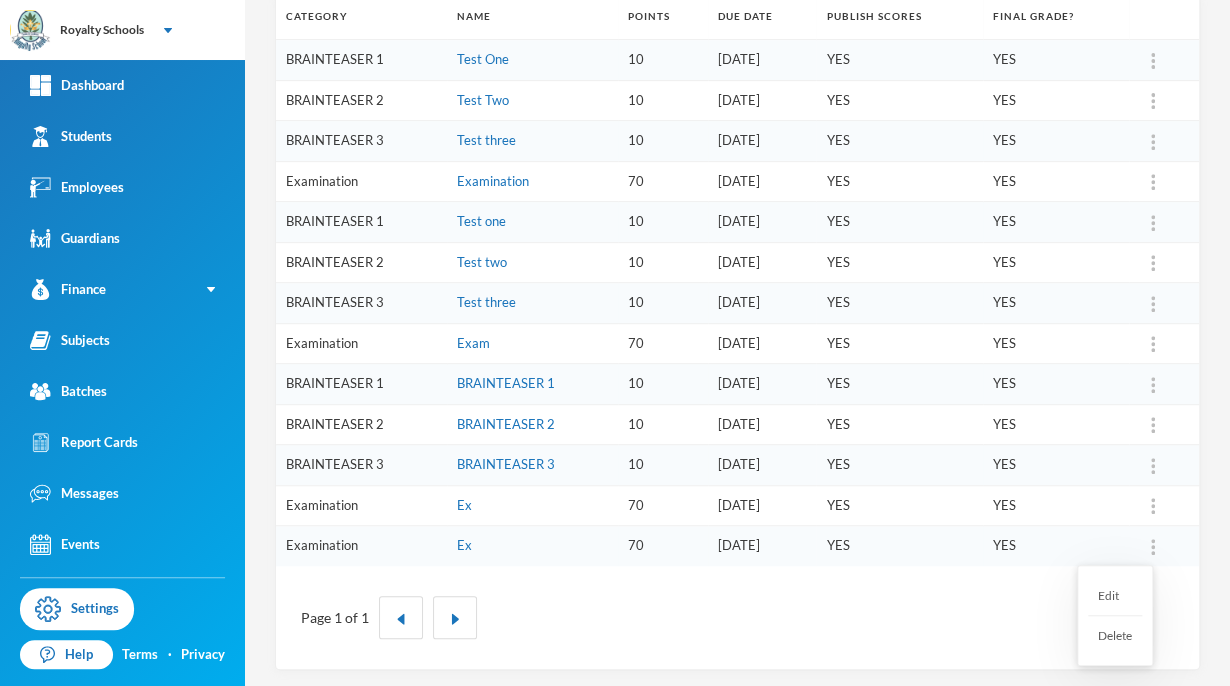 click on "Delete" at bounding box center (1115, 635) 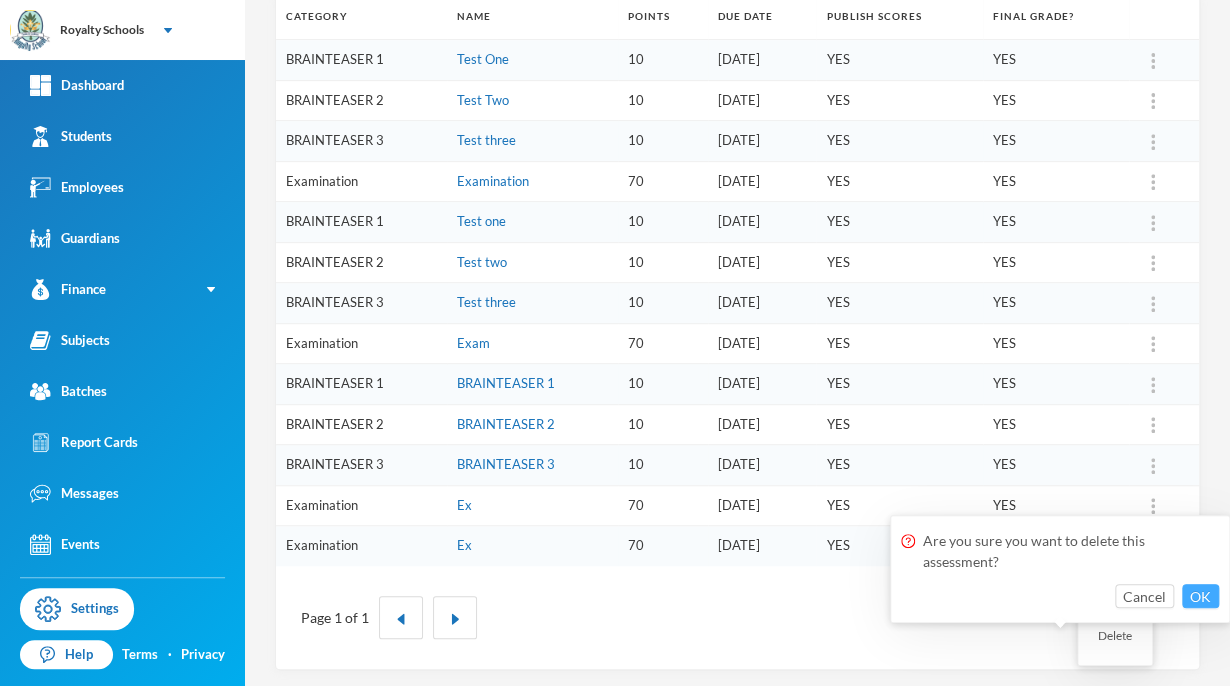 click on "OK" at bounding box center [1200, 596] 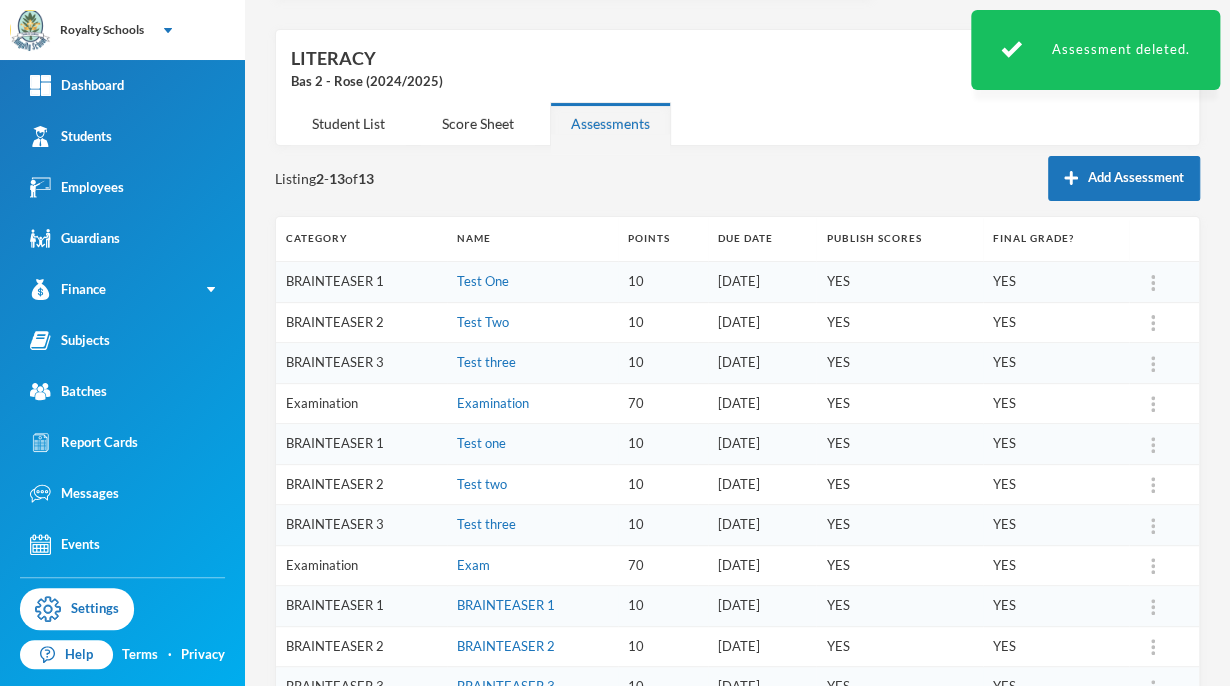 scroll, scrollTop: 0, scrollLeft: 0, axis: both 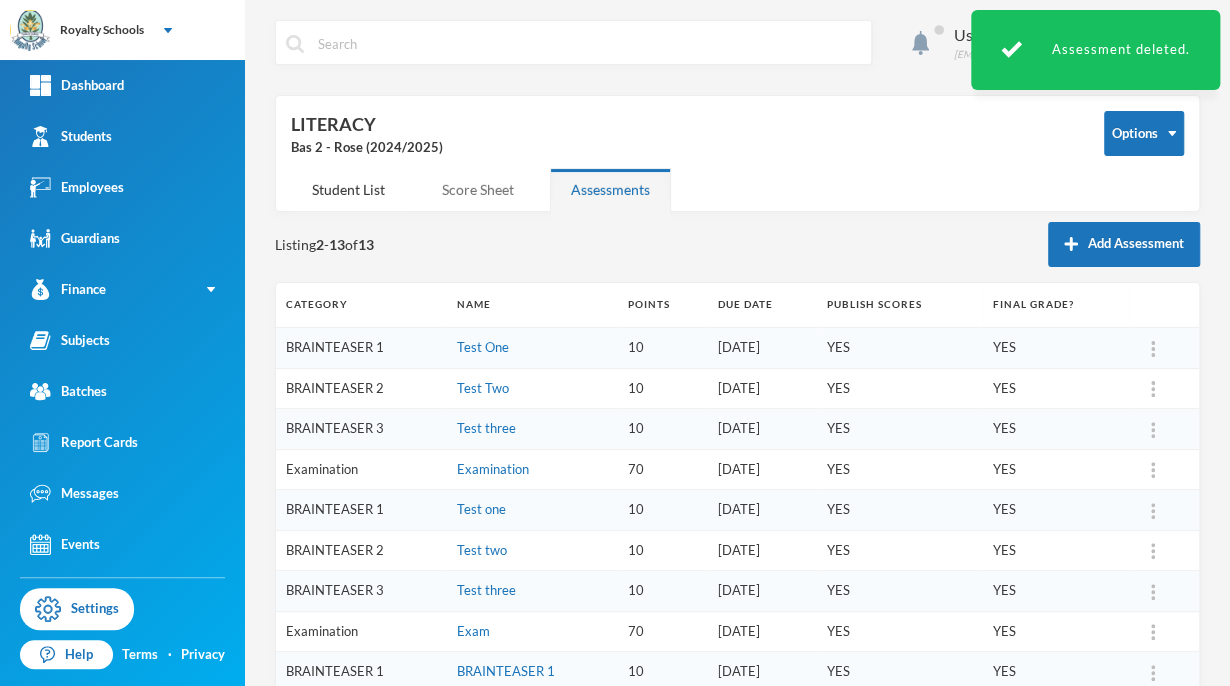 click on "Score Sheet" at bounding box center (478, 189) 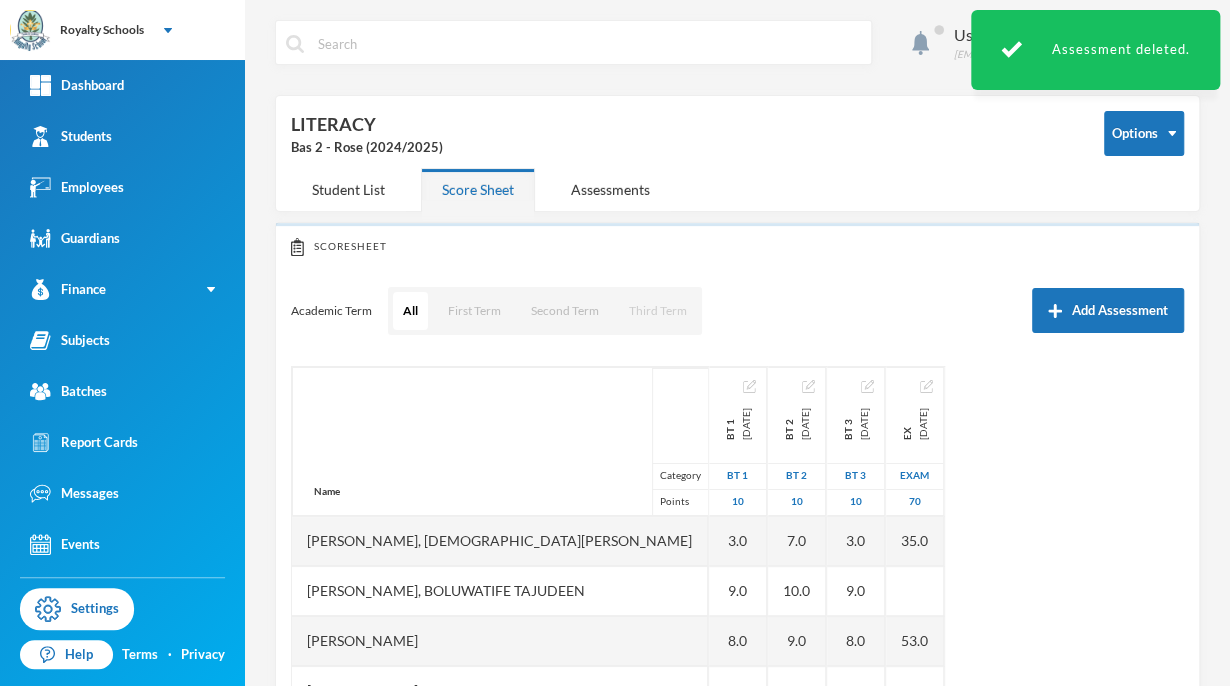 click on "Third Term" at bounding box center (658, 311) 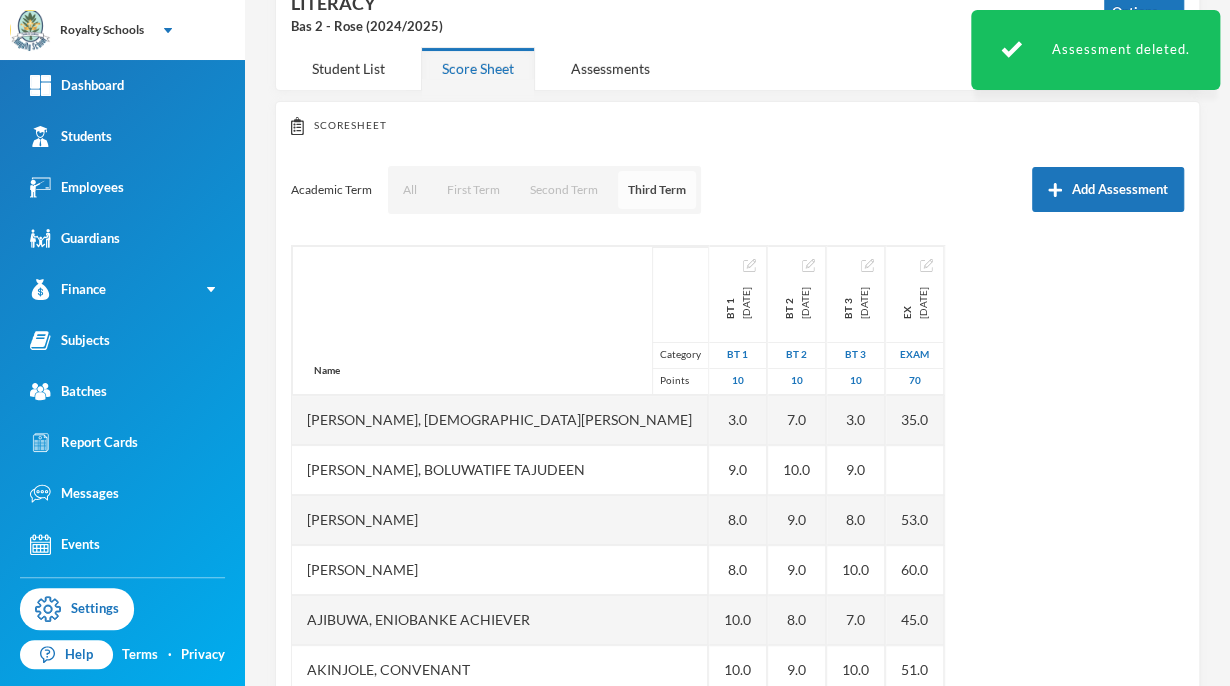 scroll, scrollTop: 224, scrollLeft: 0, axis: vertical 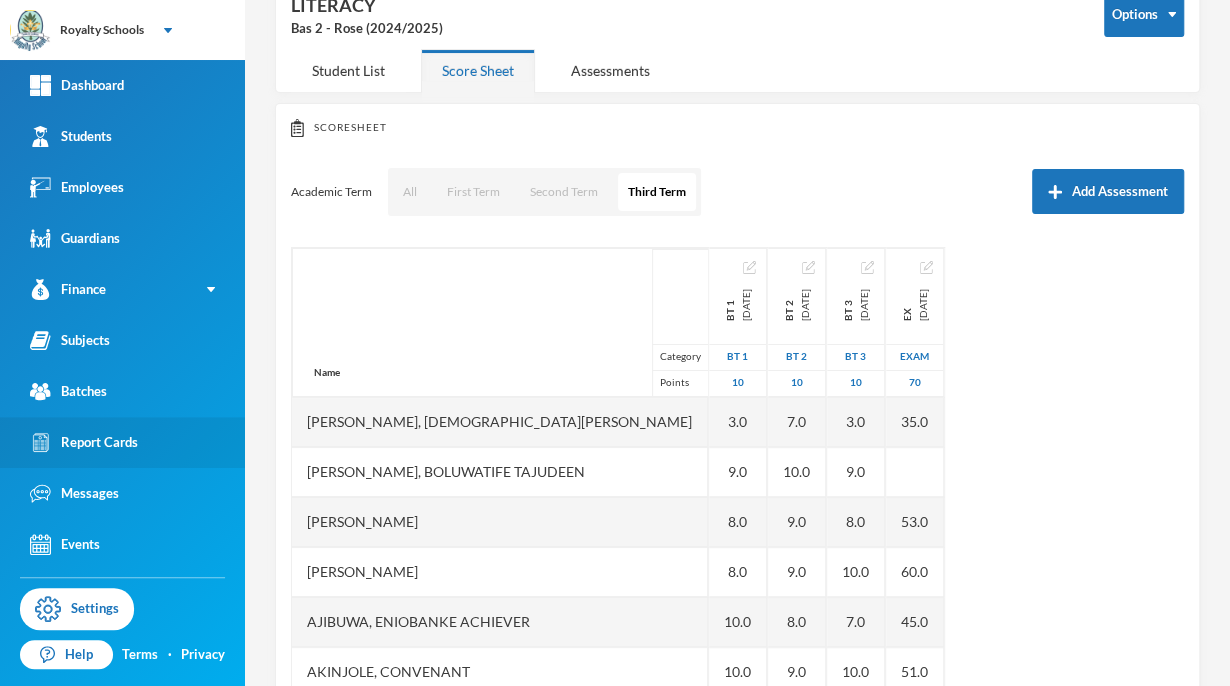 click on "Report Cards" at bounding box center [122, 442] 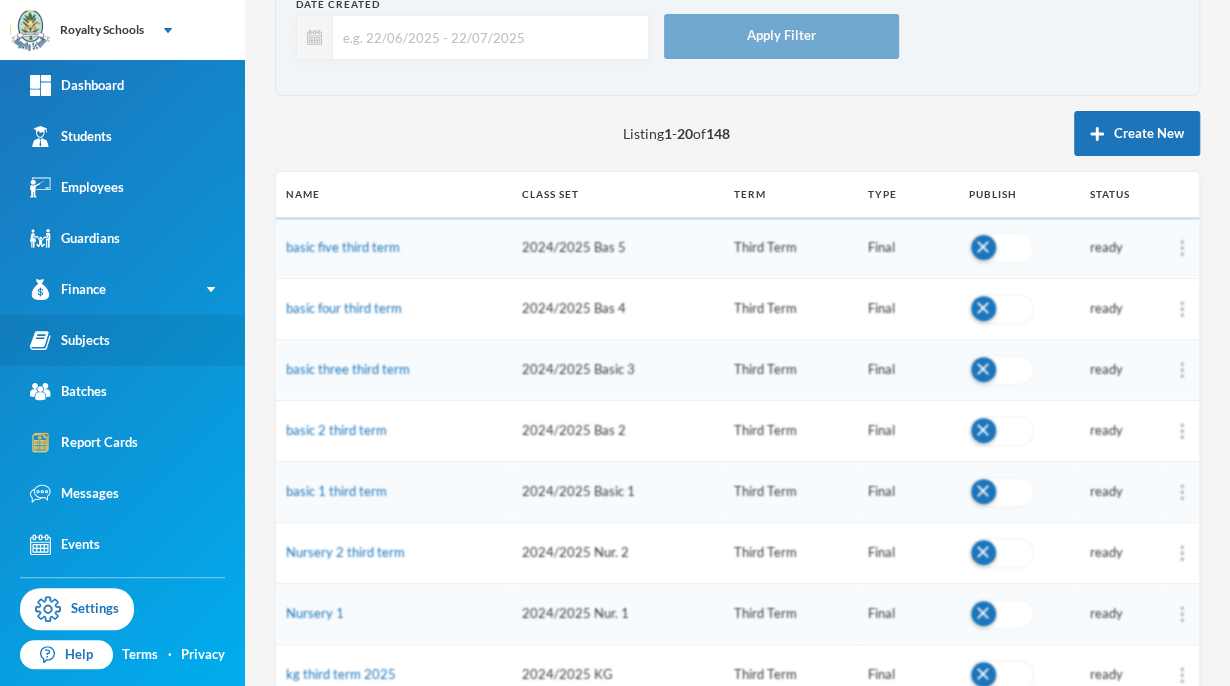 click on "Subjects" at bounding box center [70, 340] 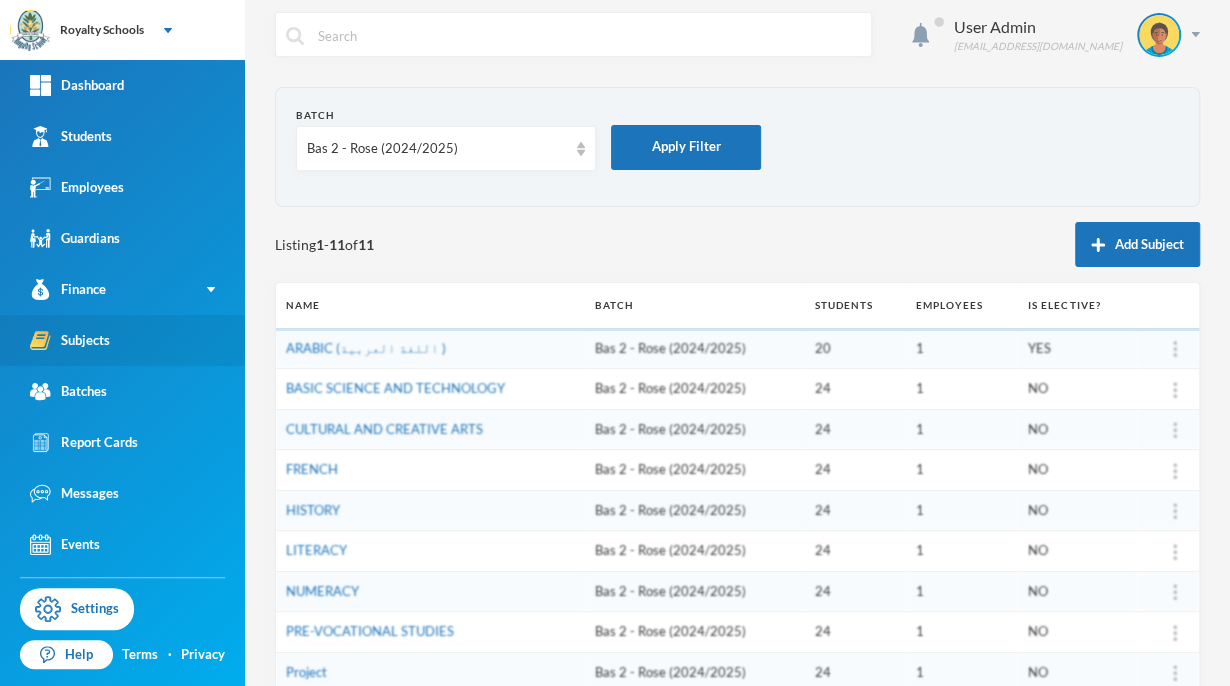 scroll, scrollTop: 9, scrollLeft: 0, axis: vertical 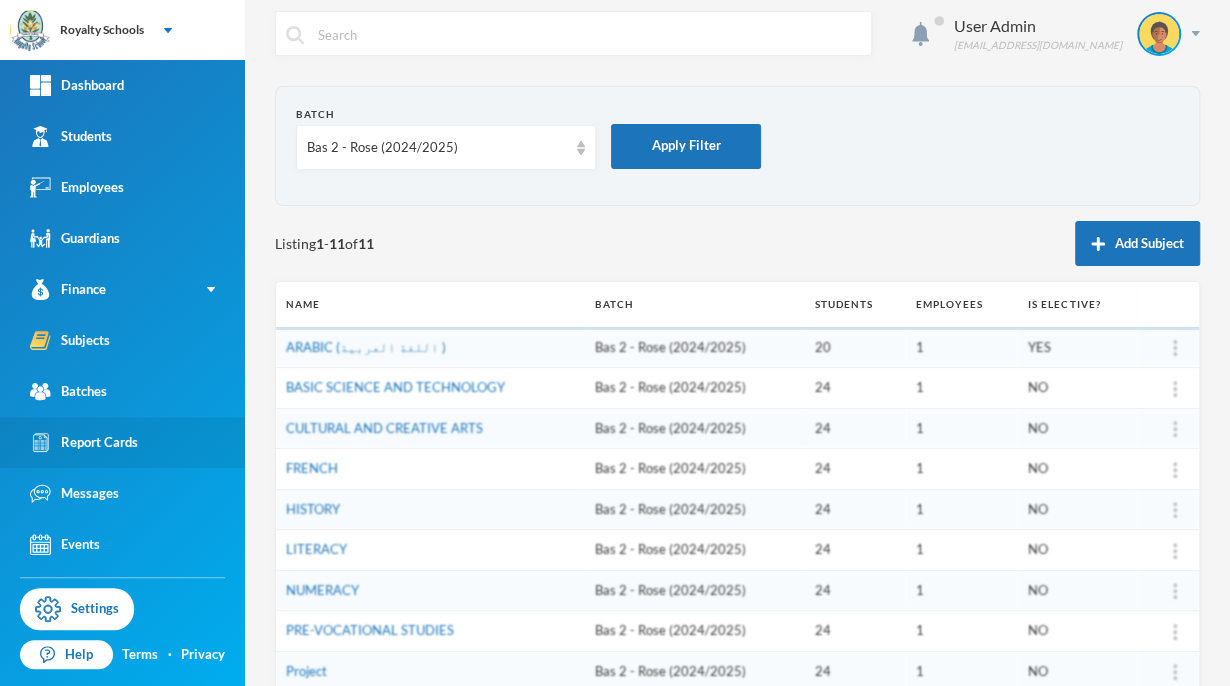 click on "Report Cards" at bounding box center [122, 442] 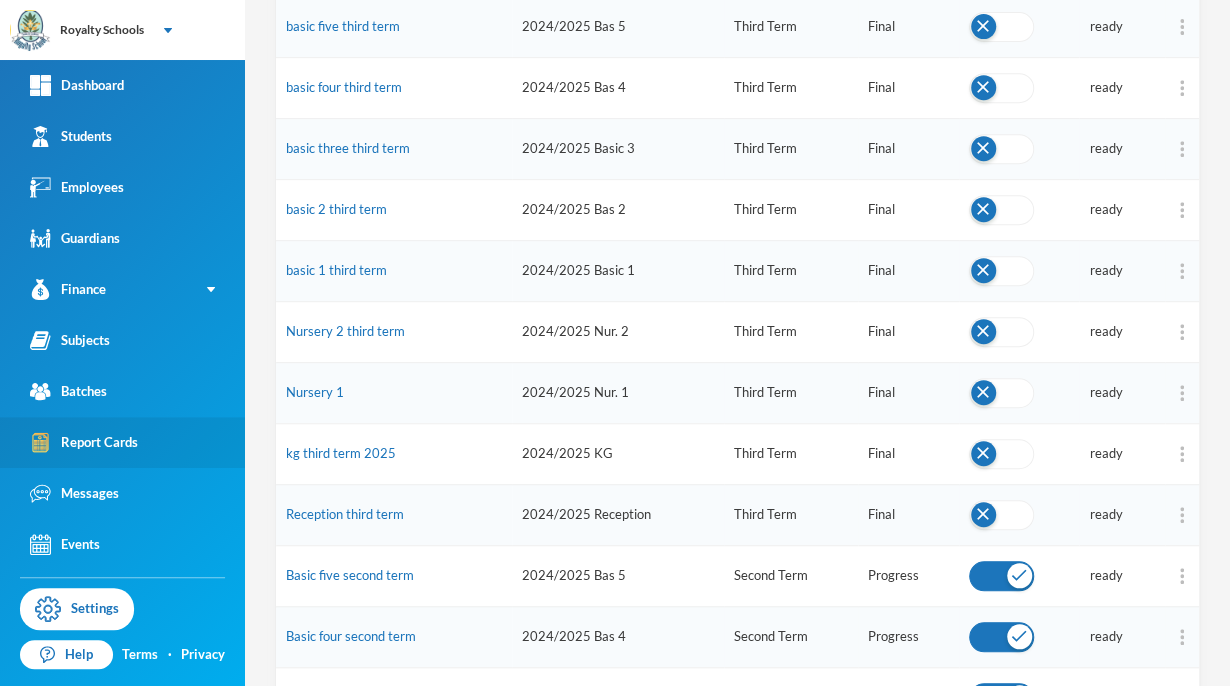 scroll, scrollTop: 343, scrollLeft: 0, axis: vertical 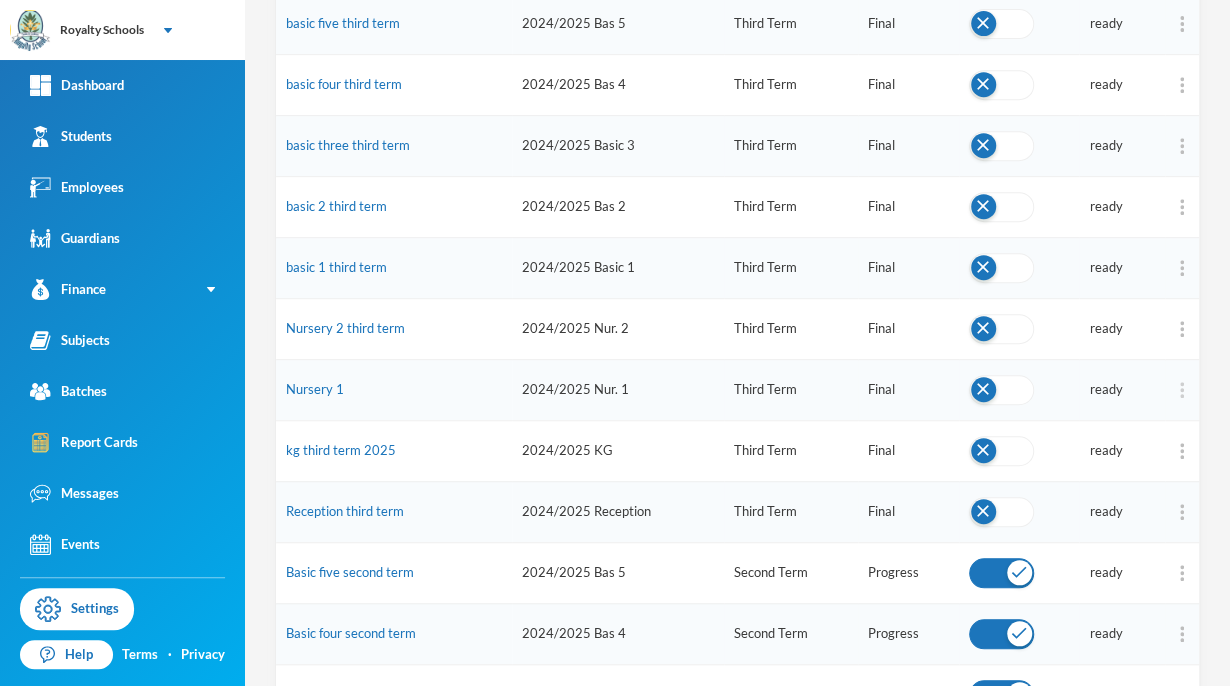 click at bounding box center [1182, 390] 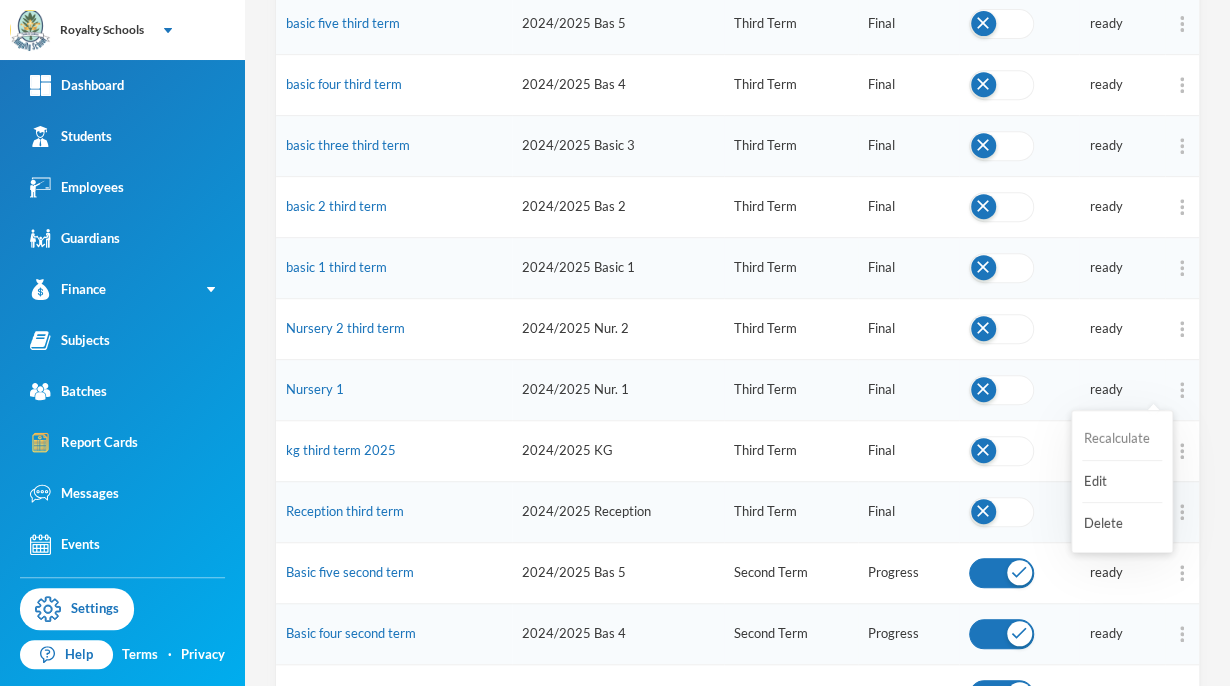 click on "Recalculate" at bounding box center (1122, 439) 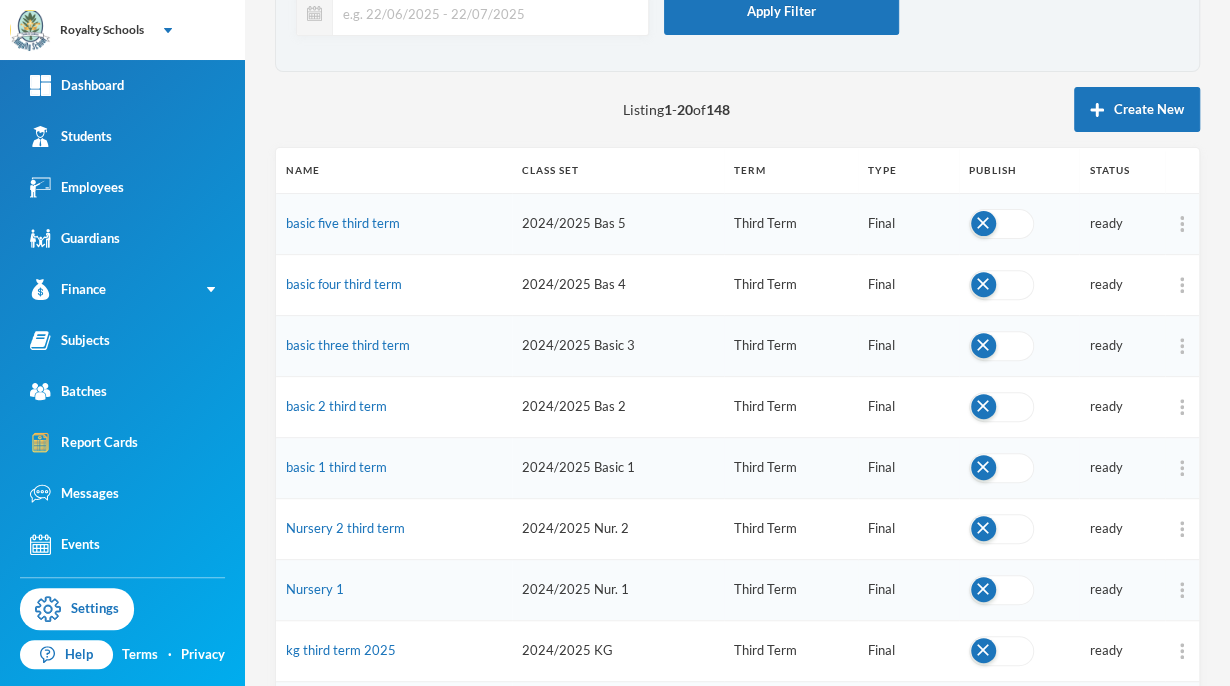 scroll, scrollTop: 135, scrollLeft: 0, axis: vertical 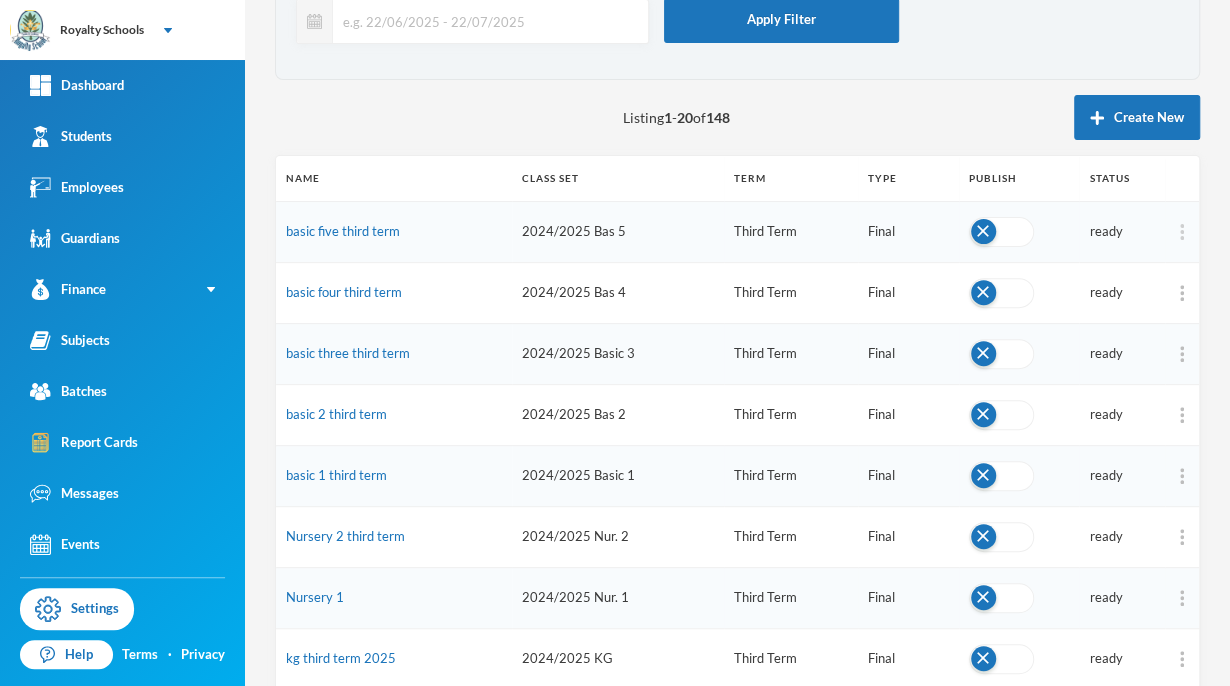click at bounding box center [1182, 232] 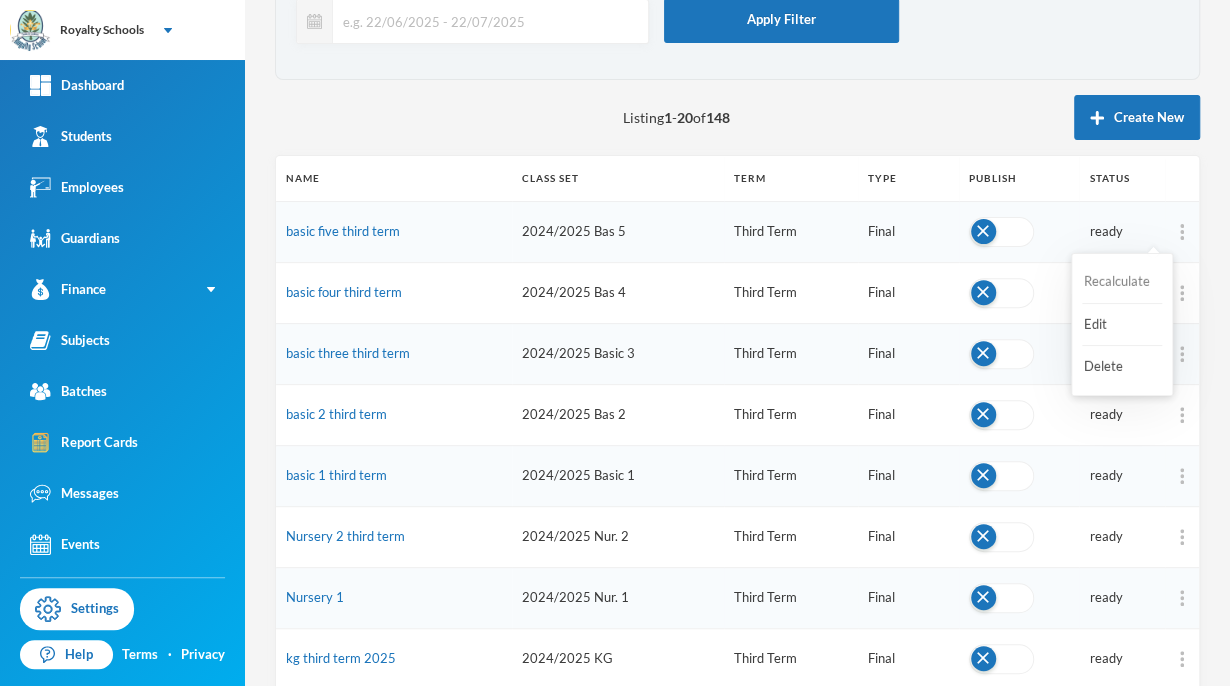 click on "Recalculate" at bounding box center (1122, 282) 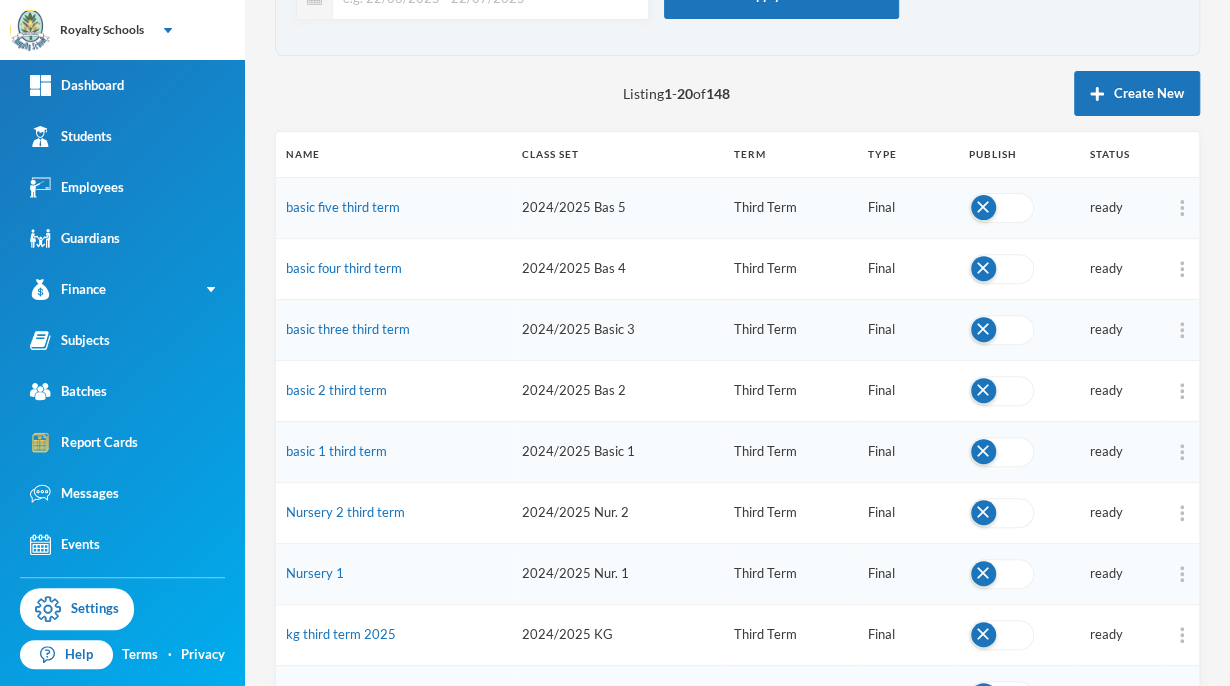 scroll, scrollTop: 168, scrollLeft: 0, axis: vertical 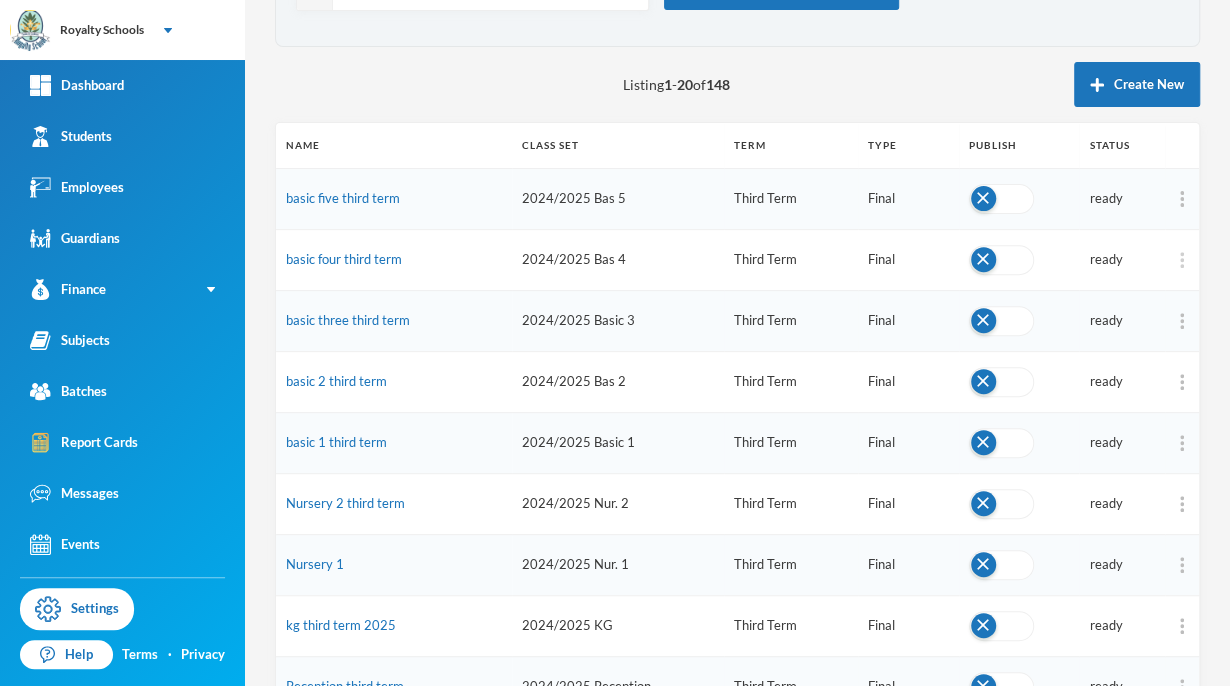click at bounding box center (1182, 260) 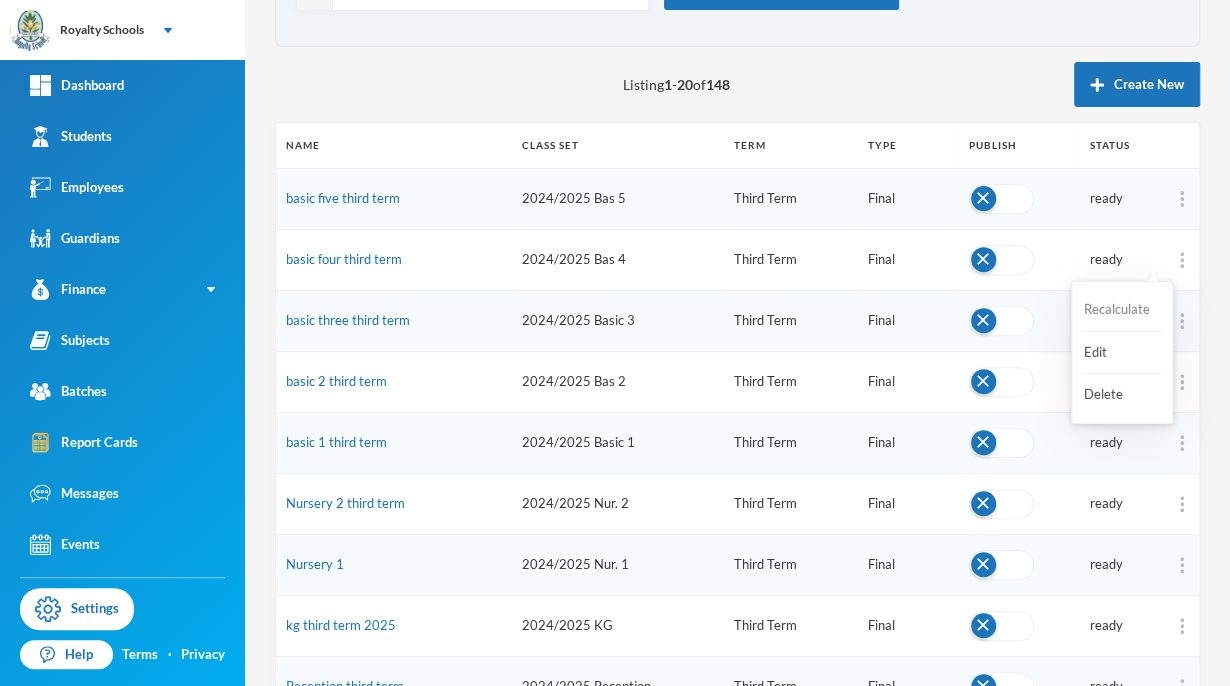 click on "Recalculate" at bounding box center [1122, 310] 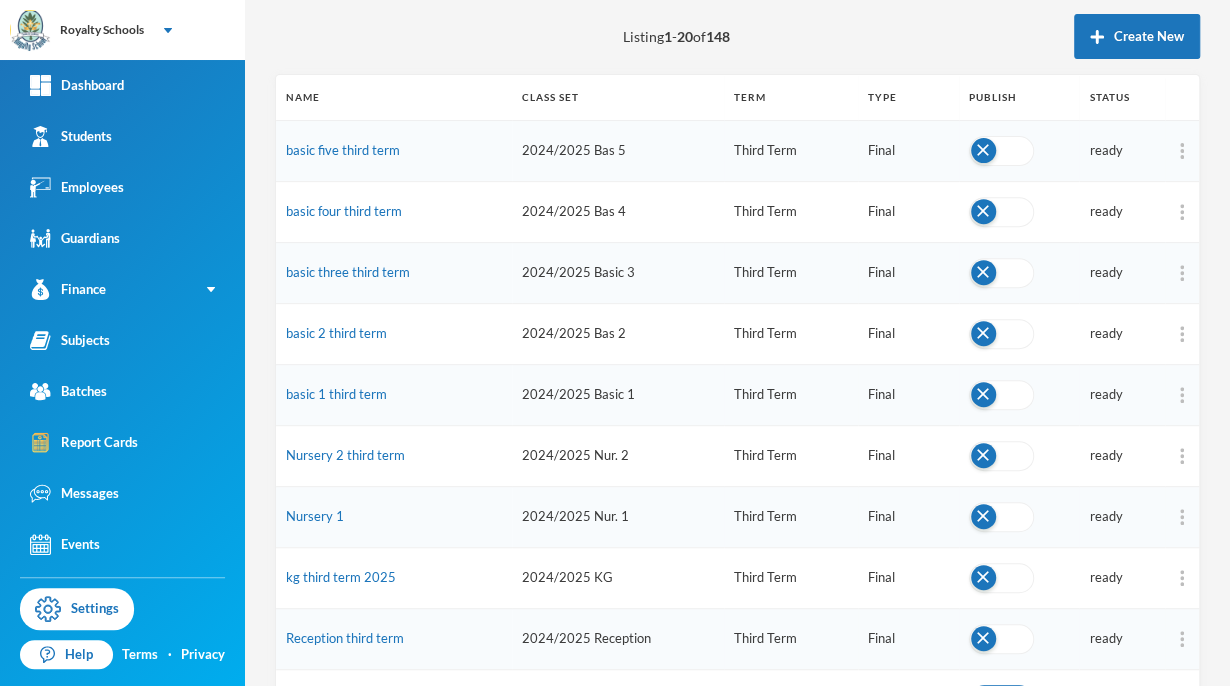 scroll, scrollTop: 218, scrollLeft: 0, axis: vertical 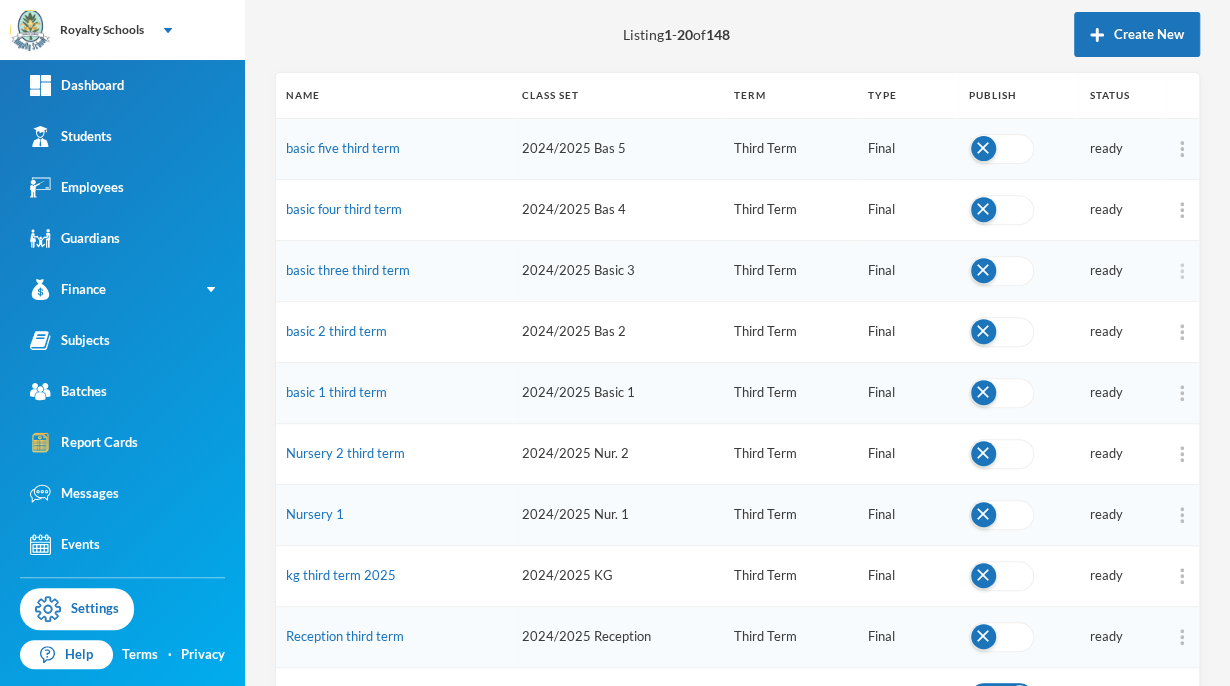 click at bounding box center [1182, 271] 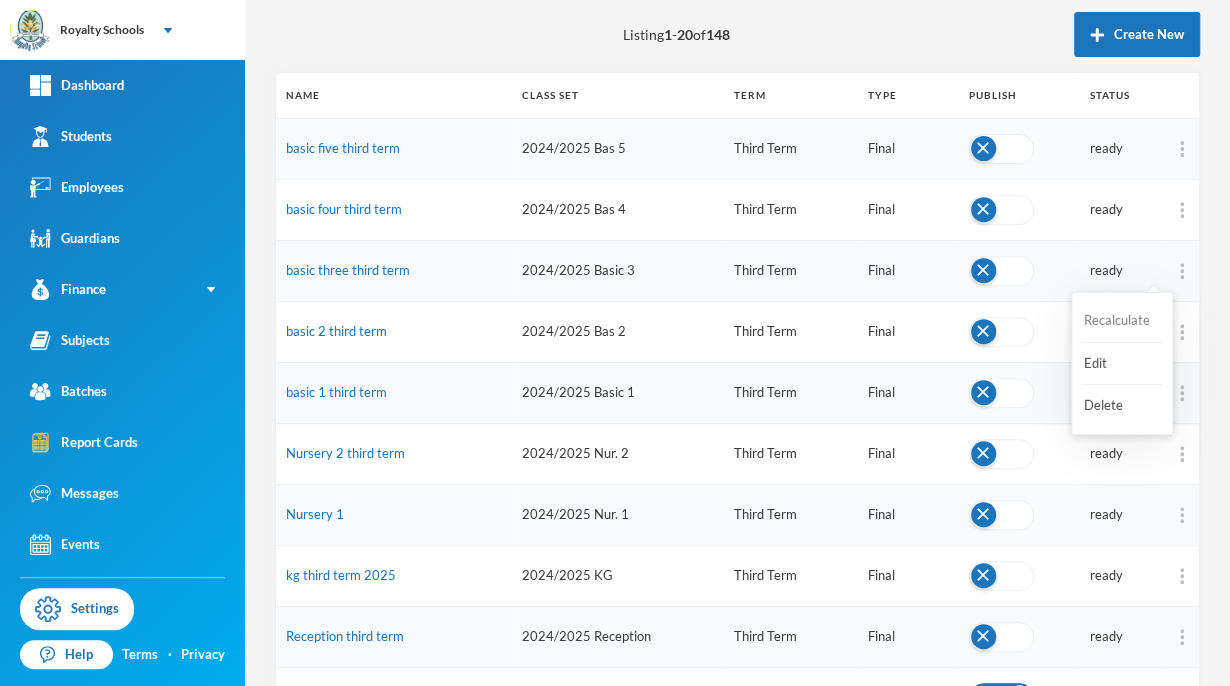 click on "Recalculate" at bounding box center [1122, 321] 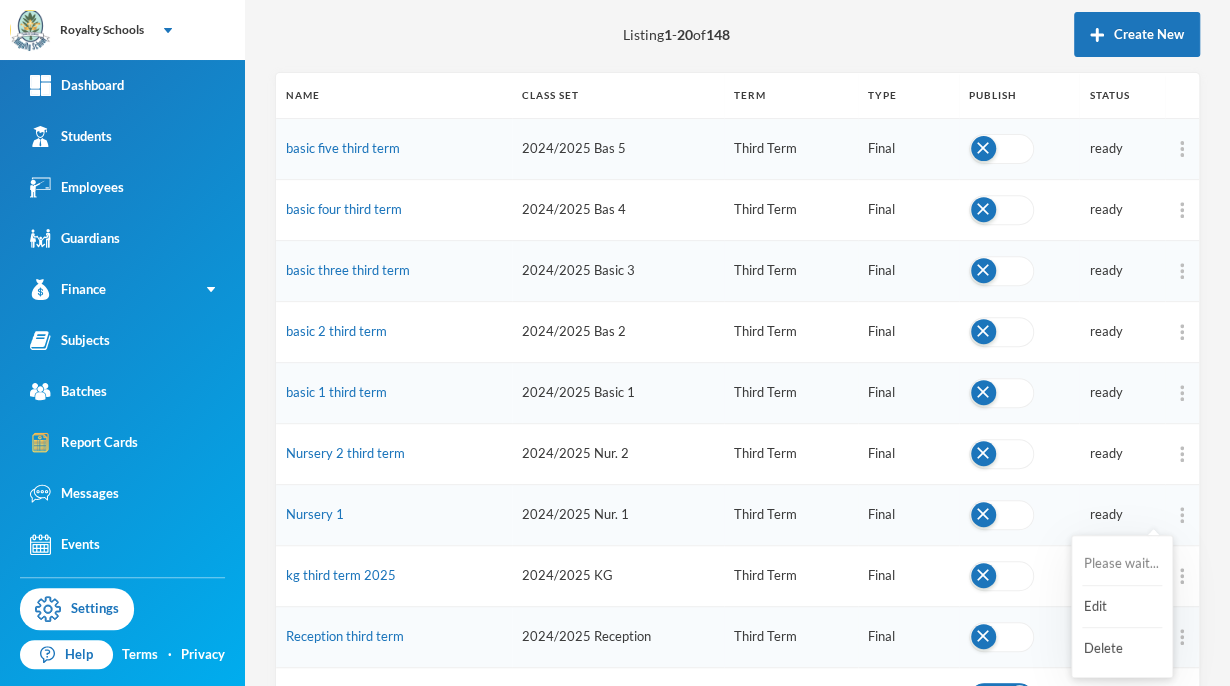 drag, startPoint x: 1160, startPoint y: 521, endPoint x: 1124, endPoint y: 563, distance: 55.31727 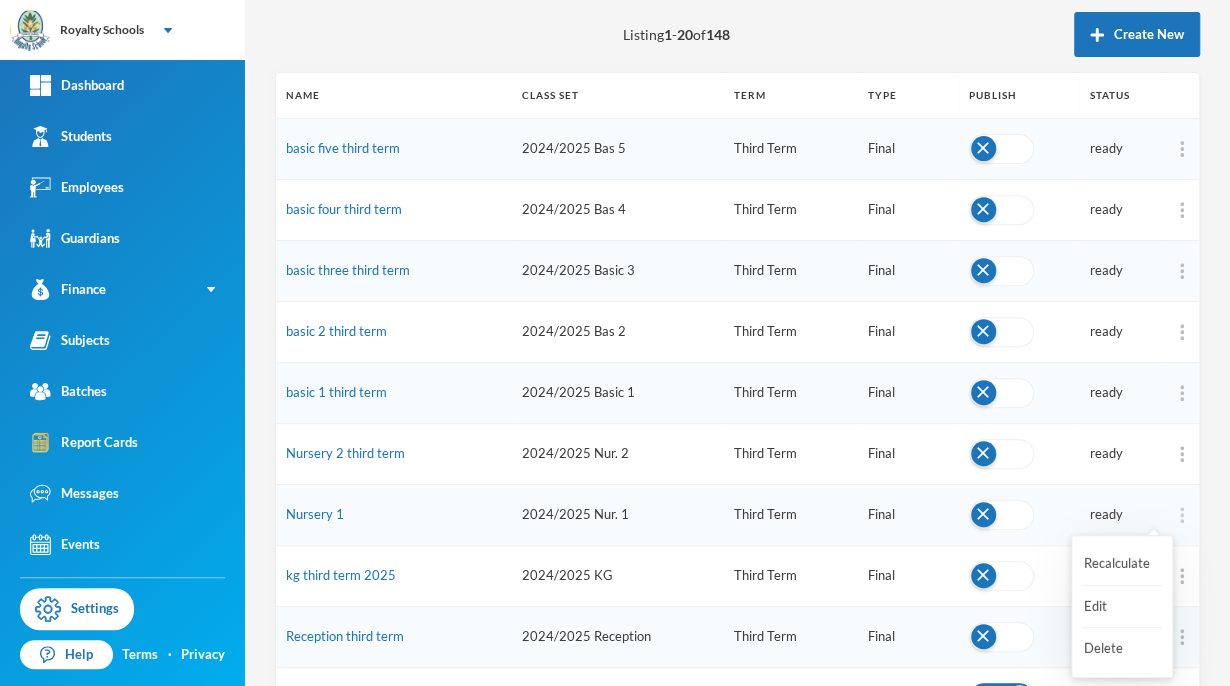 click at bounding box center [1182, 515] 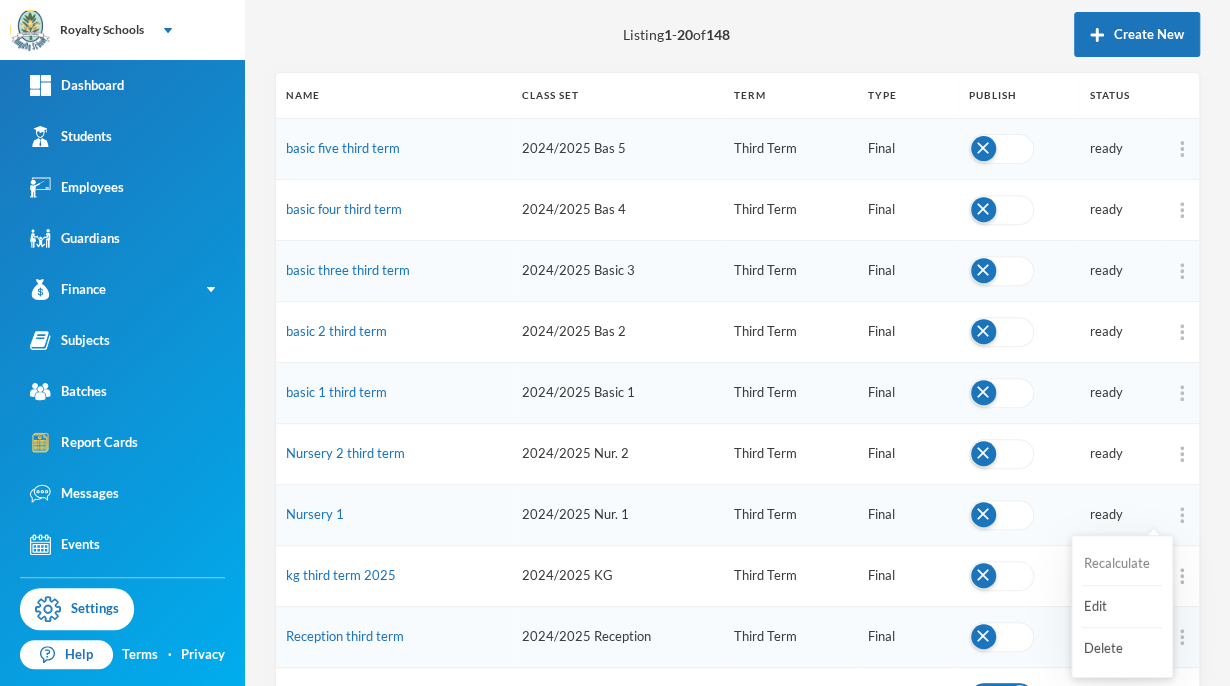 click on "Recalculate" at bounding box center [1122, 564] 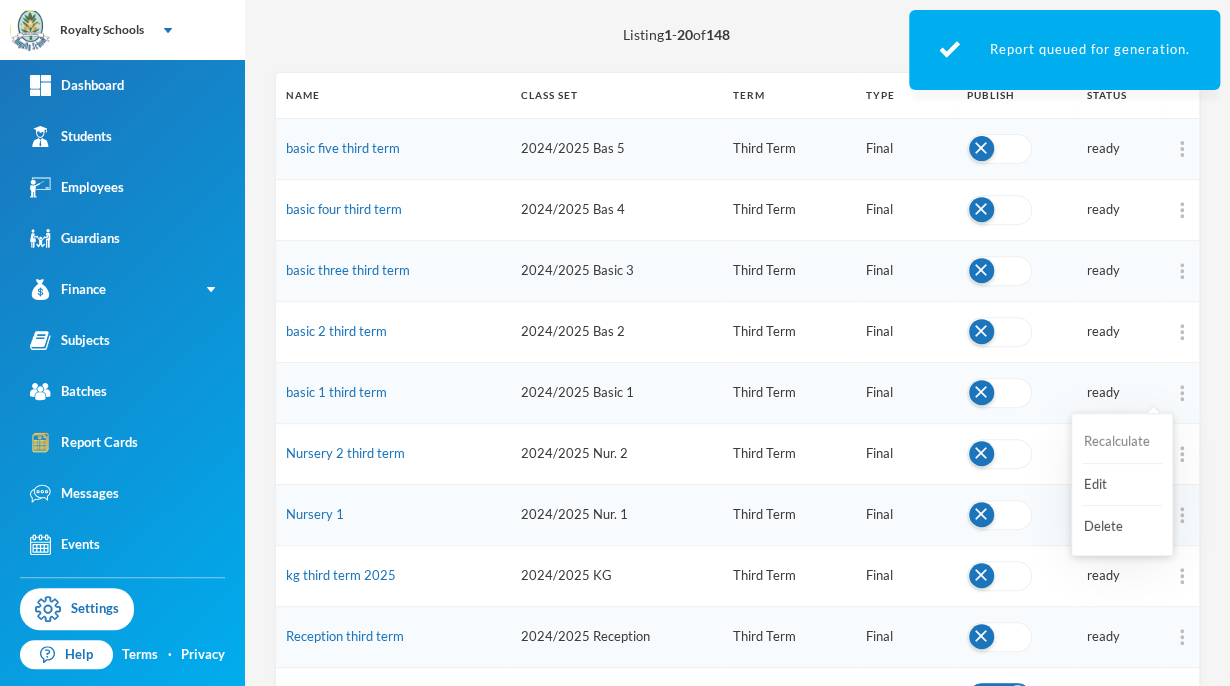 click on "Recalculate" at bounding box center (1122, 442) 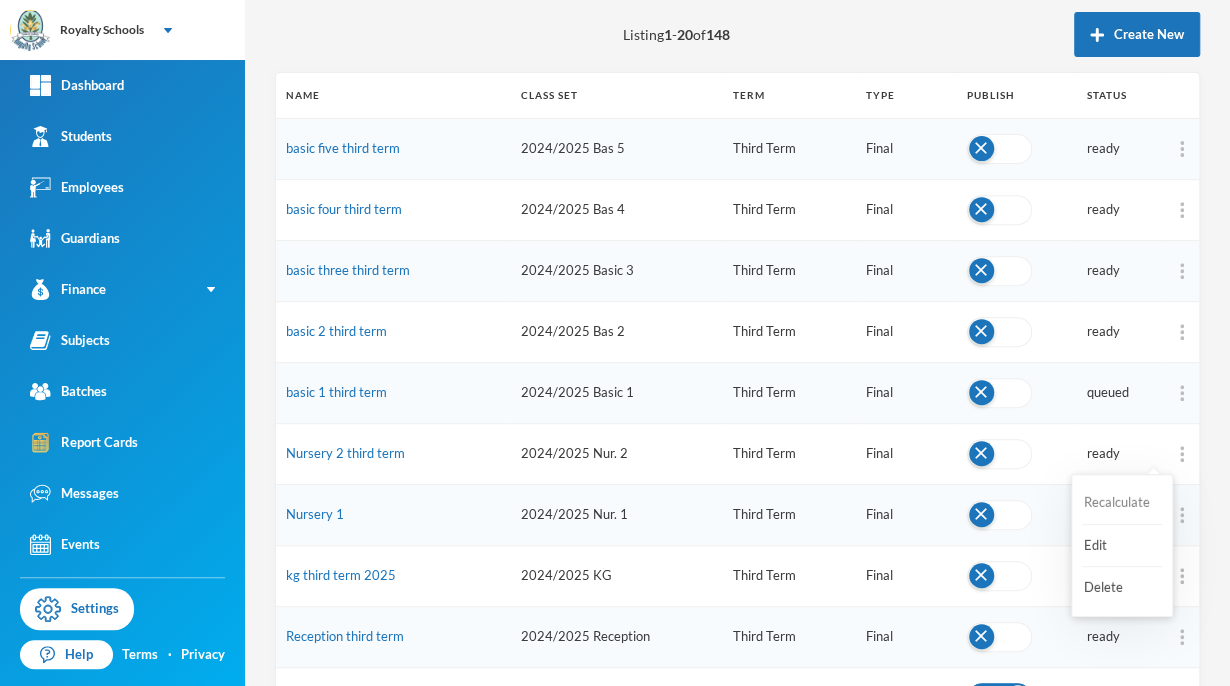 click on "Recalculate" at bounding box center (1122, 503) 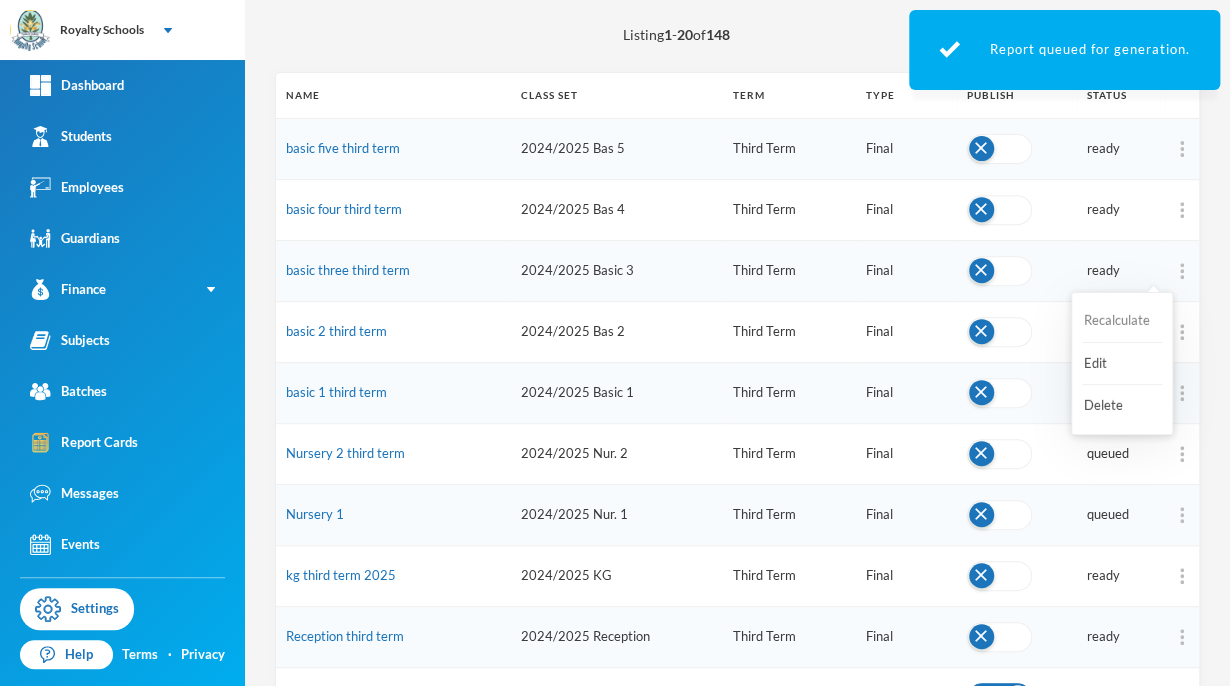 click on "Recalculate" at bounding box center [1122, 321] 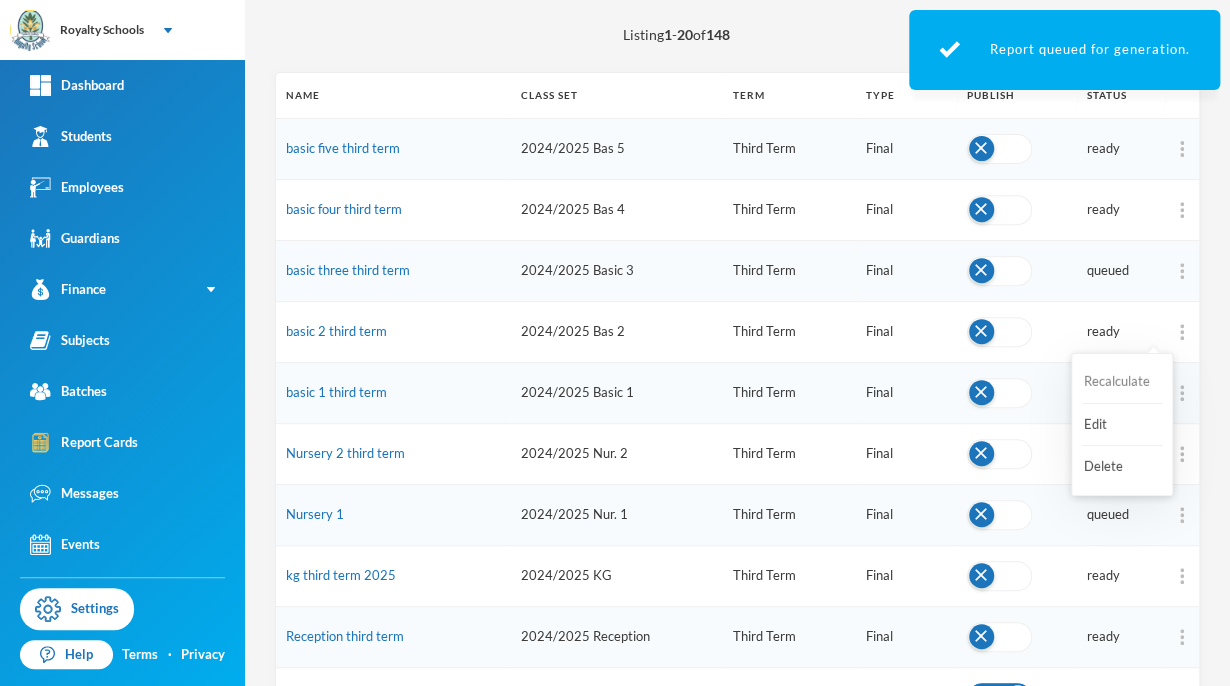 click on "Recalculate" at bounding box center [1122, 382] 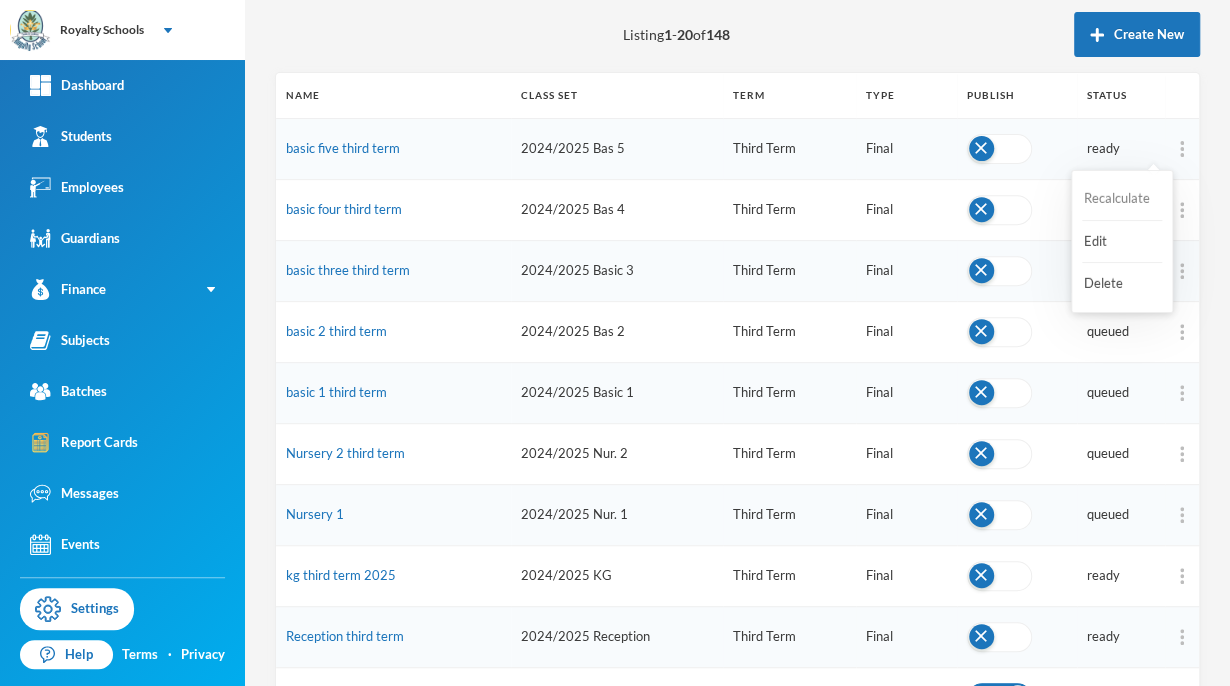 click on "Recalculate" at bounding box center (1122, 199) 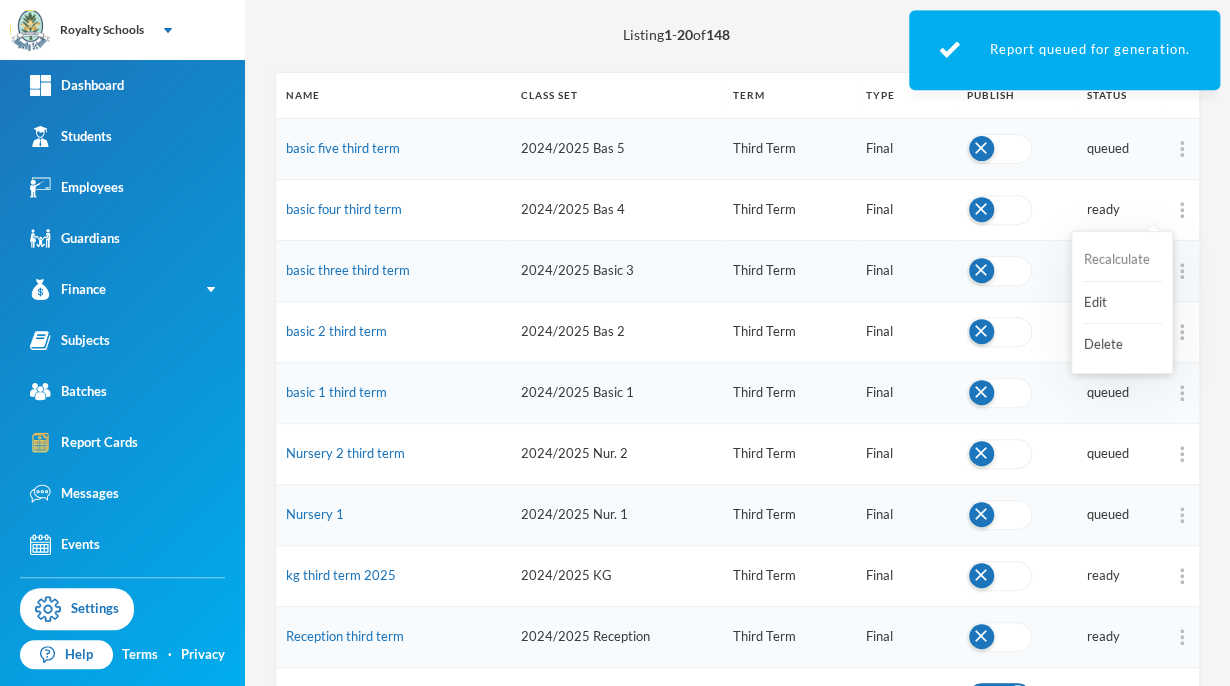 click on "Recalculate" at bounding box center [1122, 260] 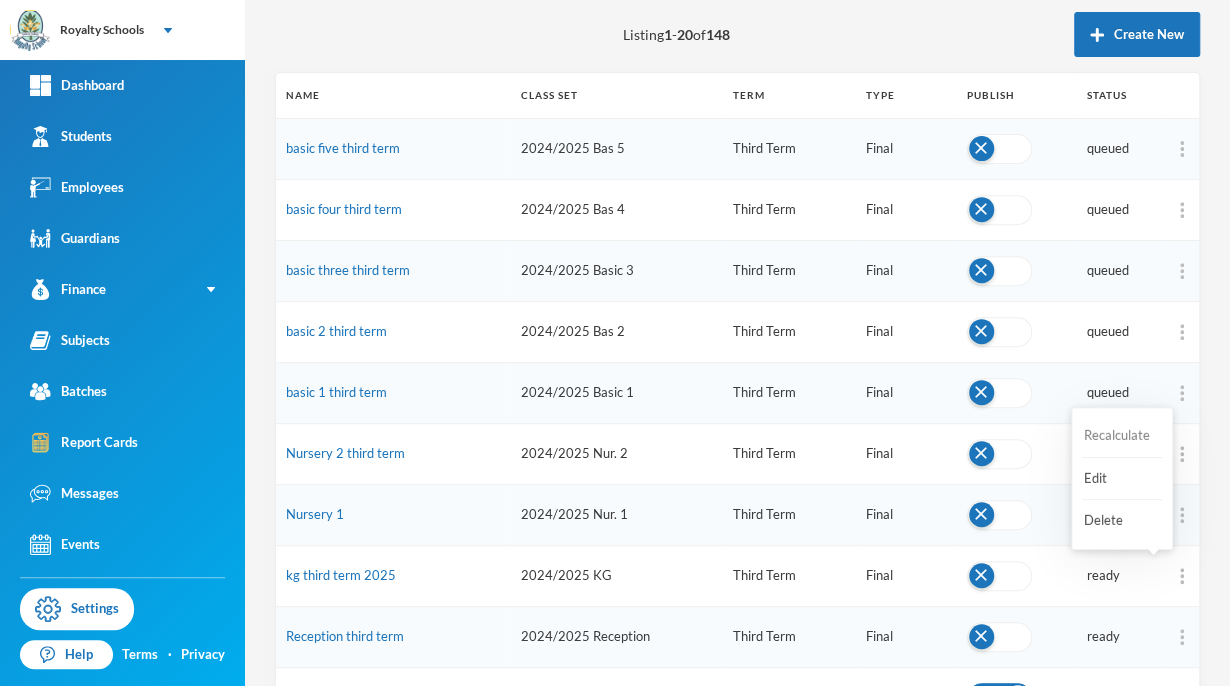 click on "Recalculate" at bounding box center (1122, 436) 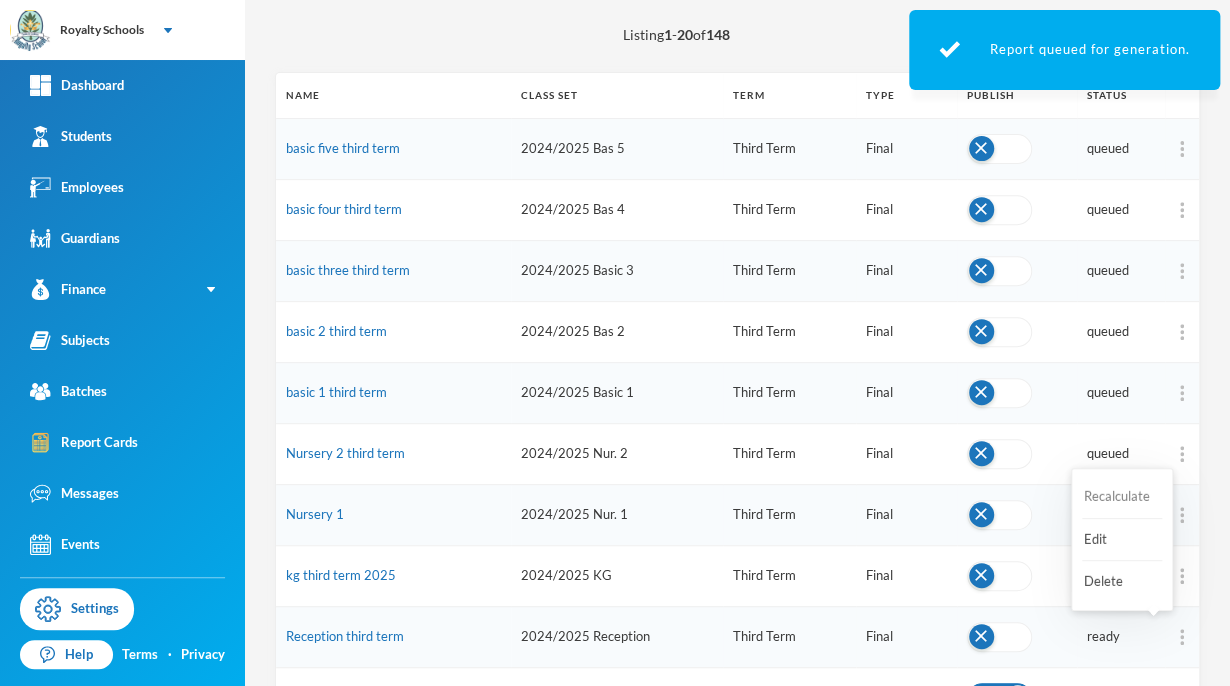 click on "Recalculate" at bounding box center [1122, 497] 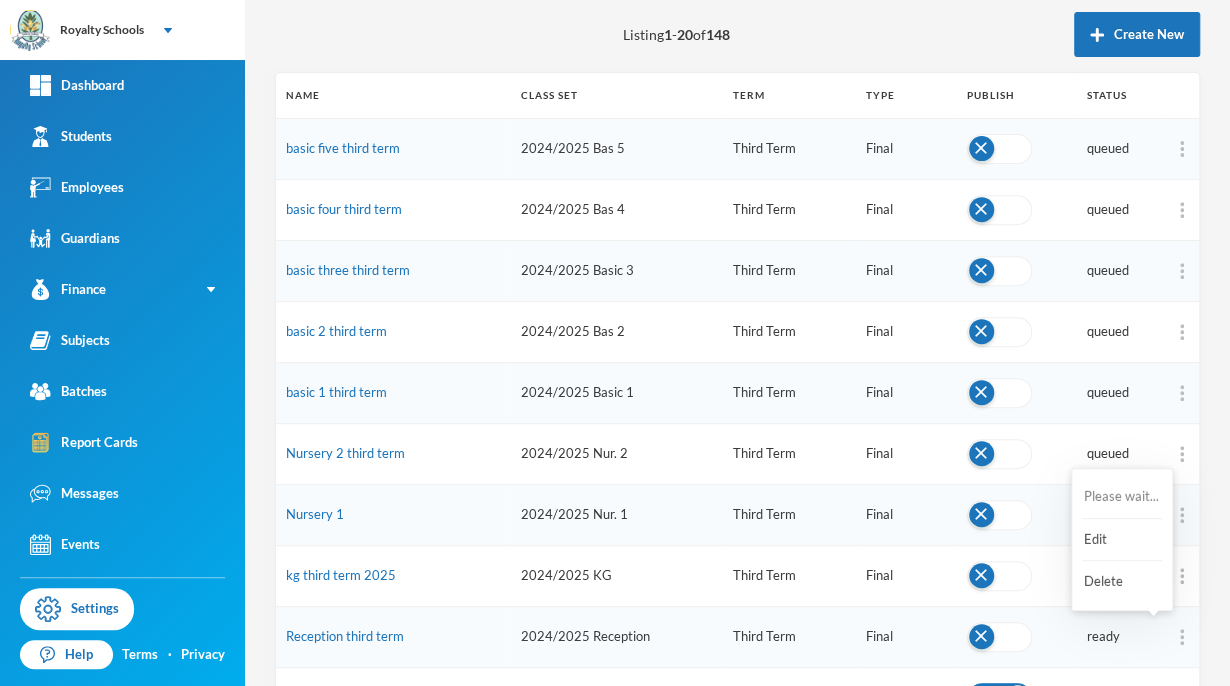 click on "Please wait..." at bounding box center [1122, 497] 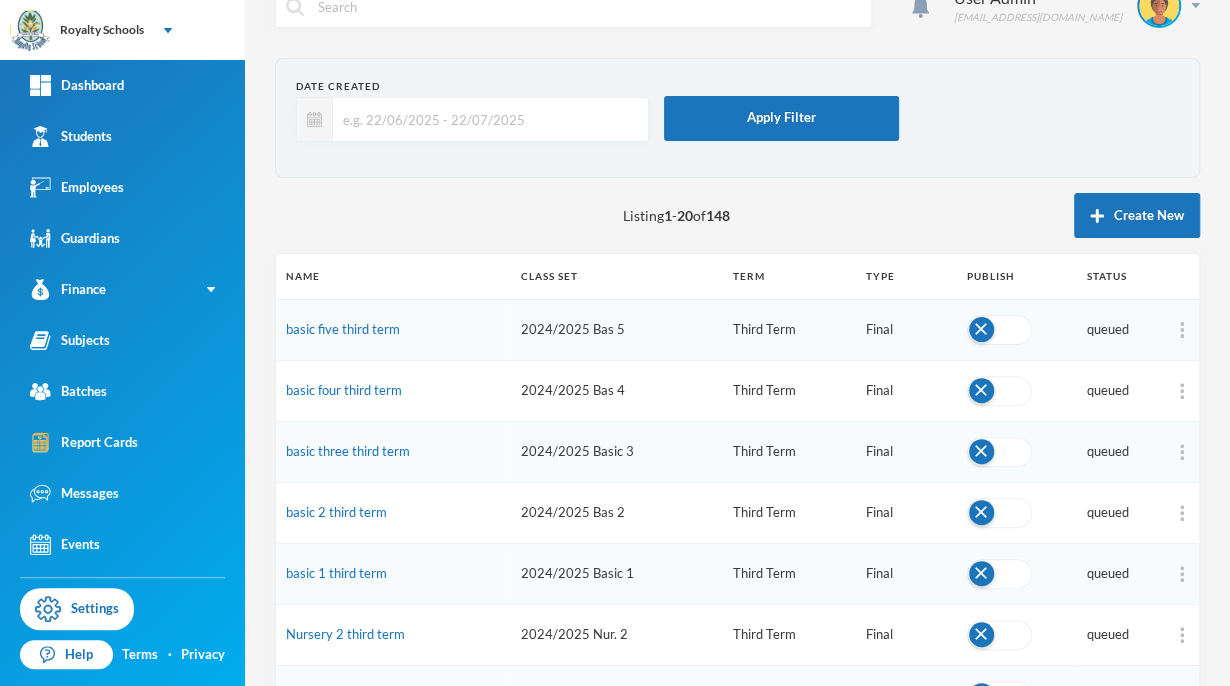 scroll, scrollTop: 18, scrollLeft: 0, axis: vertical 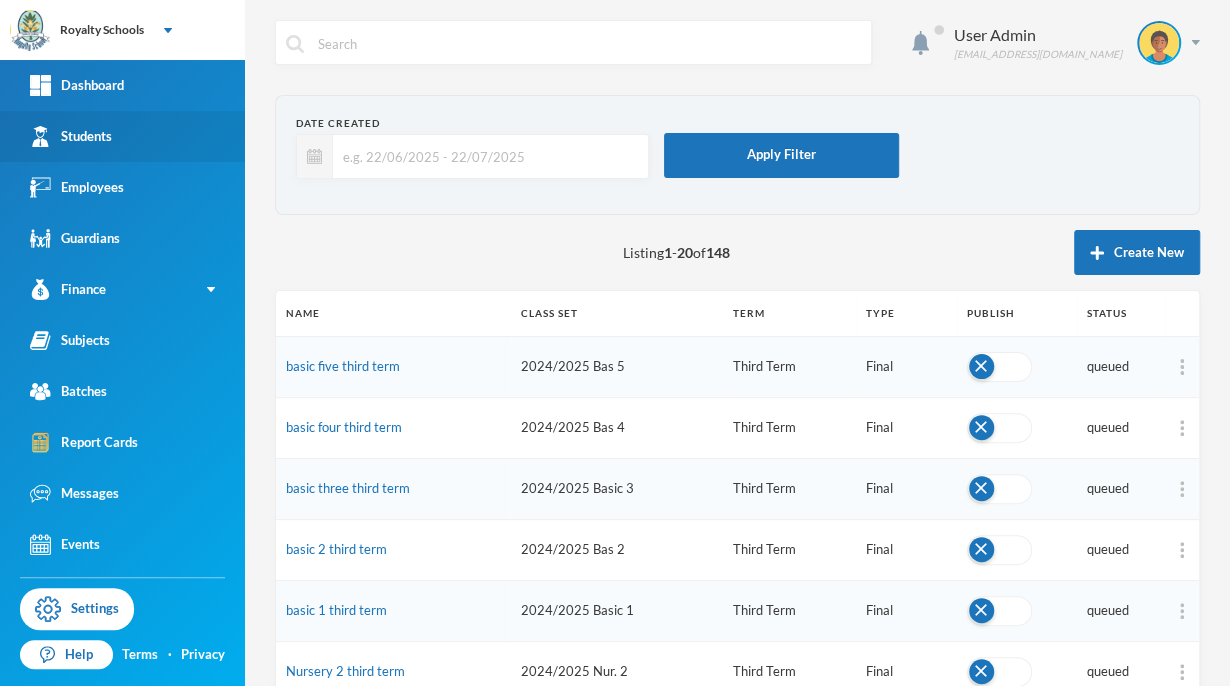 click on "Students" at bounding box center [122, 136] 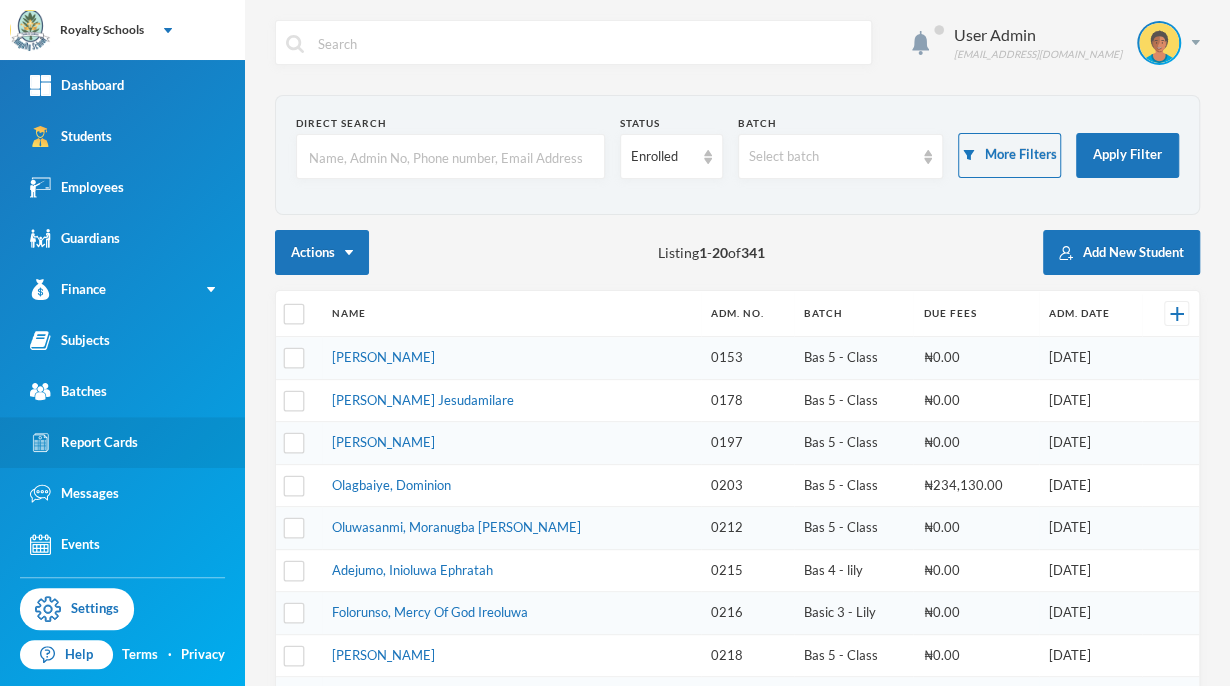 click on "Report Cards" at bounding box center (122, 442) 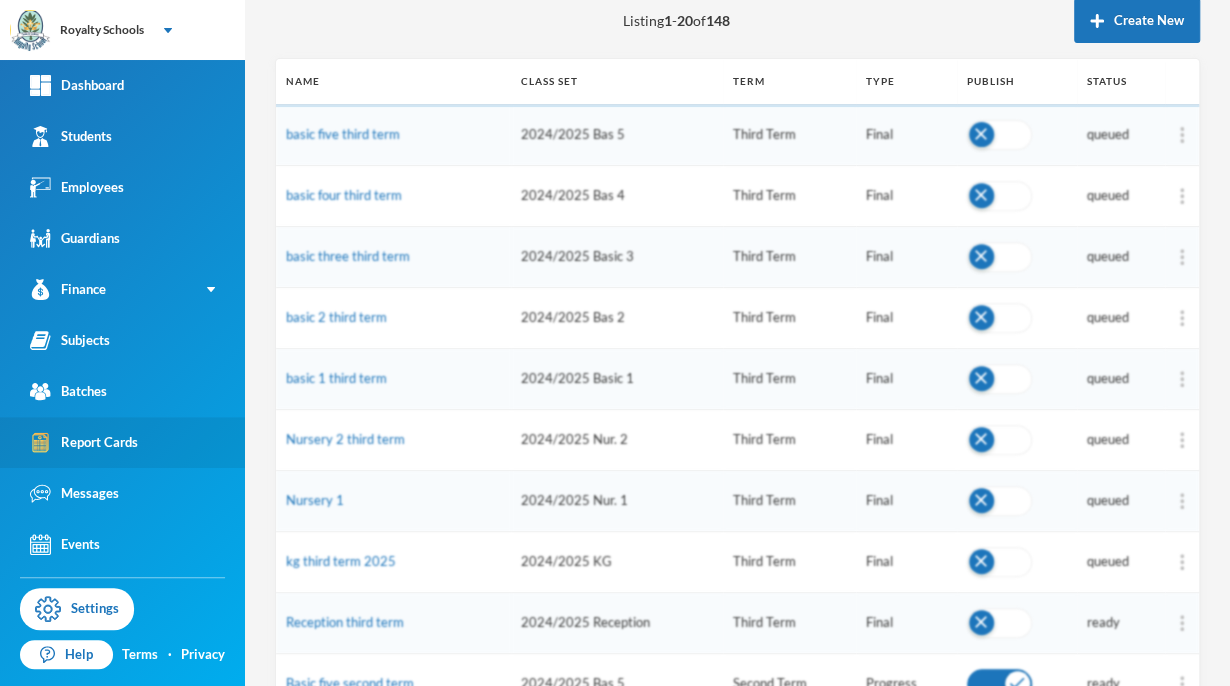 scroll, scrollTop: 250, scrollLeft: 0, axis: vertical 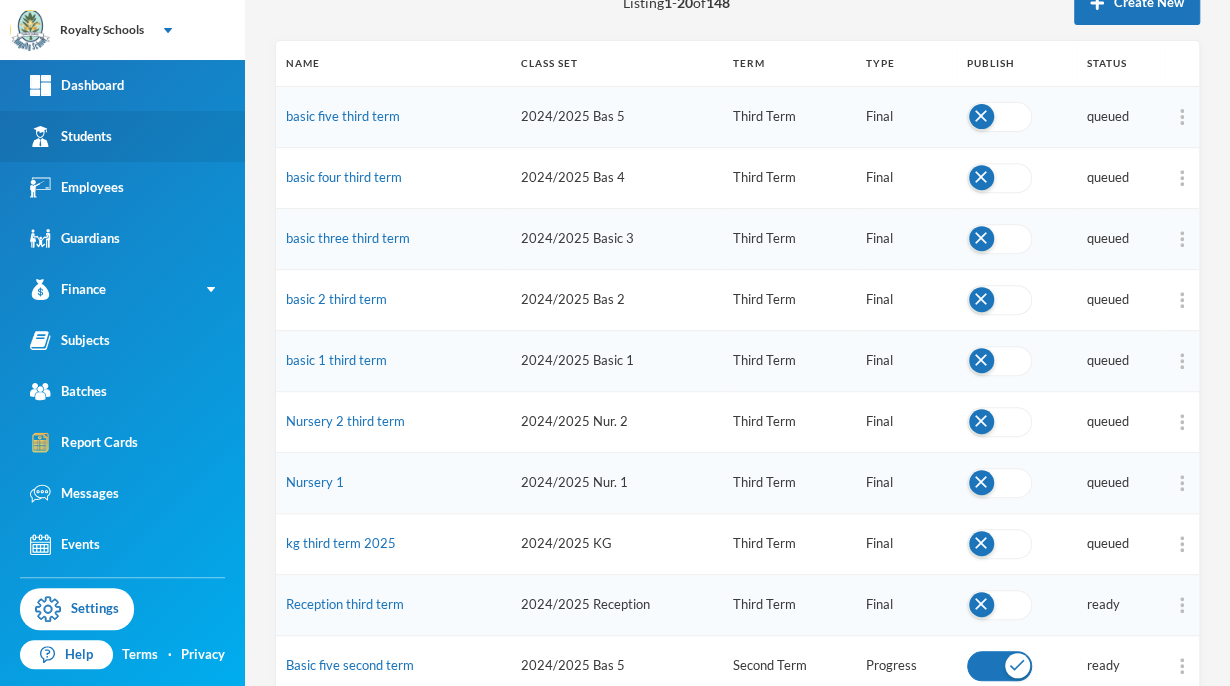 click on "Students" at bounding box center [122, 136] 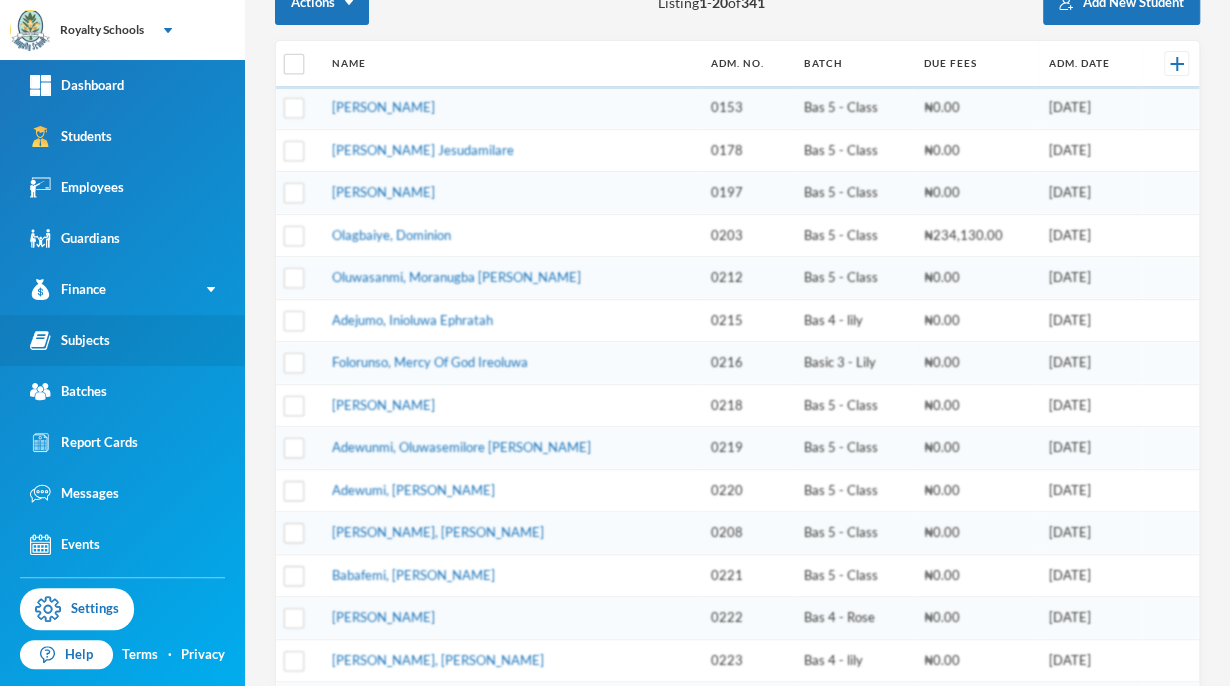 click on "Subjects" at bounding box center (70, 340) 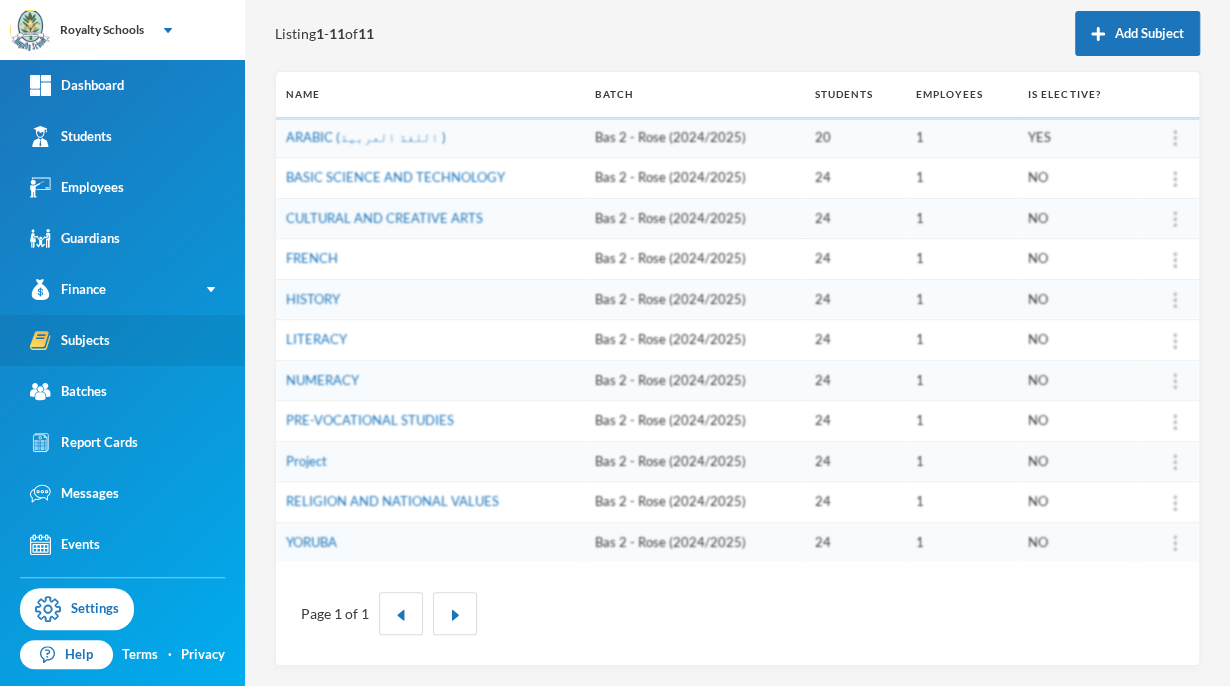 click on "Subjects" at bounding box center (70, 340) 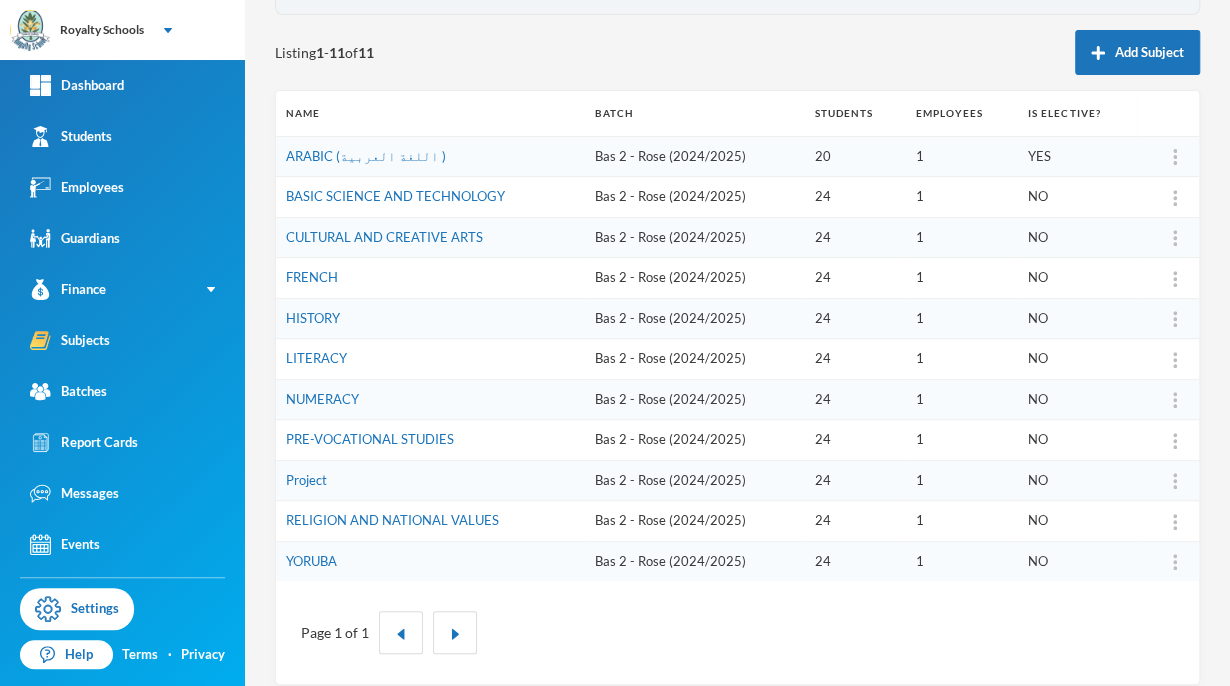 scroll, scrollTop: 0, scrollLeft: 0, axis: both 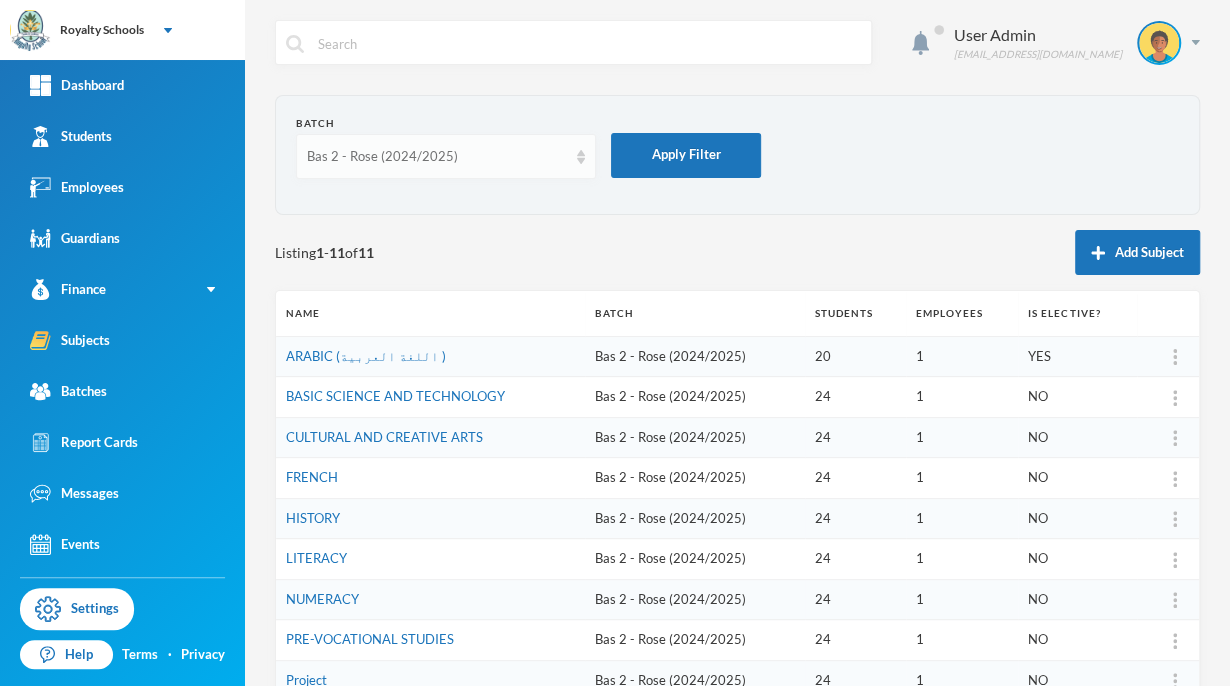click on "Bas 2 - Rose (2024/2025)" at bounding box center [446, 156] 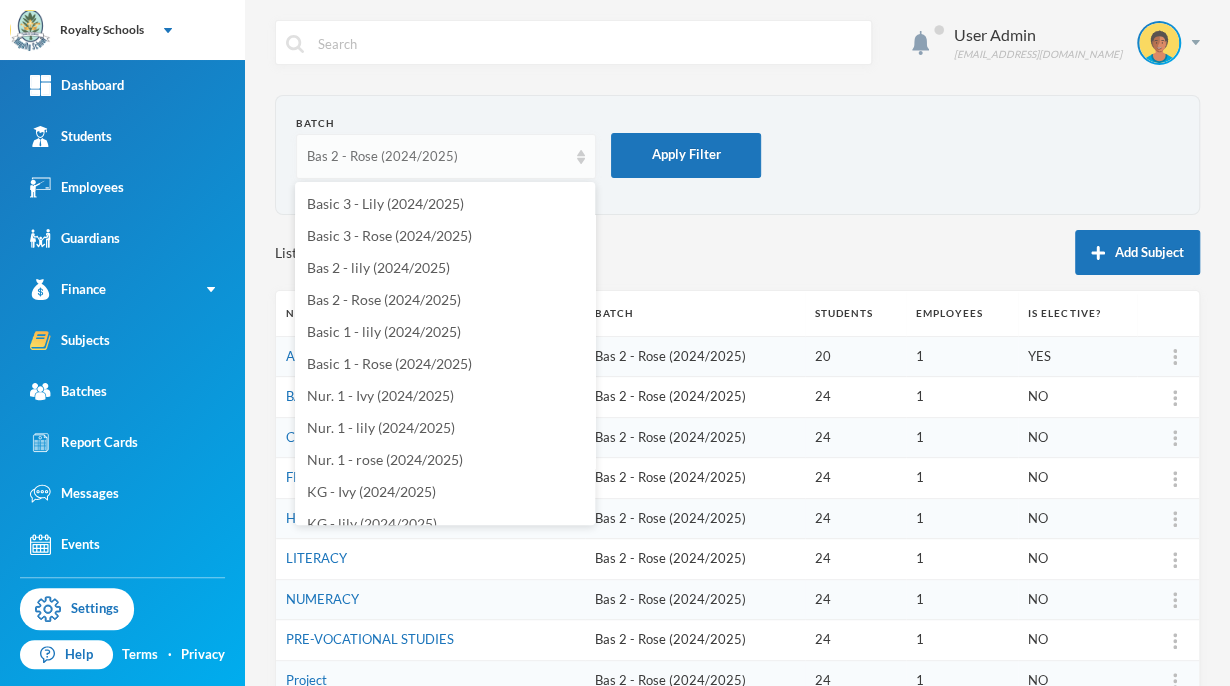 scroll, scrollTop: 239, scrollLeft: 0, axis: vertical 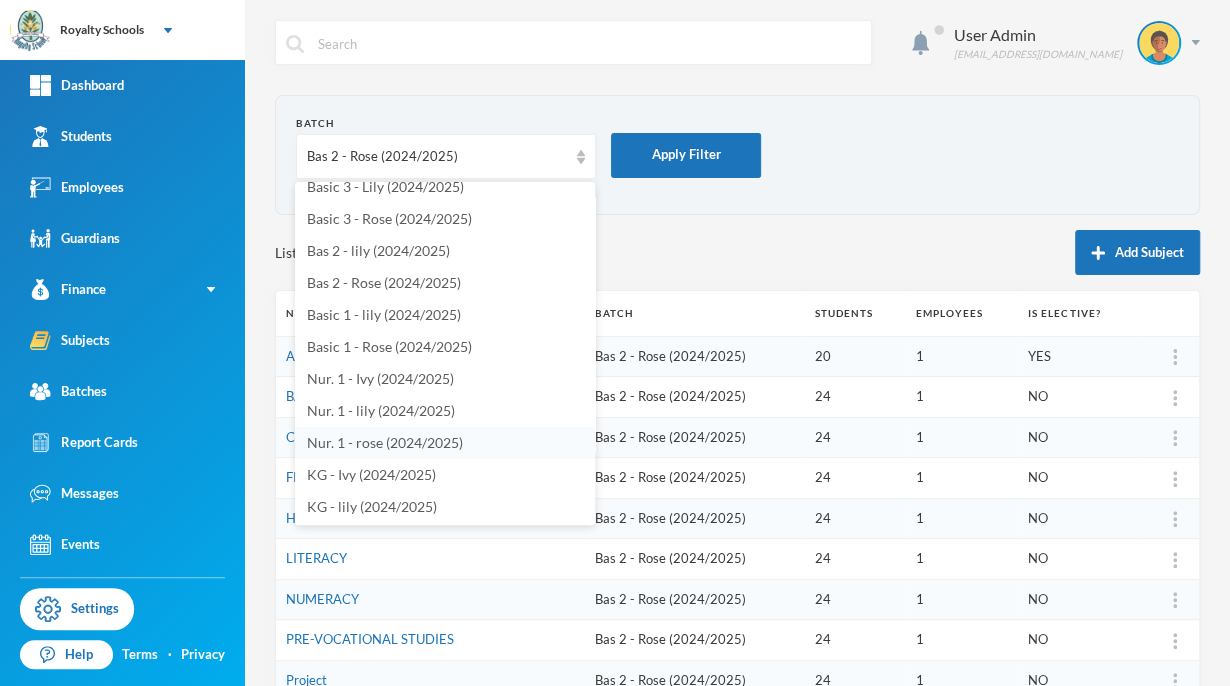 click on "Nur. 1 - rose (2024/2025)" at bounding box center [385, 442] 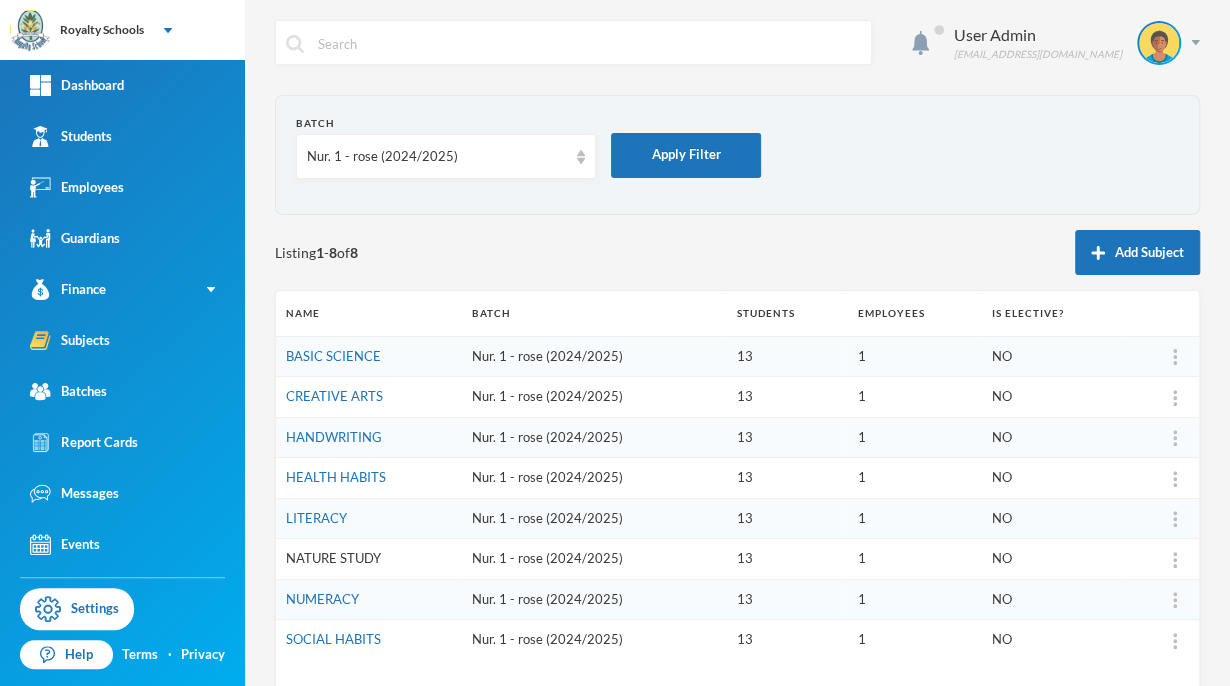 click on "NATURE STUDY" at bounding box center [333, 558] 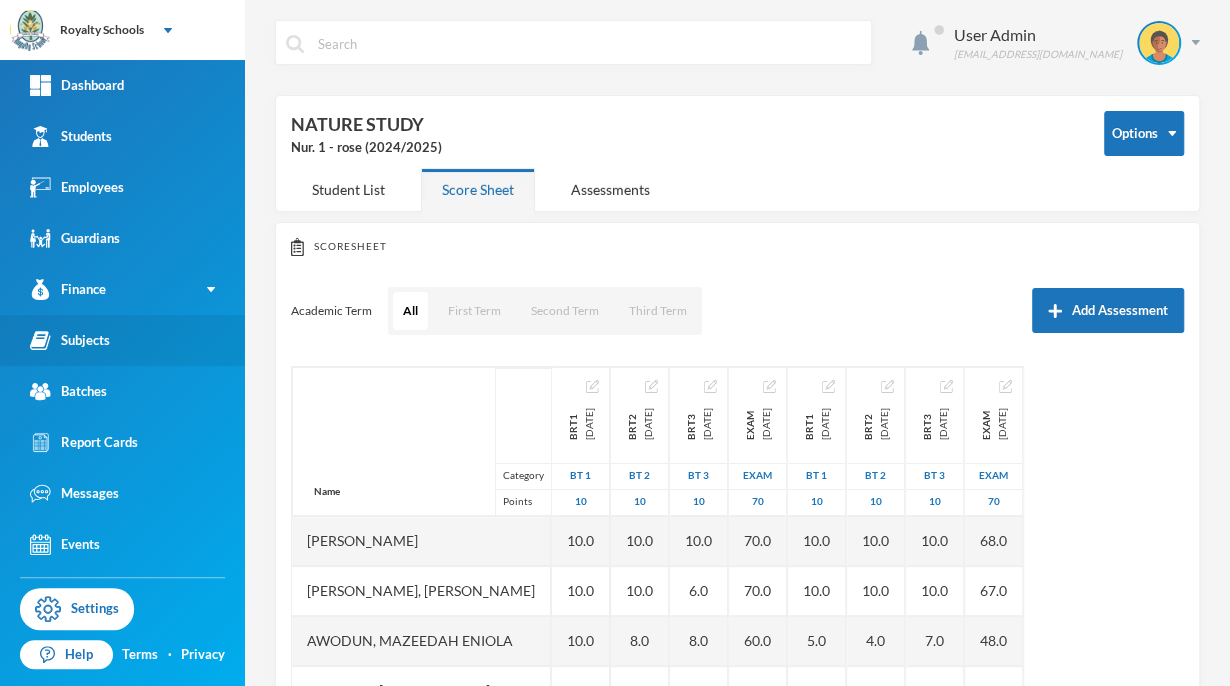 click on "Subjects" at bounding box center (70, 340) 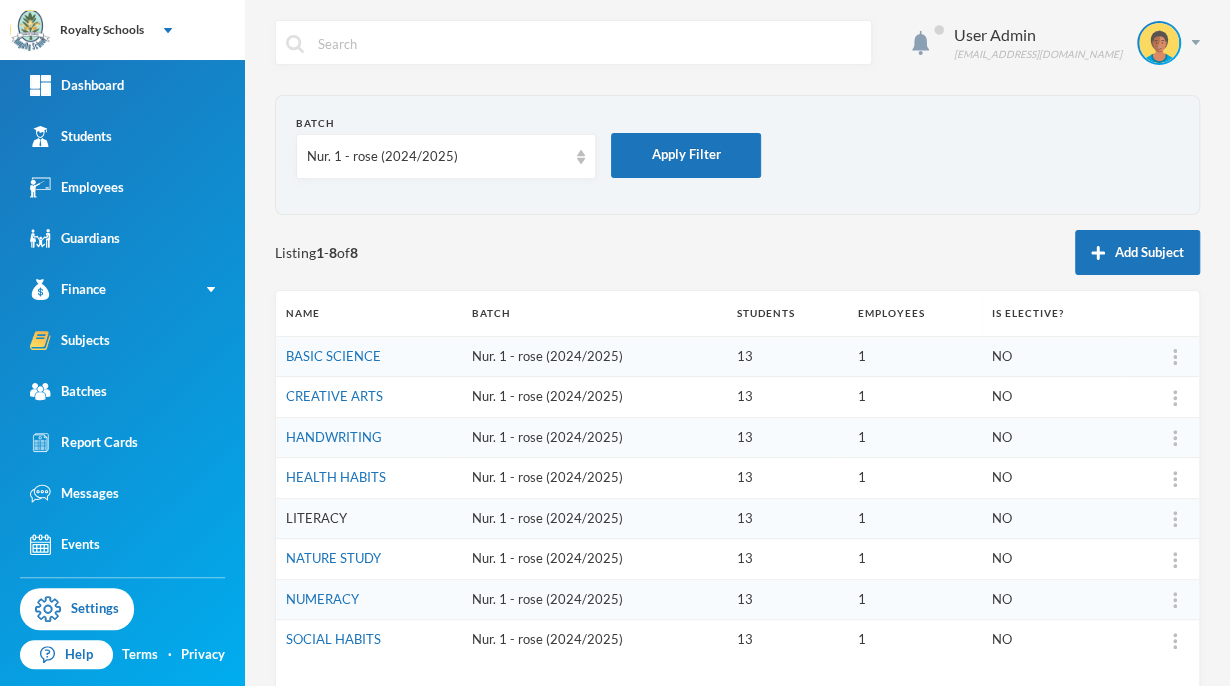 click on "LITERACY" at bounding box center (316, 518) 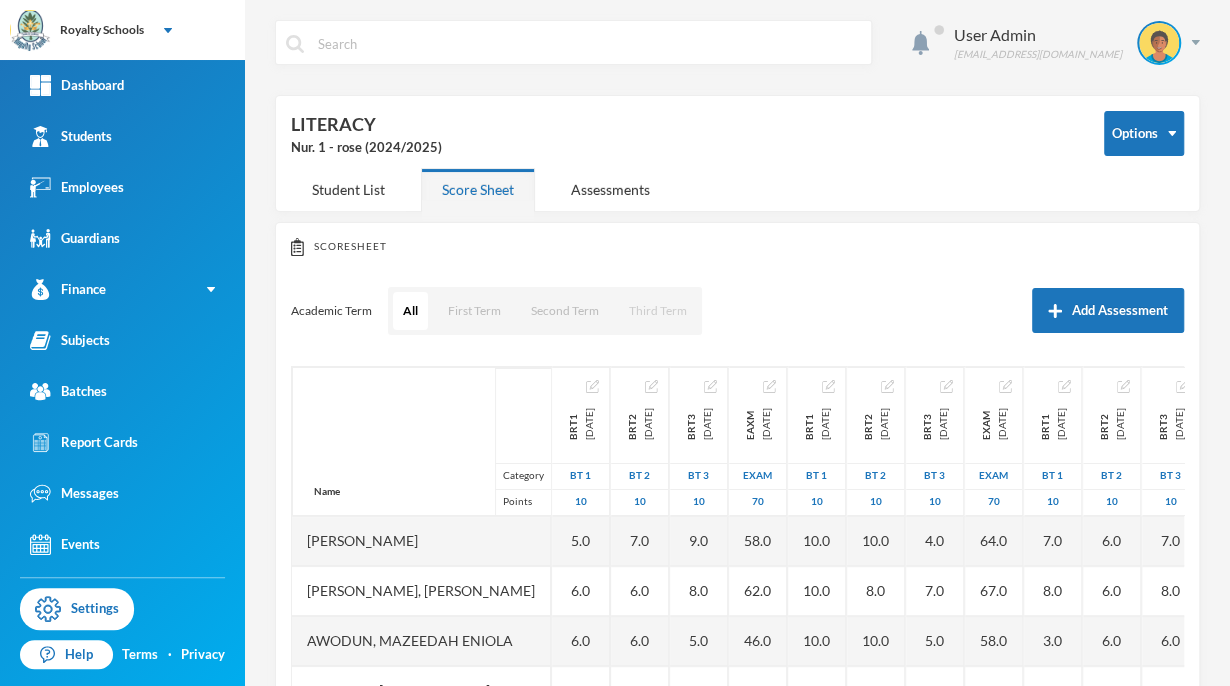 click on "Third Term" at bounding box center [658, 311] 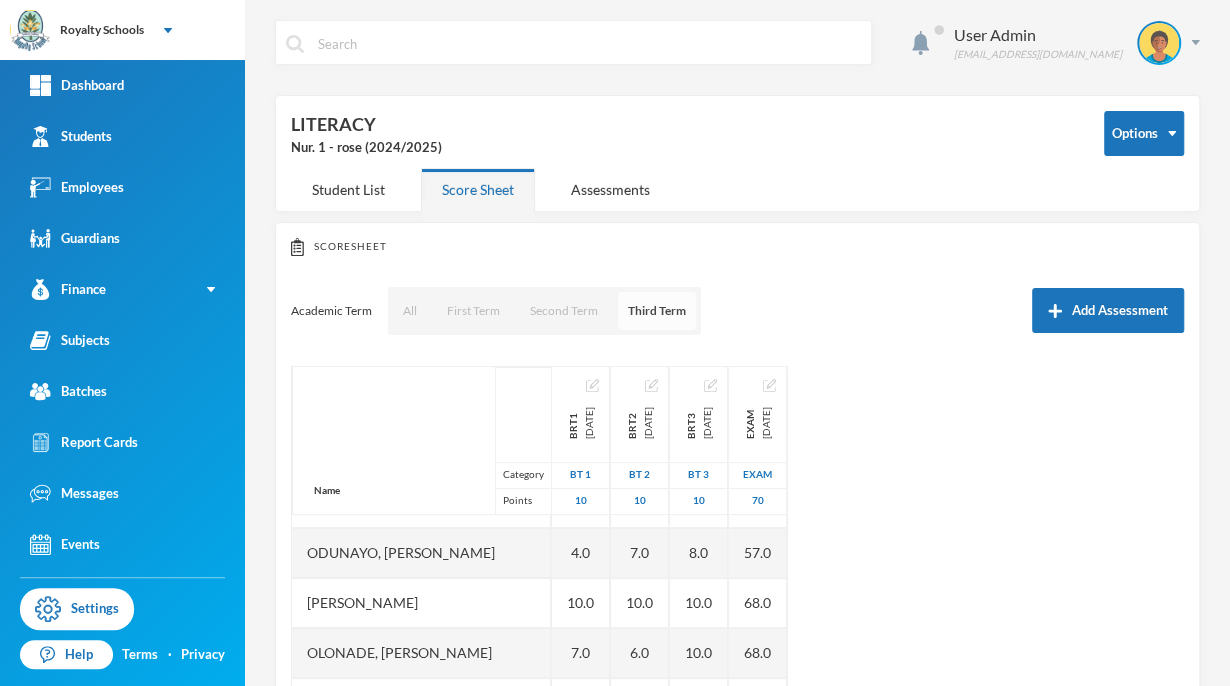 scroll, scrollTop: 300, scrollLeft: 0, axis: vertical 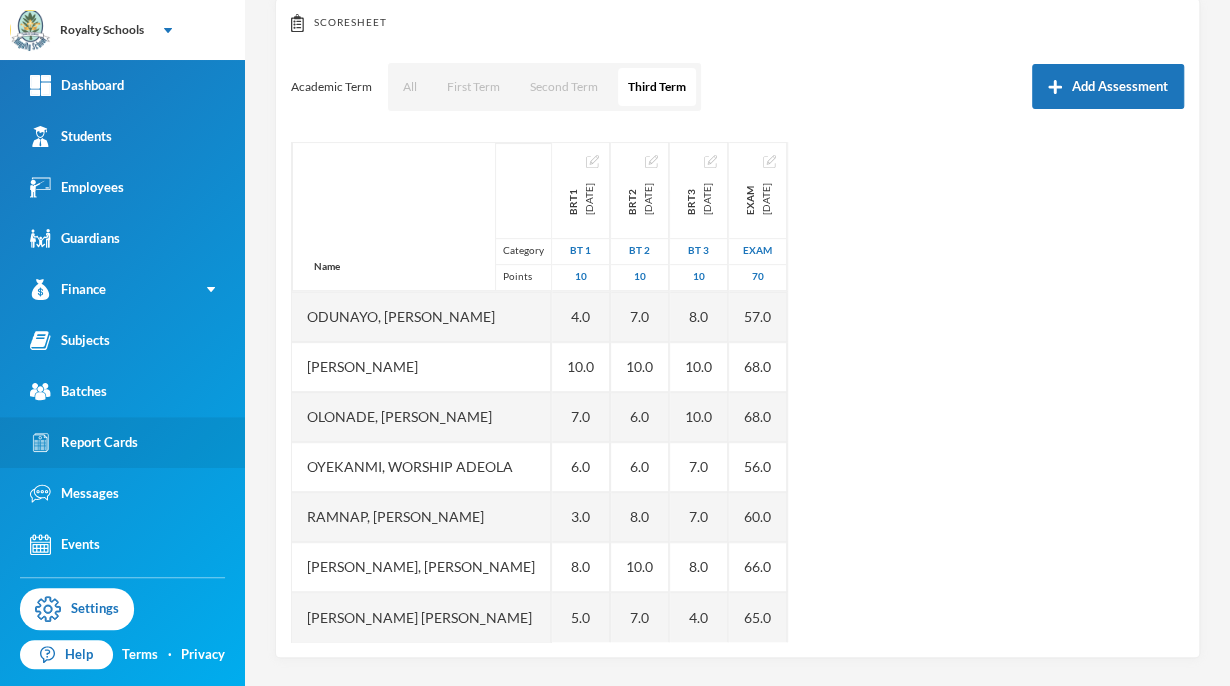 click on "Report Cards" at bounding box center [84, 442] 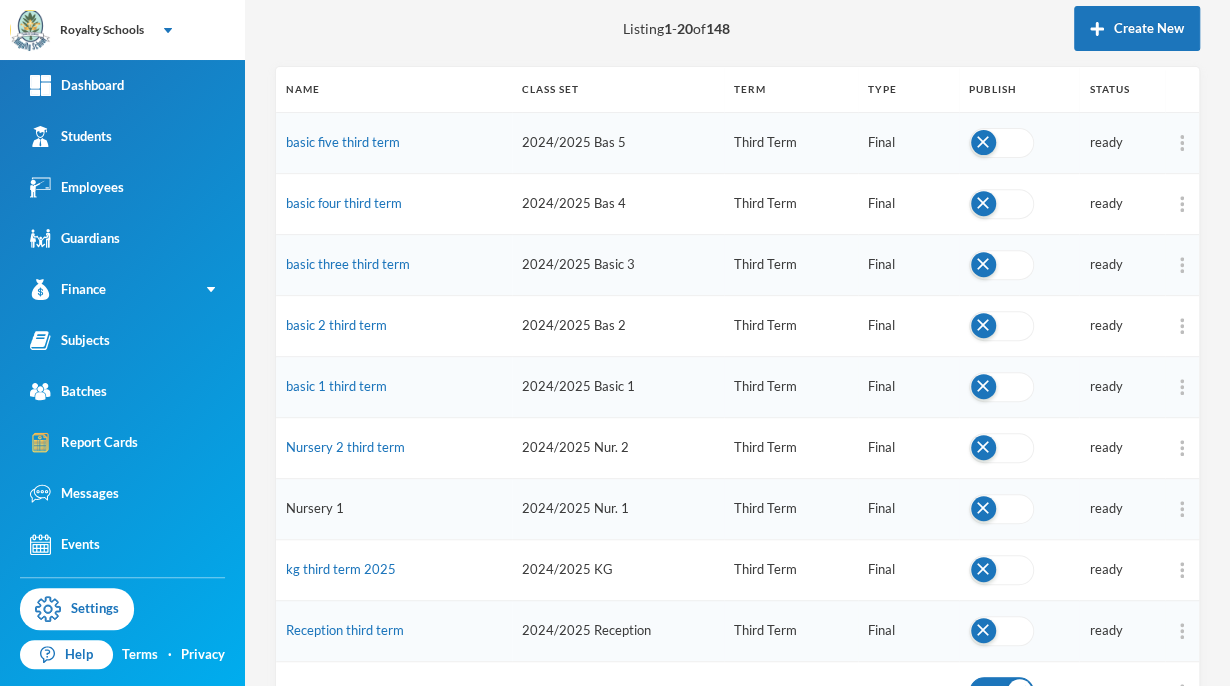 click on "Nursery 1" at bounding box center (315, 508) 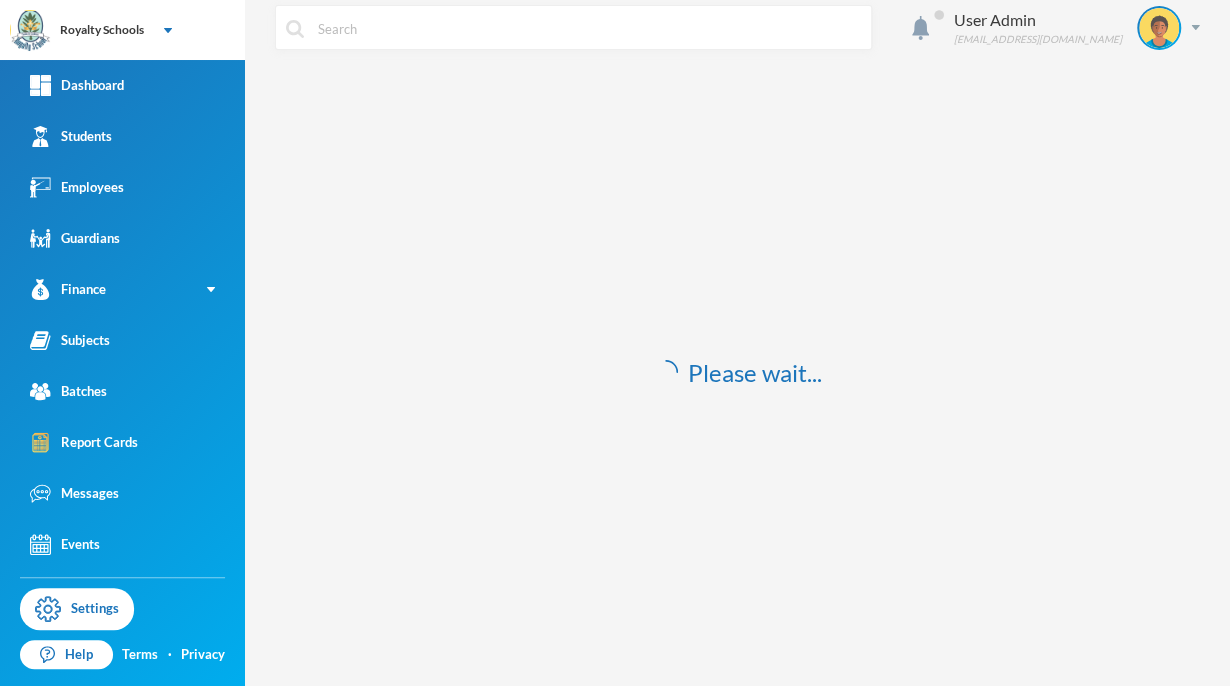 scroll, scrollTop: 0, scrollLeft: 0, axis: both 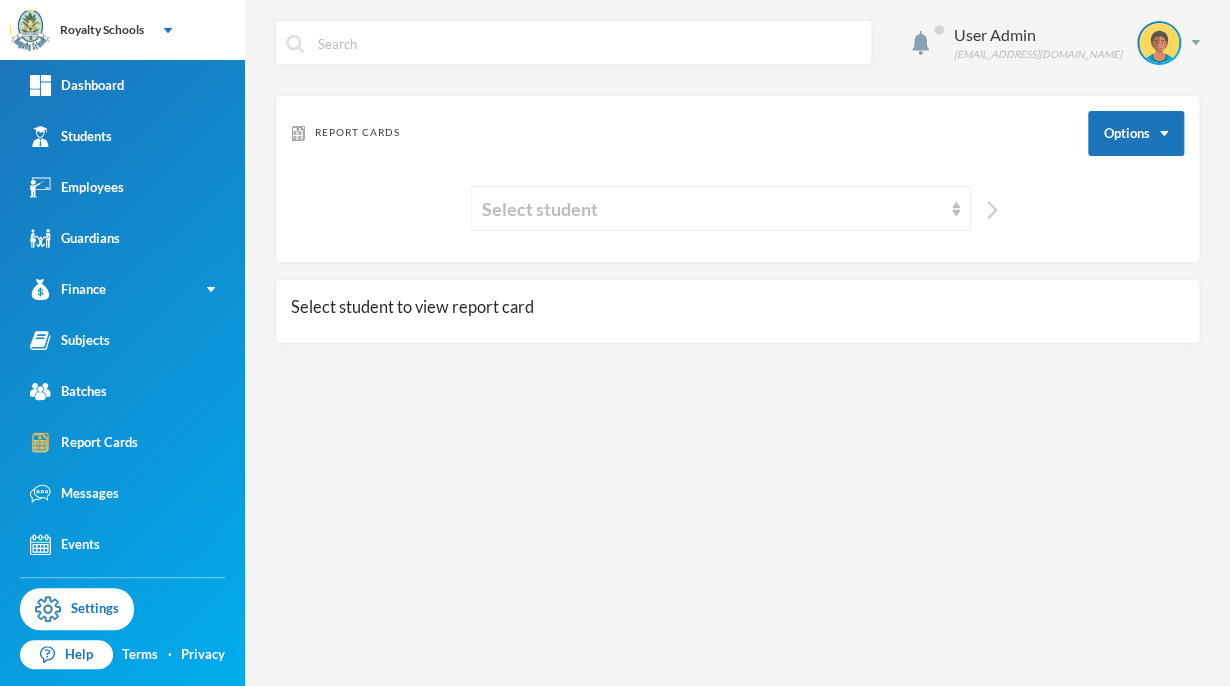 click at bounding box center (992, 210) 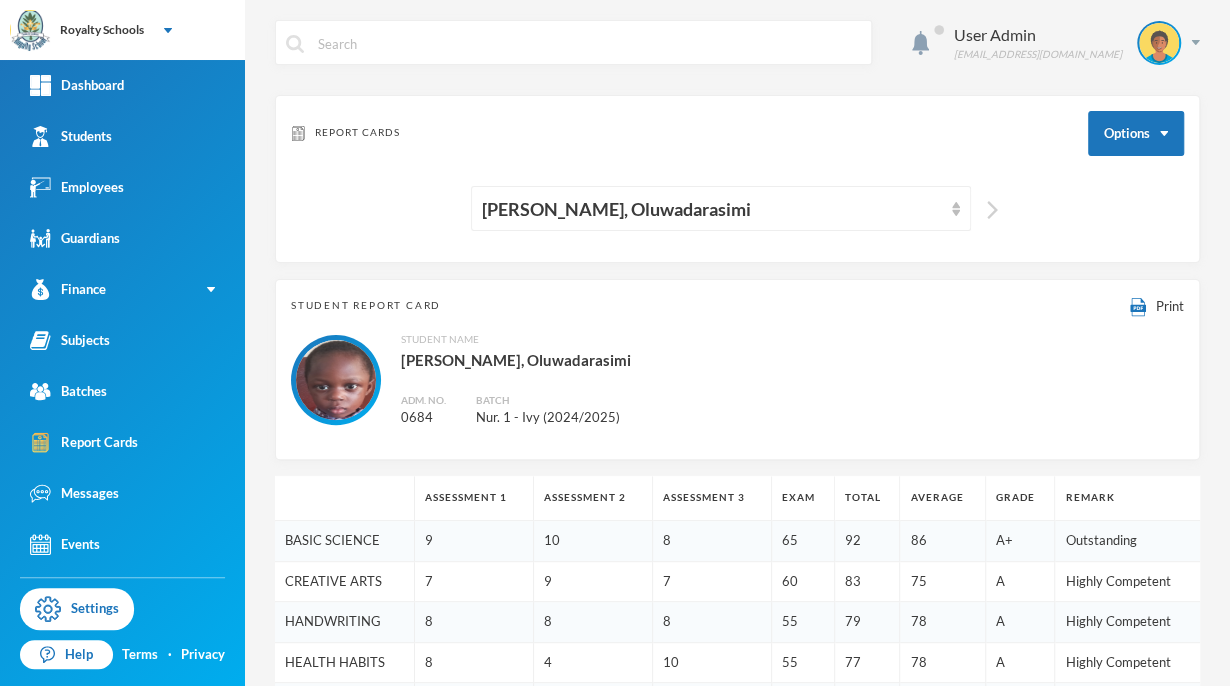 click at bounding box center [987, 208] 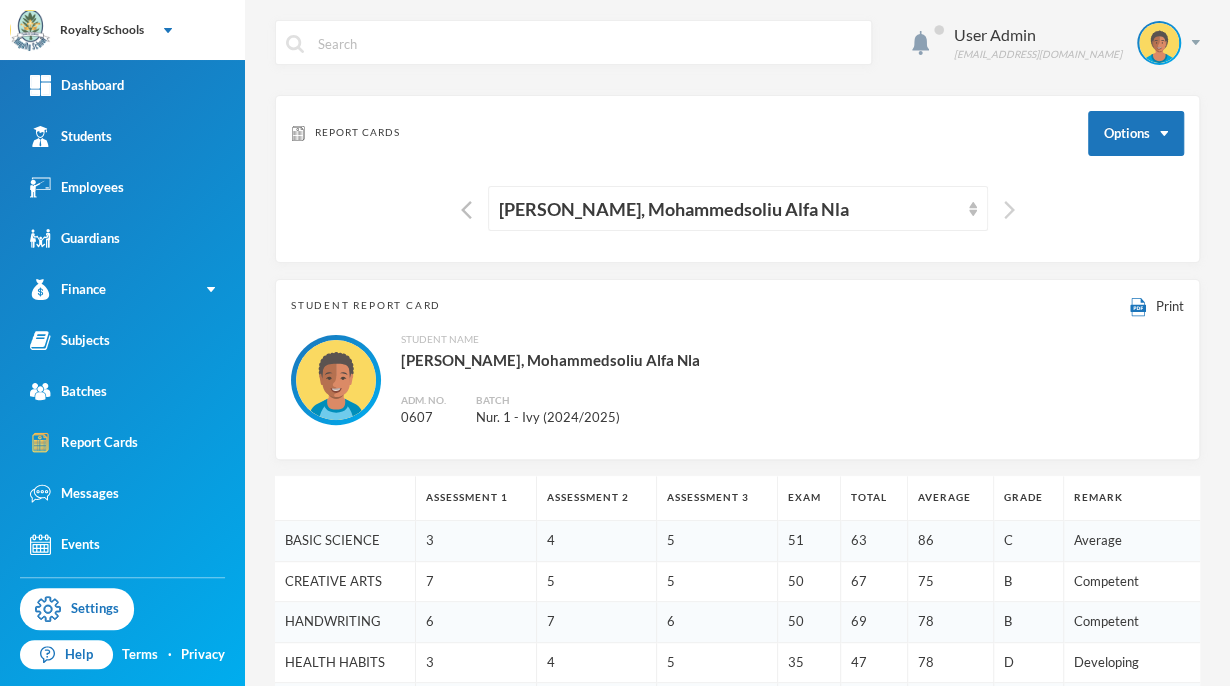 click at bounding box center [1004, 208] 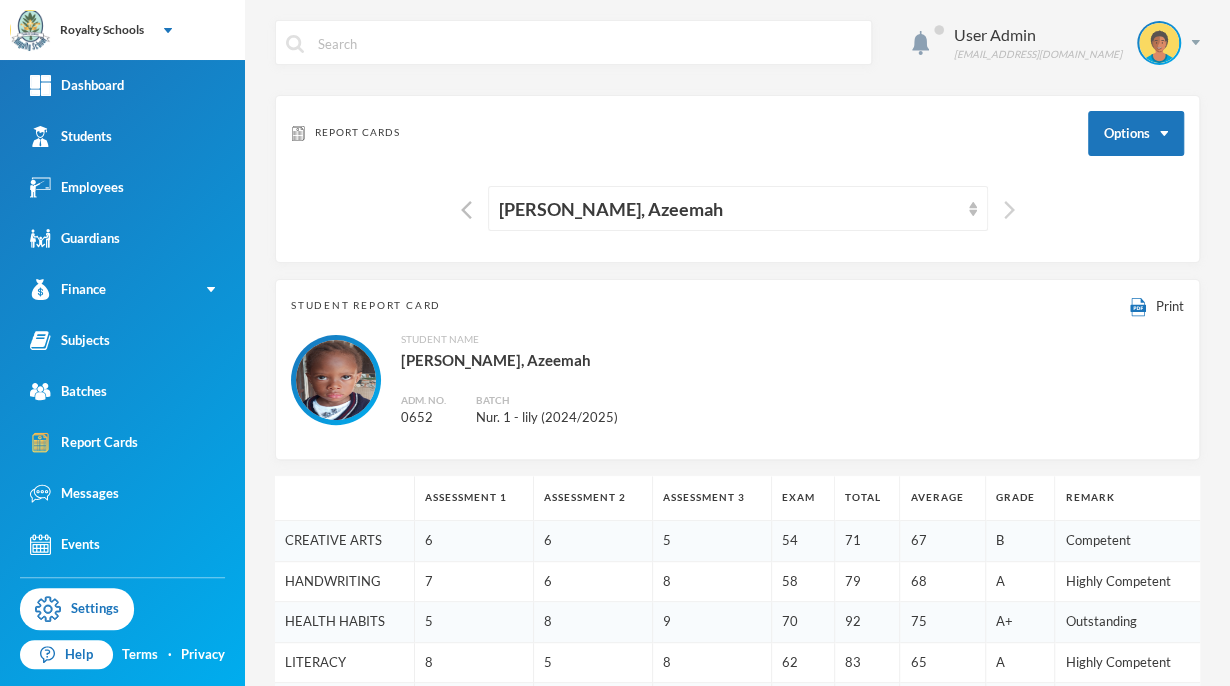 click at bounding box center [1004, 208] 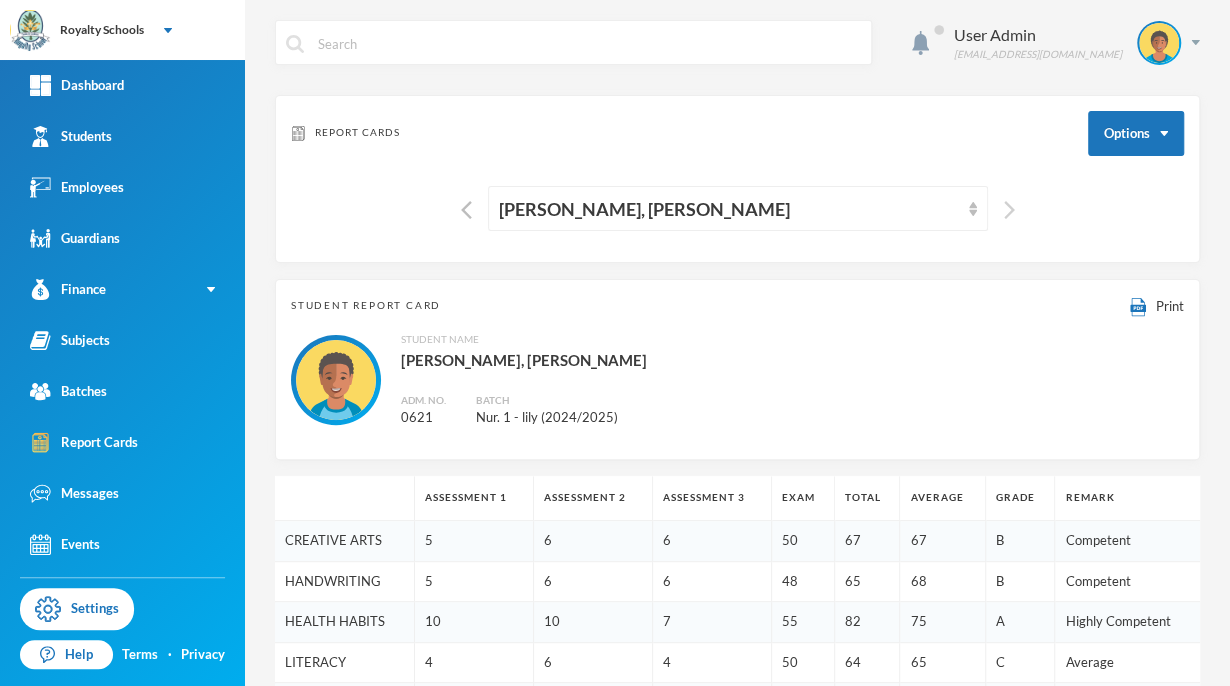 click at bounding box center [1004, 208] 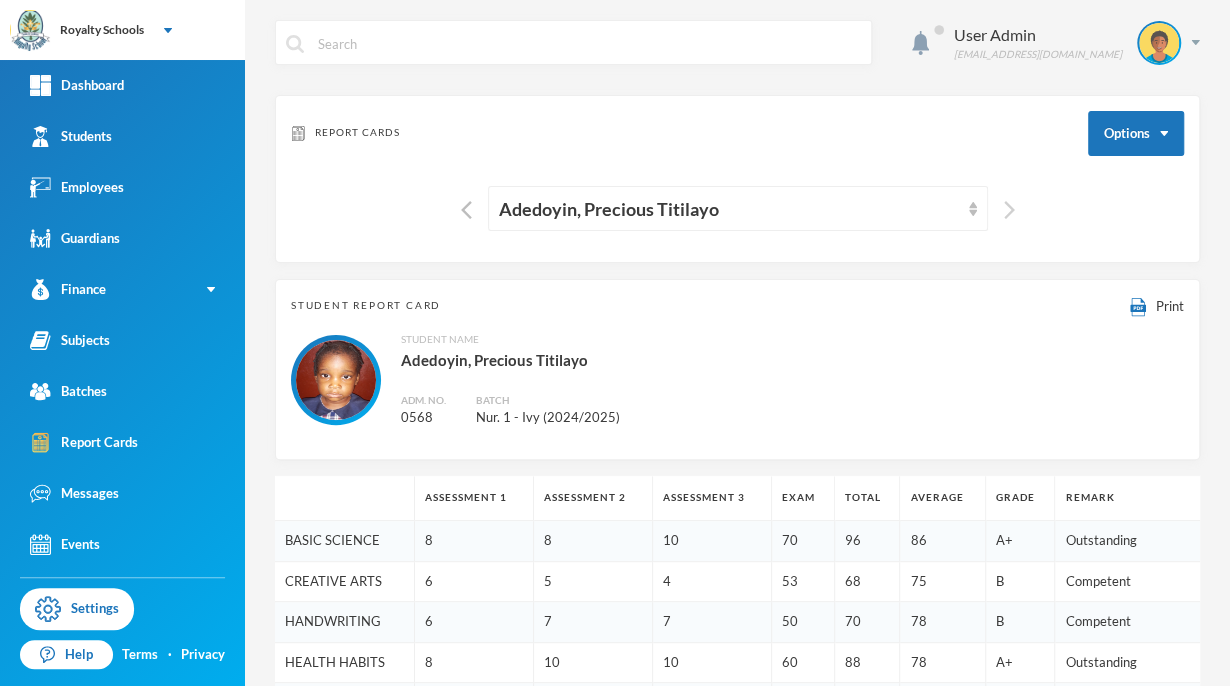 click at bounding box center (1004, 208) 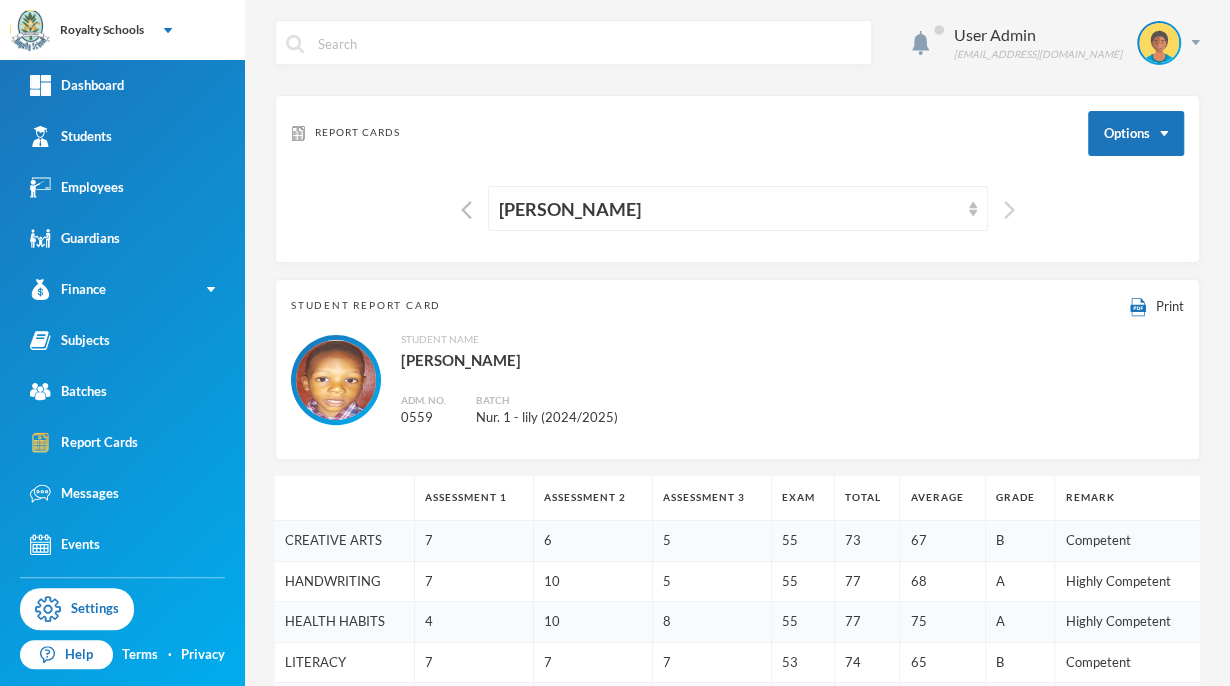 click at bounding box center [1004, 208] 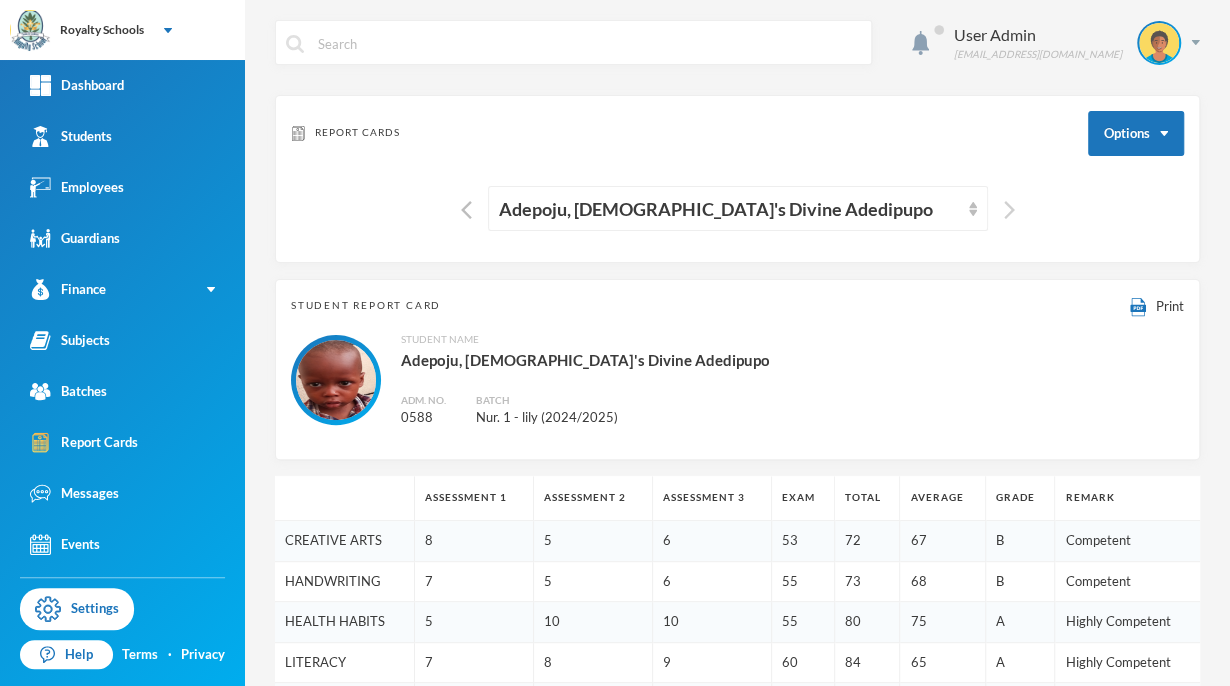 click at bounding box center (1004, 208) 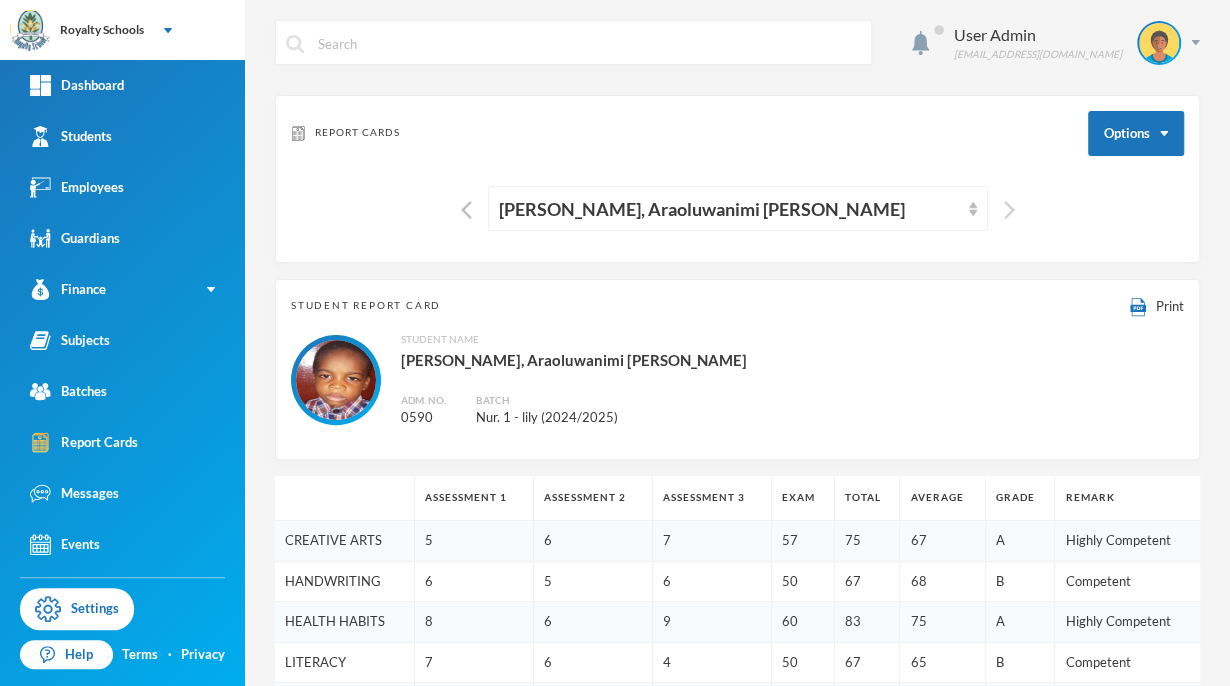 click at bounding box center [1004, 208] 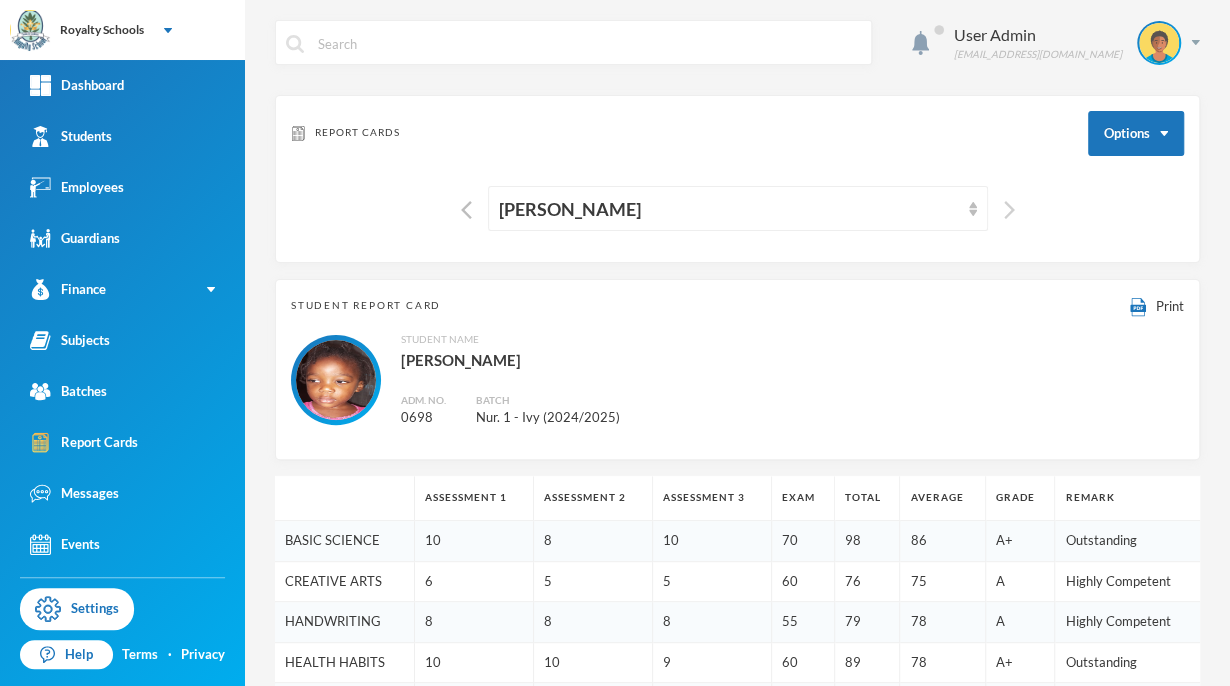 click at bounding box center [1004, 208] 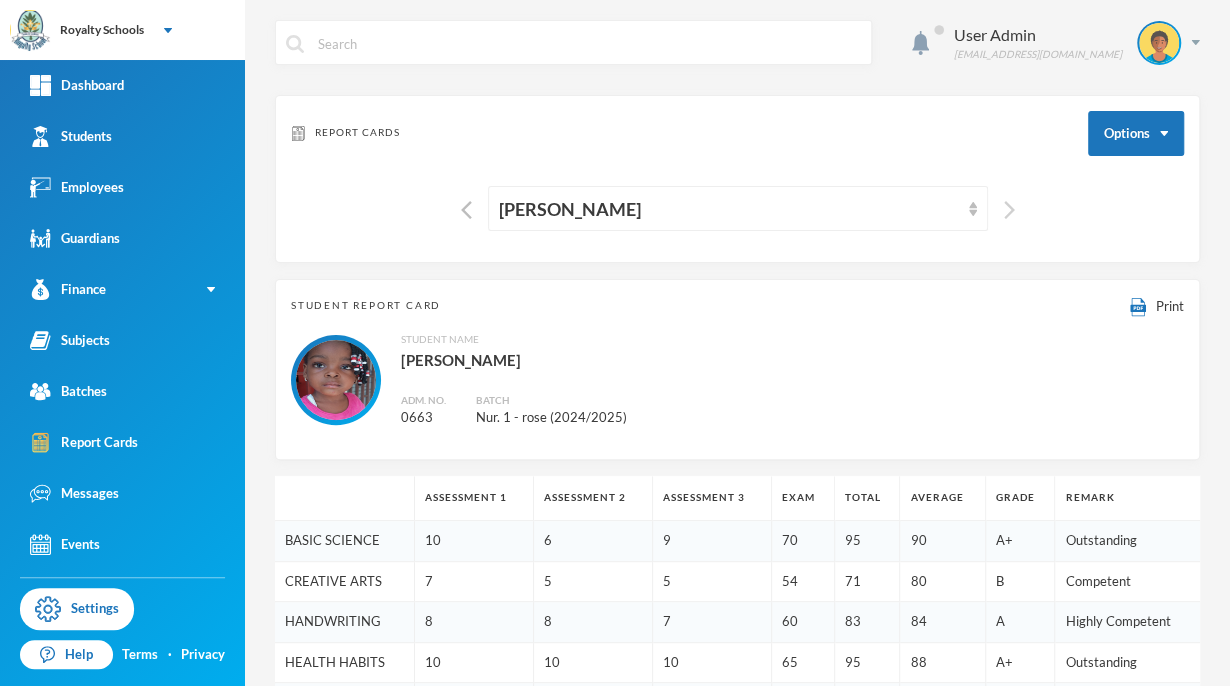 click at bounding box center (1004, 208) 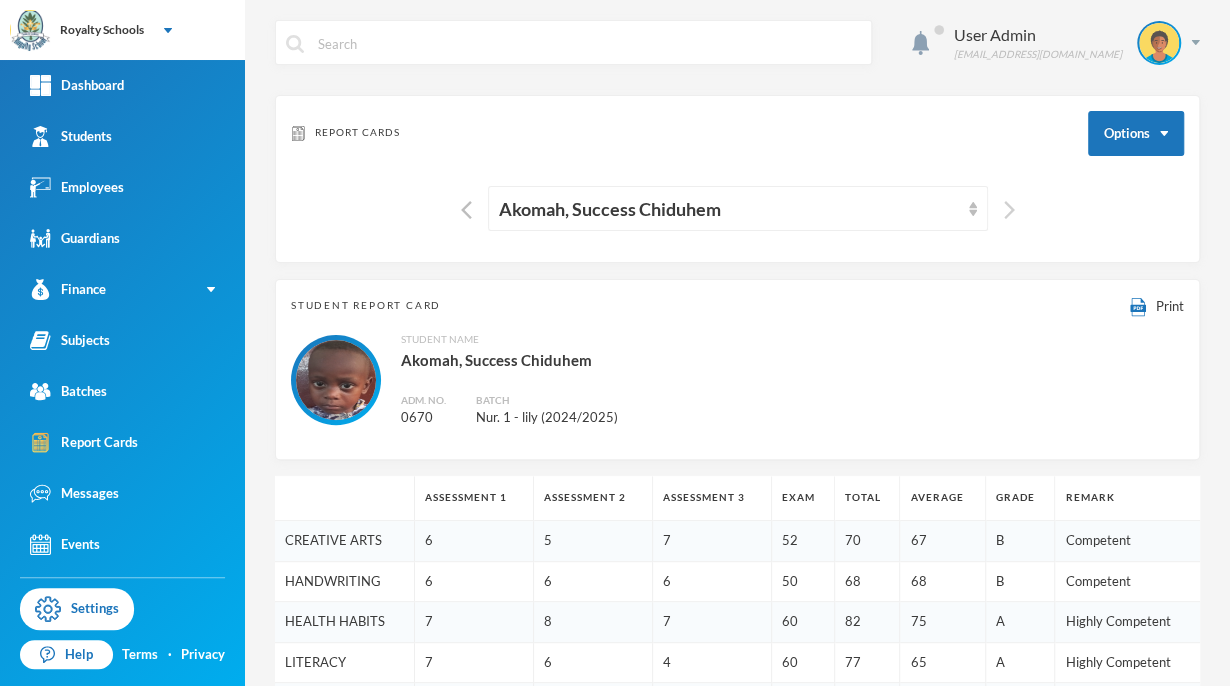 click at bounding box center (1004, 208) 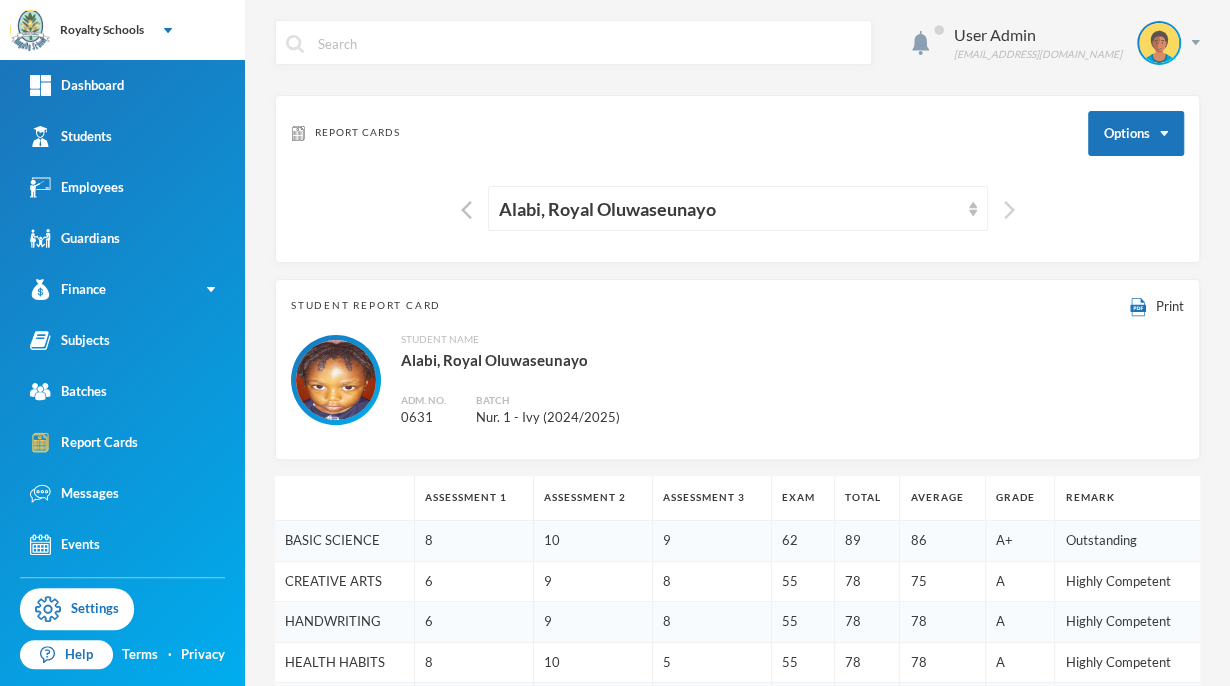 click at bounding box center [1004, 208] 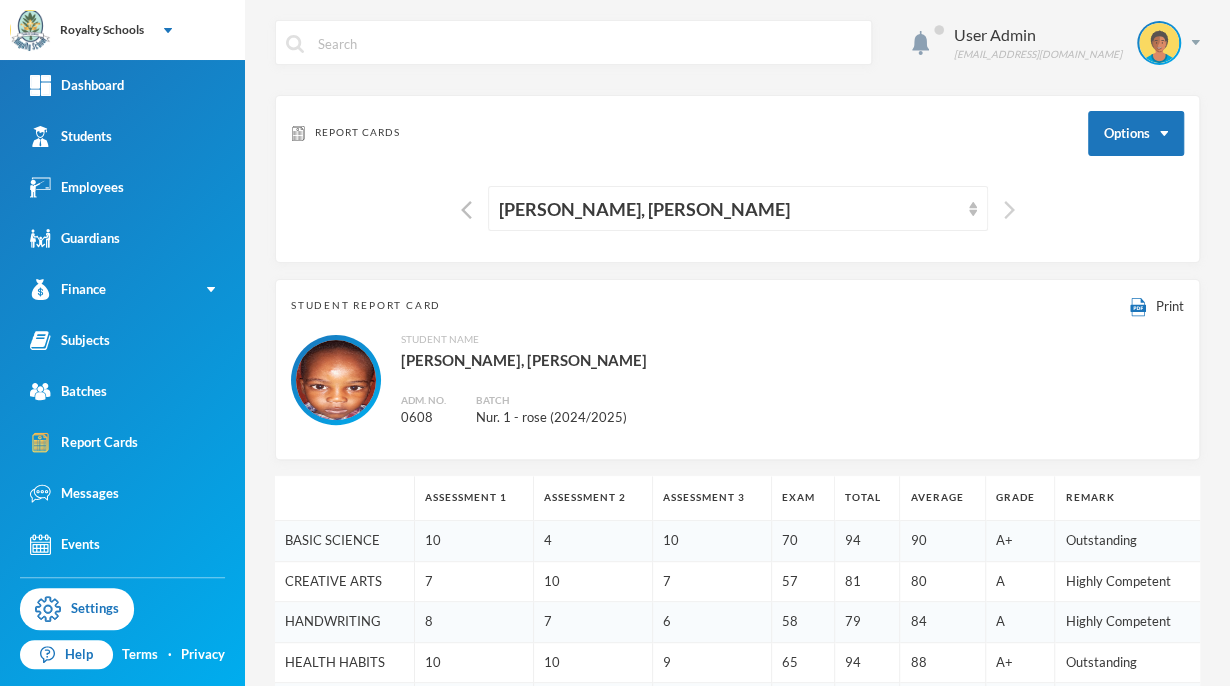 click at bounding box center (1004, 208) 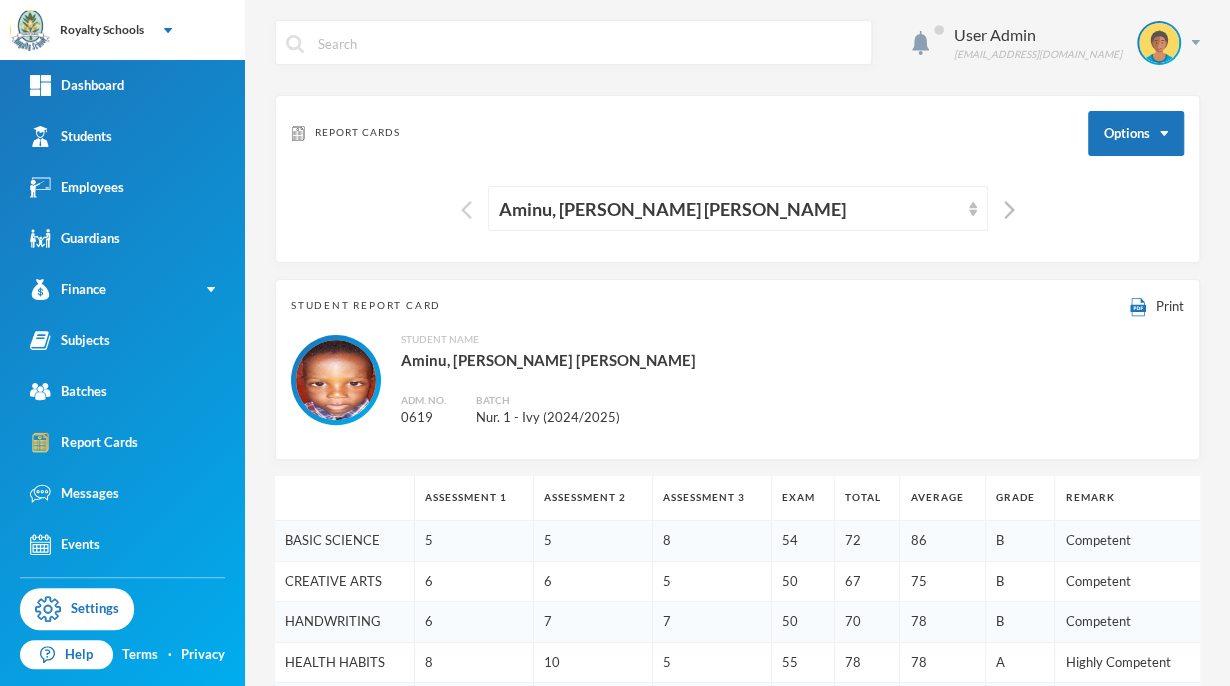 click at bounding box center (466, 210) 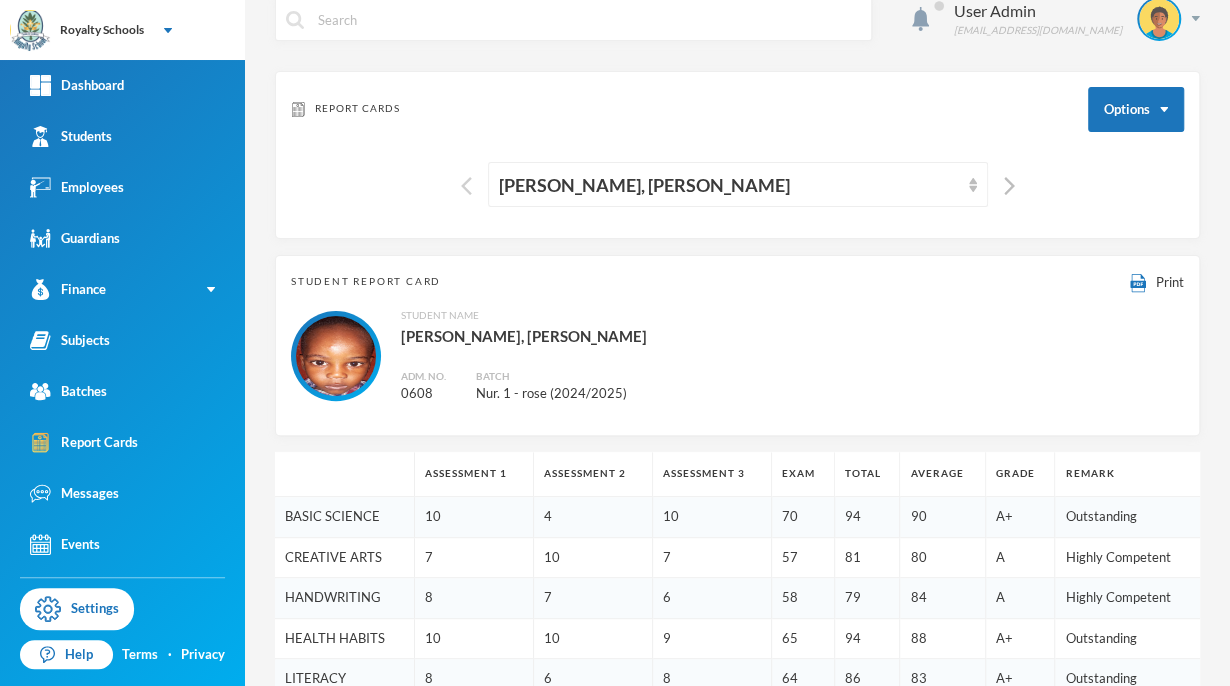 scroll, scrollTop: 0, scrollLeft: 0, axis: both 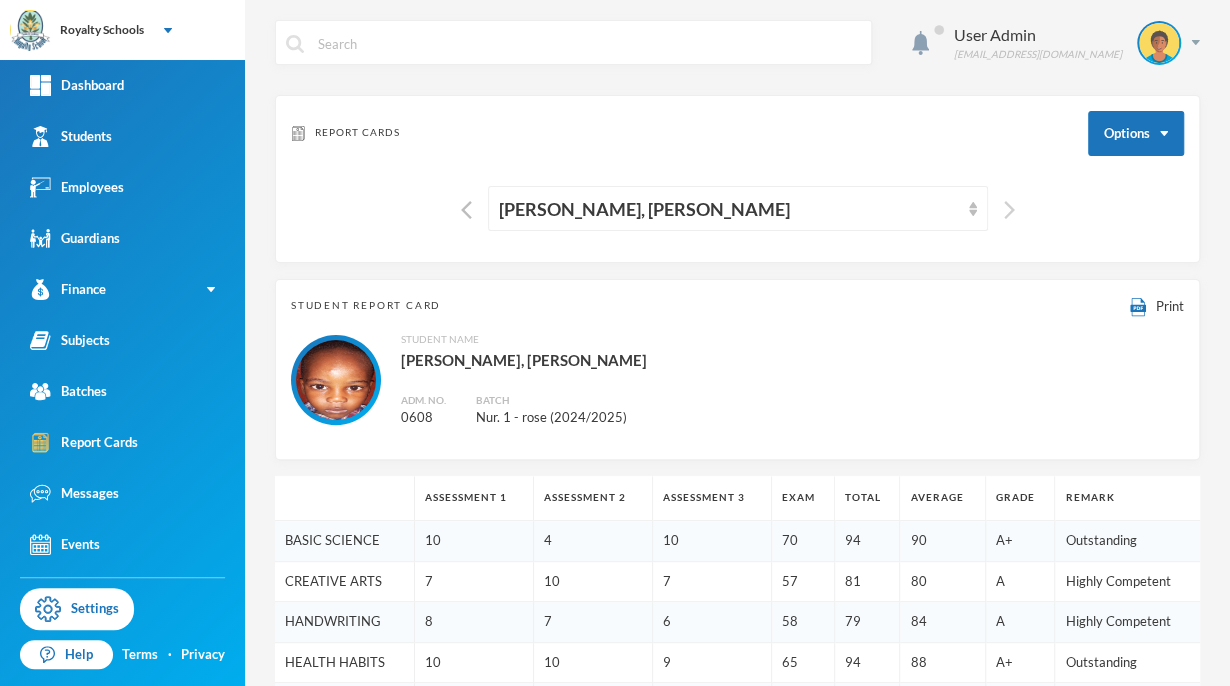 click at bounding box center (1009, 210) 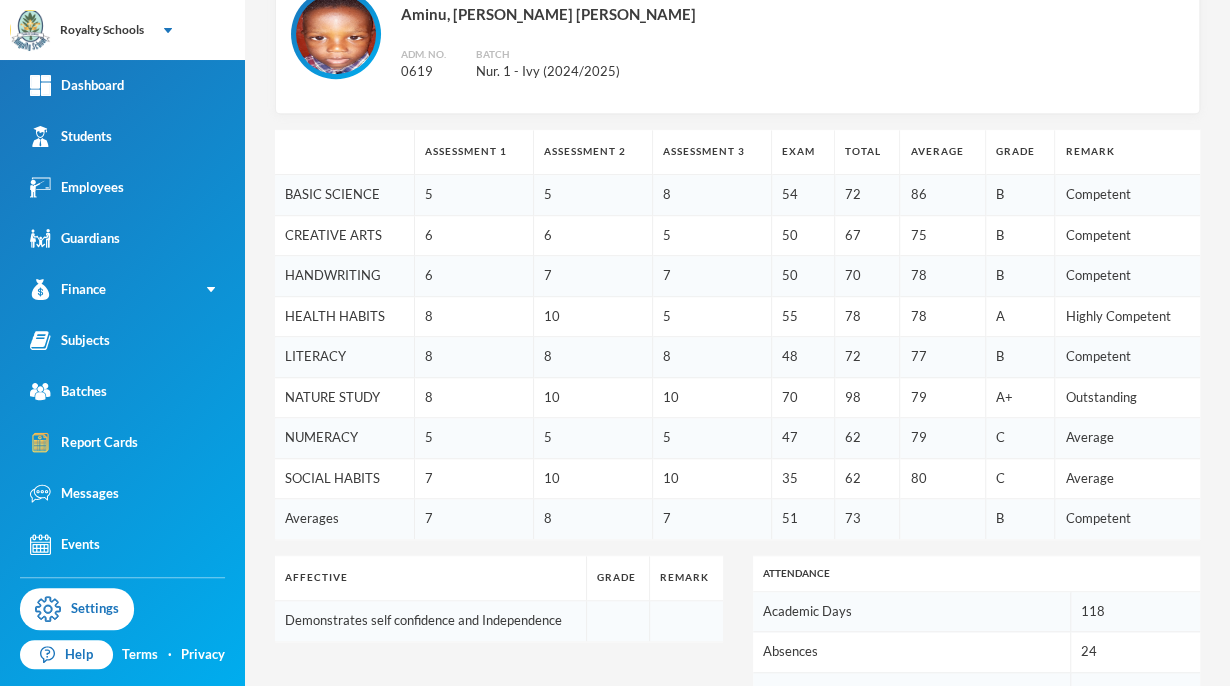 scroll, scrollTop: 0, scrollLeft: 0, axis: both 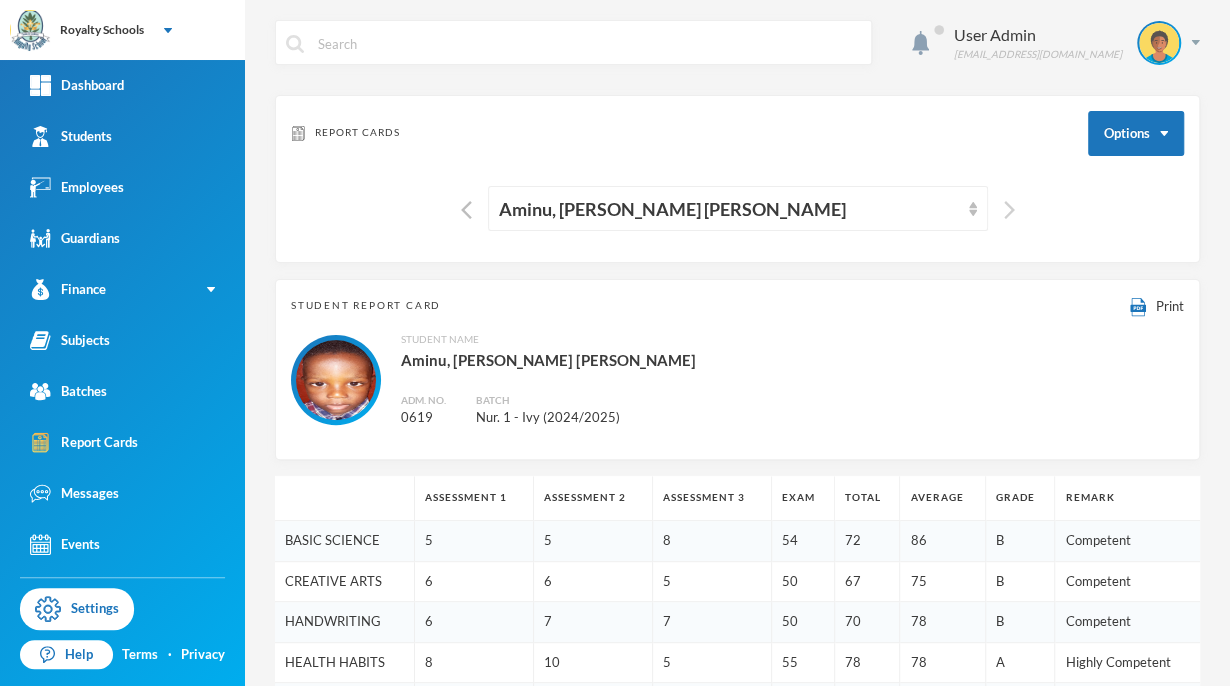 click at bounding box center (1009, 210) 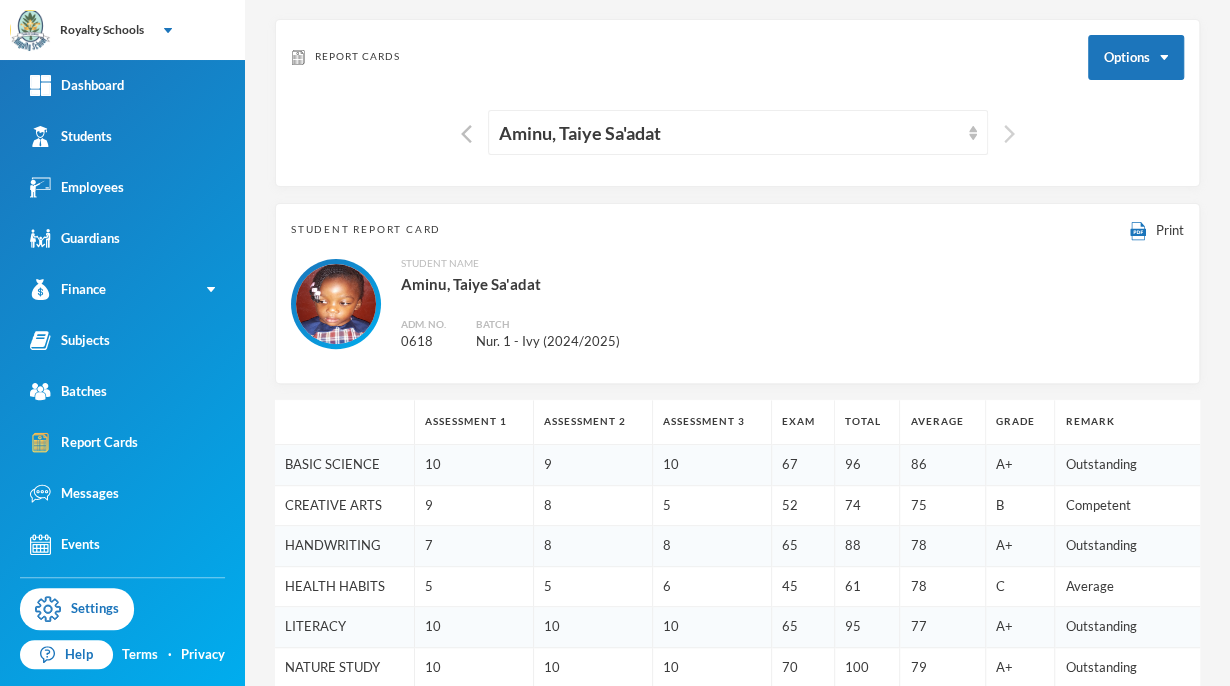 scroll, scrollTop: 0, scrollLeft: 0, axis: both 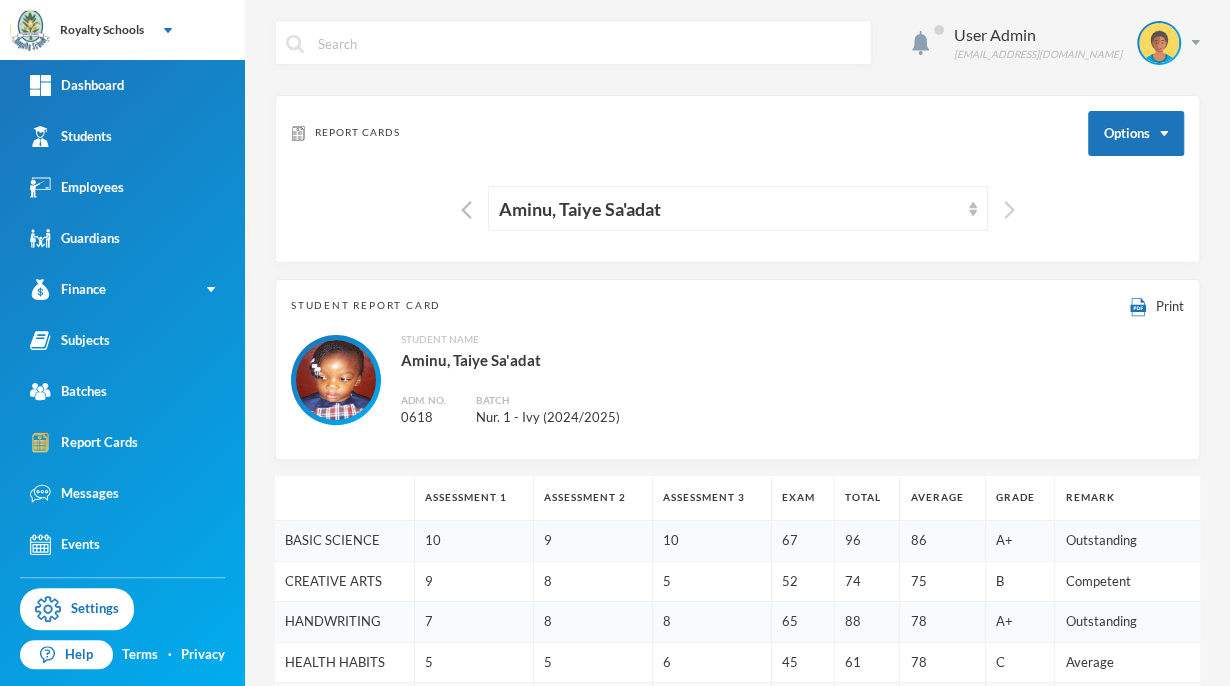 click at bounding box center (1009, 210) 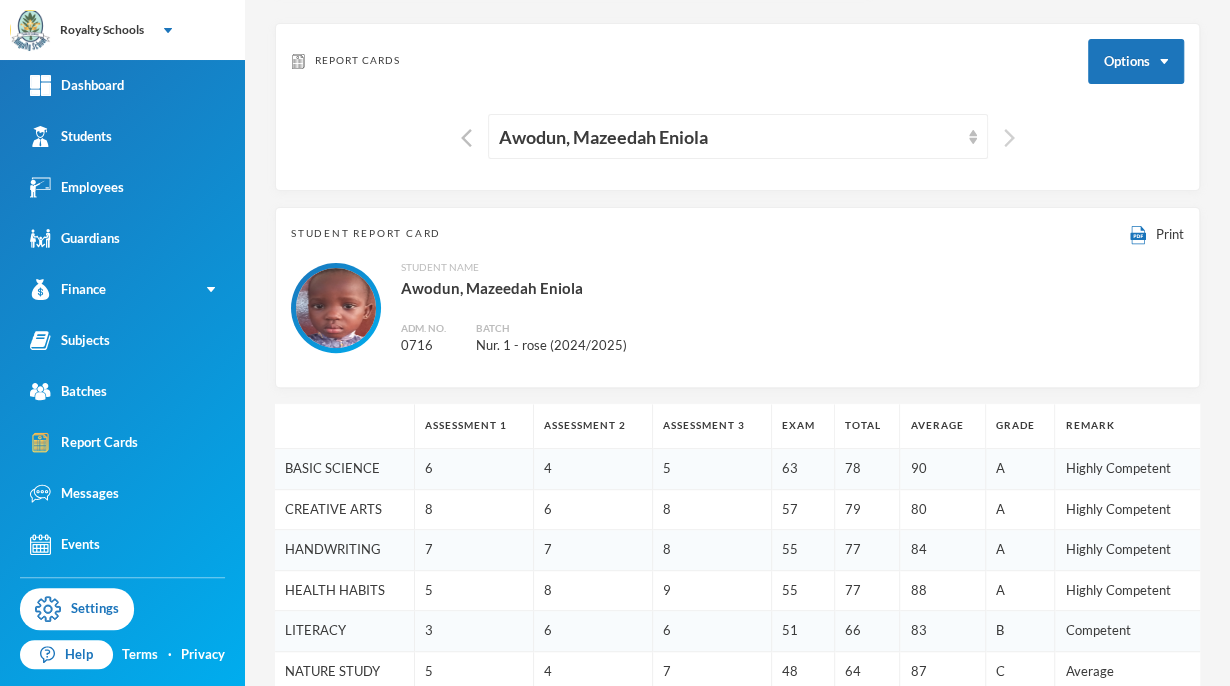 scroll, scrollTop: 0, scrollLeft: 0, axis: both 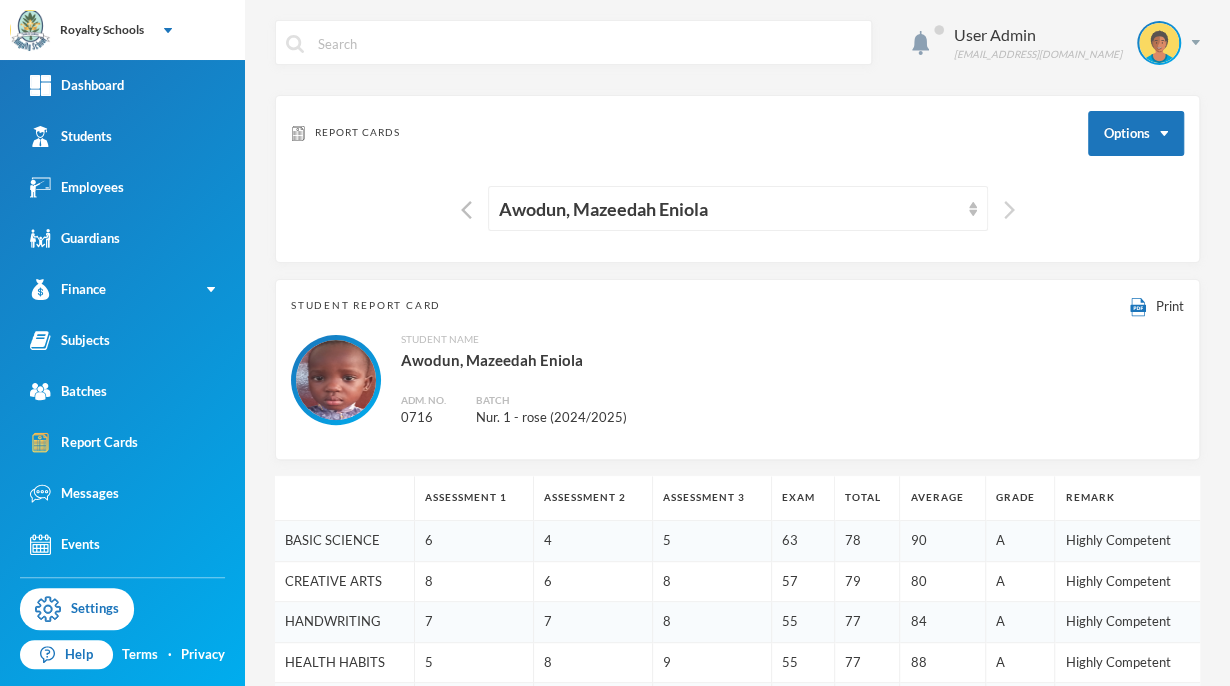 click at bounding box center [1009, 210] 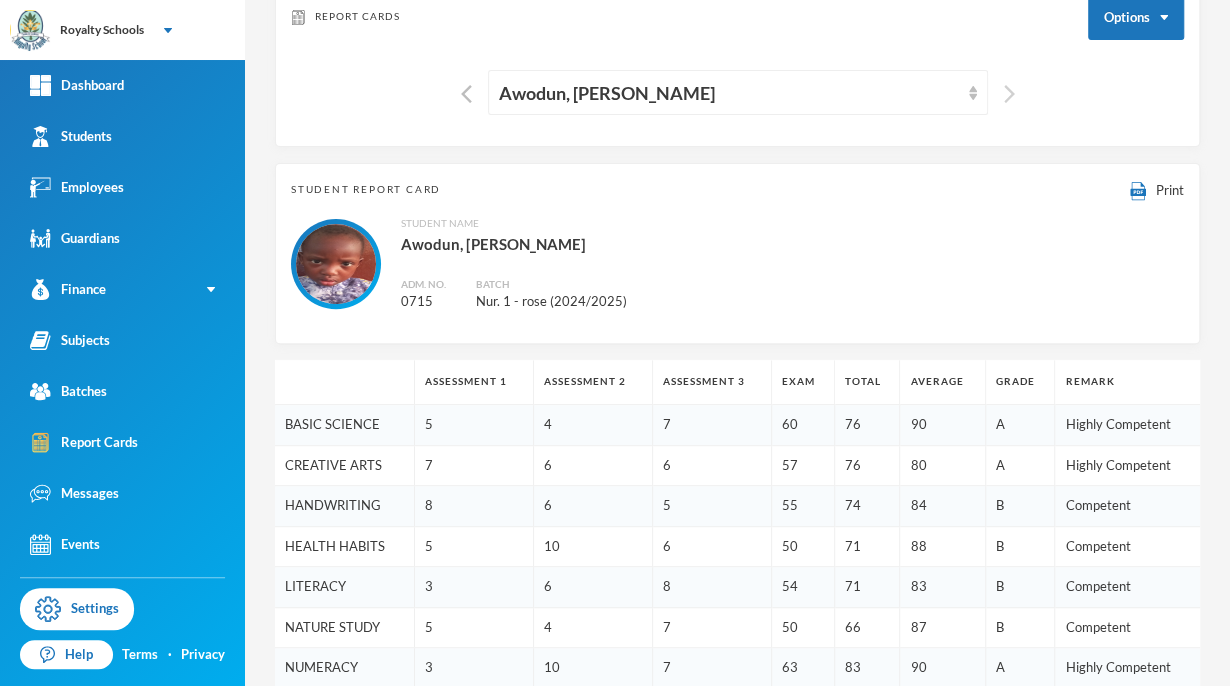 scroll, scrollTop: 0, scrollLeft: 0, axis: both 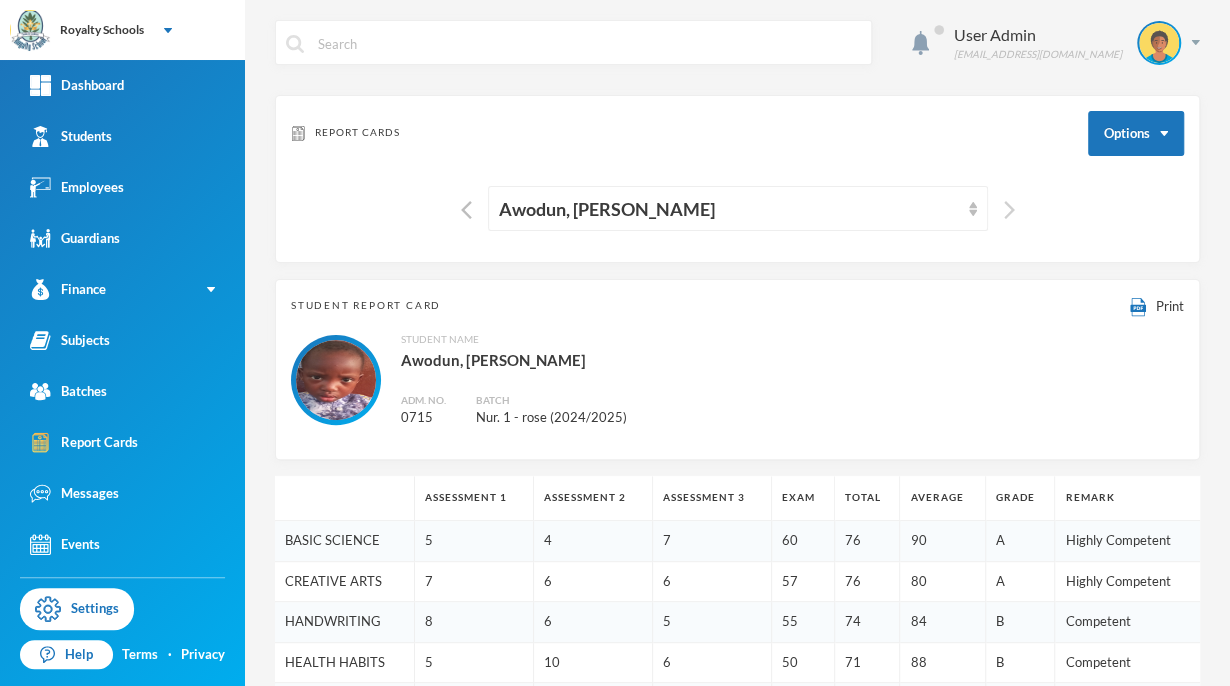 click at bounding box center [1009, 210] 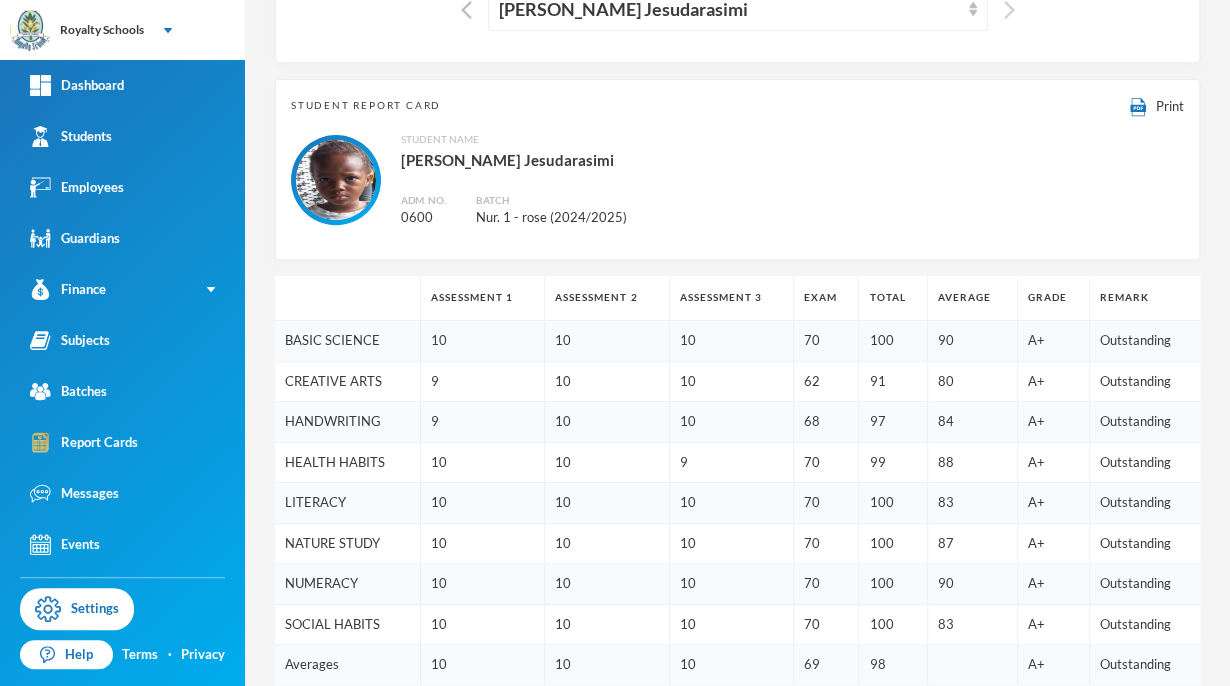 scroll, scrollTop: 0, scrollLeft: 0, axis: both 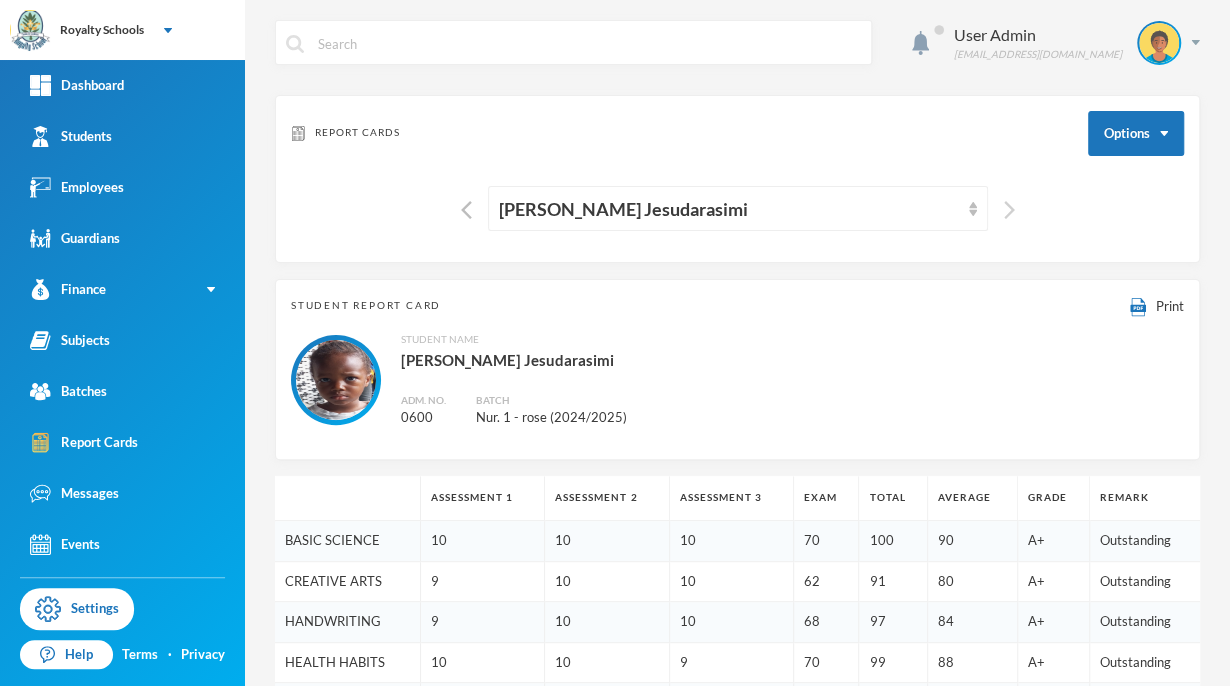 click at bounding box center (1009, 210) 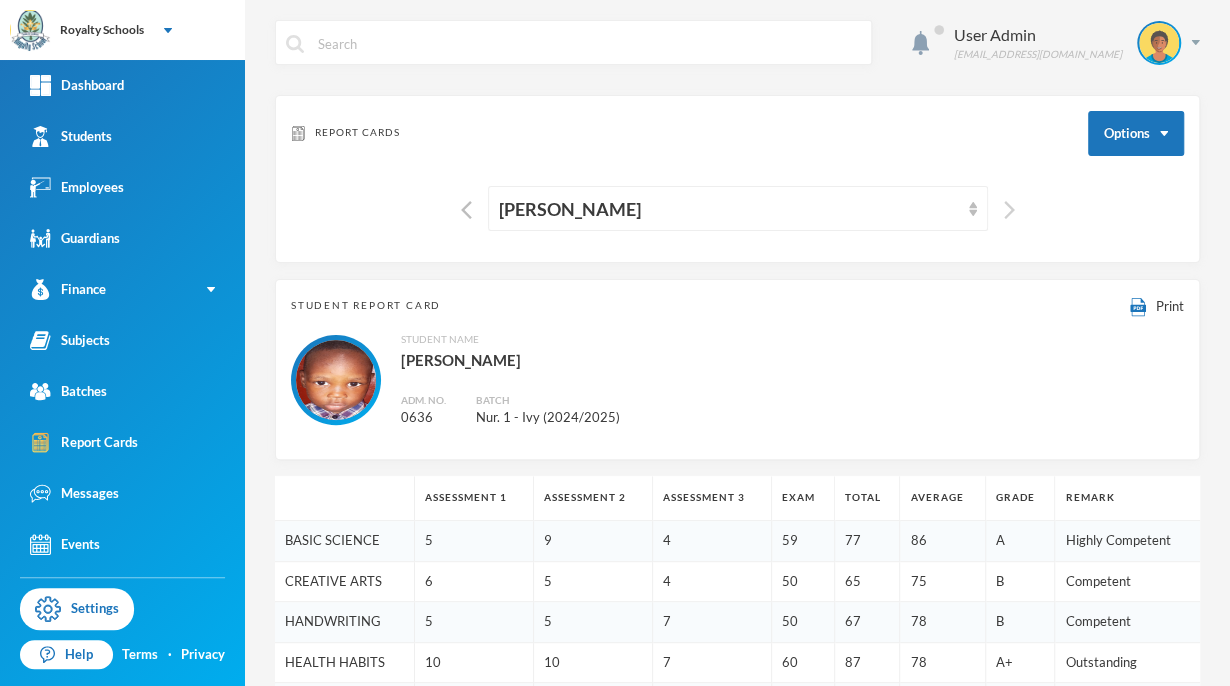 click at bounding box center [1009, 210] 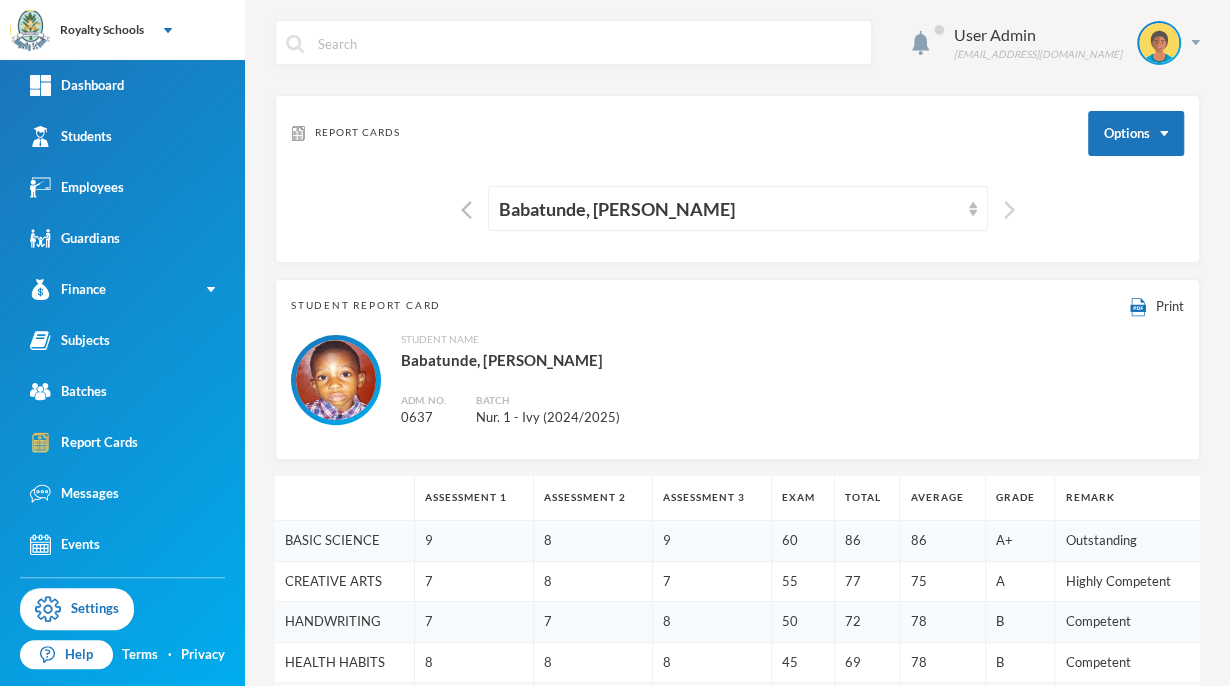 click at bounding box center [1009, 210] 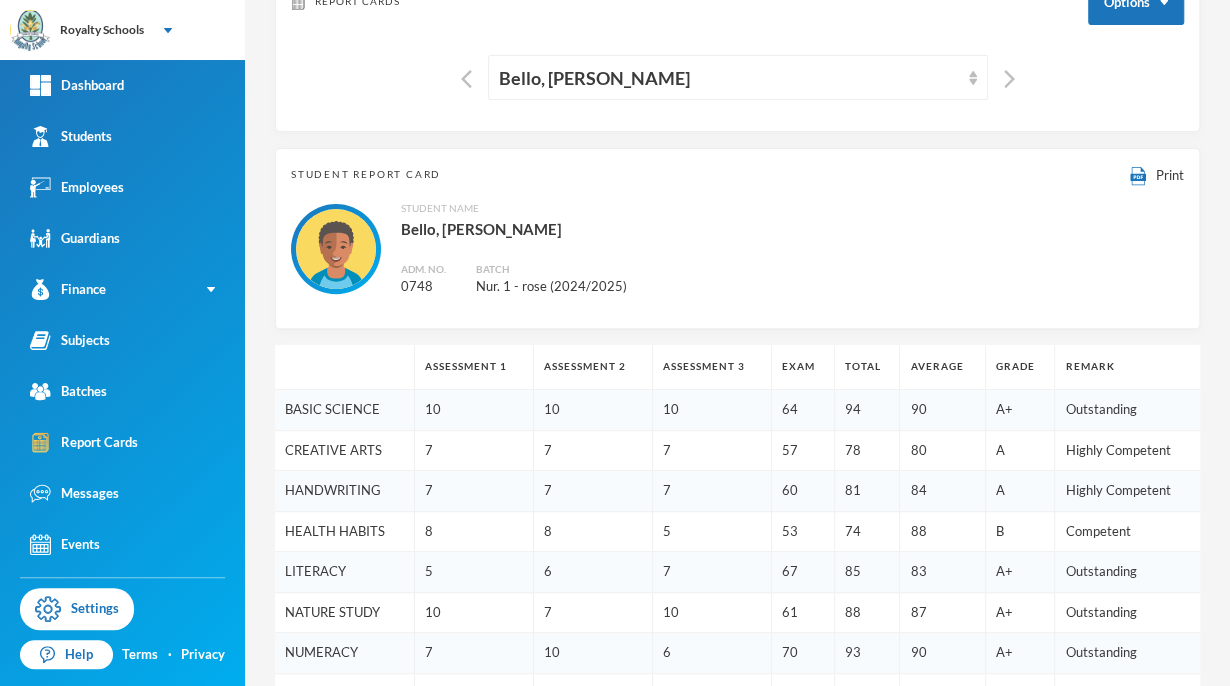 scroll, scrollTop: 160, scrollLeft: 0, axis: vertical 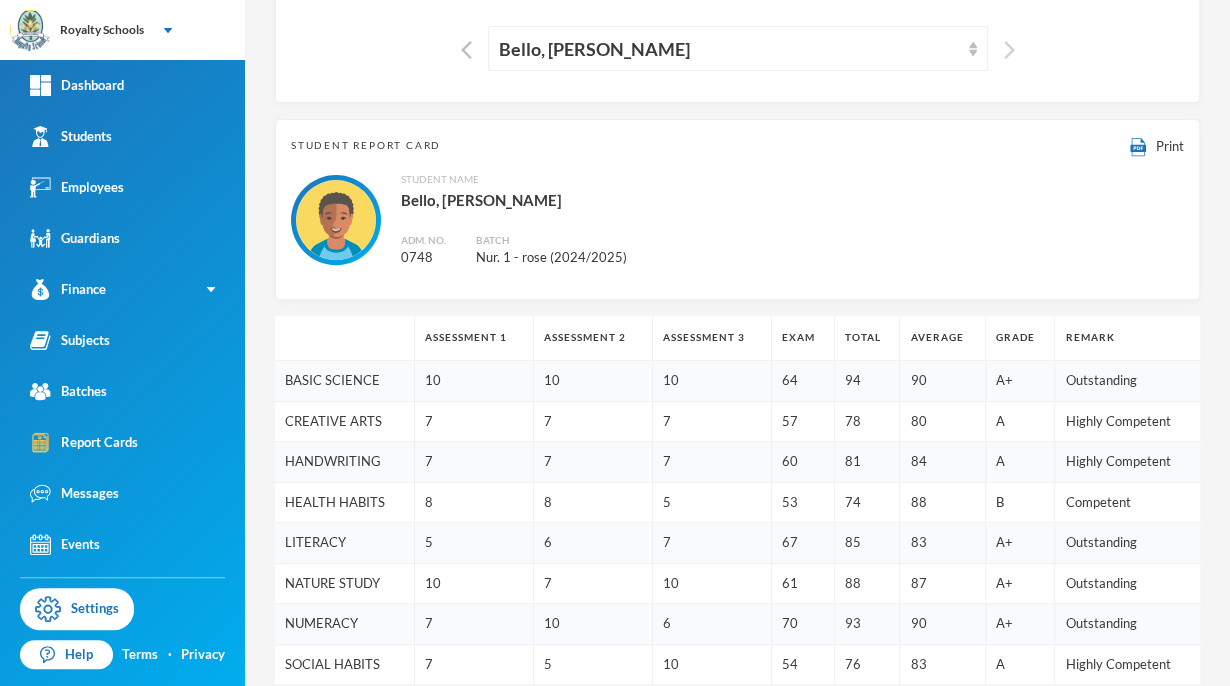 click at bounding box center [1009, 50] 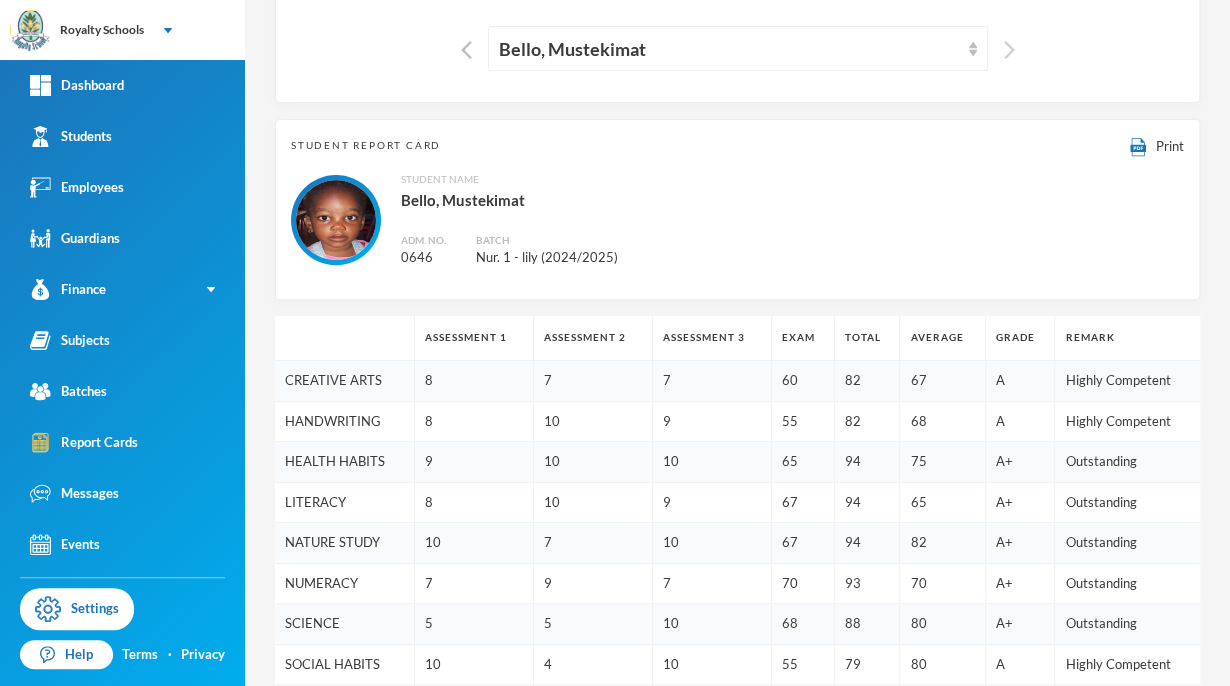 click at bounding box center (1009, 50) 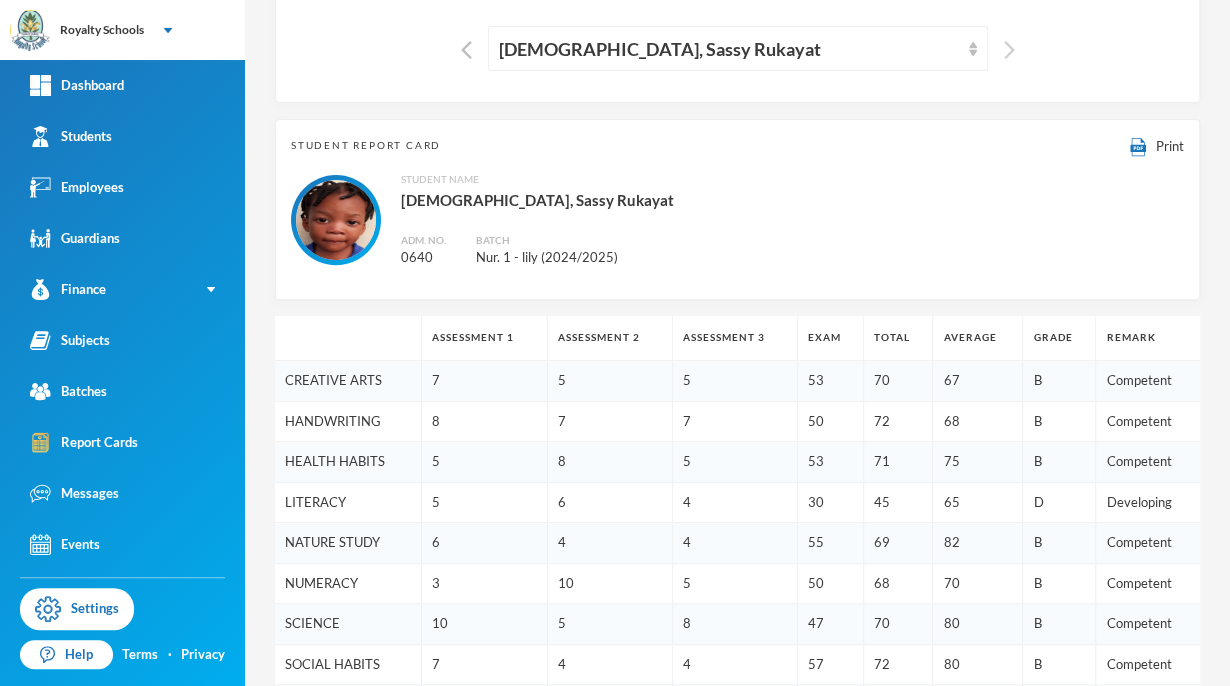 click at bounding box center [1009, 50] 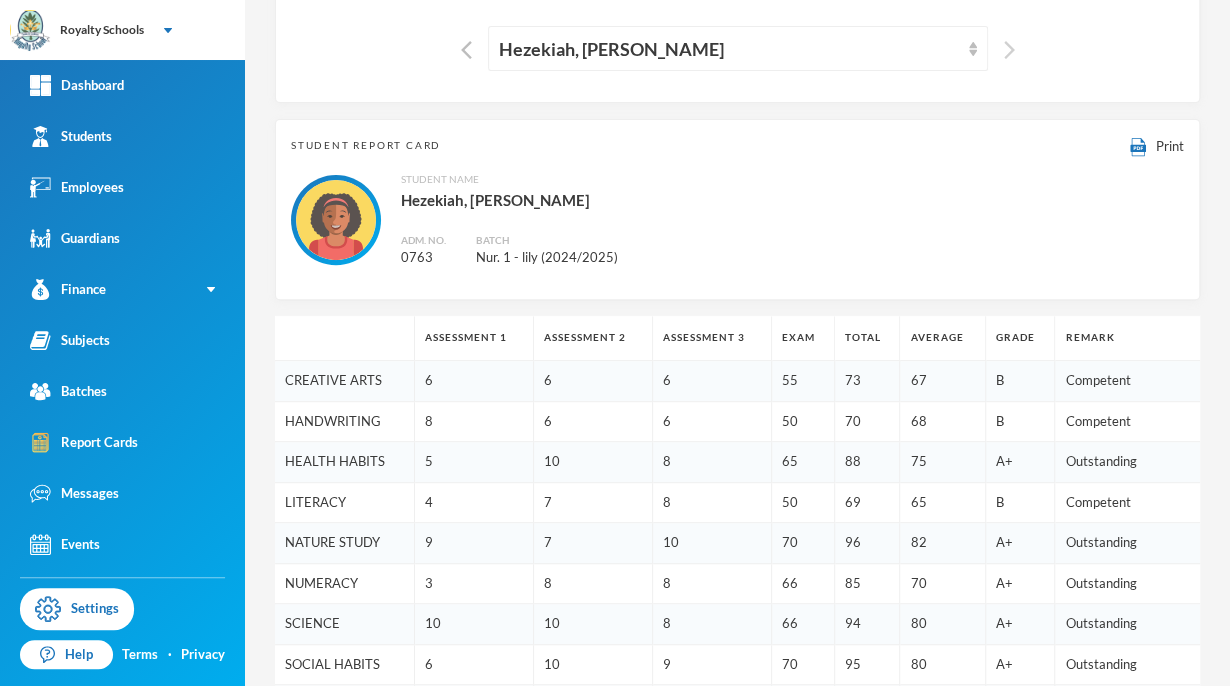 click at bounding box center (1009, 50) 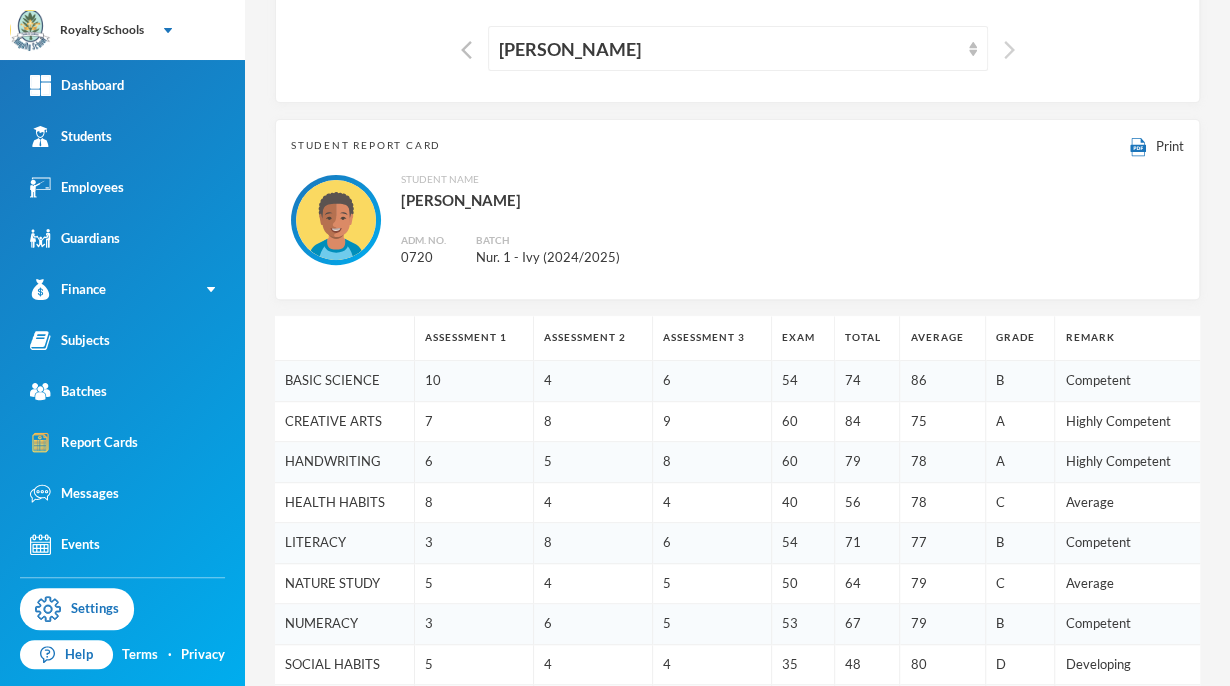 click at bounding box center [1009, 50] 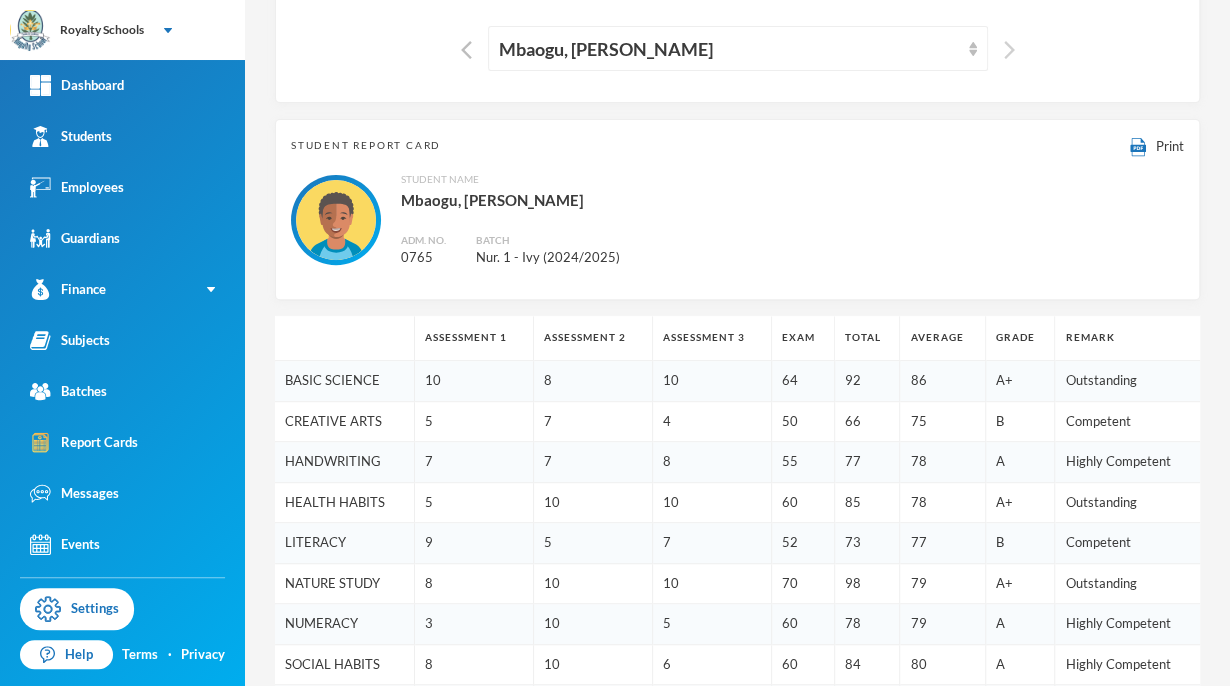 click at bounding box center [1009, 50] 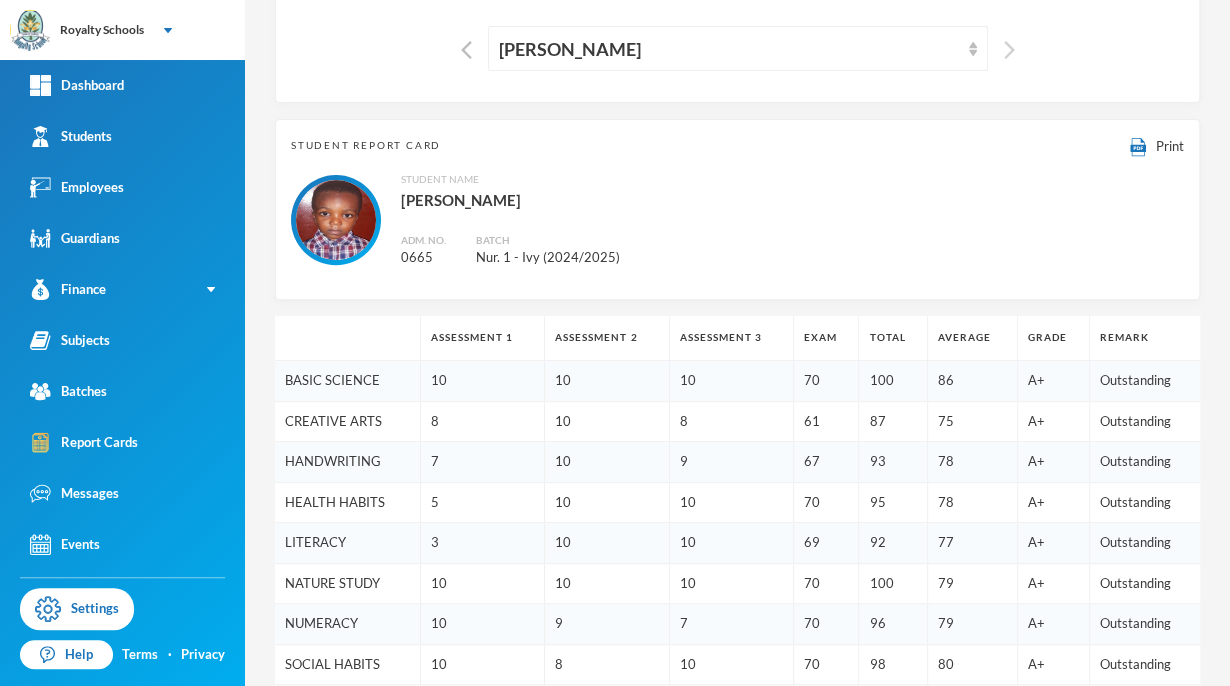 click at bounding box center (1009, 50) 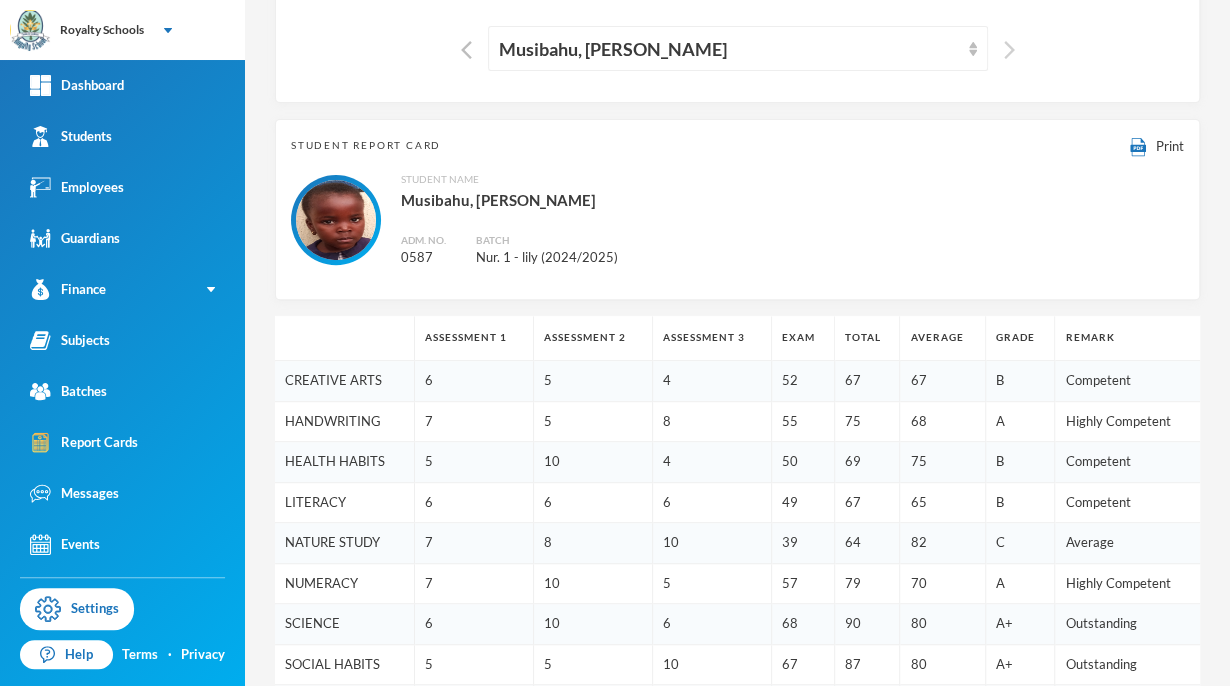 click at bounding box center (1009, 50) 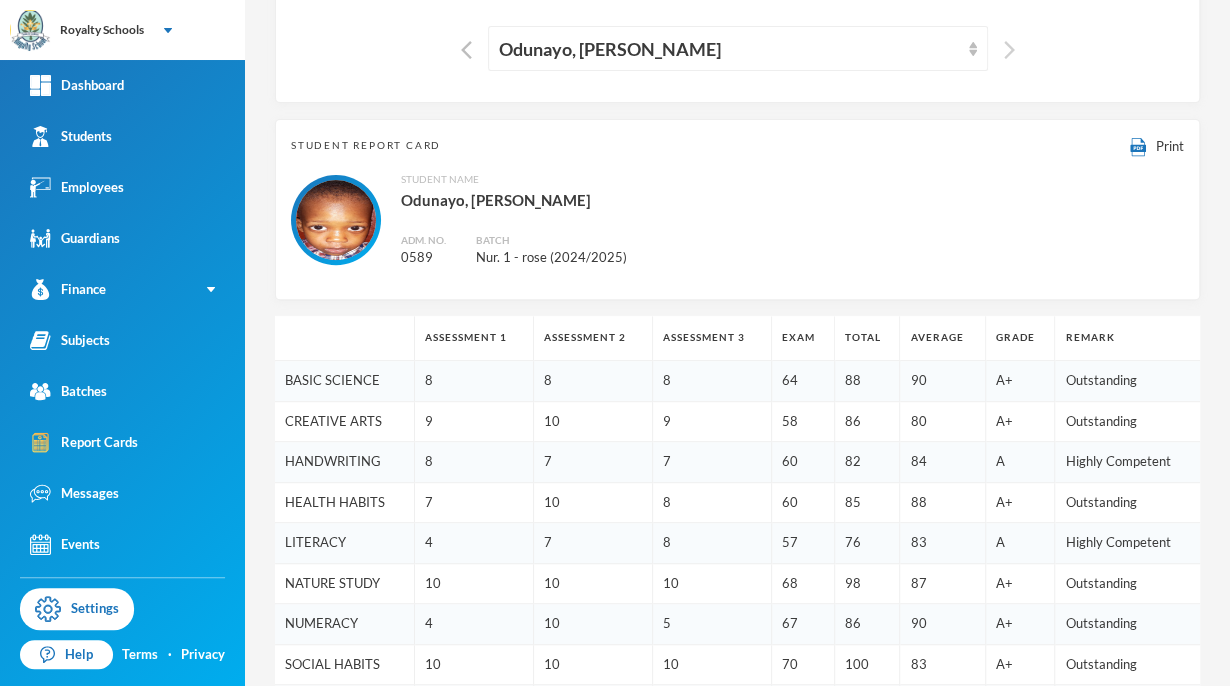click at bounding box center (1009, 50) 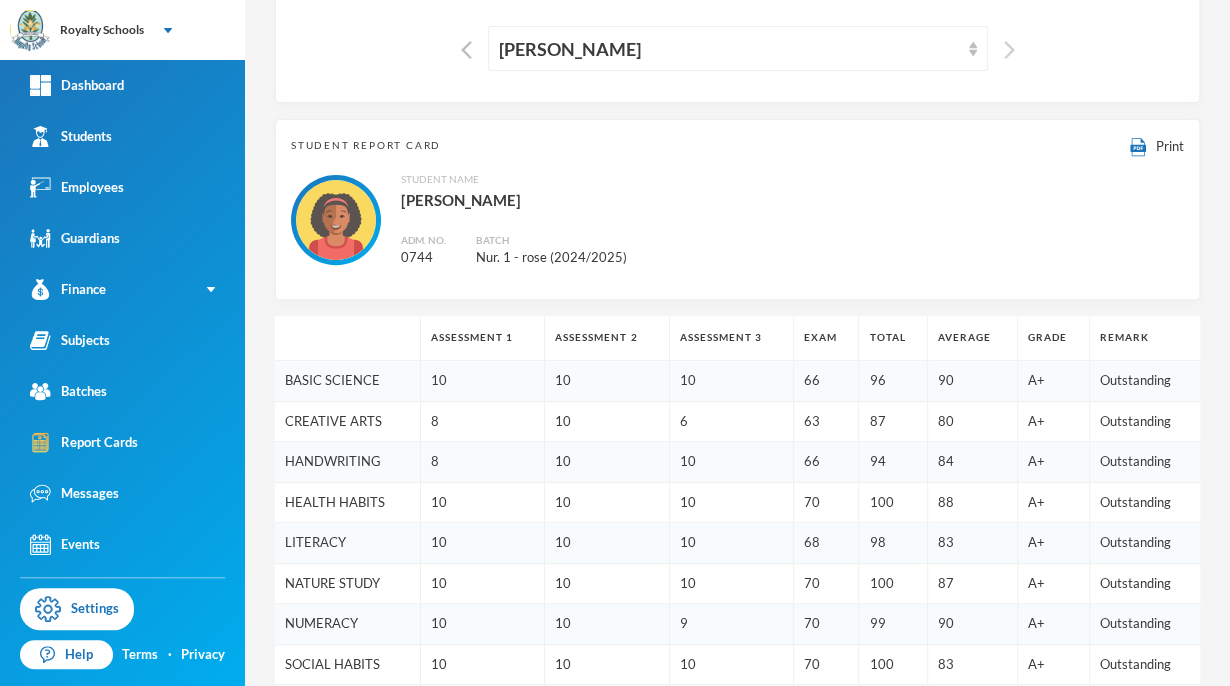 click at bounding box center [1009, 50] 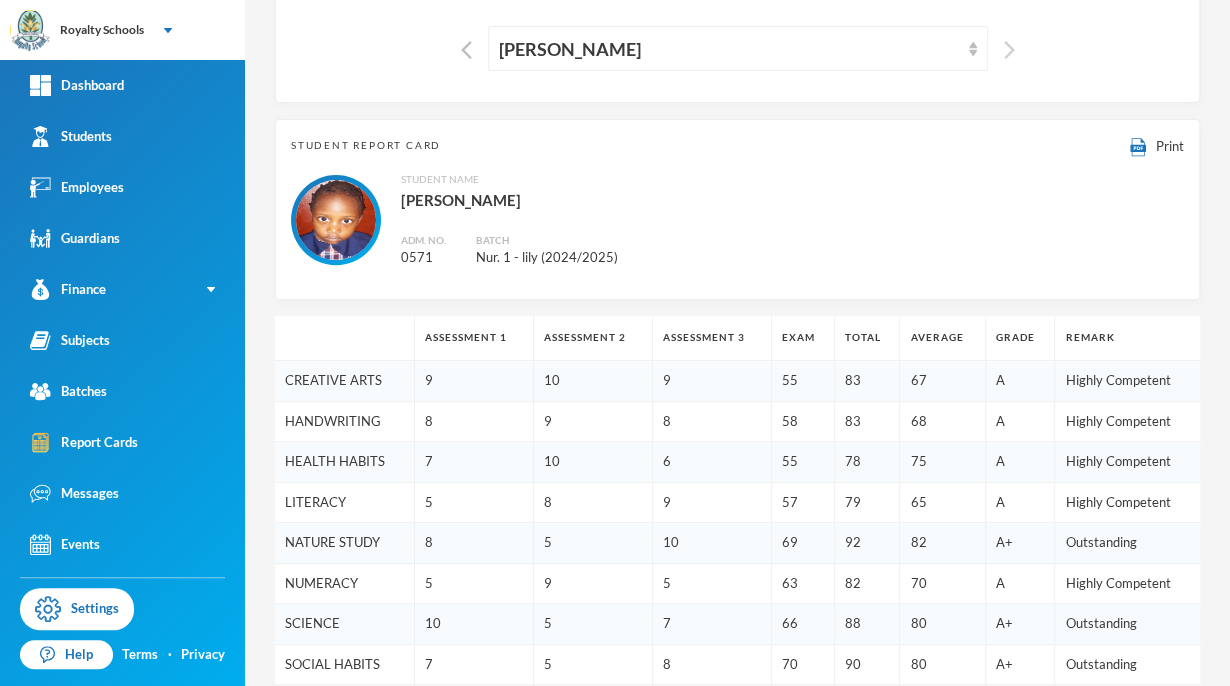 click at bounding box center (1009, 50) 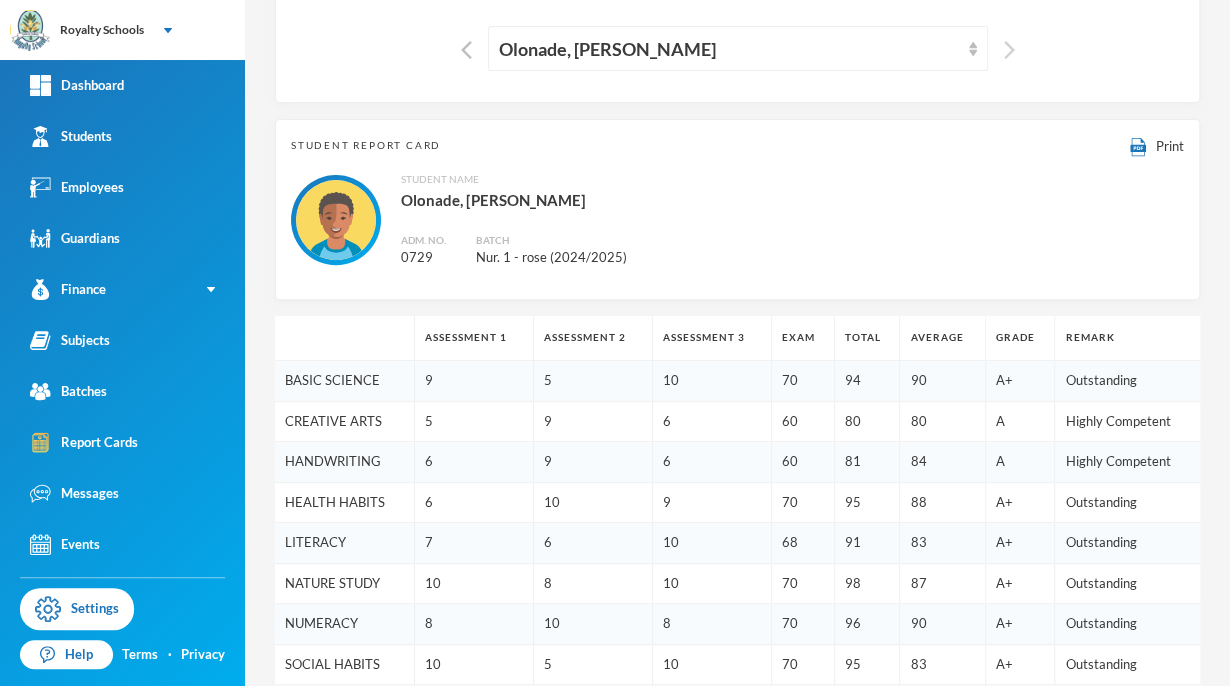 click at bounding box center (1009, 50) 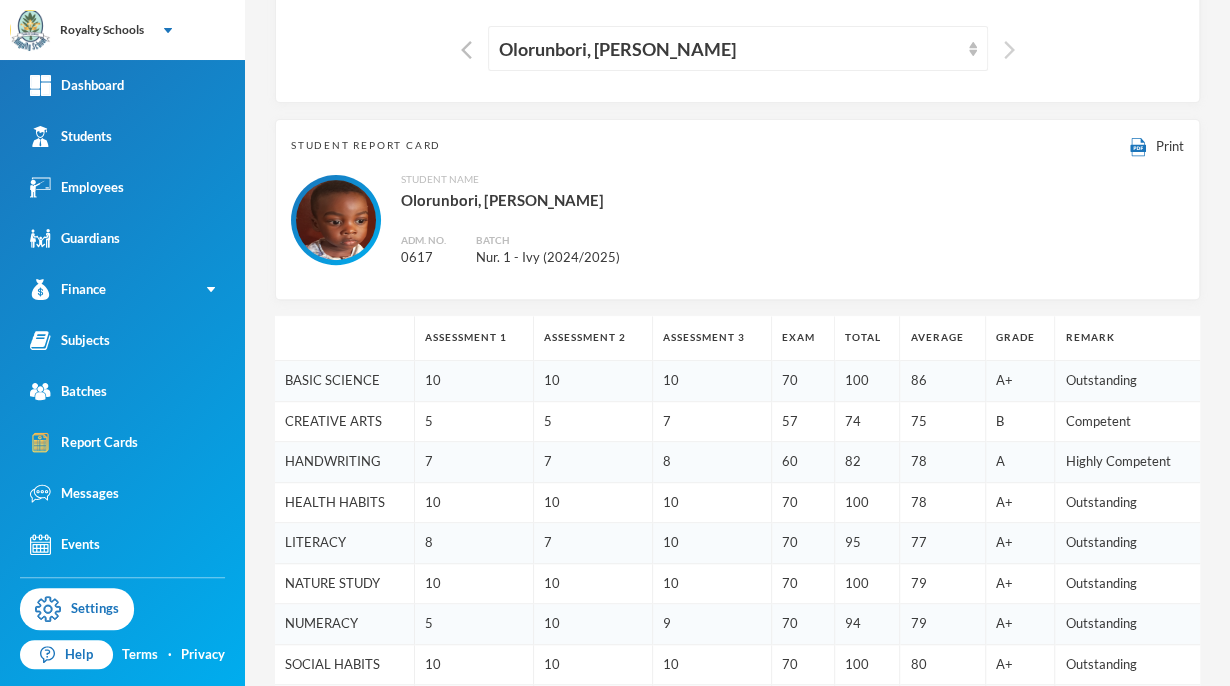 click at bounding box center (1009, 50) 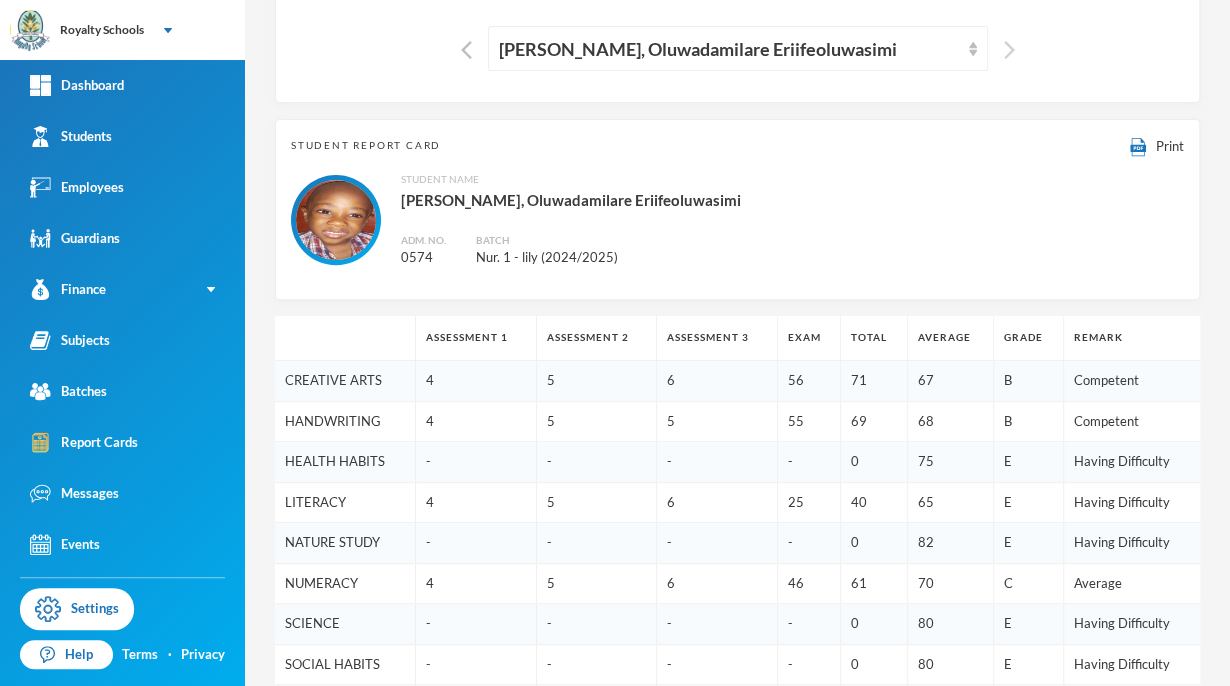 click at bounding box center (1009, 50) 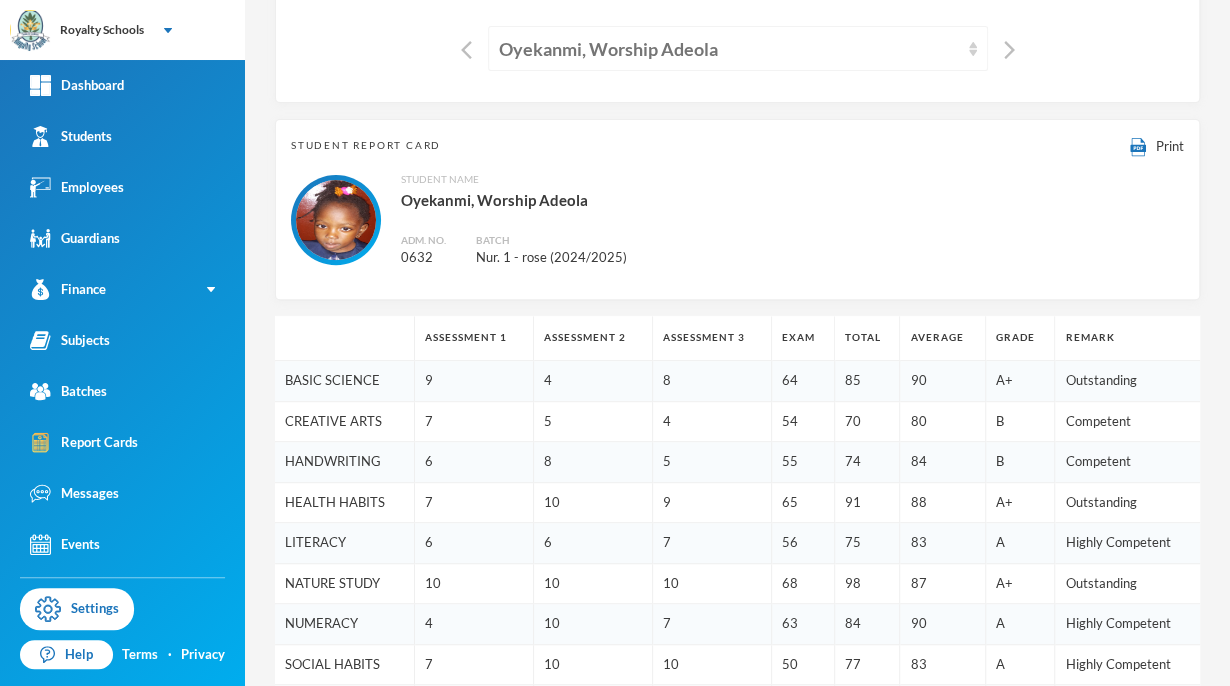 click on "Oyekanmi, Worship Adeola" at bounding box center [738, 48] 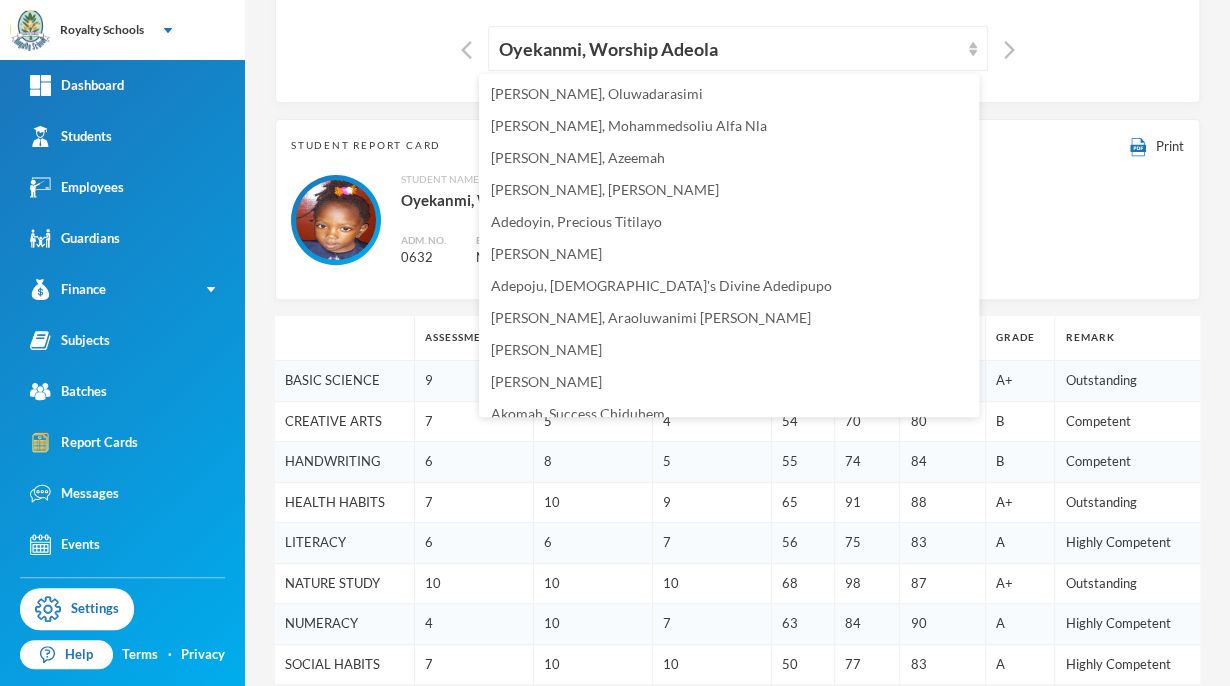 click on "Report Cards Options Oyekanmi, Worship Adeola" at bounding box center [737, 19] 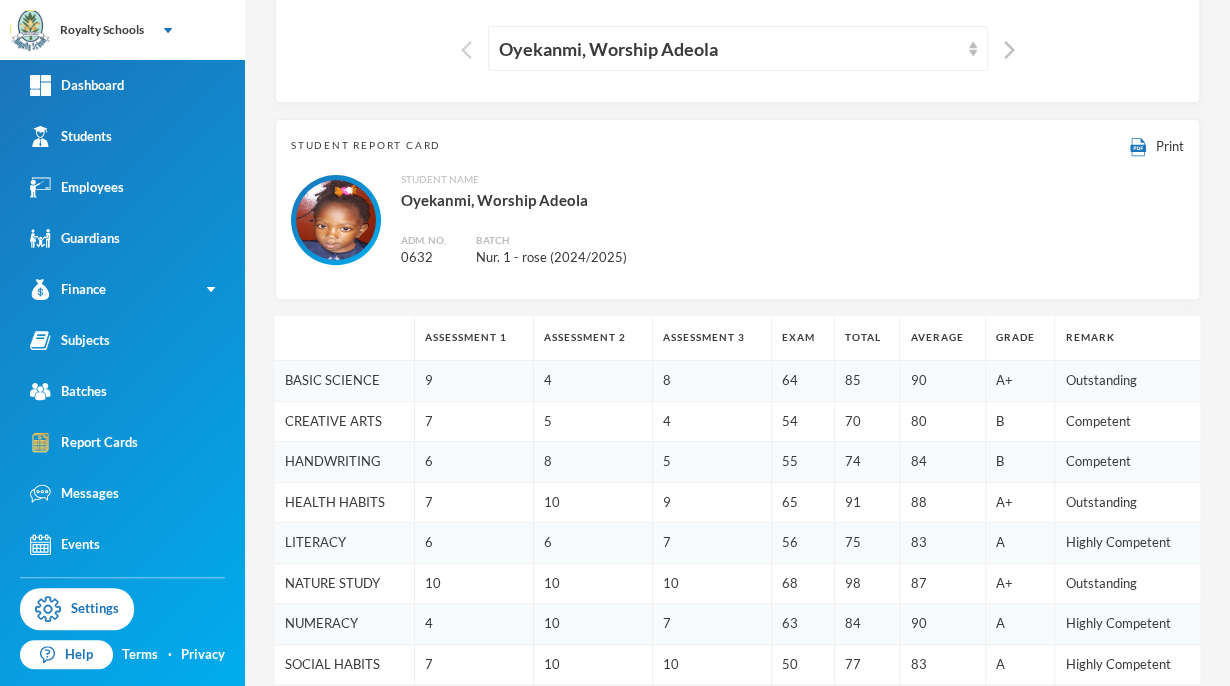 click at bounding box center [466, 50] 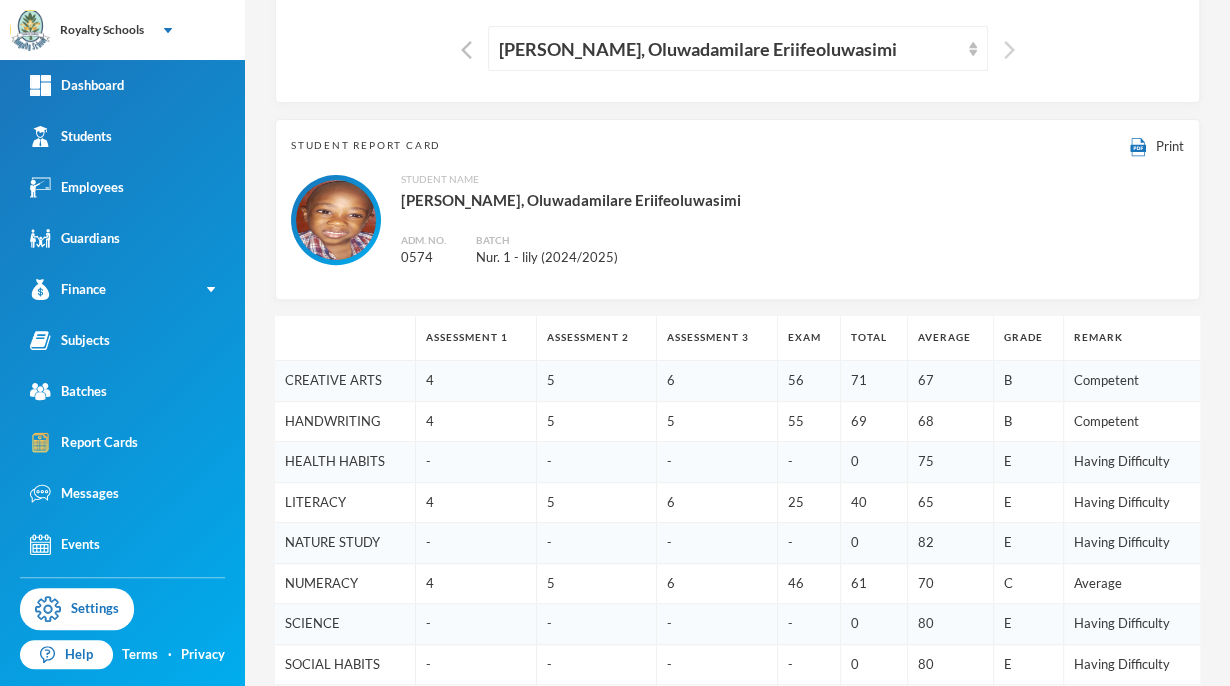 click at bounding box center [1009, 50] 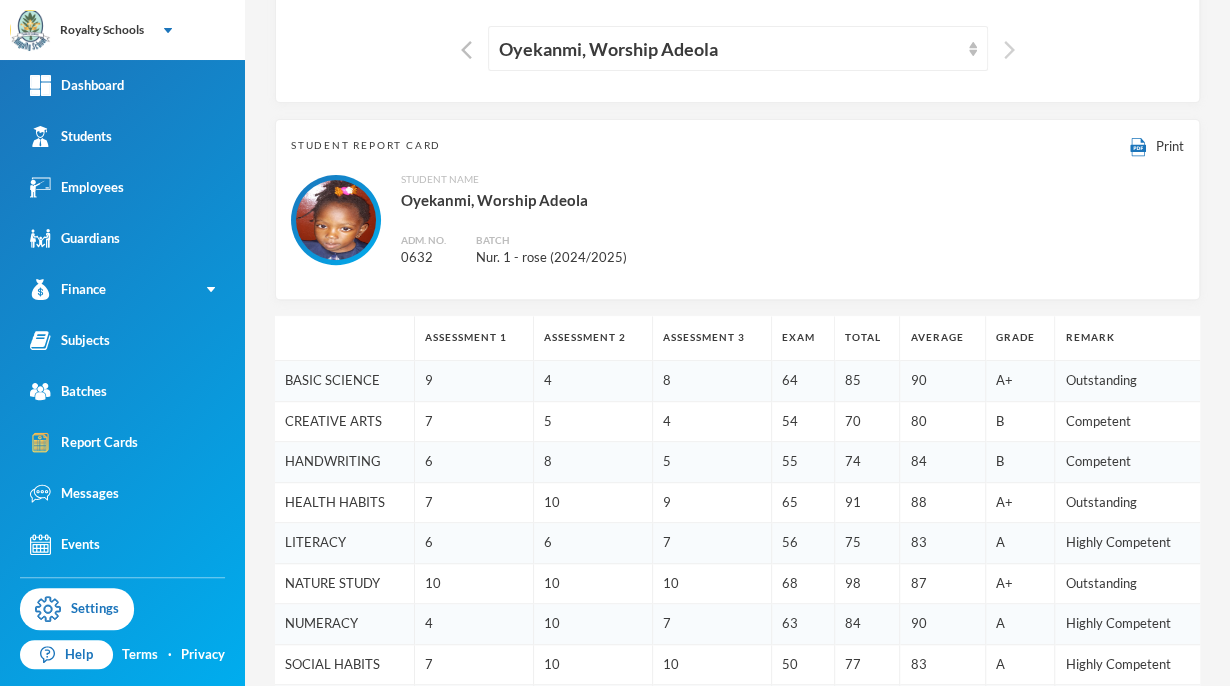 click at bounding box center (1009, 50) 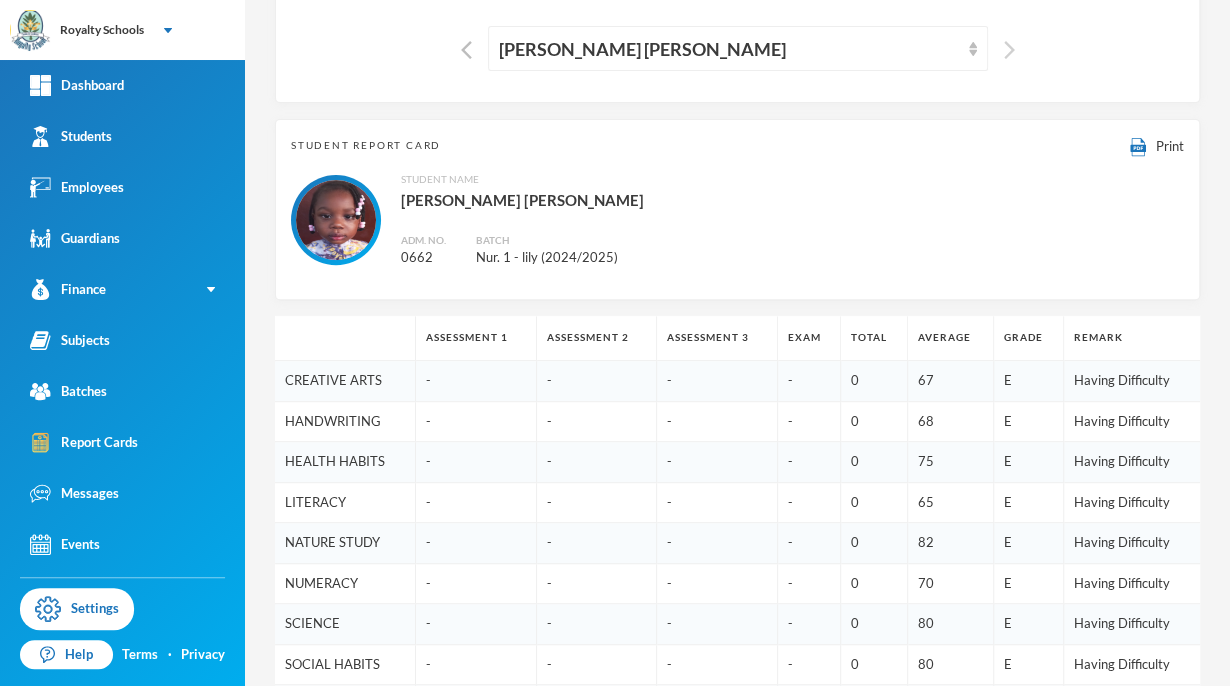 click at bounding box center (1009, 50) 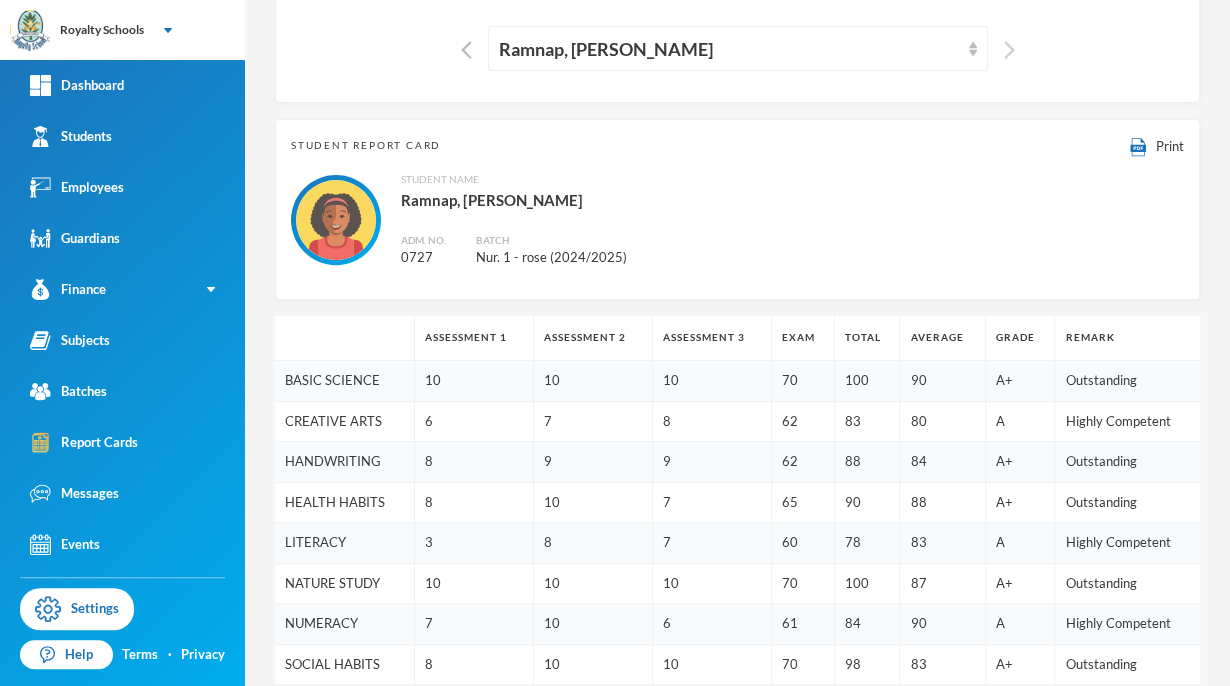 click at bounding box center (1009, 50) 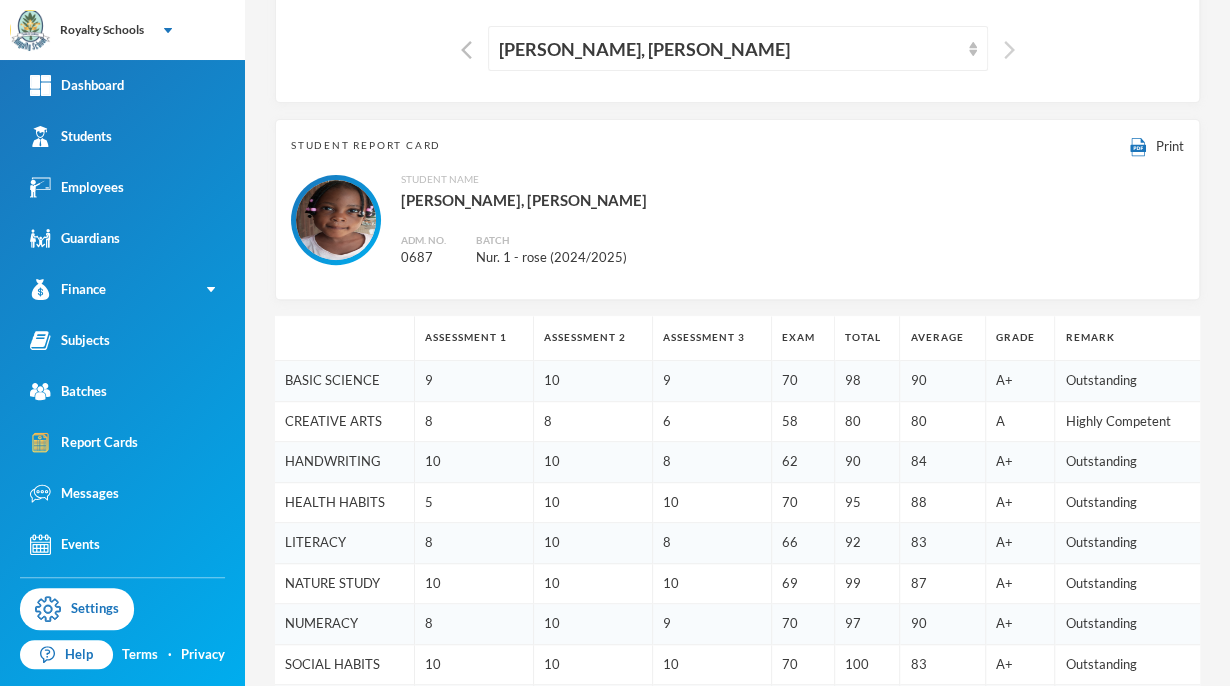 click at bounding box center (1009, 50) 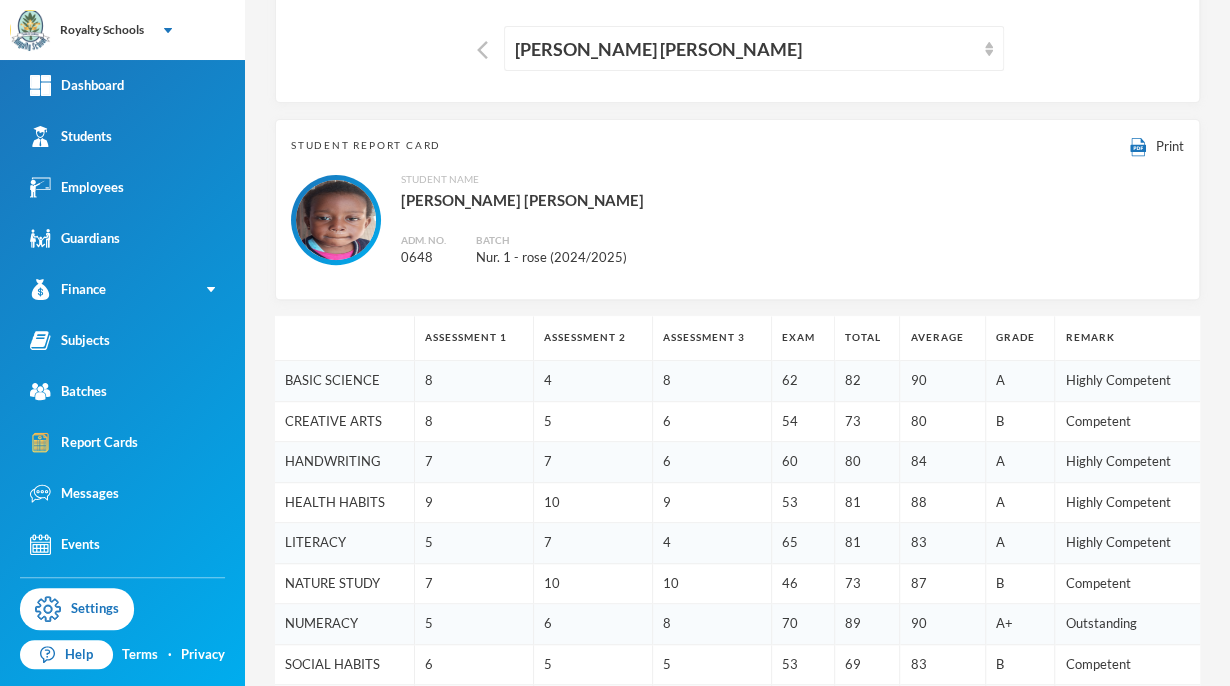 click on "[PERSON_NAME] [PERSON_NAME]" at bounding box center [737, 48] 